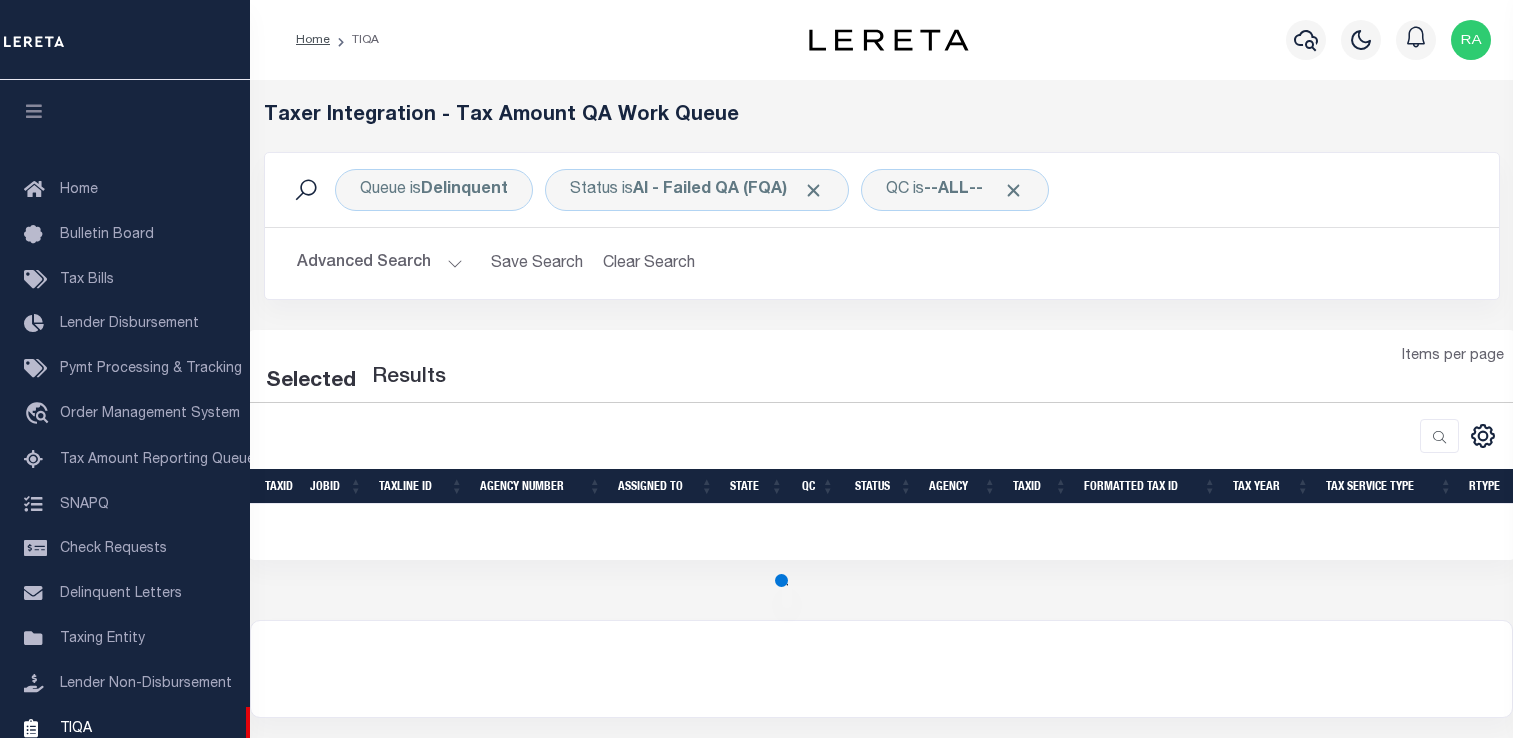 scroll, scrollTop: 0, scrollLeft: 0, axis: both 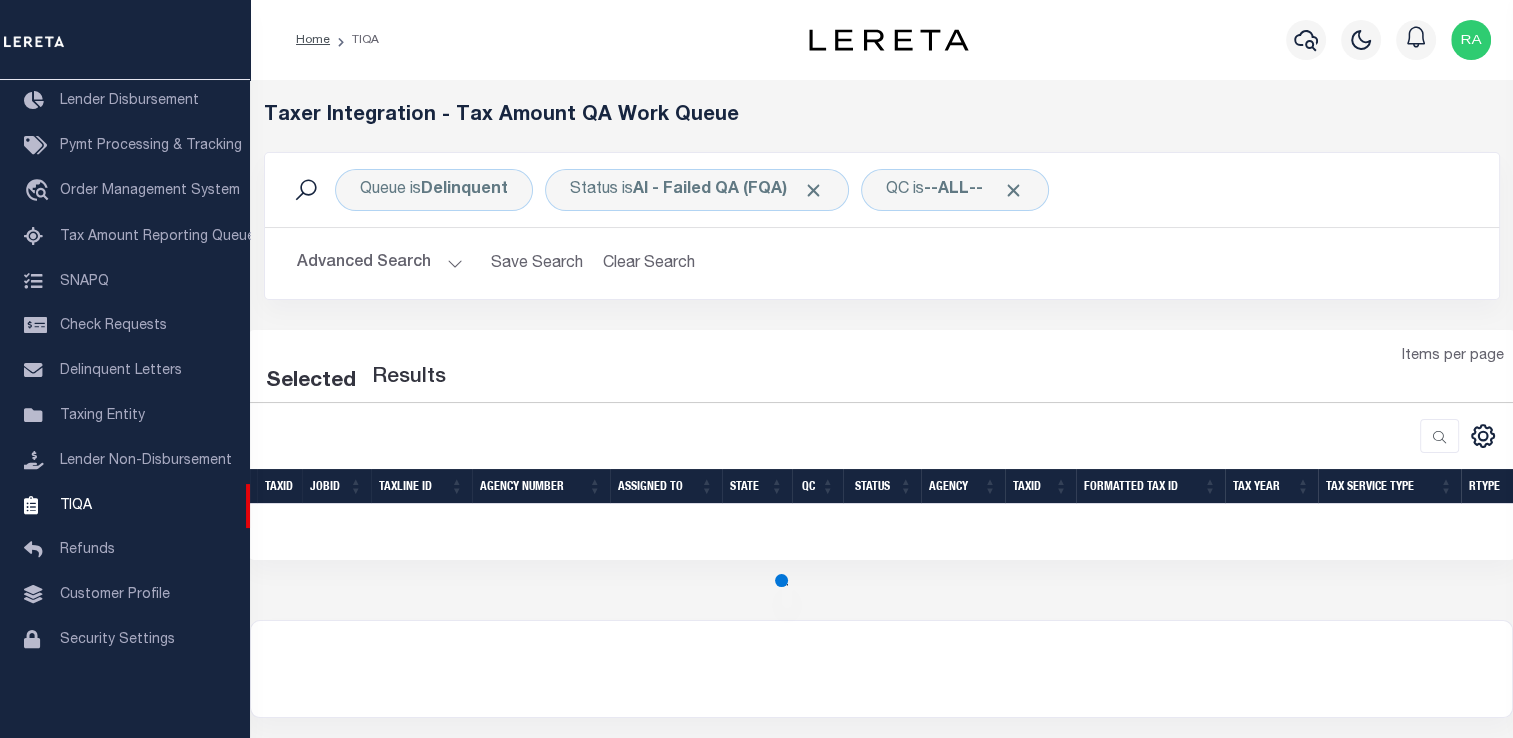 select on "200" 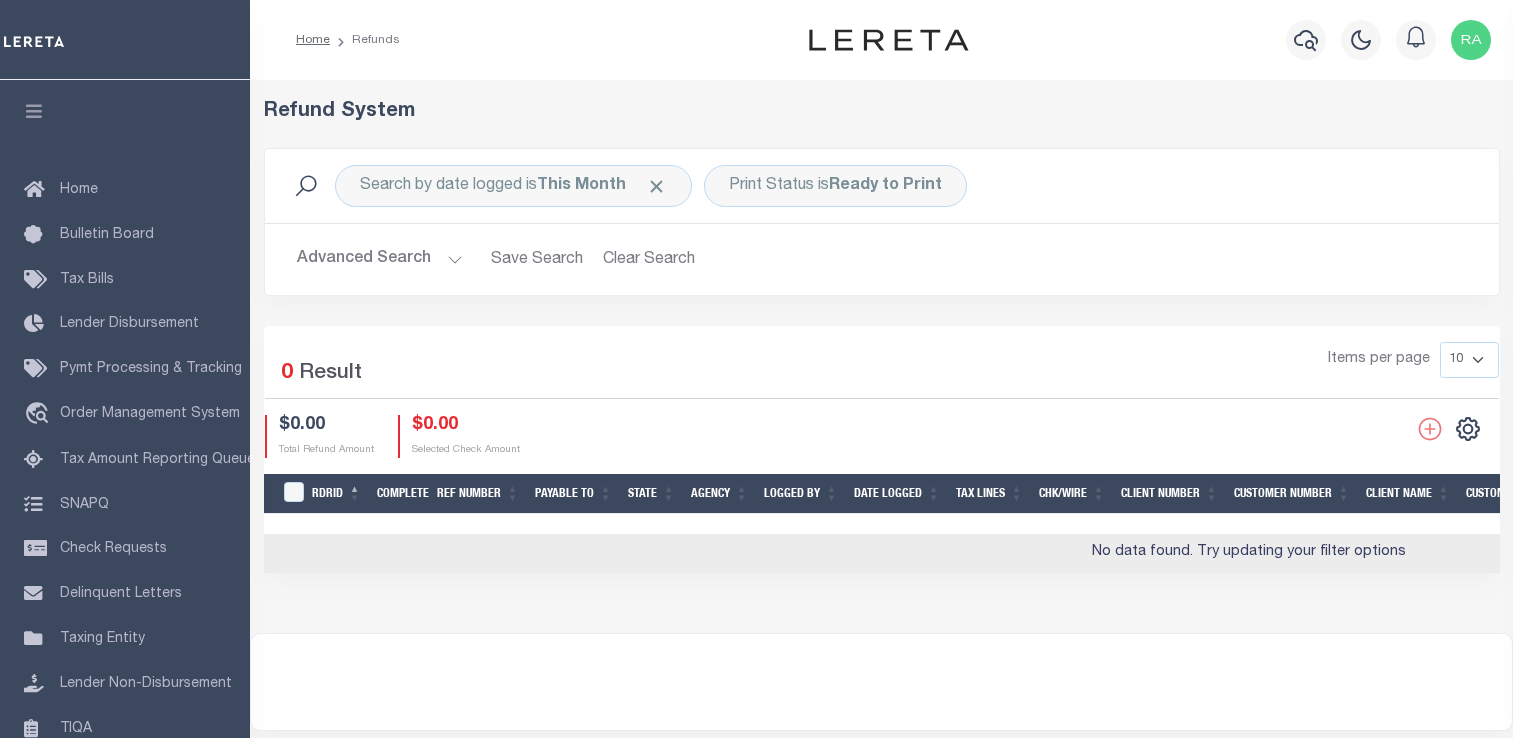scroll, scrollTop: 0, scrollLeft: 0, axis: both 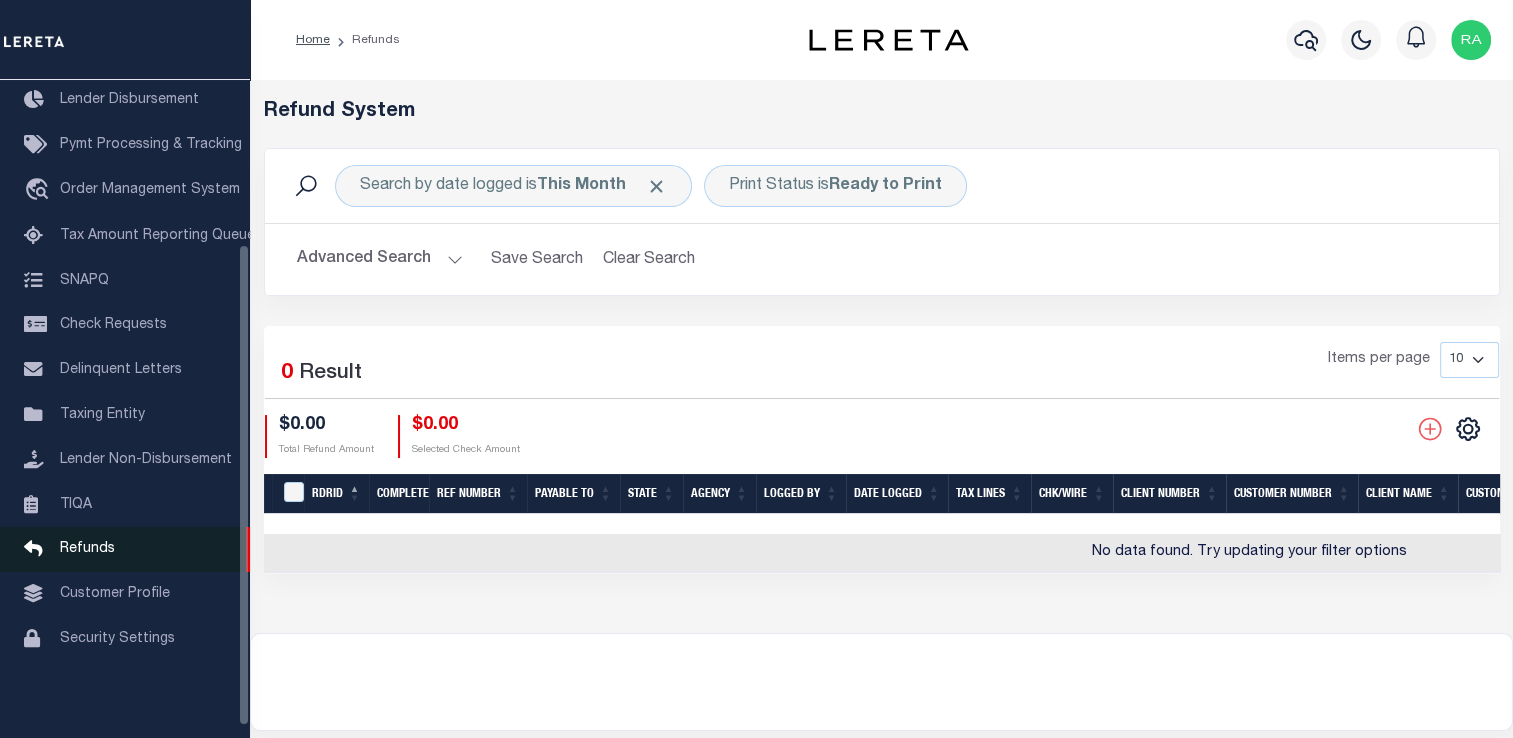 click on "Refunds" at bounding box center [125, 549] 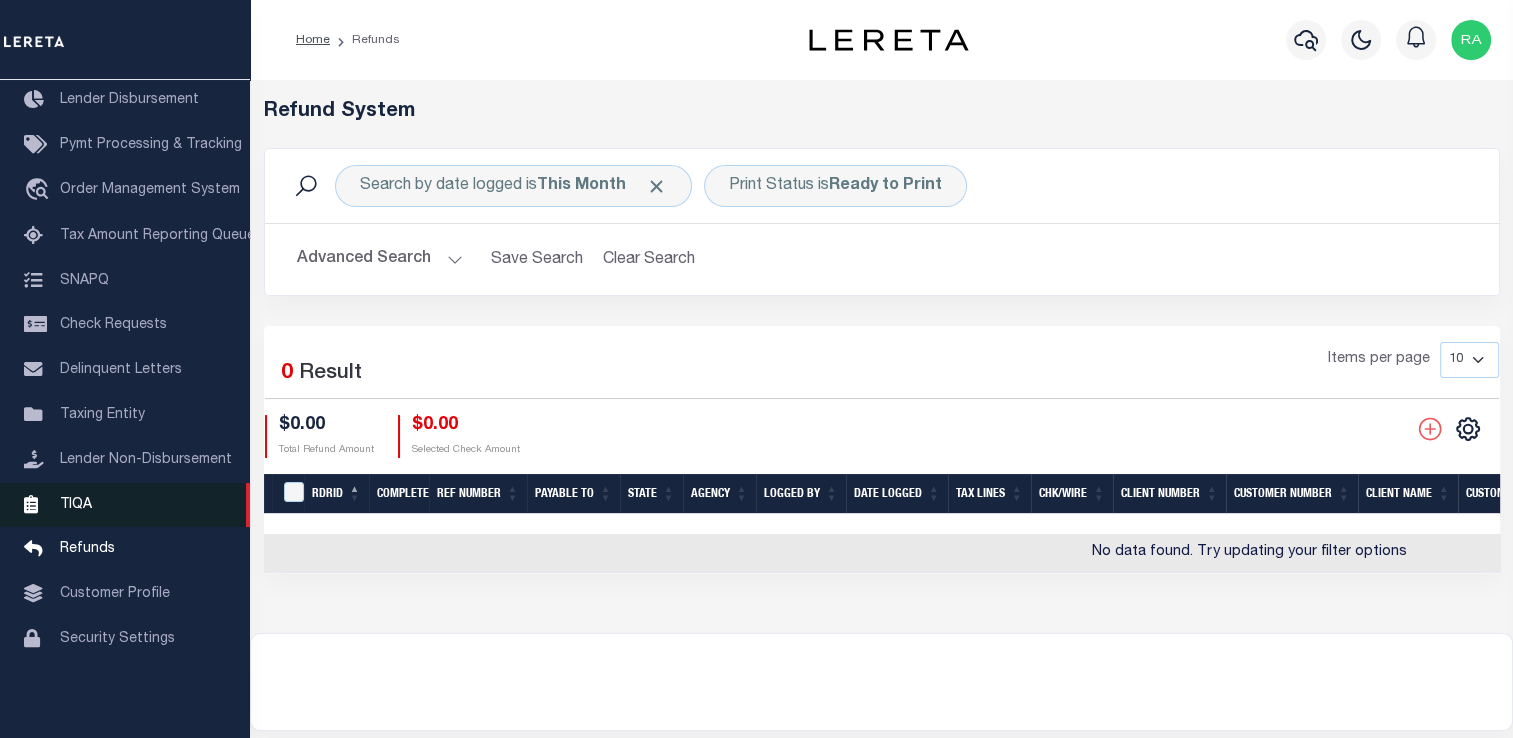click on "TIQA" at bounding box center [125, 505] 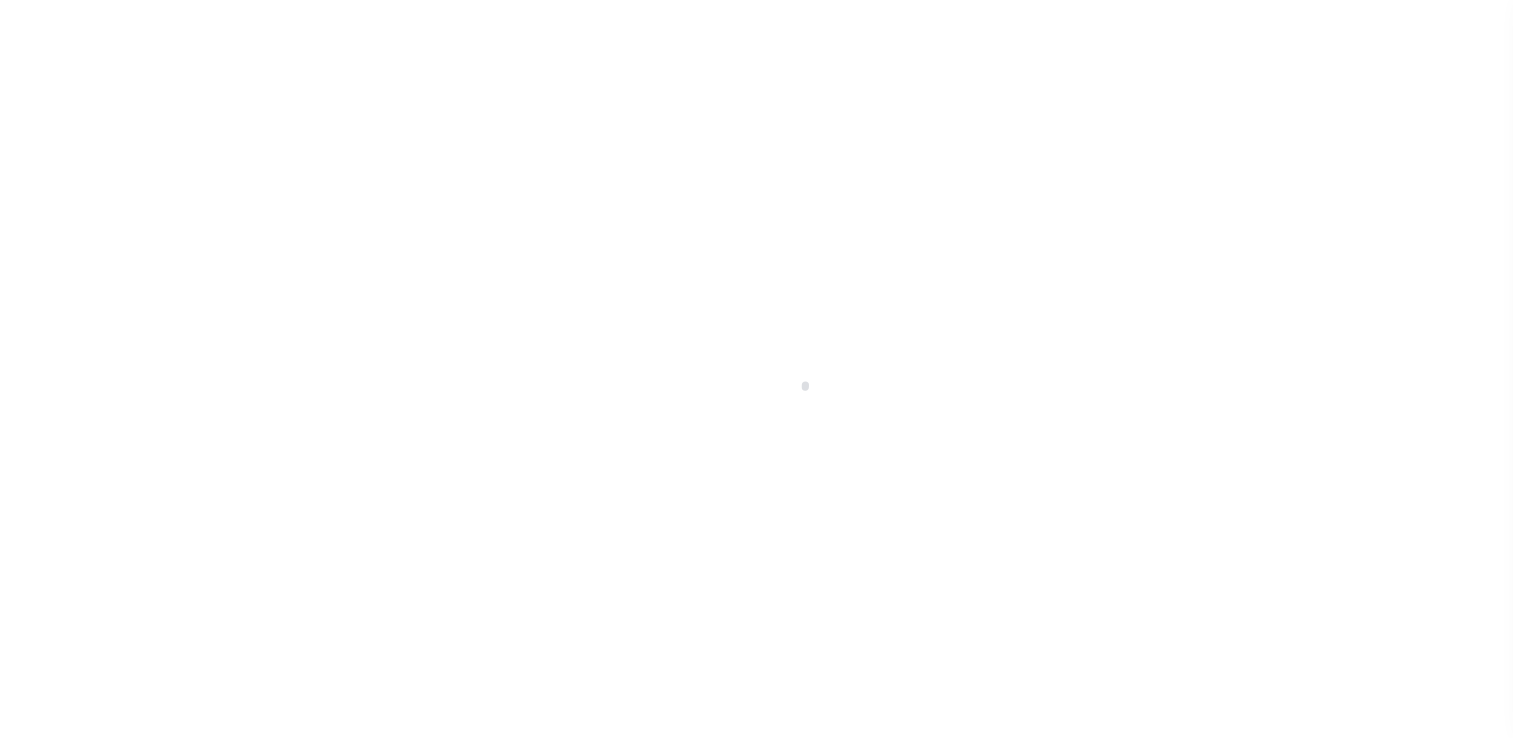 scroll, scrollTop: 0, scrollLeft: 0, axis: both 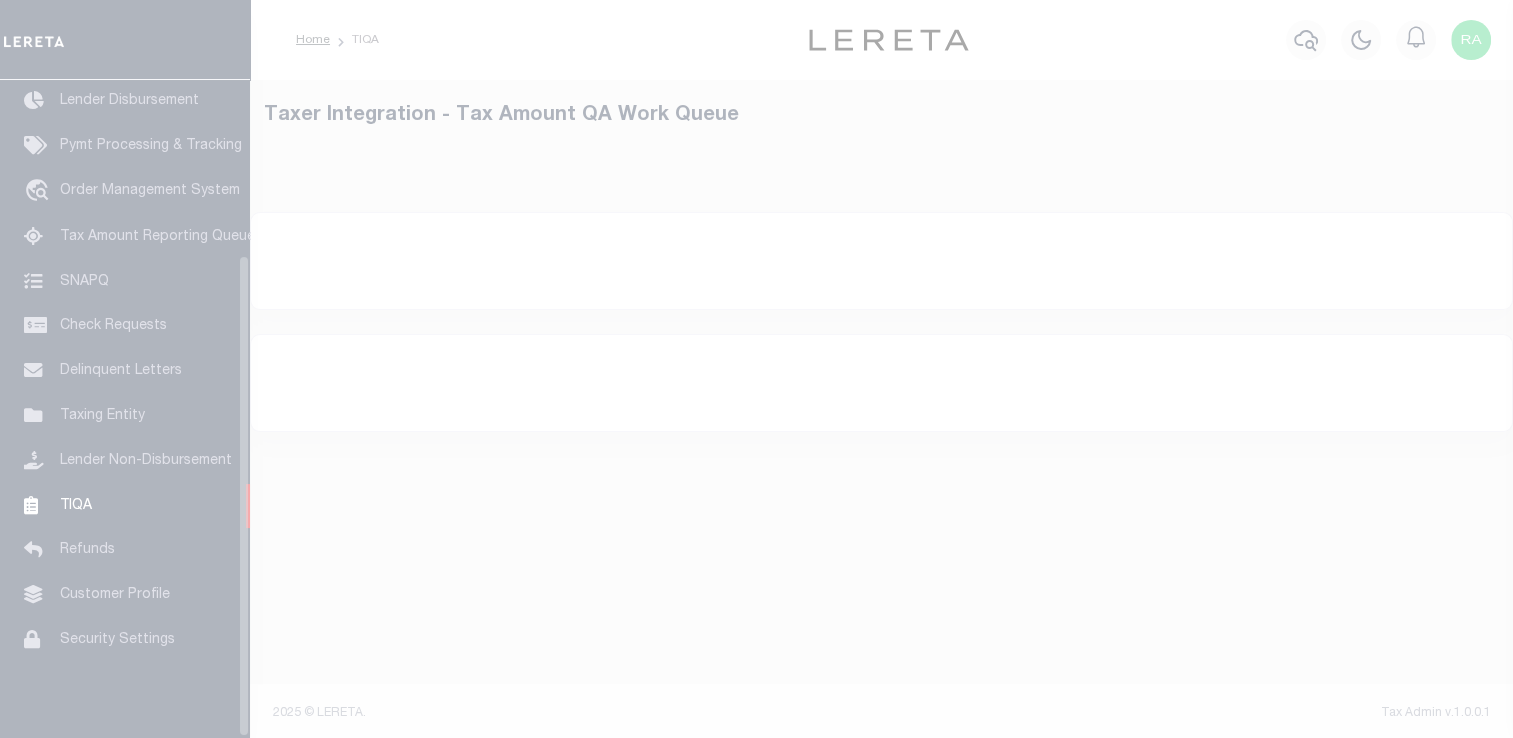 select on "200" 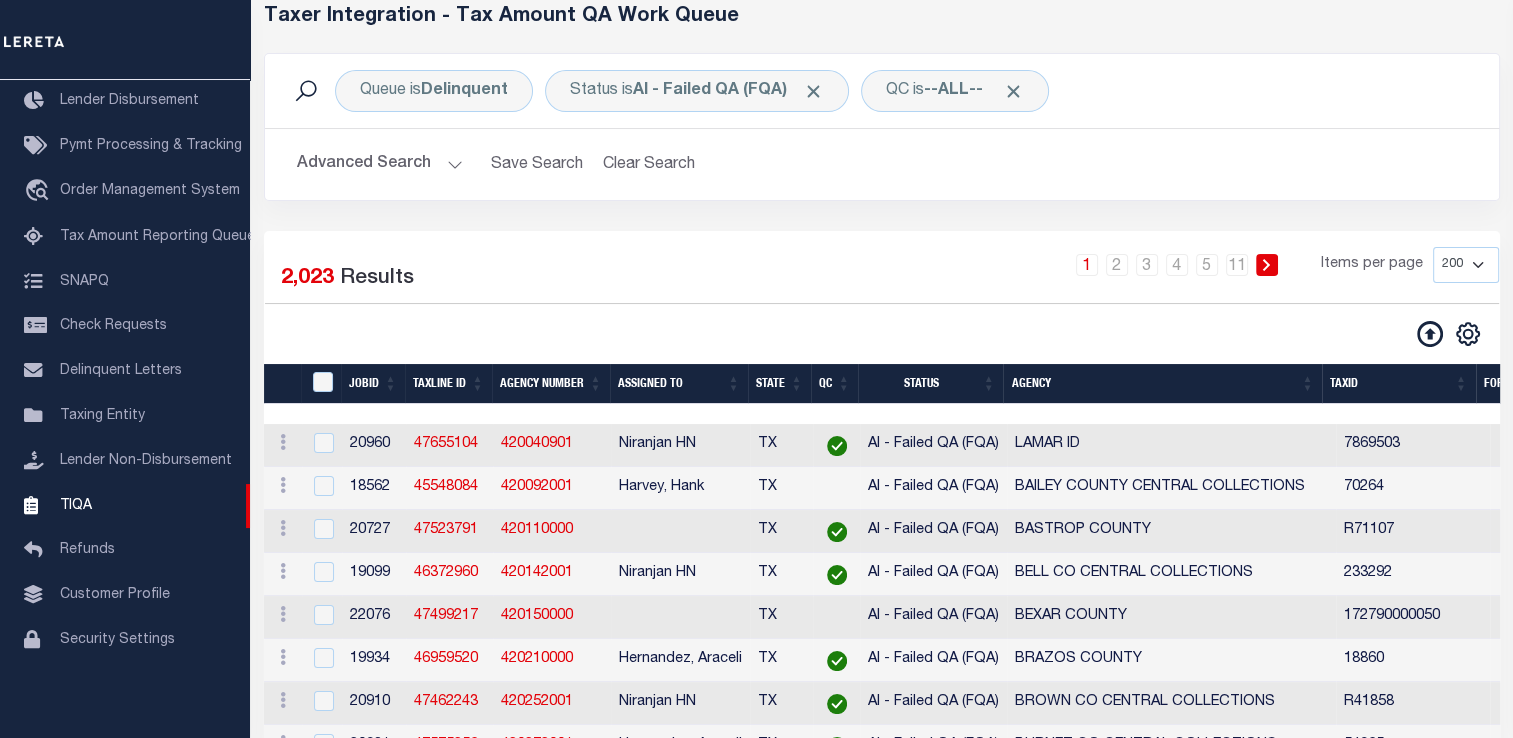 scroll, scrollTop: 106, scrollLeft: 0, axis: vertical 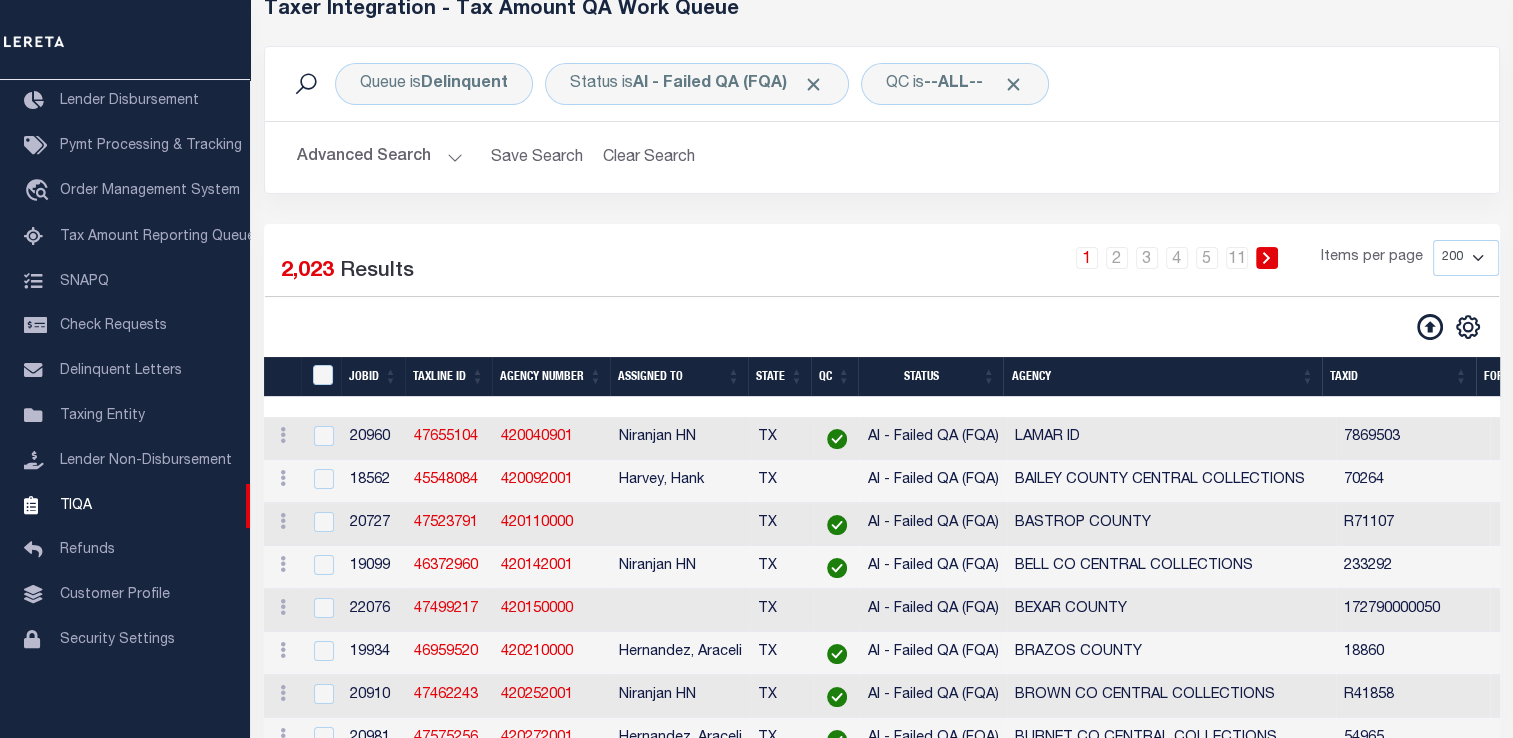 click on "Advanced Search" at bounding box center [380, 157] 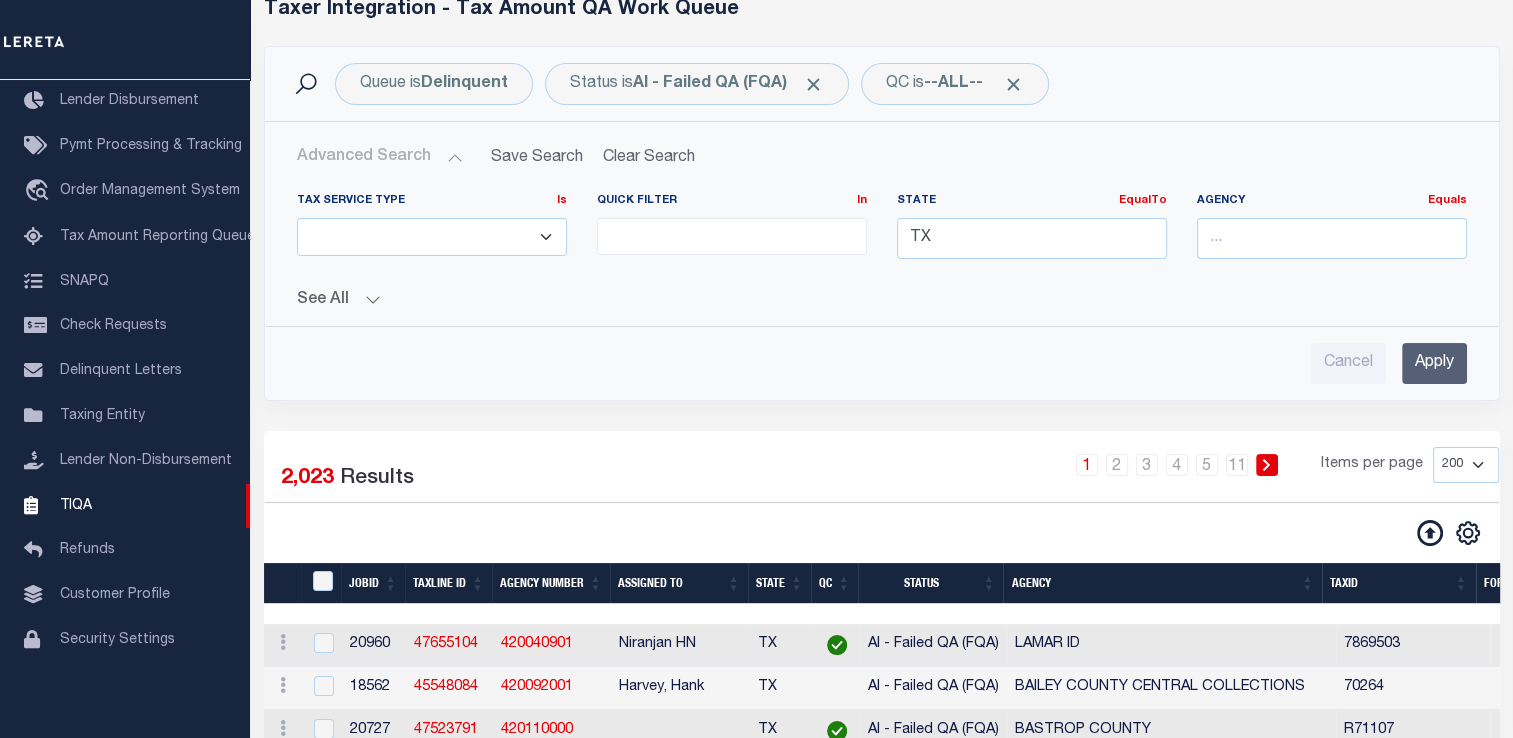 click on "10 25 50 100 200 500 1000 2000" at bounding box center [1466, 465] 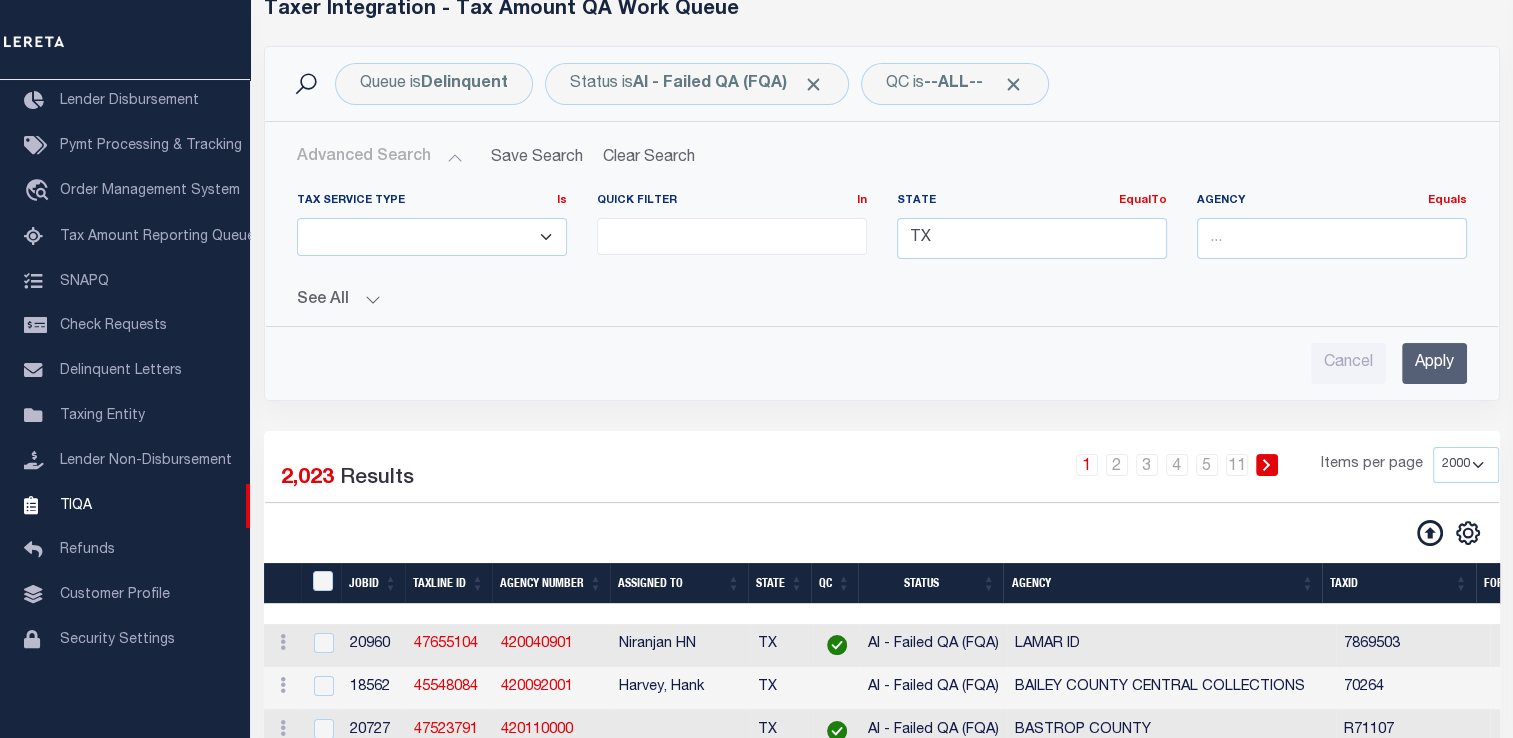 click on "10 25 50 100 200 500 1000 2000" at bounding box center [1466, 465] 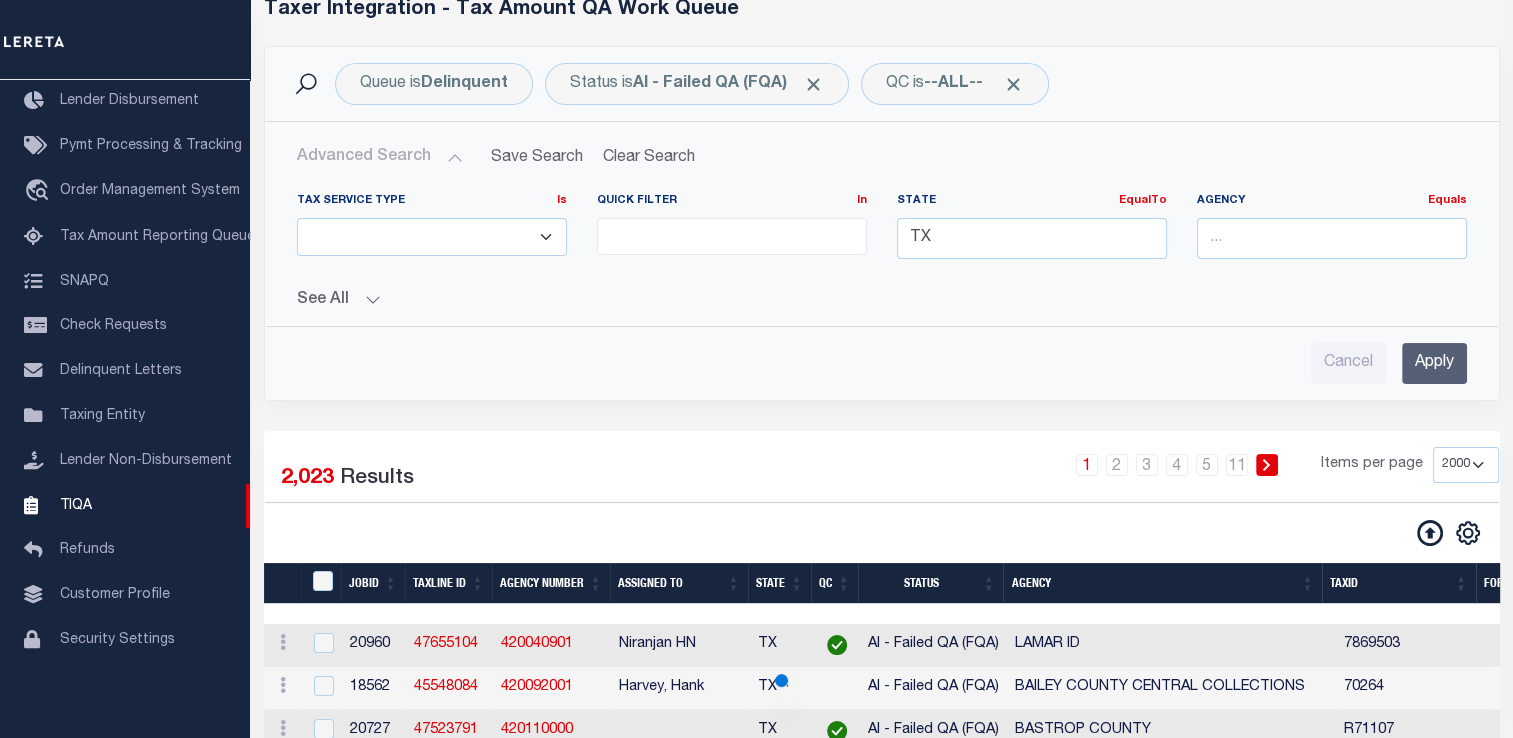 click on "Apply" at bounding box center (1434, 363) 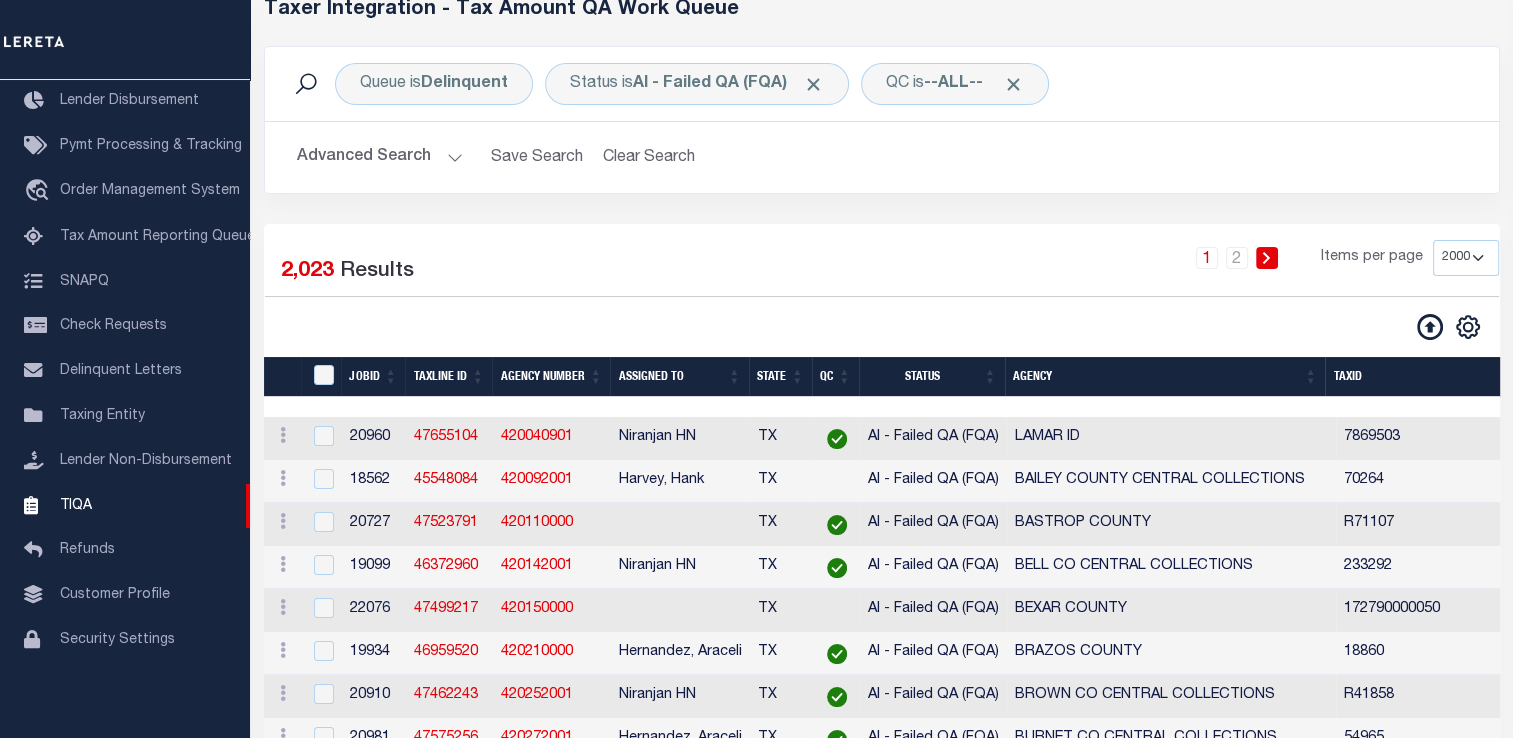 click on "Selected
2,023   Results
1 2
Items per page   10 25 50 100 200 500 1000 2000" at bounding box center [882, 290] 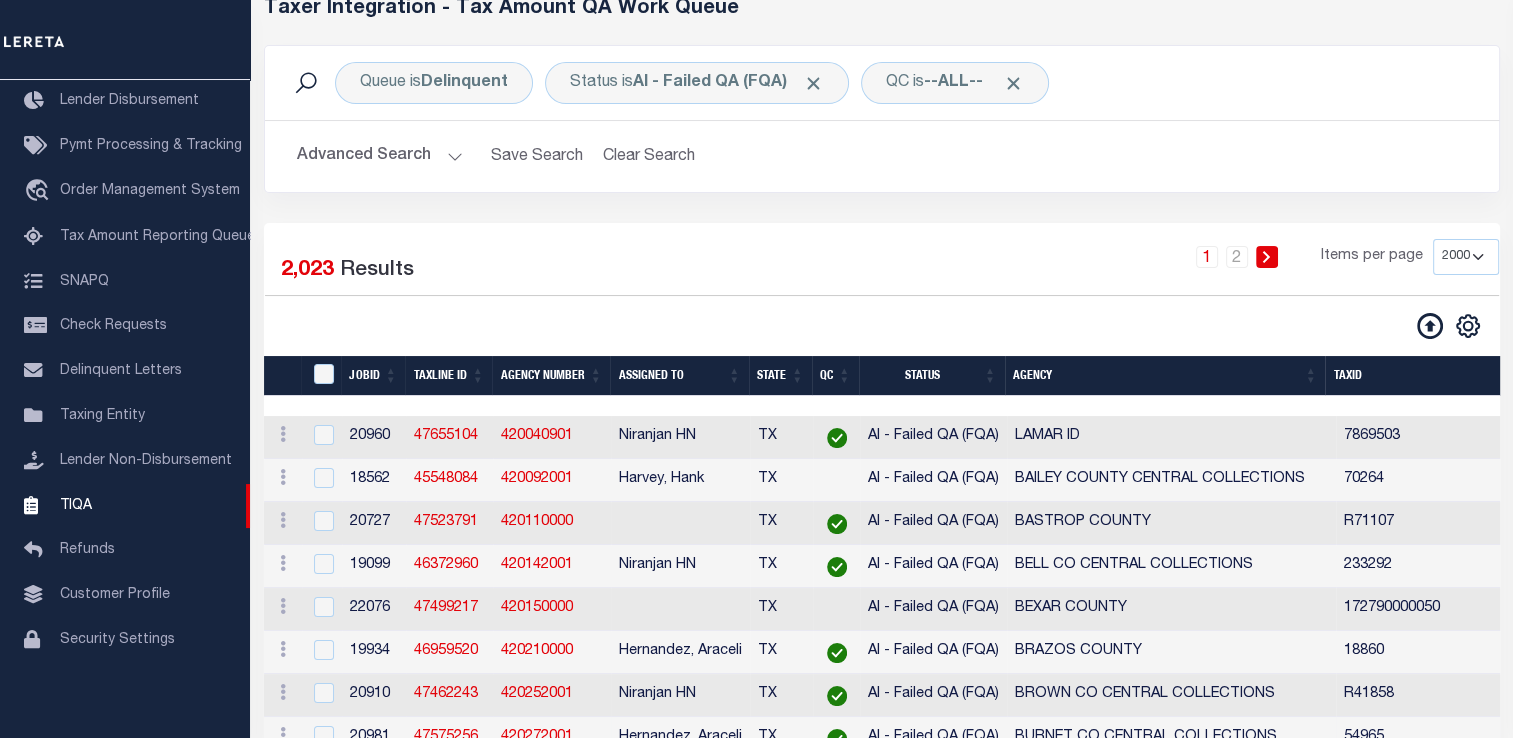click on "Status" at bounding box center [932, 376] 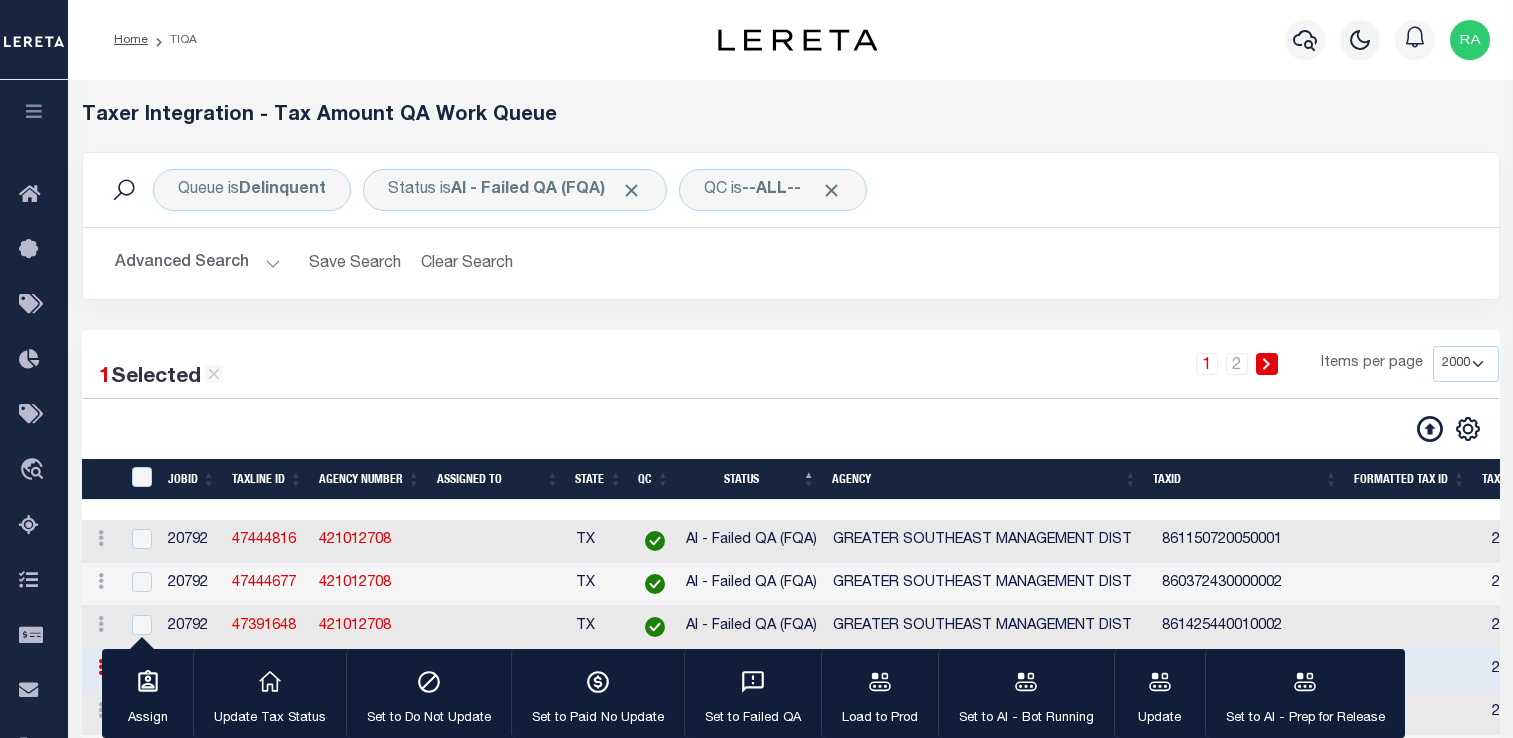 select on "2000" 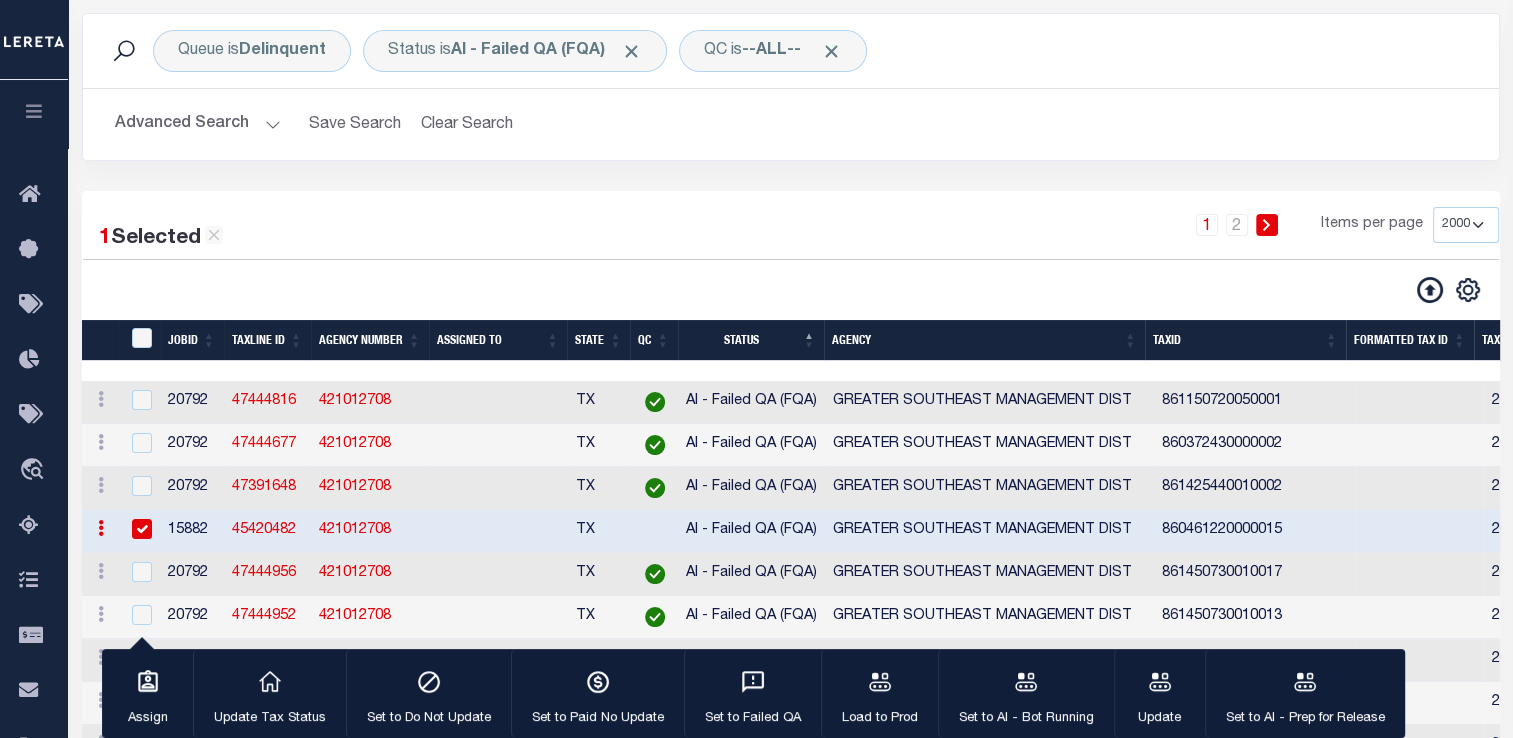 scroll, scrollTop: 139, scrollLeft: 0, axis: vertical 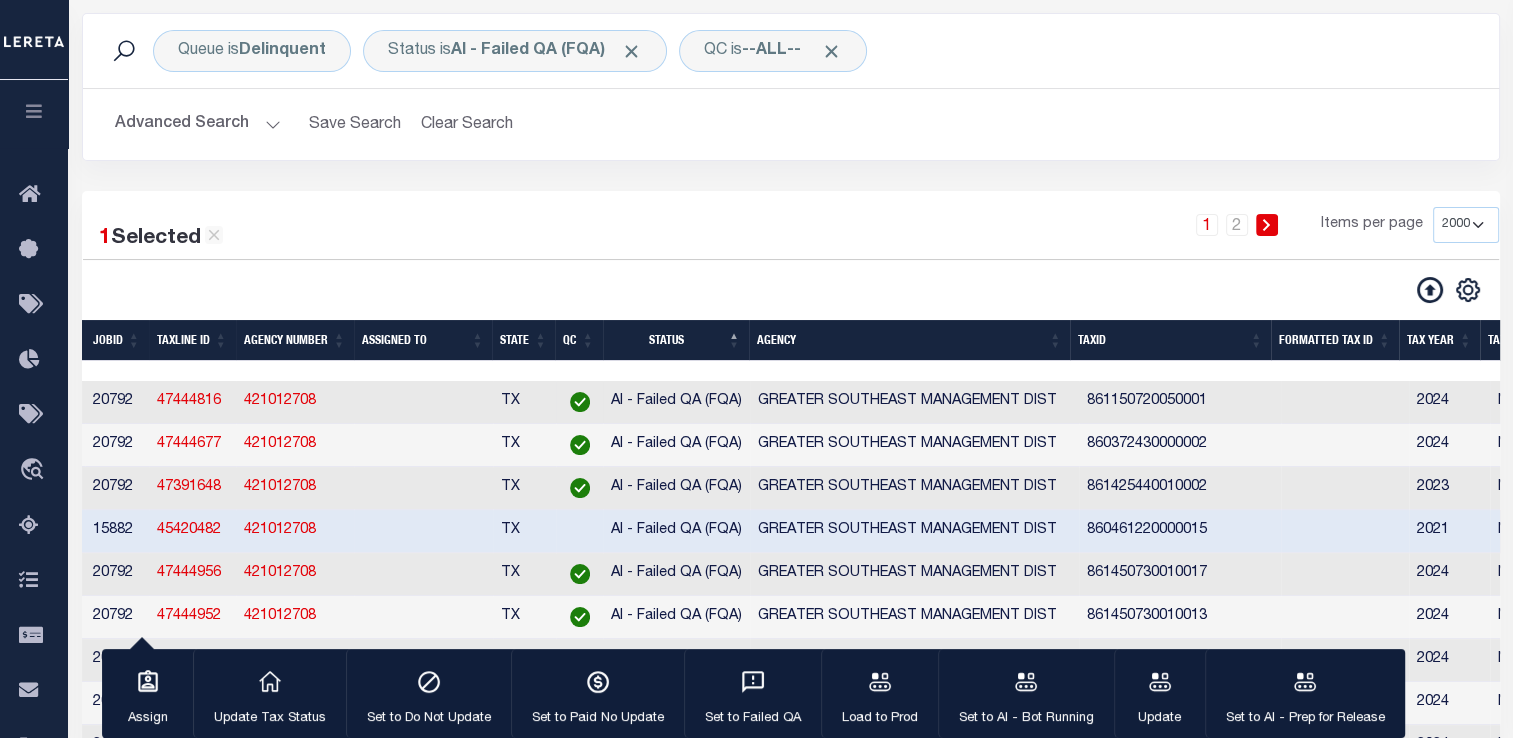 click on "Advanced Search
Save Search Clear Search
TIQATaxLineSearchTable_dynamictable_____DefaultSaveFilter
Tax Service Type
Is Is Contains ESCROW" at bounding box center (791, 124) 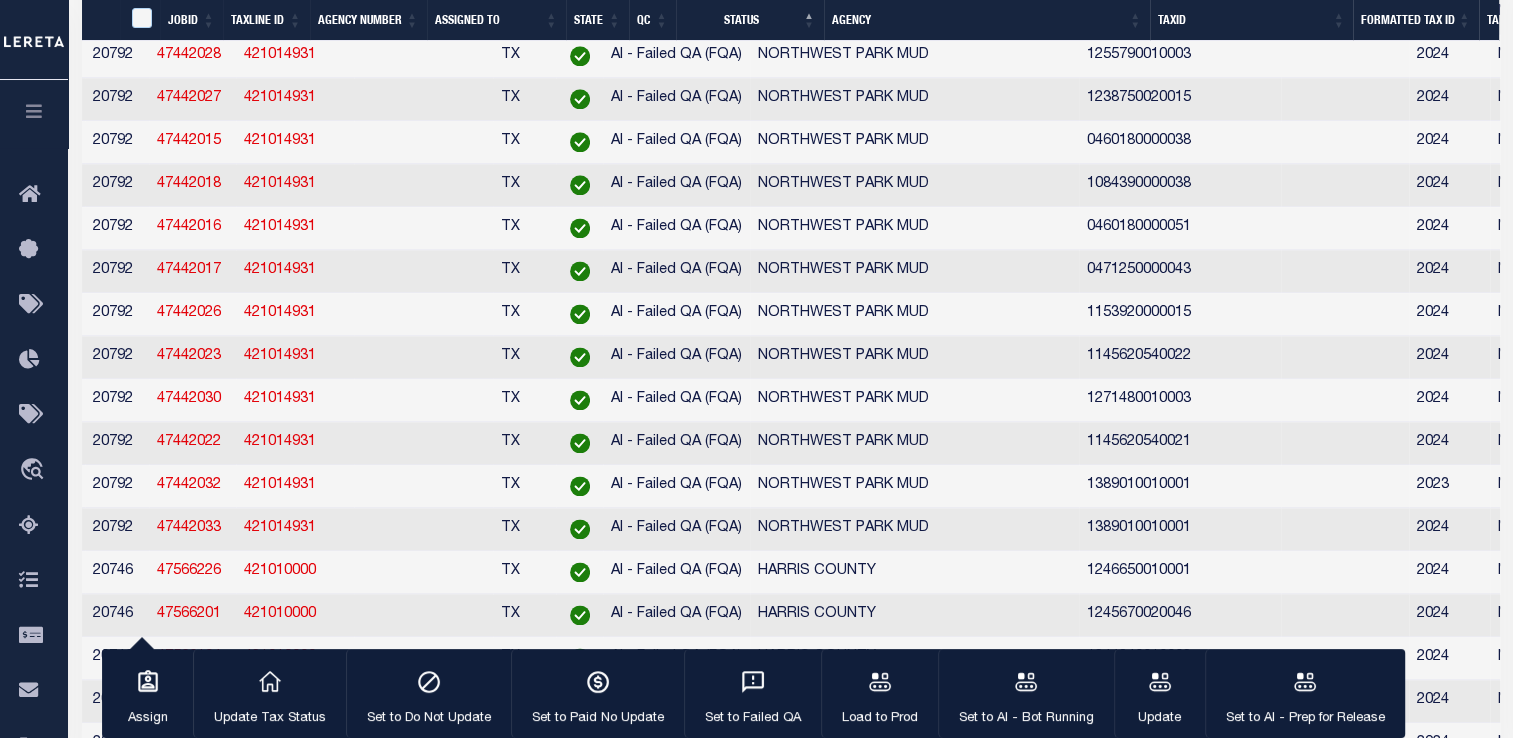 scroll, scrollTop: 6252, scrollLeft: 0, axis: vertical 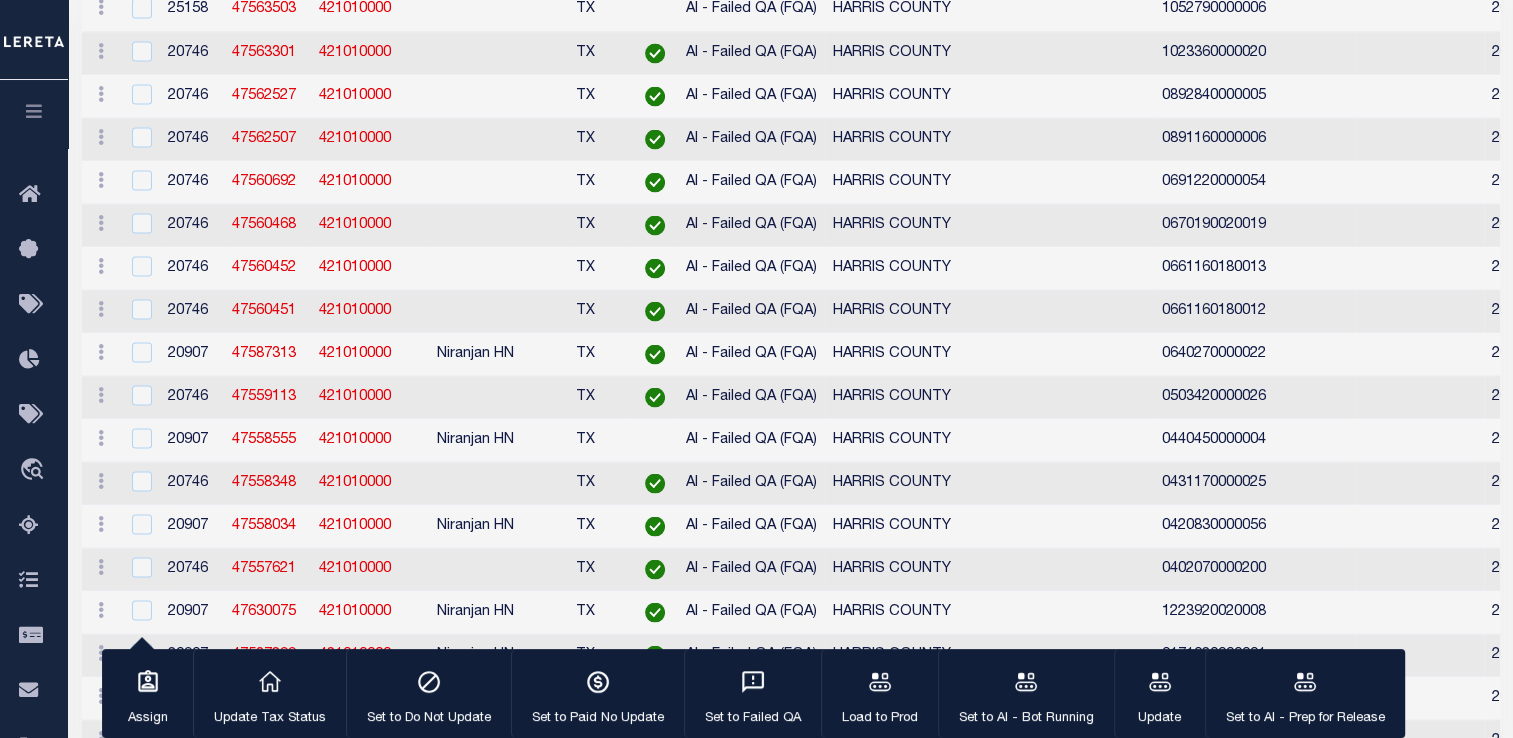 click on "Agency" at bounding box center (984, -3257) 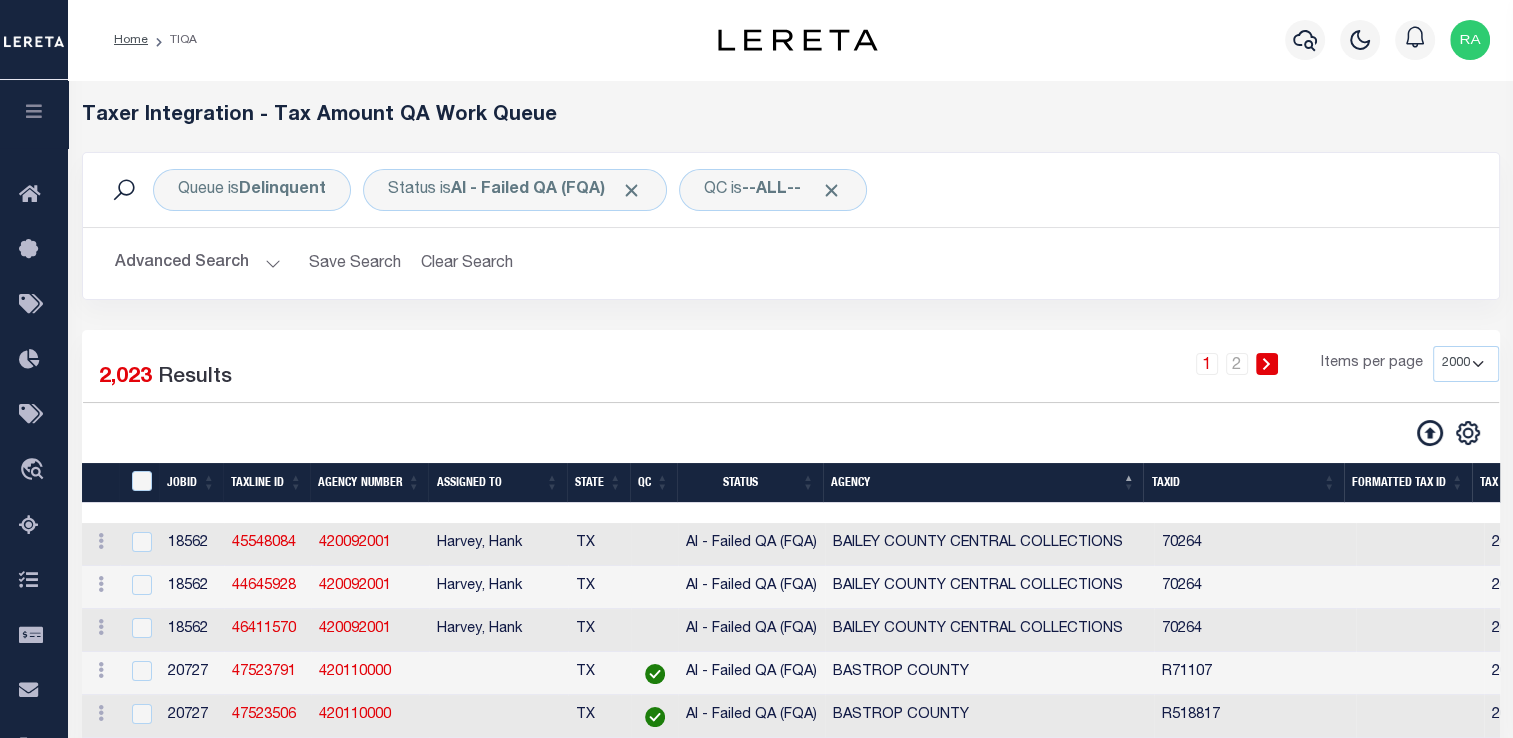 scroll, scrollTop: 198, scrollLeft: 0, axis: vertical 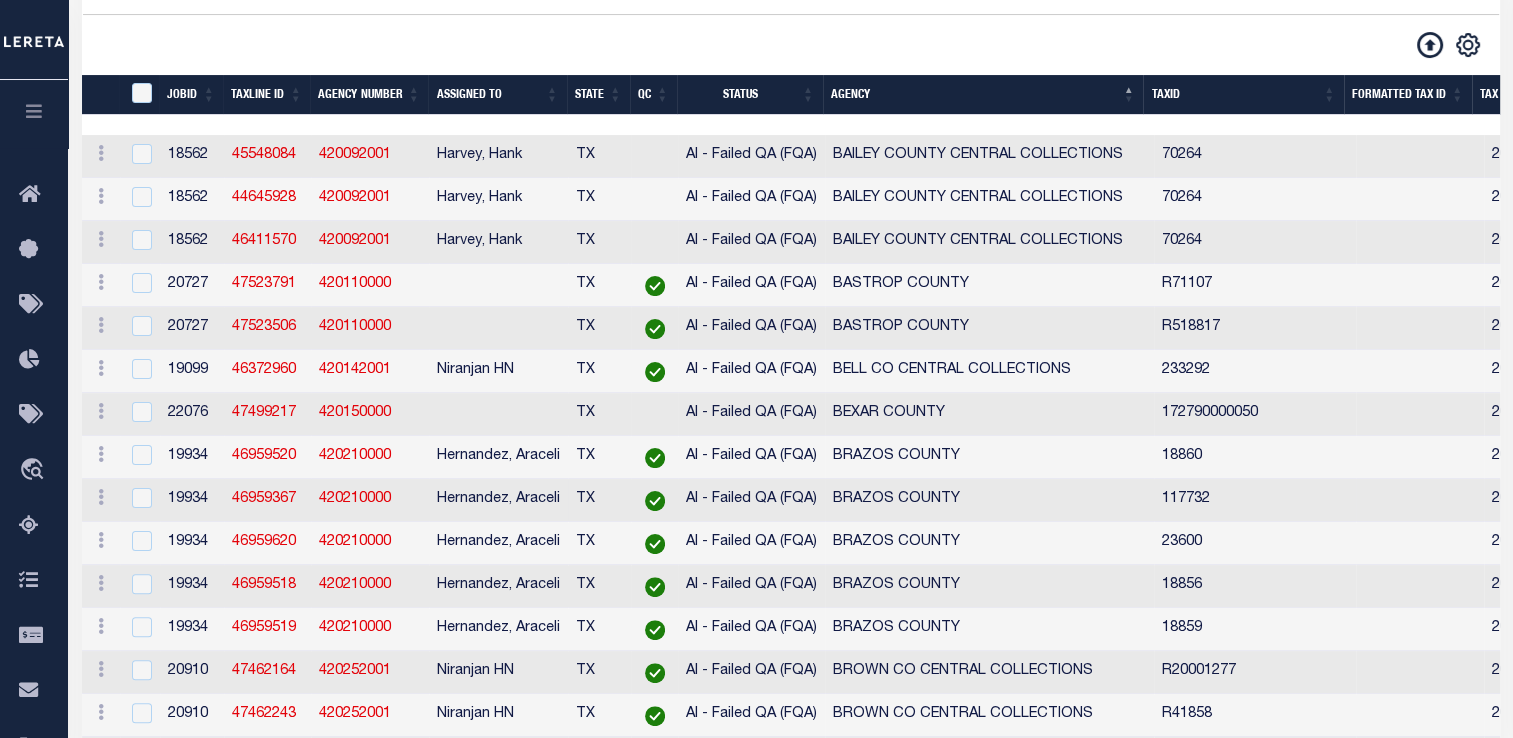 click on "Hernandez, Araceli" at bounding box center [498, 500] 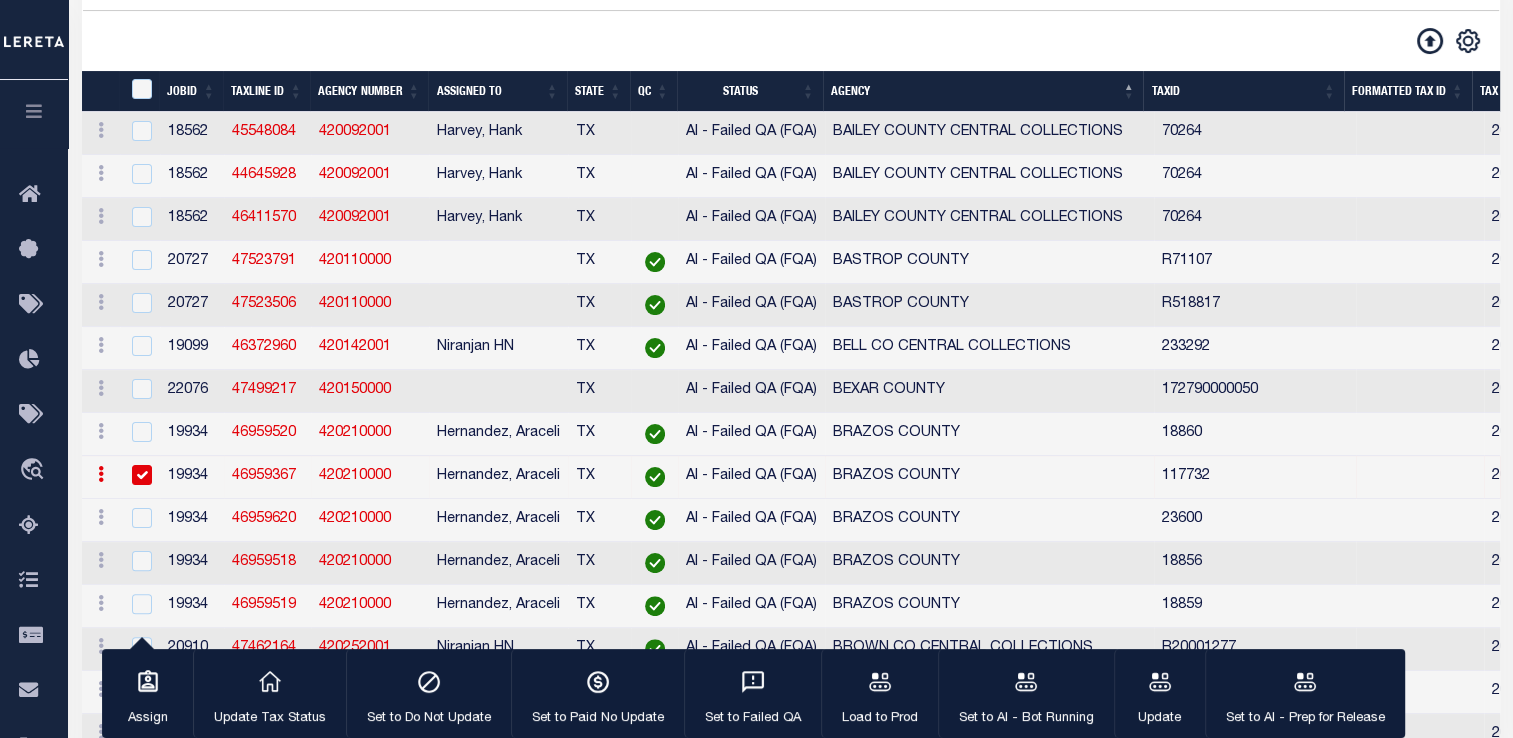 click on "Status is  AI - Failed QA (FQA)" at bounding box center [515, -198] 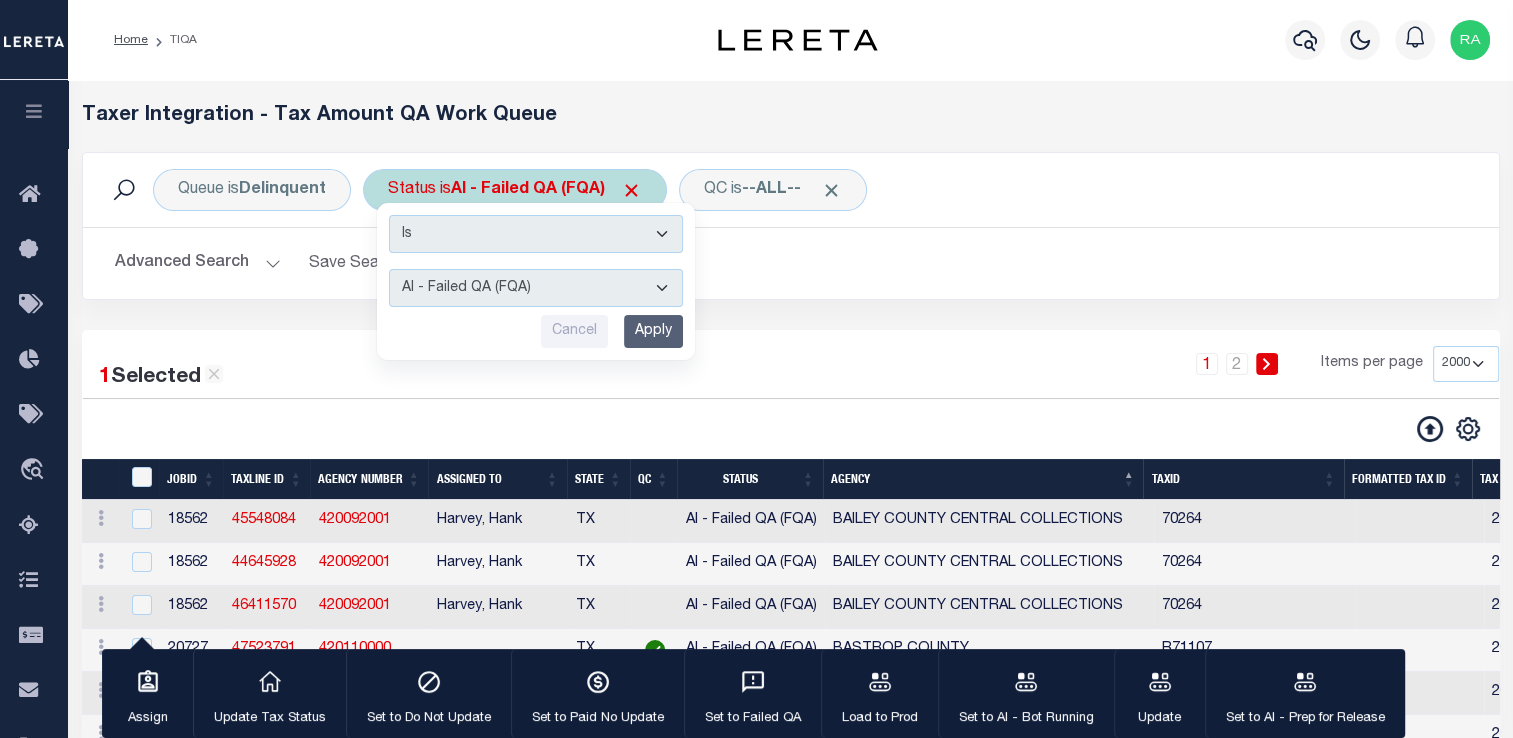 click on "AI - Bot Exception (ERR) AI - Bot Running (PLA) AI - Failed QA (FQA) AI - Prep for Release to TIQA (IUT) AI - Validation (MZT) Details Not Found (DNF) Did Not Update Production (DNU) Load to Production (LTP) Paid No Update (PNU) Ready for Production (RFP) Ready for QA (RQA) Tax ID Not Found (TNF) Tax Year Not Found (YNF)" at bounding box center [536, 288] 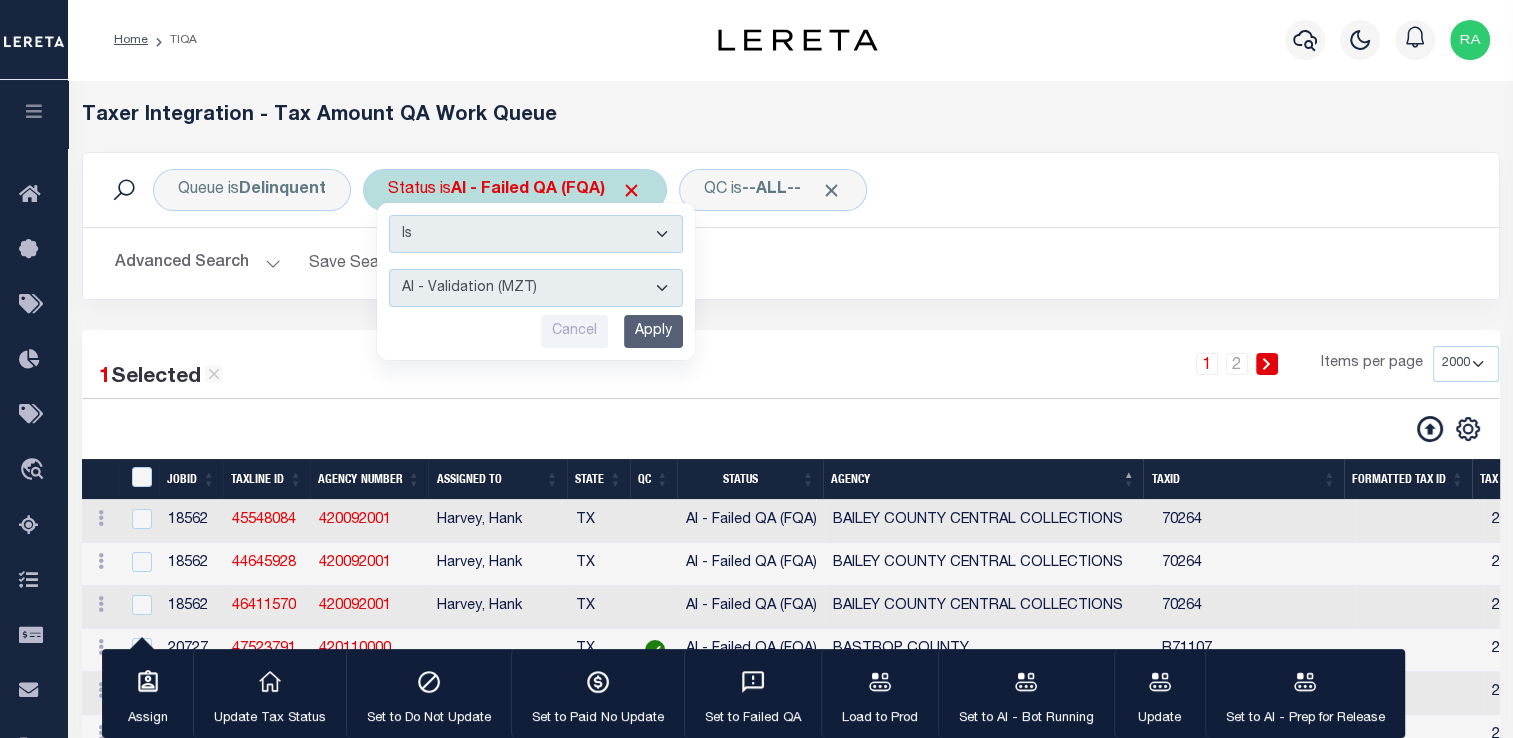 click on "Apply" at bounding box center (653, 331) 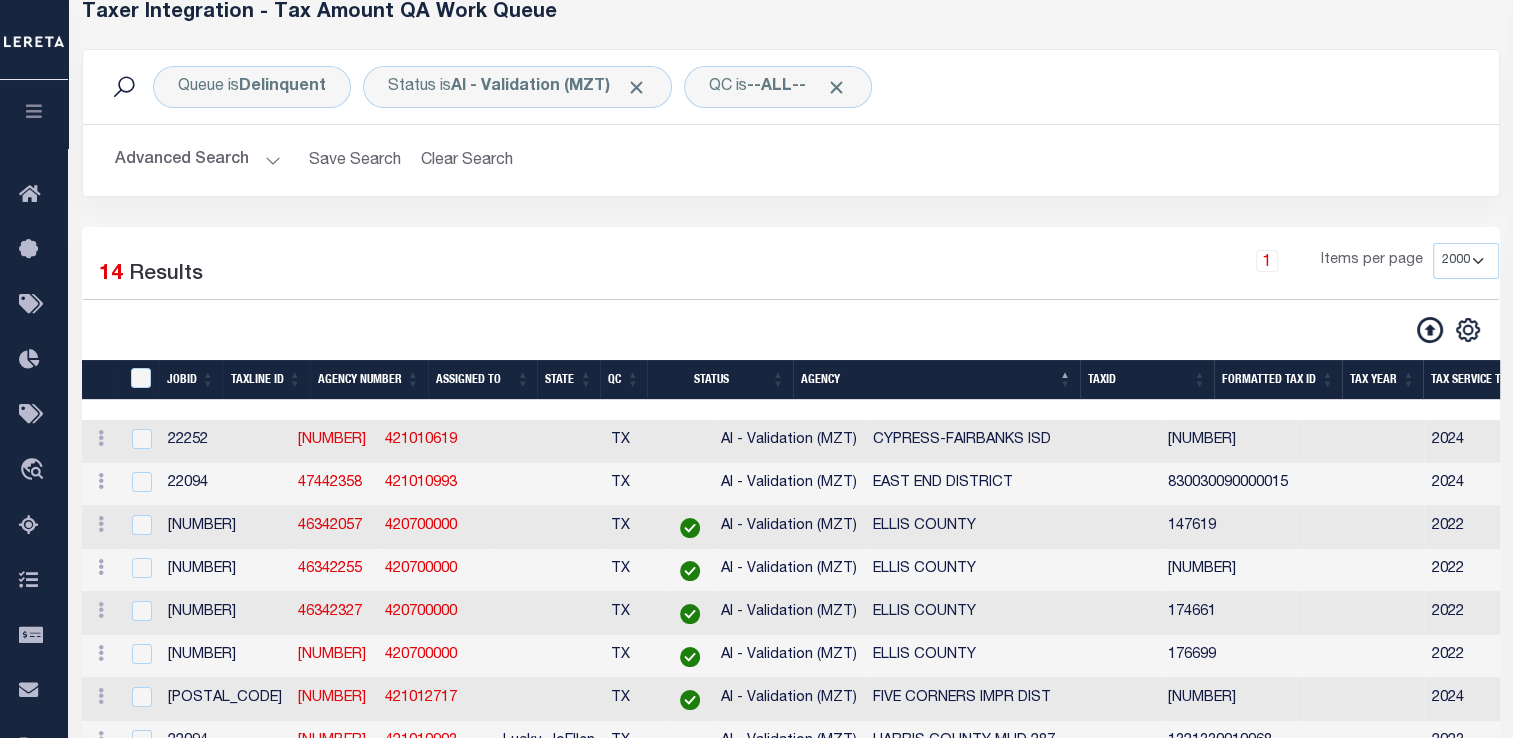 scroll, scrollTop: 56, scrollLeft: 0, axis: vertical 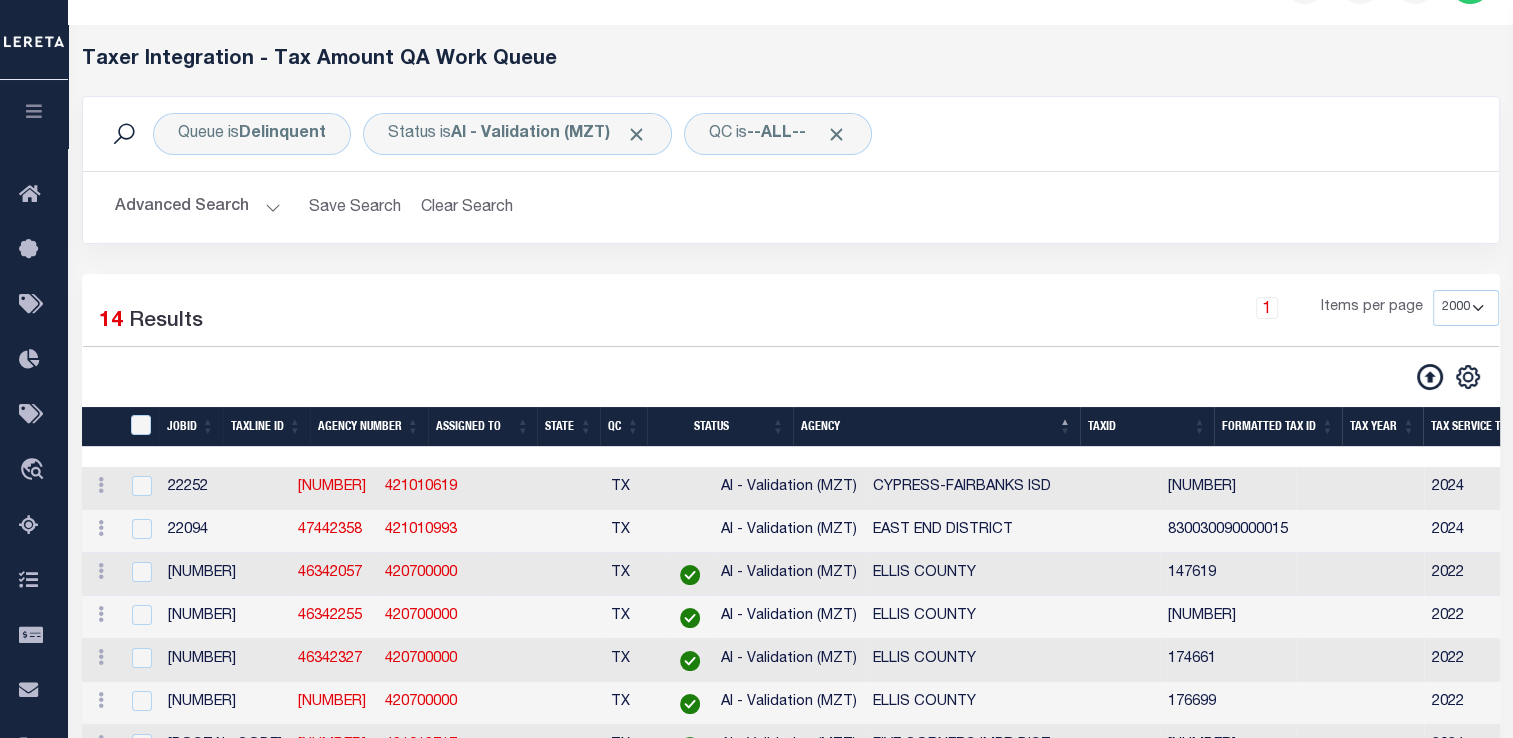 click on "Advanced Search" at bounding box center (198, 207) 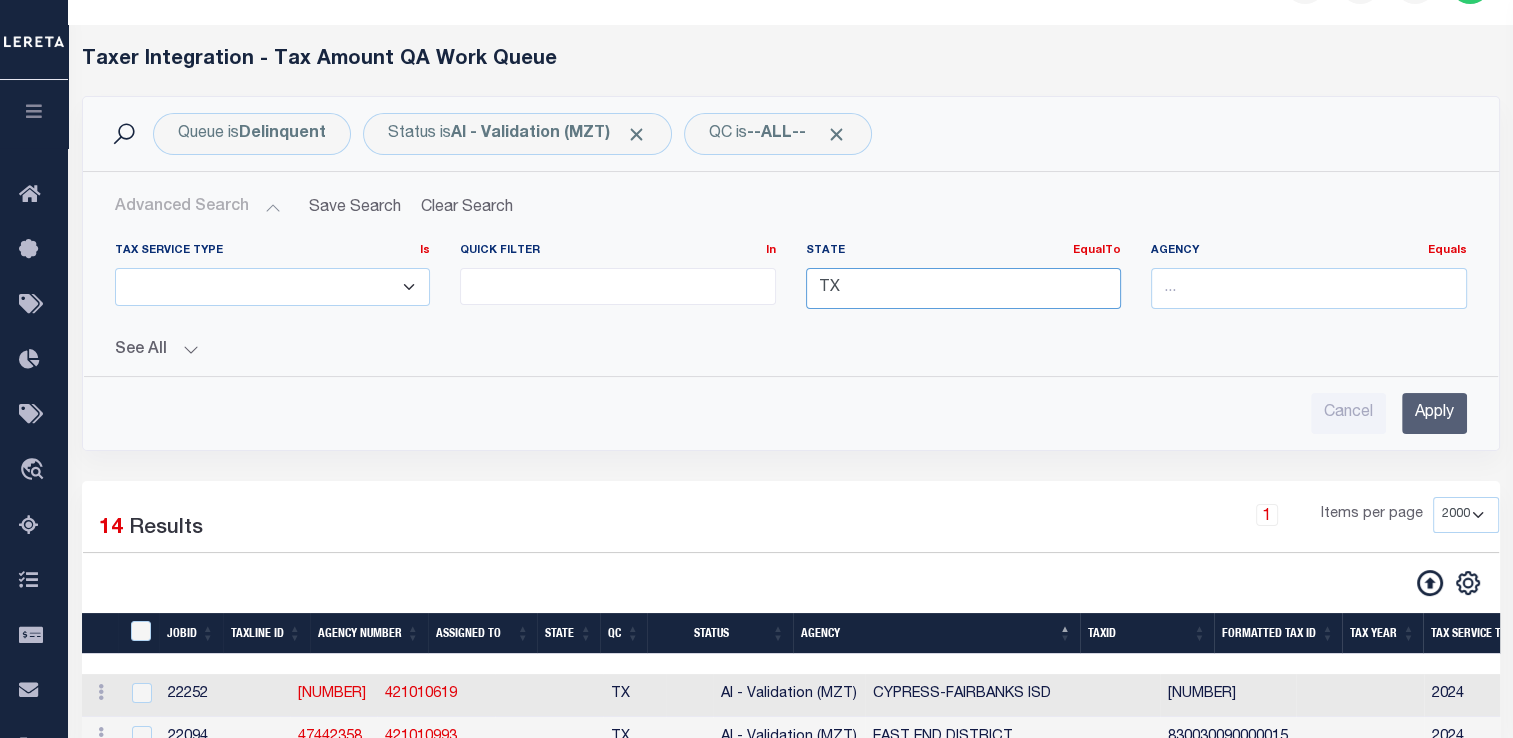 drag, startPoint x: 917, startPoint y: 285, endPoint x: 817, endPoint y: 289, distance: 100.07997 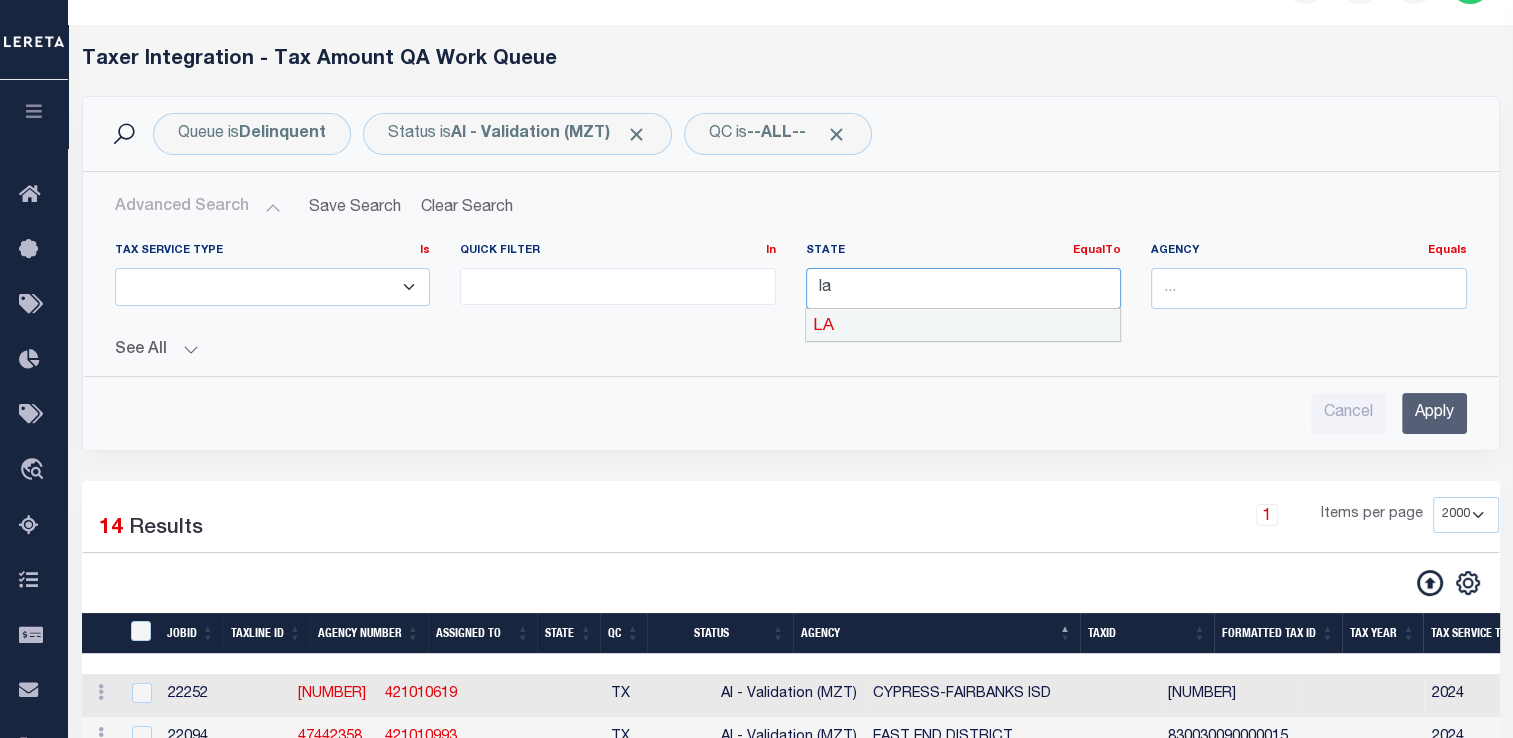 click on "LA" at bounding box center [963, 325] 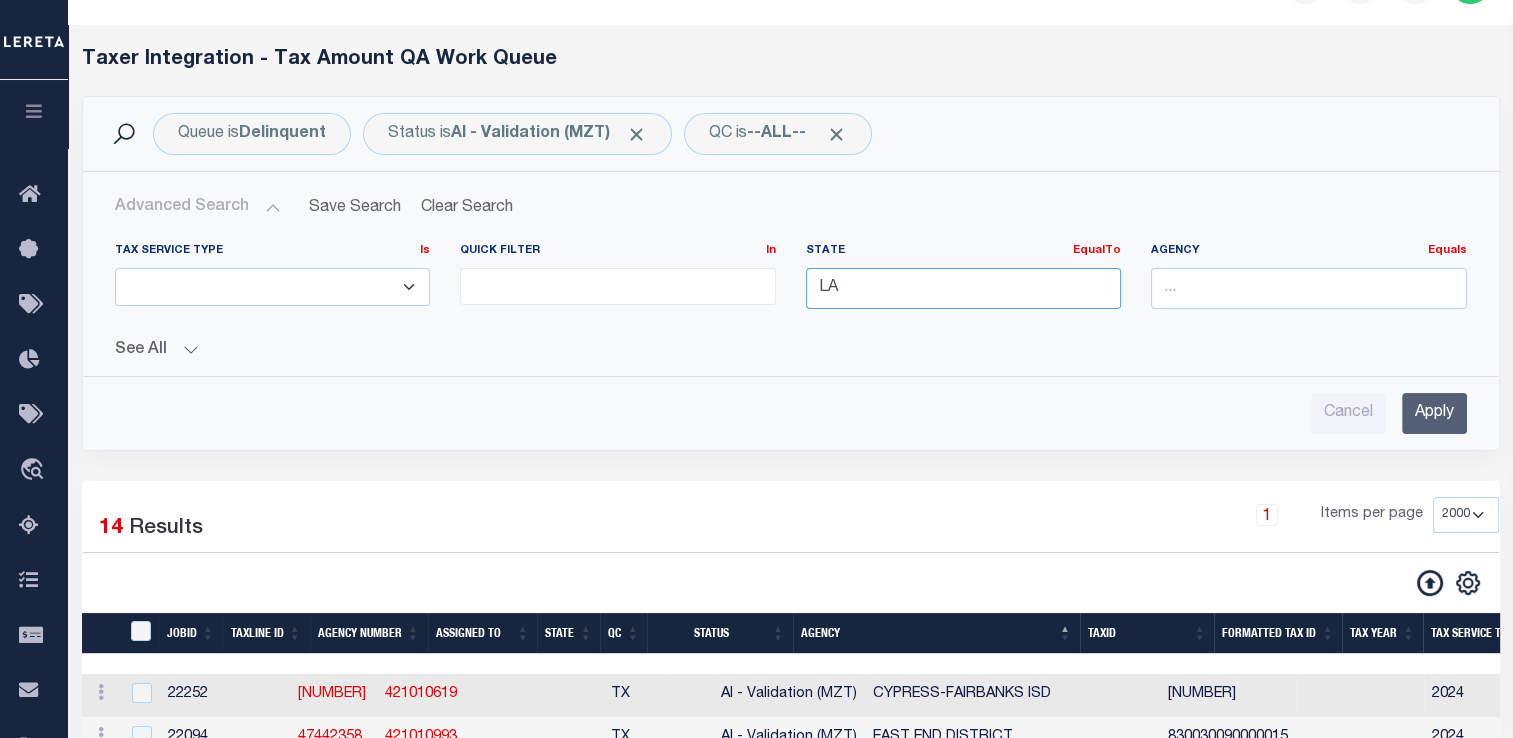 type on "LA" 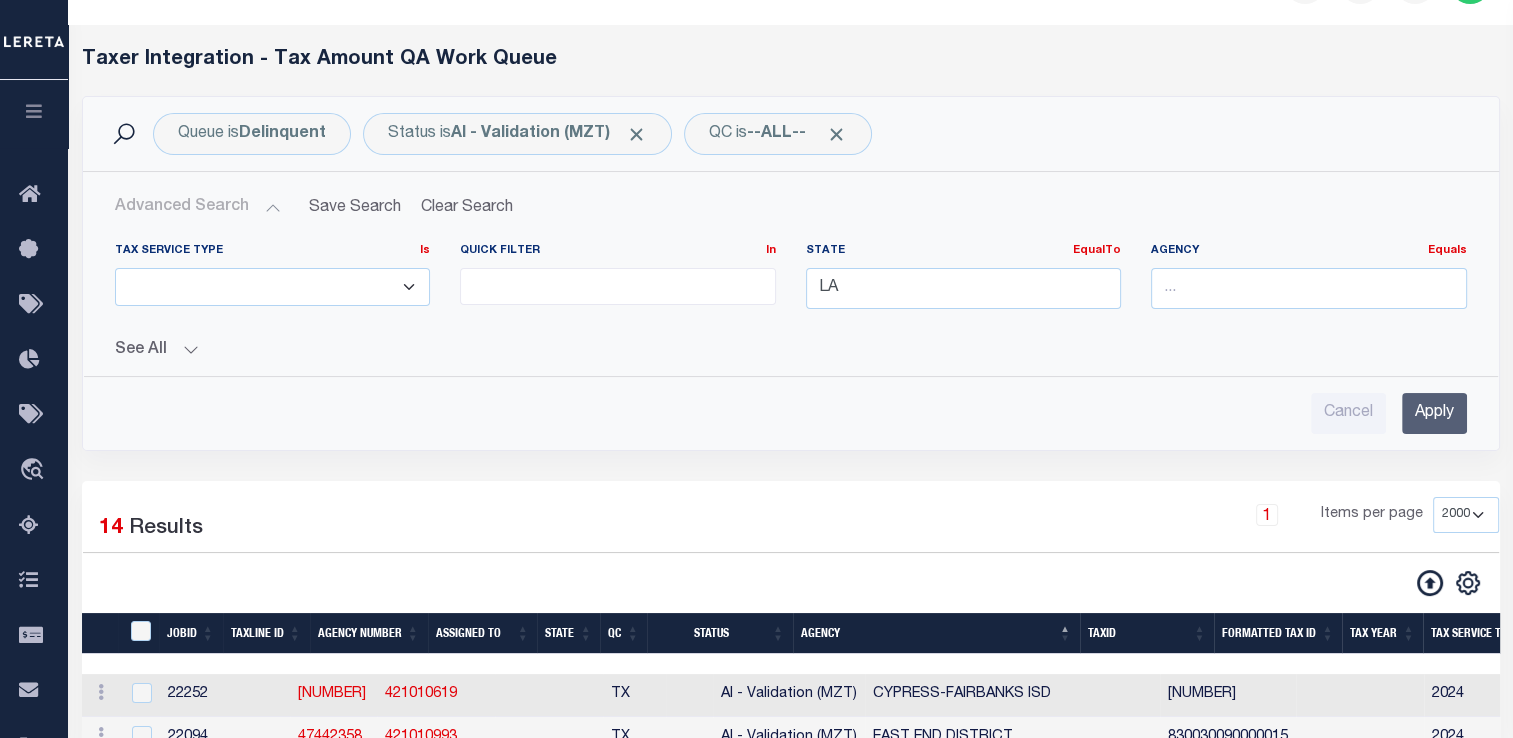 click on "Apply" at bounding box center (1434, 413) 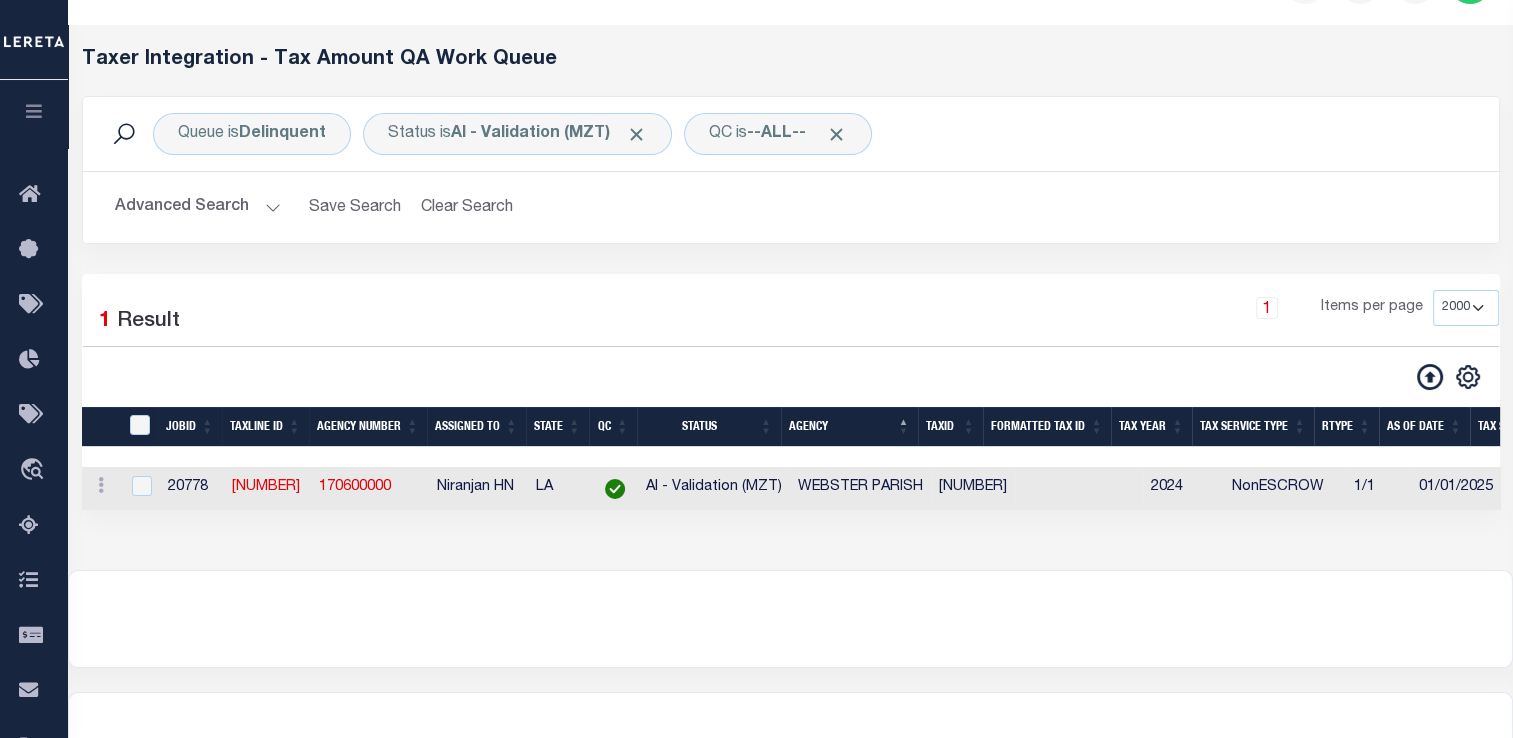 scroll, scrollTop: 0, scrollLeft: 288, axis: horizontal 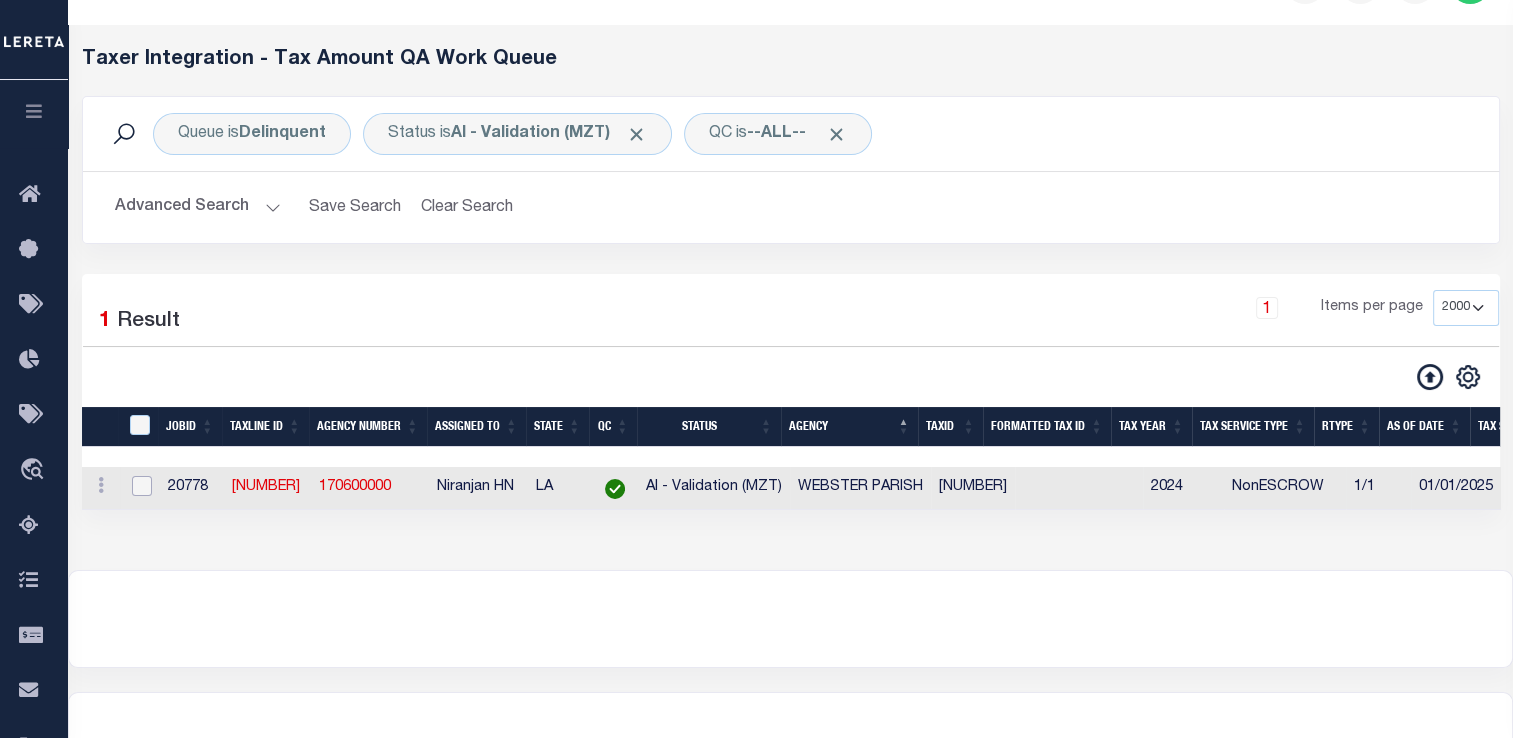 click at bounding box center (142, 486) 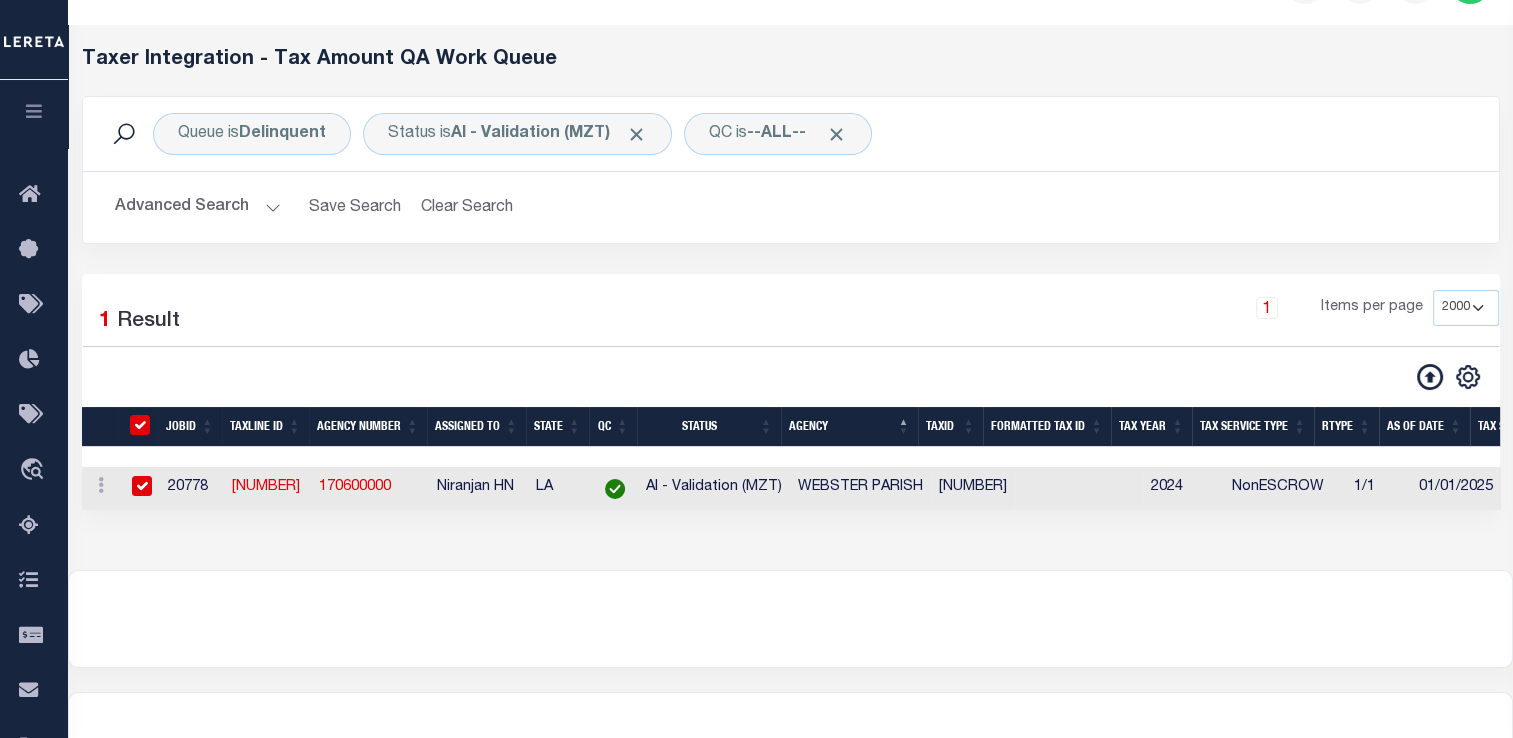 checkbox on "true" 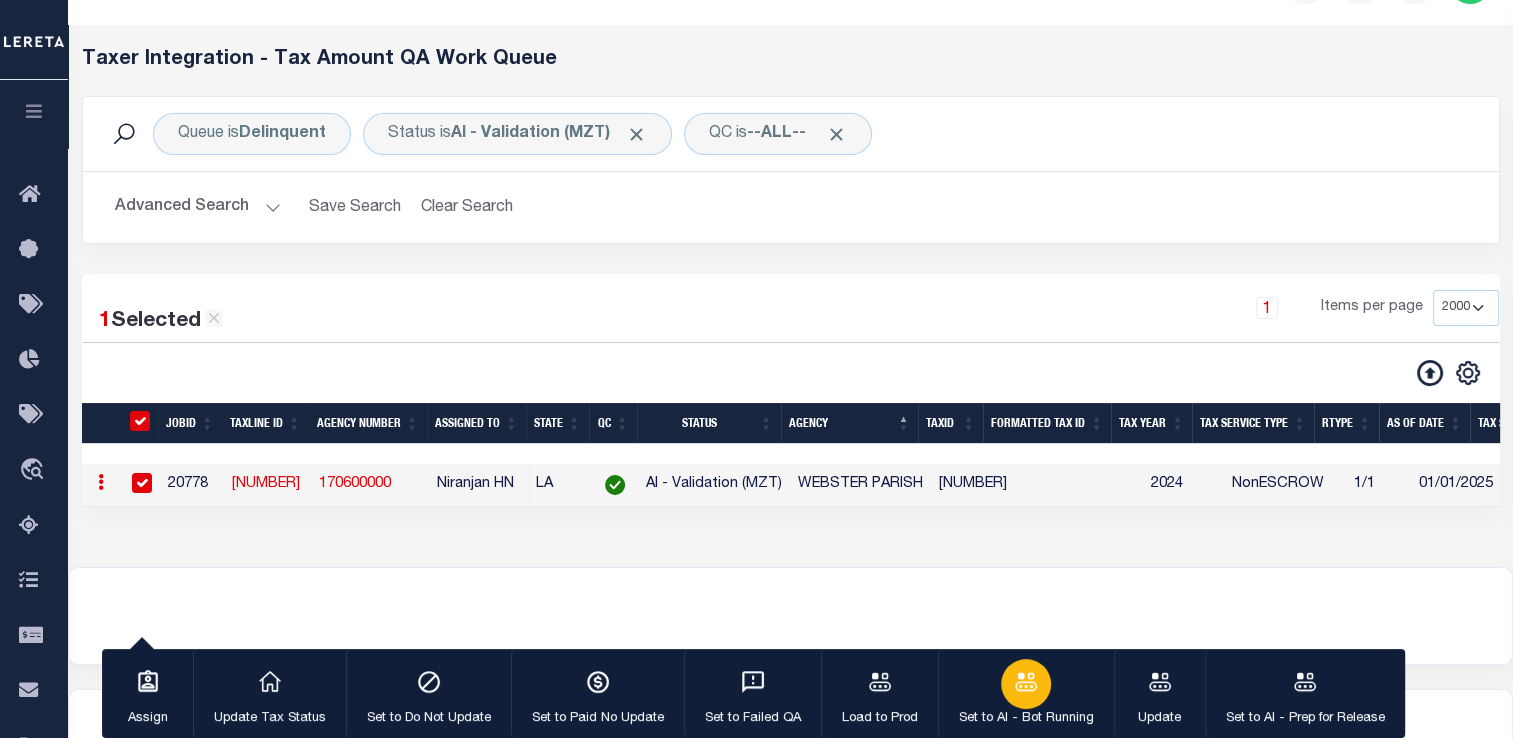 click at bounding box center (1026, 684) 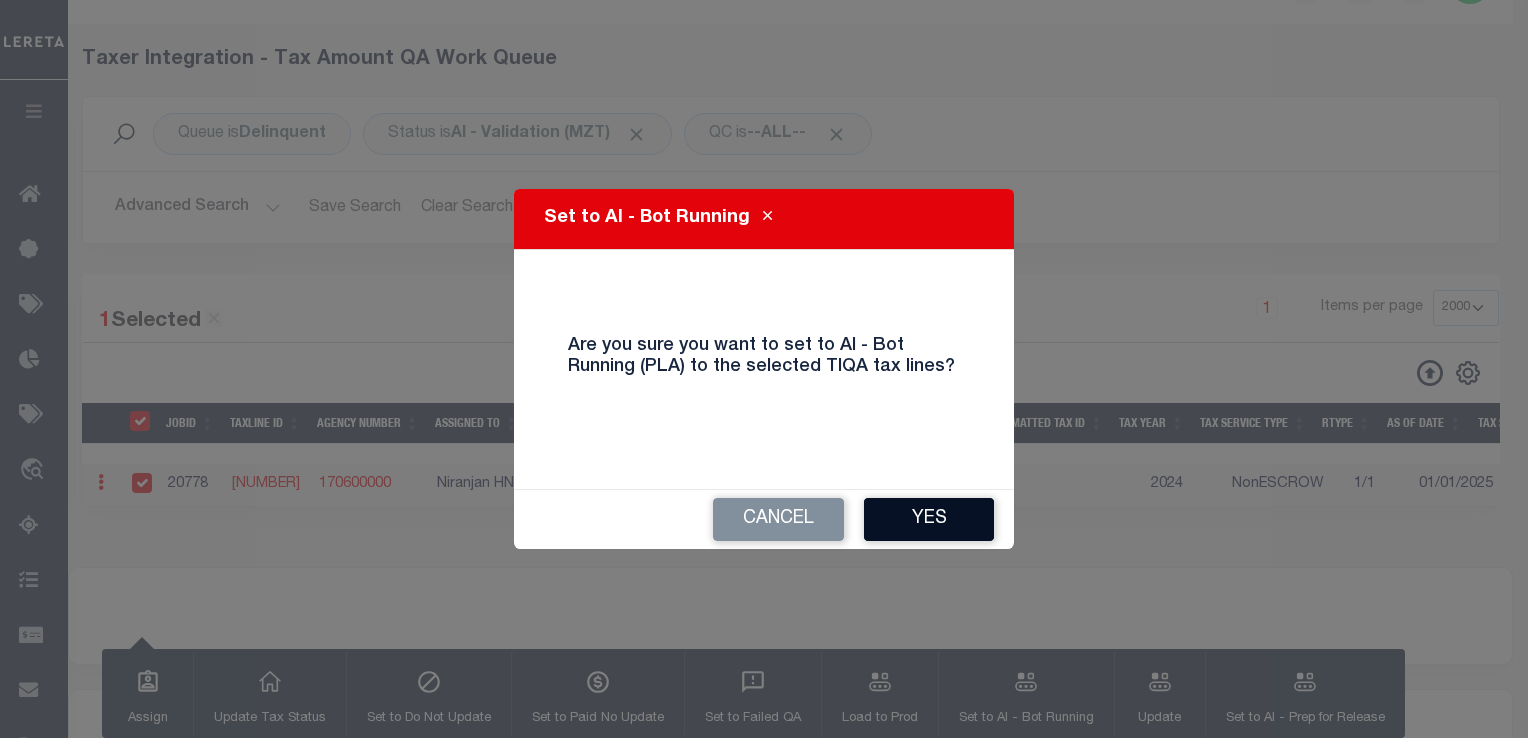 click on "Yes" at bounding box center (929, 519) 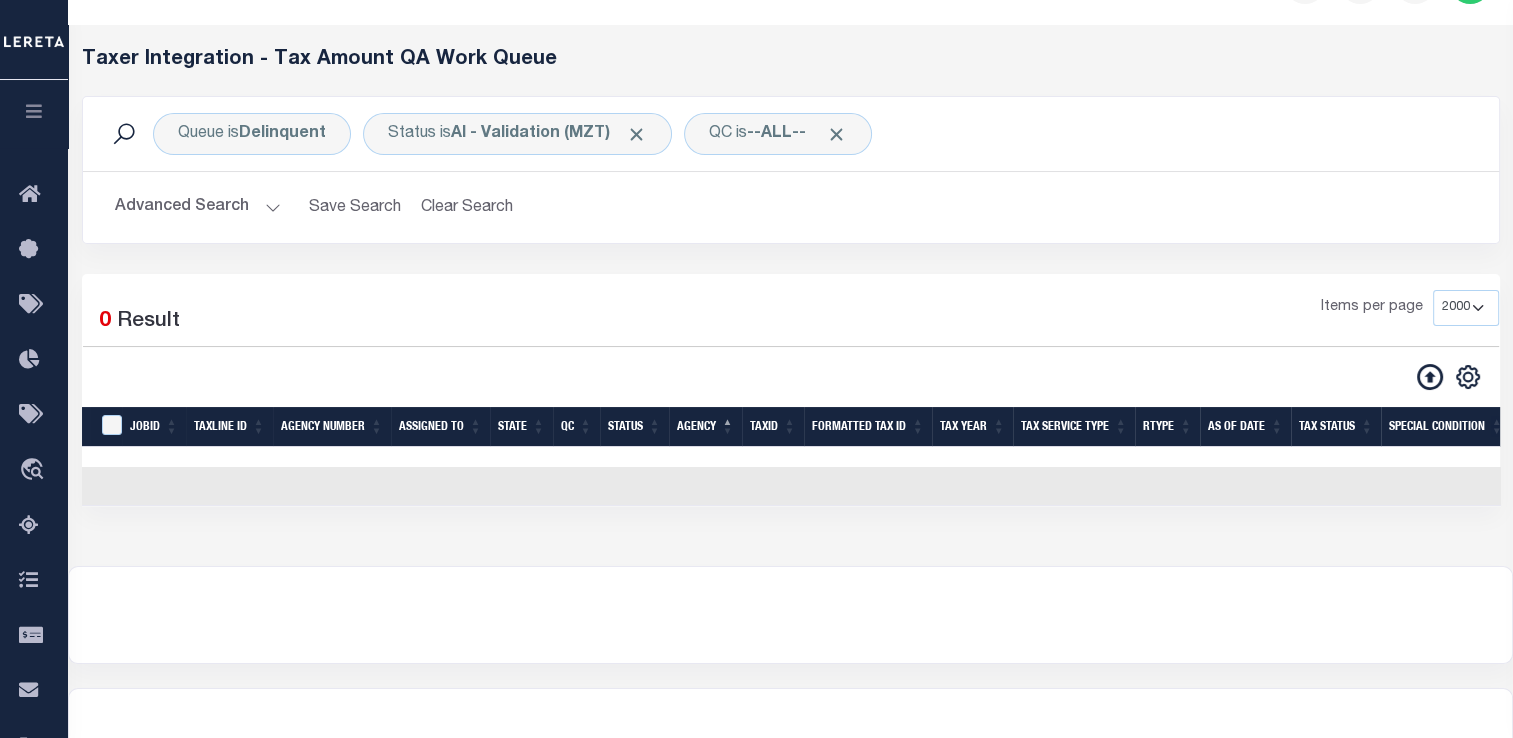 click on "Advanced Search" at bounding box center [198, 207] 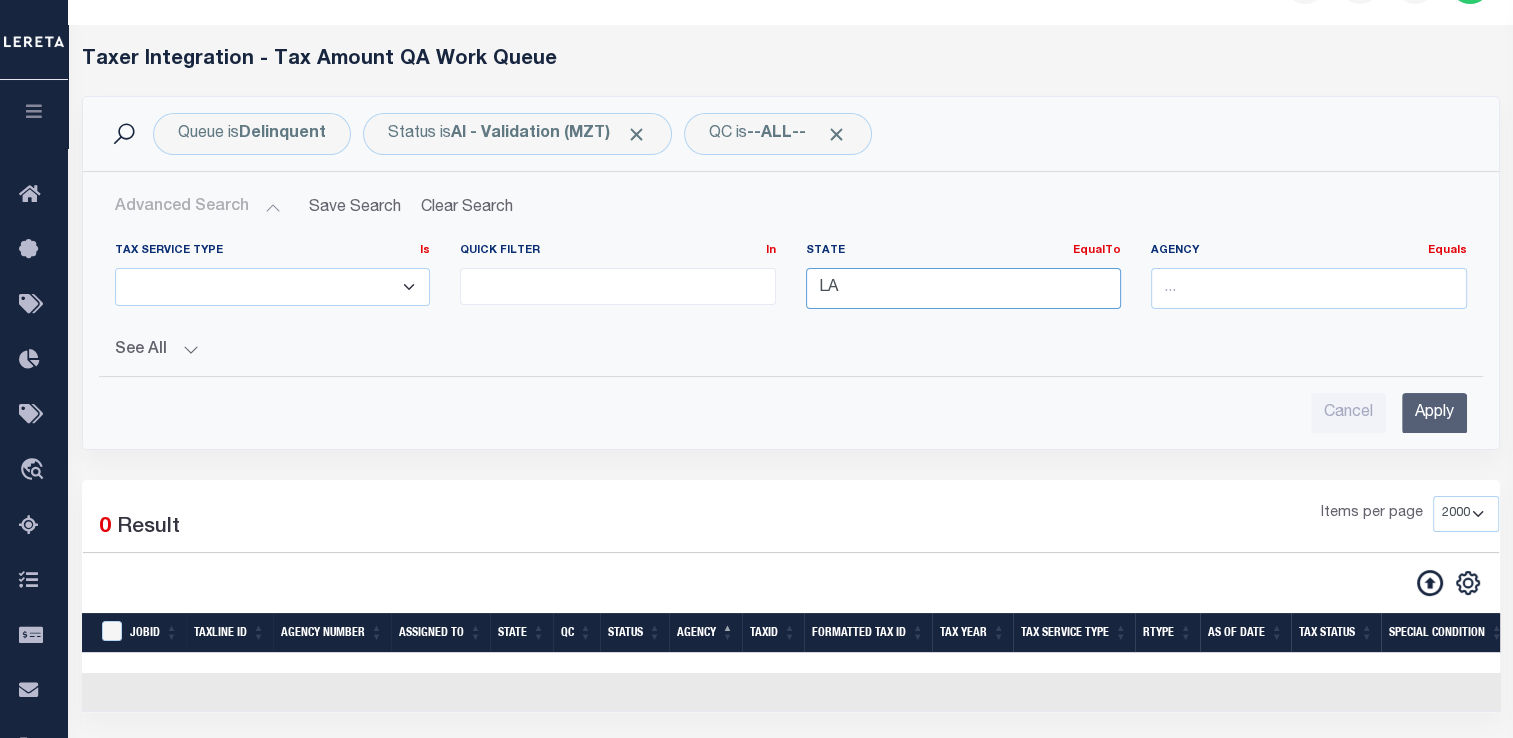 click on "LA" at bounding box center [964, 288] 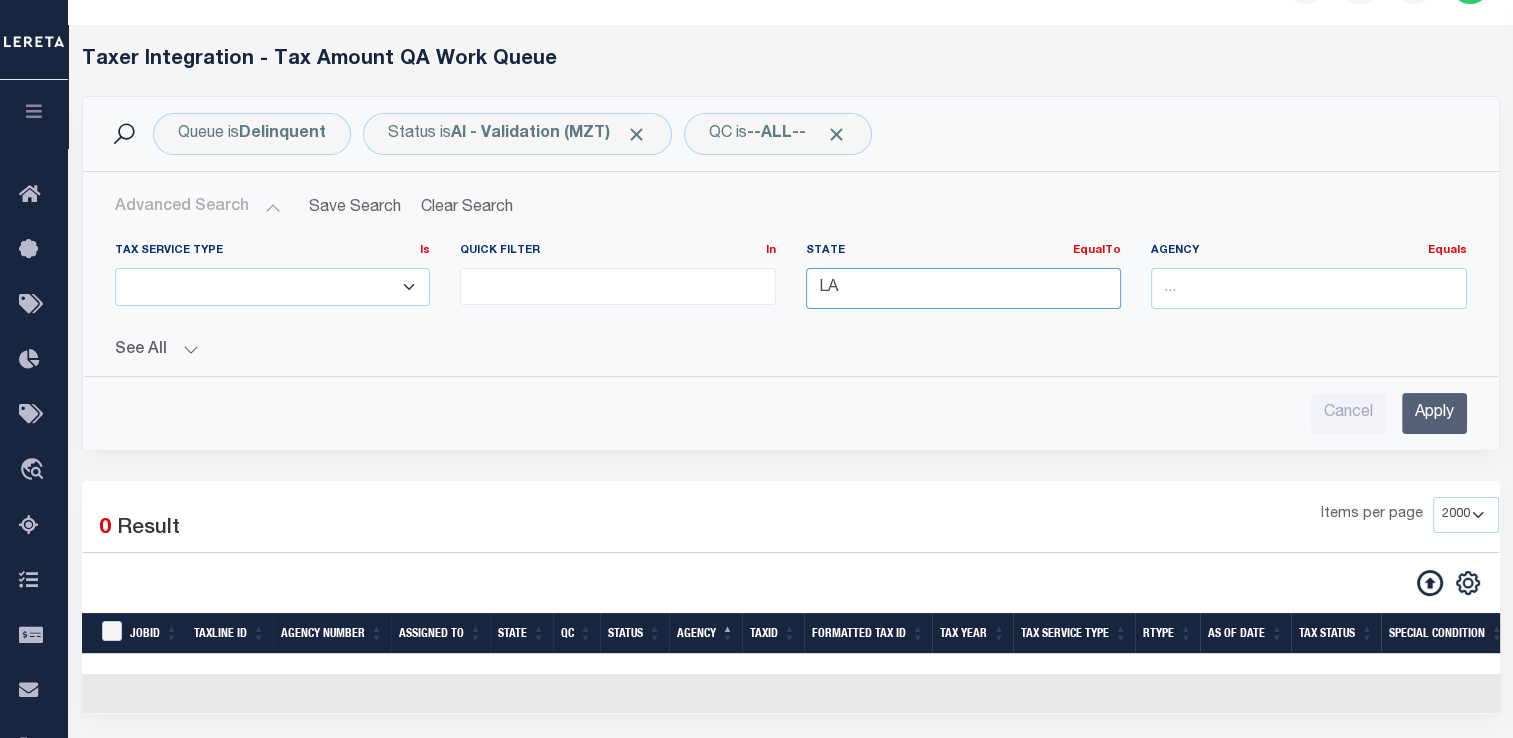 type on "L" 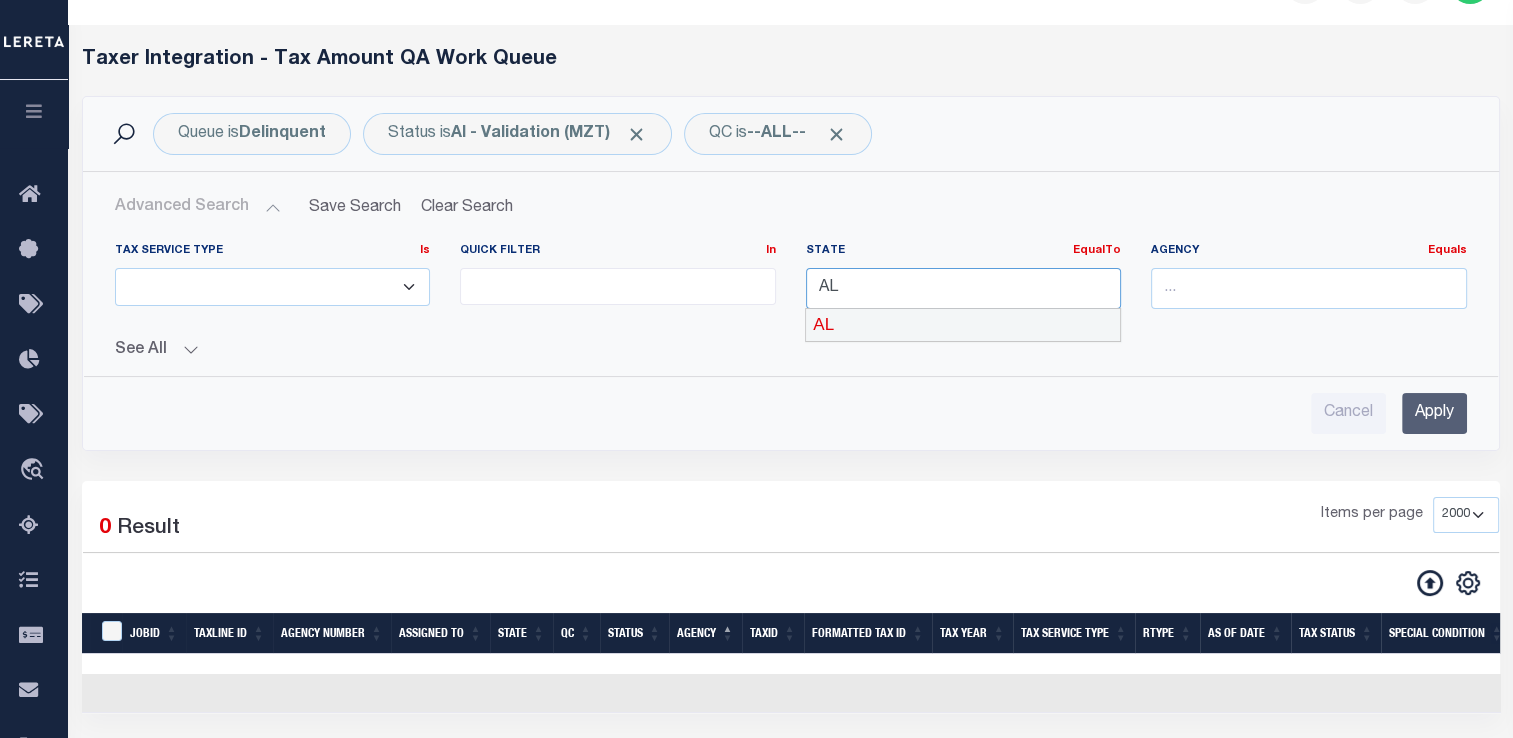 click on "AL" at bounding box center [963, 325] 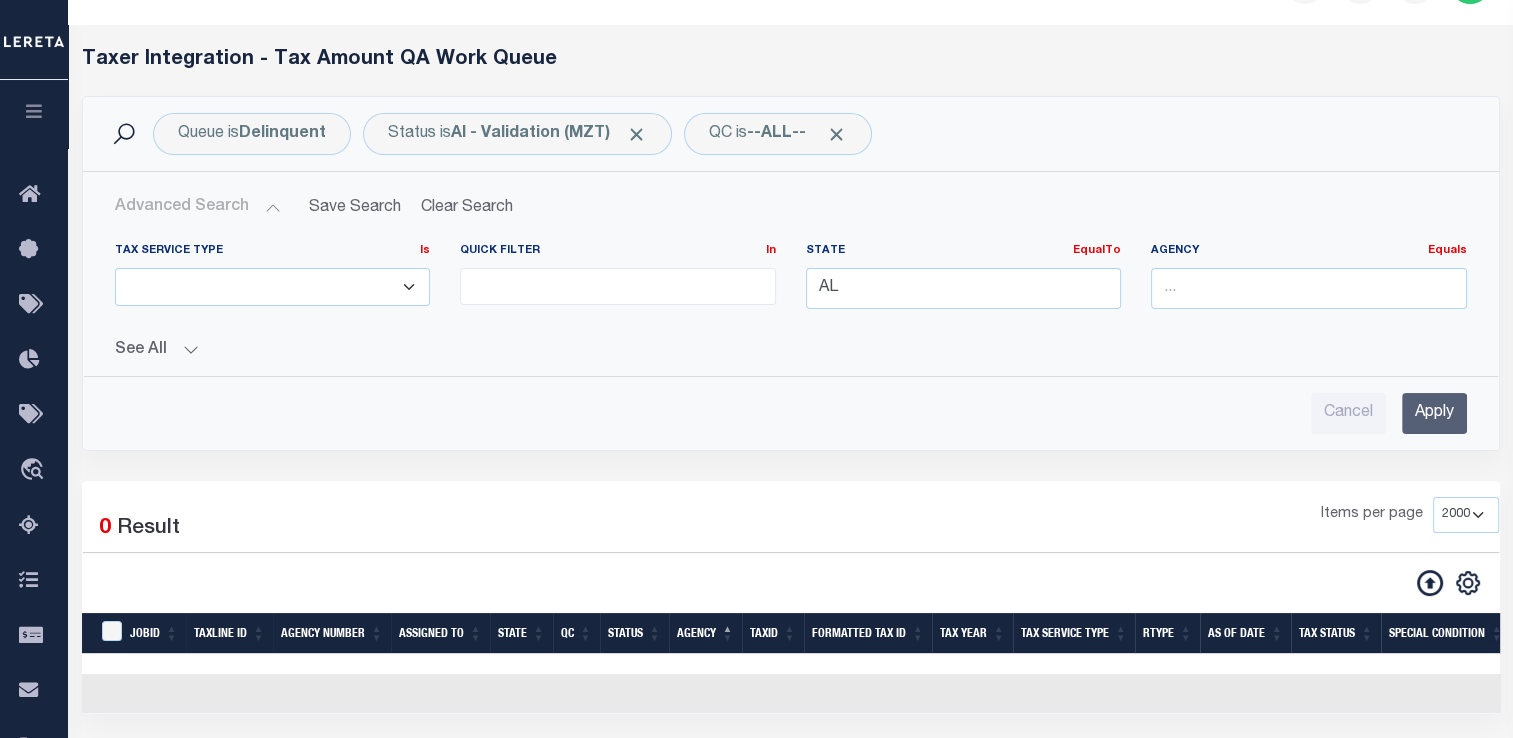 click on "Apply" at bounding box center [1434, 413] 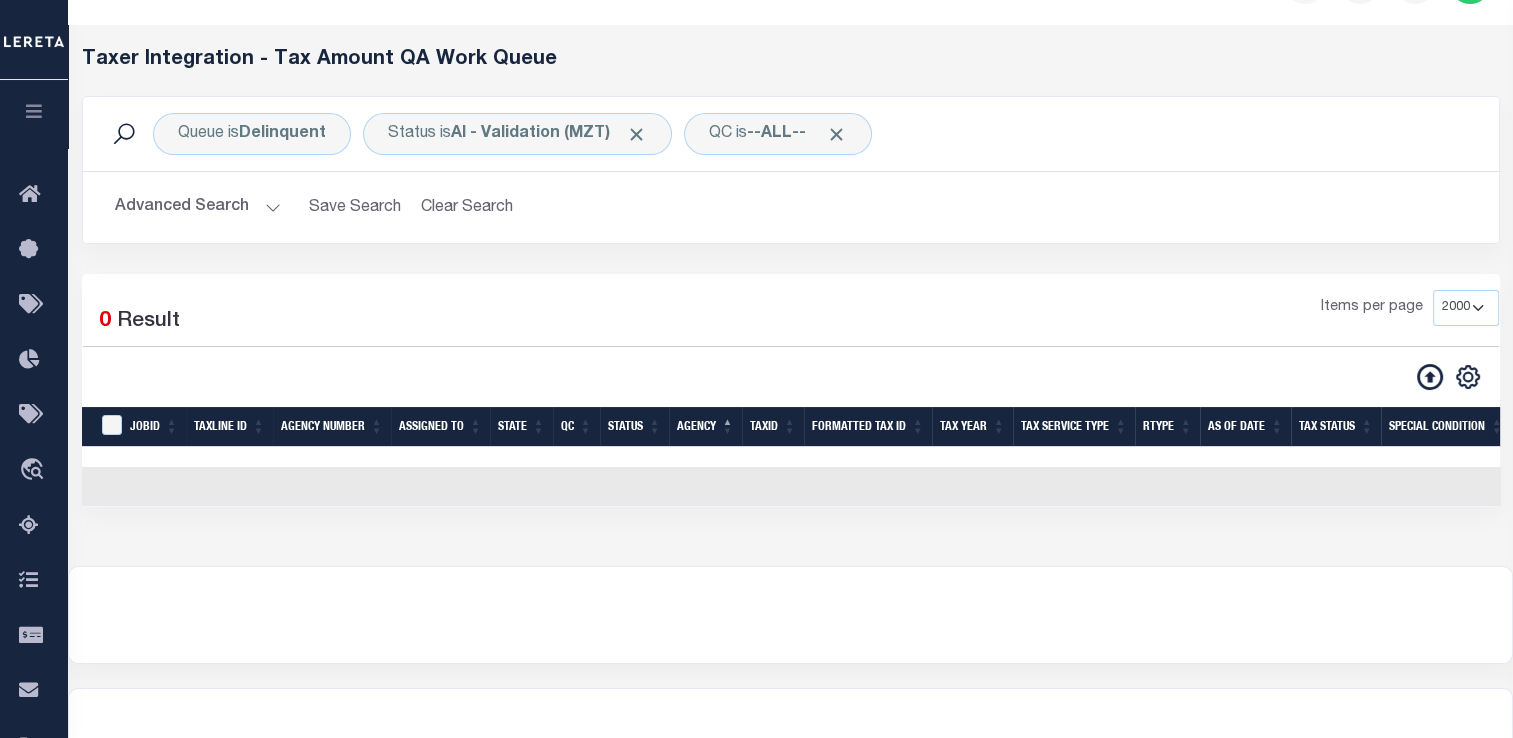 click on "Advanced Search" at bounding box center (198, 207) 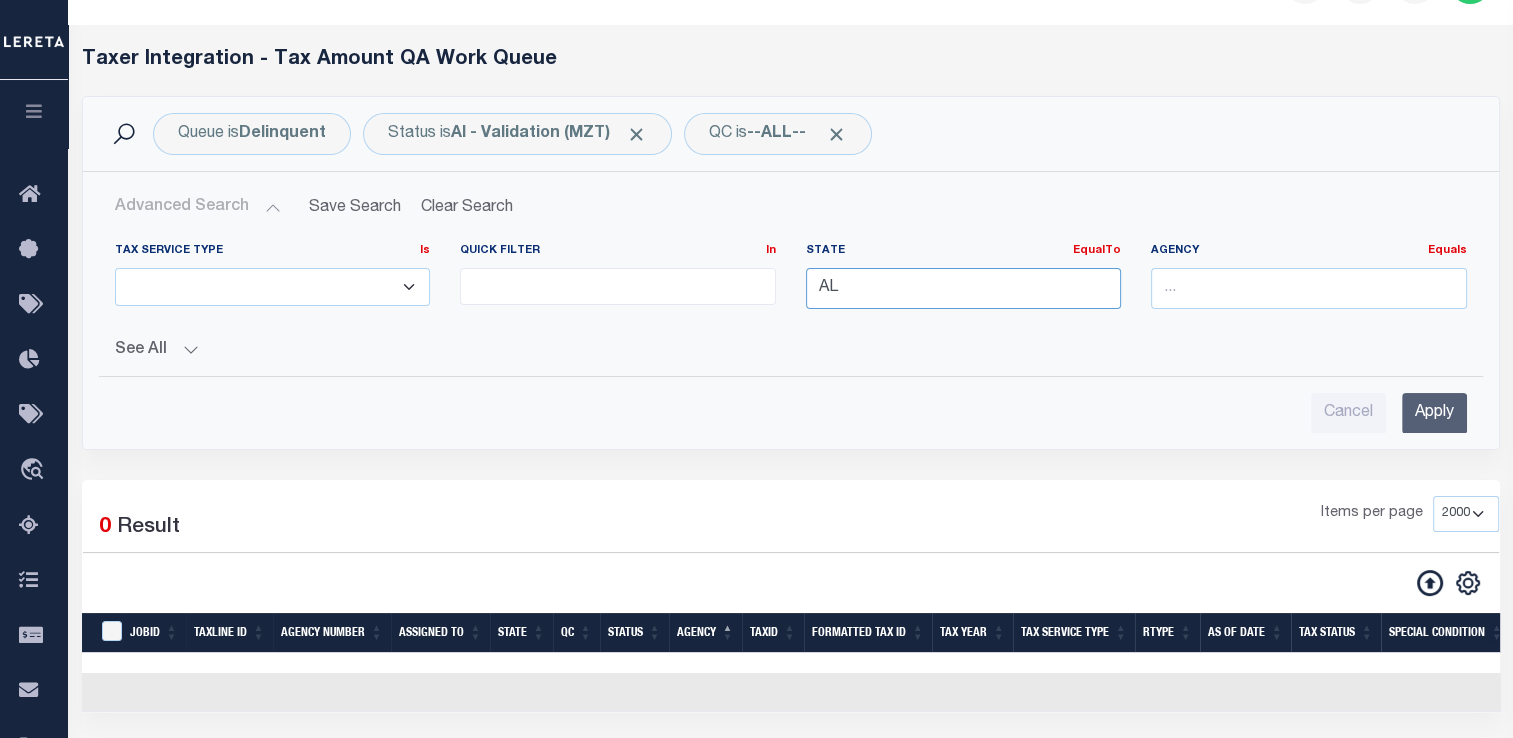 drag, startPoint x: 884, startPoint y: 284, endPoint x: 844, endPoint y: 285, distance: 40.012497 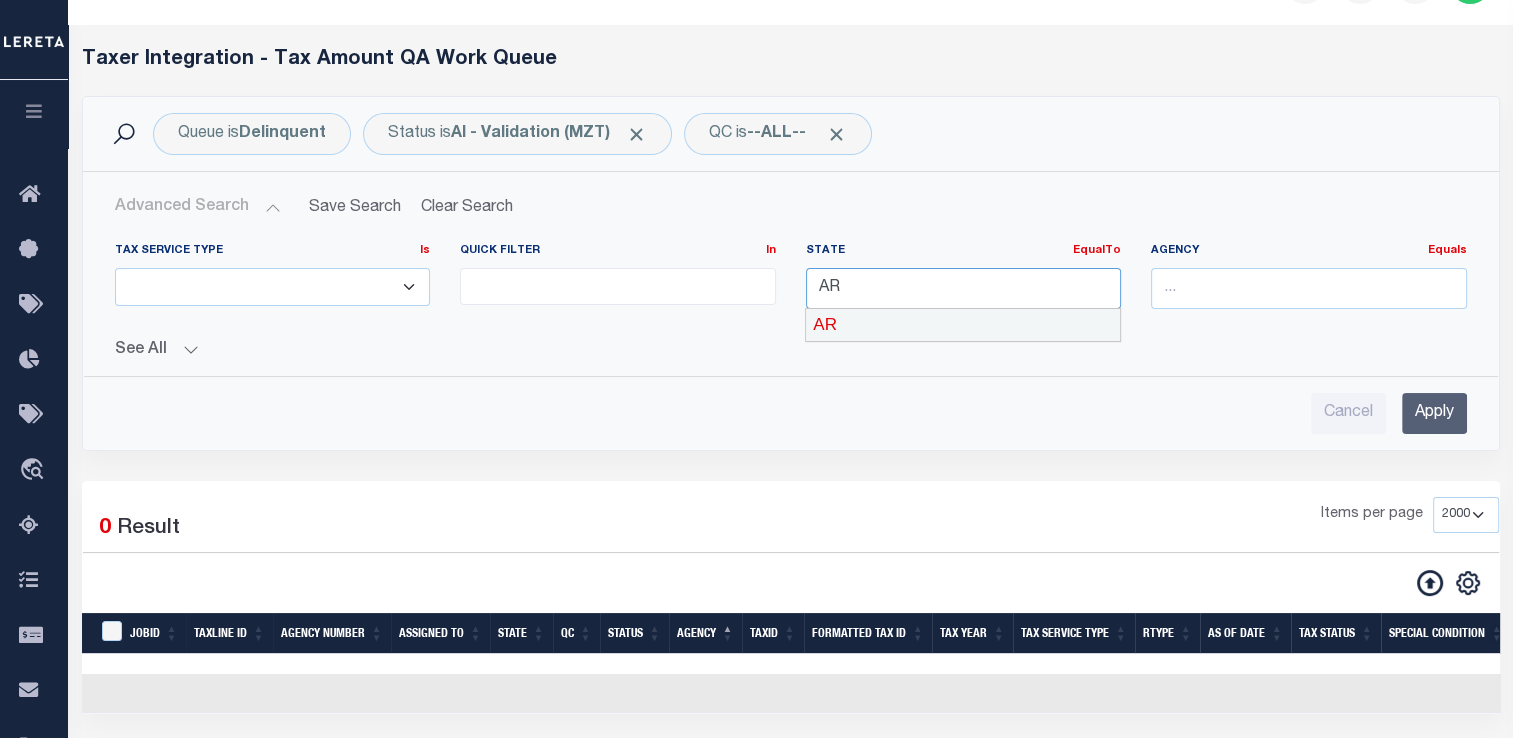 click on "AR" at bounding box center [963, 325] 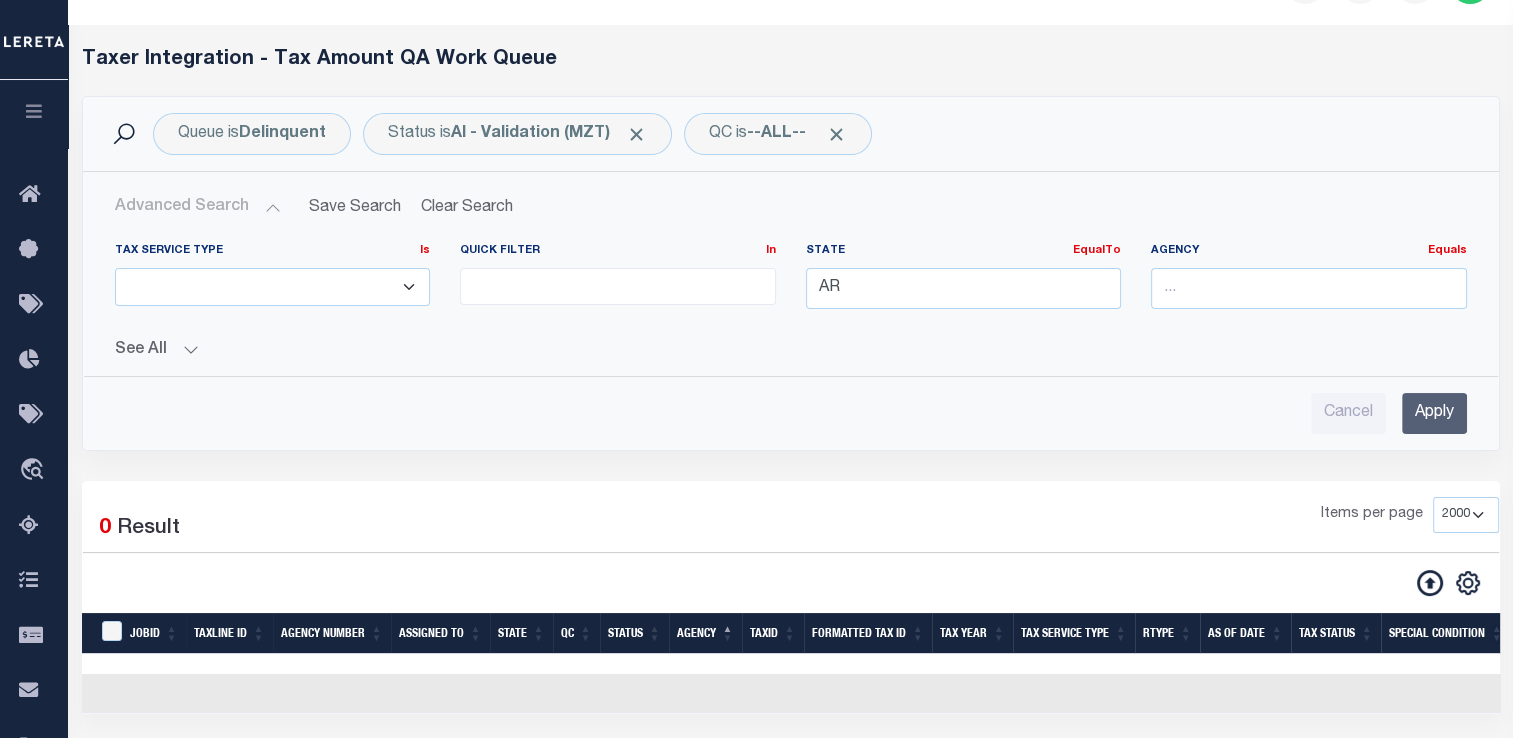 click on "Apply" at bounding box center (1434, 413) 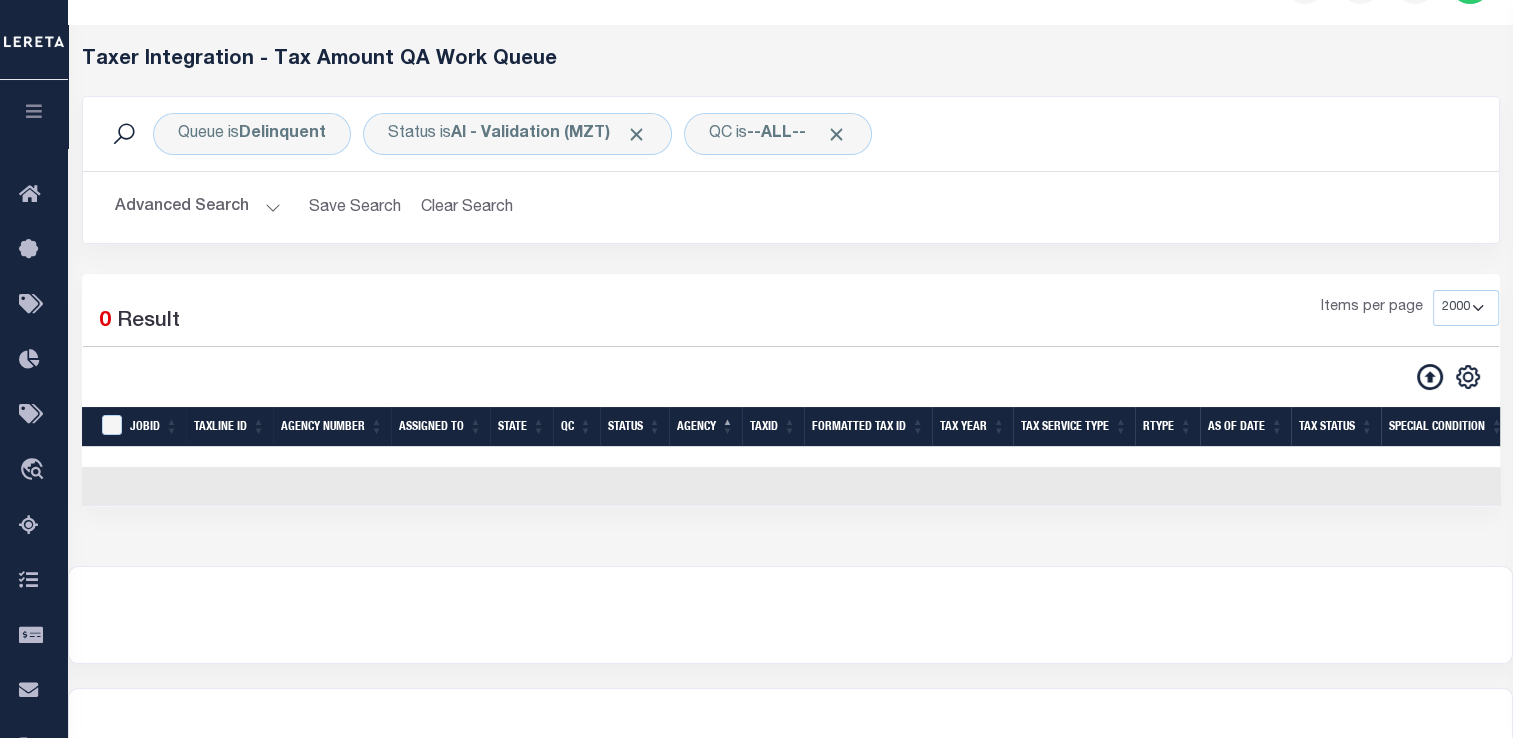 click on "Advanced Search" at bounding box center [198, 207] 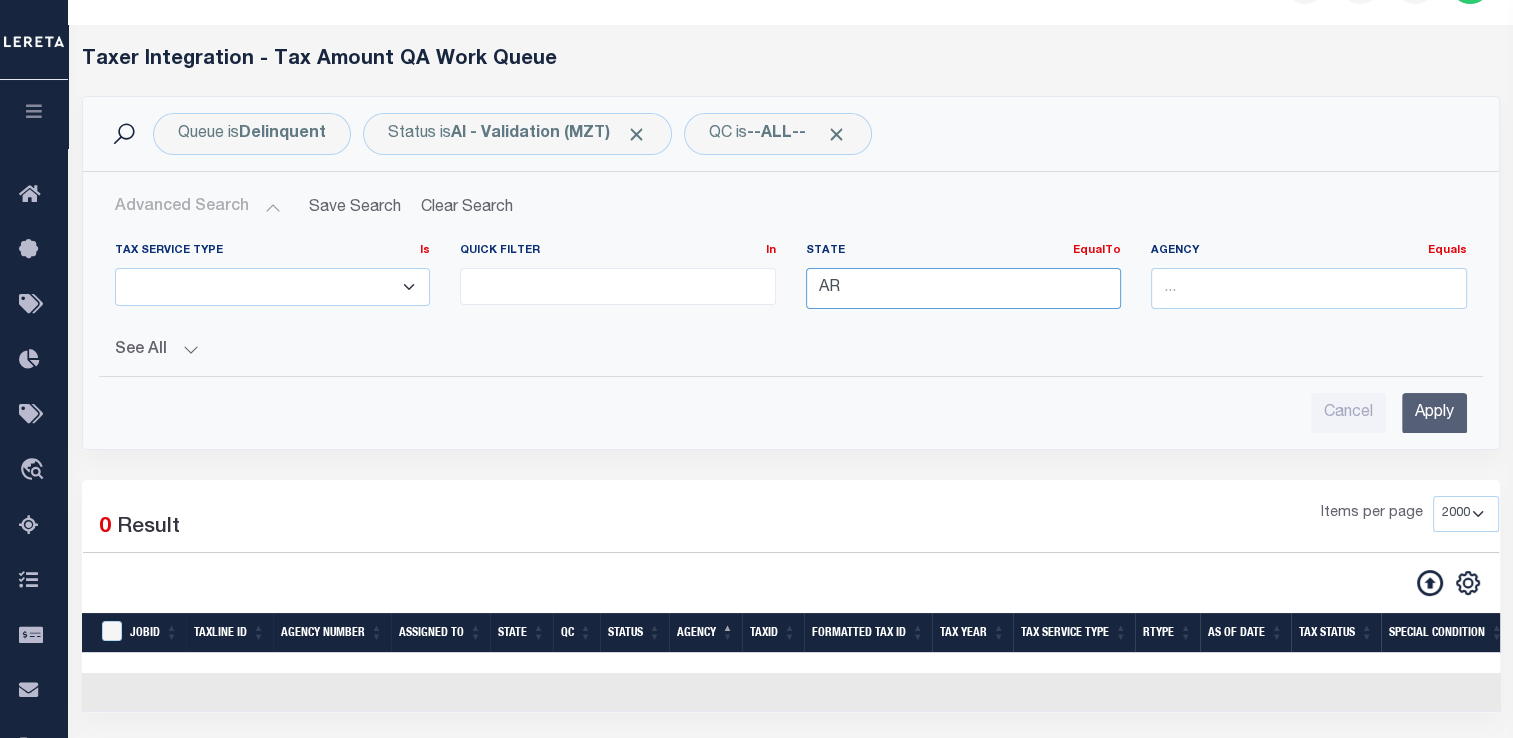 click on "AR" at bounding box center (964, 288) 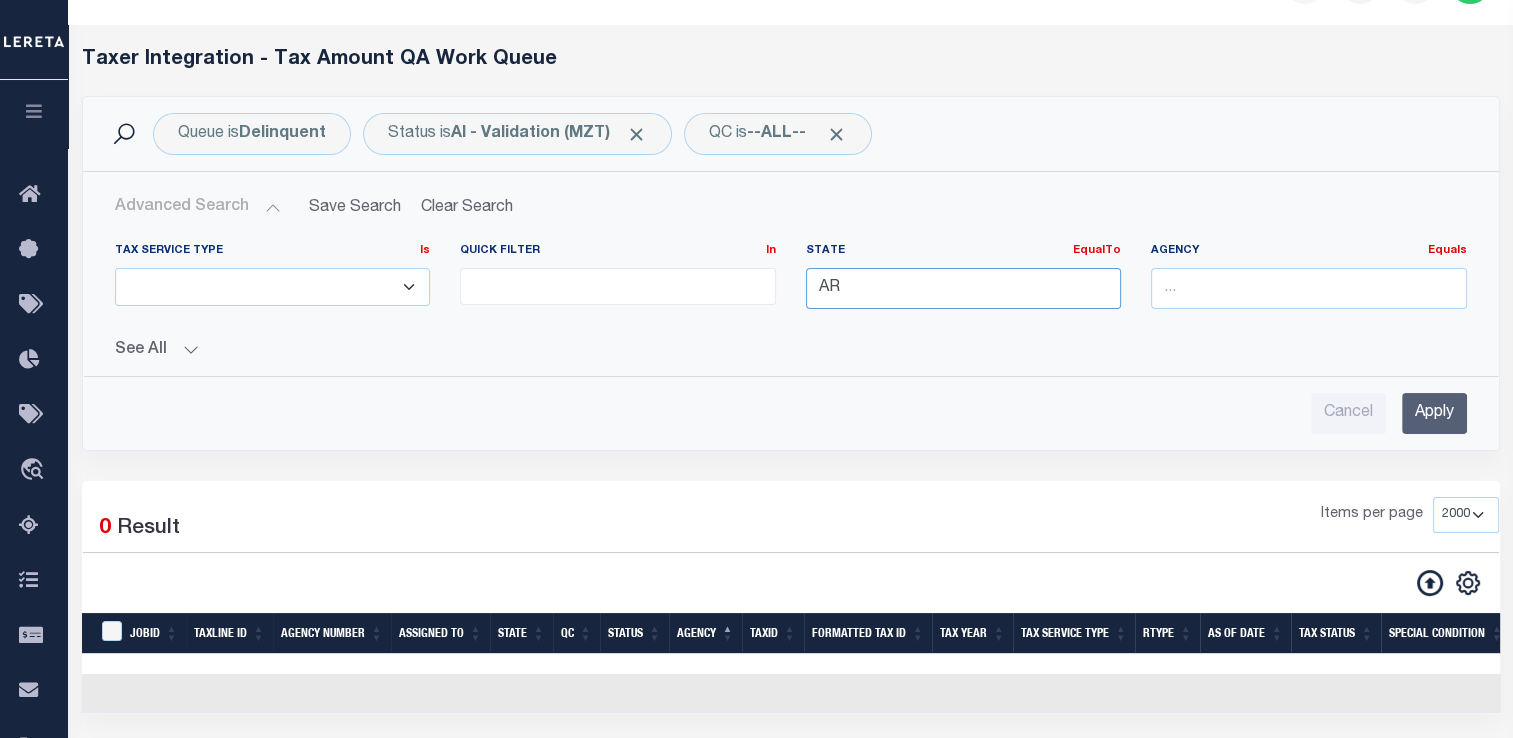 type on "A" 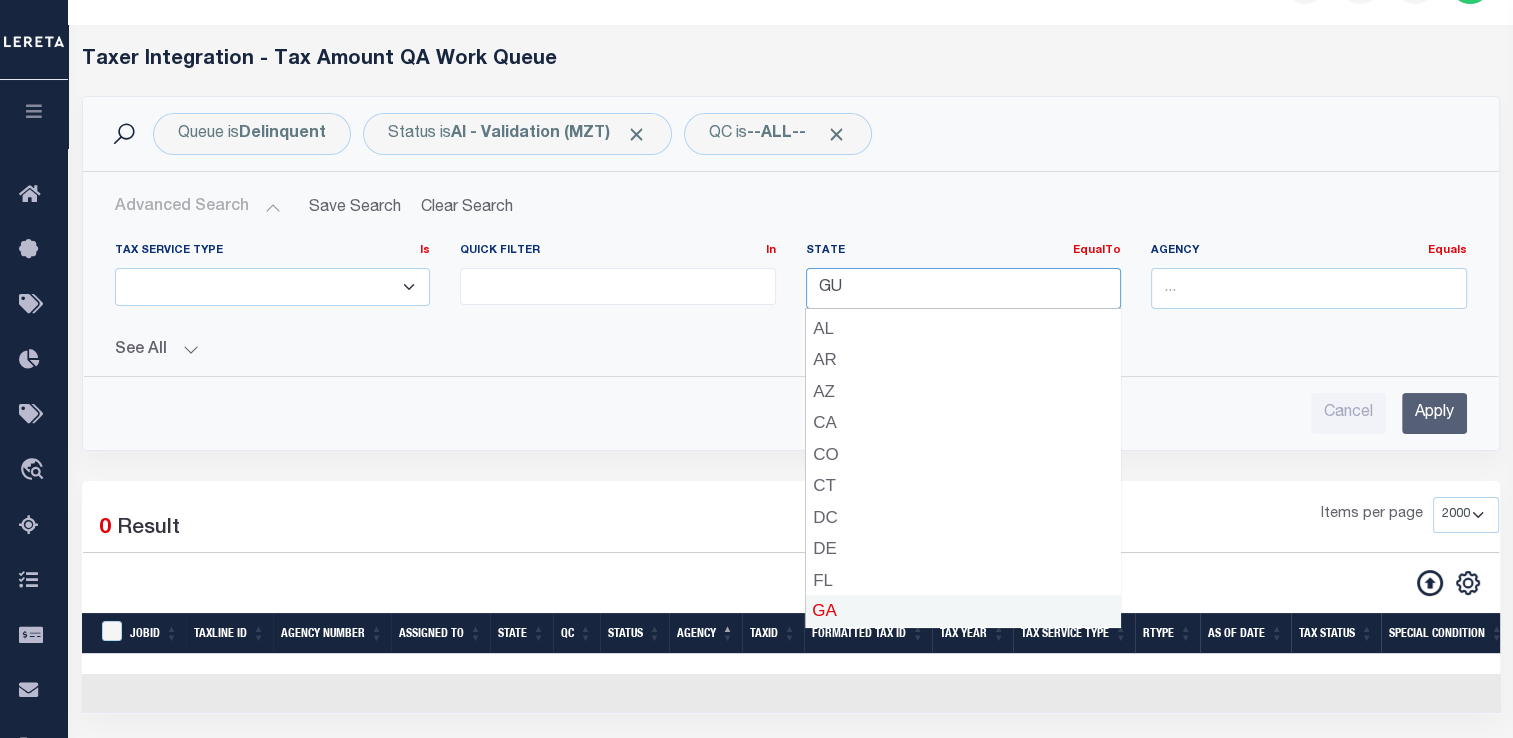 scroll, scrollTop: 60, scrollLeft: 0, axis: vertical 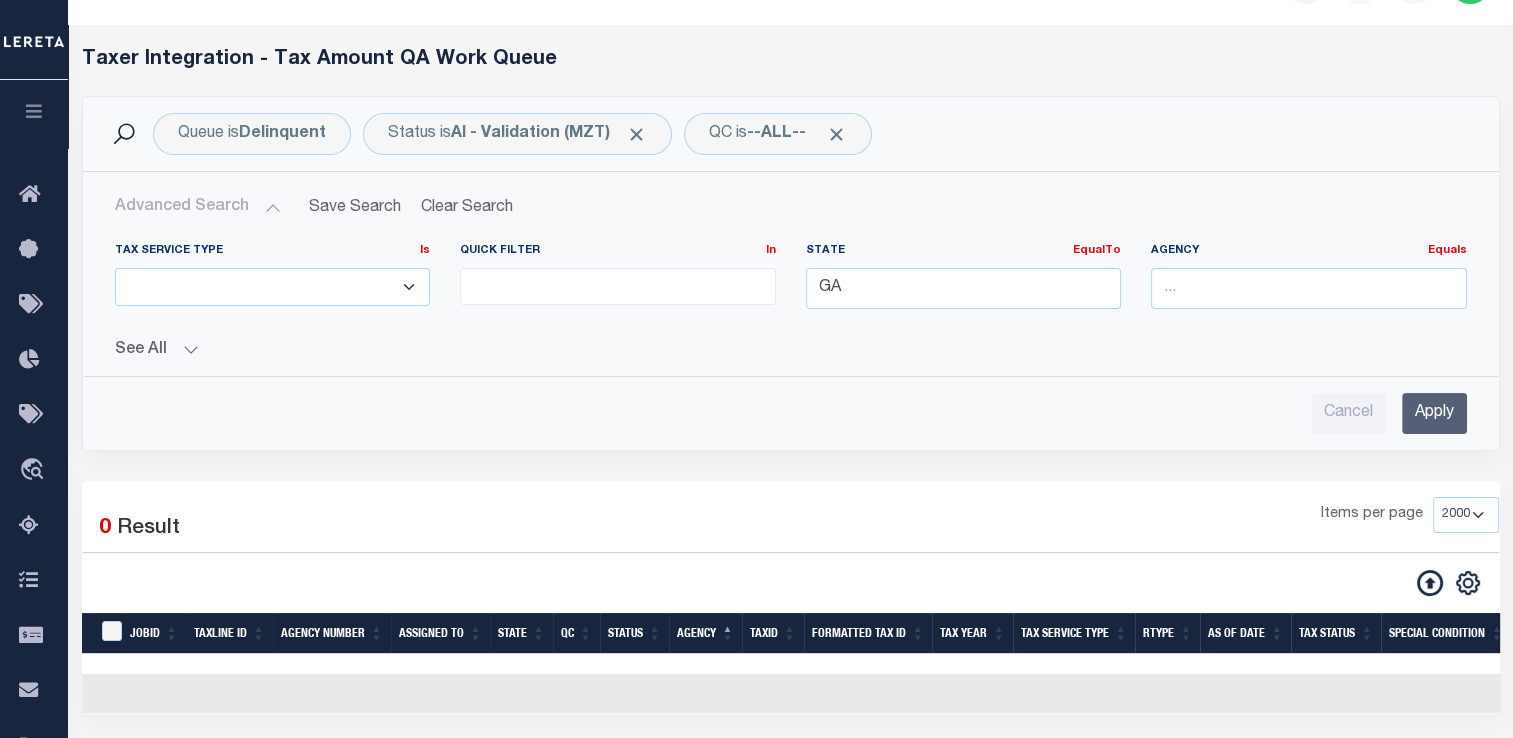 click on "Apply" at bounding box center [1434, 413] 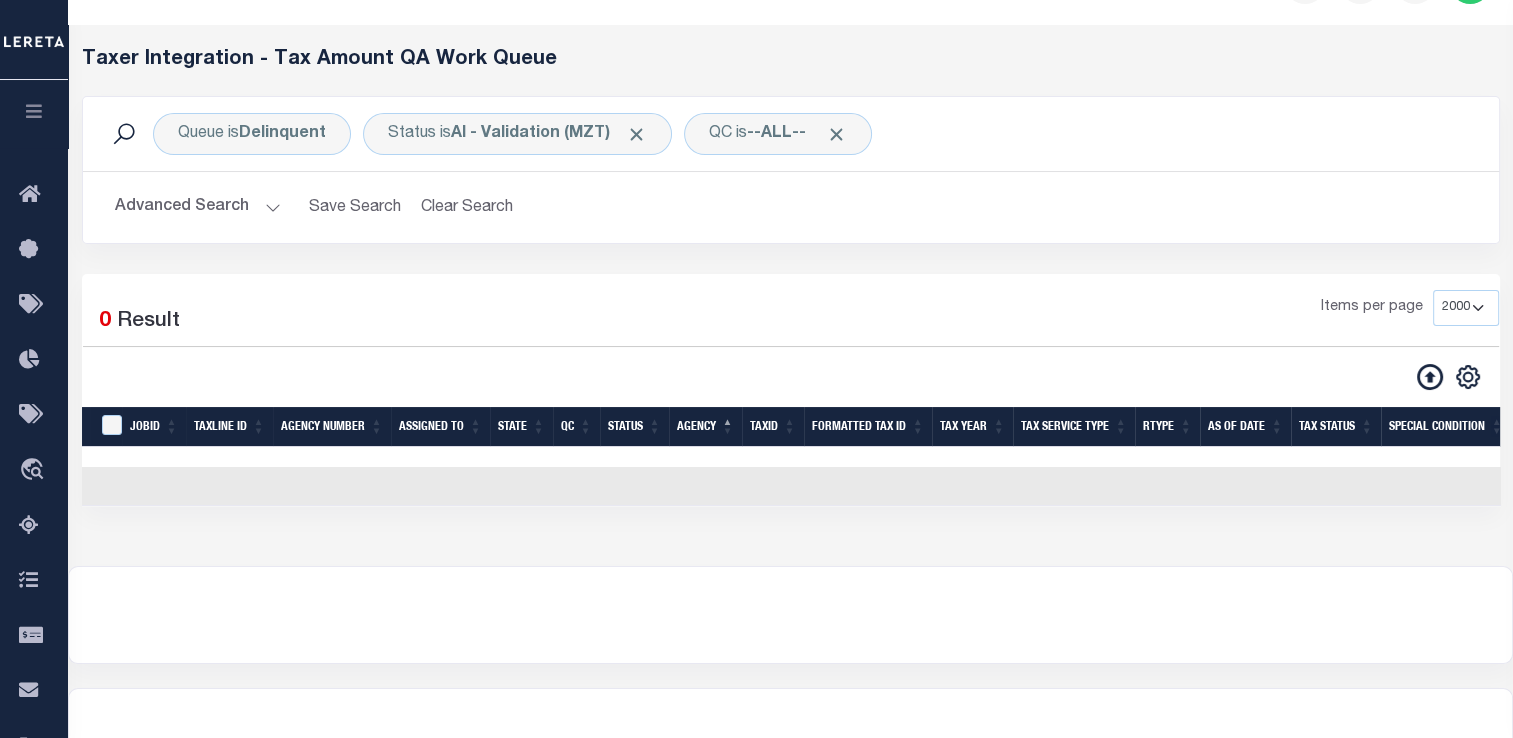 click on "Queue is  Delinquent    Status is  AI - Validation (MZT)   QC is  --ALL--
Search" at bounding box center (791, 134) 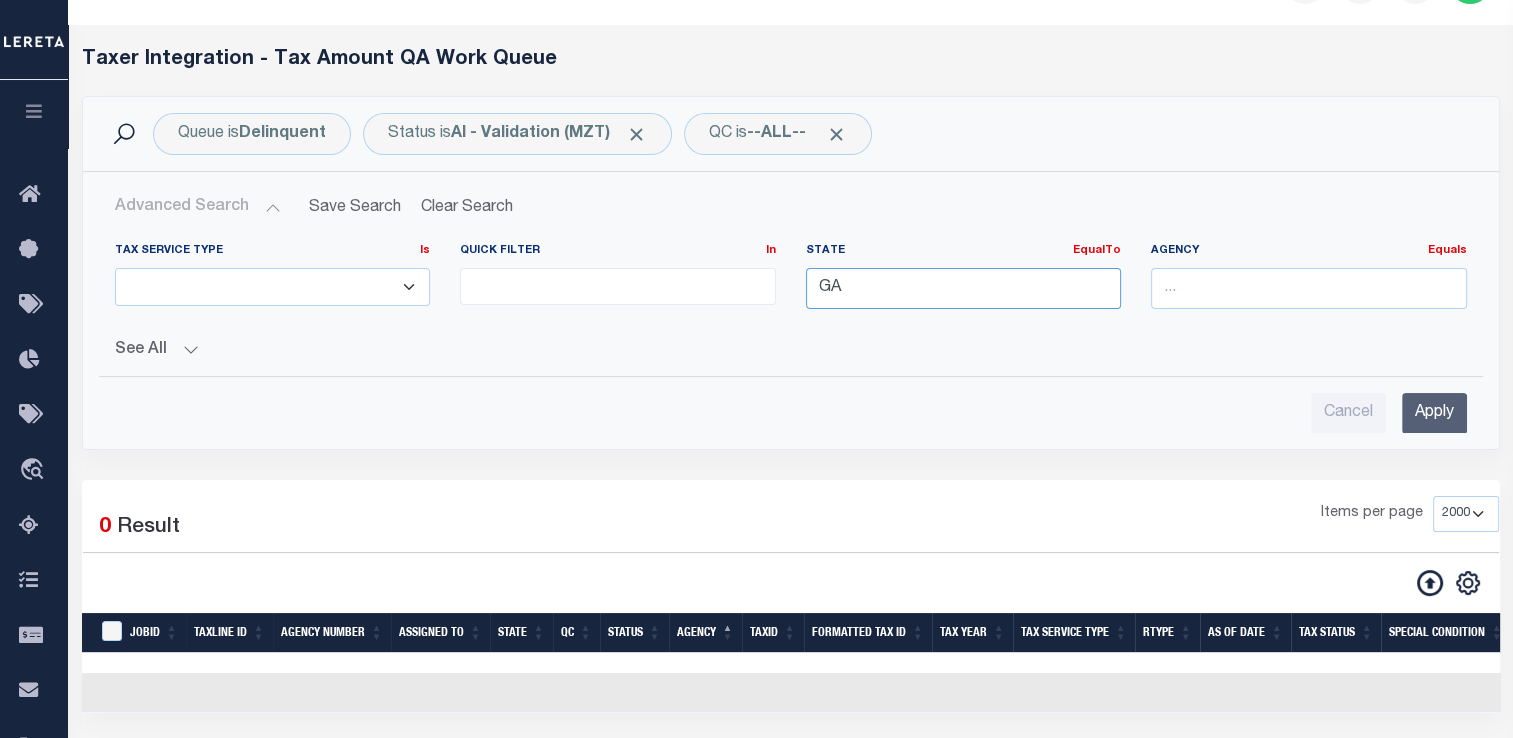click on "GA" at bounding box center (964, 288) 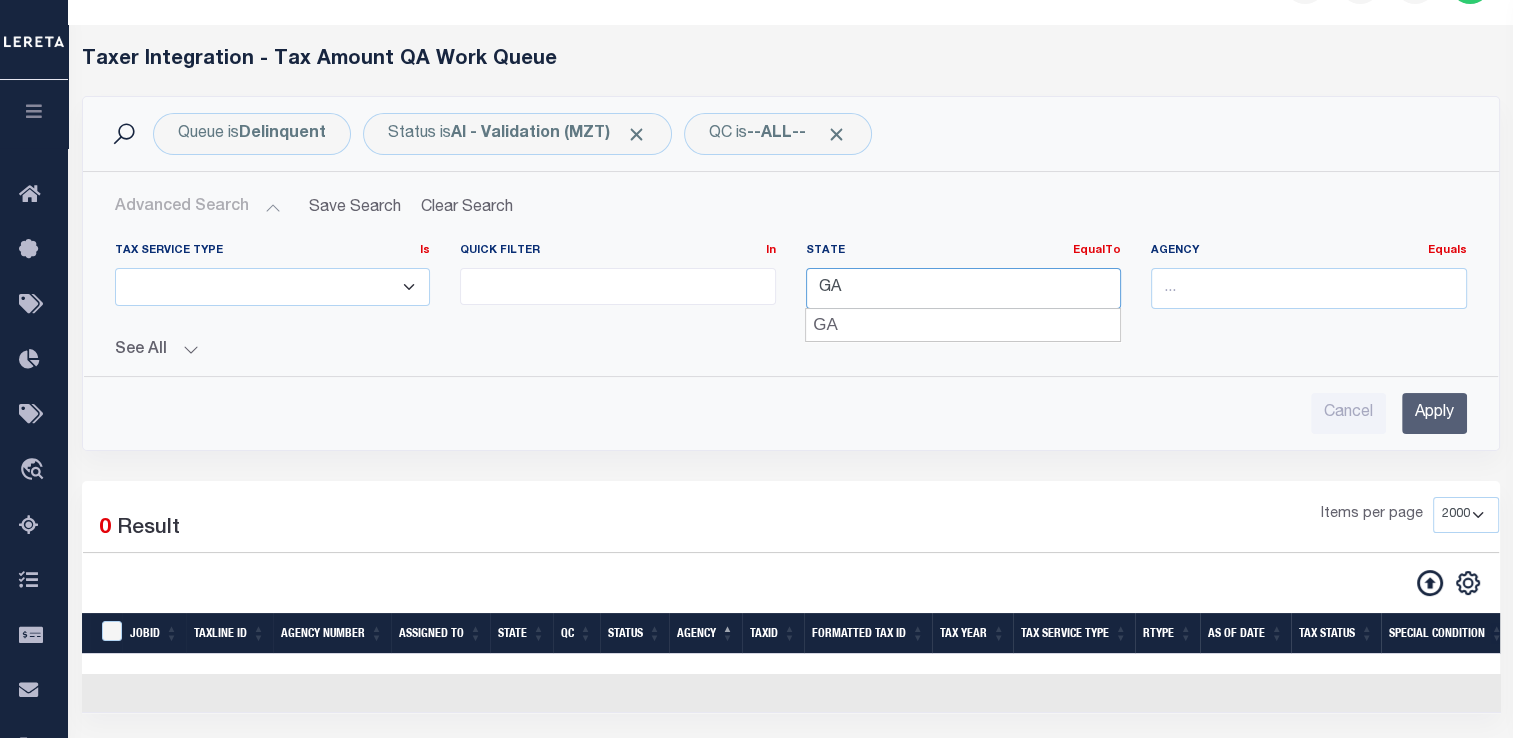scroll, scrollTop: 0, scrollLeft: 0, axis: both 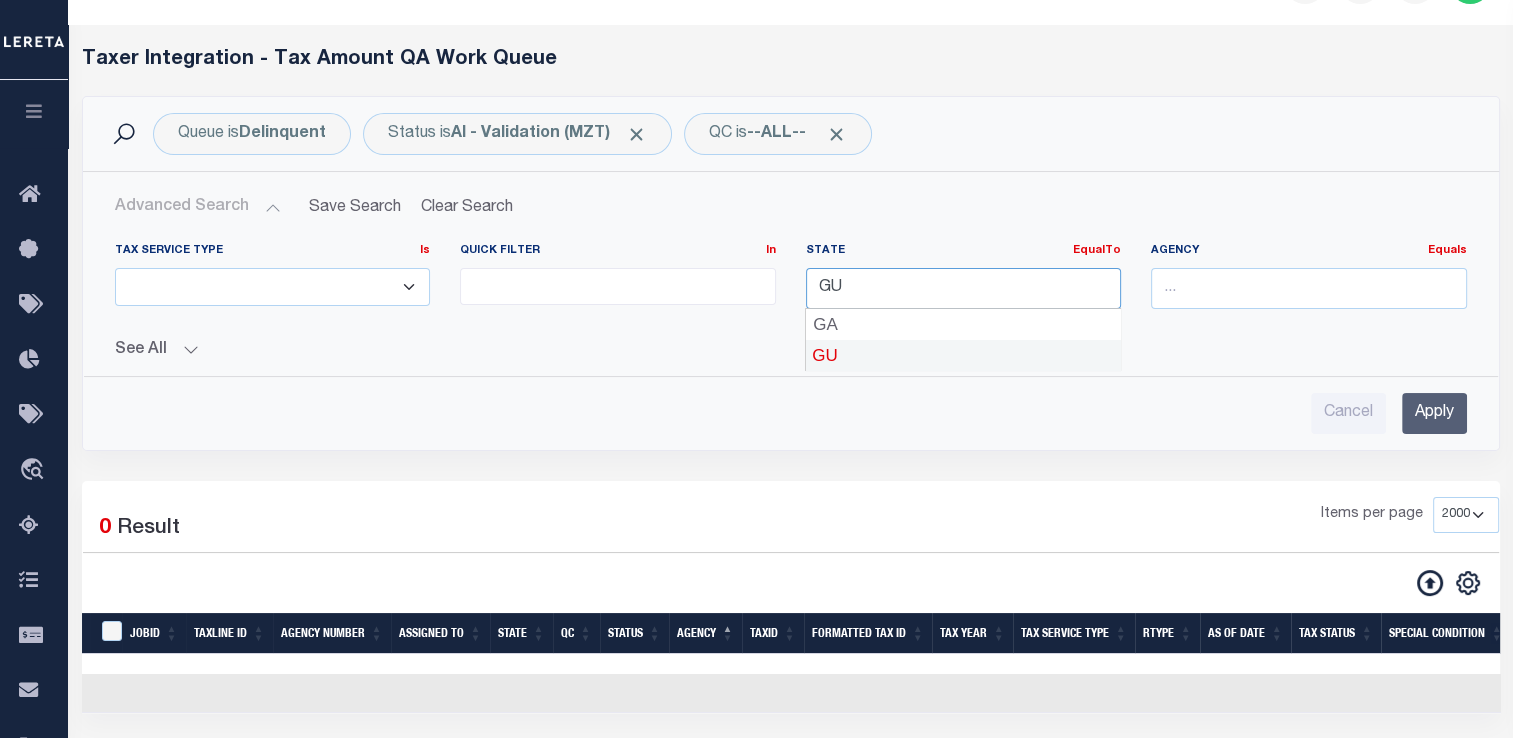 type on "G" 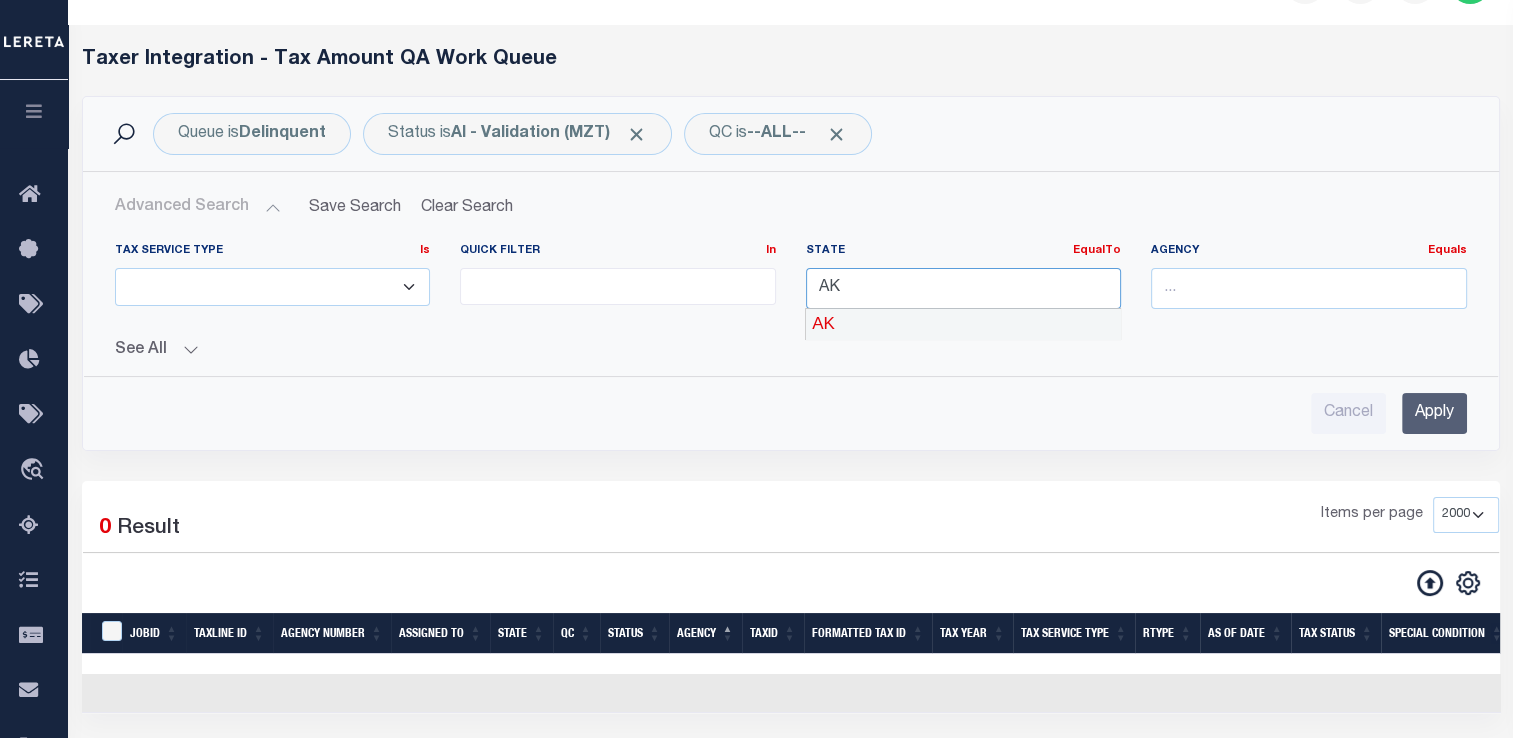 click on "AK" at bounding box center [964, 288] 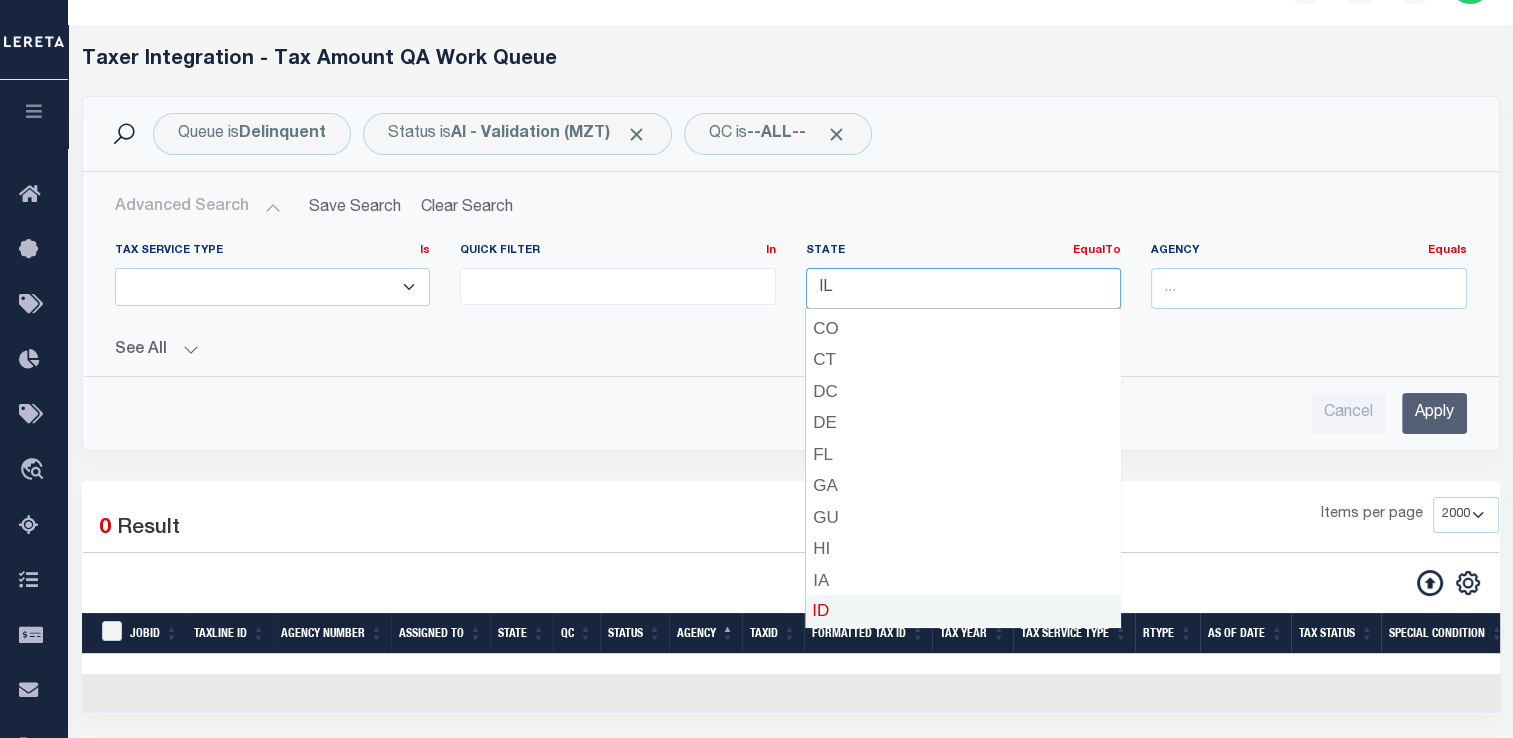 scroll, scrollTop: 185, scrollLeft: 0, axis: vertical 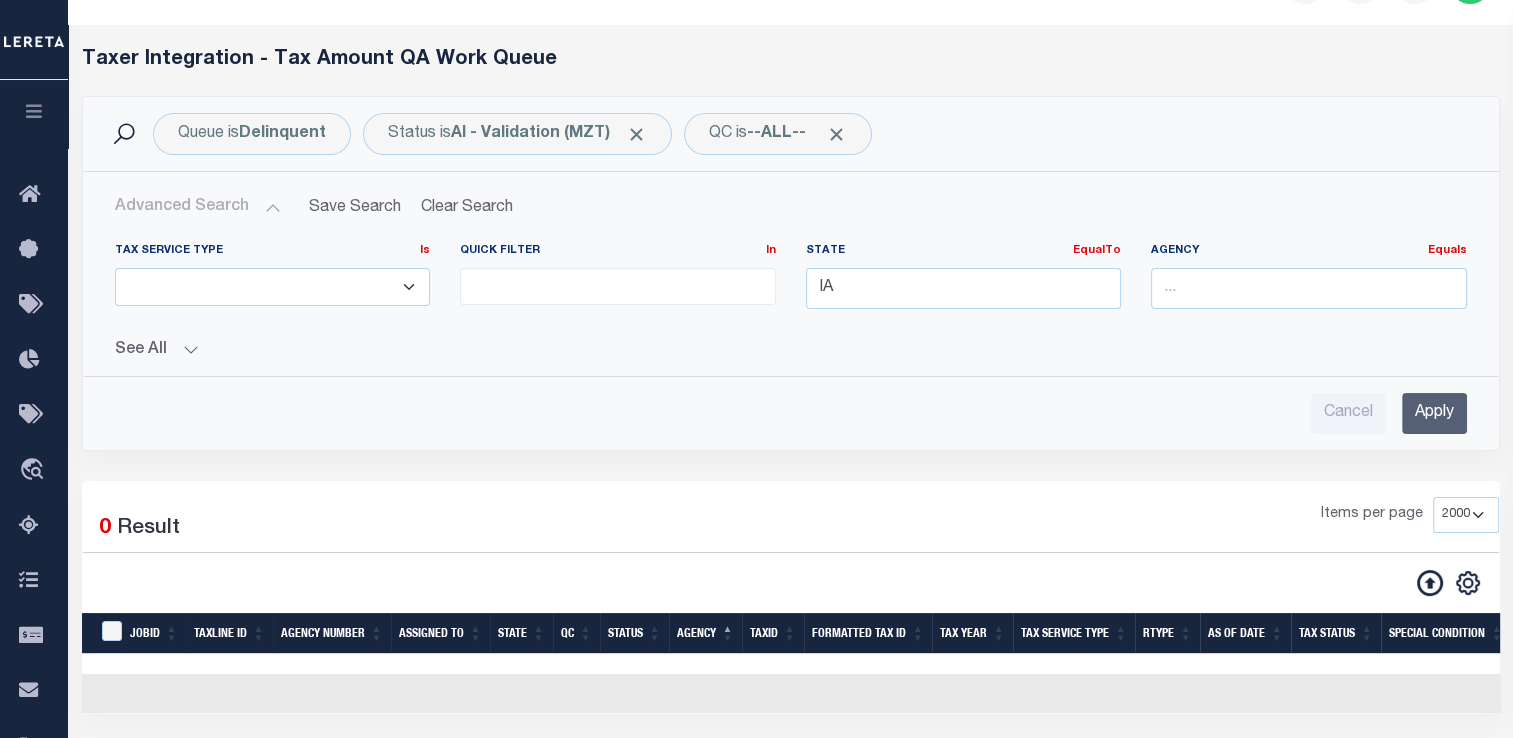 click on "Apply" at bounding box center (1434, 413) 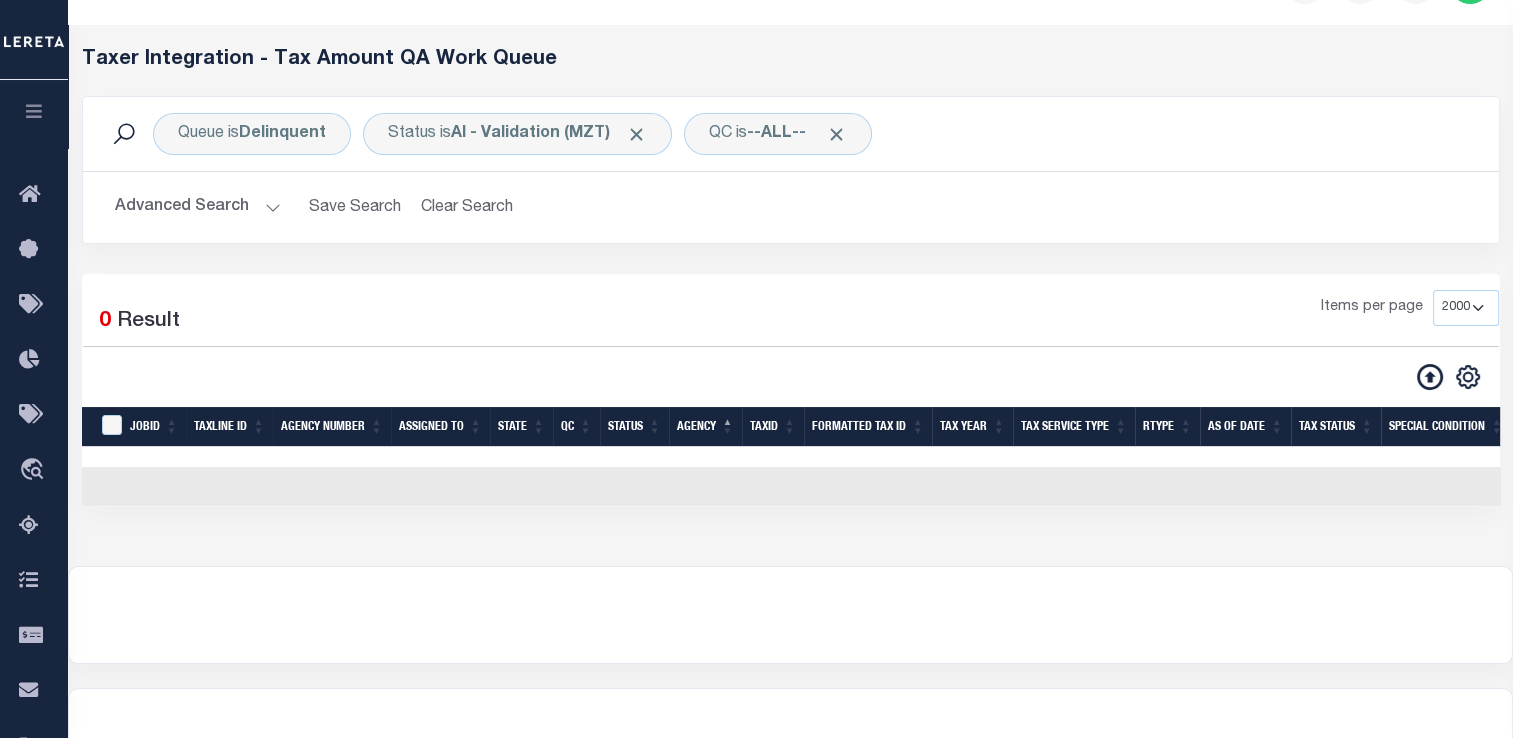 click on "Advanced Search" at bounding box center [198, 207] 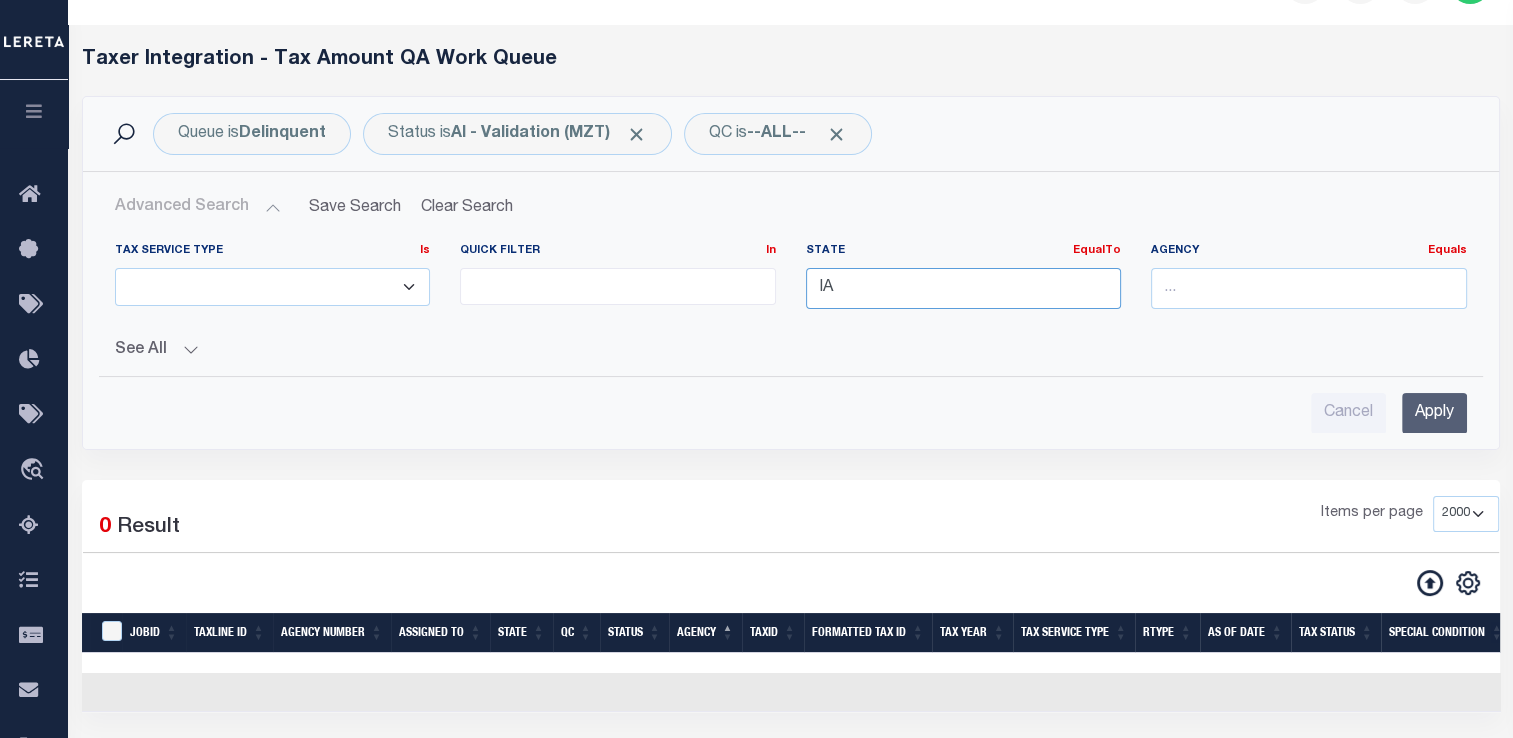 click on "IA" at bounding box center (964, 288) 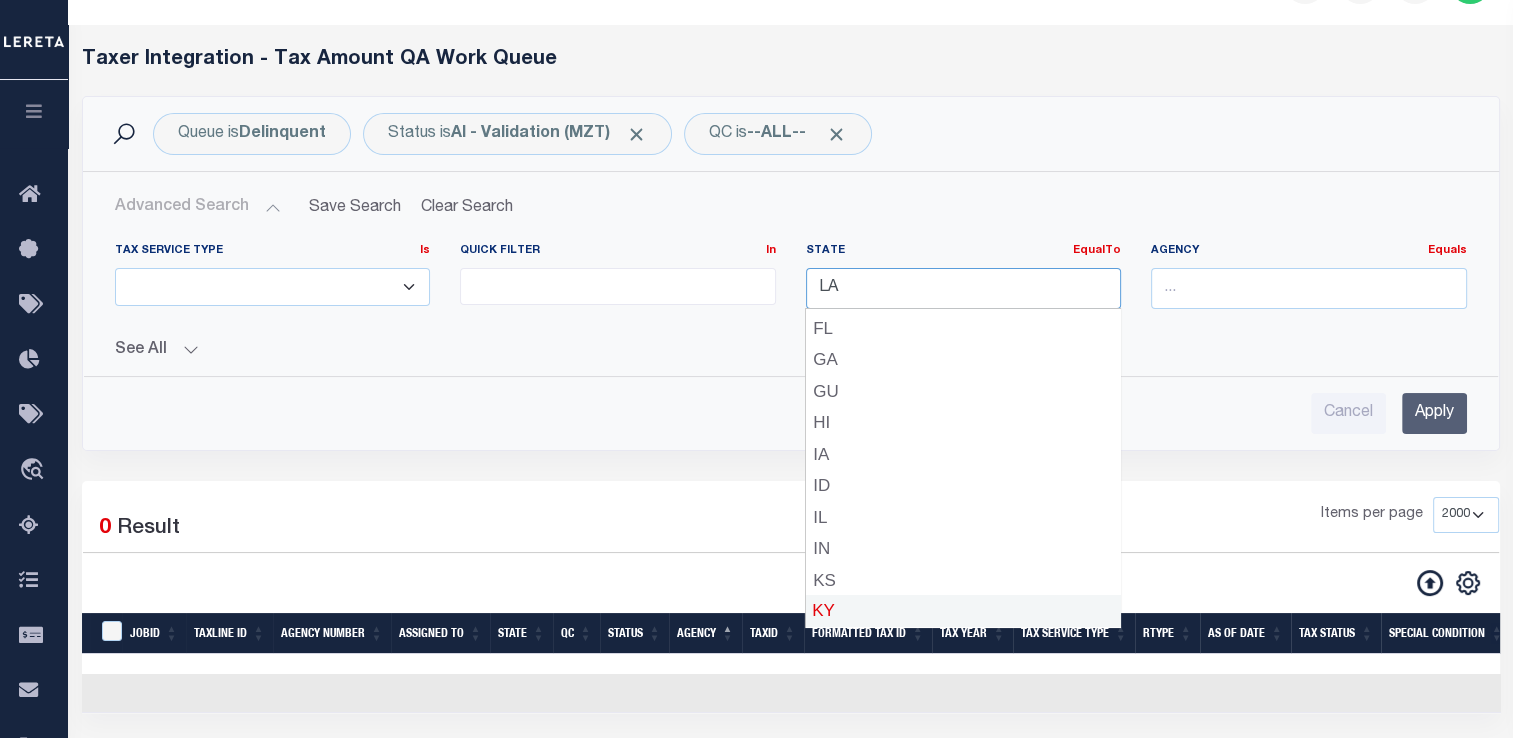 scroll, scrollTop: 312, scrollLeft: 0, axis: vertical 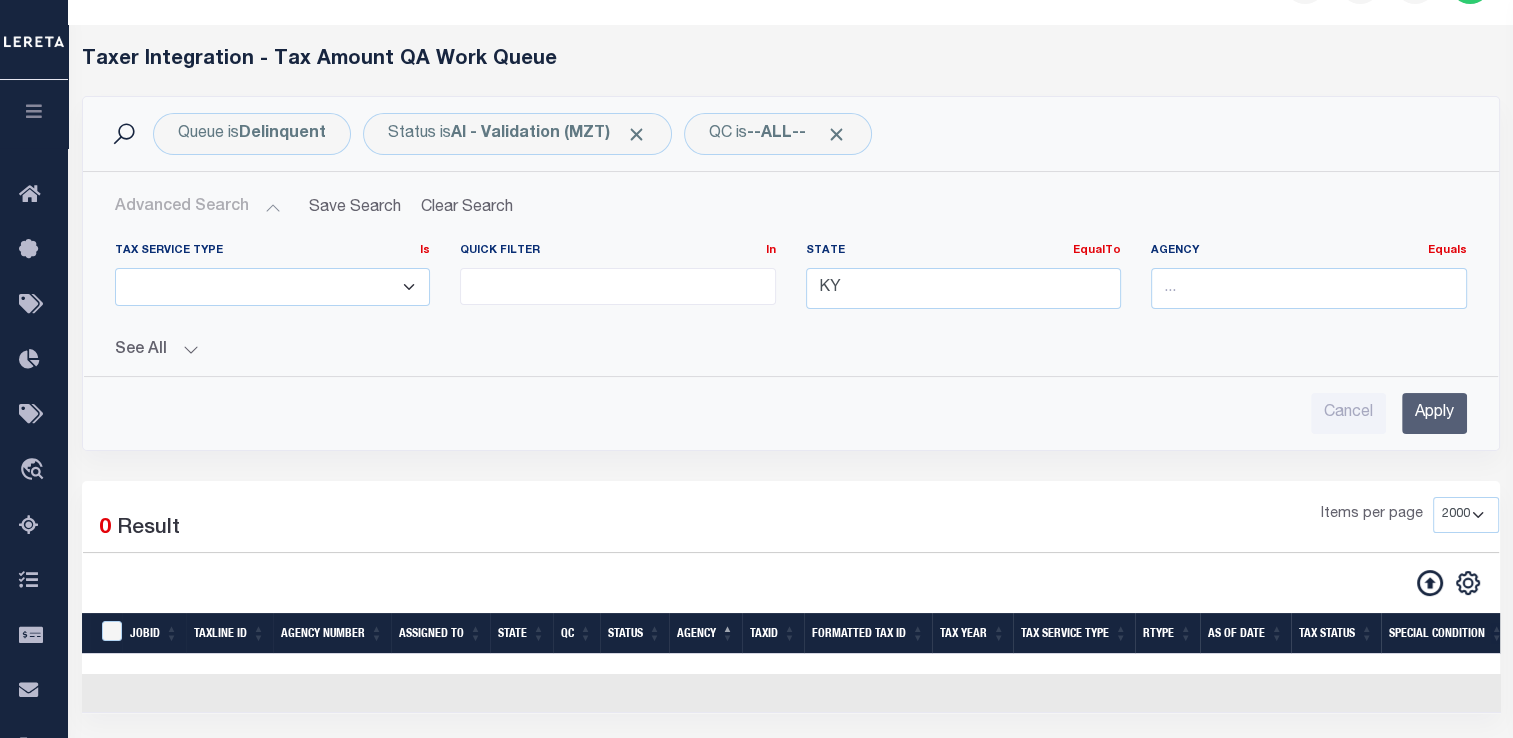 click on "Apply" at bounding box center [1434, 413] 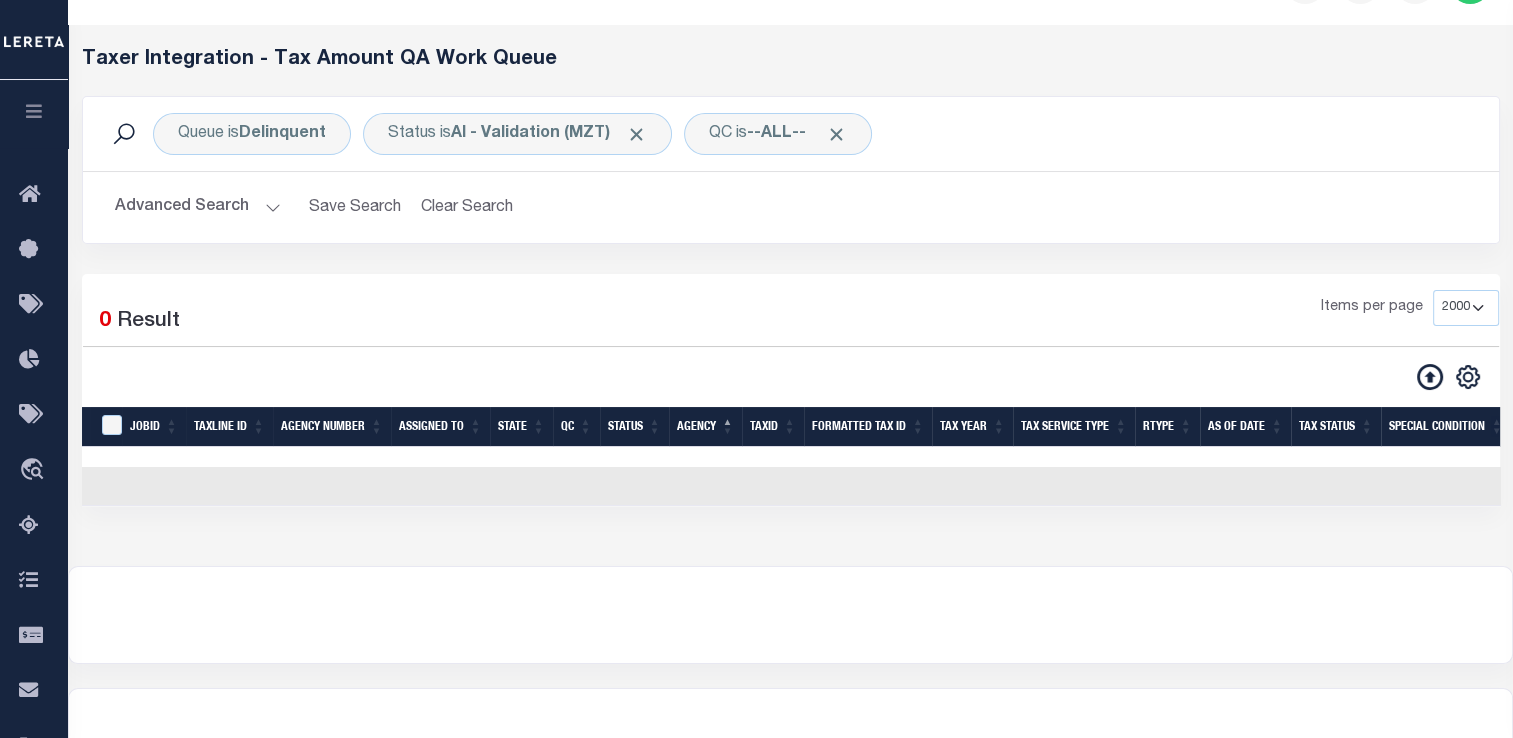 click on "Advanced Search" at bounding box center [198, 207] 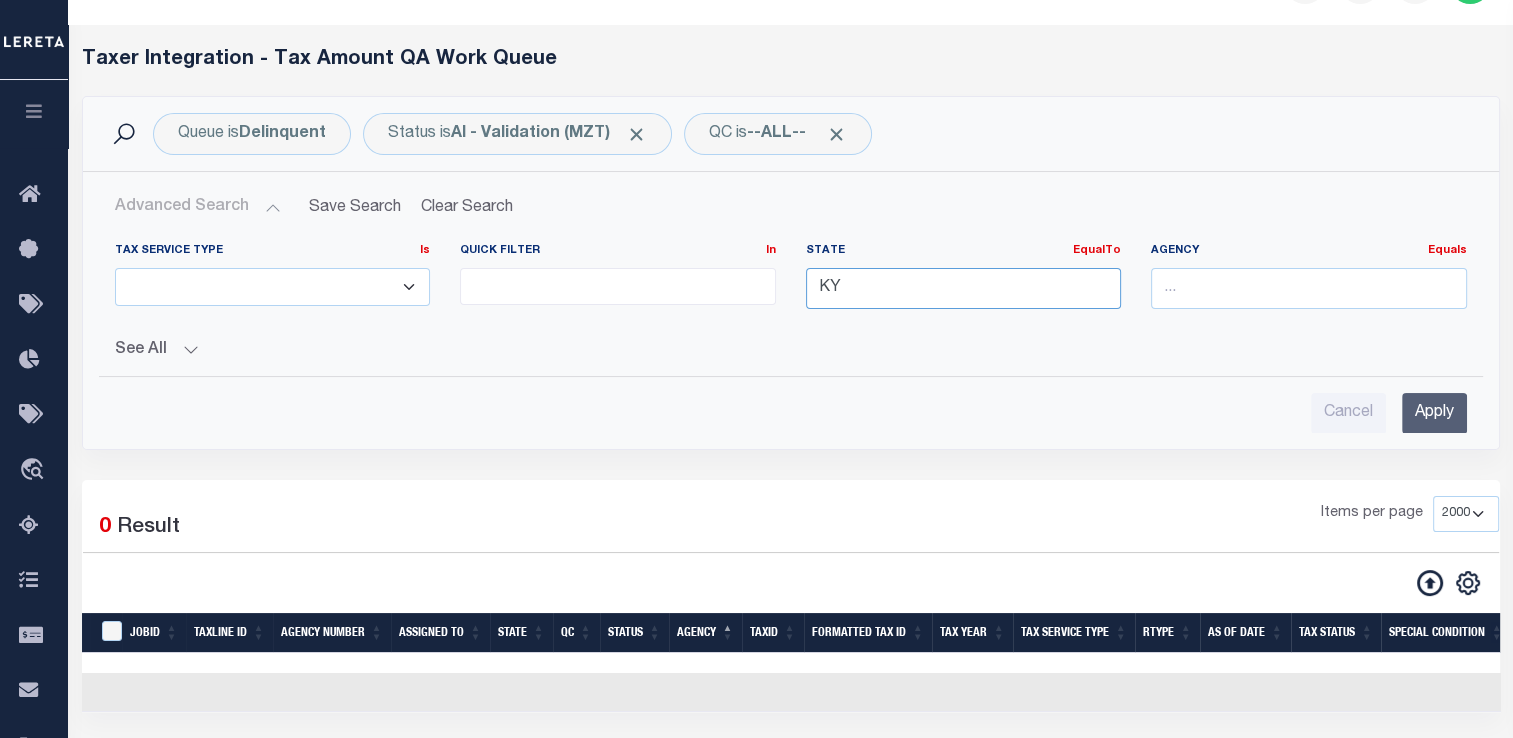 click on "KY" at bounding box center (964, 288) 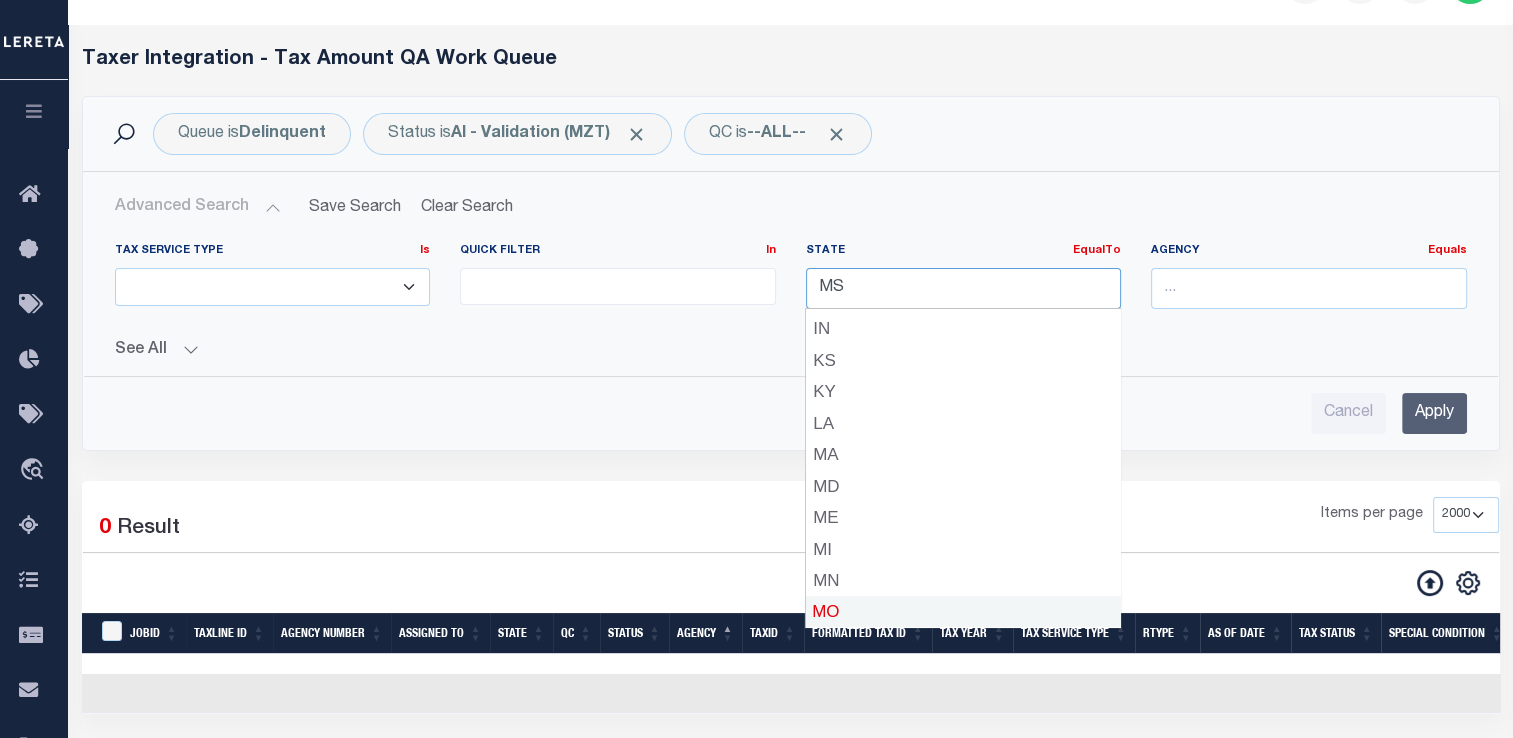 scroll, scrollTop: 532, scrollLeft: 0, axis: vertical 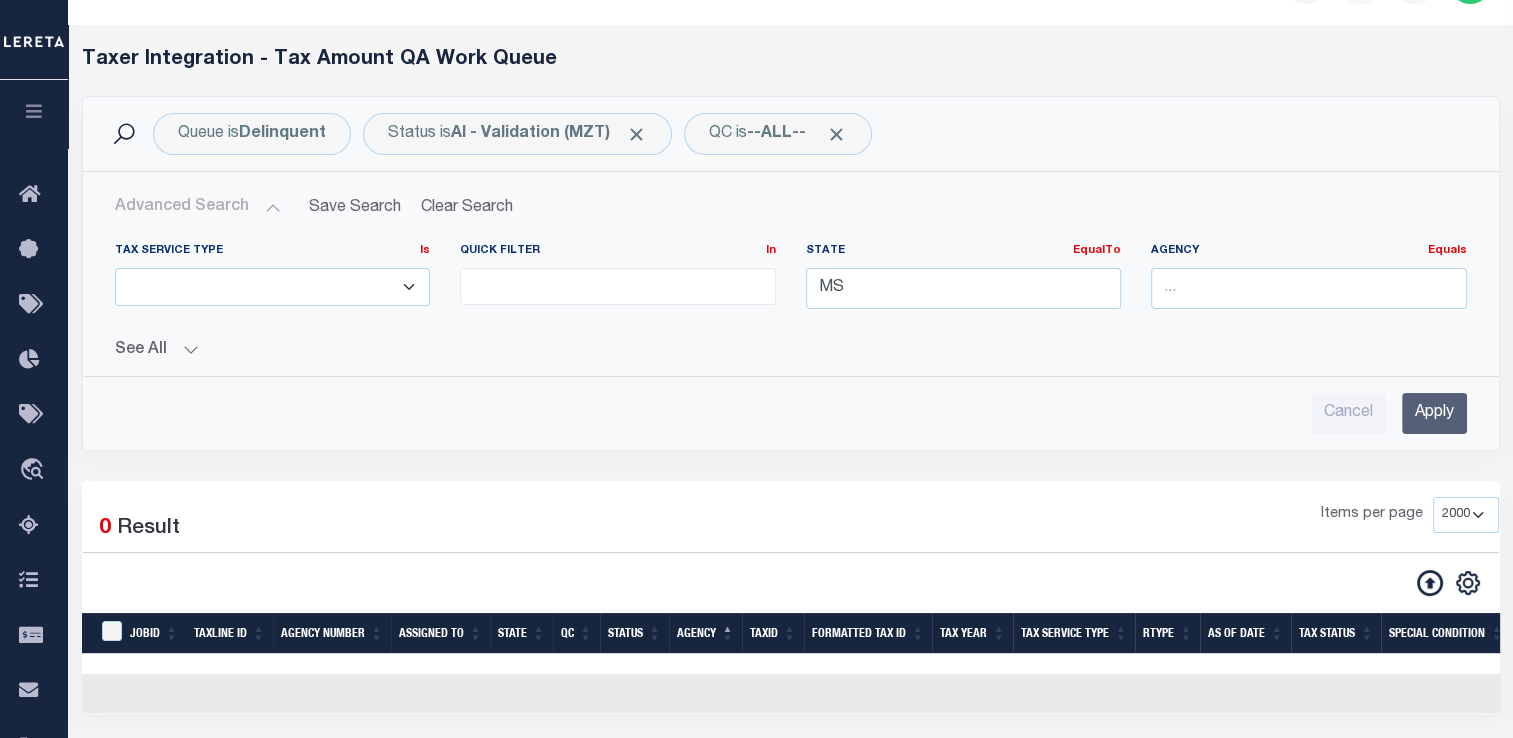 click on "Apply" at bounding box center (1434, 413) 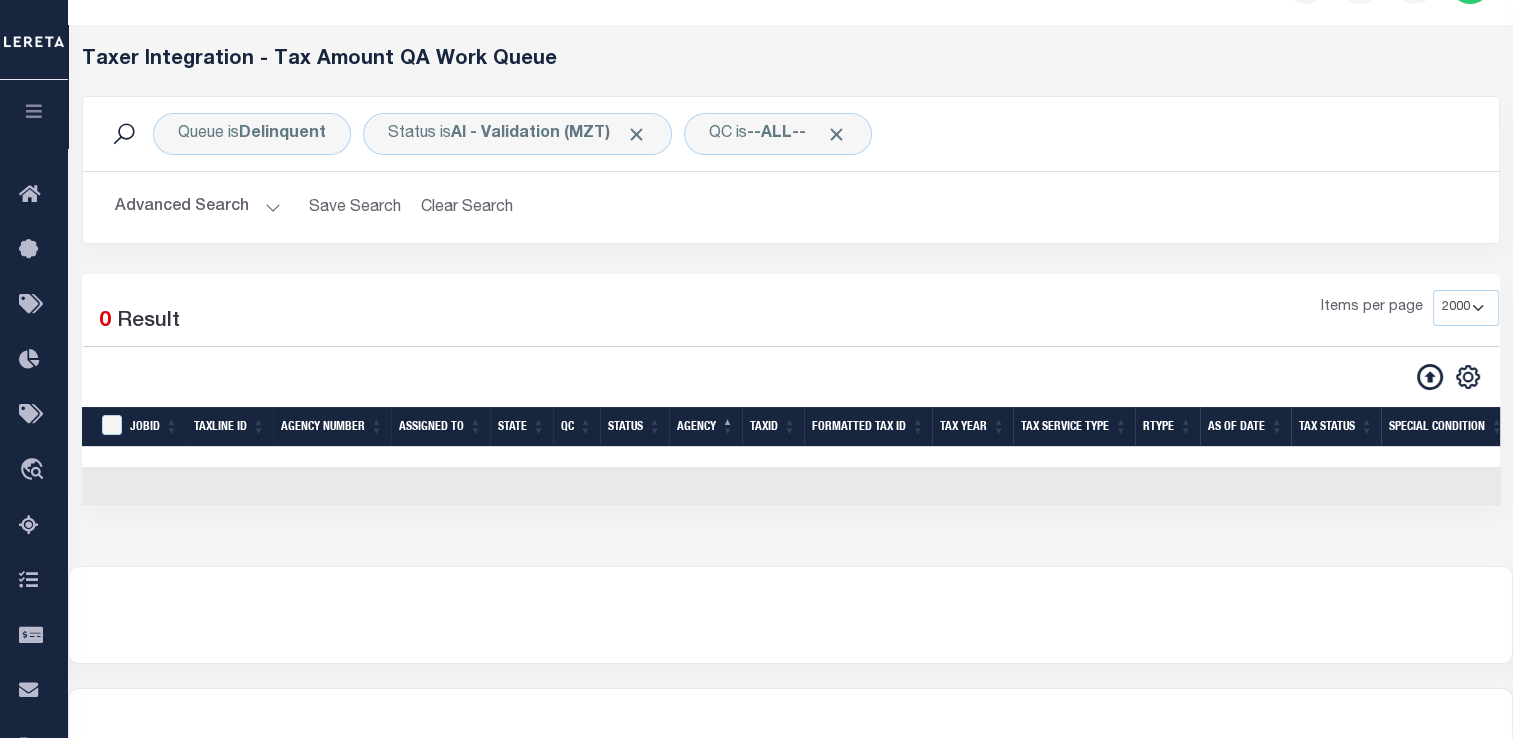 click on "Advanced Search" at bounding box center (198, 207) 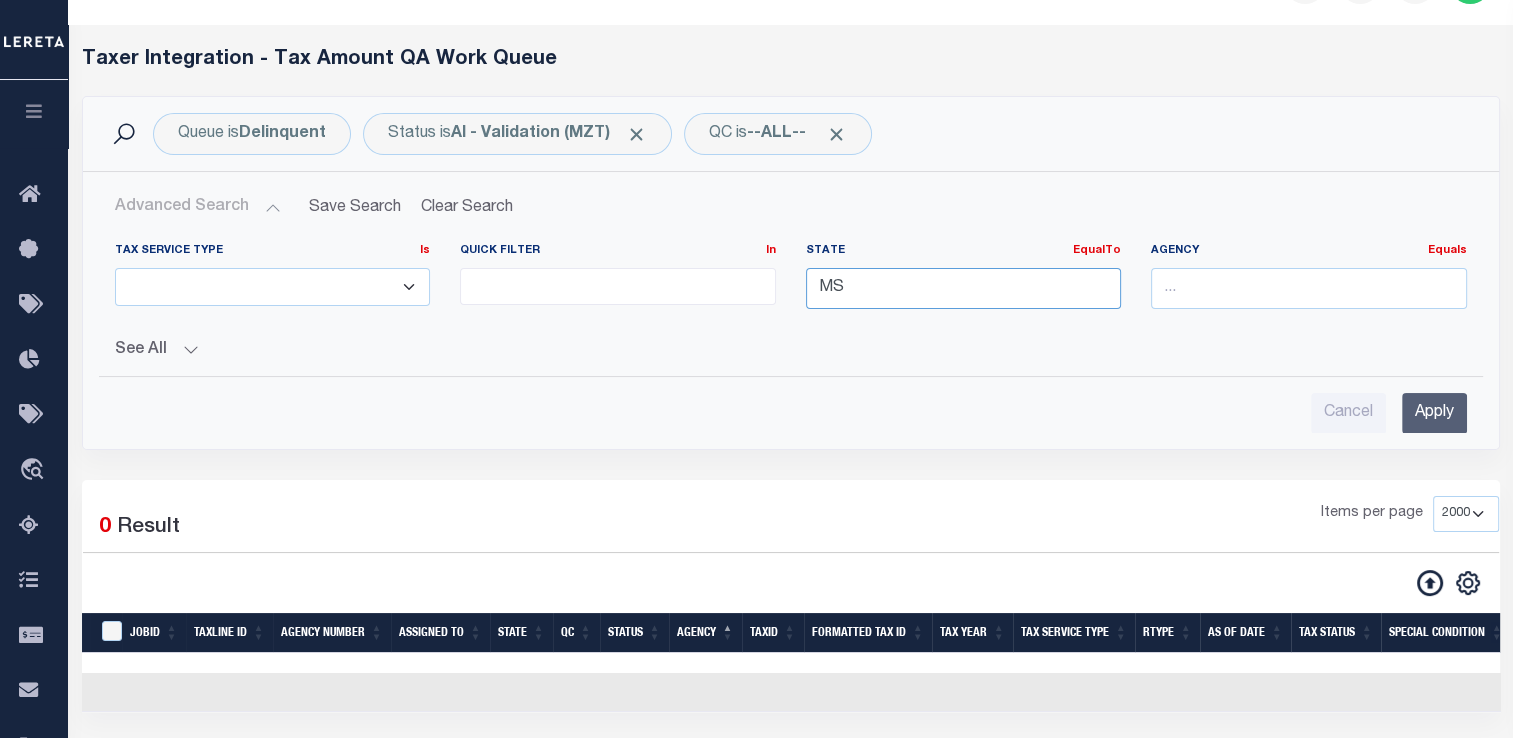 click on "MS" at bounding box center [964, 288] 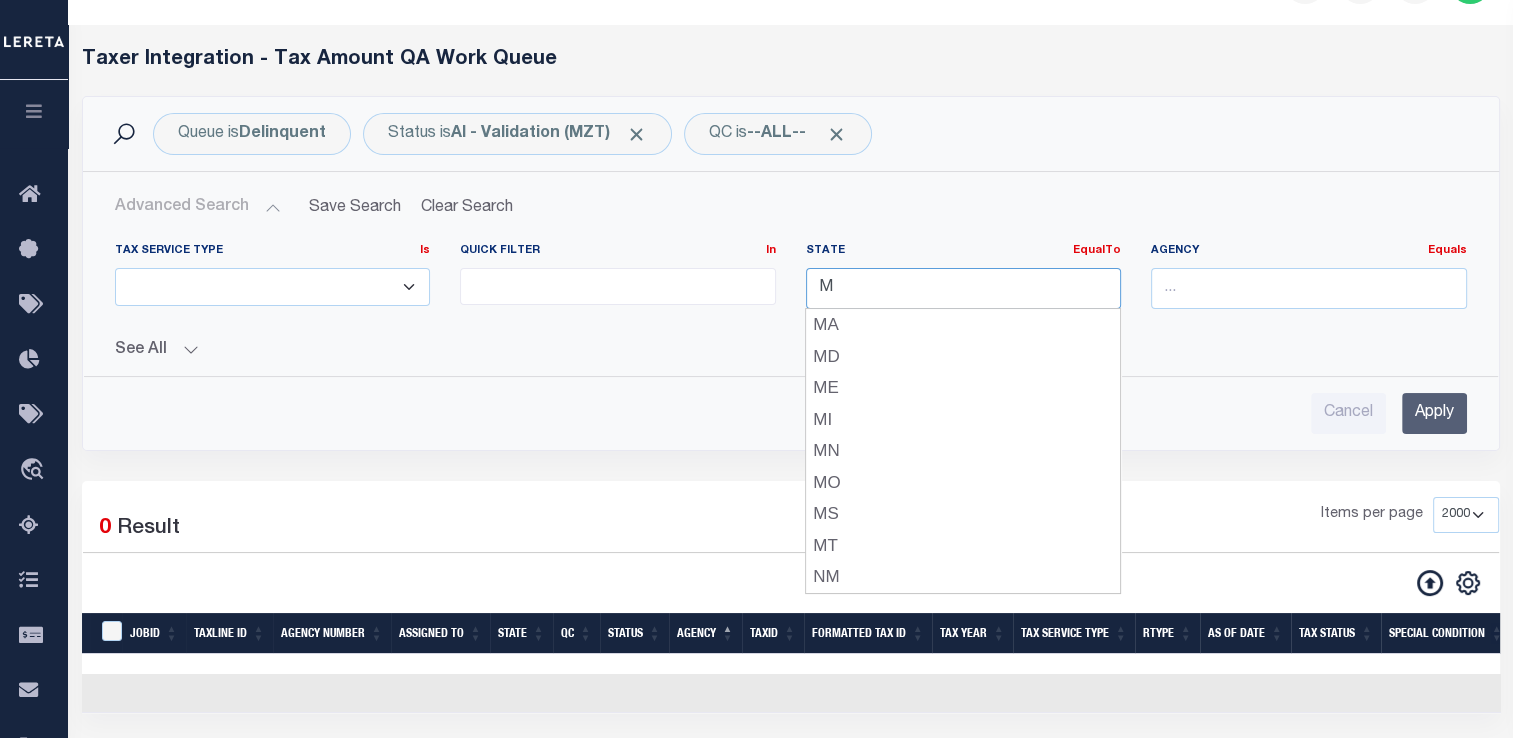 scroll, scrollTop: 0, scrollLeft: 0, axis: both 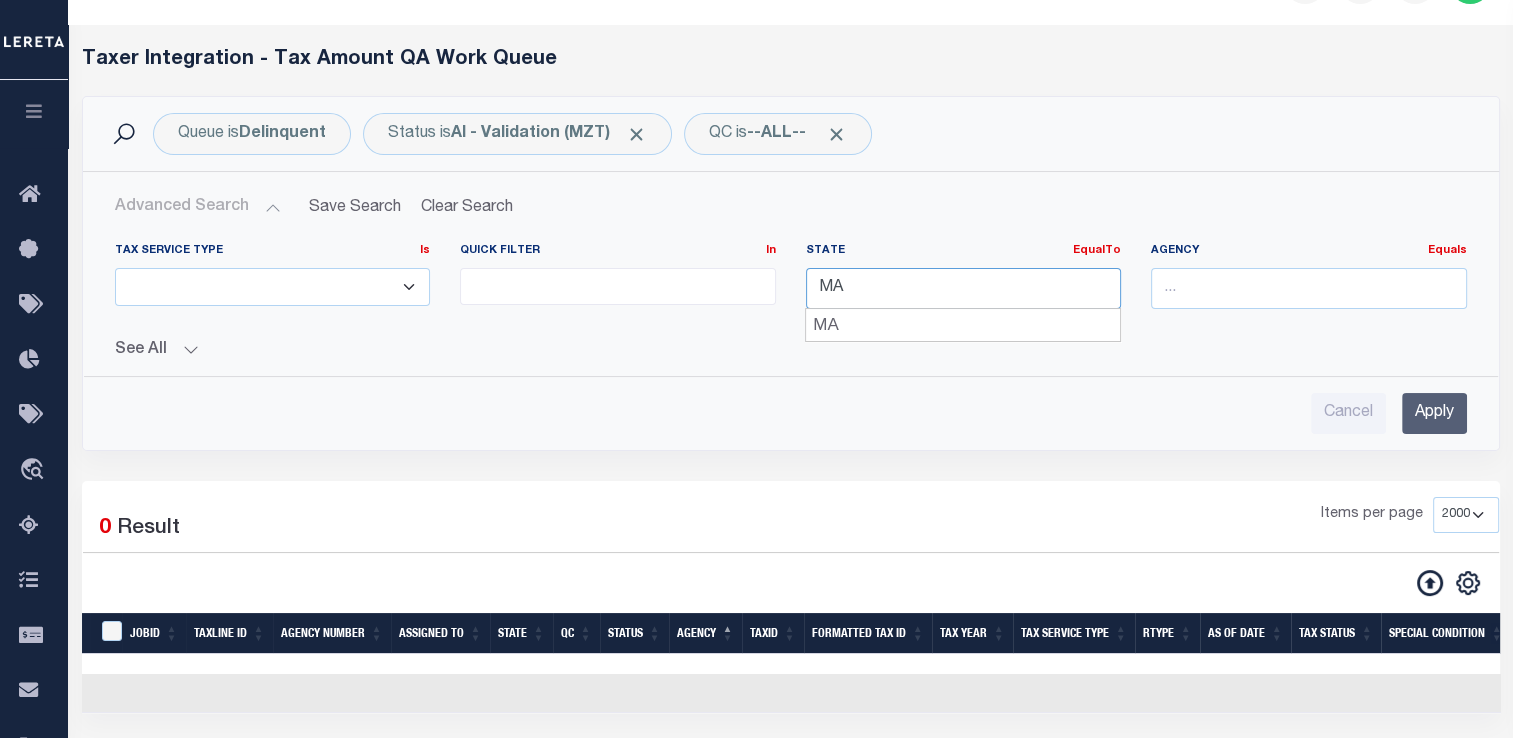 type on "M" 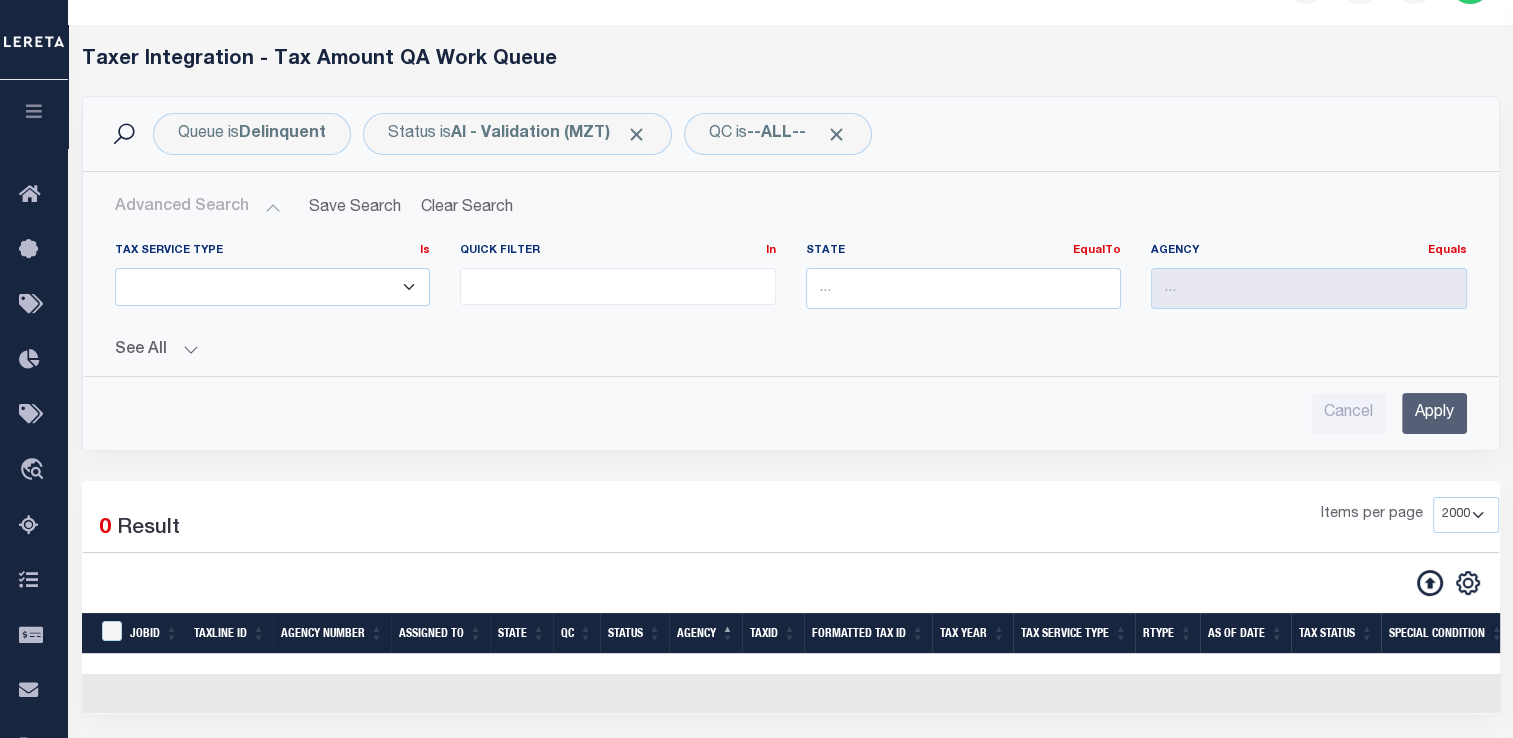 click on "Advanced Search
Save Search Clear Search
TIQATaxLineSearchTable_dynamictable_____DefaultSaveFilter
Tax Service Type
Is Is Contains ESCROW" at bounding box center [791, 311] 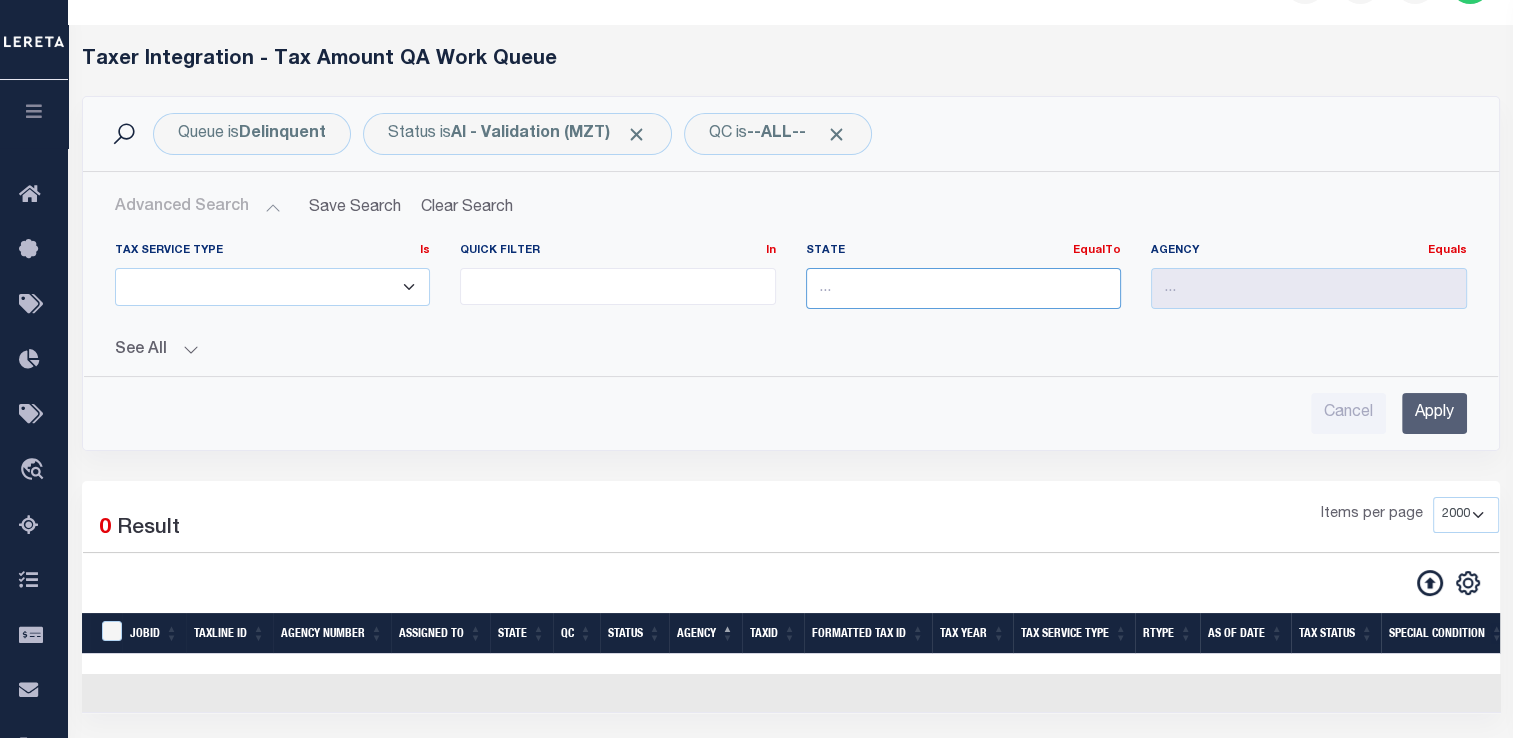 click at bounding box center [964, 288] 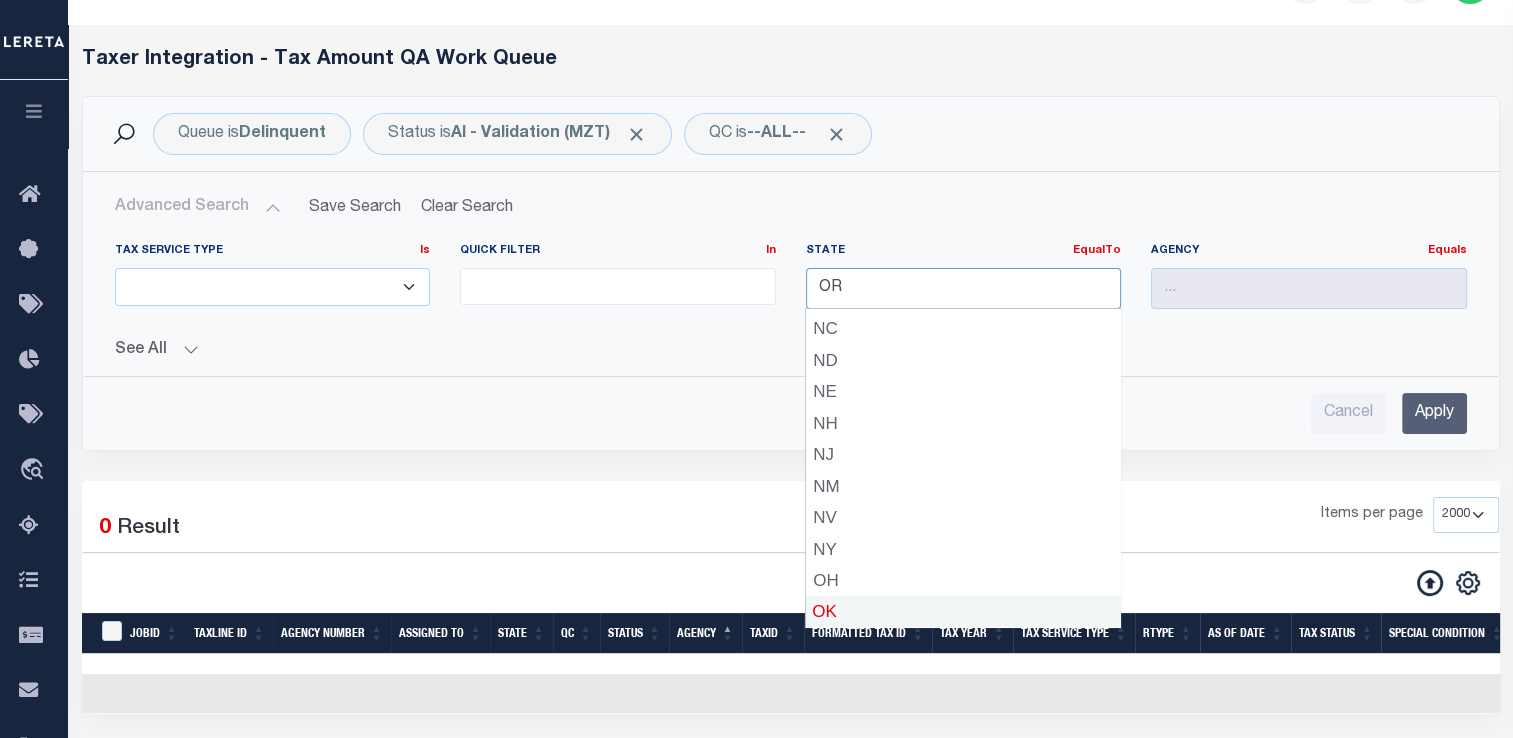 scroll, scrollTop: 910, scrollLeft: 0, axis: vertical 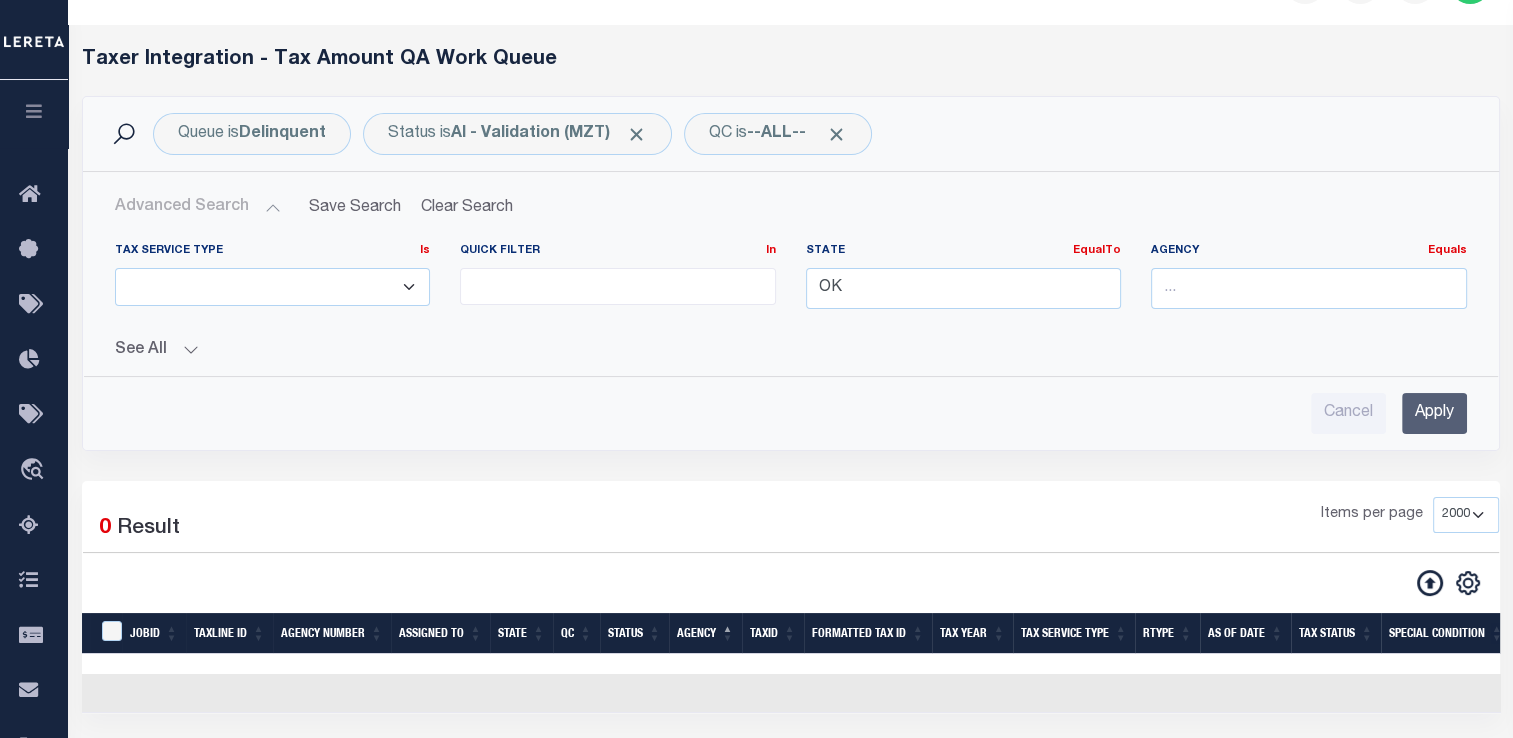 click on "Apply" at bounding box center (1434, 413) 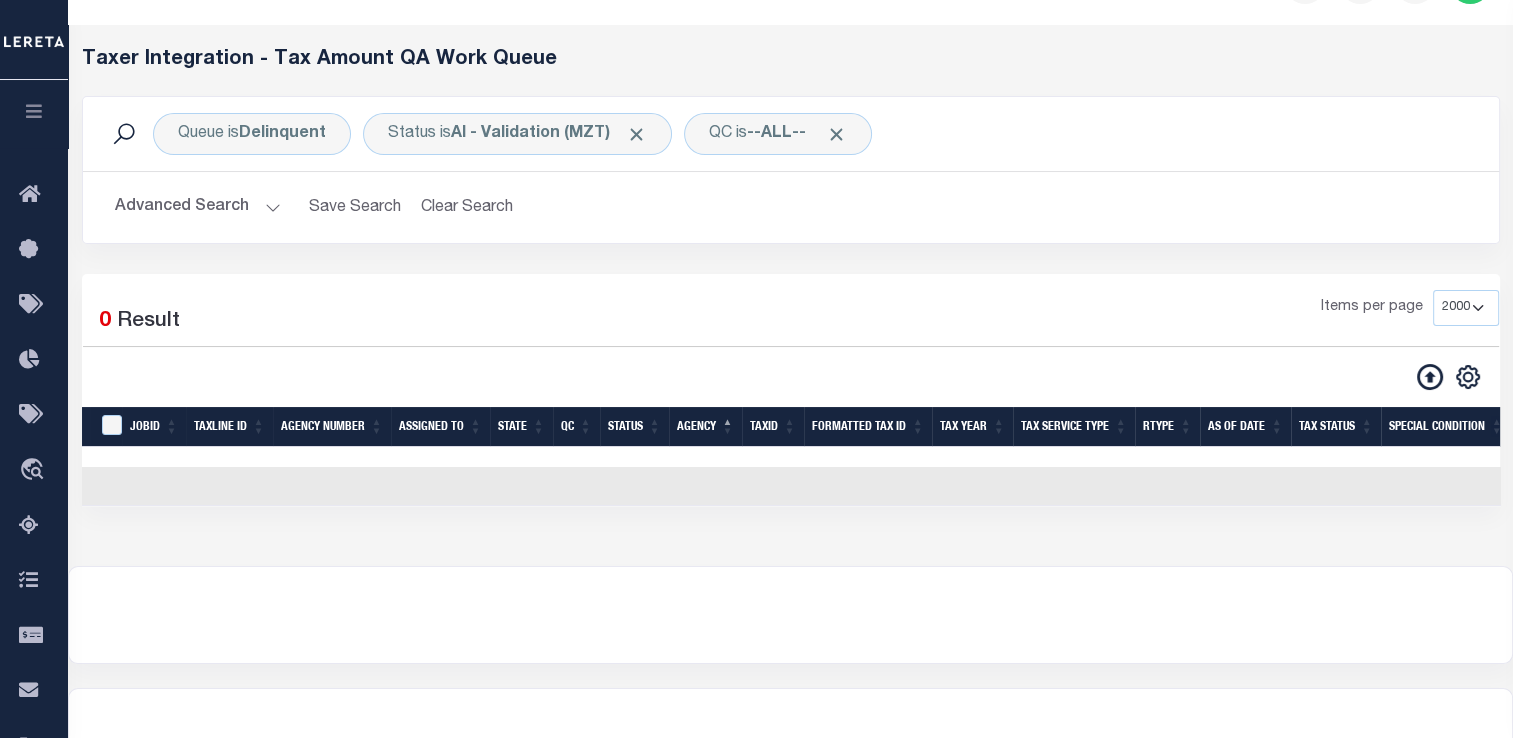 click on "Advanced Search" at bounding box center (198, 207) 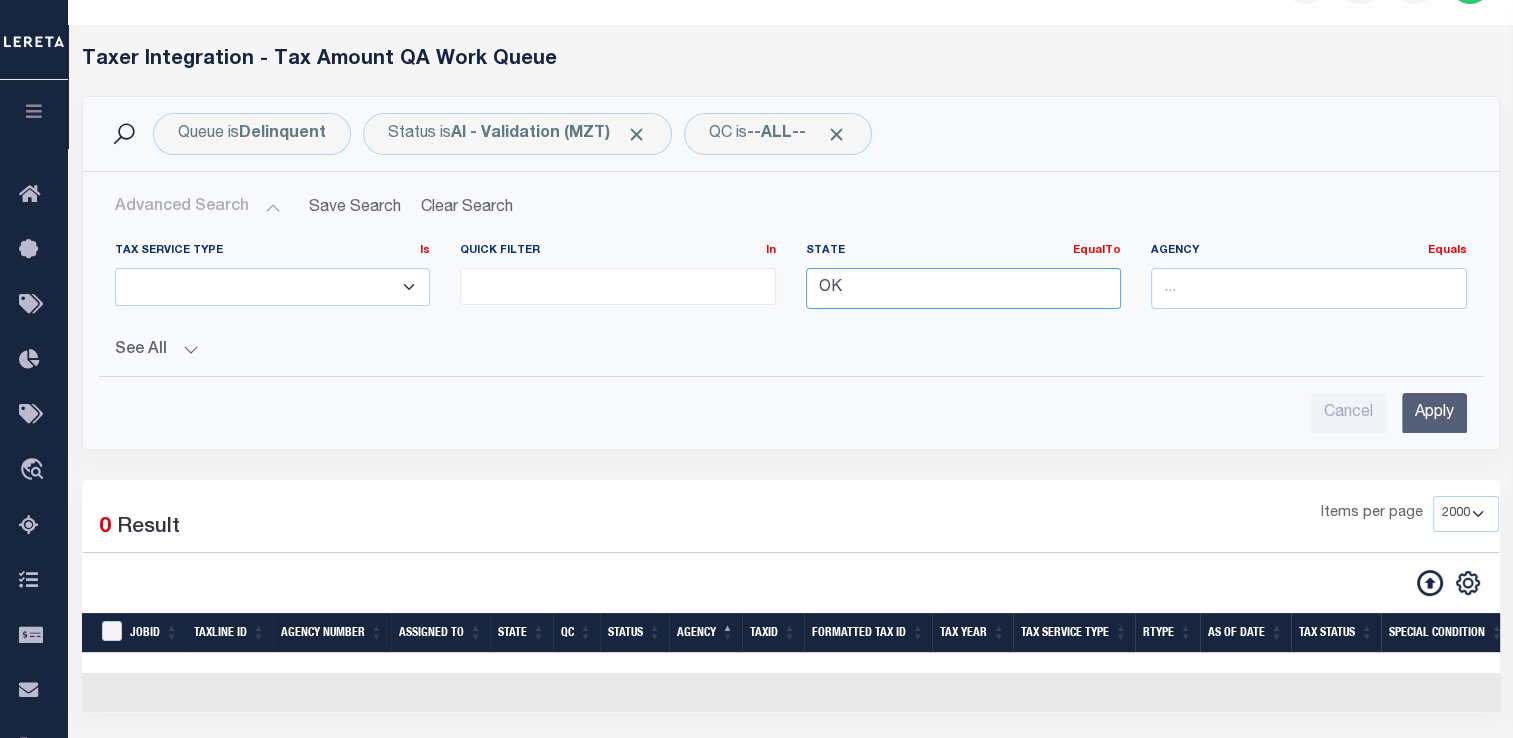 click on "OK" at bounding box center (964, 288) 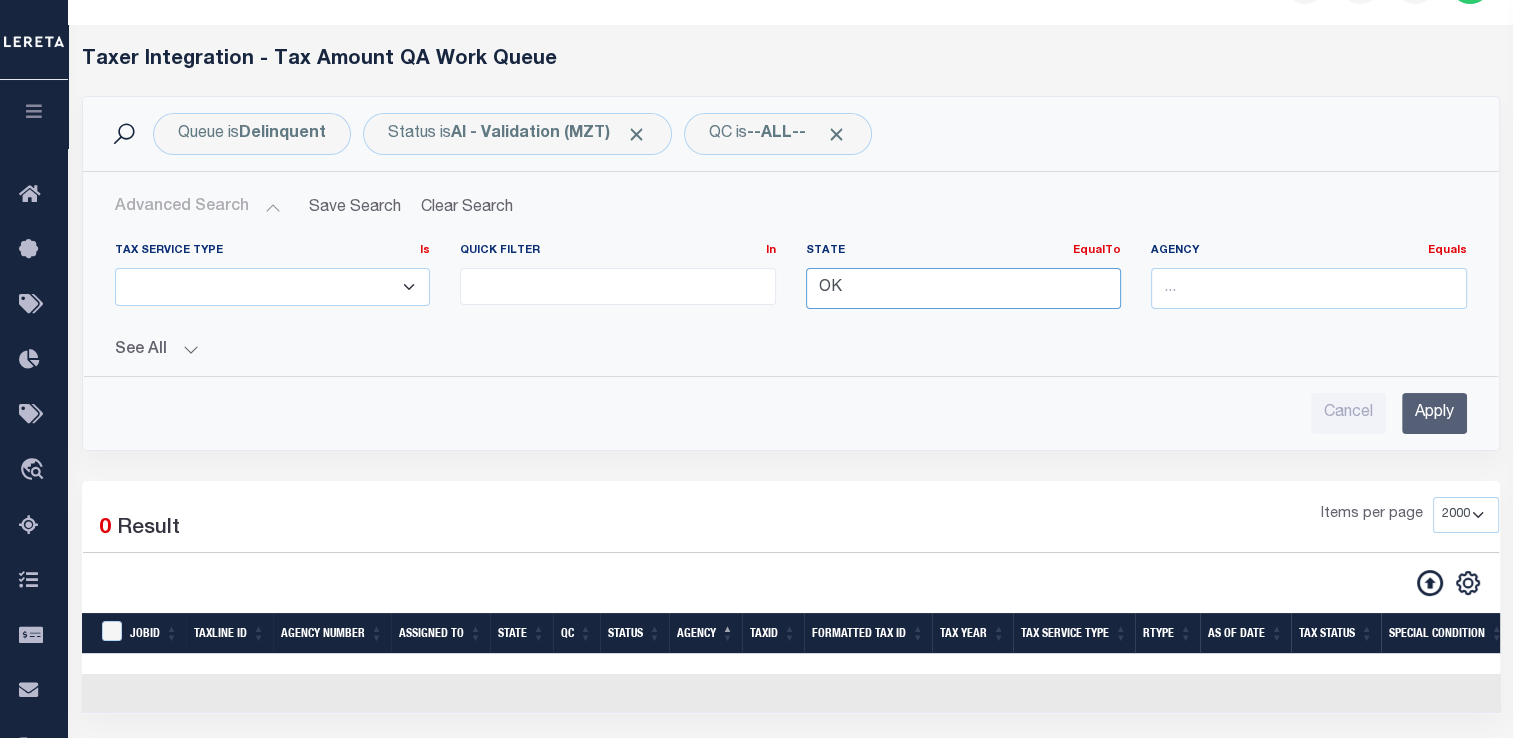 type on "O" 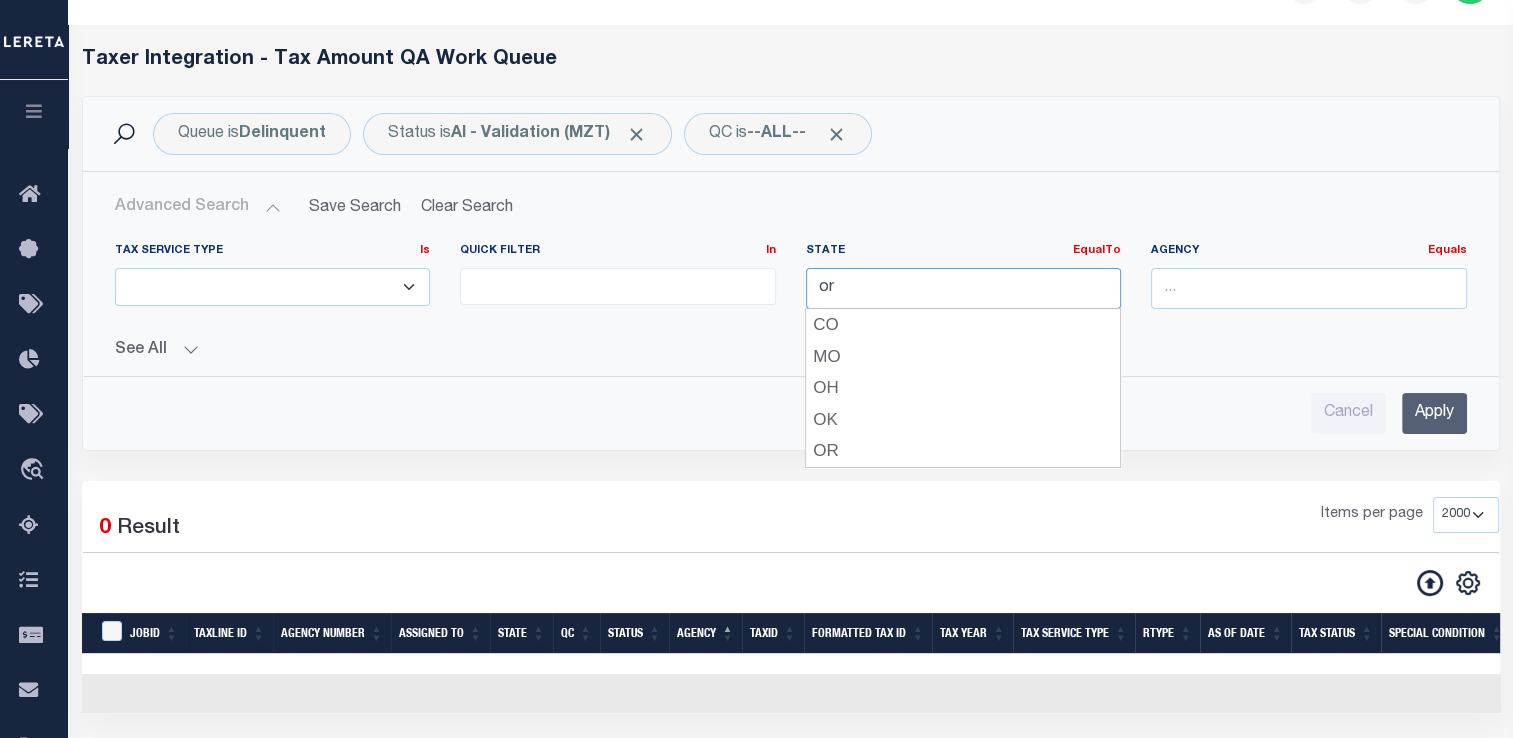 scroll, scrollTop: 0, scrollLeft: 0, axis: both 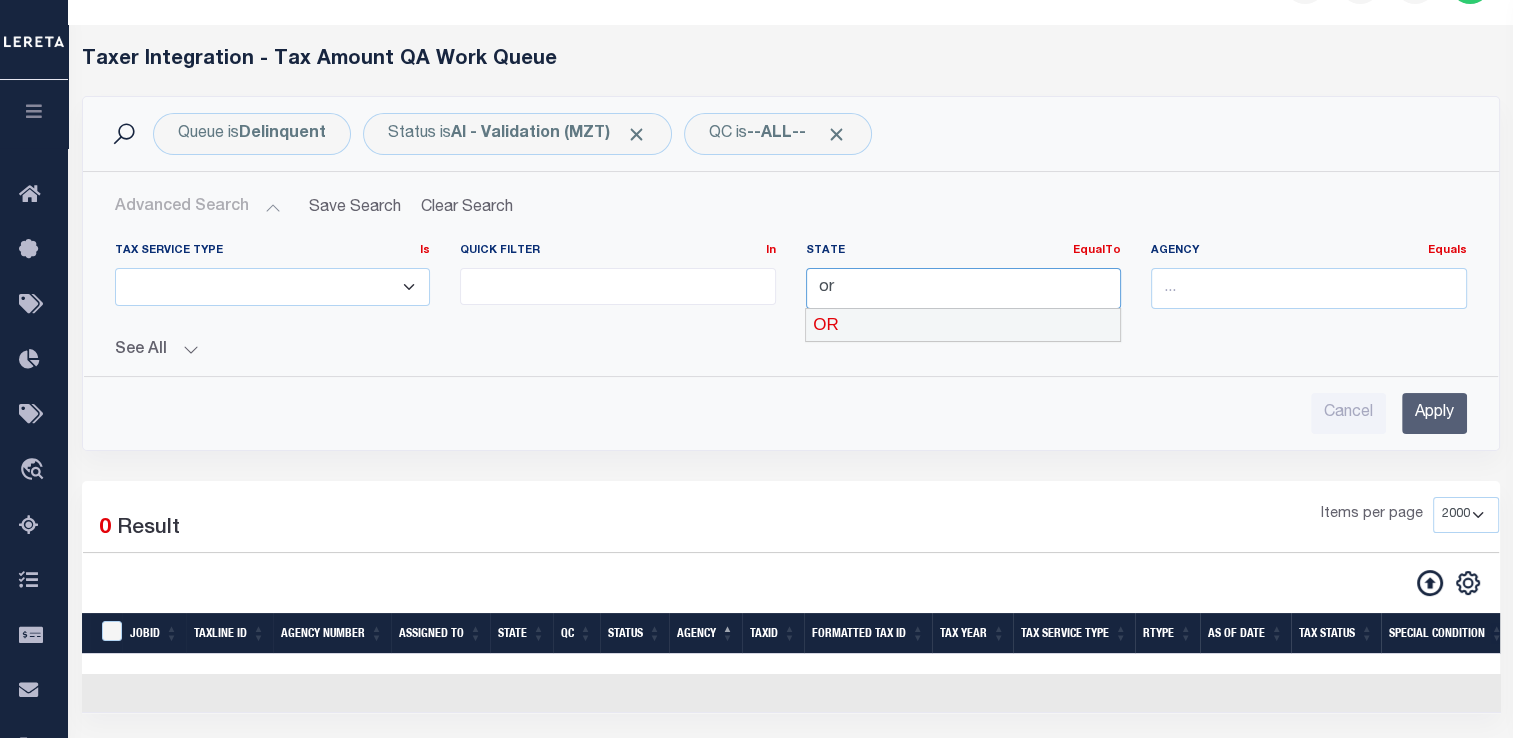 click on "OR" at bounding box center (963, 325) 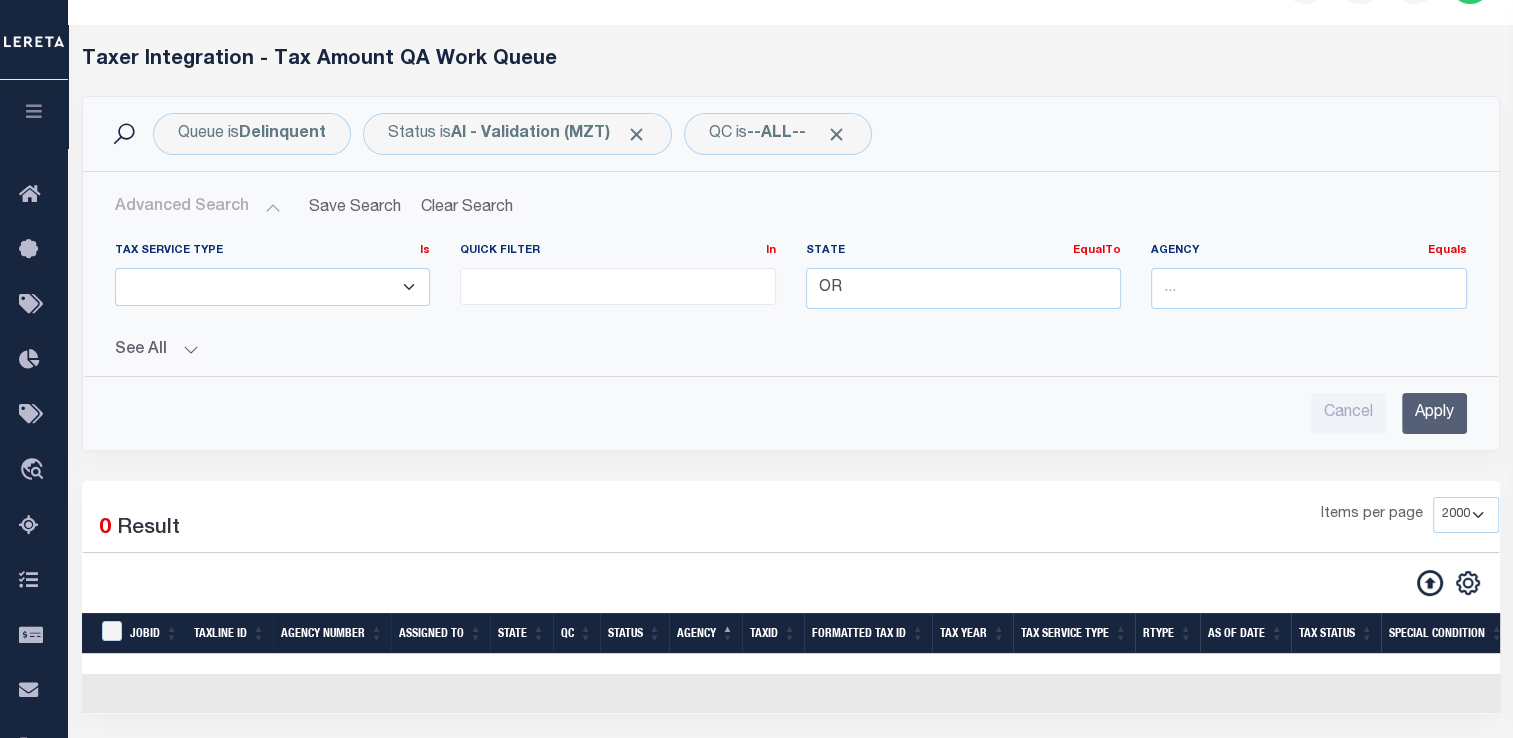 click on "Apply" at bounding box center [1434, 413] 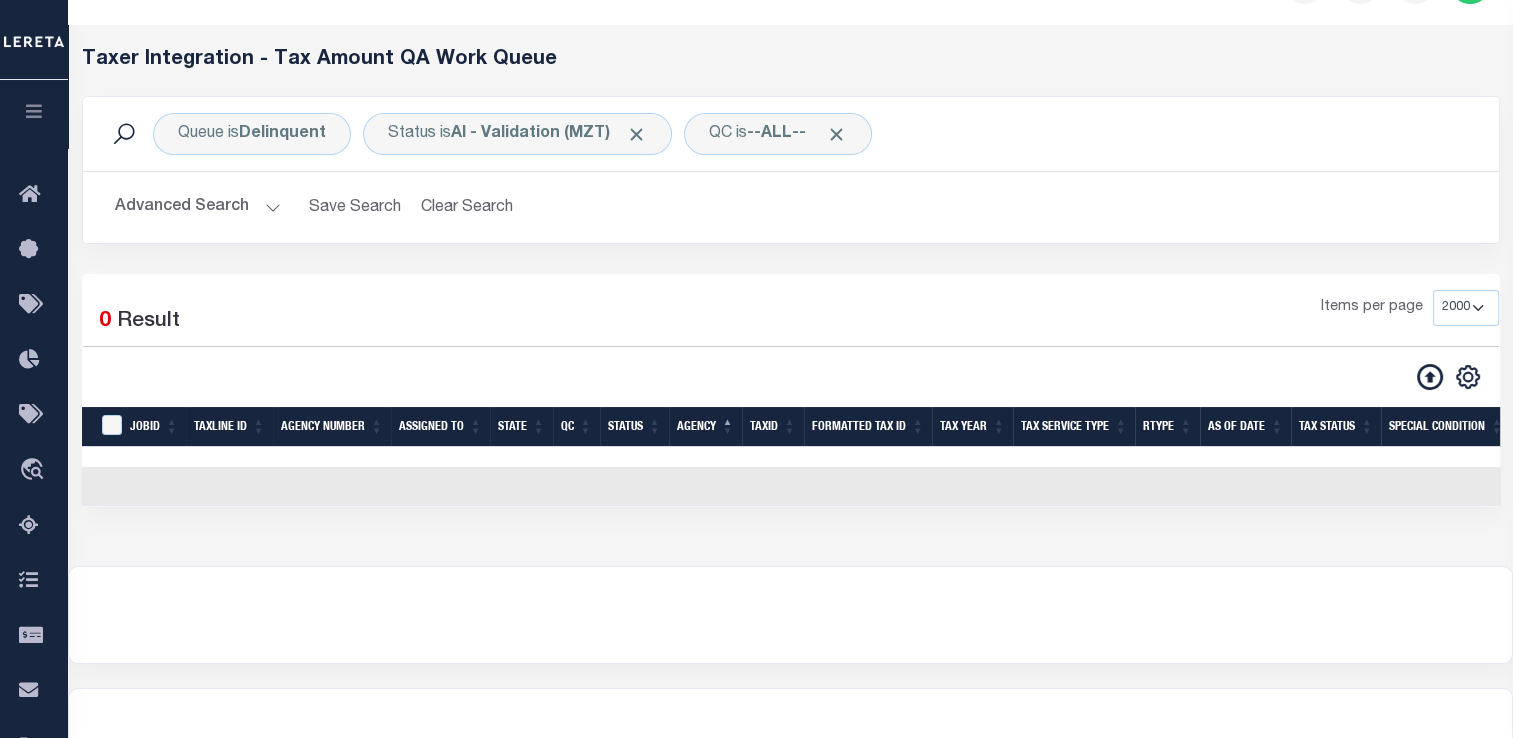click on "Advanced Search" at bounding box center (198, 207) 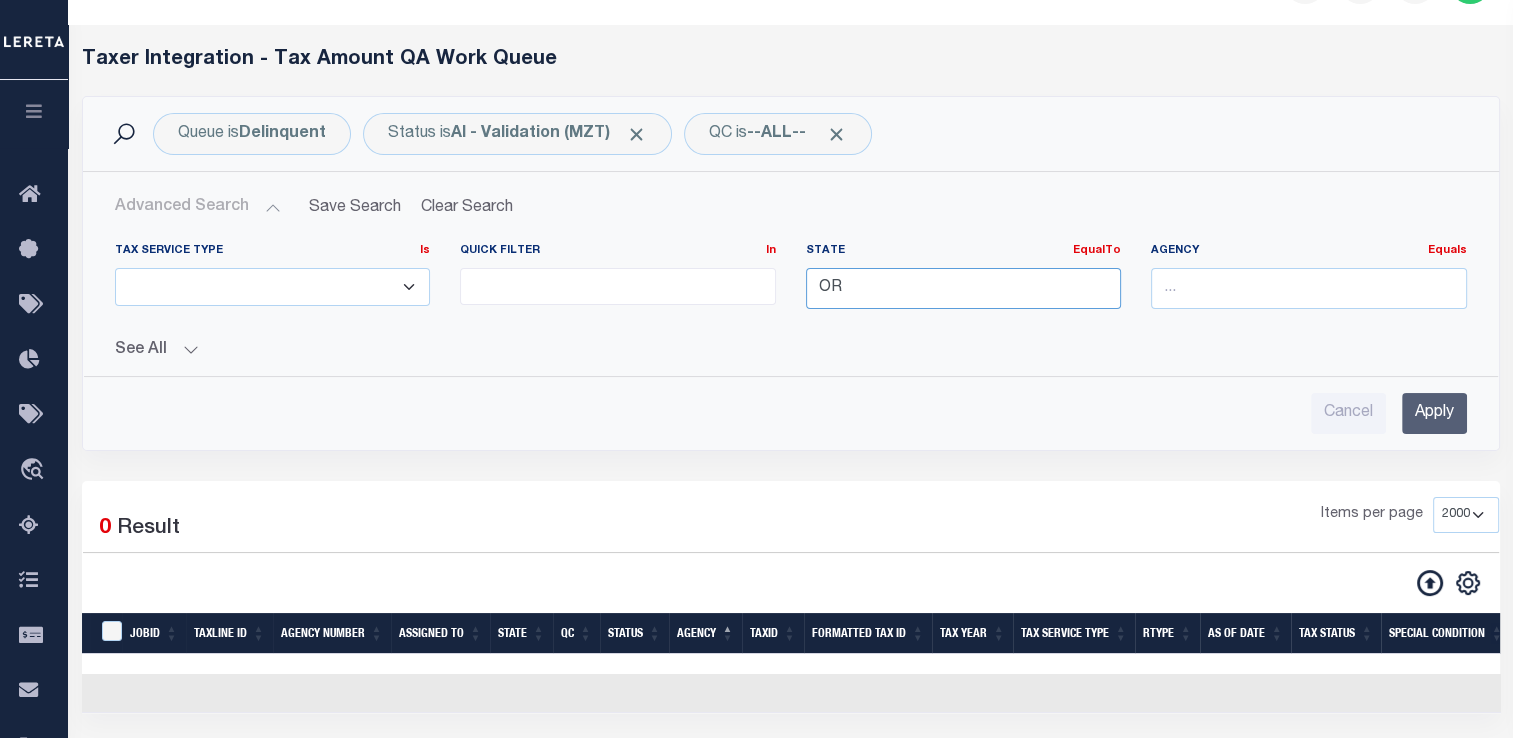 click on "OR" at bounding box center (964, 288) 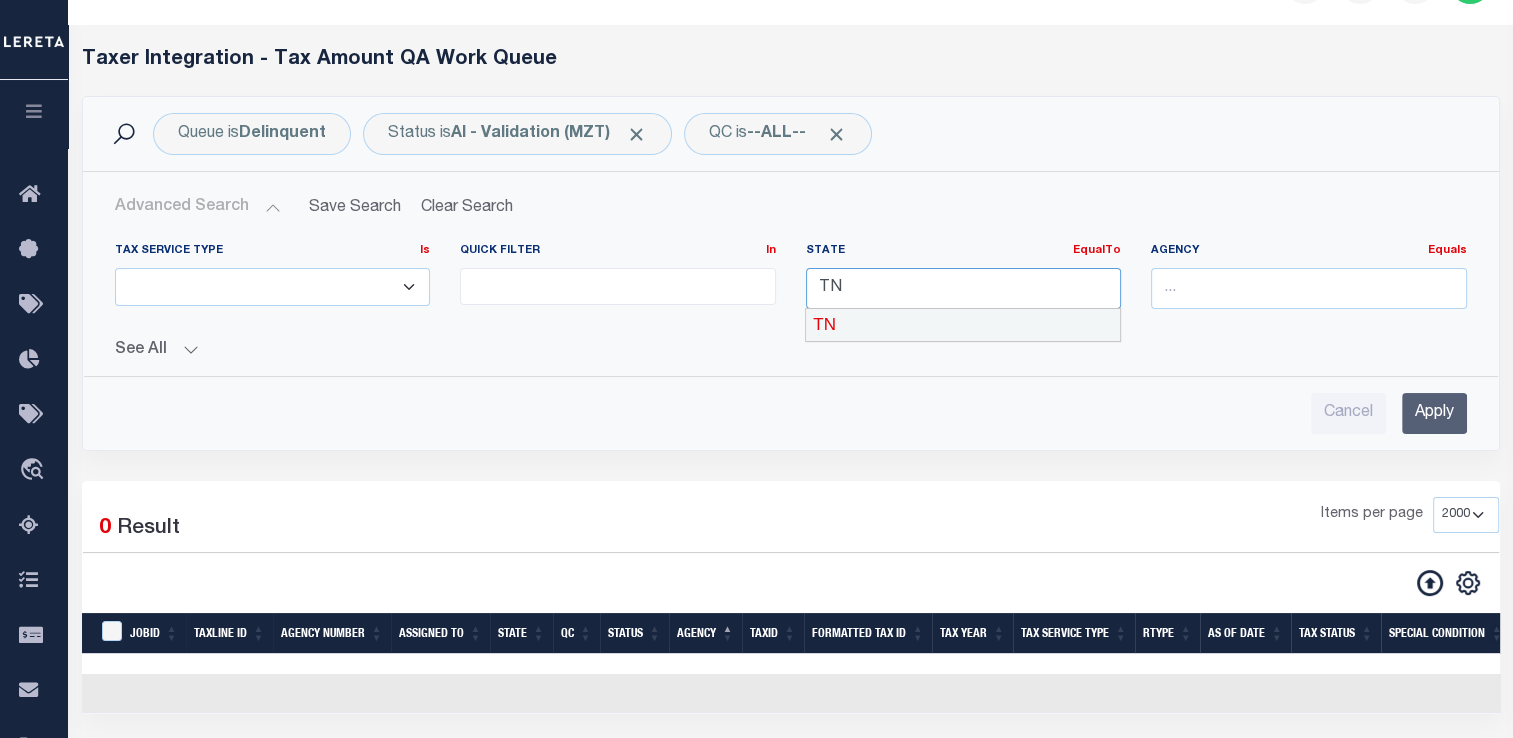 click on "TN" at bounding box center [963, 325] 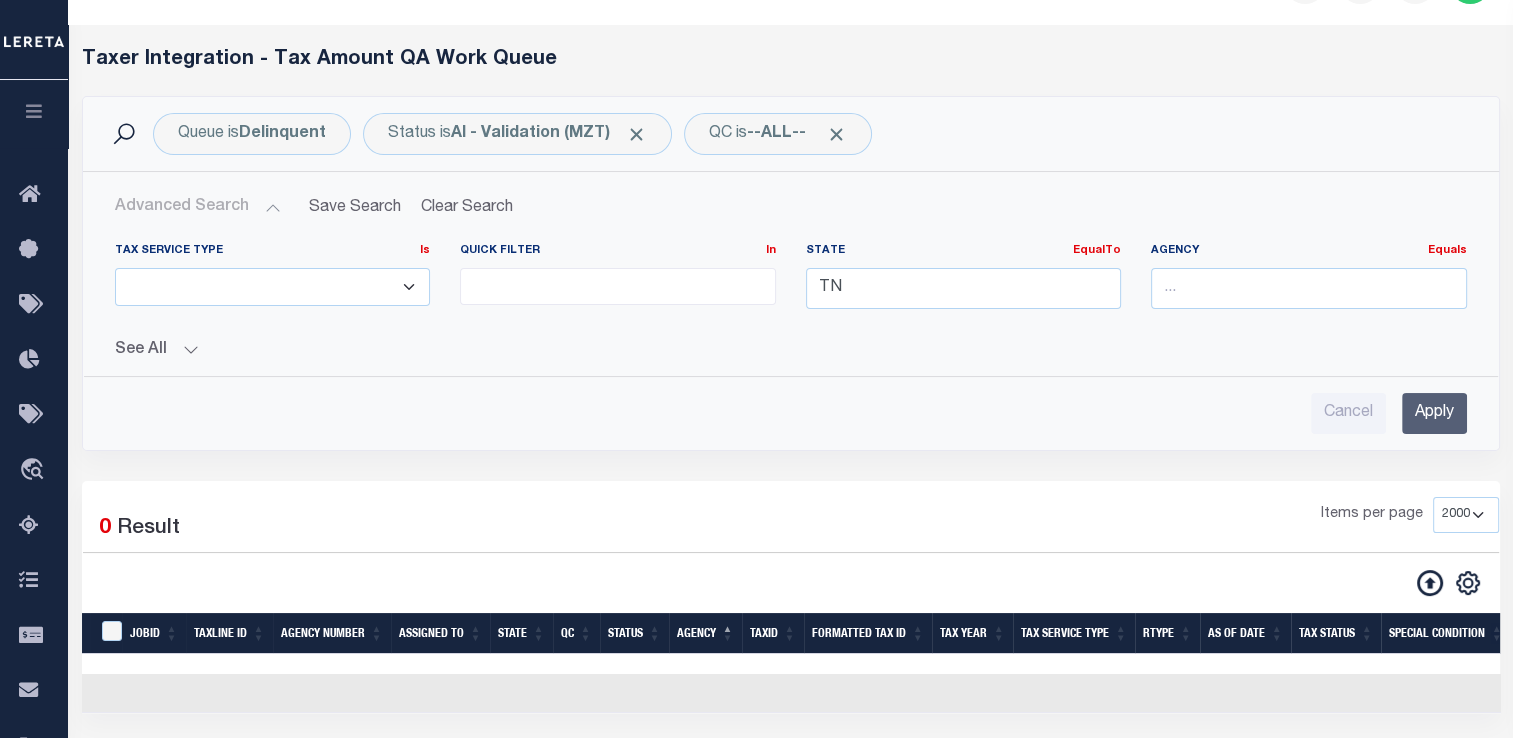 click on "Apply" at bounding box center (1434, 413) 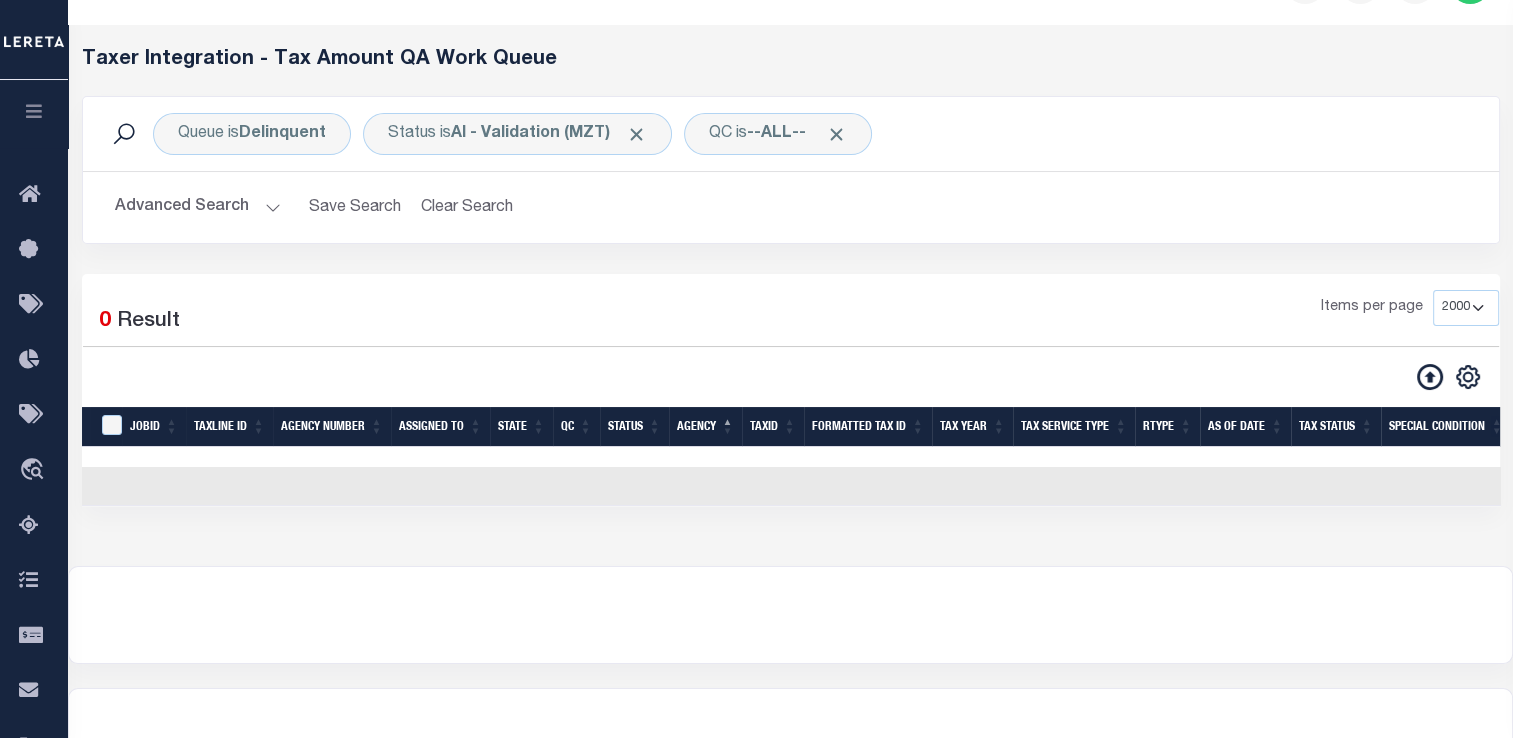 click on "Advanced Search" at bounding box center (198, 207) 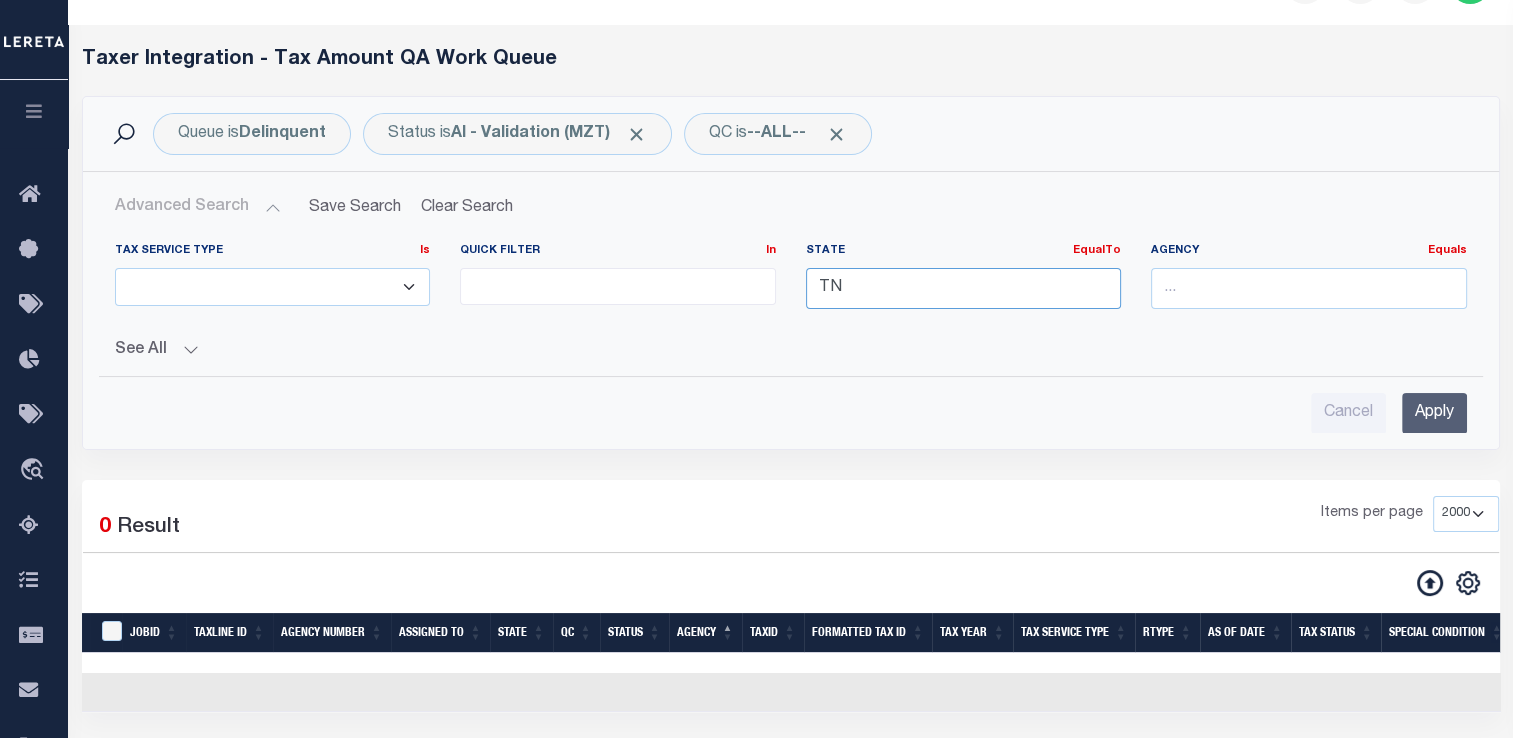 click on "TN" at bounding box center [964, 288] 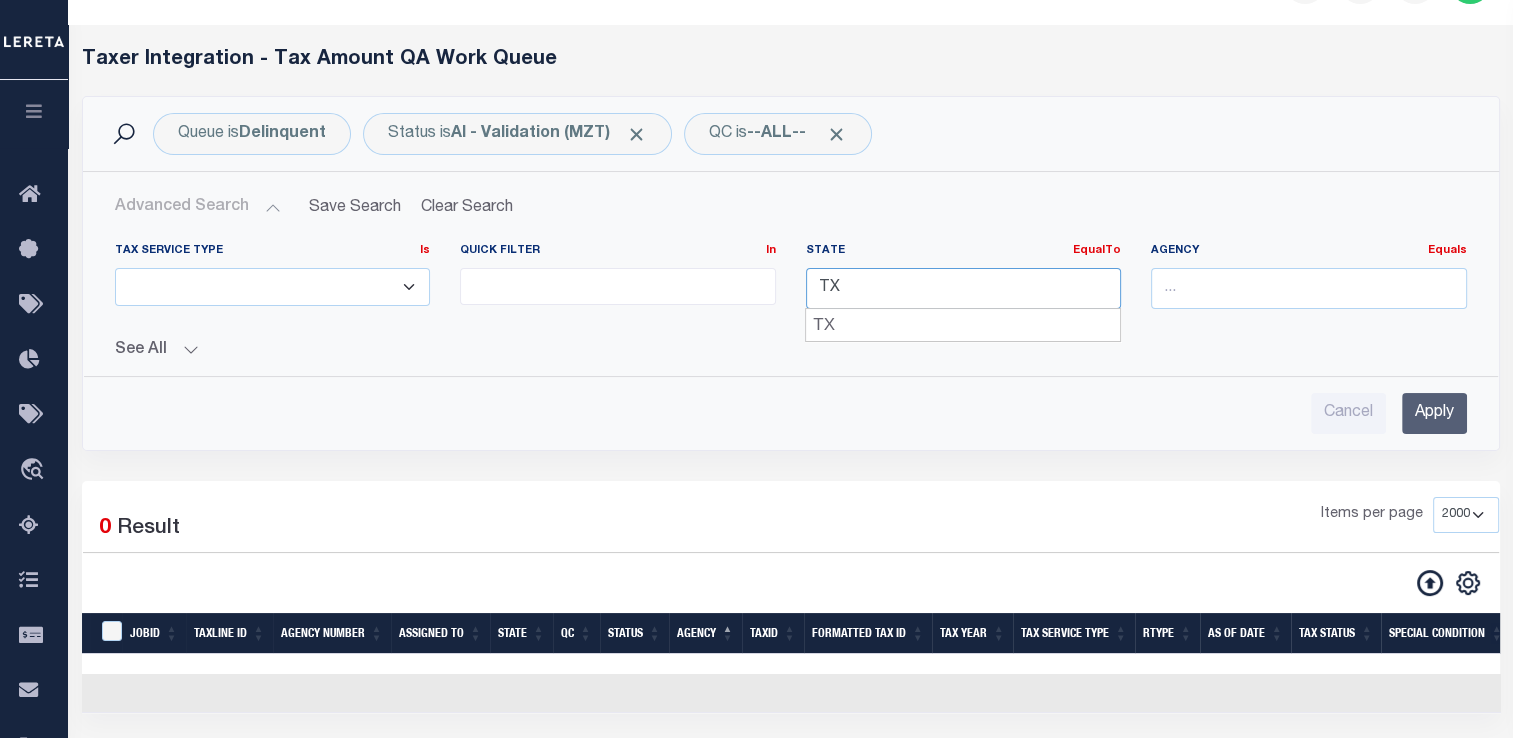 type on "TX" 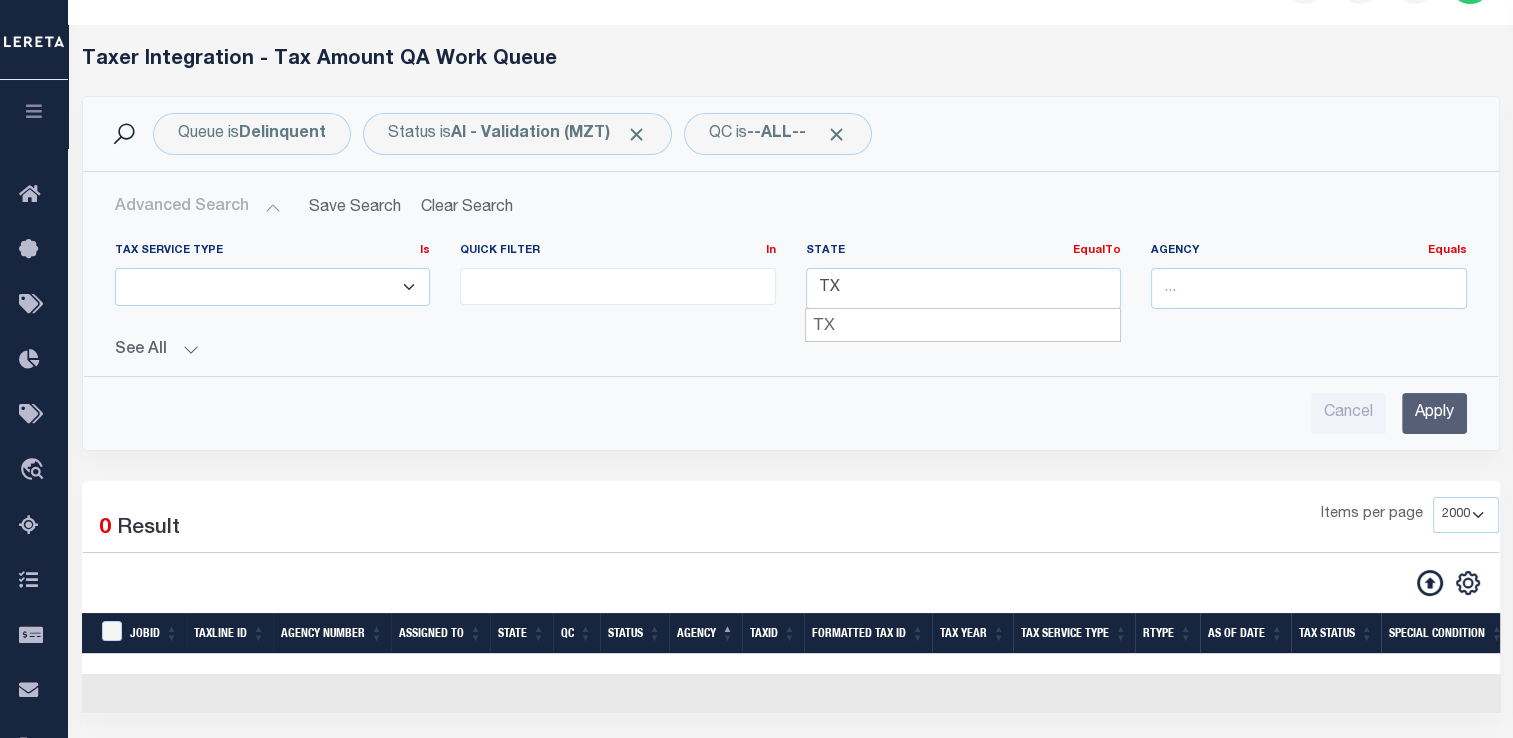 click on "Apply" at bounding box center [1434, 413] 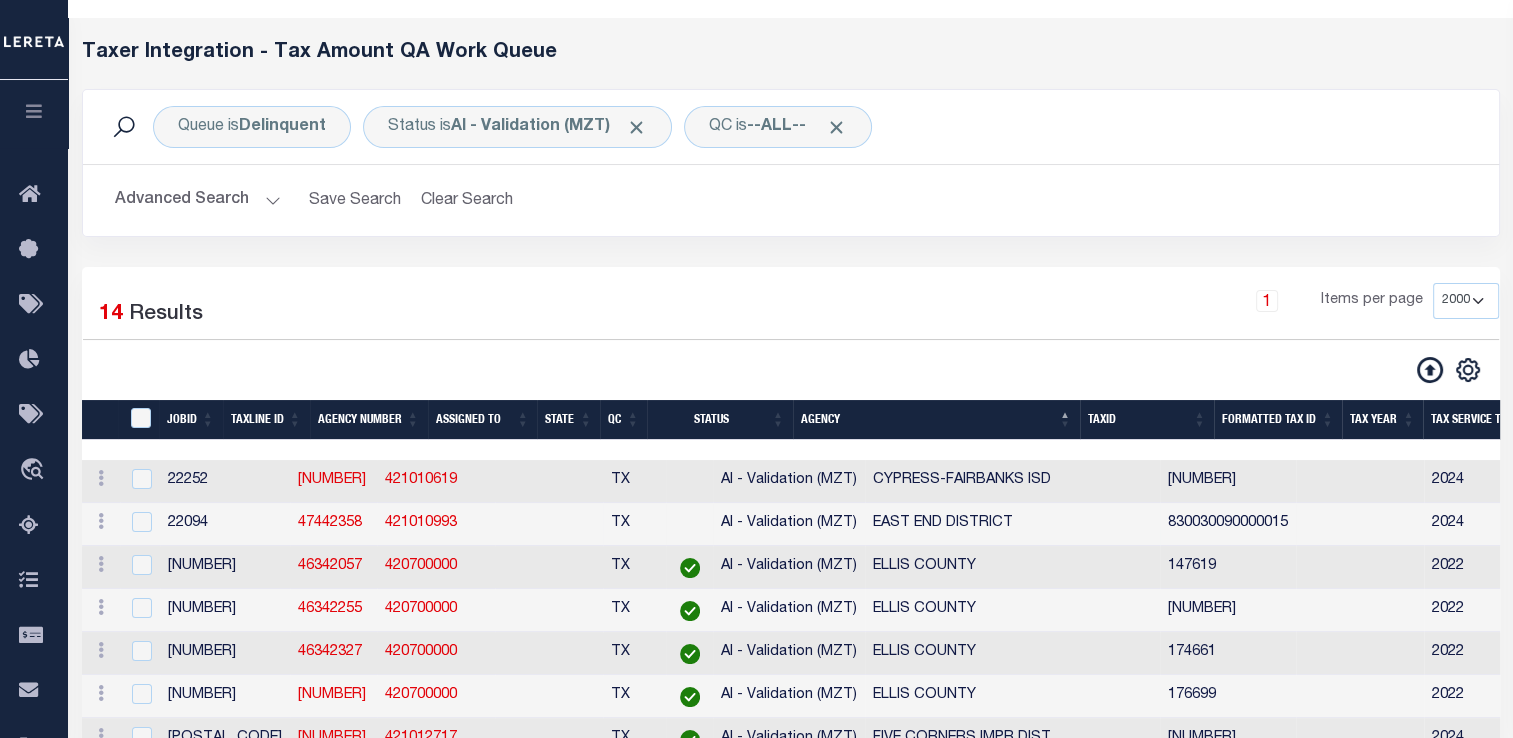 scroll, scrollTop: 0, scrollLeft: 0, axis: both 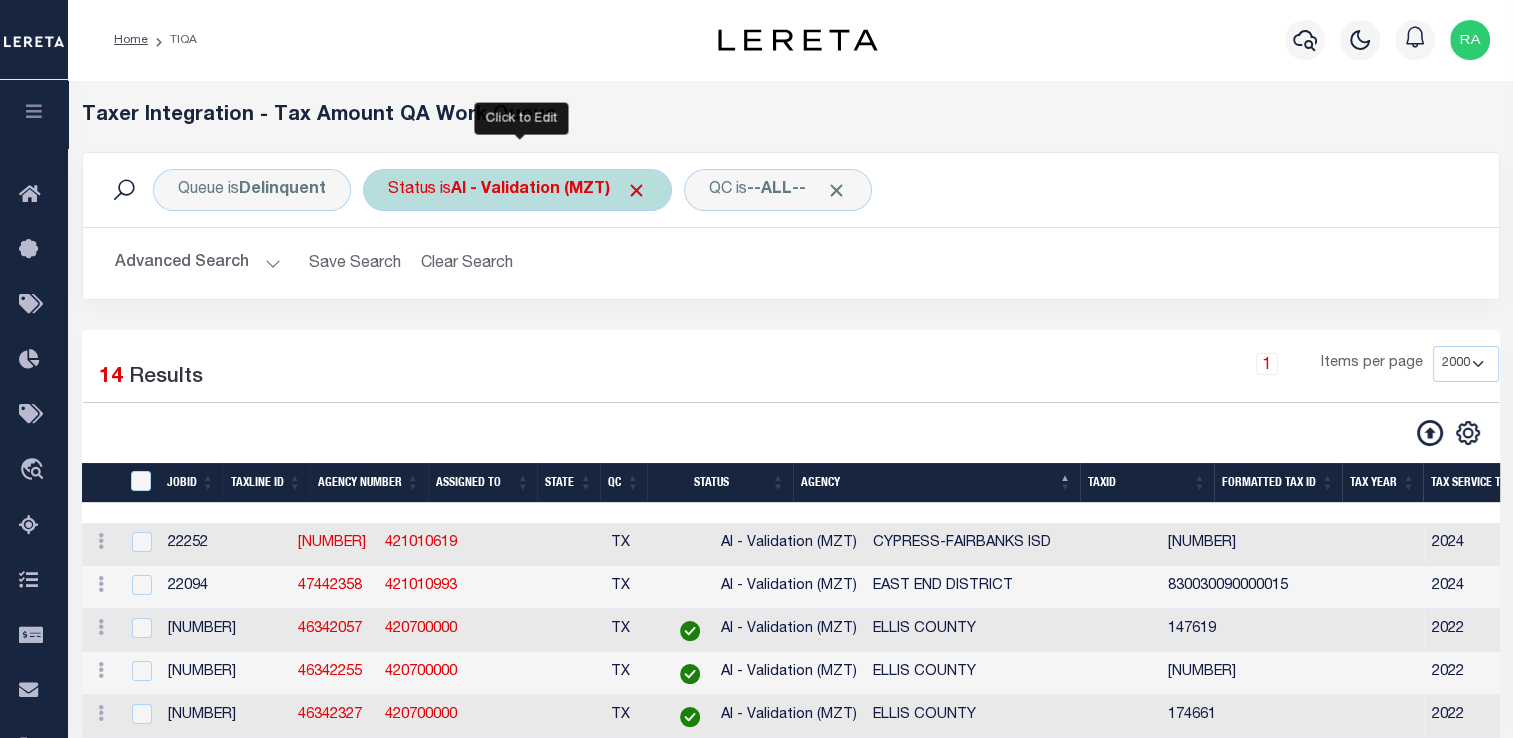 click on "AI - Validation (MZT)" at bounding box center [549, 190] 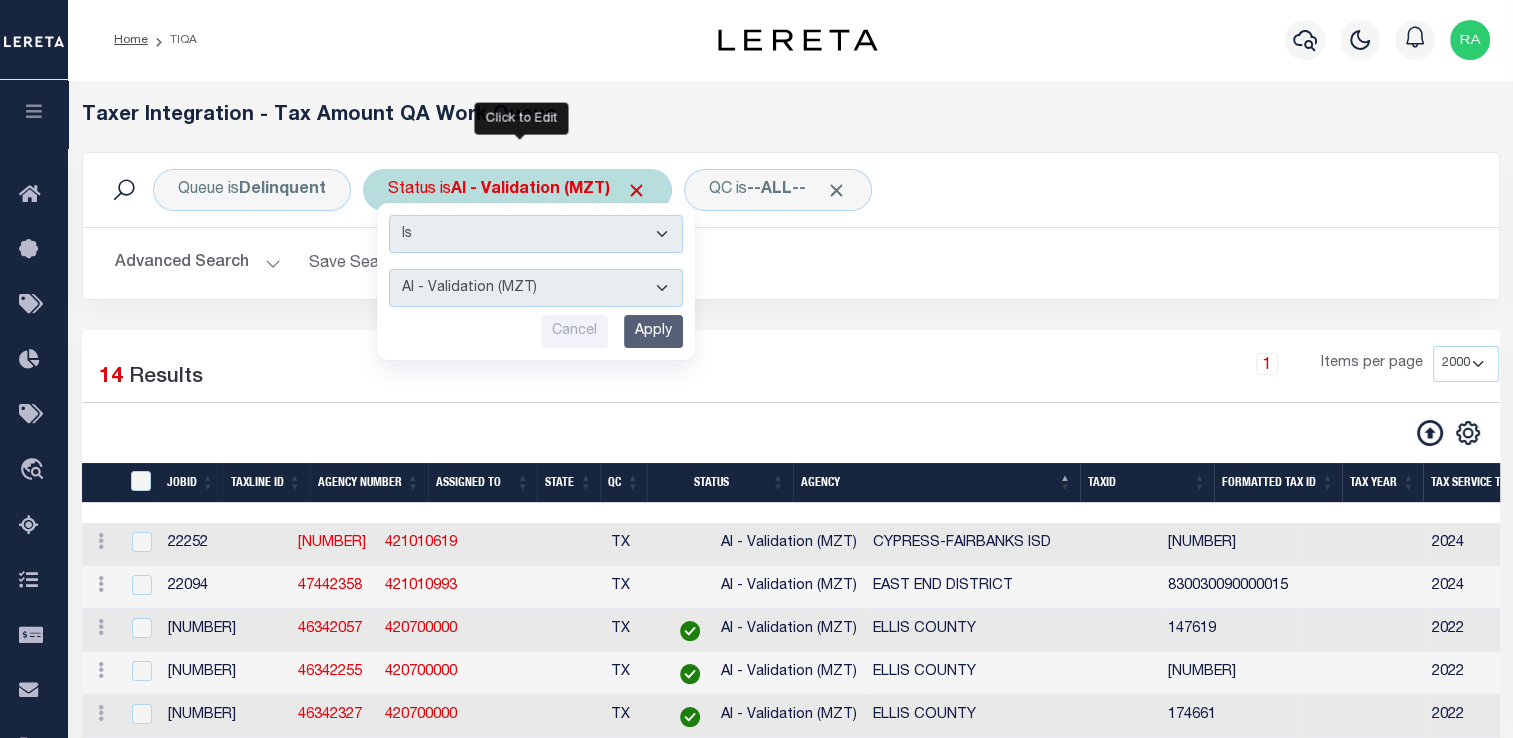 click on "AI - Bot Exception (ERR) AI - Bot Running (PLA) AI - Failed QA (FQA) AI - Prep for Release to TIQA (IUT) AI - Validation (MZT) Details Not Found (DNF) Did Not Update Production (DNU) Load to Production (LTP) Paid No Update (PNU) Ready for Production (RFP) Ready for QA (RQA) Tax ID Not Found (TNF) Tax Year Not Found (YNF)" at bounding box center (536, 288) 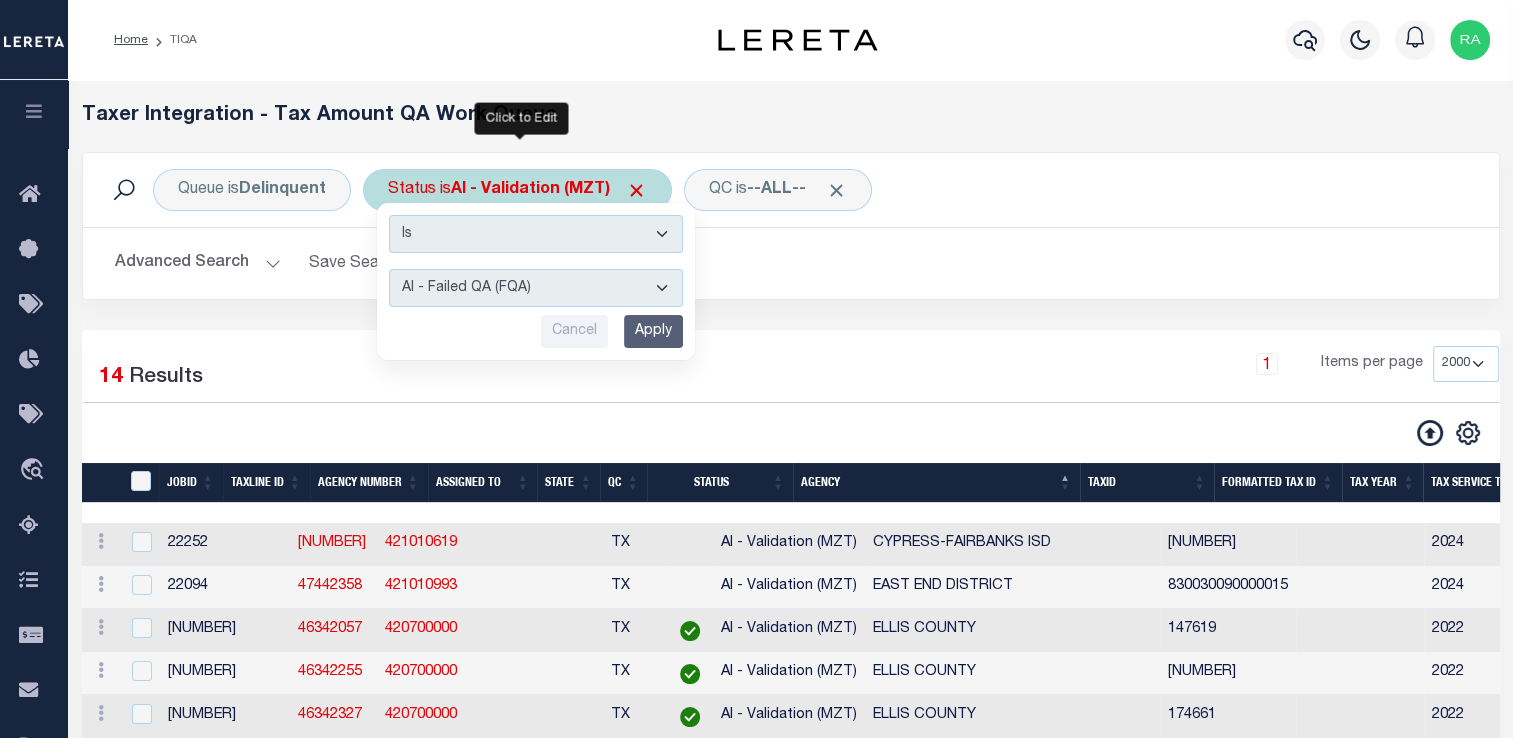 click on "AI - Bot Exception (ERR) AI - Bot Running (PLA) AI - Failed QA (FQA) AI - Prep for Release to TIQA (IUT) AI - Validation (MZT) Details Not Found (DNF) Did Not Update Production (DNU) Load to Production (LTP) Paid No Update (PNU) Ready for Production (RFP) Ready for QA (RQA) Tax ID Not Found (TNF) Tax Year Not Found (YNF)" at bounding box center [536, 288] 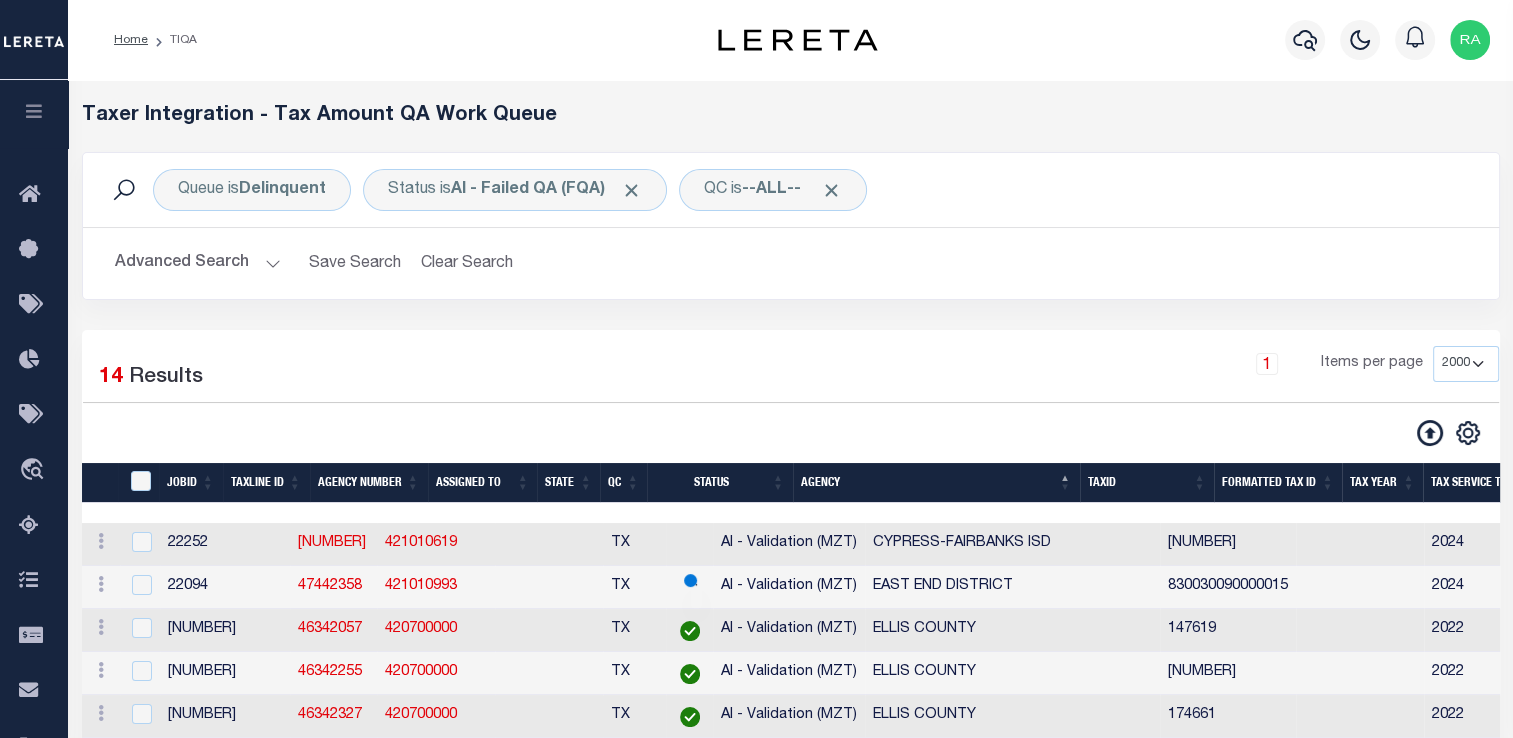 click on "Queue is  Delinquent    Status is  AI - Failed QA (FQA)   QC is  --ALL--
Search
Advanced Search
Save Search Clear Search
TIQATaxLineSearchTable_dynamictable_____DefaultSaveFilter
Is Is In" at bounding box center (791, 241) 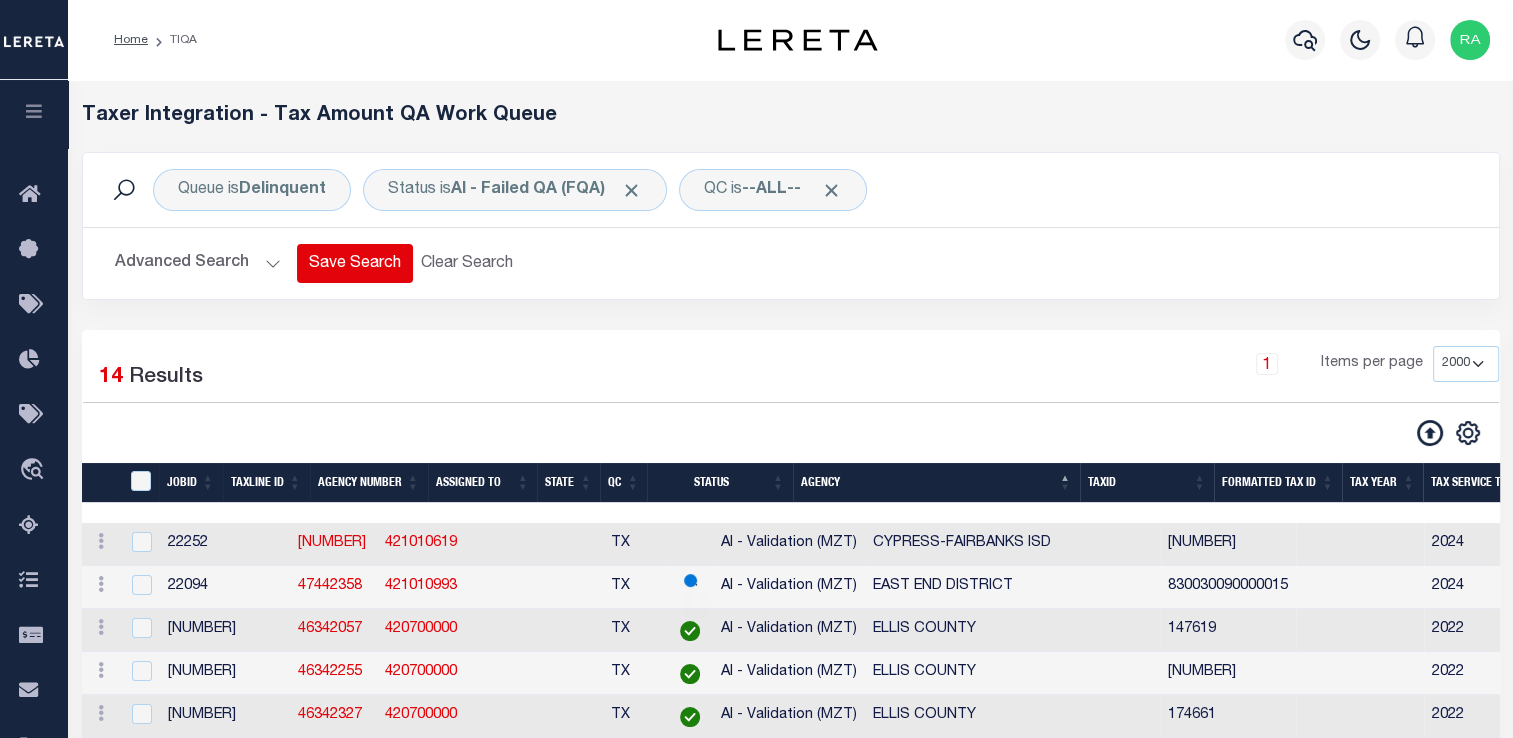 click on "Save Search" at bounding box center (355, 263) 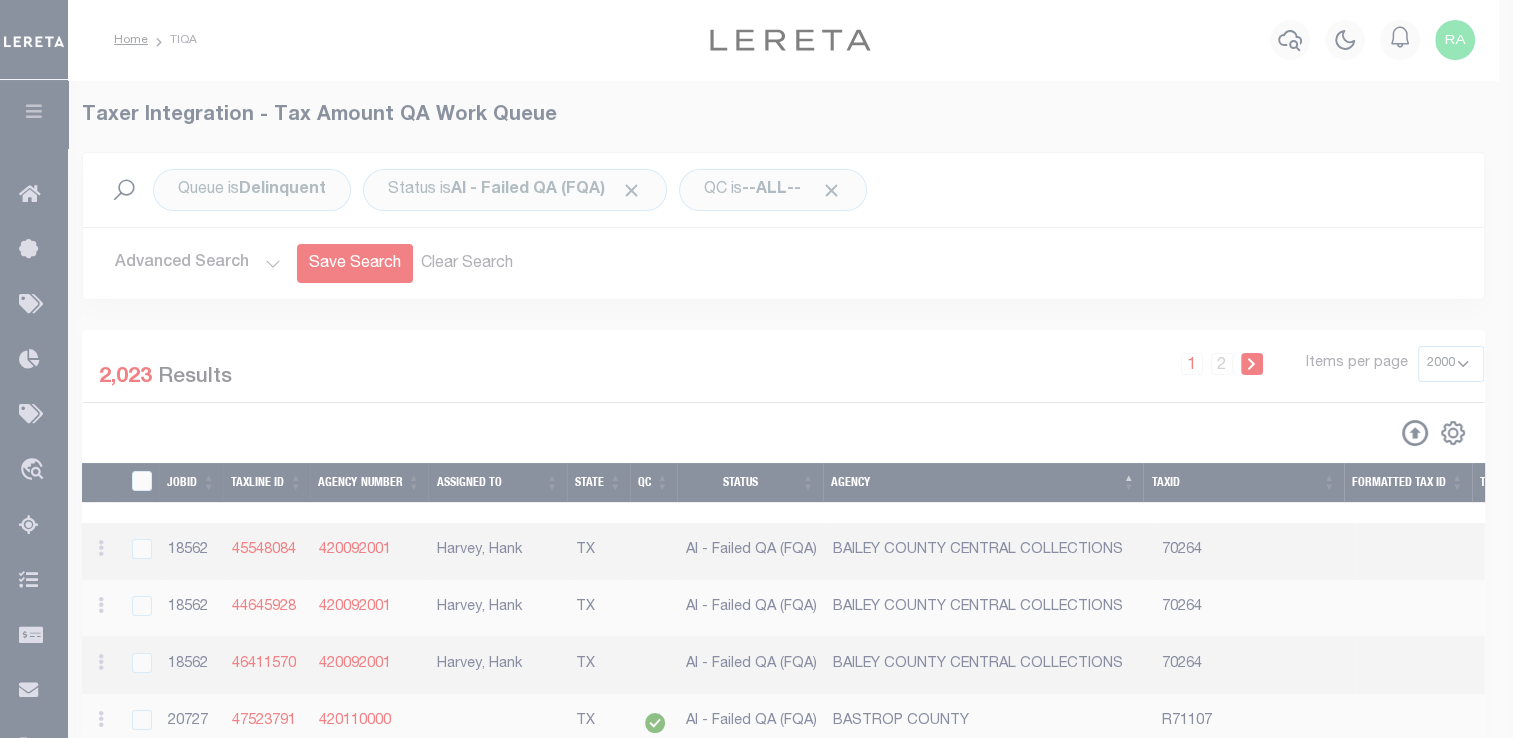 click at bounding box center (756, 369) 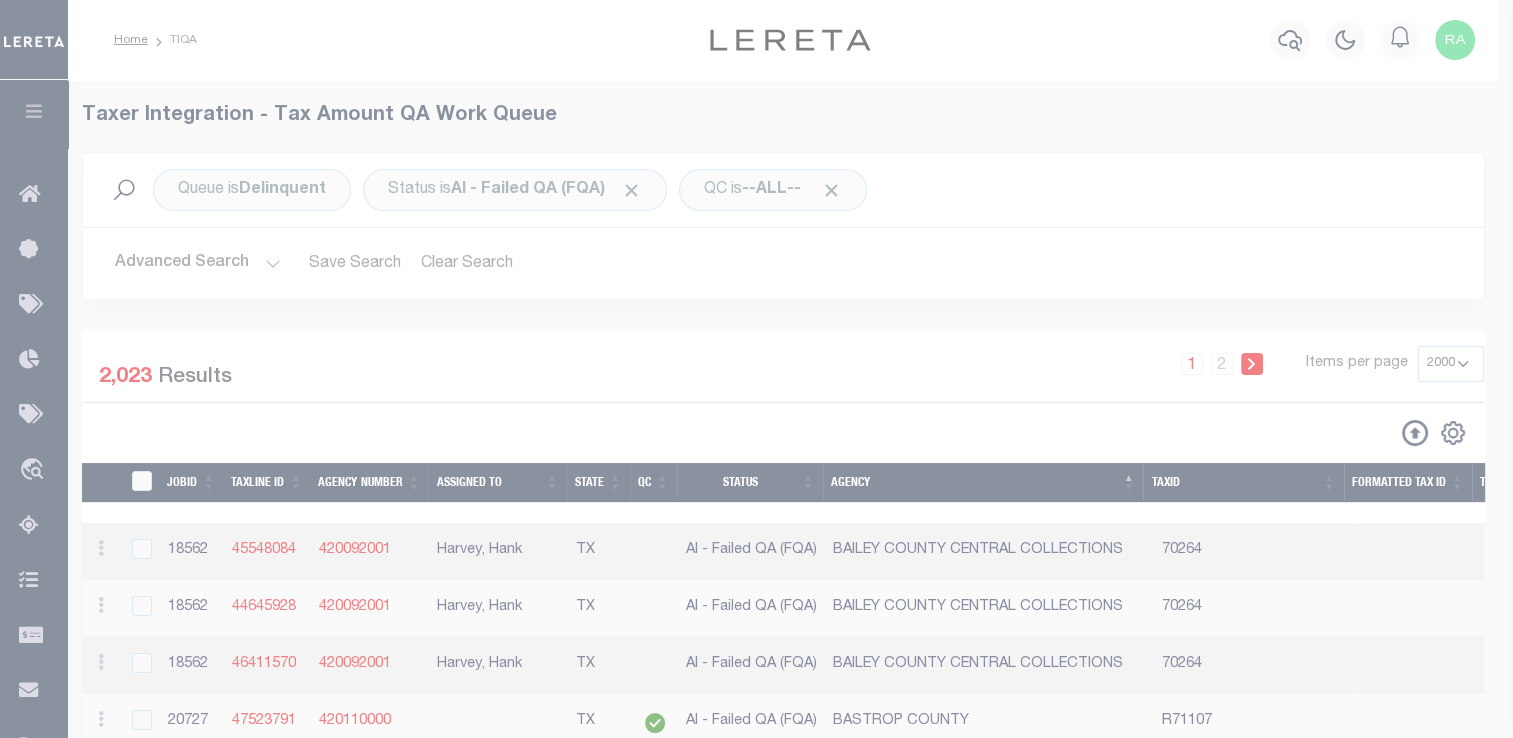 click at bounding box center (756, 369) 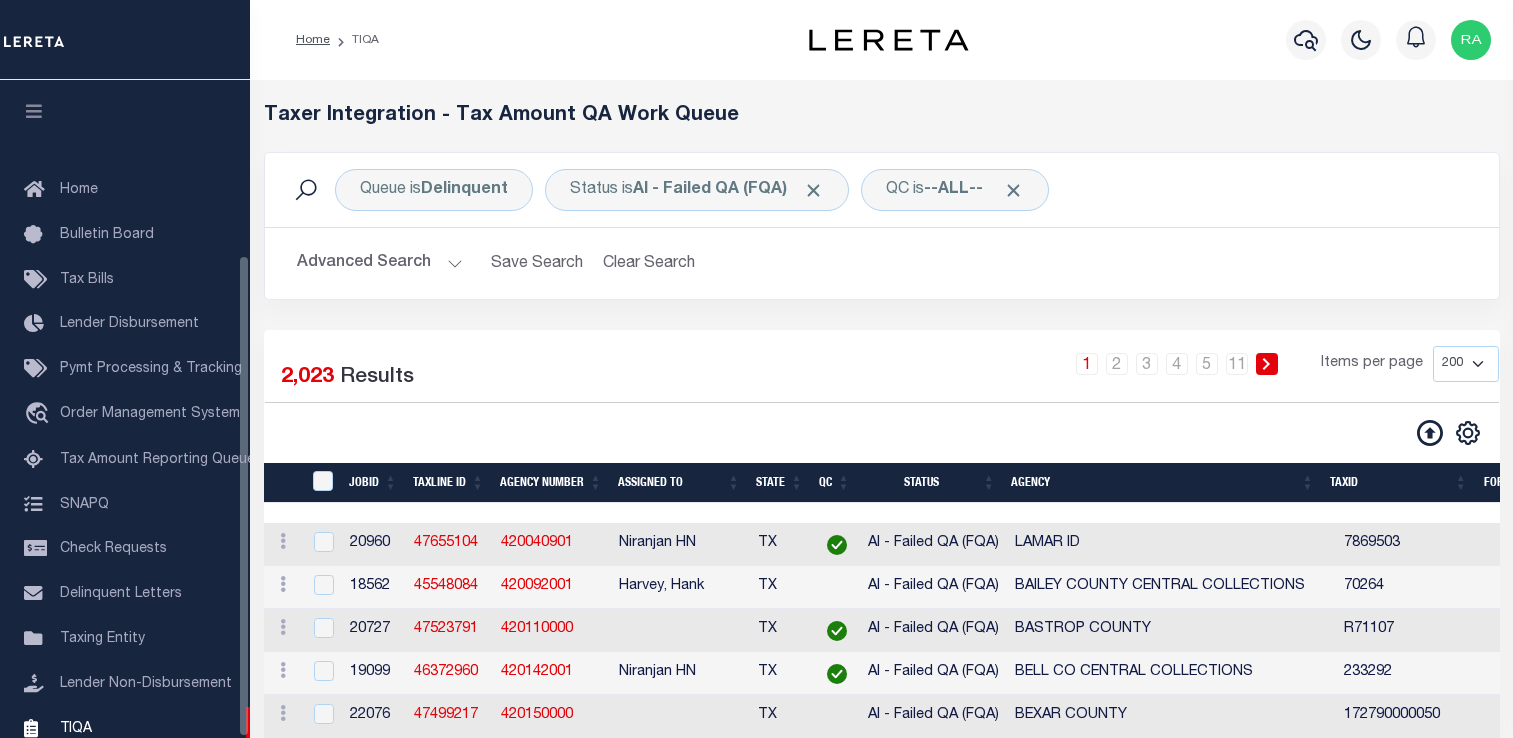 select 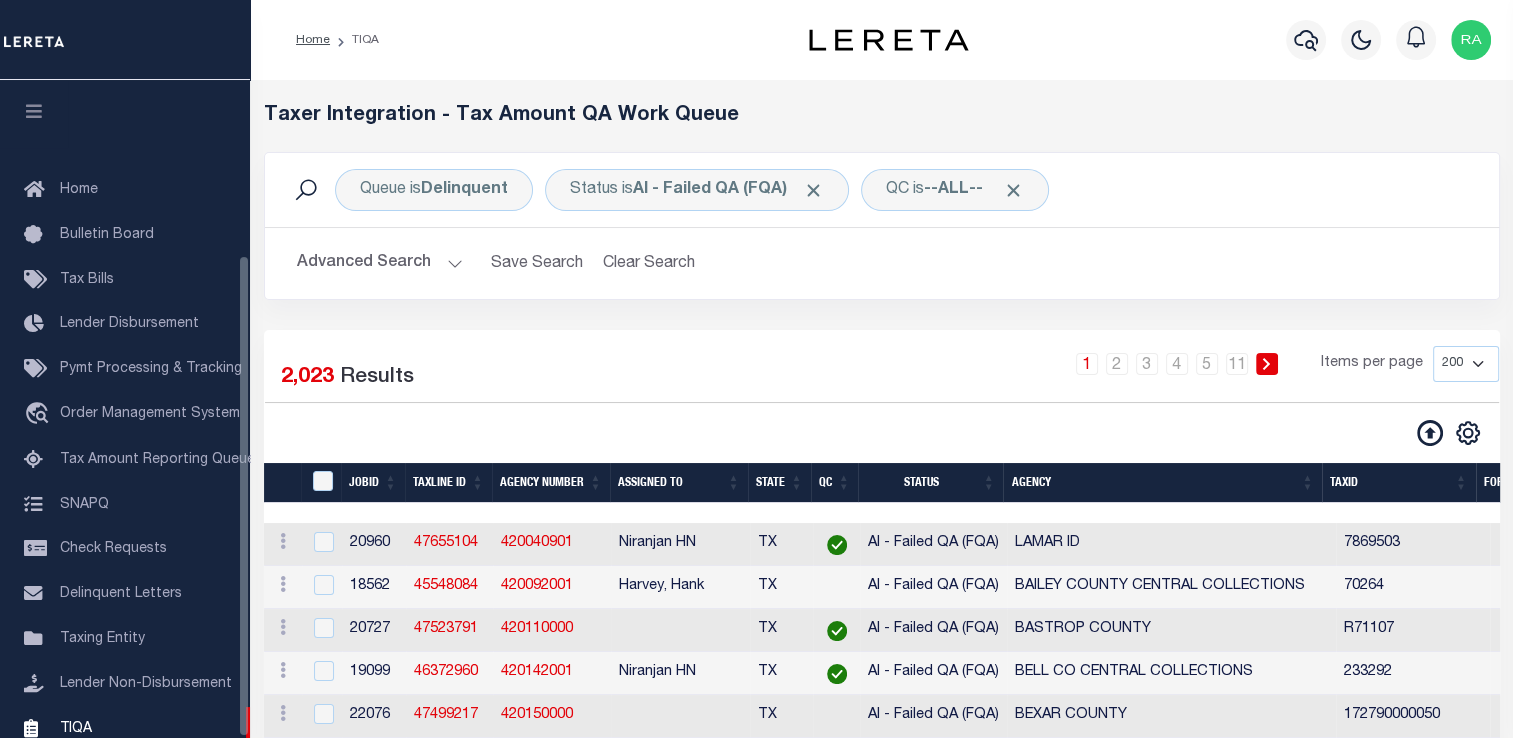 scroll, scrollTop: 239, scrollLeft: 0, axis: vertical 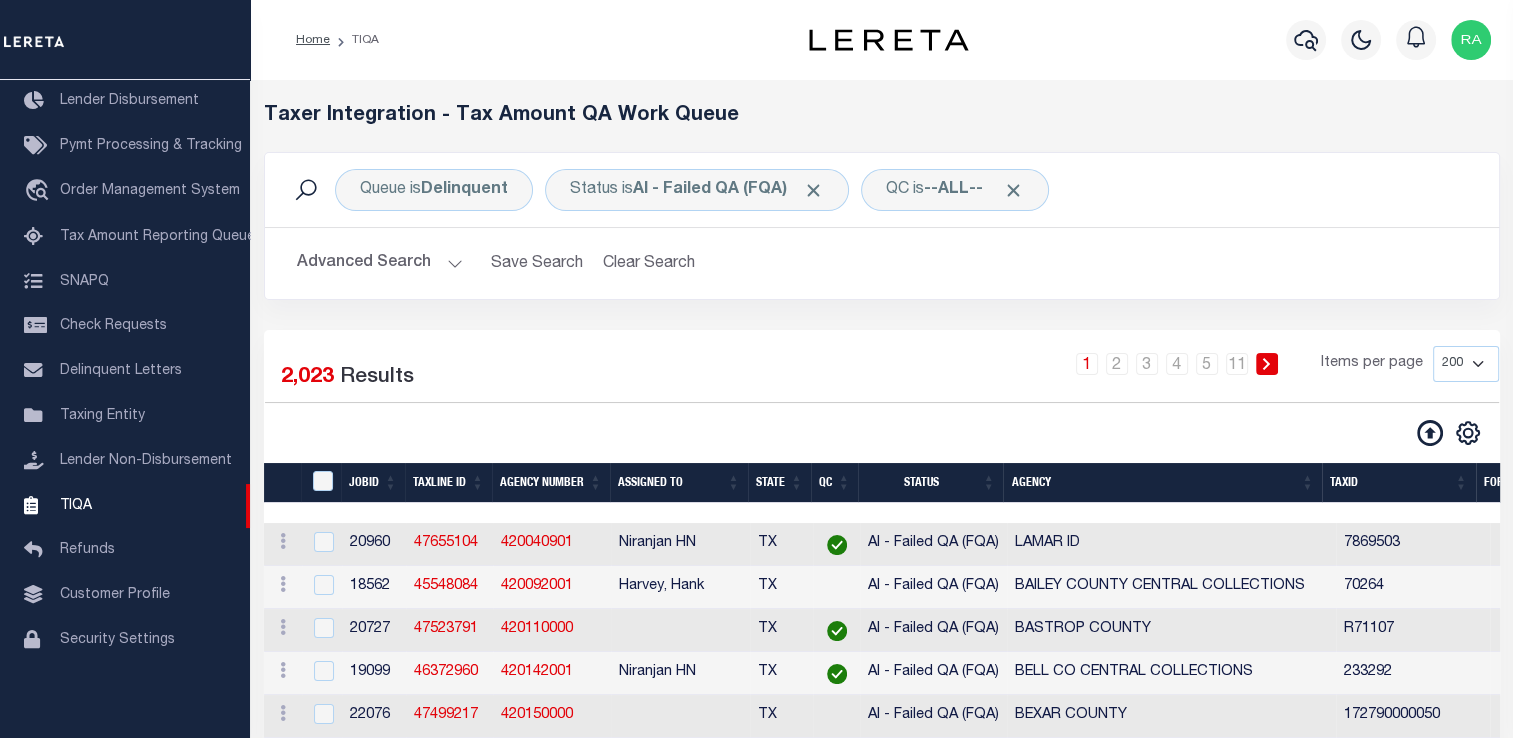 click on "Advanced Search" at bounding box center [380, 263] 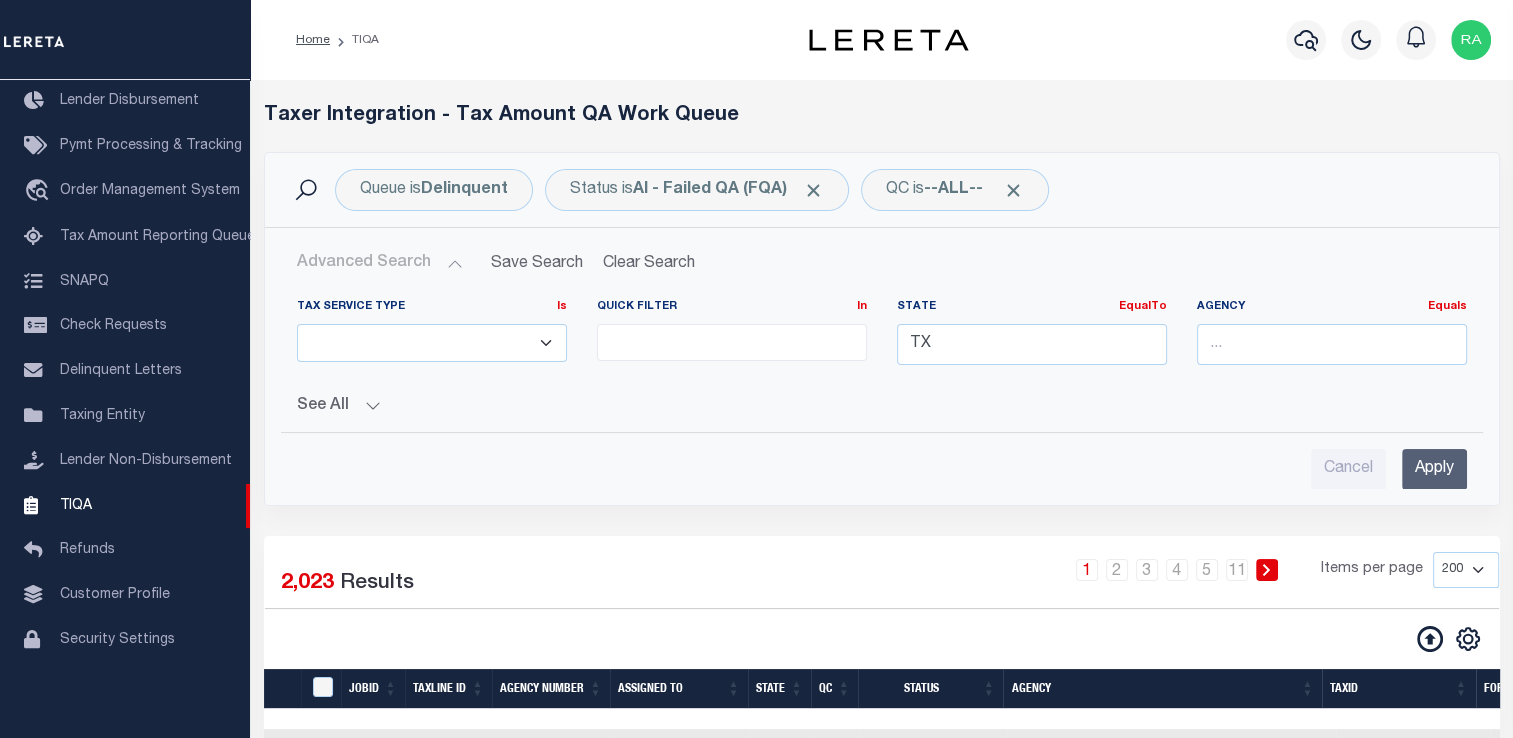 click on "Advanced Search" at bounding box center (380, 263) 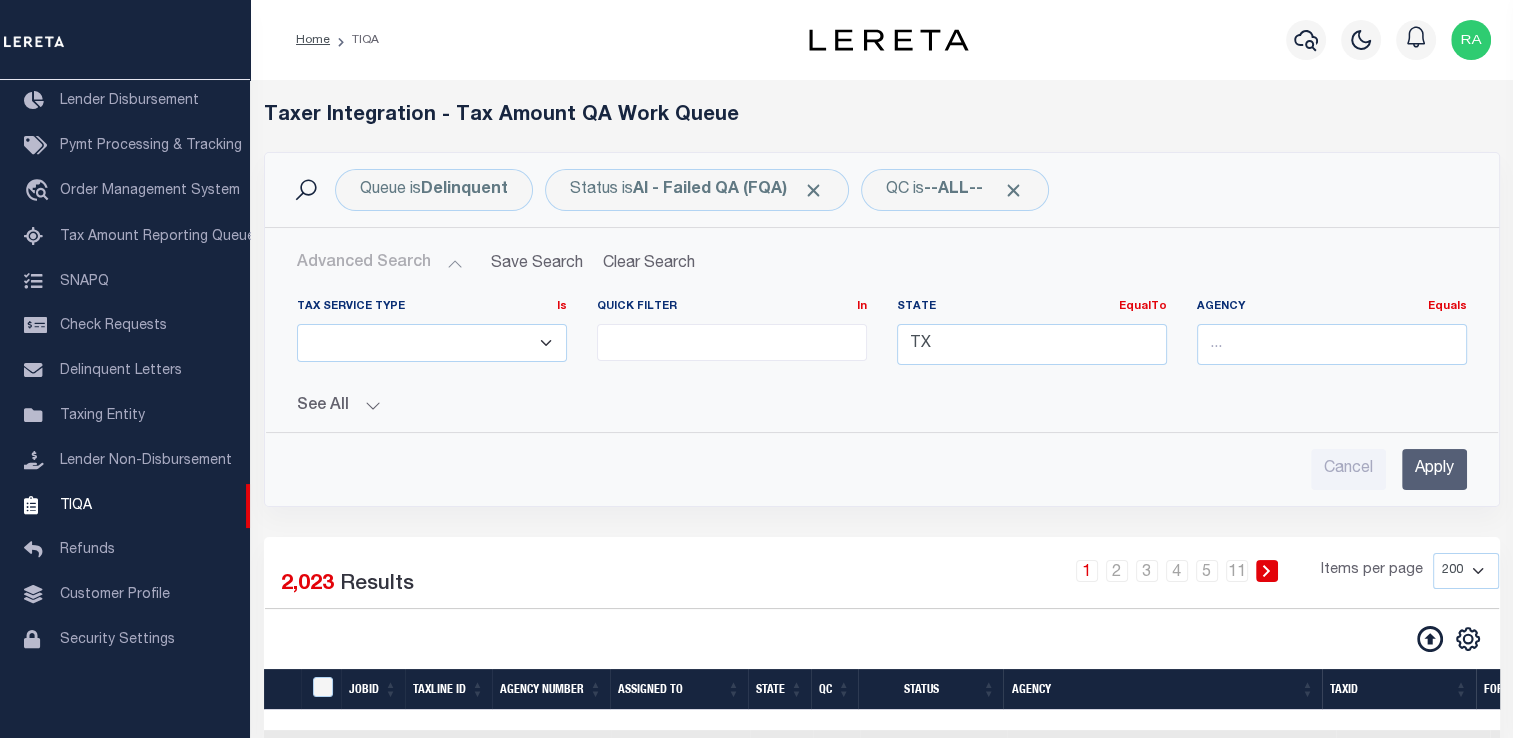 click on "Apply" at bounding box center (1434, 469) 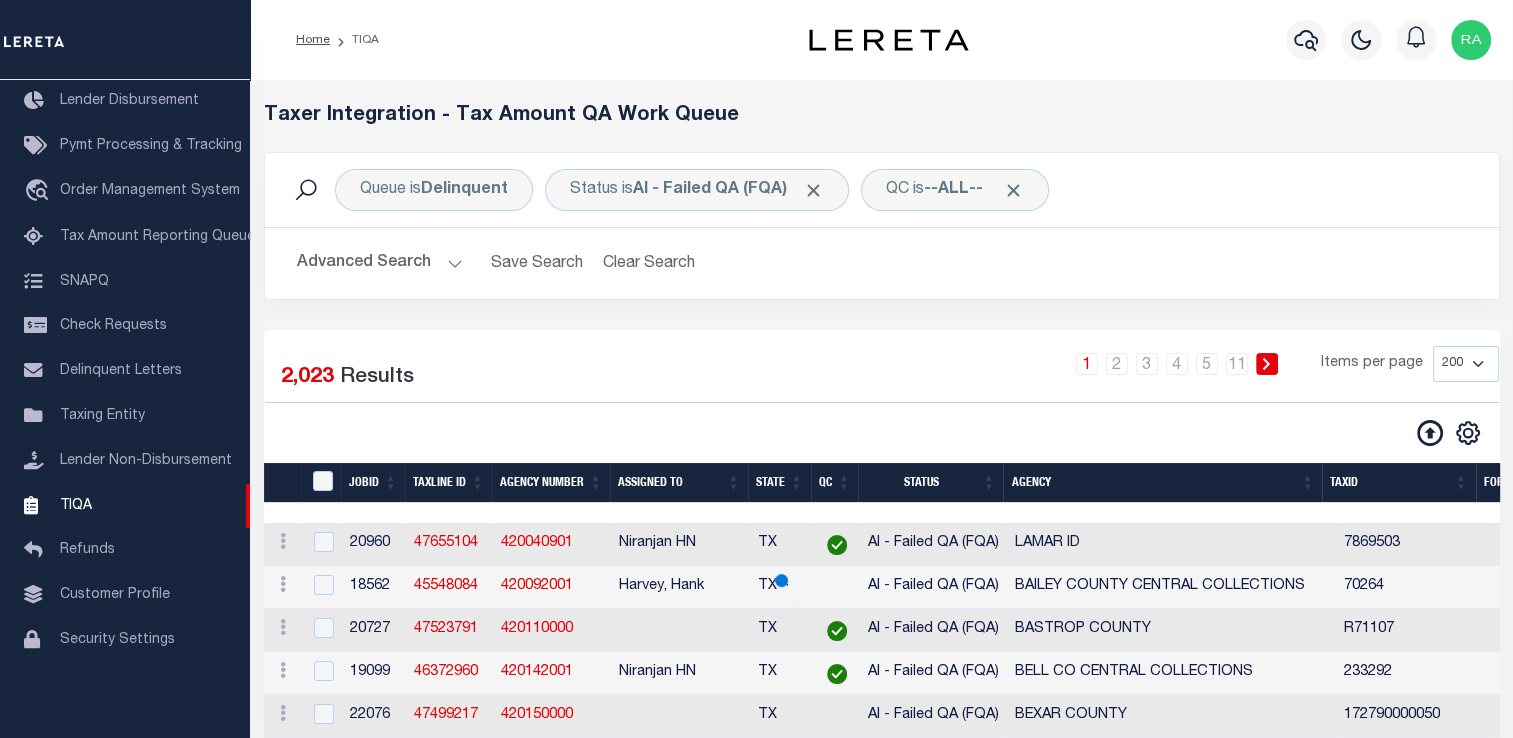 scroll, scrollTop: 232, scrollLeft: 0, axis: vertical 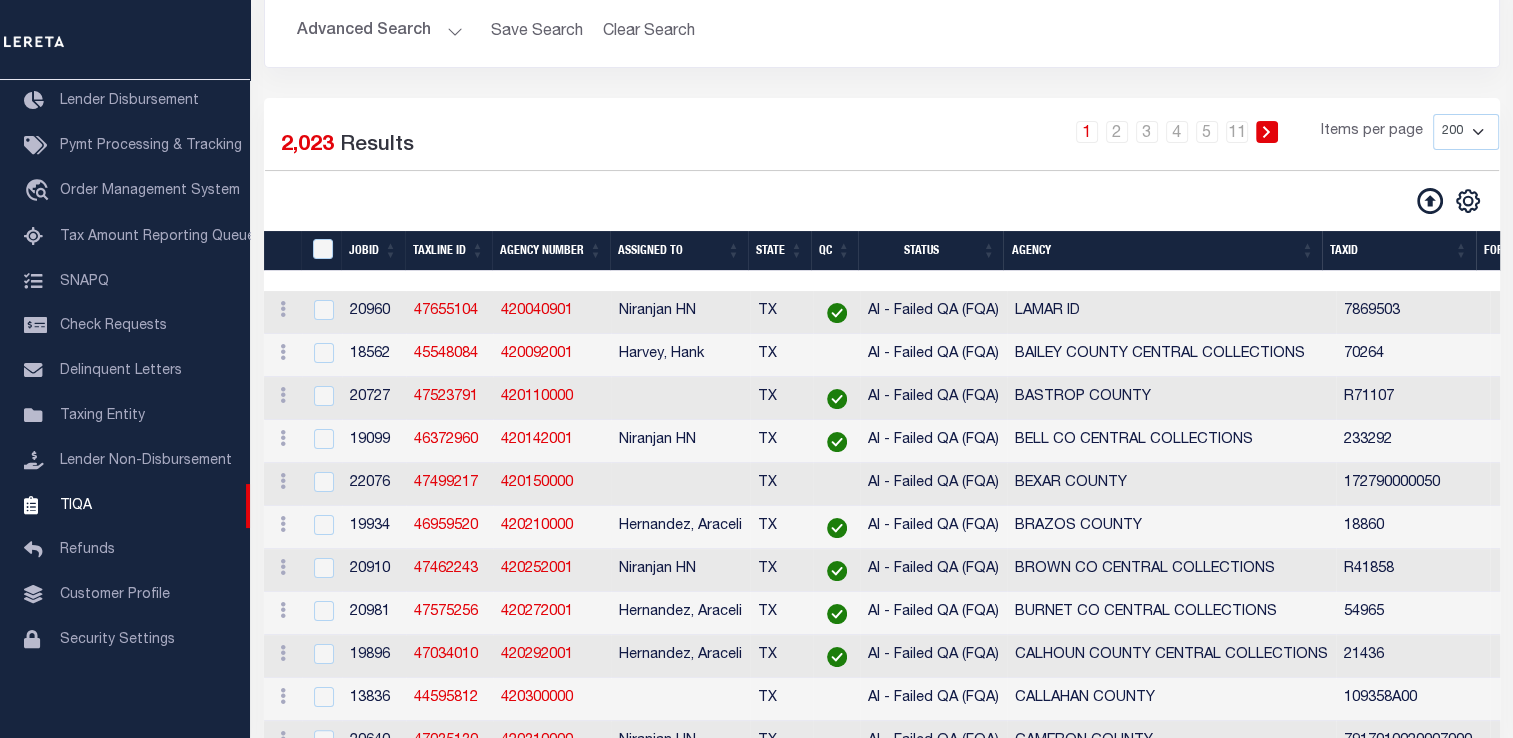 click on "Agency" at bounding box center [1162, 251] 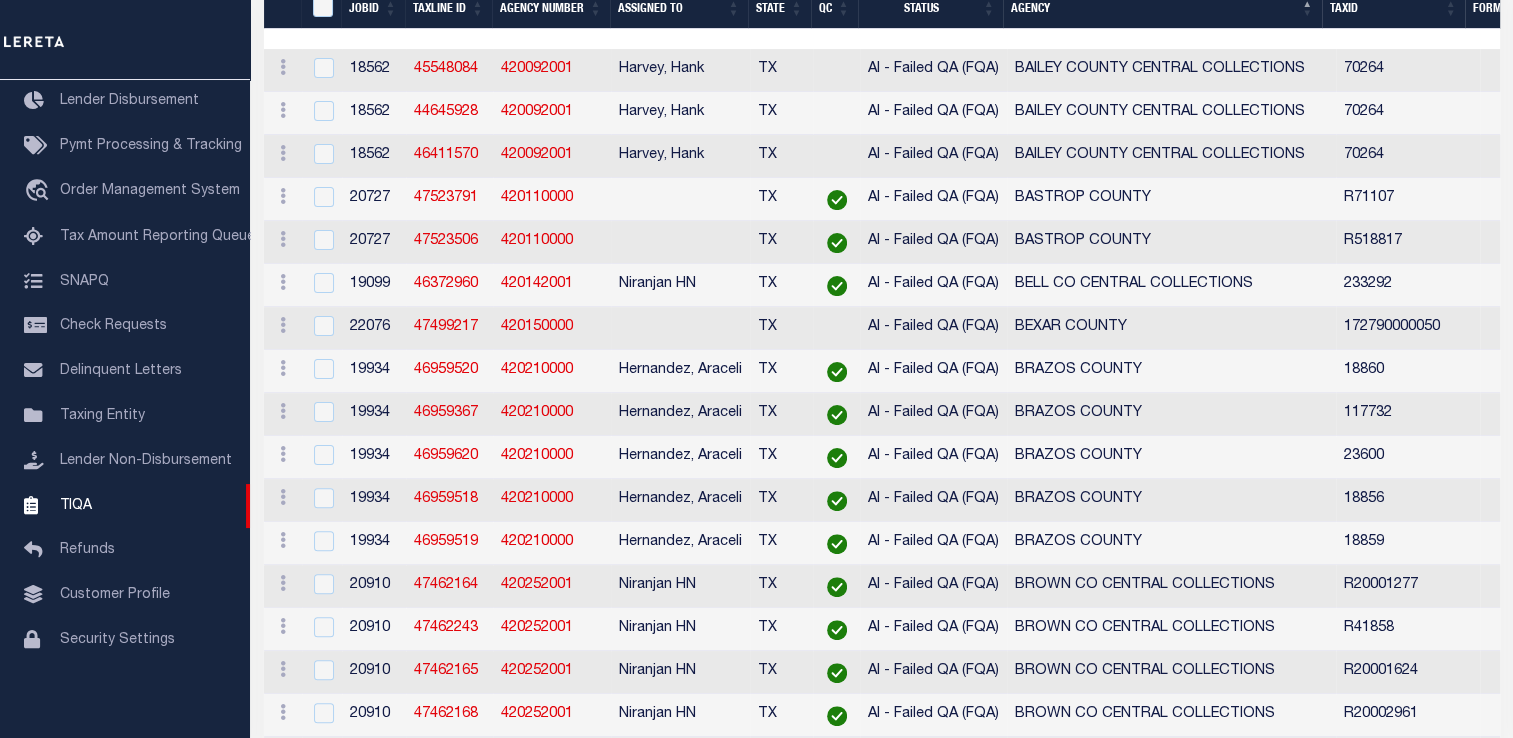 scroll, scrollTop: 480, scrollLeft: 0, axis: vertical 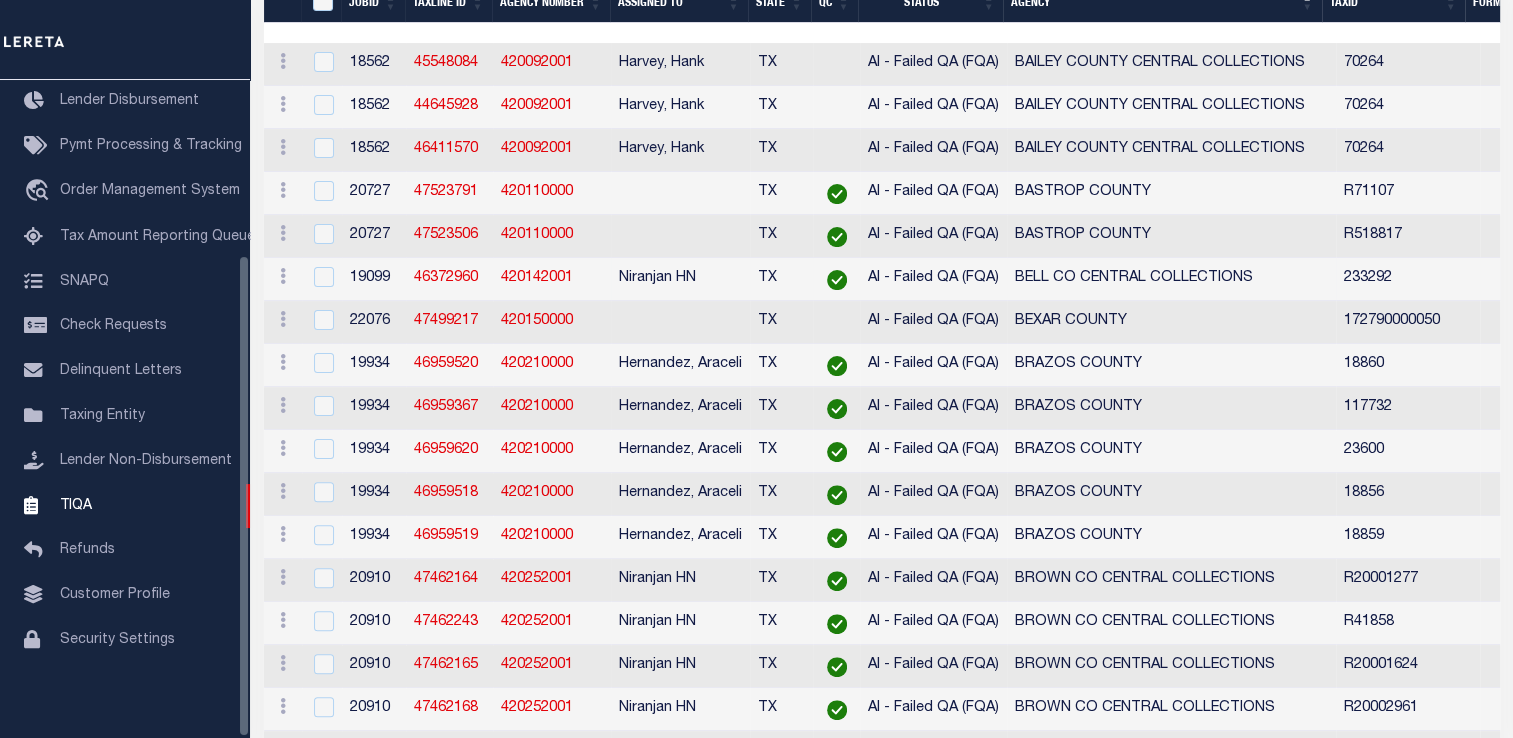 click on "19099" at bounding box center (374, 279) 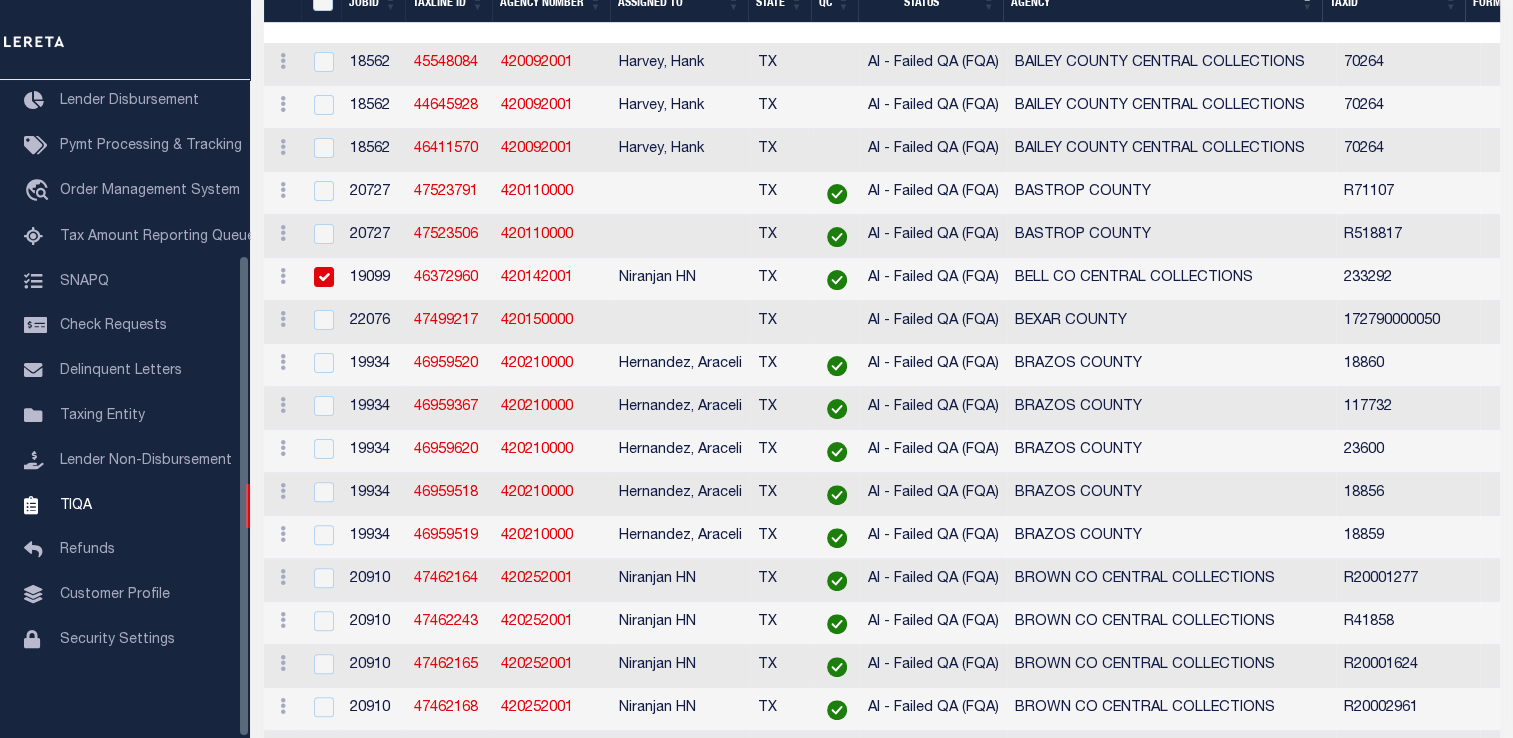 checkbox on "true" 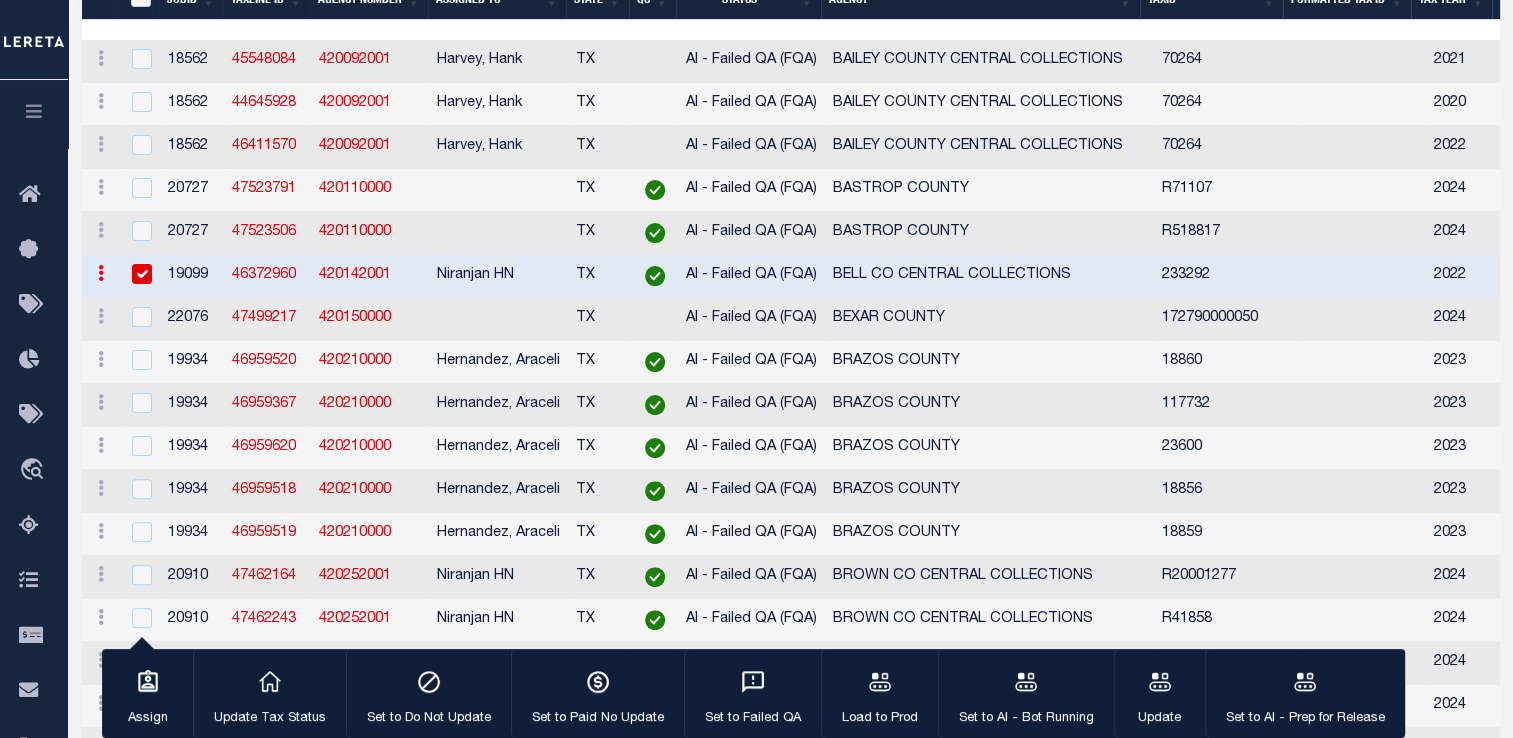 scroll, scrollTop: 476, scrollLeft: 0, axis: vertical 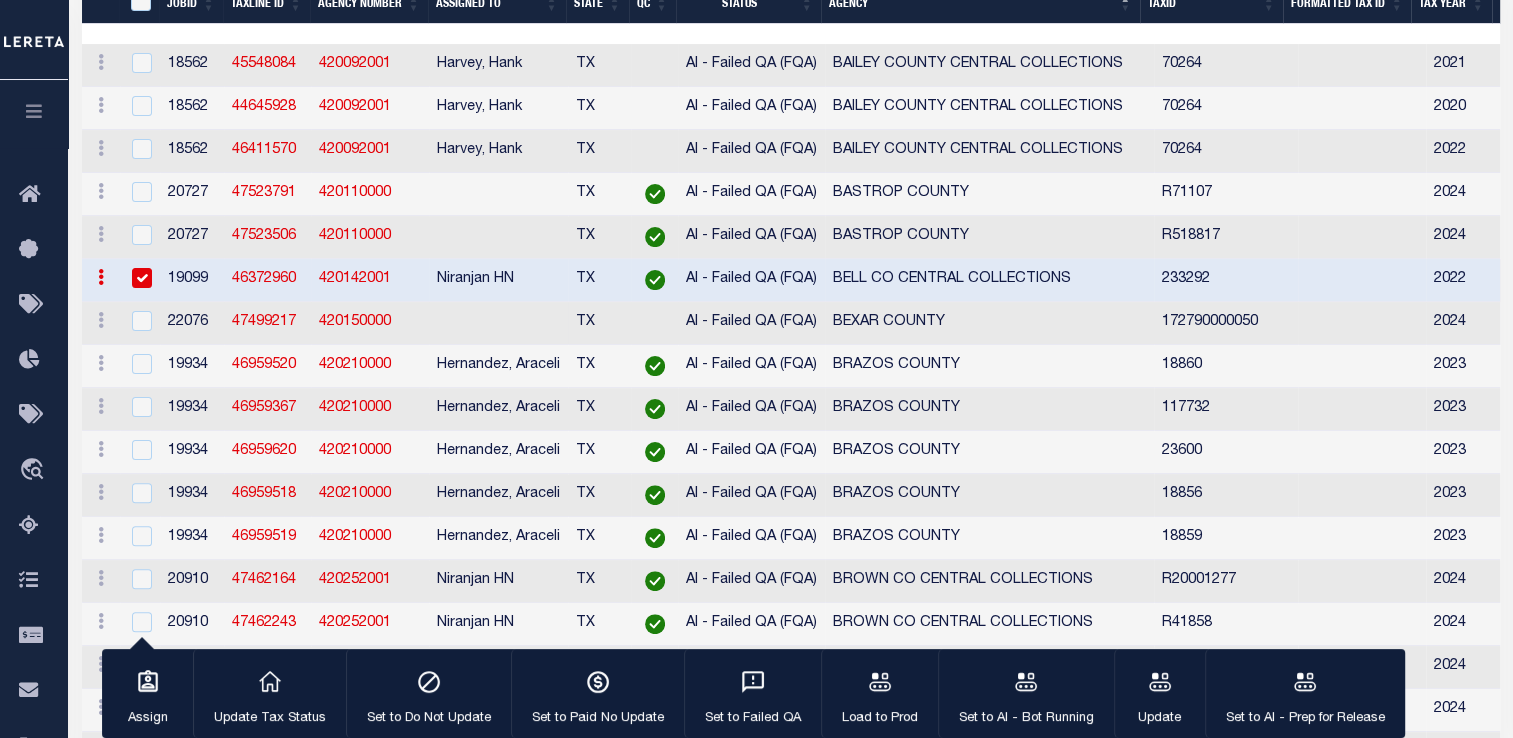 click at bounding box center (140, 323) 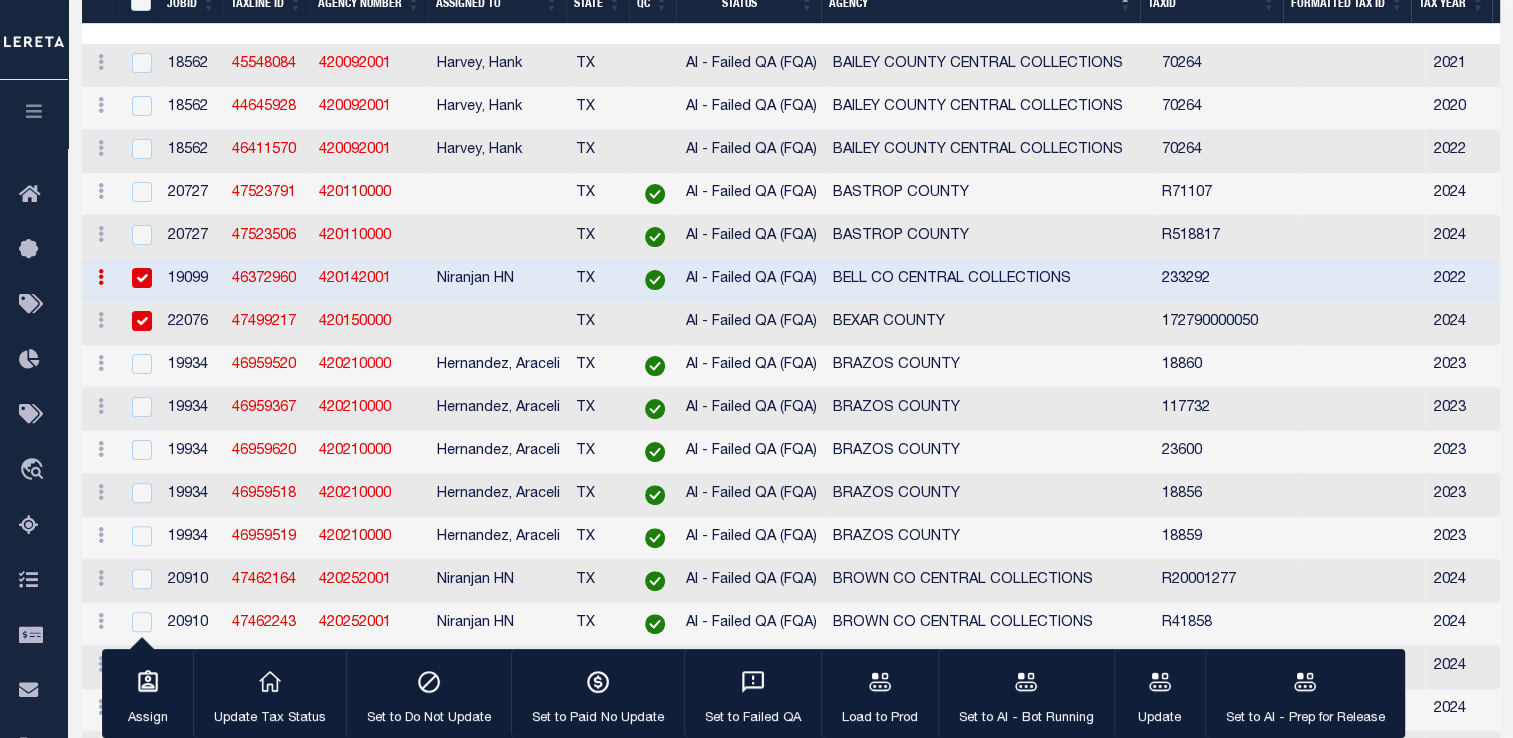 checkbox on "true" 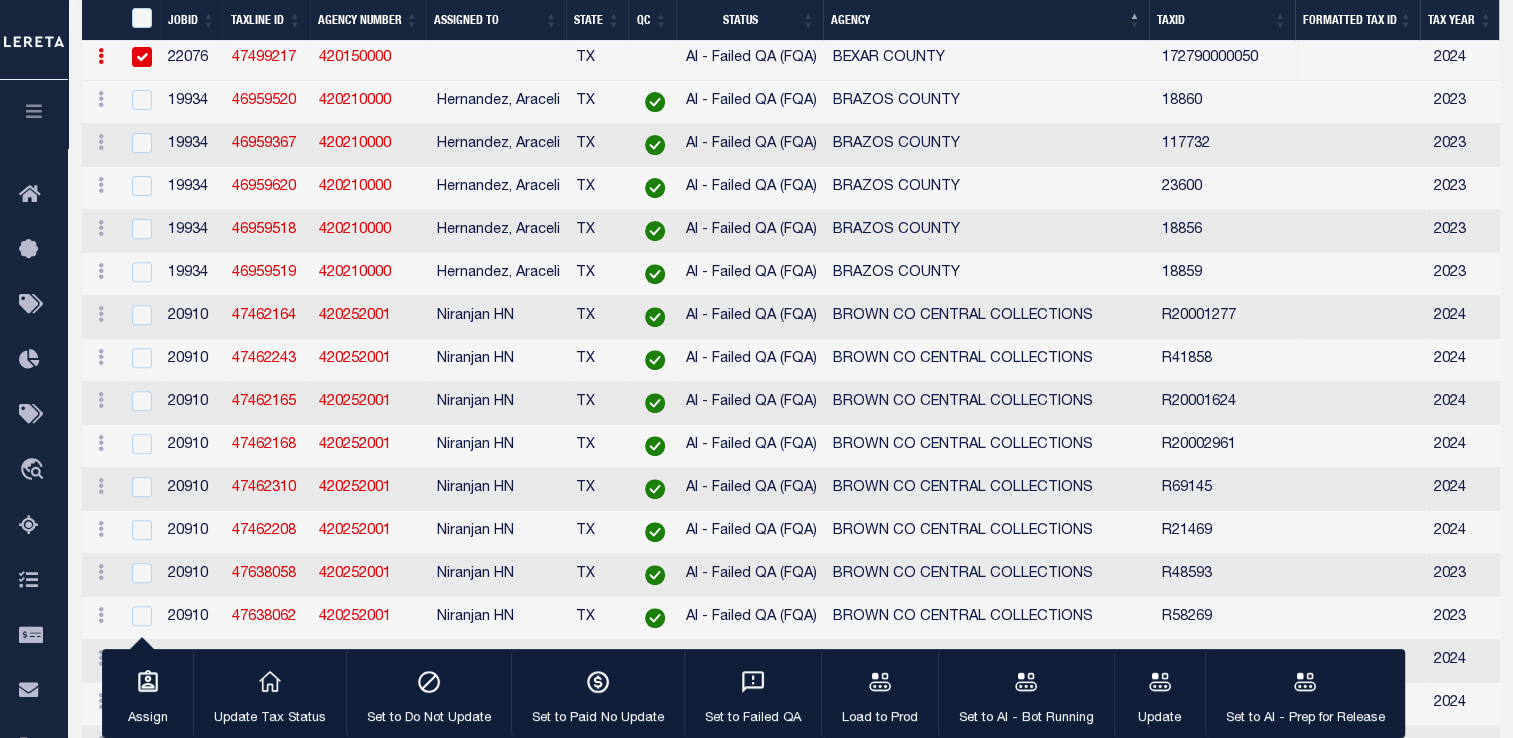 scroll, scrollTop: 668, scrollLeft: 0, axis: vertical 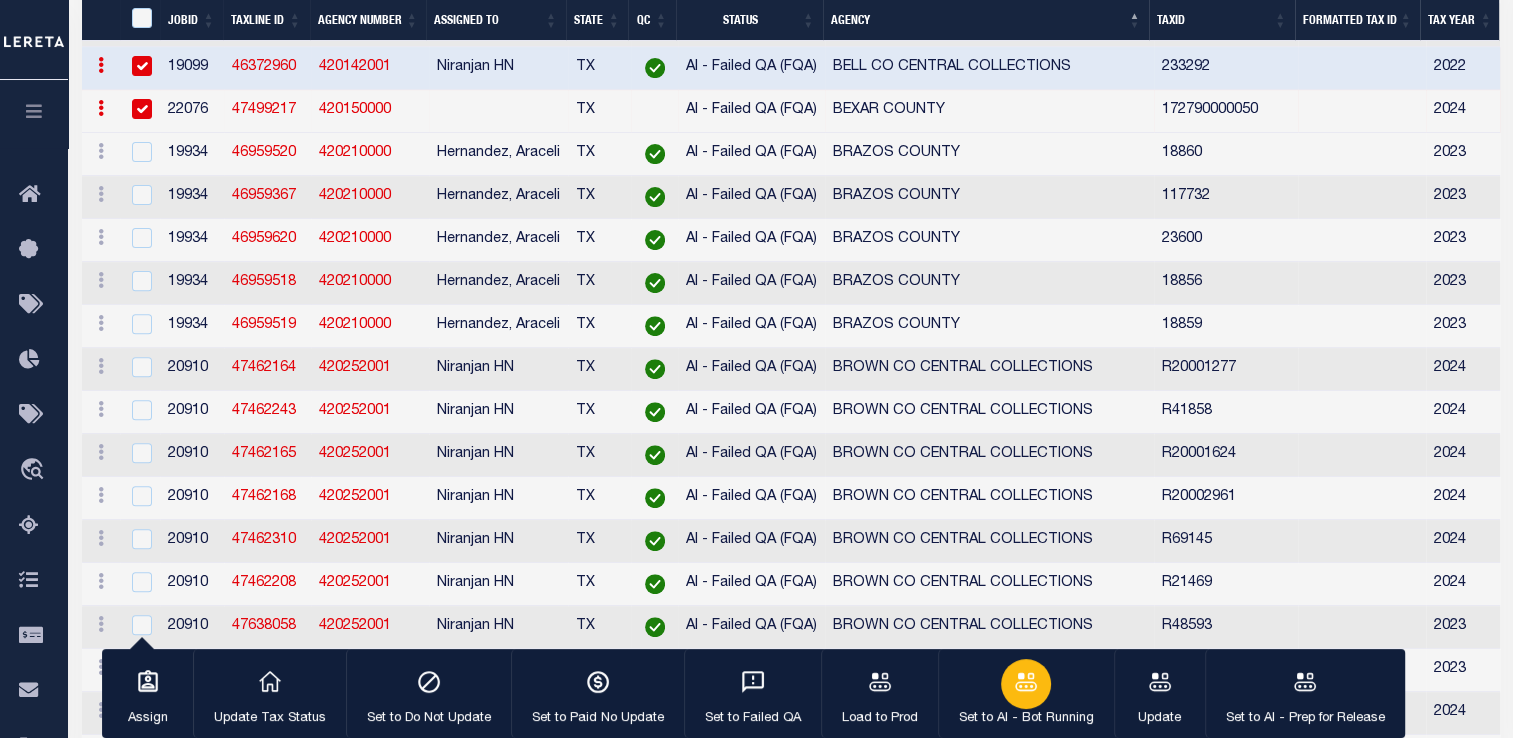 click 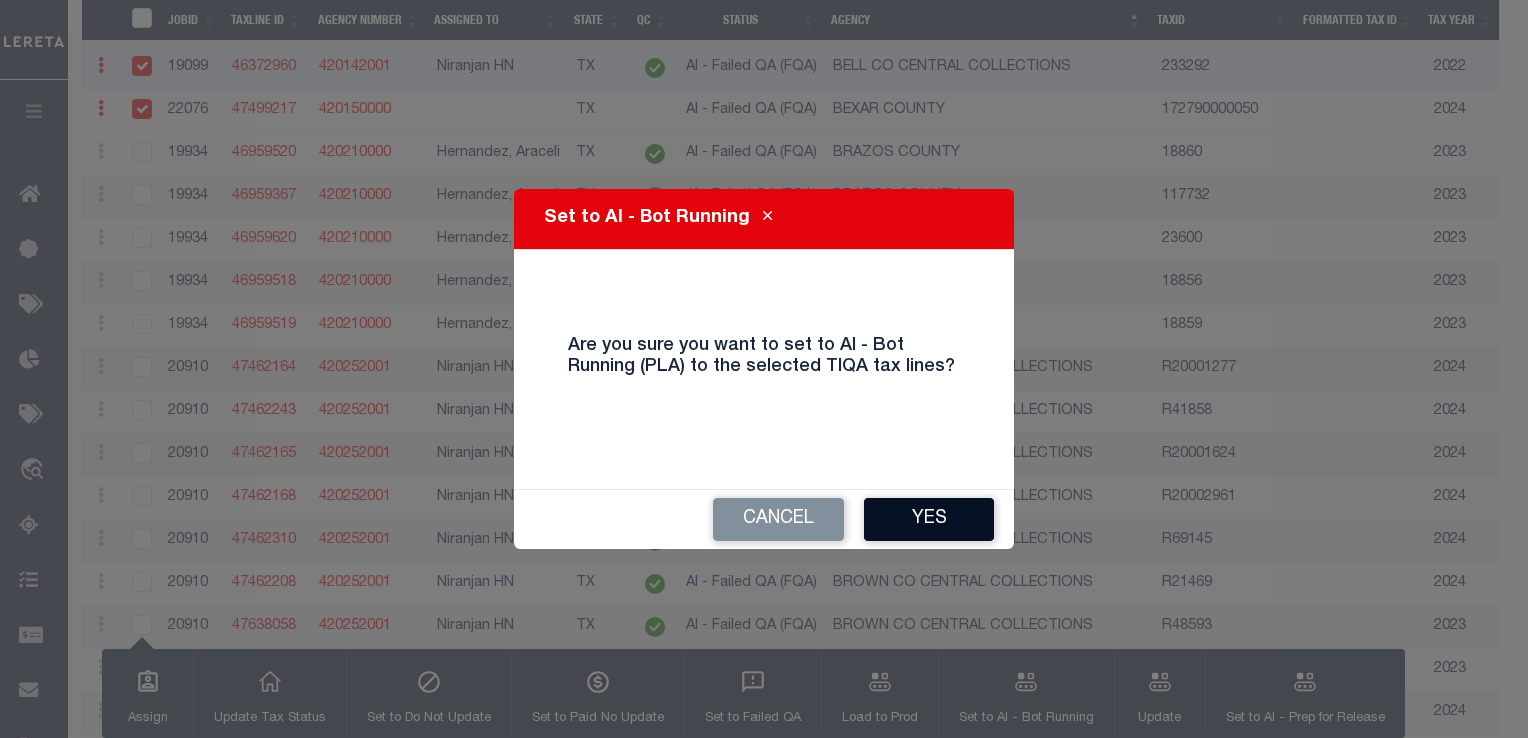 click on "Yes" at bounding box center [929, 519] 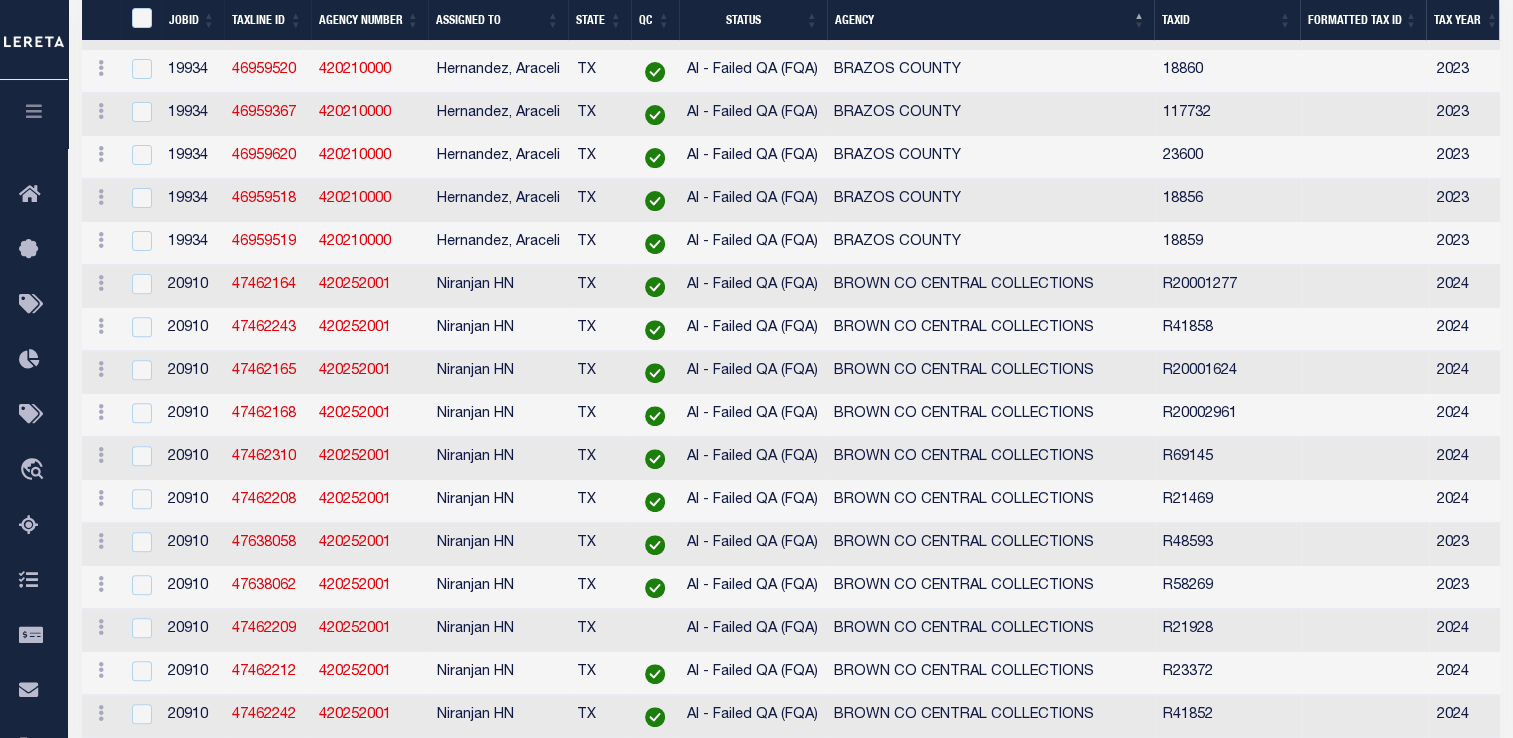 scroll, scrollTop: 671, scrollLeft: 0, axis: vertical 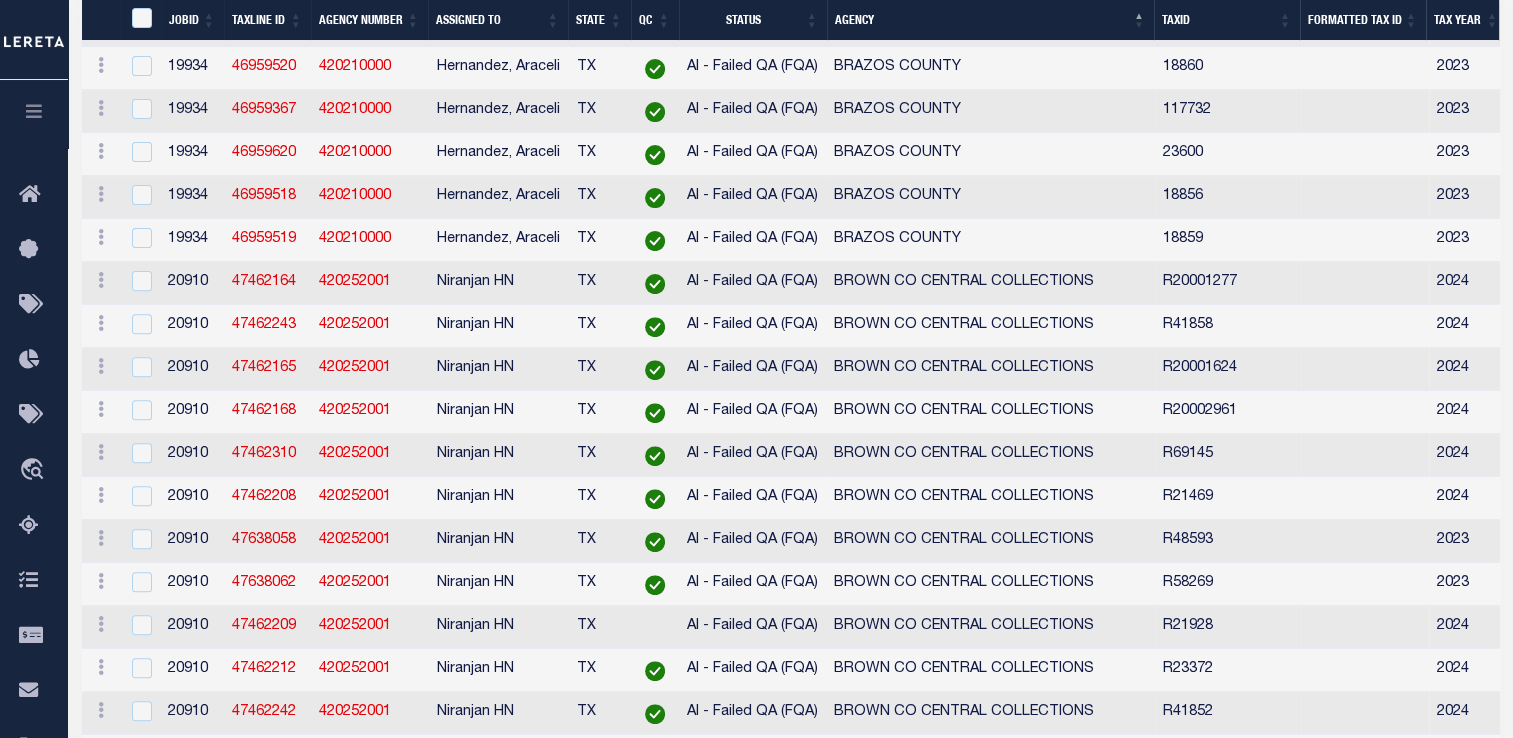 click on "AI - Failed QA (FQA)" at bounding box center [752, 541] 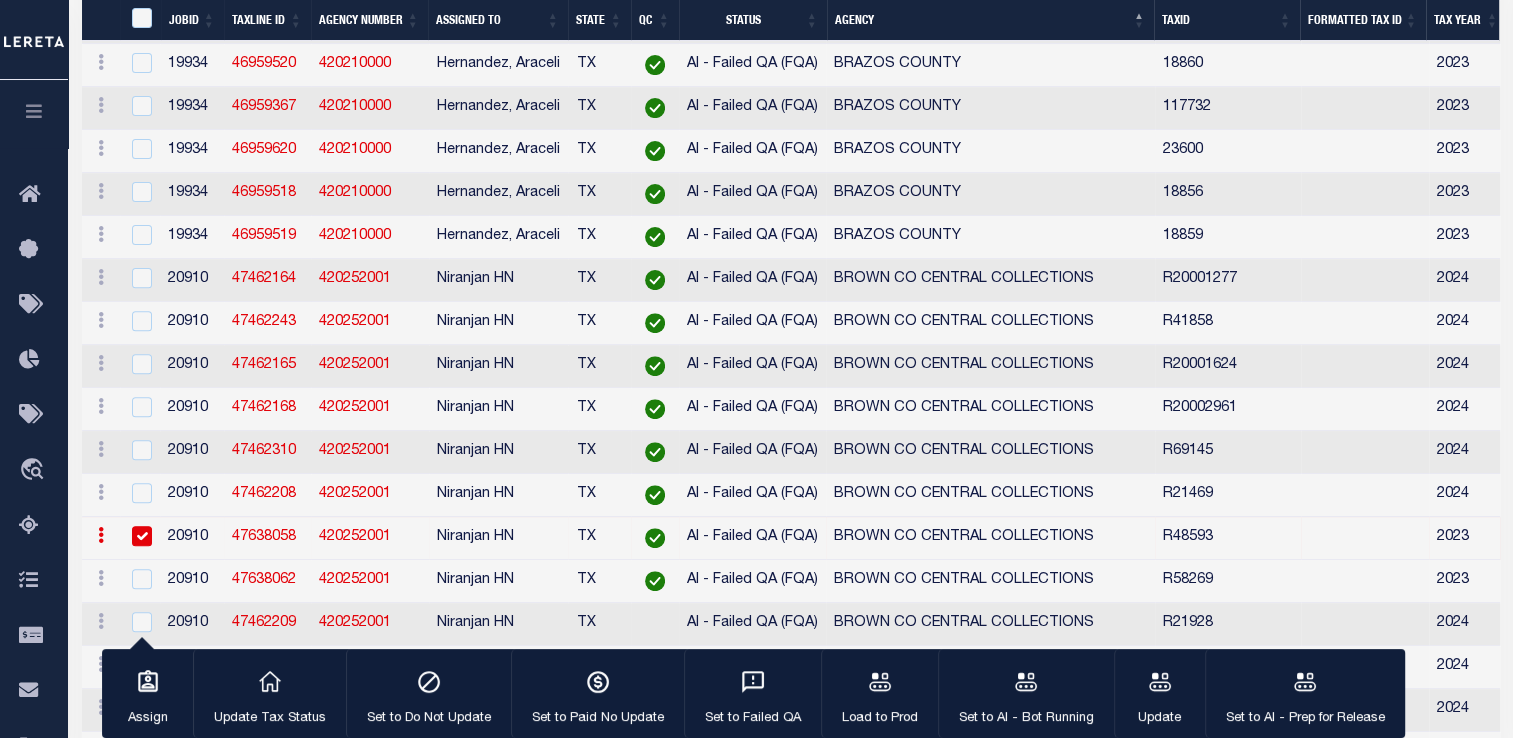 click at bounding box center [142, 536] 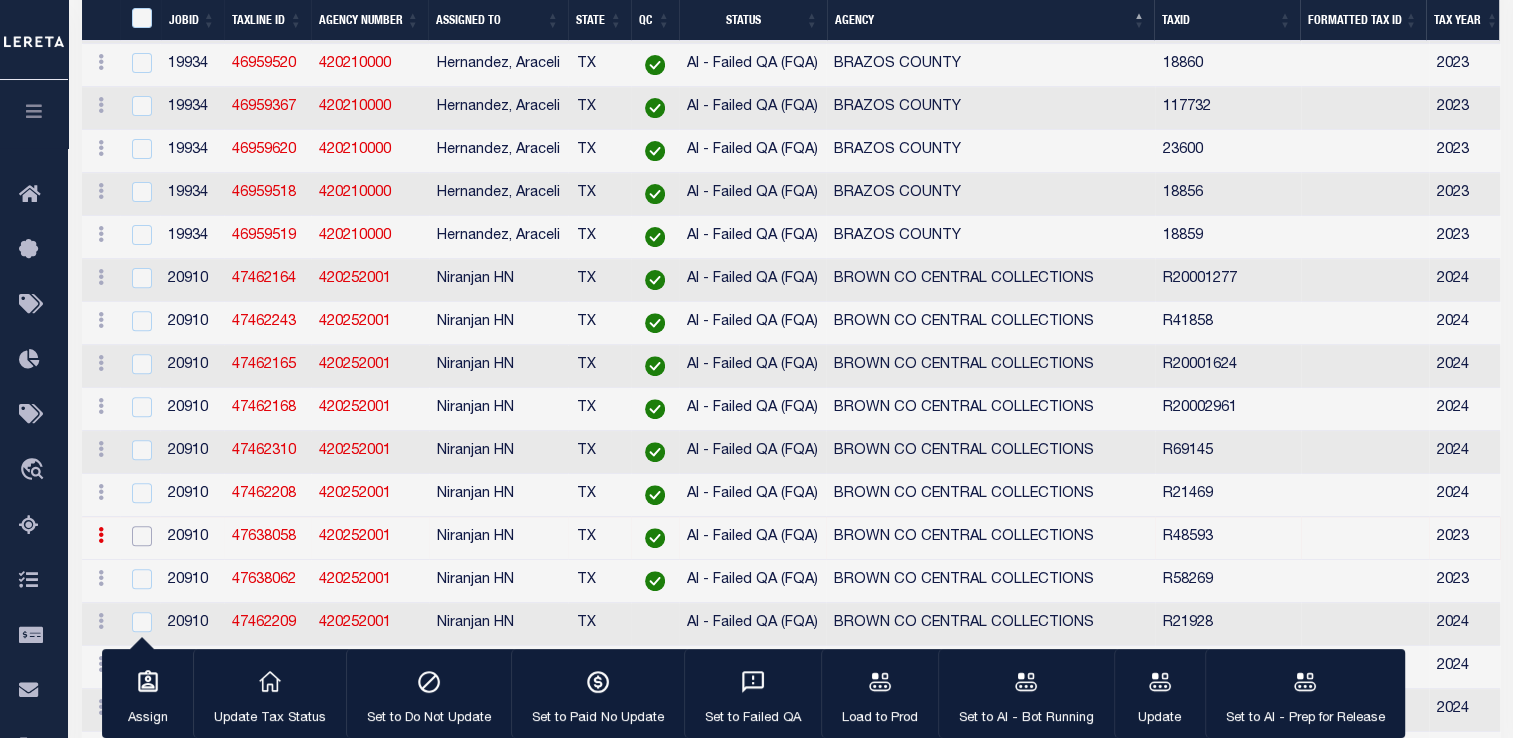 checkbox on "false" 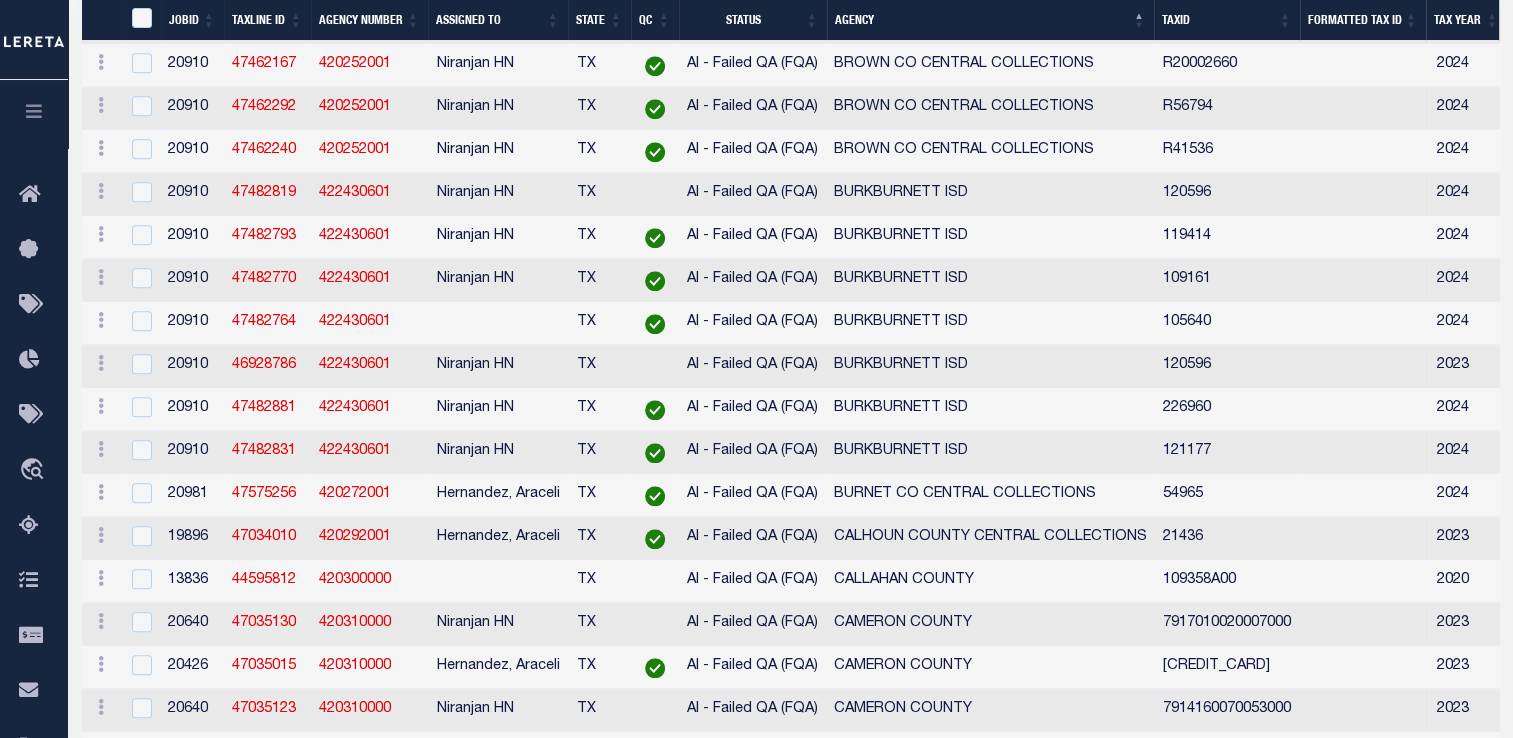scroll, scrollTop: 1968, scrollLeft: 0, axis: vertical 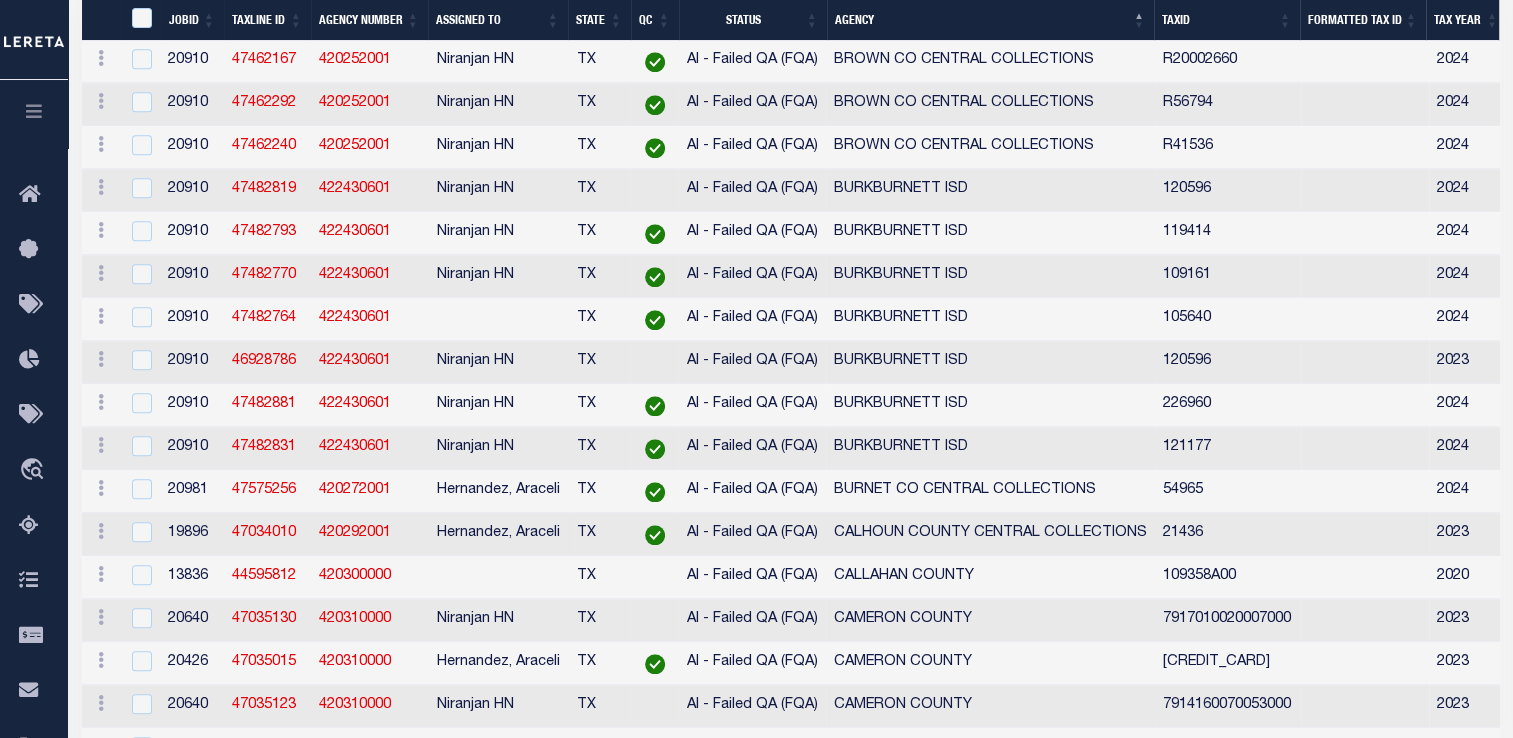 click on "CALHOUN COUNTY CENTRAL COLLECTIONS" at bounding box center [990, 534] 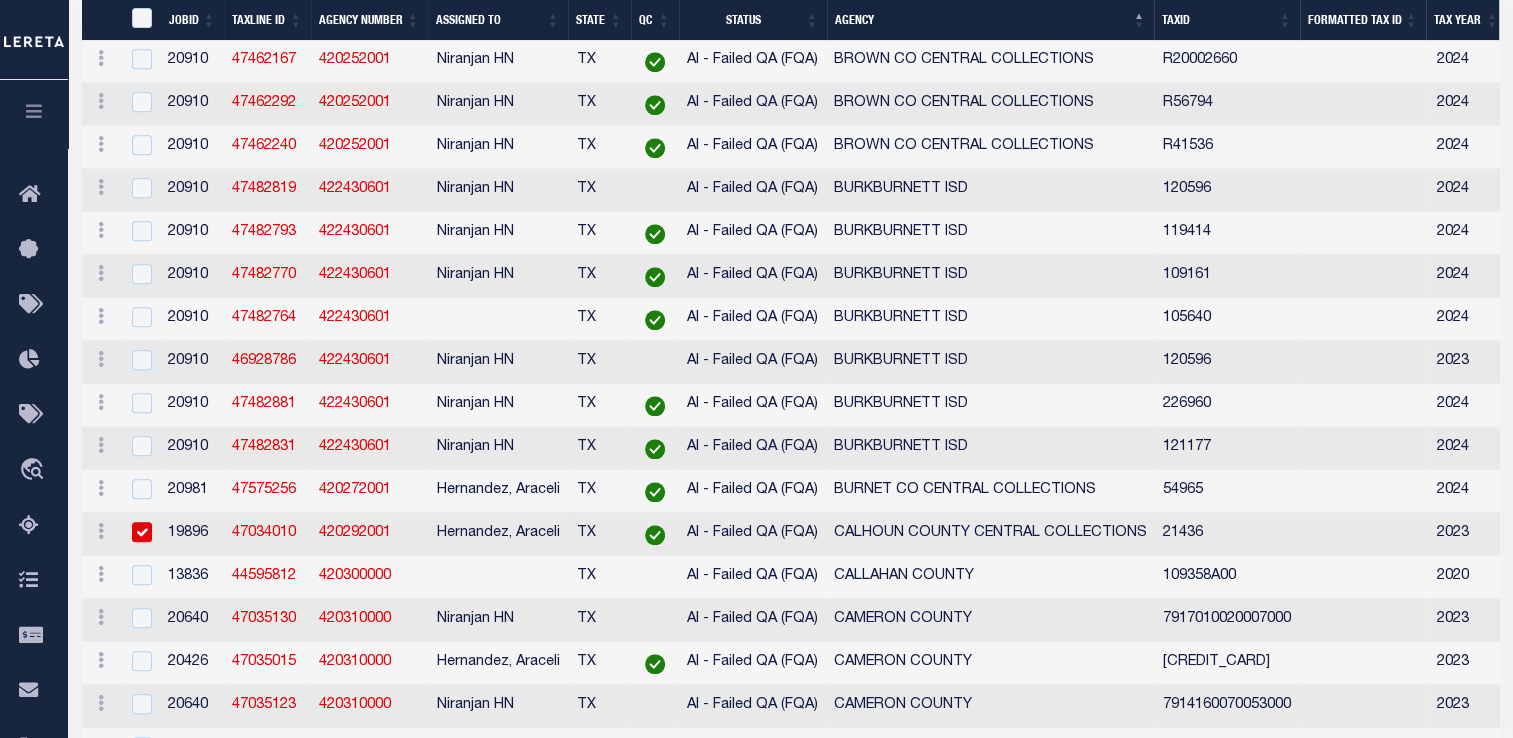 checkbox on "true" 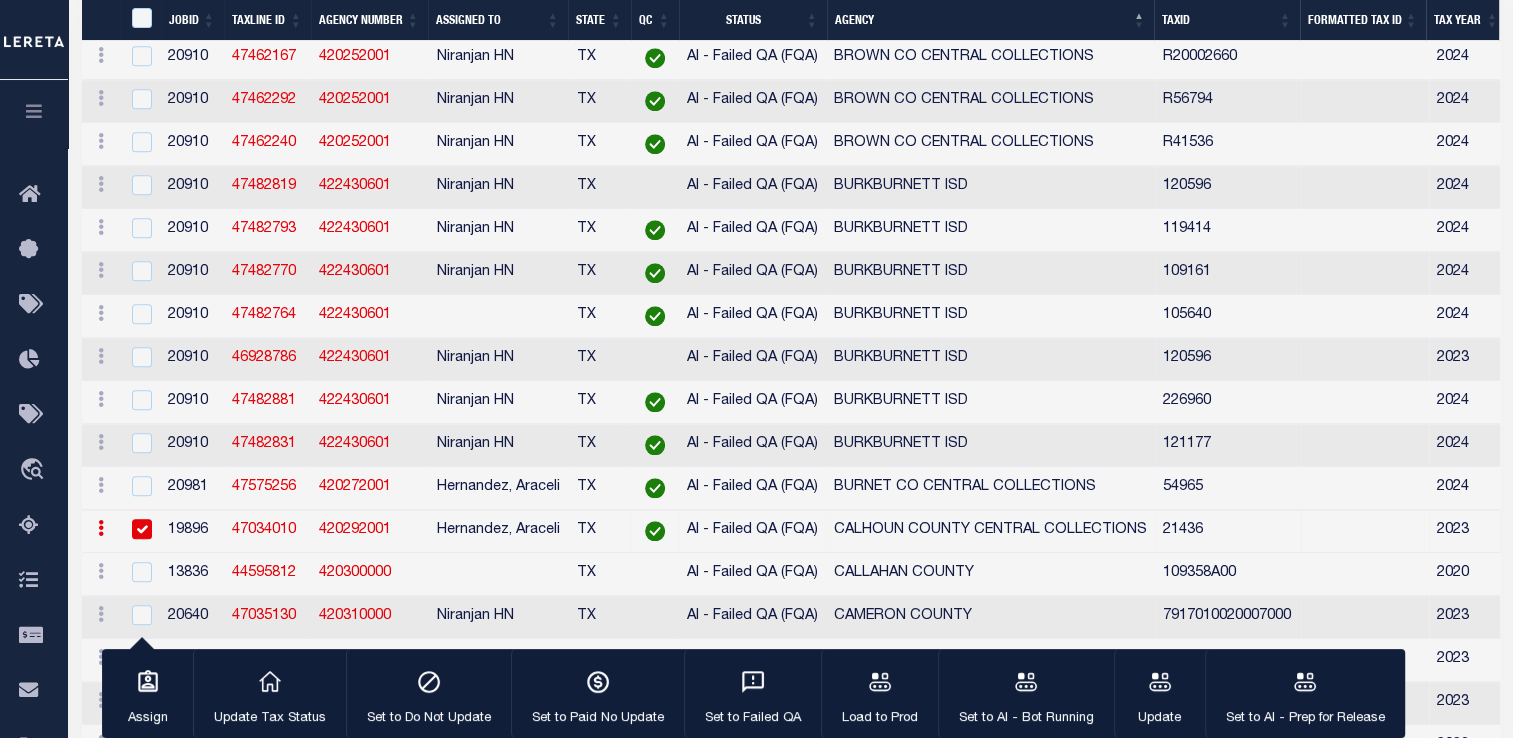scroll, scrollTop: 2076, scrollLeft: 0, axis: vertical 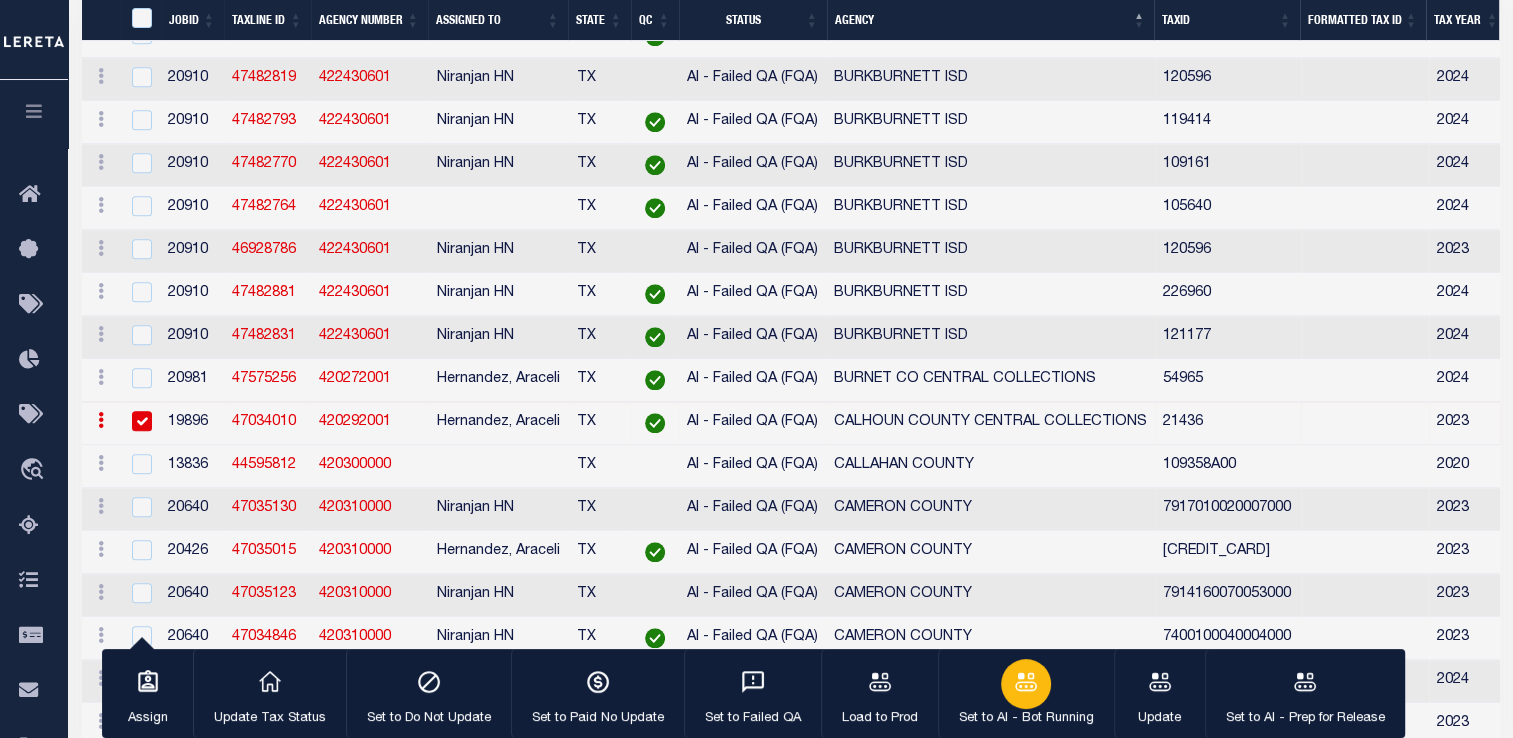 click on "Set to AI - Bot Running" at bounding box center [1026, 719] 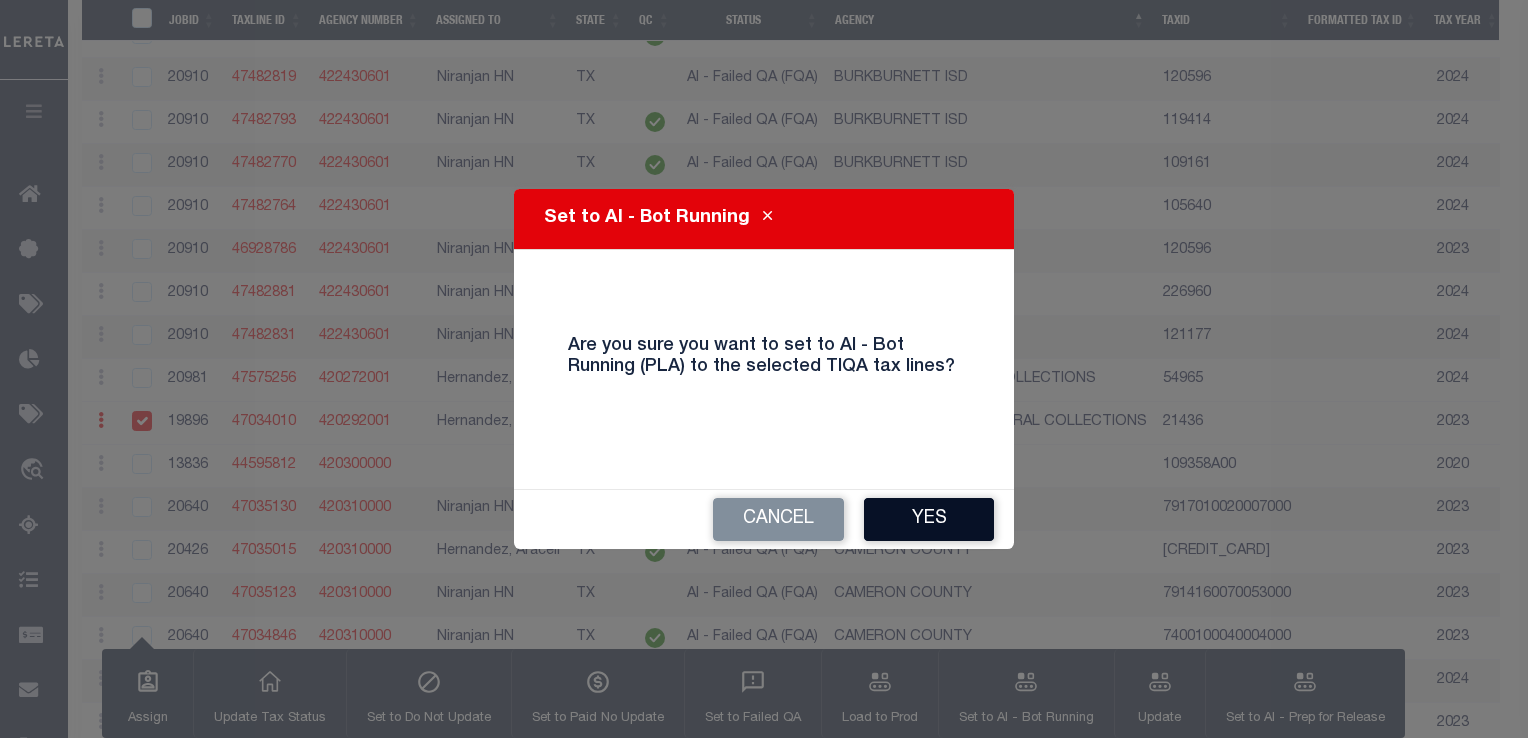 click on "Yes" at bounding box center [929, 519] 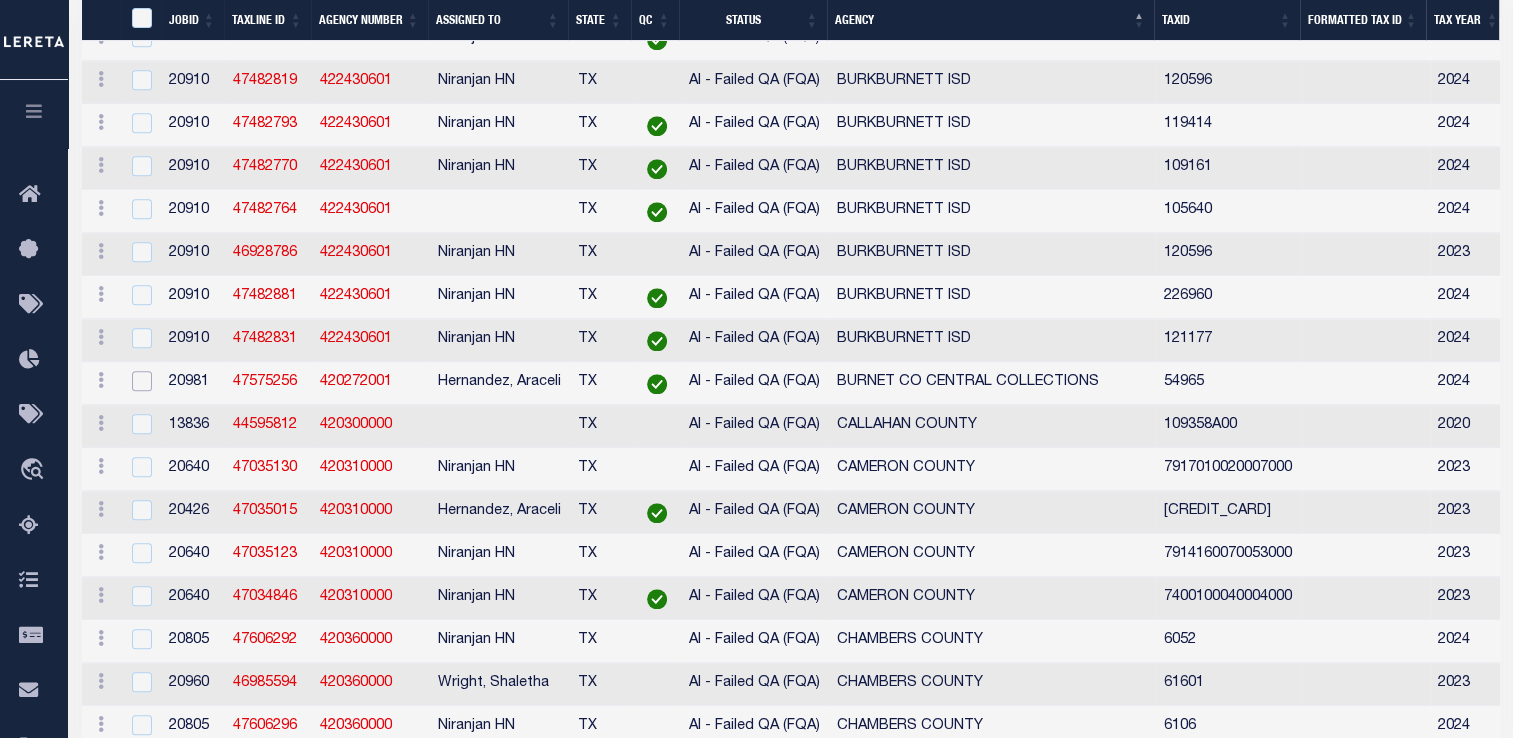 click at bounding box center (142, 381) 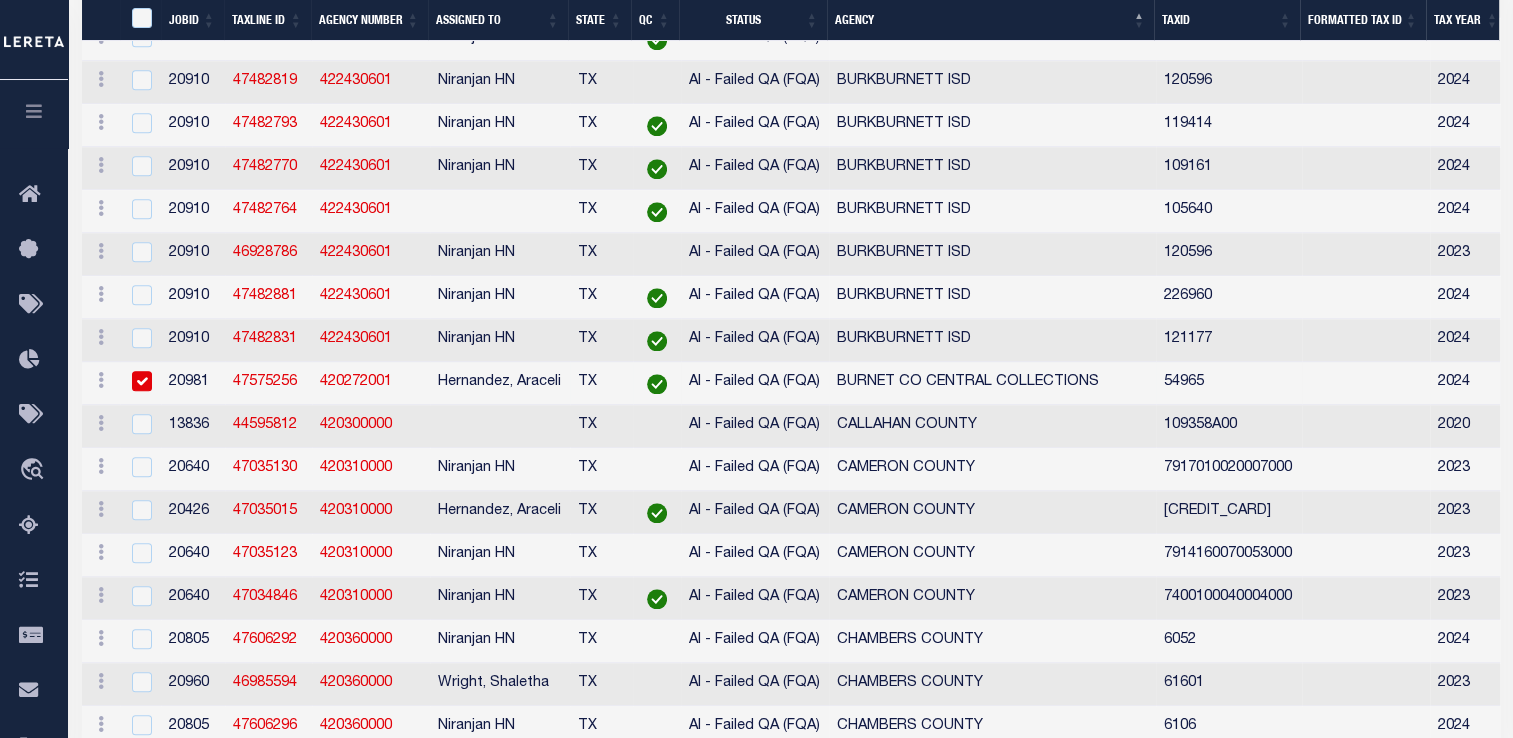 checkbox on "true" 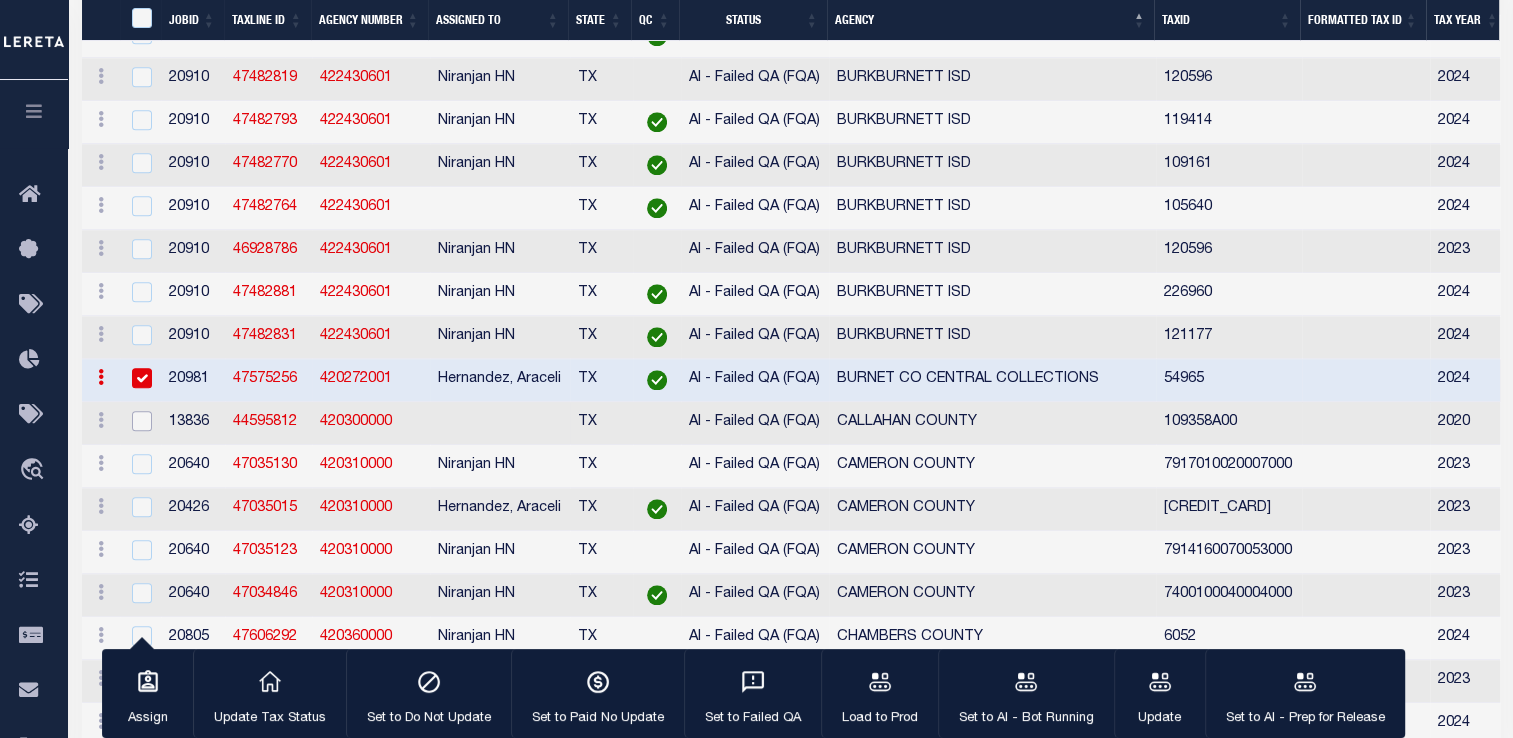 click at bounding box center (142, 421) 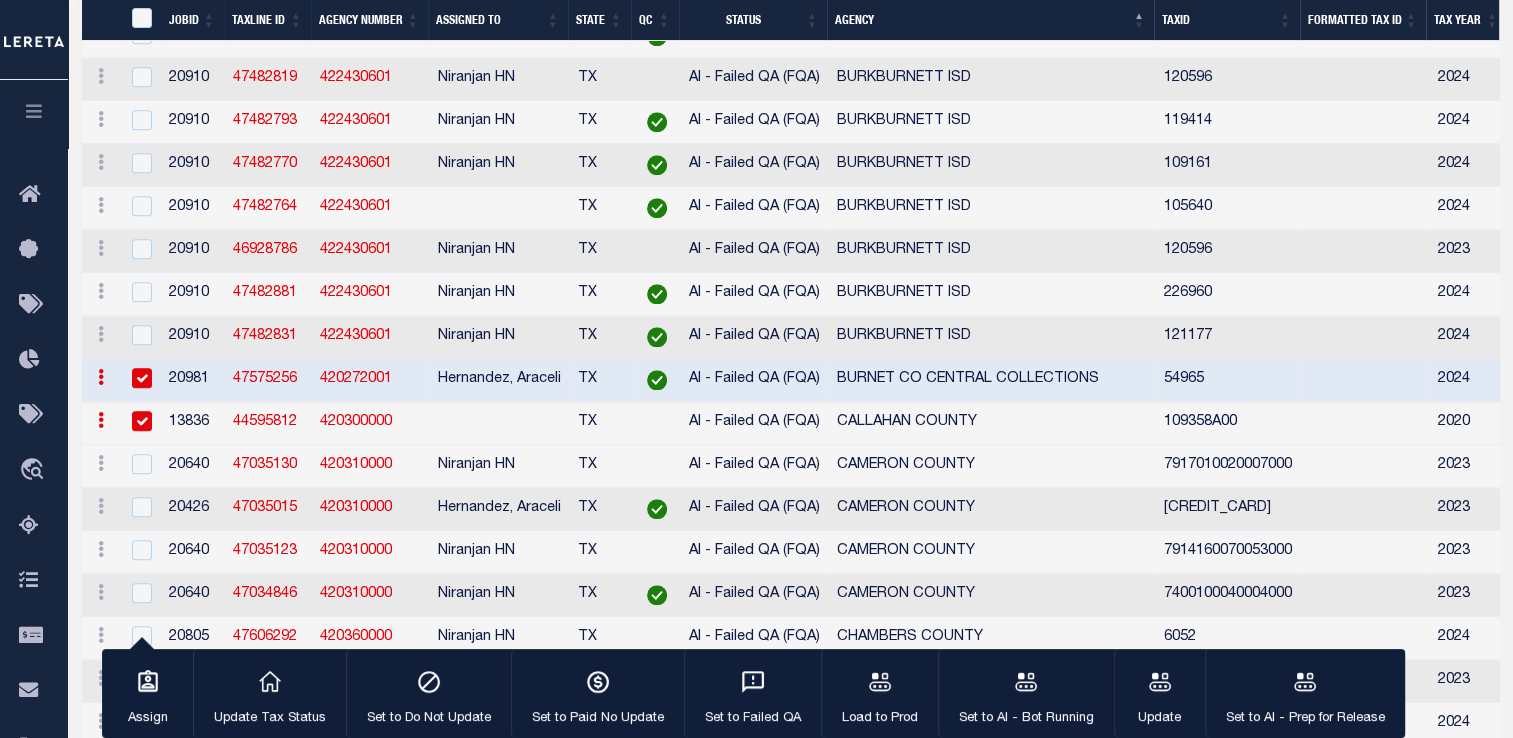 click at bounding box center (142, 421) 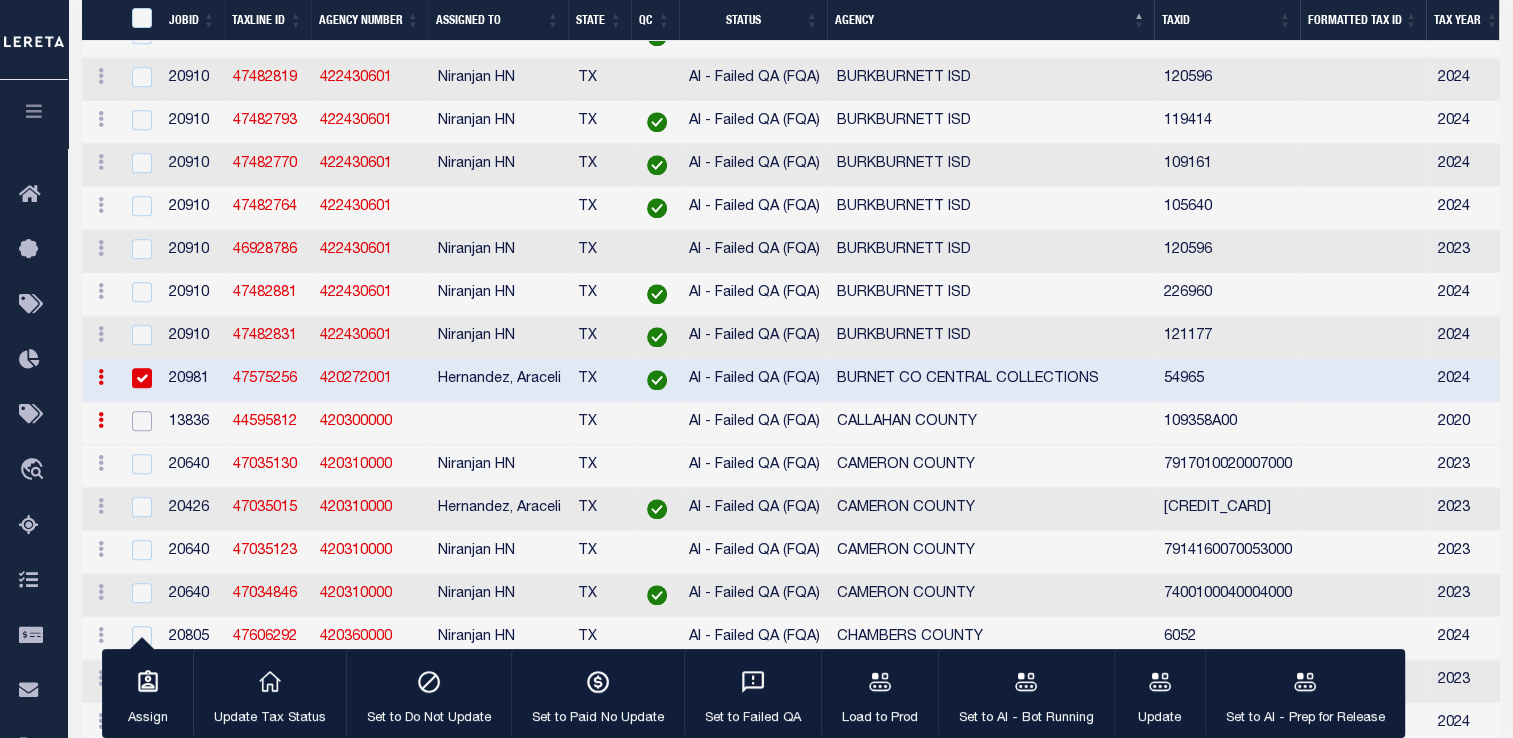 checkbox on "false" 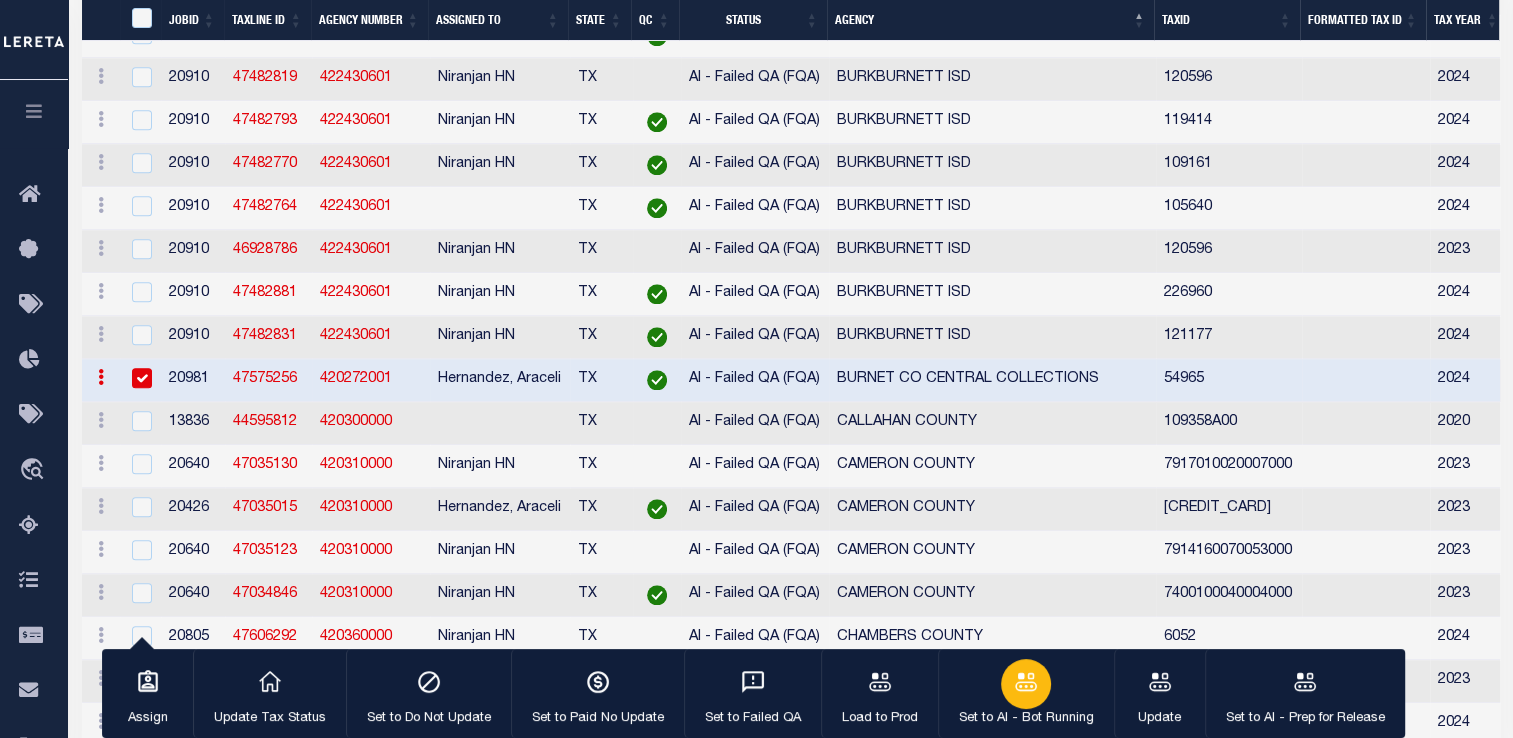 click on "Set to AI - Bot Running" at bounding box center [1026, 719] 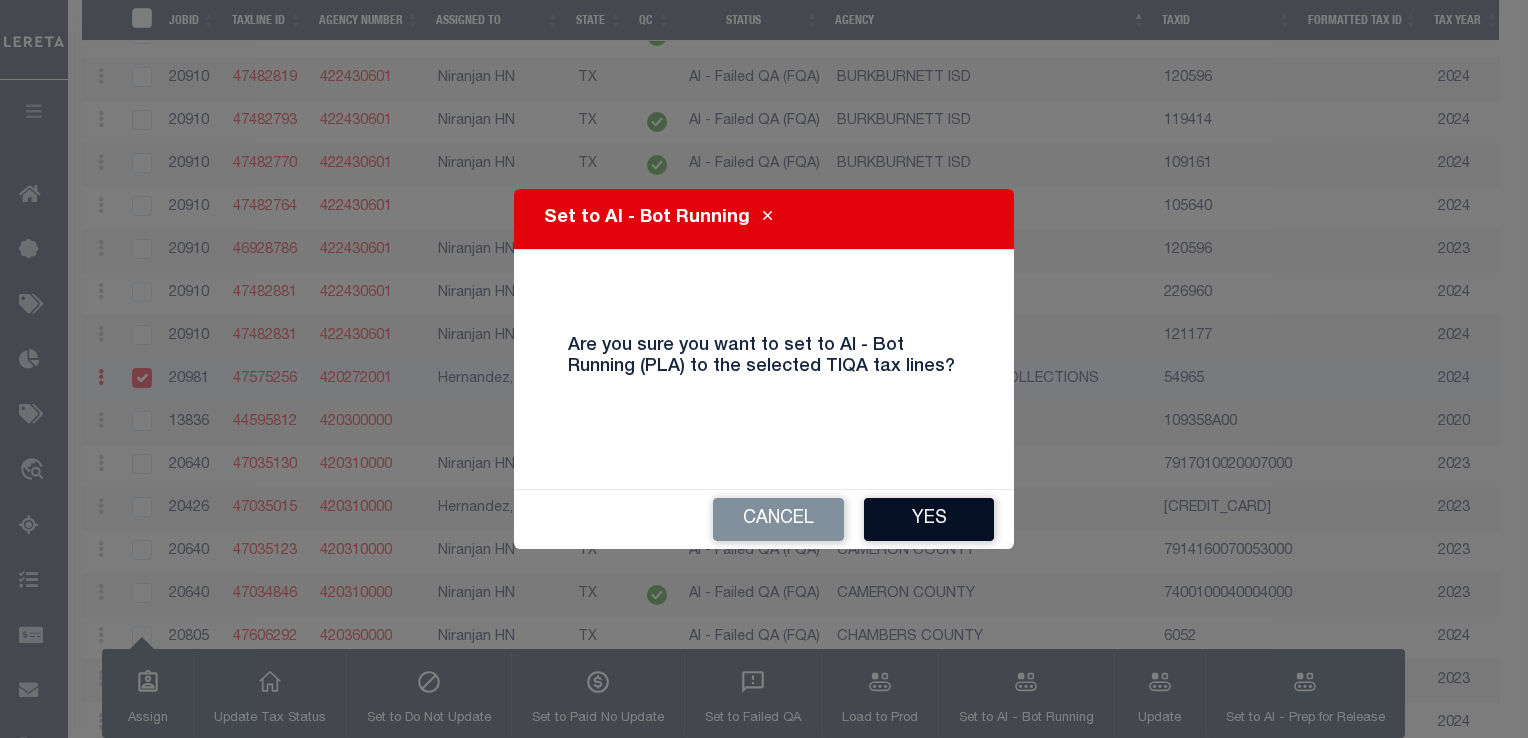 click on "Yes" at bounding box center (929, 519) 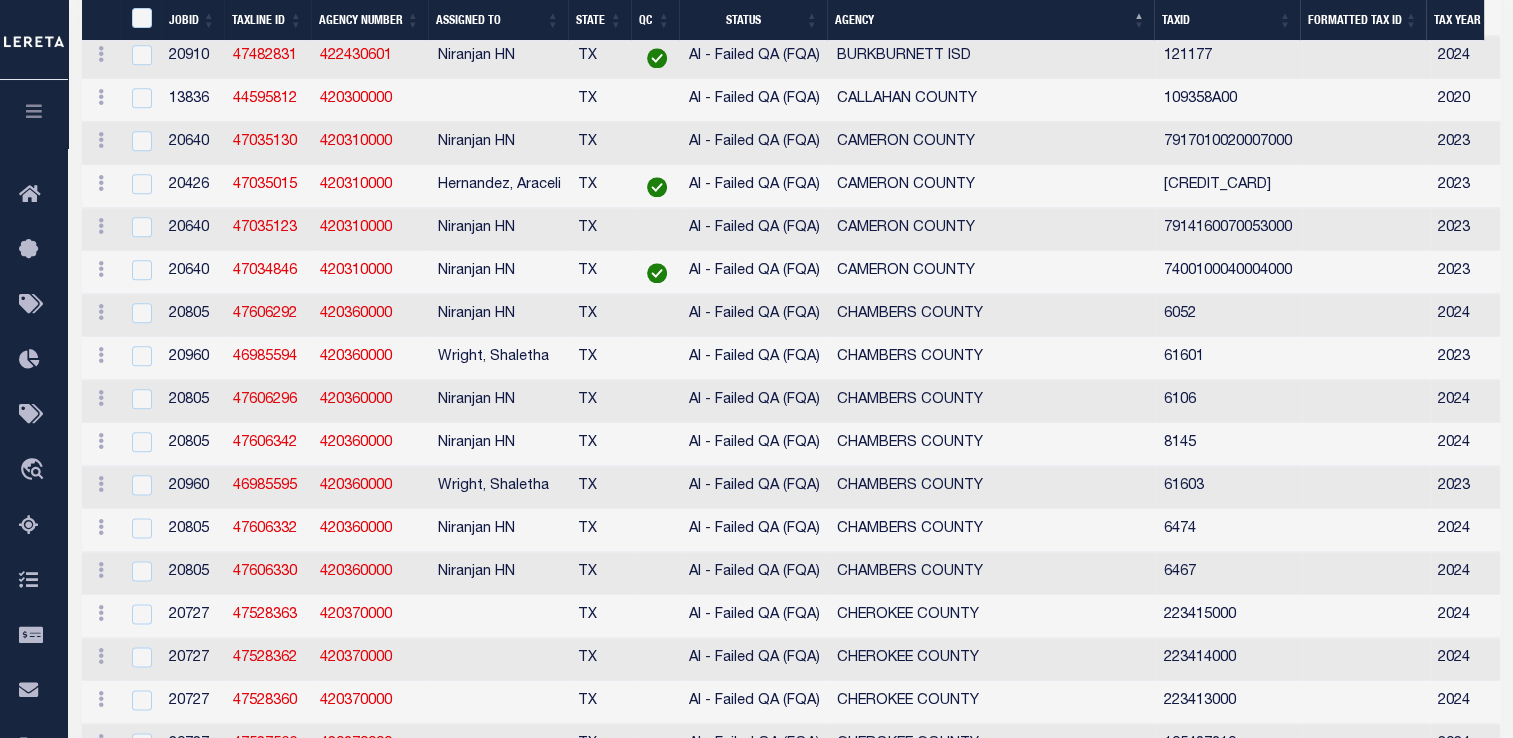scroll, scrollTop: 2360, scrollLeft: 0, axis: vertical 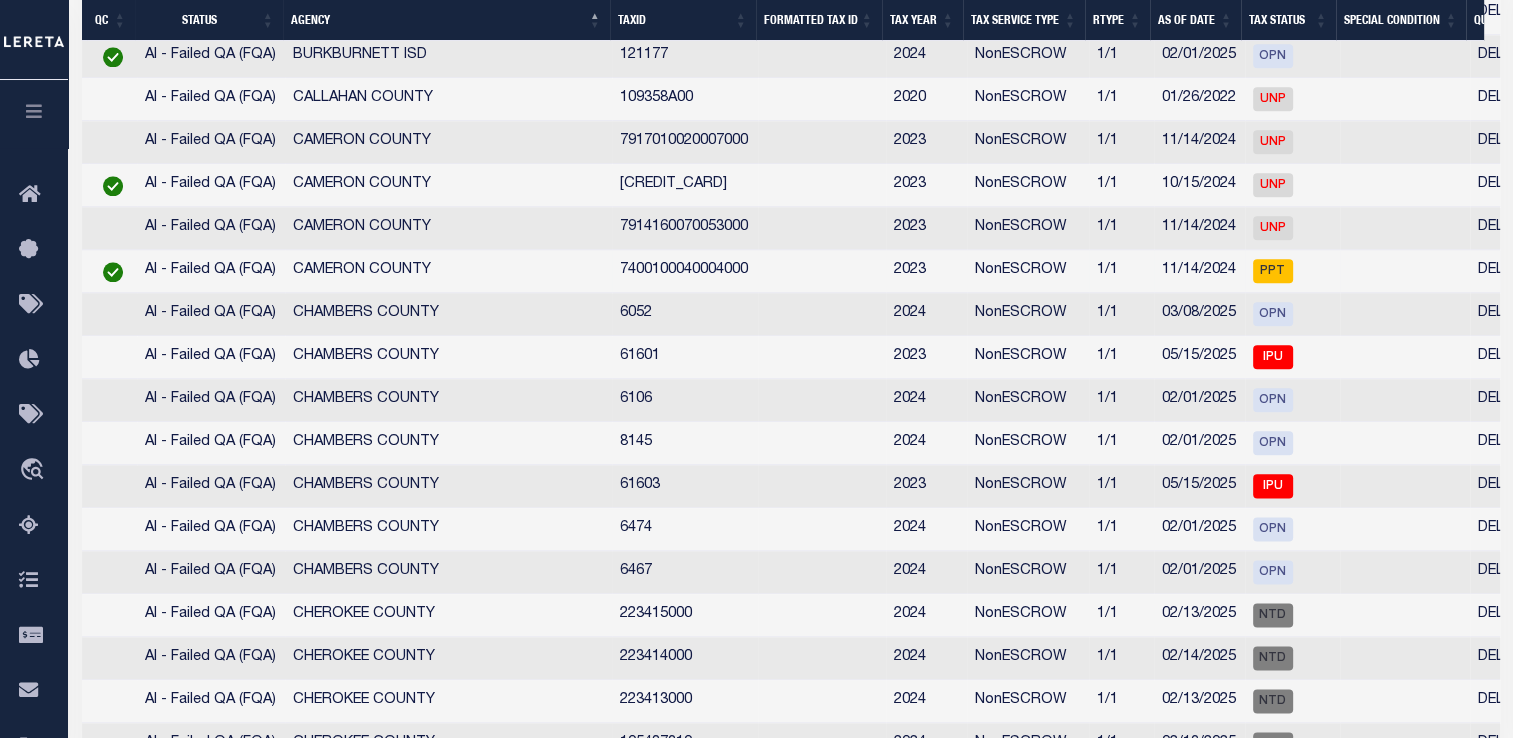 drag, startPoint x: 608, startPoint y: 313, endPoint x: 763, endPoint y: 326, distance: 155.5442 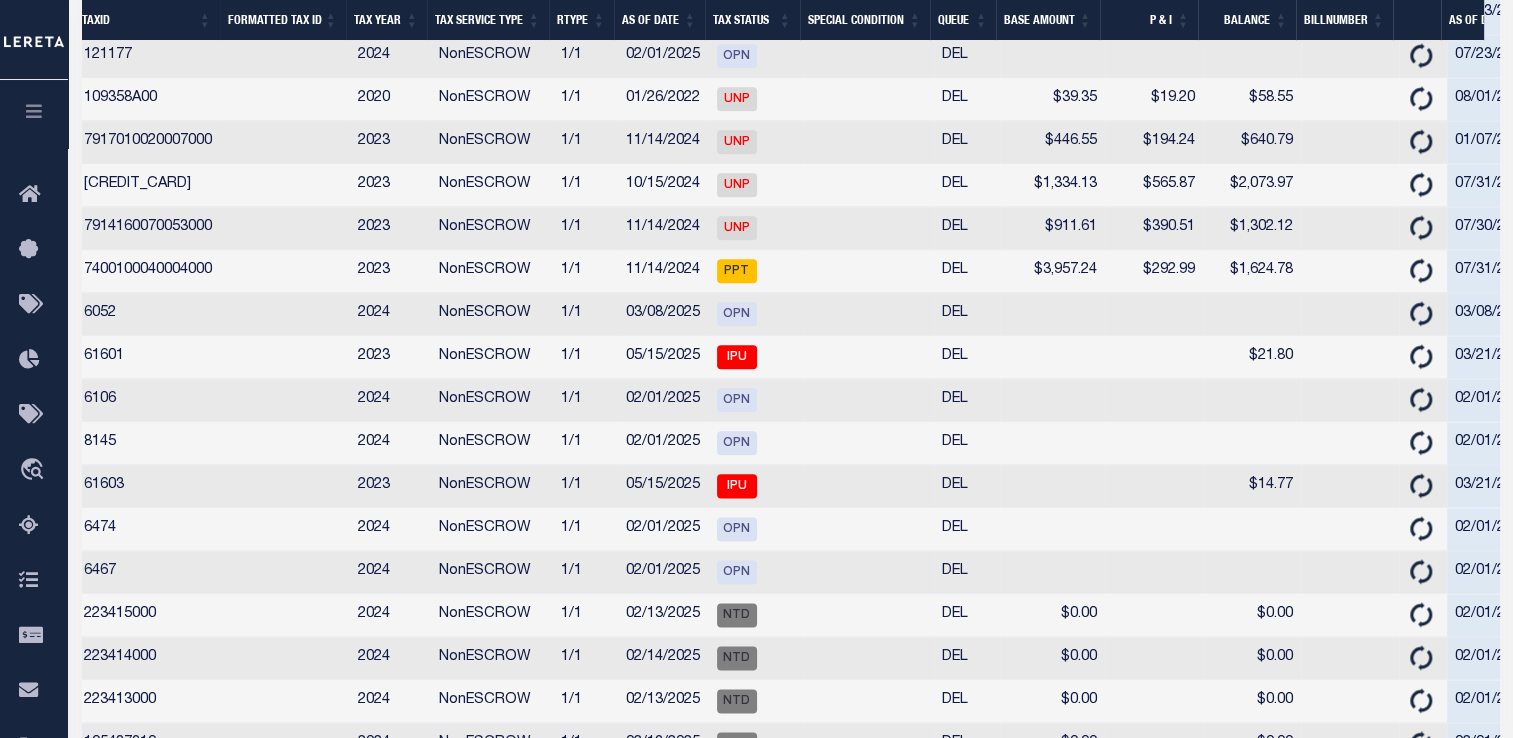 scroll, scrollTop: 0, scrollLeft: 867, axis: horizontal 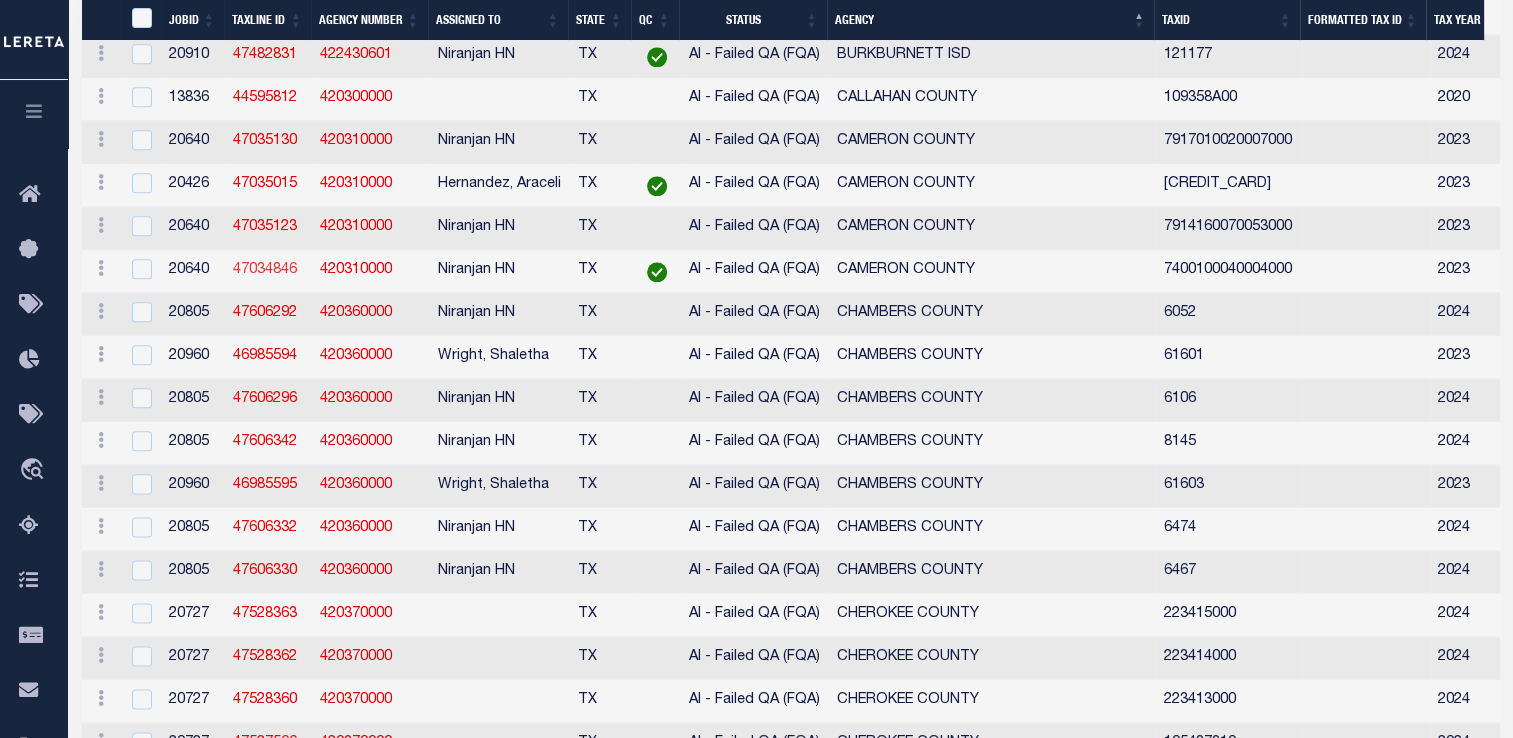 click on "47034846" at bounding box center (265, 270) 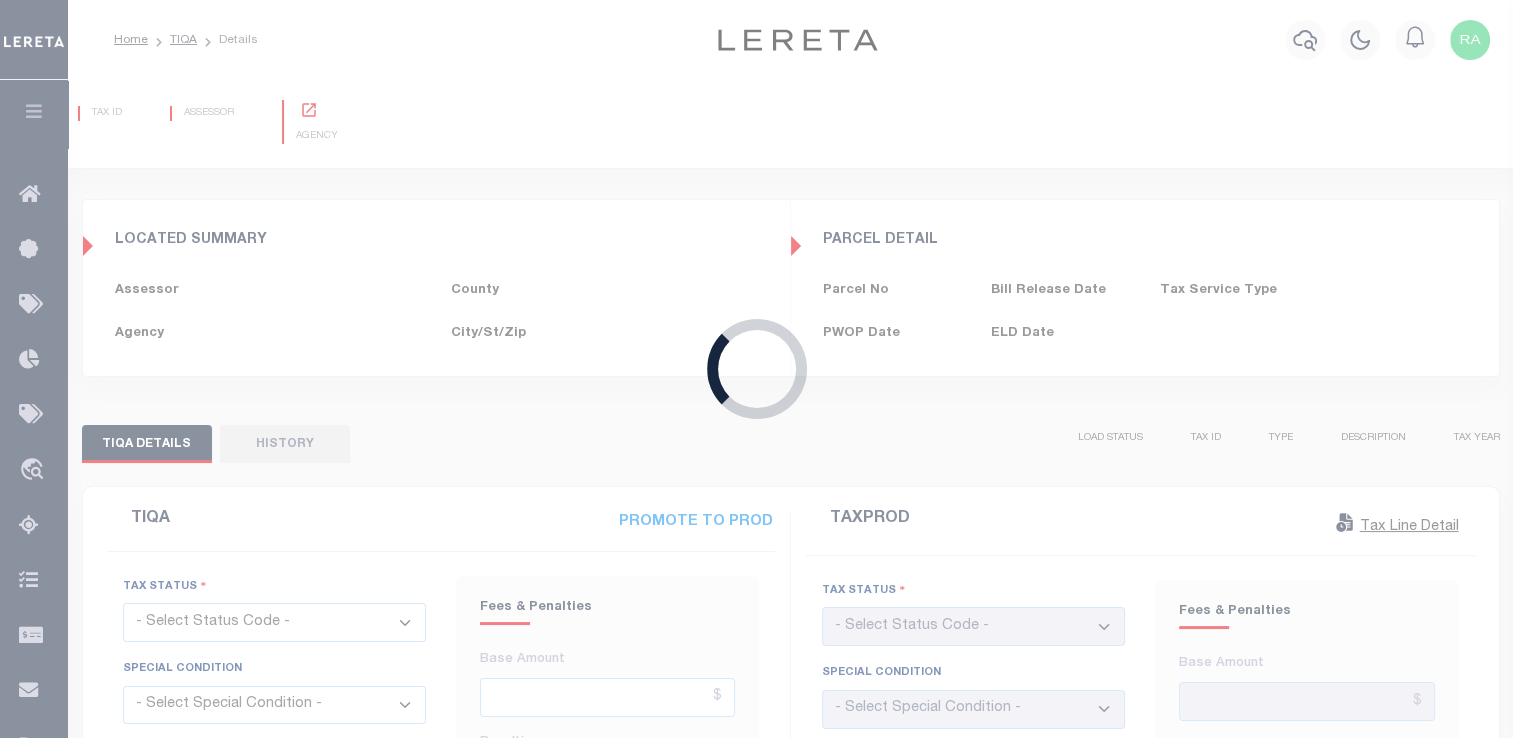 type on "11/14/2024" 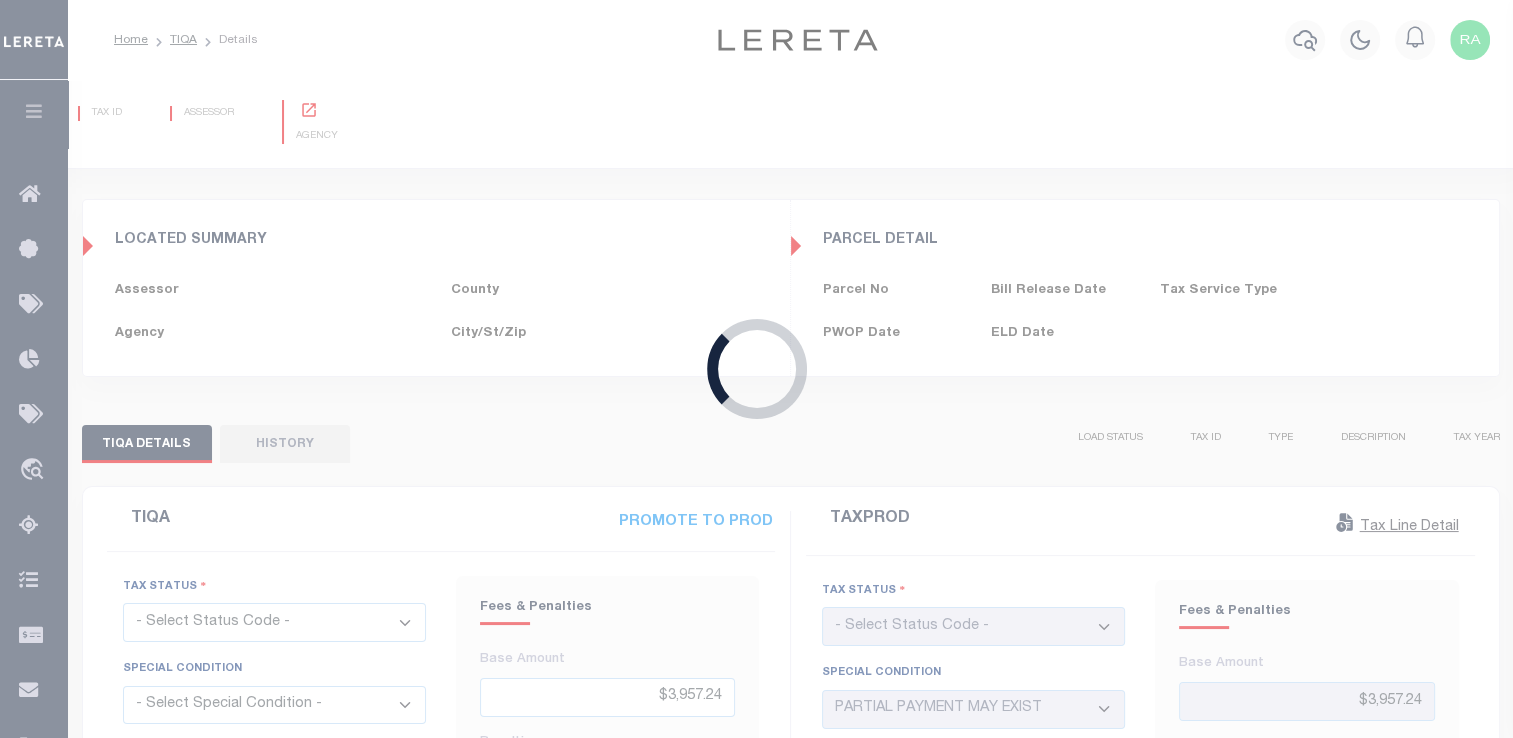 select on "PPT" 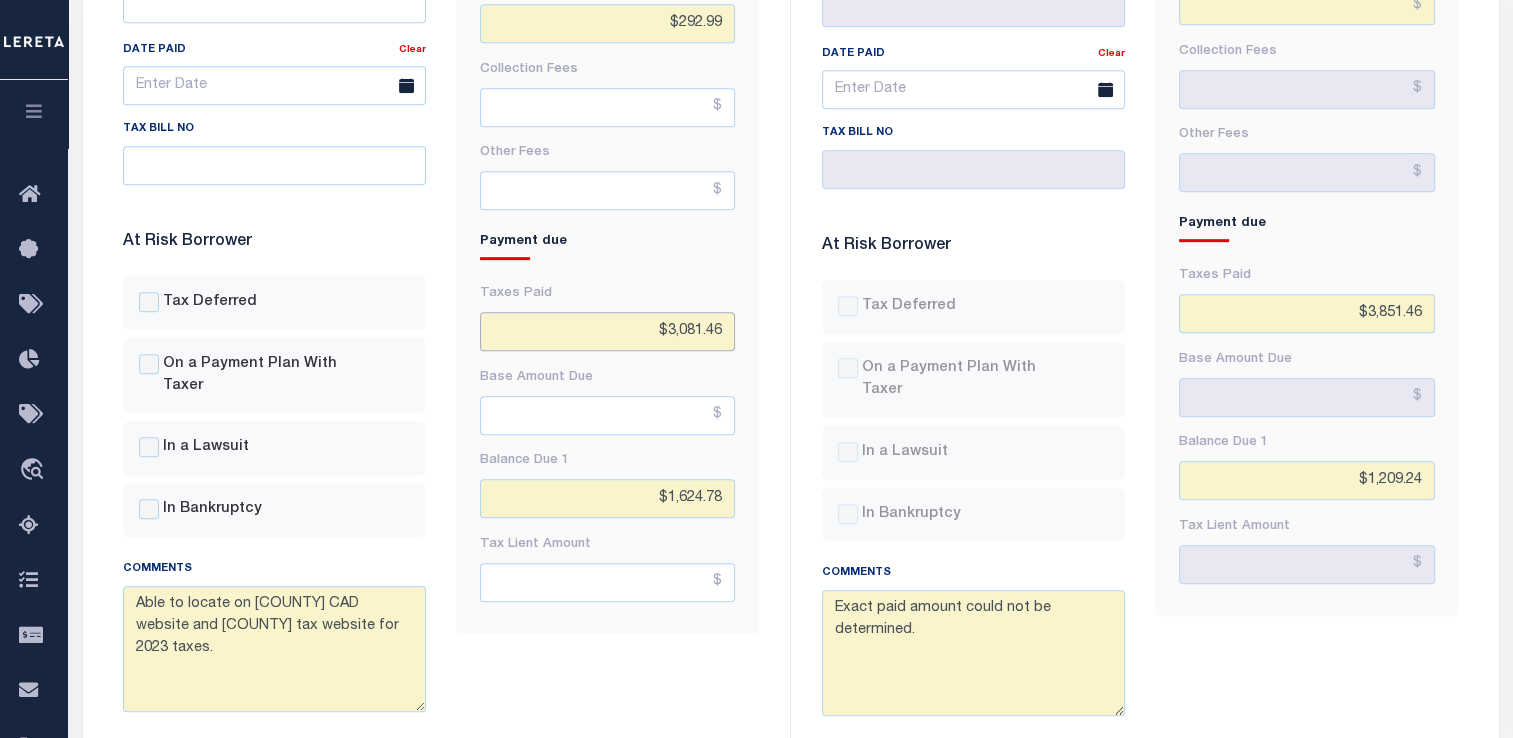 drag, startPoint x: 678, startPoint y: 330, endPoint x: 732, endPoint y: 326, distance: 54.147945 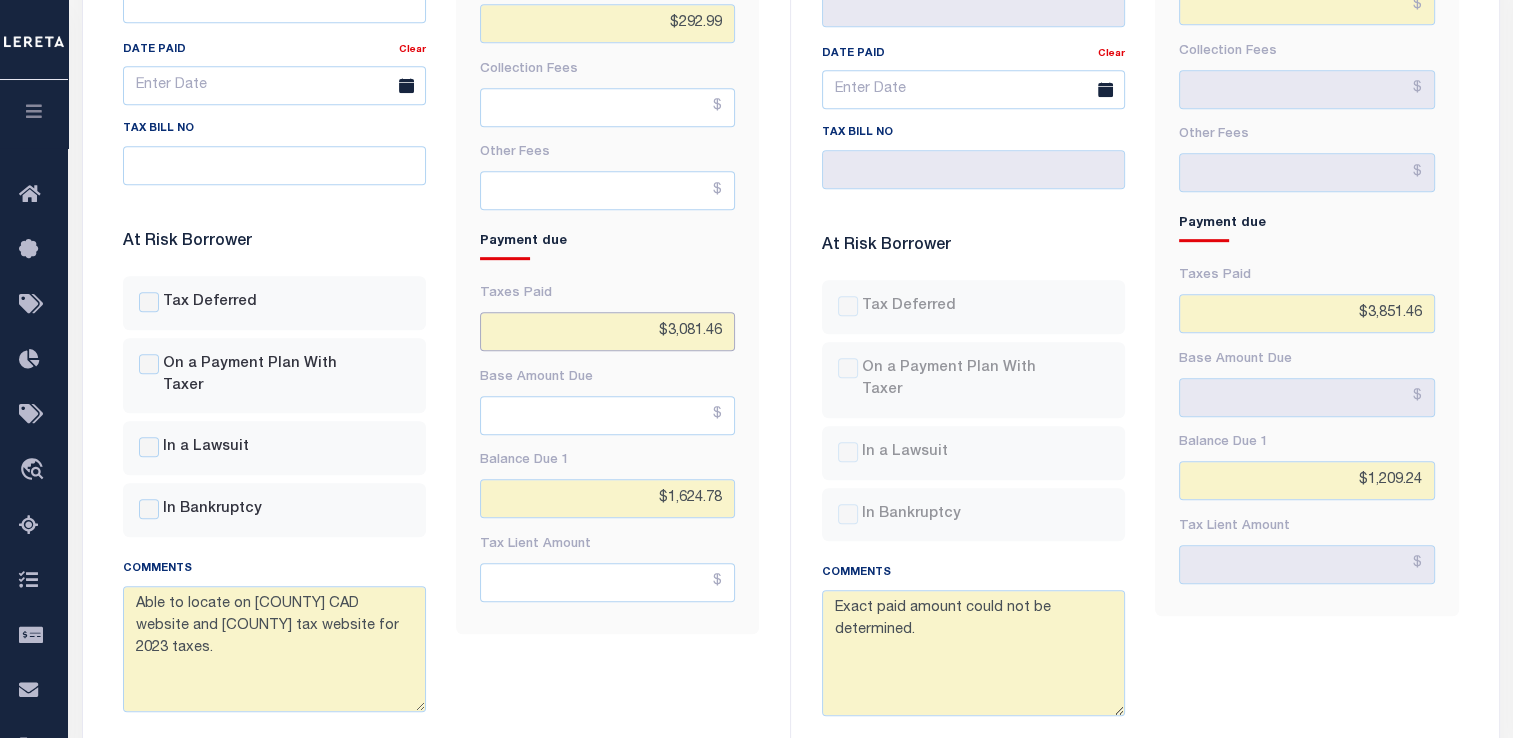 click on "$3,081.46" at bounding box center [607, 331] 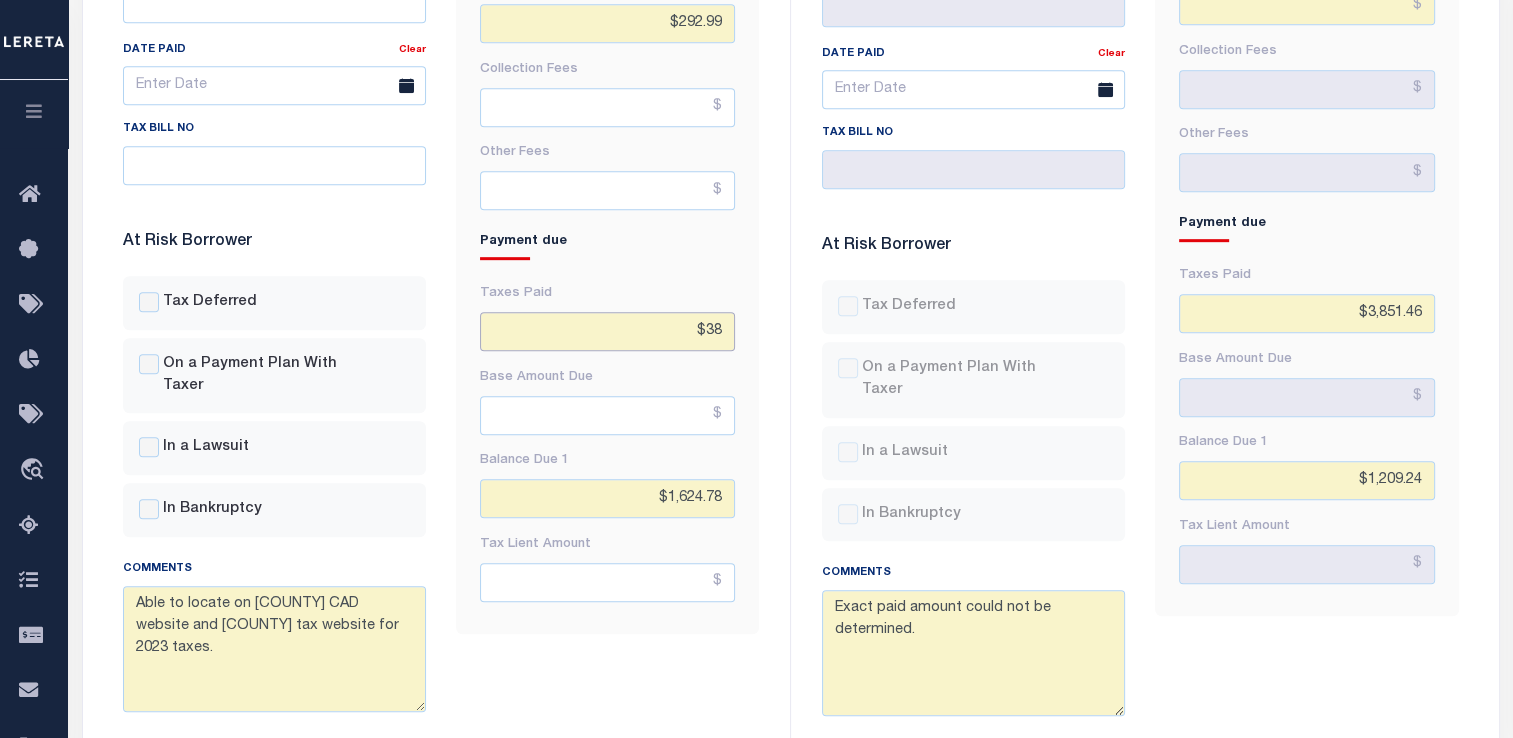 click on "$38" at bounding box center [607, 331] 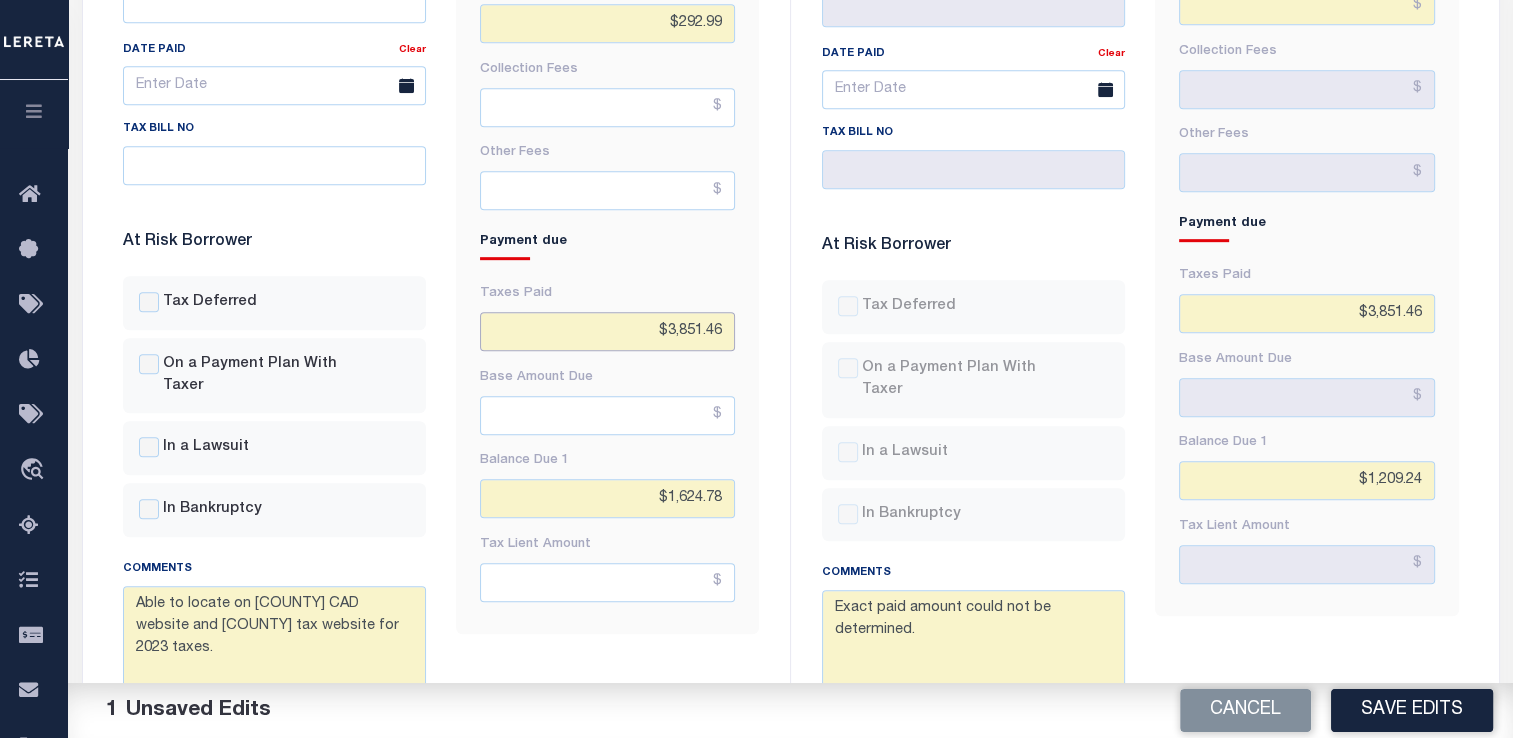 type on "$3,851.46" 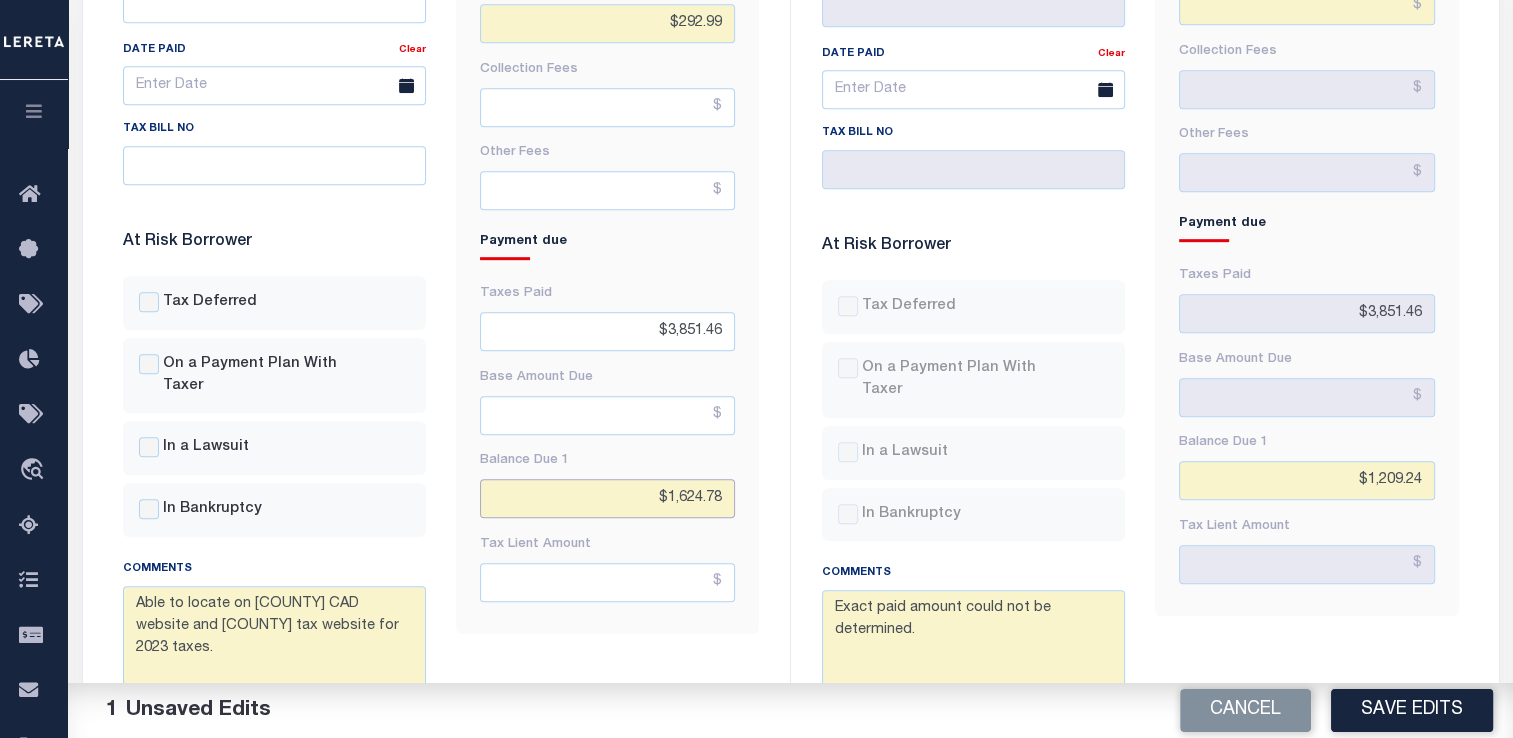 drag, startPoint x: 679, startPoint y: 498, endPoint x: 726, endPoint y: 494, distance: 47.169907 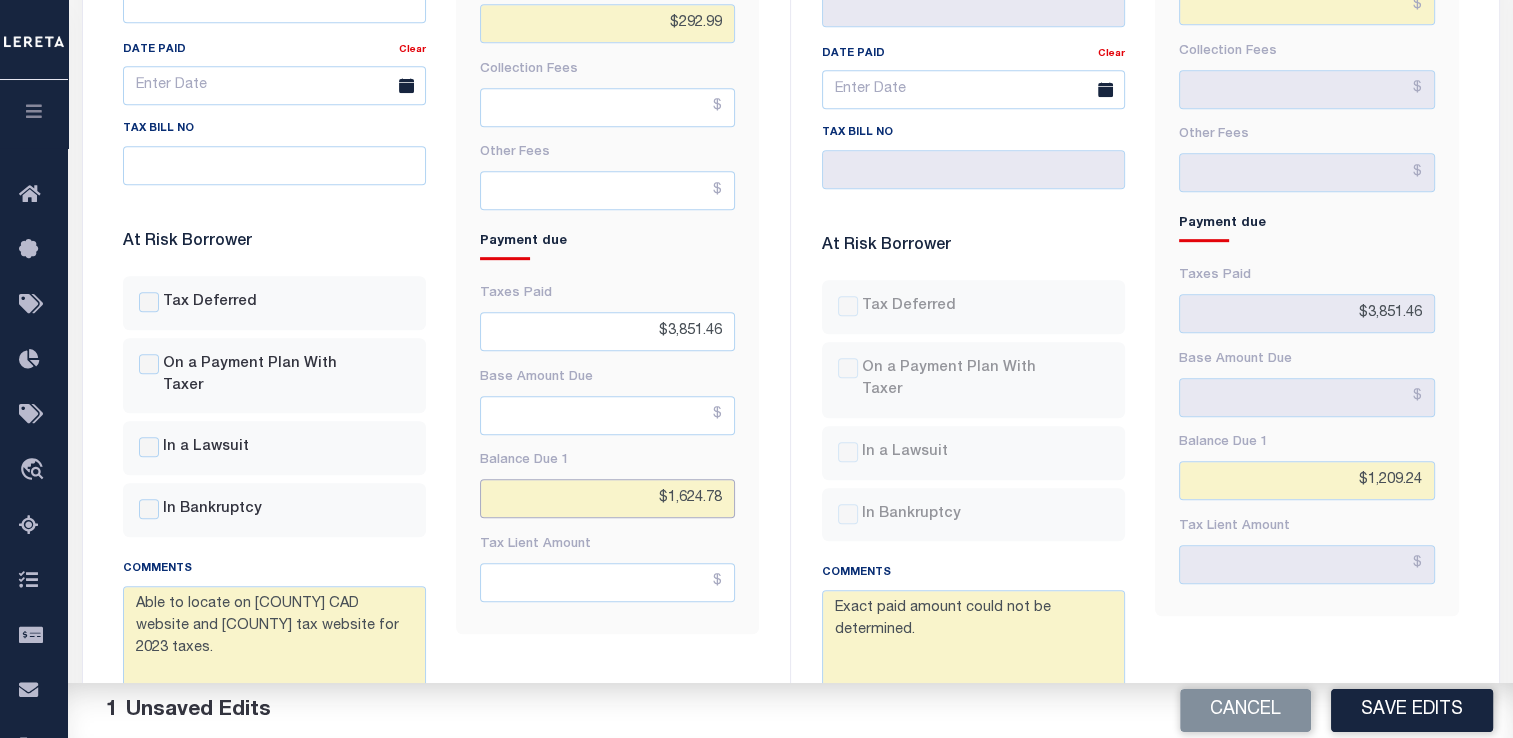 click on "$1,624.78" at bounding box center [607, 498] 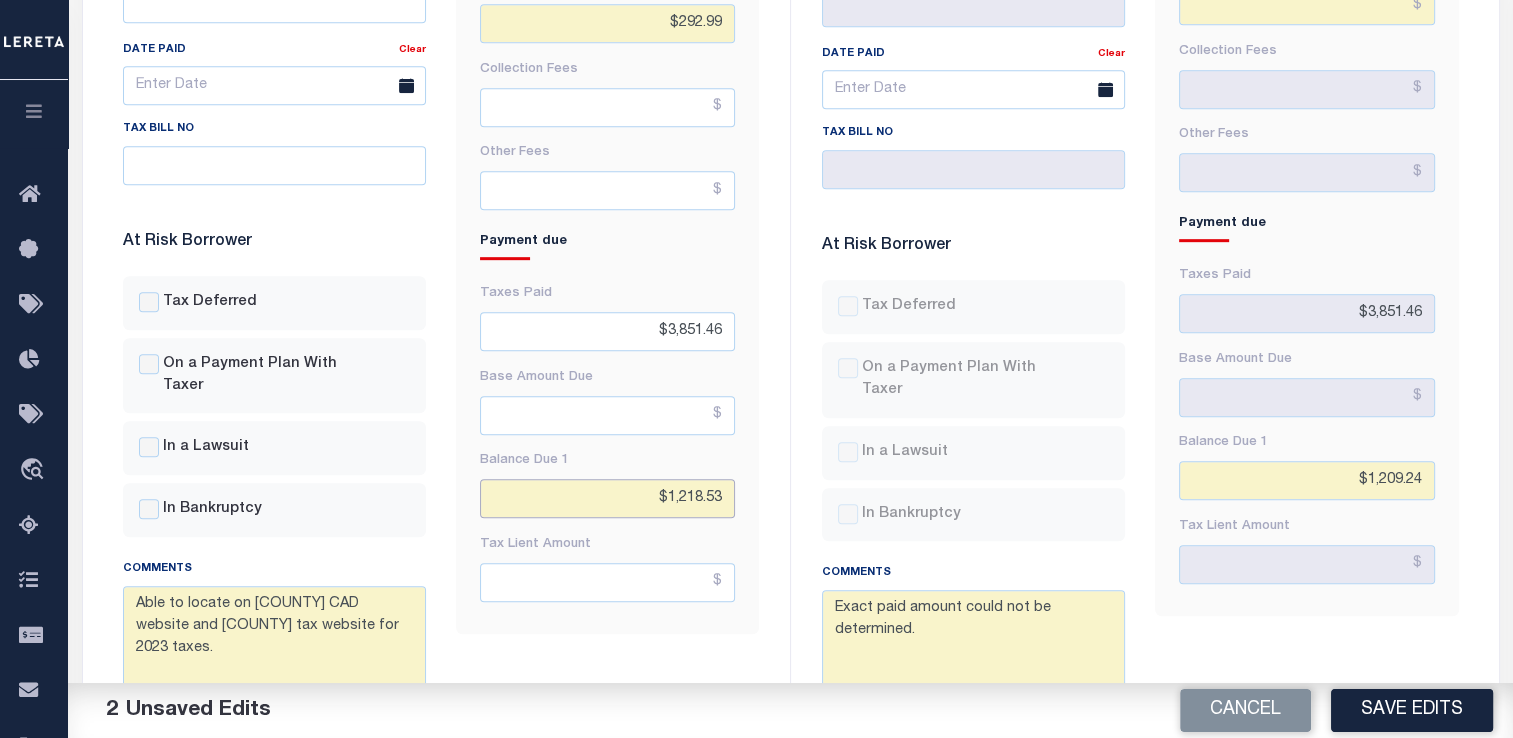 type on "$1,218.53" 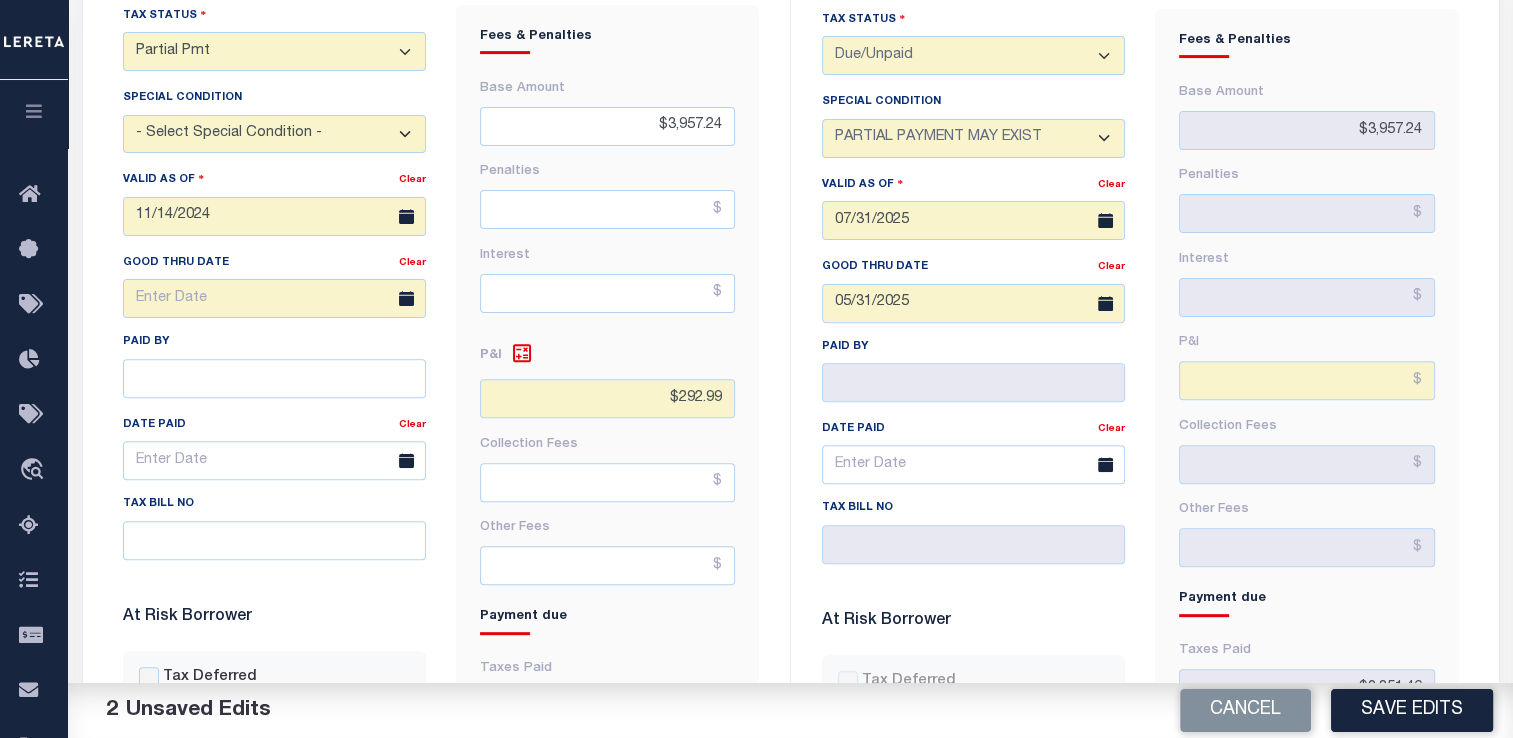 scroll, scrollTop: 624, scrollLeft: 0, axis: vertical 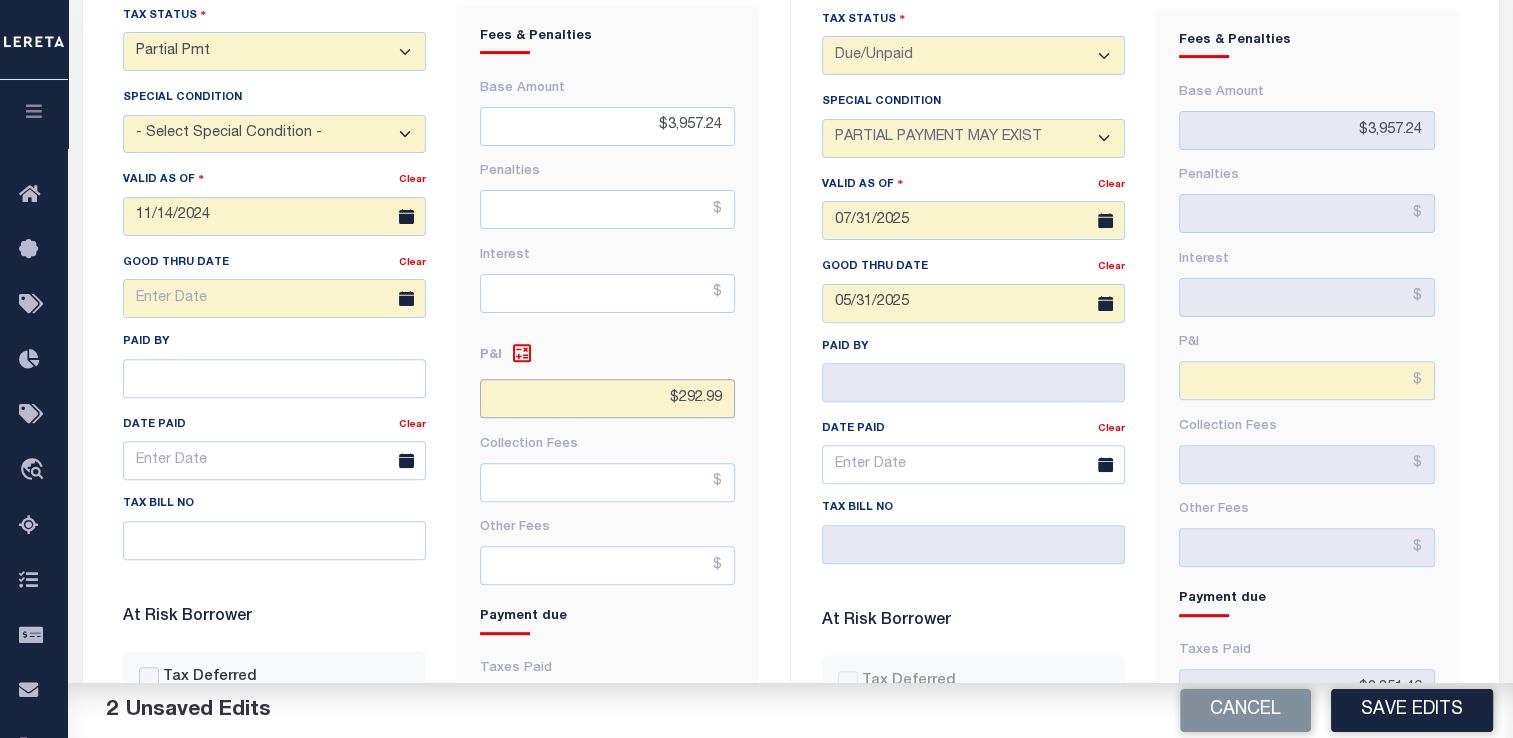 drag, startPoint x: 676, startPoint y: 397, endPoint x: 783, endPoint y: 402, distance: 107.11676 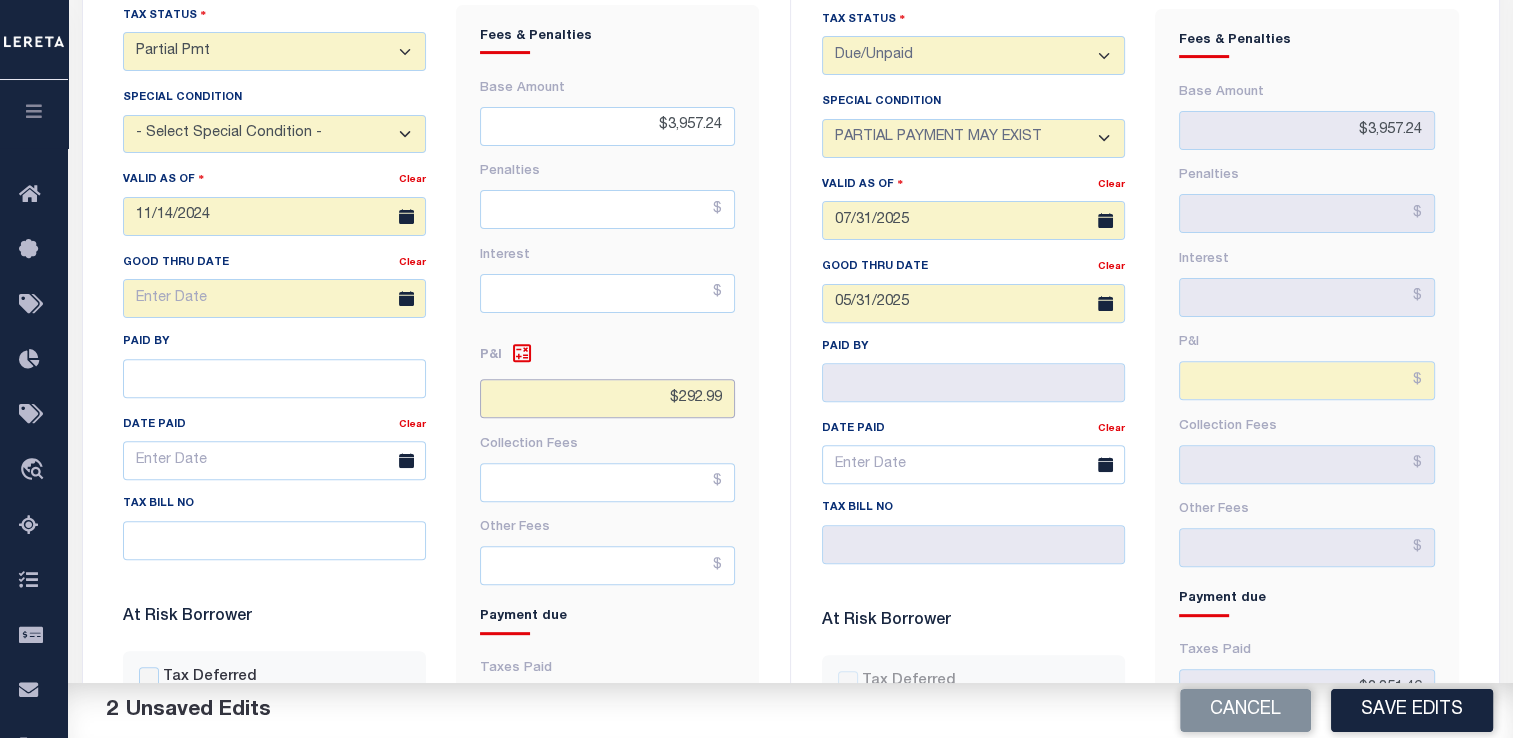 click on "TIQA
PROMOTE TO PROD
Tax Status
- Select Status Code -
Open
Due/Unpaid
Paid
Incomplete
No Tax Due
Internal Refund Processed
New
Partial Pmt
Special Condition" at bounding box center (441, 548) 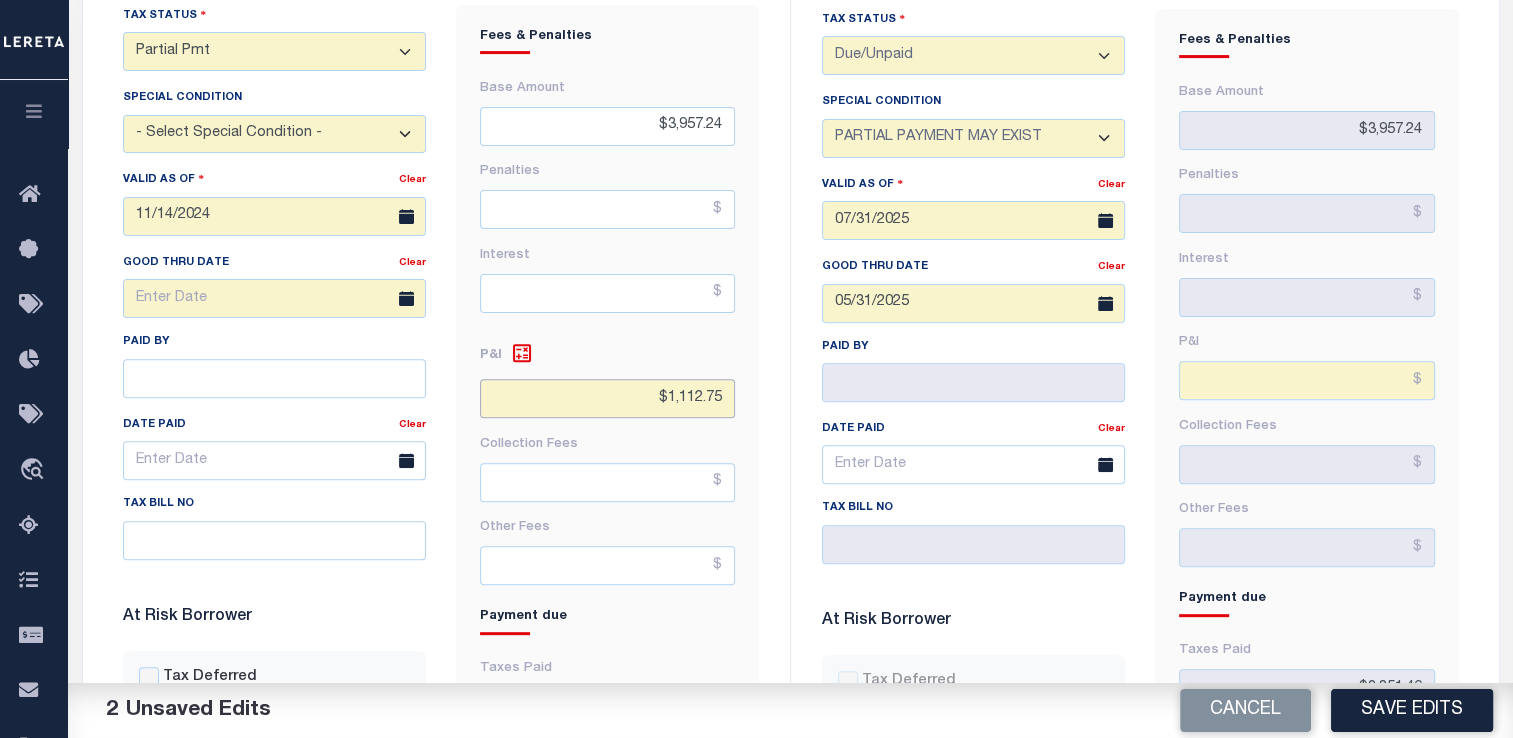 type on "$1,112.75" 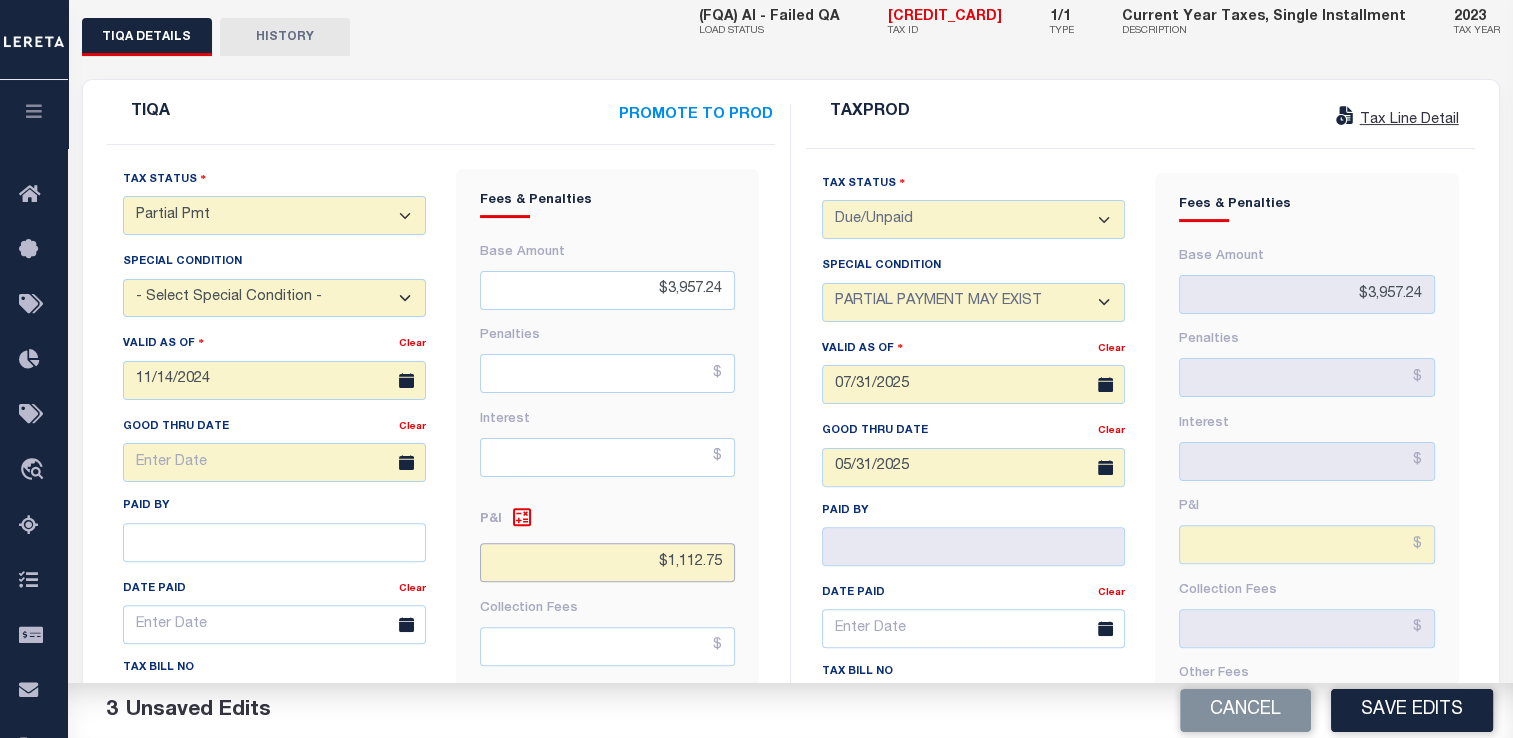 scroll, scrollTop: 460, scrollLeft: 0, axis: vertical 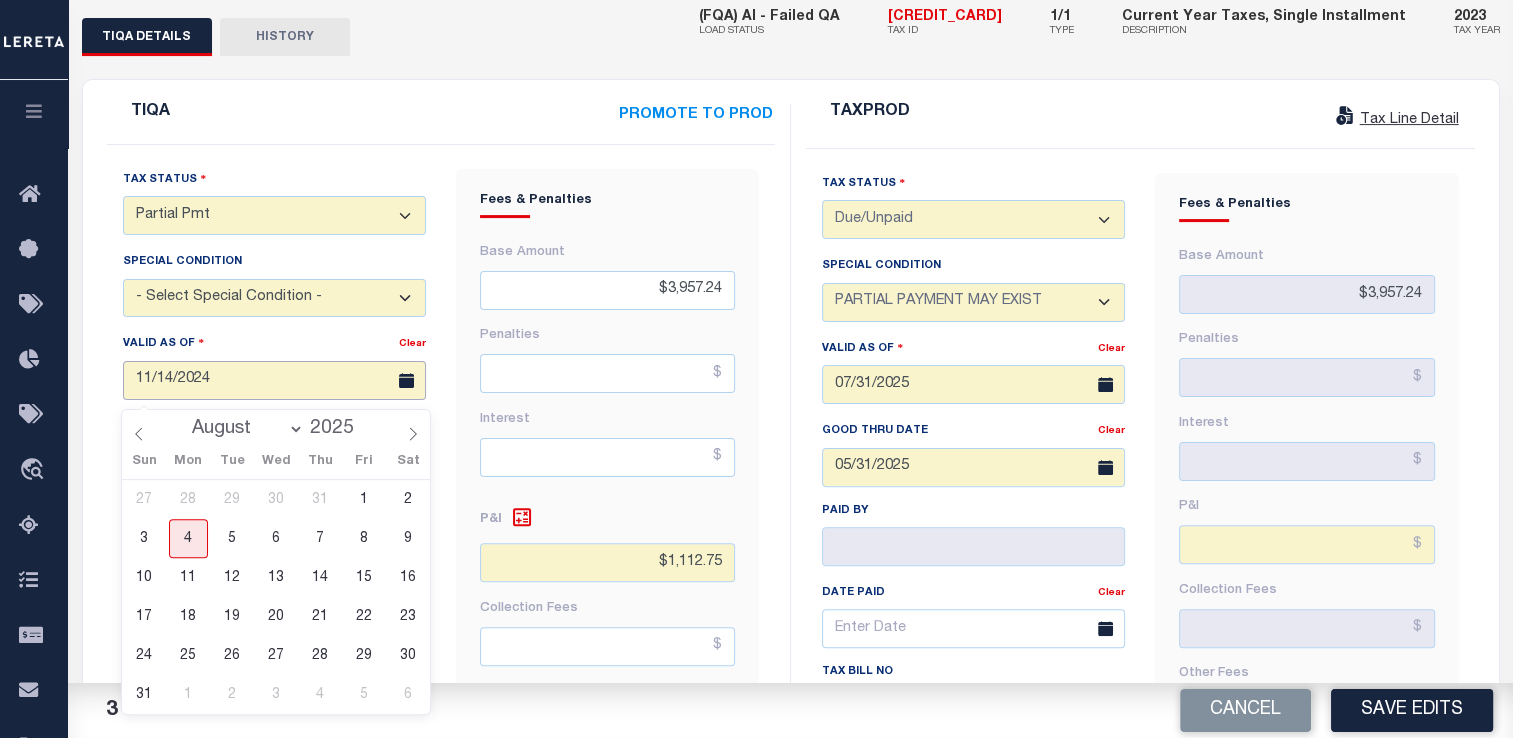 click on "11/14/2024" at bounding box center (274, 380) 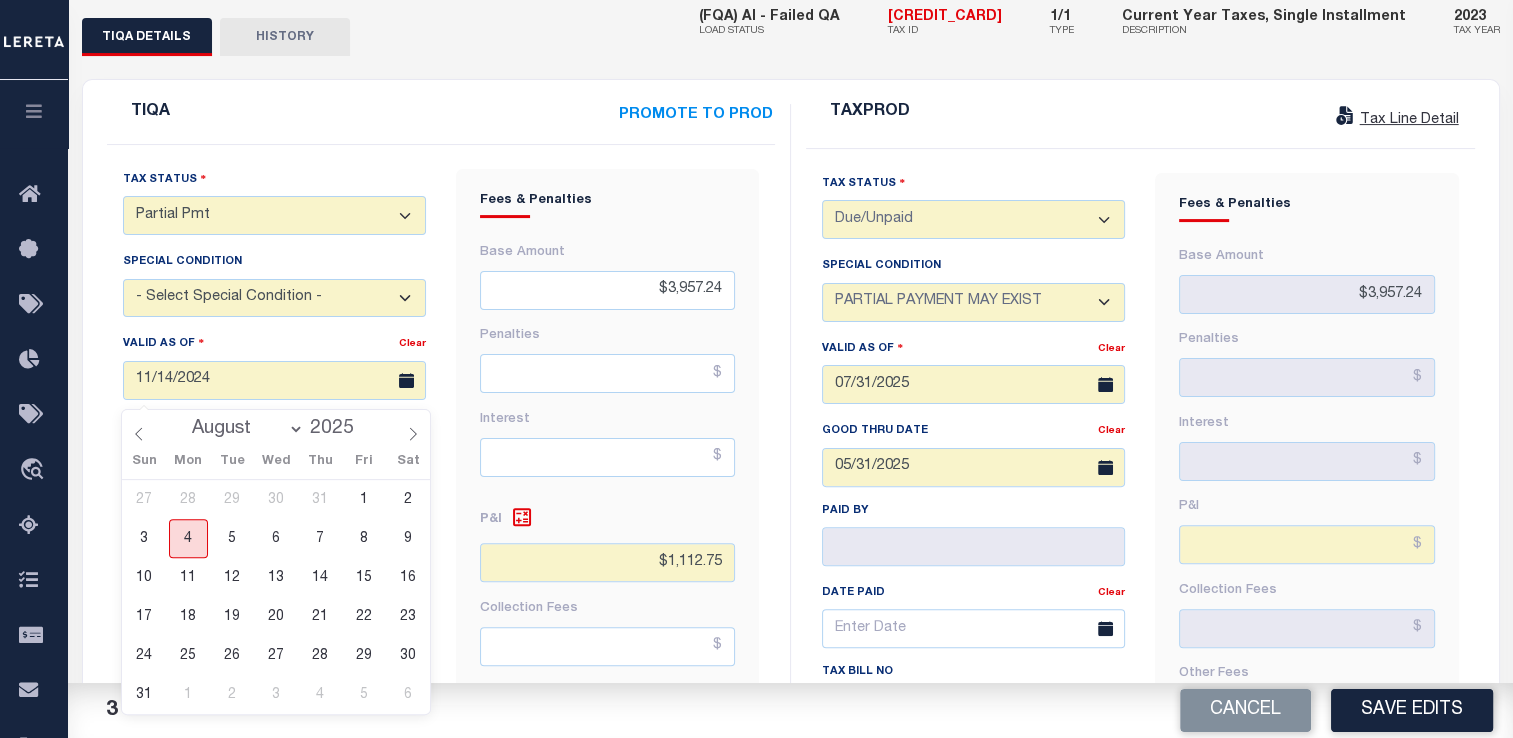 click on "4" at bounding box center (188, 538) 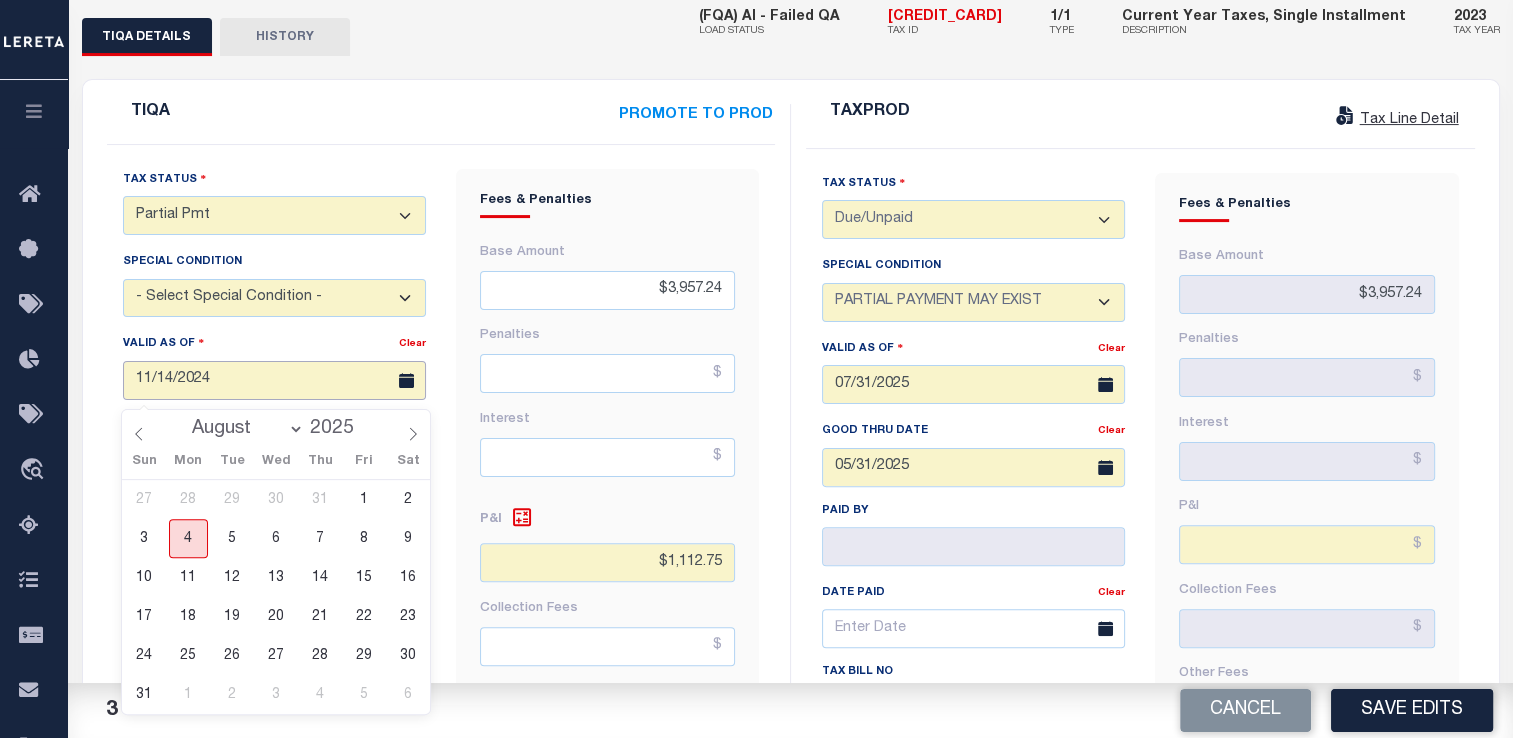 type on "08/04/2025" 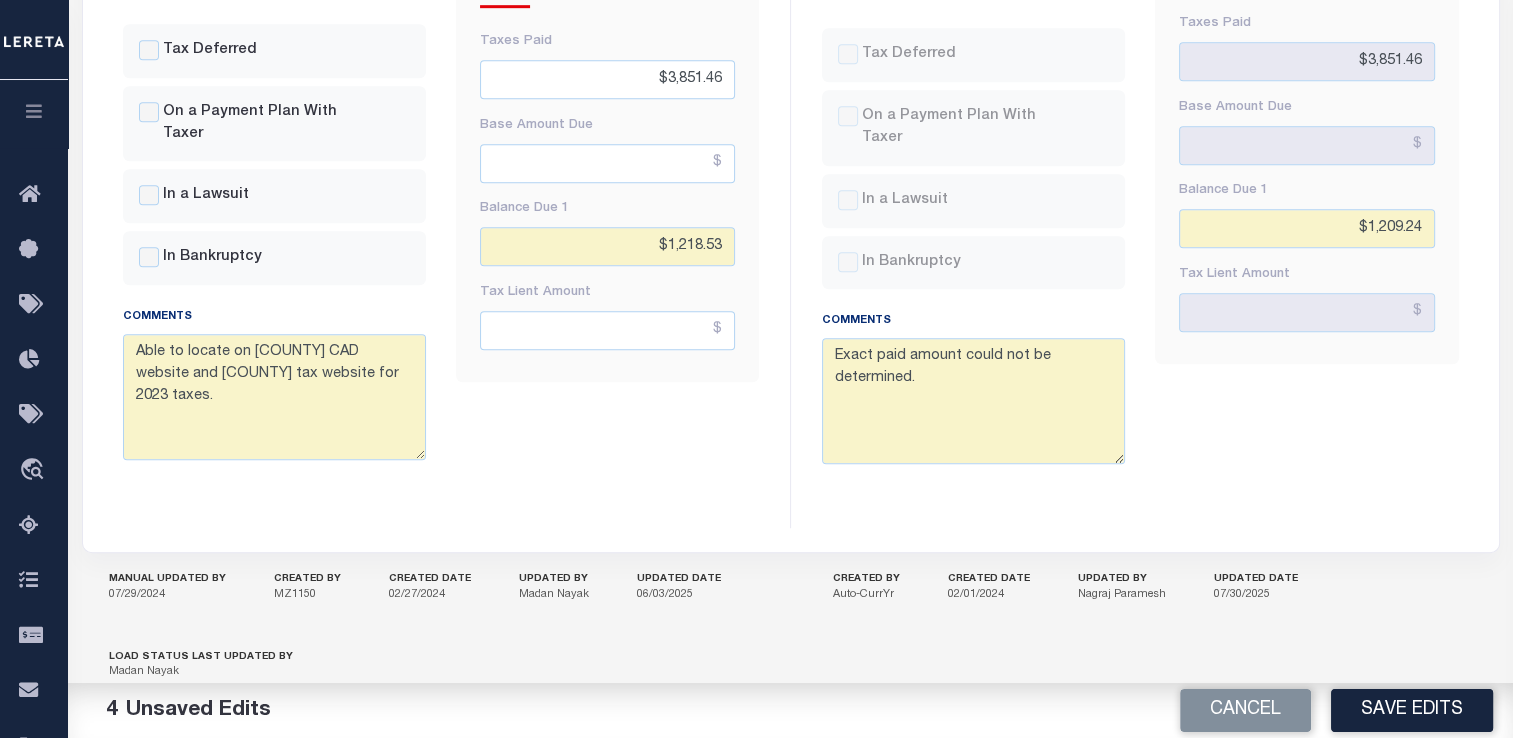 scroll, scrollTop: 1252, scrollLeft: 0, axis: vertical 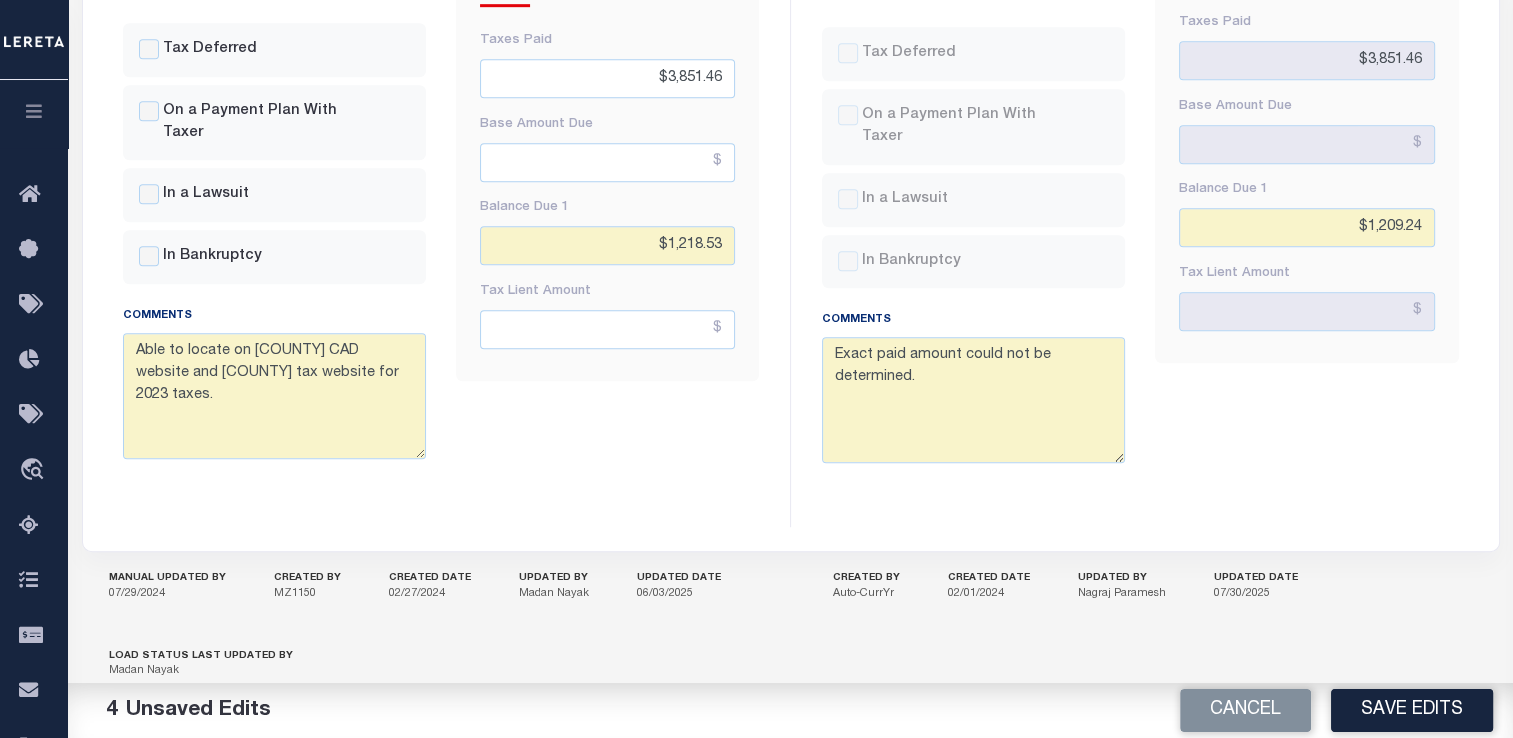 drag, startPoint x: 427, startPoint y: 381, endPoint x: 220, endPoint y: 298, distance: 223.02017 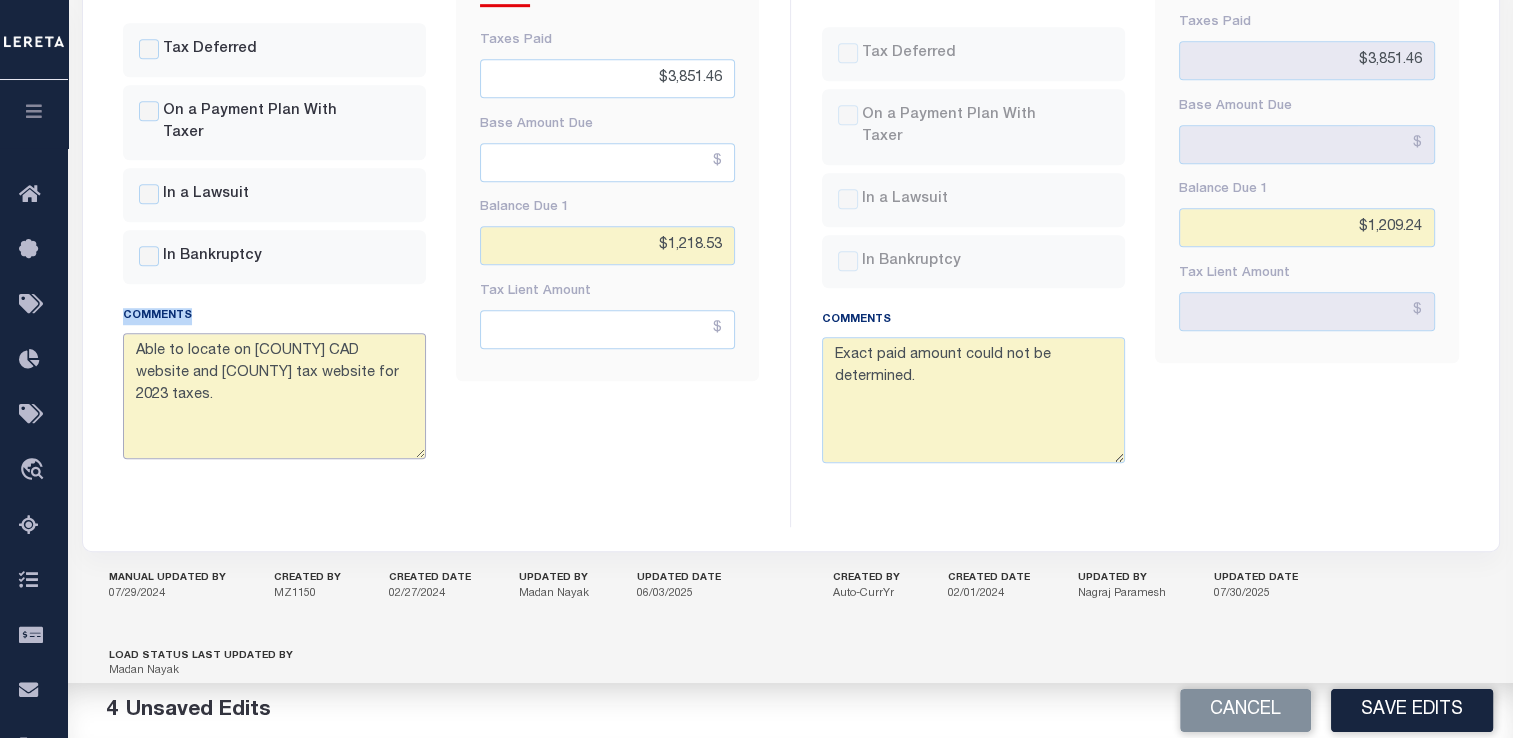click on "Able to locate on Cameron CAD website and Cameron tax website for 2023 taxes." at bounding box center [274, 396] 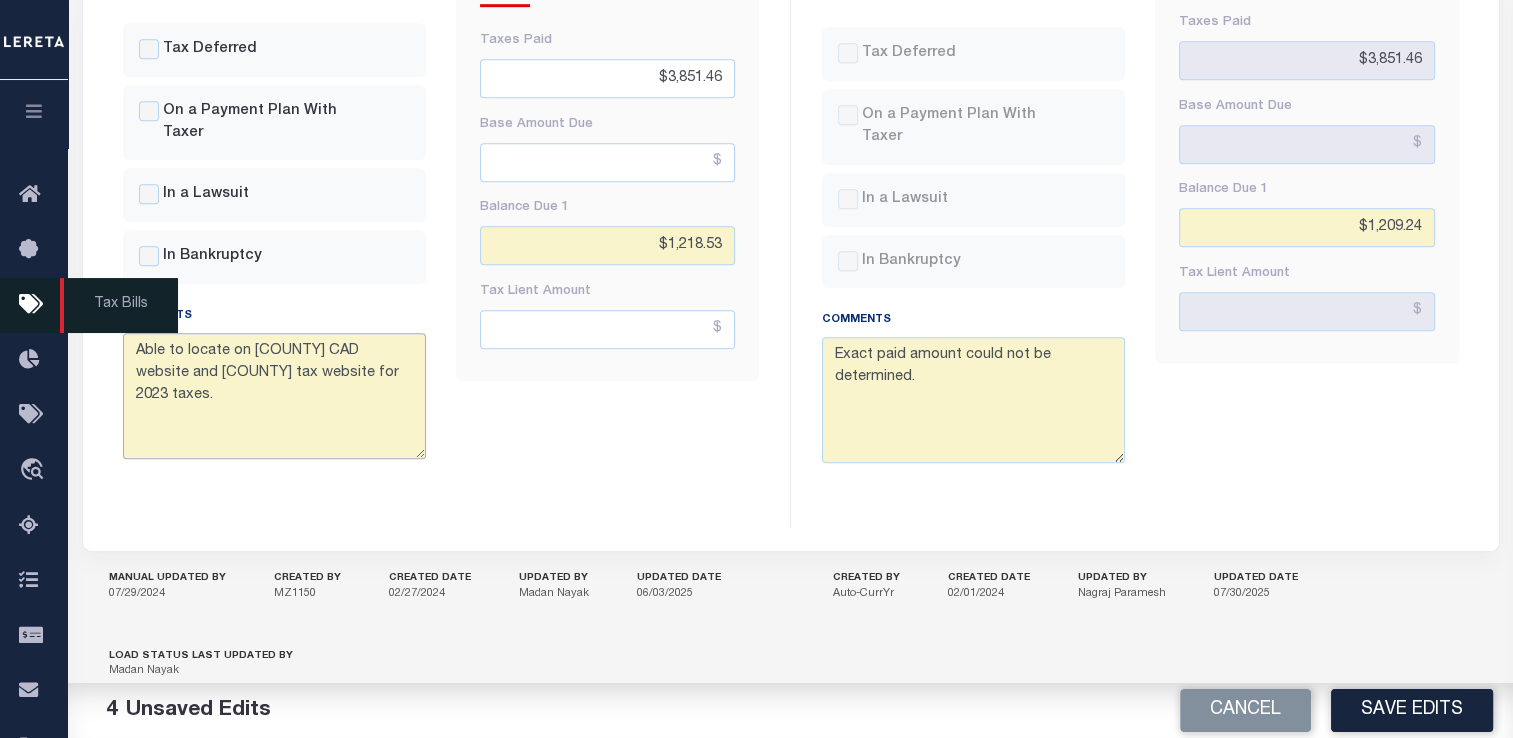drag, startPoint x: 399, startPoint y: 381, endPoint x: 56, endPoint y: 294, distance: 353.86154 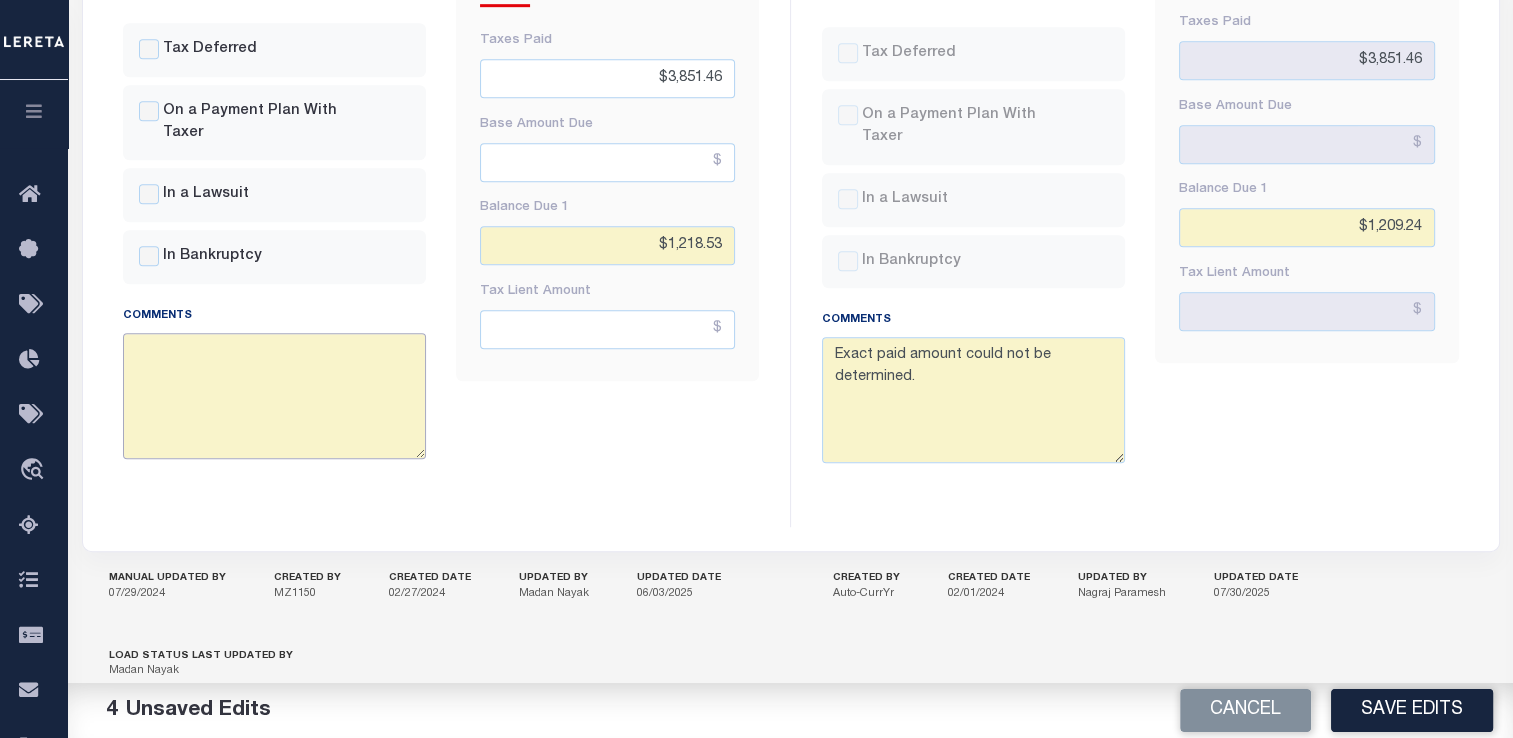 type 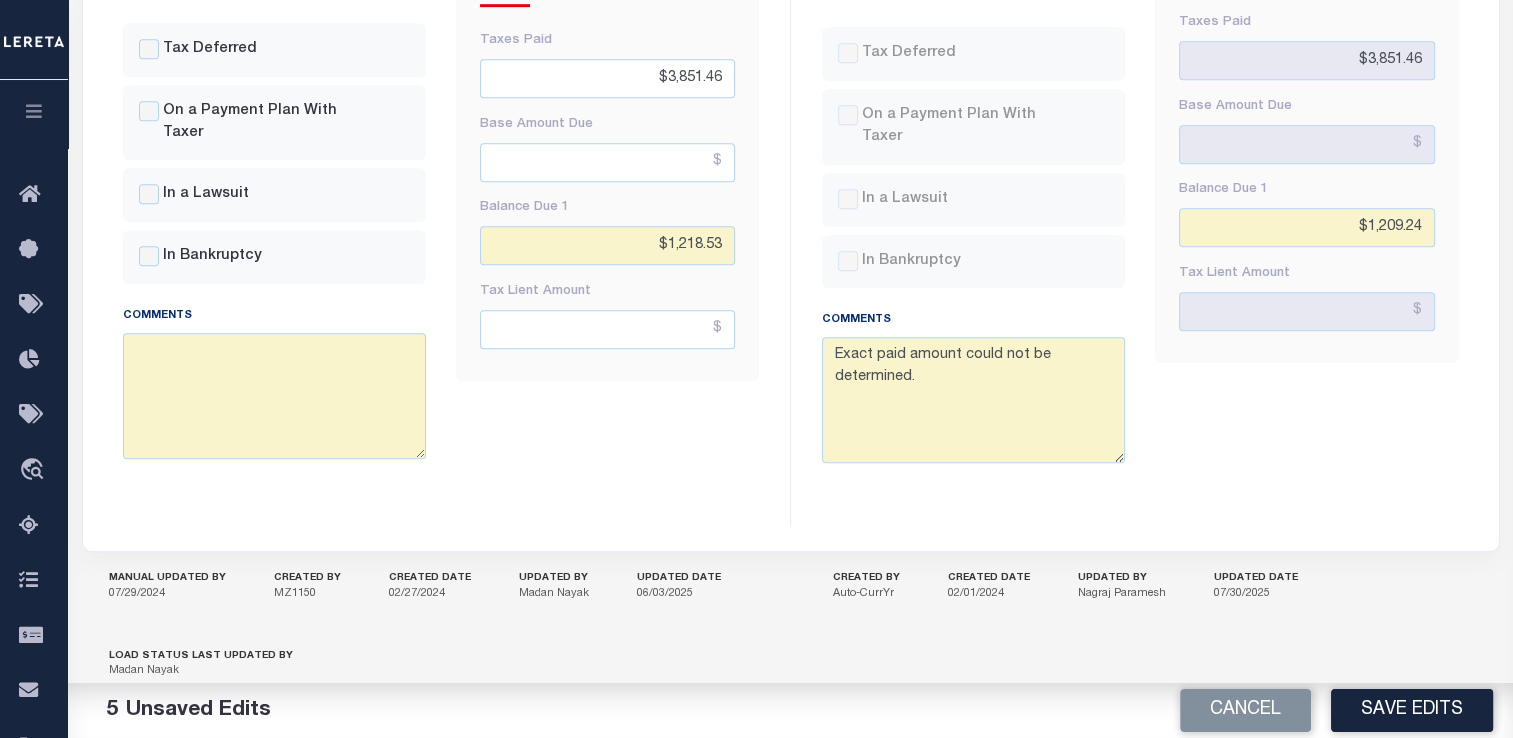 click on "Fees & Penalties
Base Amount
$3,957.24
Penalties
Interest
$1,112.75" at bounding box center [607, -62] 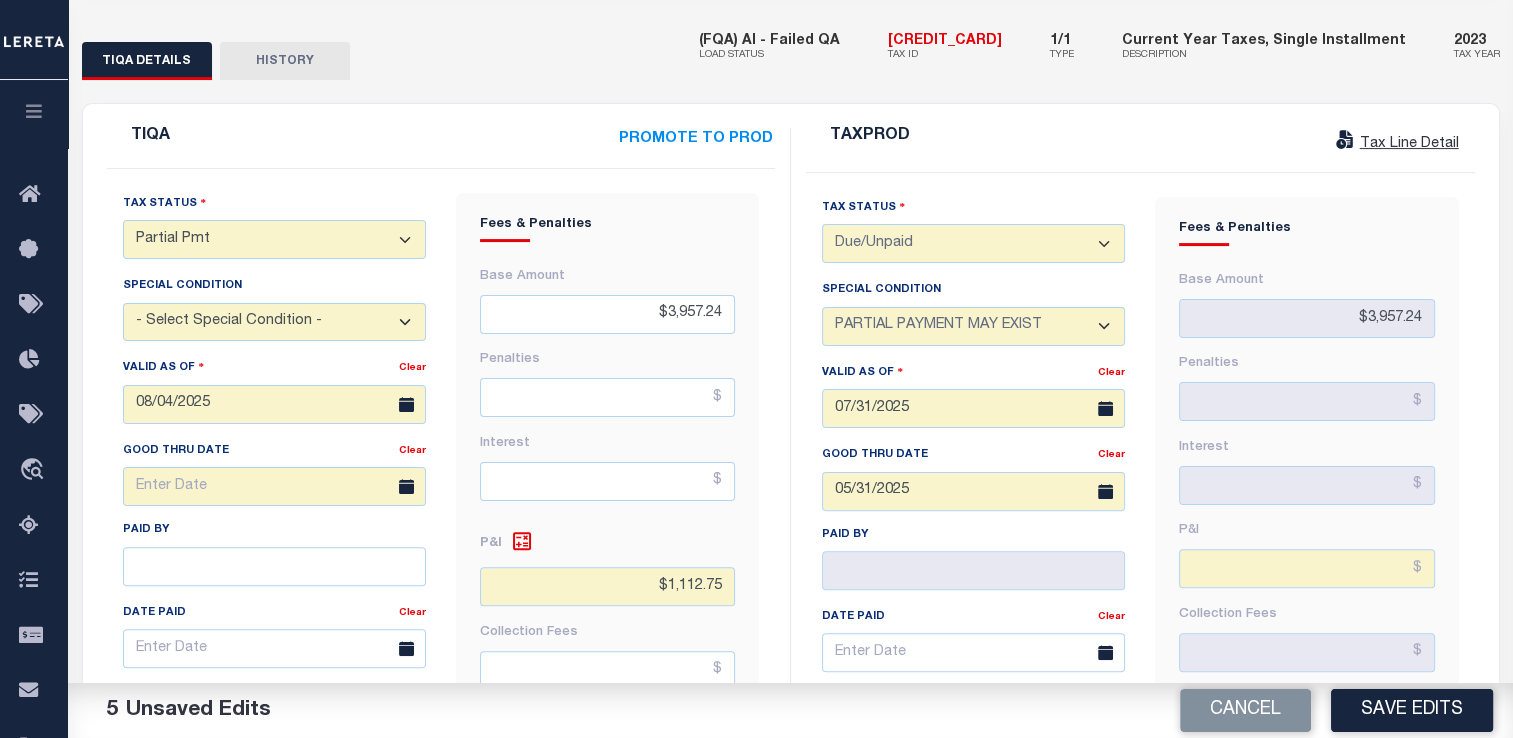 scroll, scrollTop: 438, scrollLeft: 0, axis: vertical 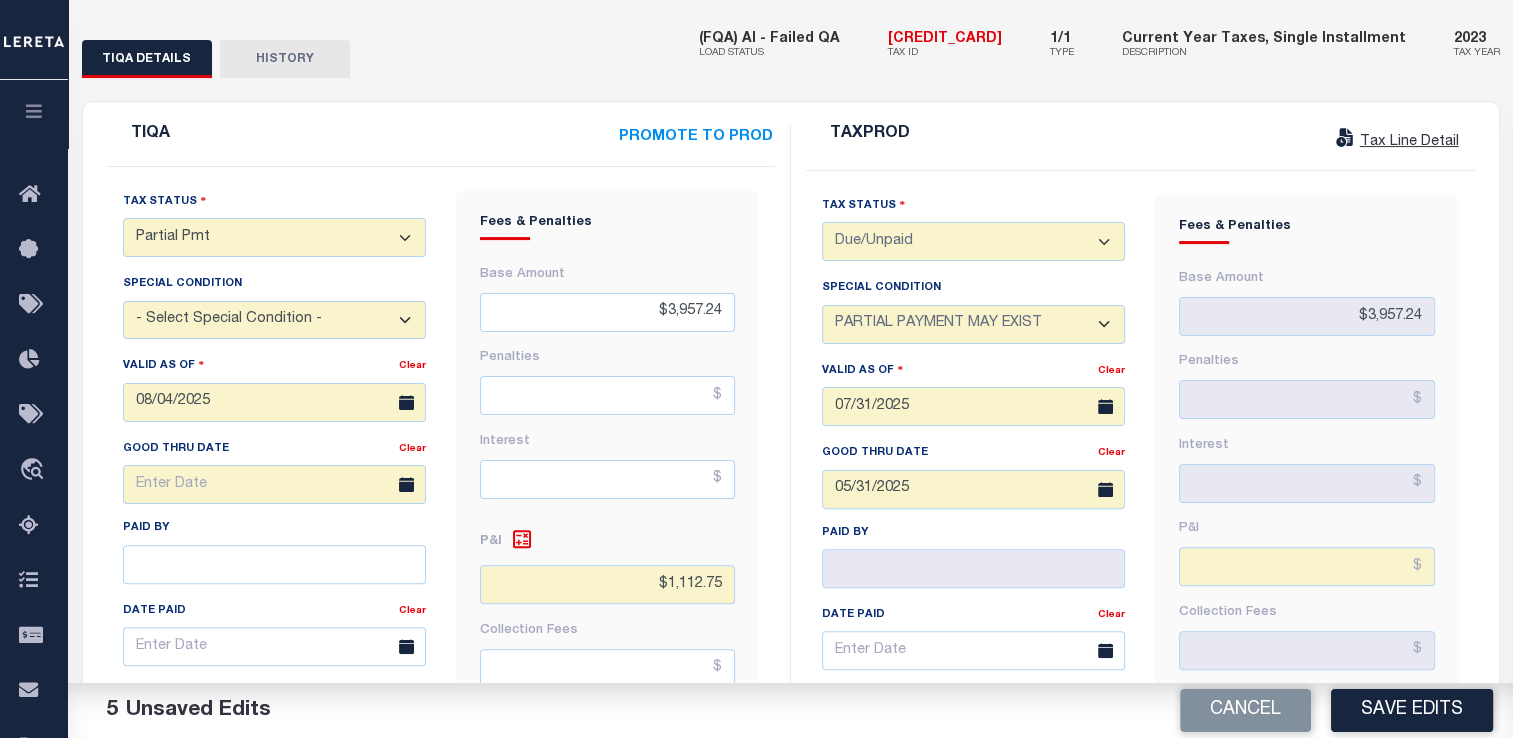click on "- Select Special Condition -
-- Select Special Condition --
3RD PARTY TAX LIEN
AGENCY TAX LIEN (A.K.A Inside Lien)
BALANCE FORWARD
BANKRUPTCY
BILL W/ OTHER PARCEL
CONFIDENTIAL ACCOUNT
DEFERRED
DELAYED BILLING
DELQ CURRENT TAX YEAR INSTALLMENT(S) EXIST
DELQ PRIOR YEAR(S) EXIST
EXEMPT
HOMEOWNER AUTHORIZATION
IN DISPUTE/UNDER PROTEST
INCLUDES PRIOR UNPAID
INCLUDES RE-LEVIED TAX
INSTALLMENT PLAN
LITIGATION
LOST PROPERTY (FORECLOSED/DEEDED)
LOW ASSESSMENT
LOW TAX THRESHOLD
MULTIPLE TAXIDS
NEW PROPERTY
NOT ASSESSED
NOT CERTIFIED
OTHER FEES INVOLVED
OVERPAYMENT - POSSIBLE REFUND DUE
PARTIAL PAYMENT MAY EXIST
Pay Plan
RE-LEVIED TO ANOTHER AGENCY
REDEMP AMTS NOT AVAILABLE
REPORTED ON LEGACY RTYPE
SUBJECT TO FORECLOSURE
TAX LIEN RELEASED
TAX SALE-SUBJECT TO POWER TO SELL" at bounding box center [274, 320] 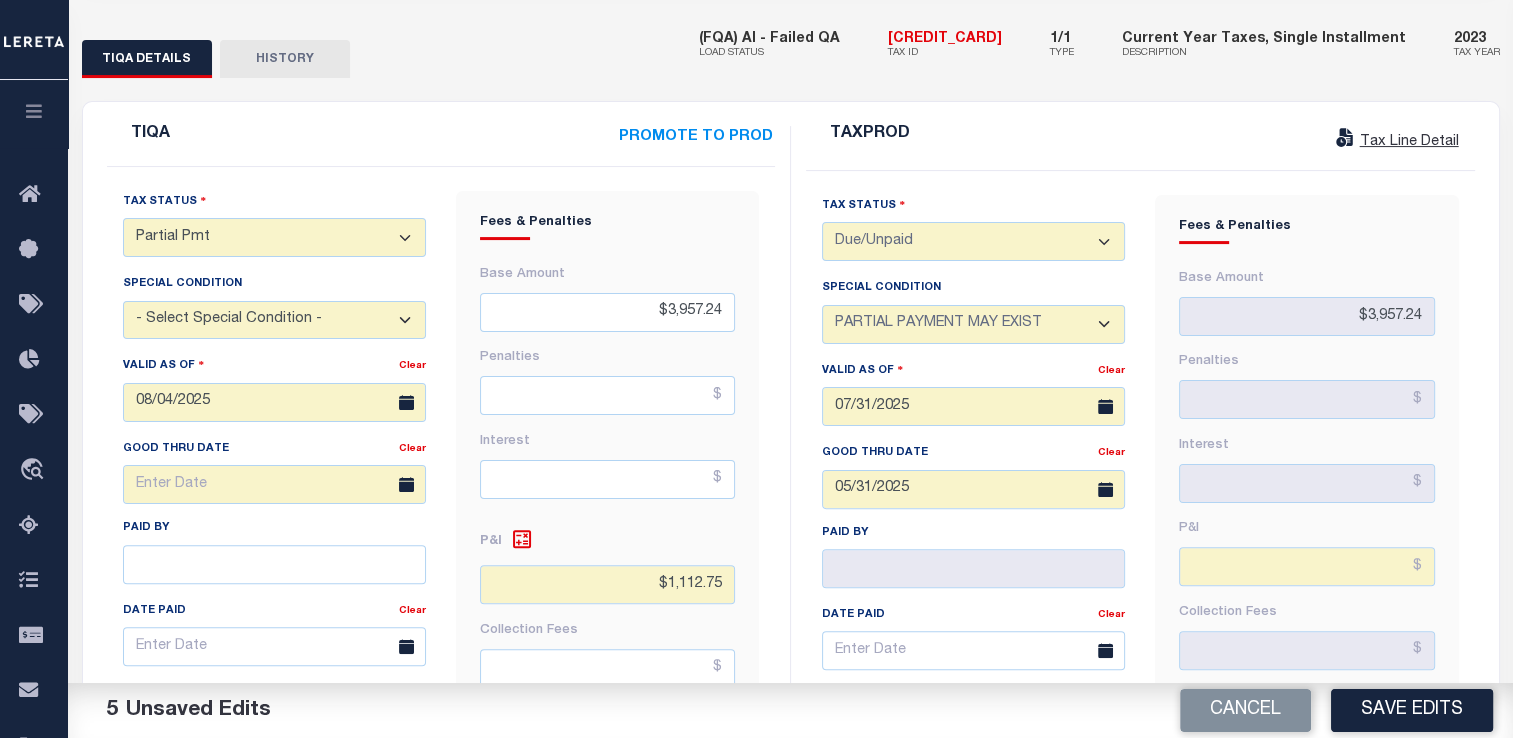 select on "15" 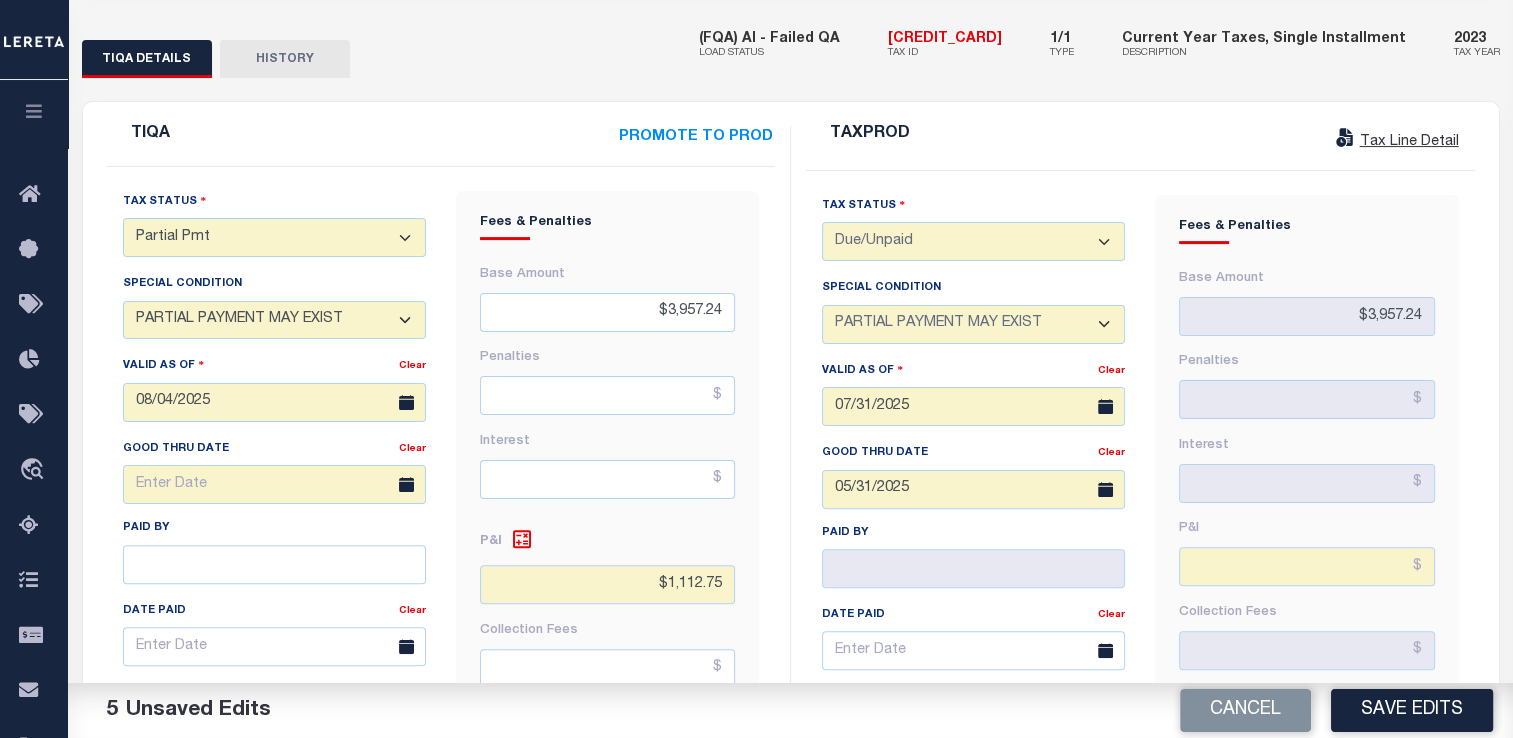 click on "- Select Special Condition -
-- Select Special Condition --
3RD PARTY TAX LIEN
AGENCY TAX LIEN (A.K.A Inside Lien)
BALANCE FORWARD
BANKRUPTCY
BILL W/ OTHER PARCEL
CONFIDENTIAL ACCOUNT
DEFERRED
DELAYED BILLING
DELQ CURRENT TAX YEAR INSTALLMENT(S) EXIST
DELQ PRIOR YEAR(S) EXIST
EXEMPT
HOMEOWNER AUTHORIZATION
IN DISPUTE/UNDER PROTEST
INCLUDES PRIOR UNPAID
INCLUDES RE-LEVIED TAX
INSTALLMENT PLAN
LITIGATION
LOST PROPERTY (FORECLOSED/DEEDED)
LOW ASSESSMENT
LOW TAX THRESHOLD
MULTIPLE TAXIDS
NEW PROPERTY
NOT ASSESSED
NOT CERTIFIED
OTHER FEES INVOLVED
OVERPAYMENT - POSSIBLE REFUND DUE
PARTIAL PAYMENT MAY EXIST
Pay Plan
RE-LEVIED TO ANOTHER AGENCY
REDEMP AMTS NOT AVAILABLE
REPORTED ON LEGACY RTYPE
SUBJECT TO FORECLOSURE
TAX LIEN RELEASED
TAX SALE-SUBJECT TO POWER TO SELL" at bounding box center [274, 320] 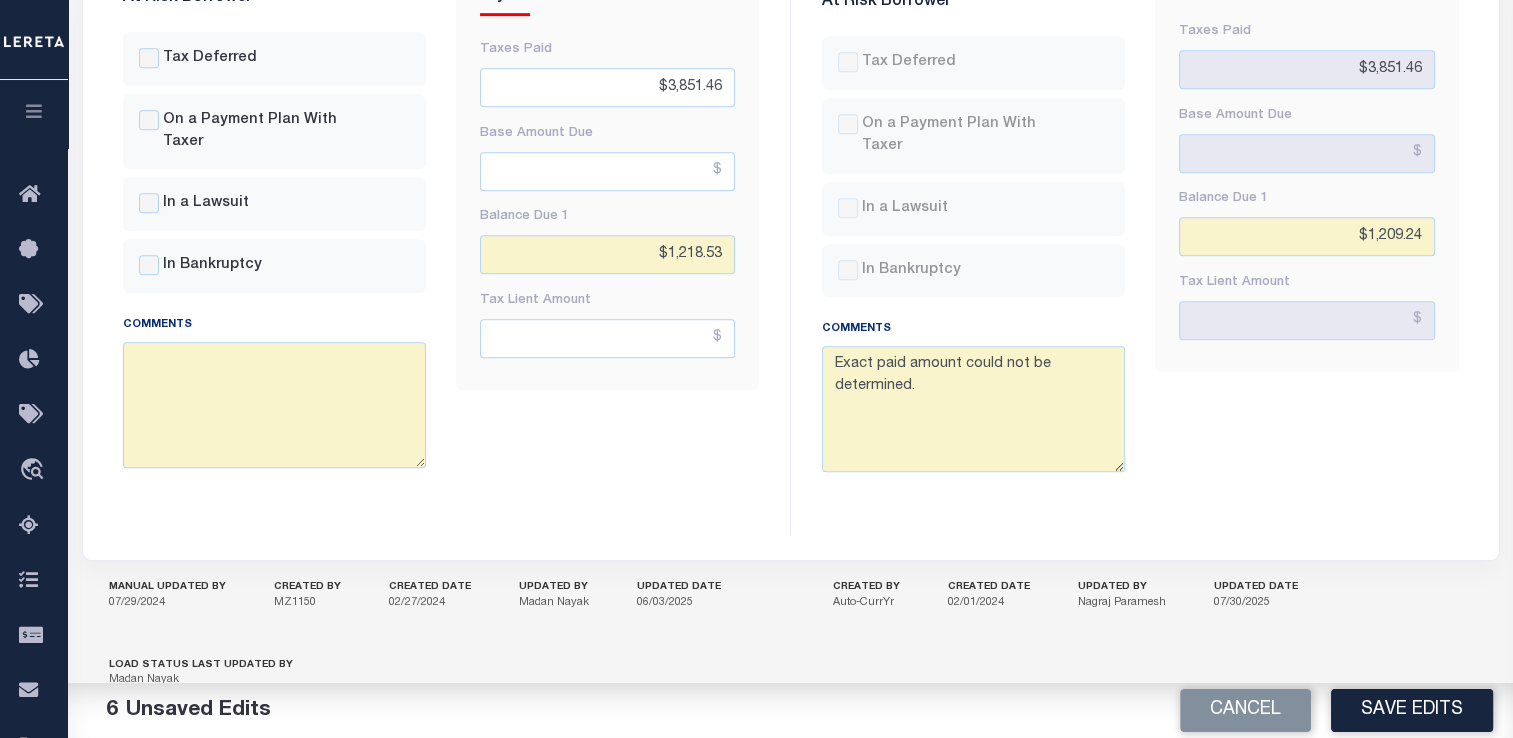 scroll, scrollTop: 1248, scrollLeft: 0, axis: vertical 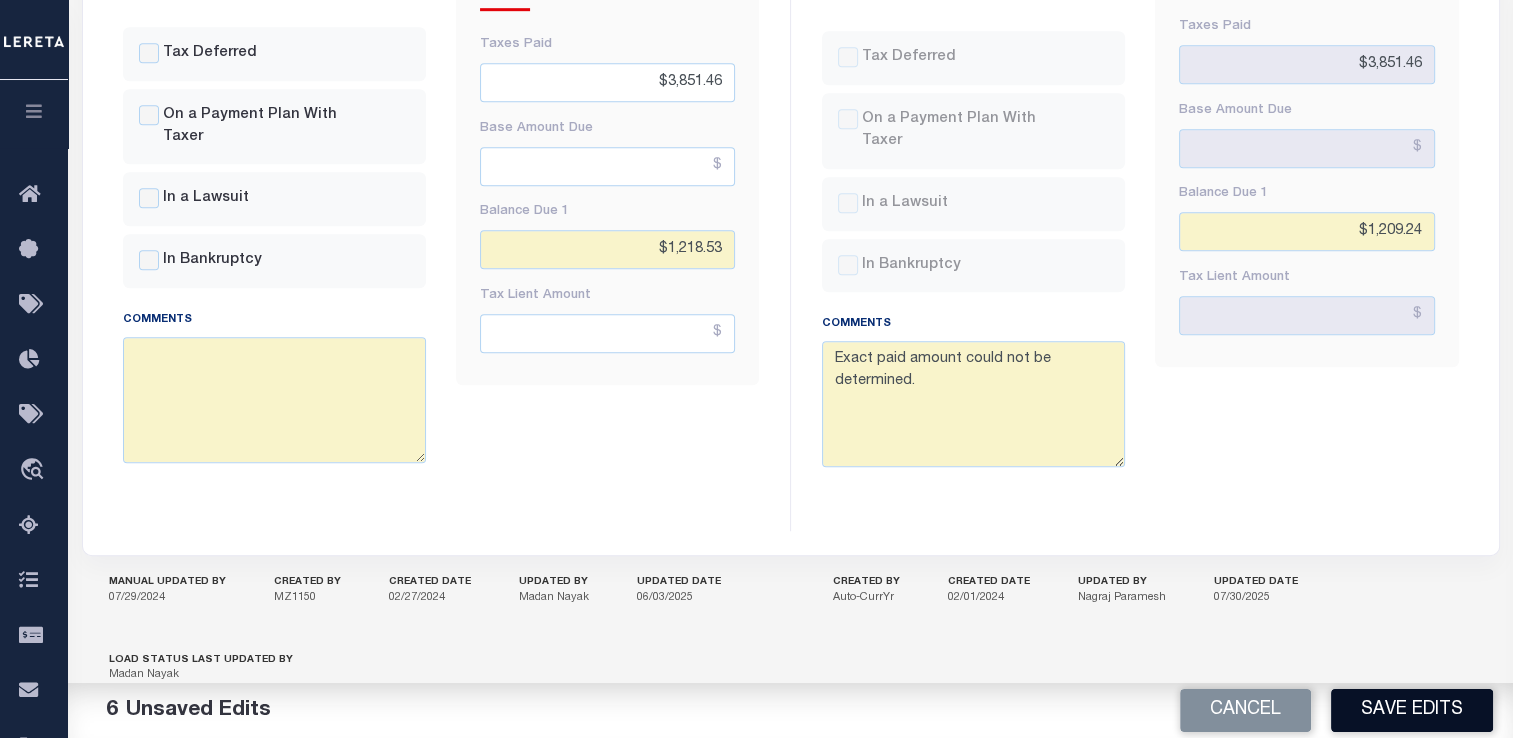 click on "Save Edits" at bounding box center [1412, 710] 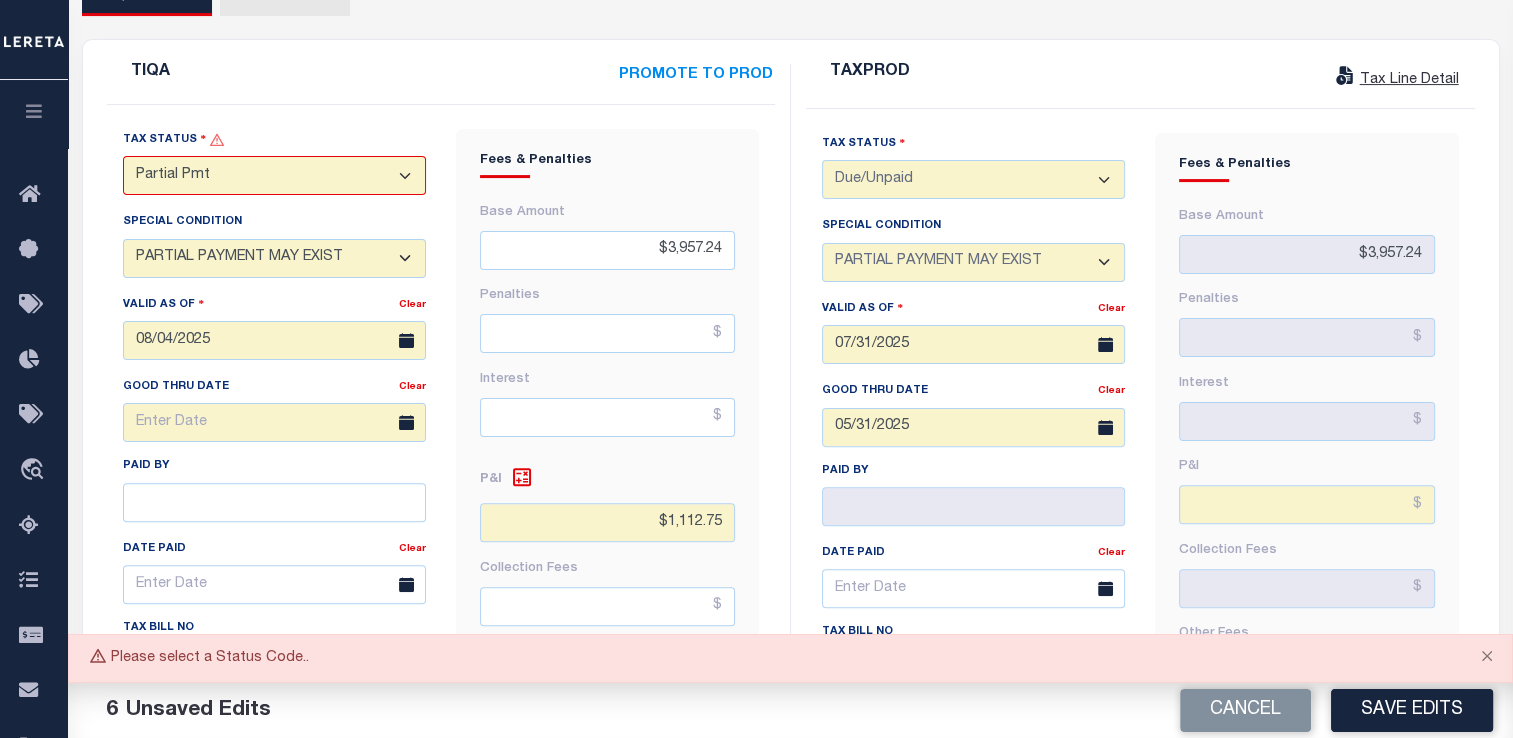 scroll, scrollTop: 496, scrollLeft: 0, axis: vertical 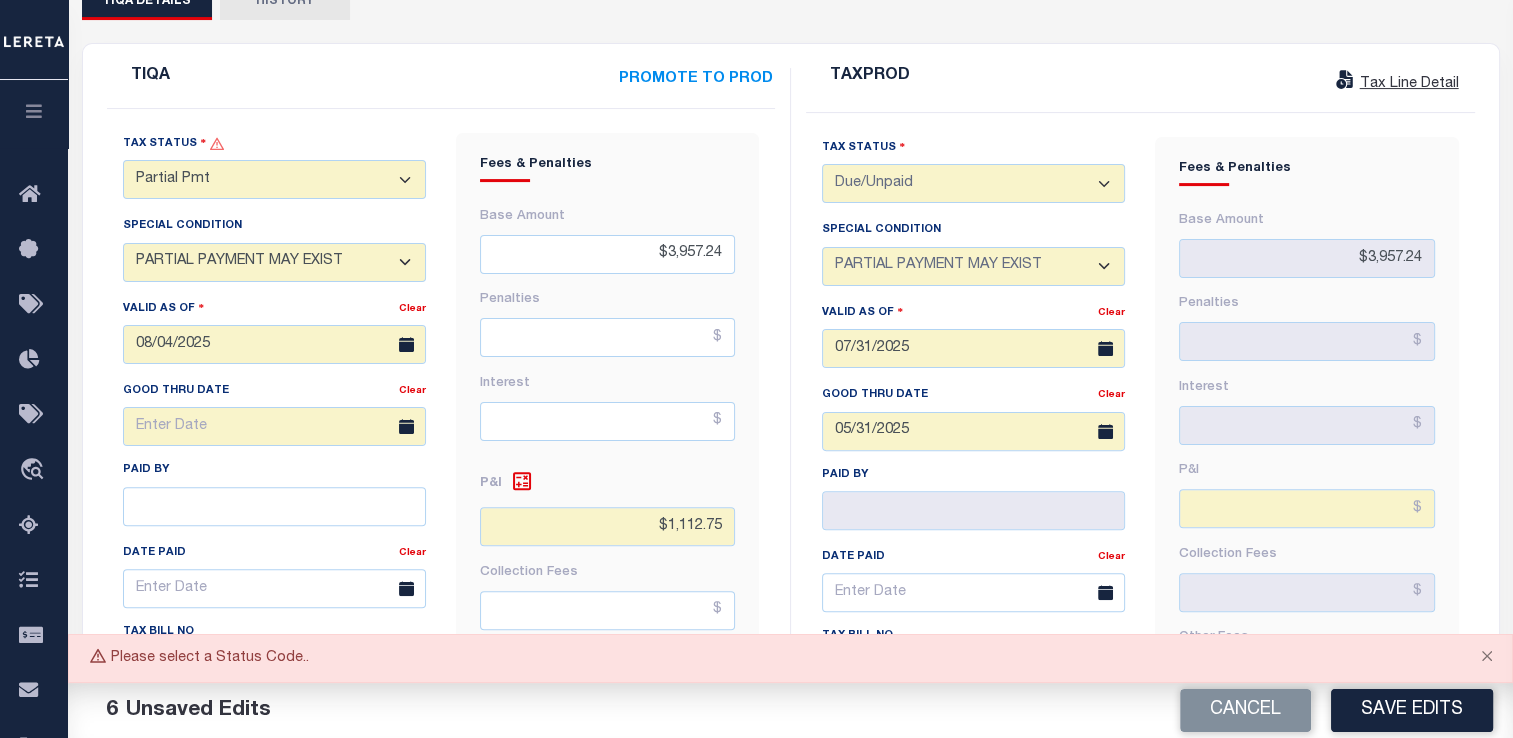 click on "- Select Status Code -
Open
Due/Unpaid
Paid
Incomplete
No Tax Due
Internal Refund Processed
New
Partial Pmt" at bounding box center (274, 179) 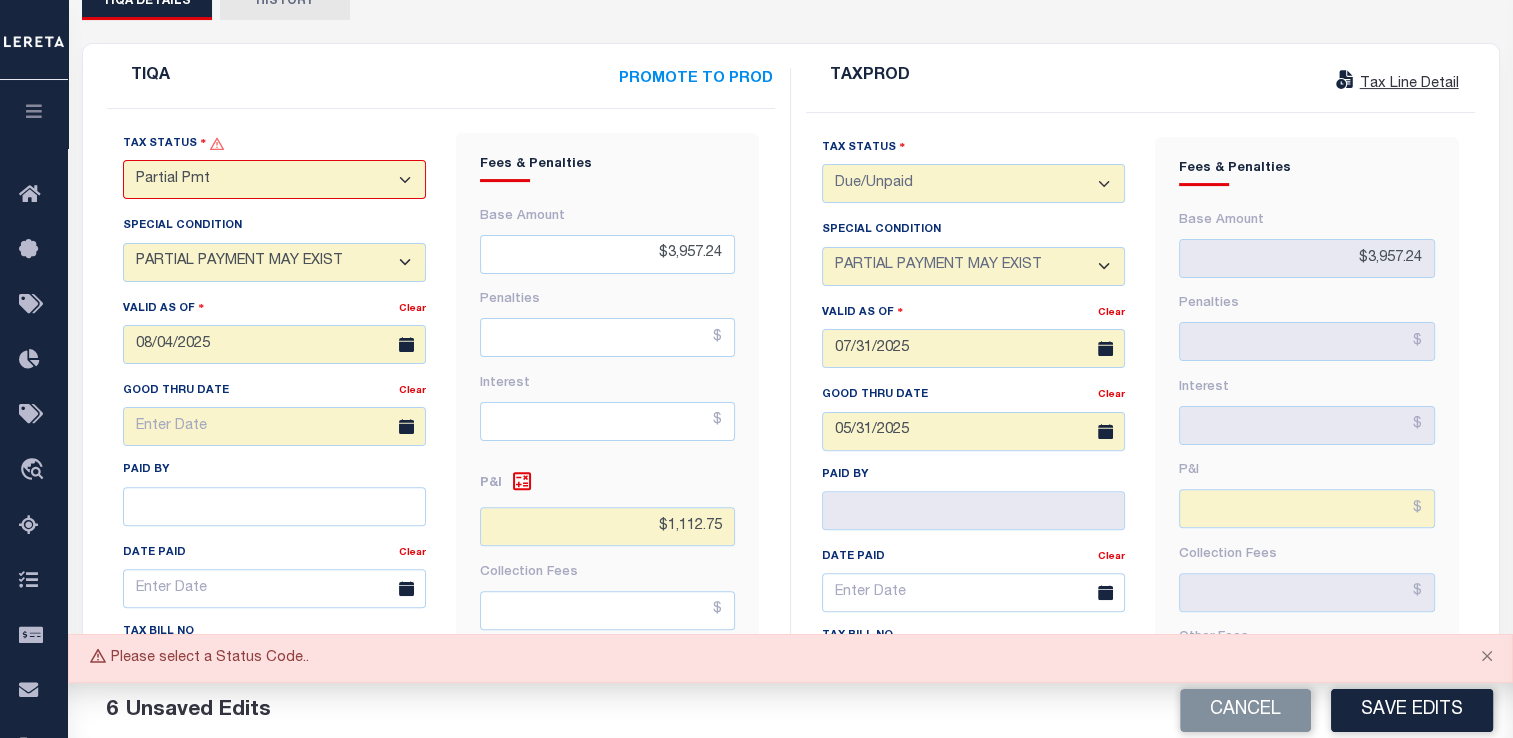 click on "Tax Status
- Select Status Code -
Open
Due/Unpaid
Paid
Incomplete
No Tax Due
Internal Refund Processed
New
Partial Pmt
Special Condition
- Select Special Condition -
-- Select Special Condition --
3RD PARTY TAX LIEN
AGENCY TAX LIEN (A.K.A Inside Lien)
BALANCE FORWARD
BANKRUPTCY
BILL W/ OTHER PARCEL
CONFIDENTIAL ACCOUNT
DEFERRED
DELAYED BILLING
DELQ PRIOR YEAR(S) EXIST" at bounding box center [441, 694] 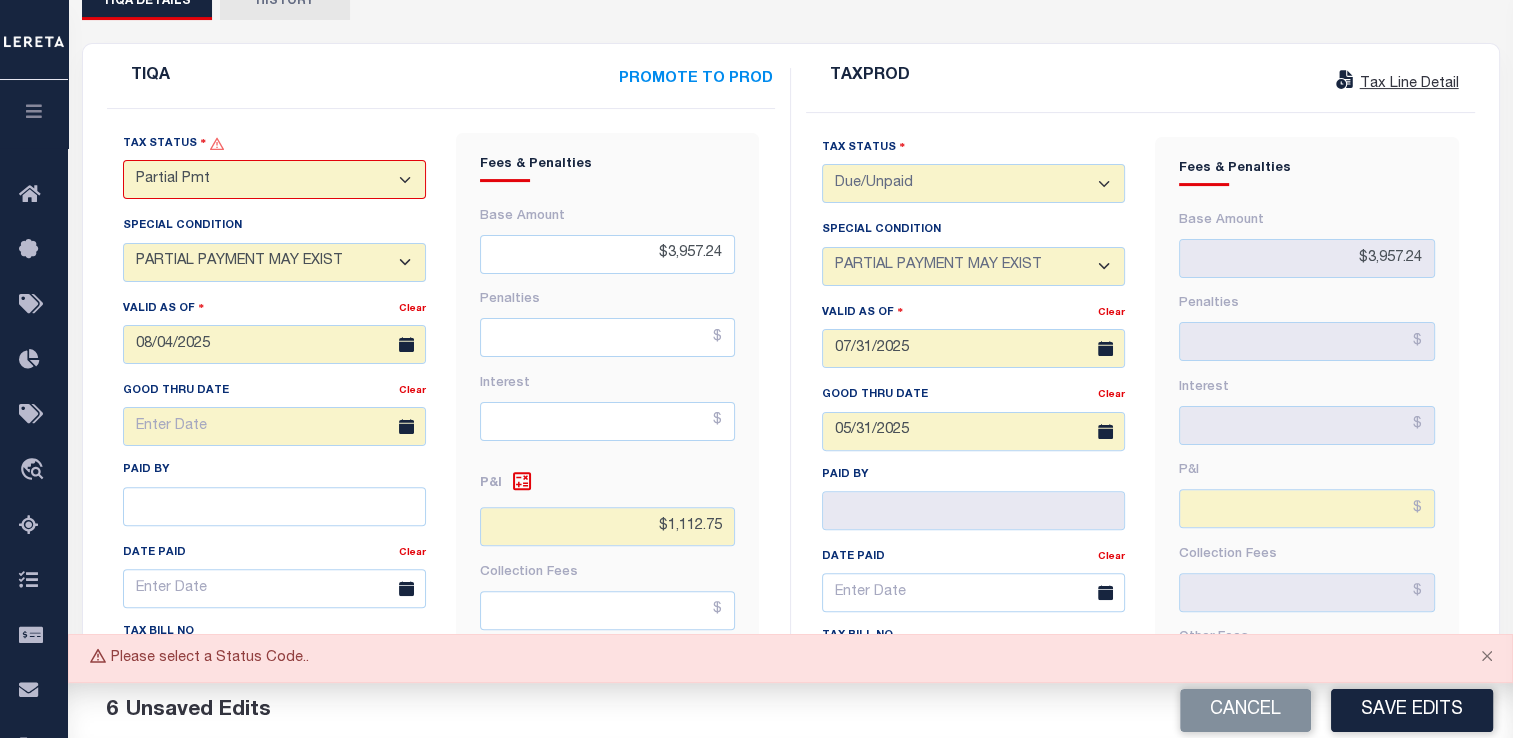 click on "- Select Special Condition -
-- Select Special Condition --
3RD PARTY TAX LIEN
AGENCY TAX LIEN (A.K.A Inside Lien)
BALANCE FORWARD
BANKRUPTCY
BILL W/ OTHER PARCEL
CONFIDENTIAL ACCOUNT
DEFERRED
DELAYED BILLING
DELQ CURRENT TAX YEAR INSTALLMENT(S) EXIST
DELQ PRIOR YEAR(S) EXIST
EXEMPT
HOMEOWNER AUTHORIZATION
IN DISPUTE/UNDER PROTEST
INCLUDES PRIOR UNPAID
INCLUDES RE-LEVIED TAX
INSTALLMENT PLAN
LITIGATION
LOST PROPERTY (FORECLOSED/DEEDED)
LOW ASSESSMENT
LOW TAX THRESHOLD
MULTIPLE TAXIDS
NEW PROPERTY
NOT ASSESSED
NOT CERTIFIED
OTHER FEES INVOLVED
OVERPAYMENT - POSSIBLE REFUND DUE
PARTIAL PAYMENT MAY EXIST
Pay Plan
RE-LEVIED TO ANOTHER AGENCY
REDEMP AMTS NOT AVAILABLE
REPORTED ON LEGACY RTYPE
SUBJECT TO FORECLOSURE
TAX LIEN RELEASED
TAX SALE-SUBJECT TO POWER TO SELL" at bounding box center (274, 262) 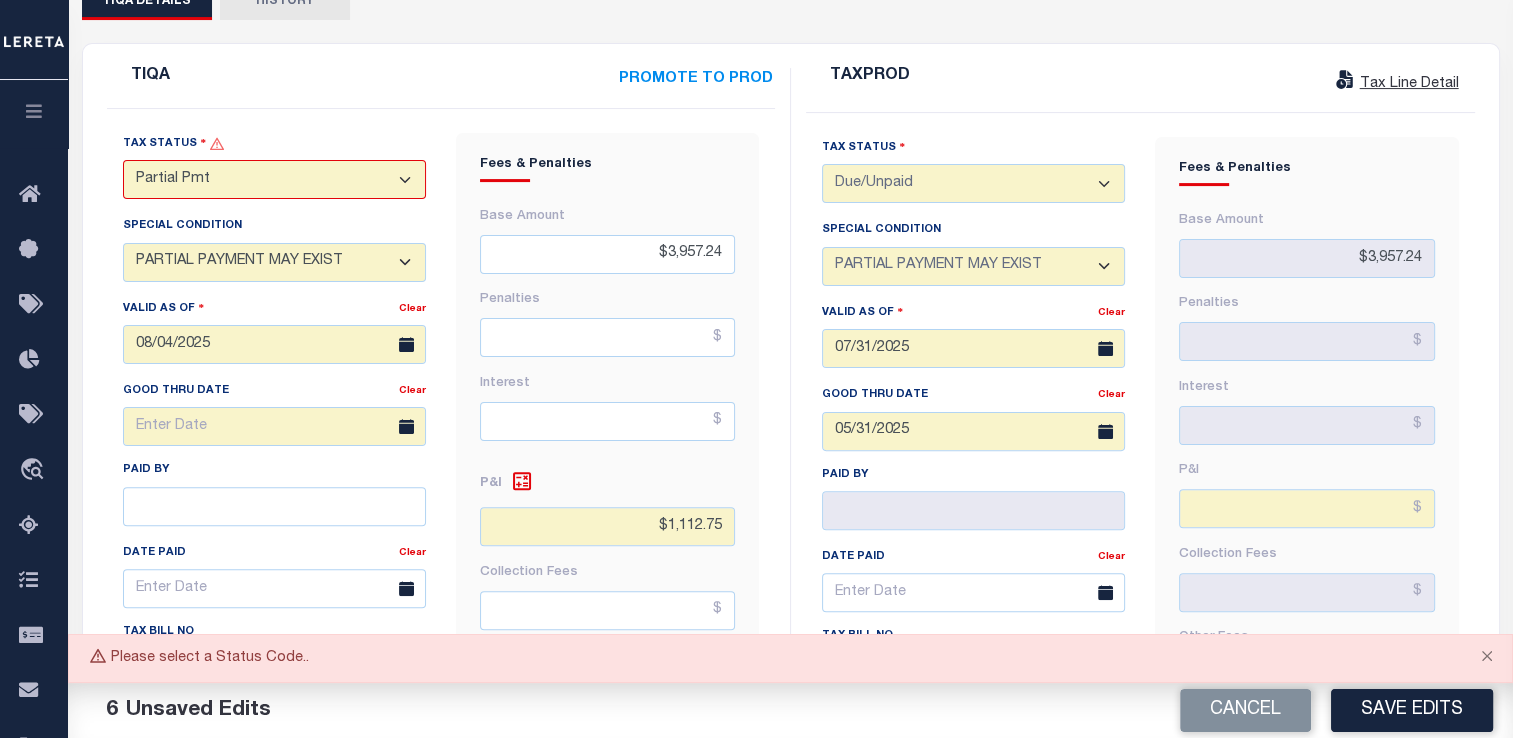 select 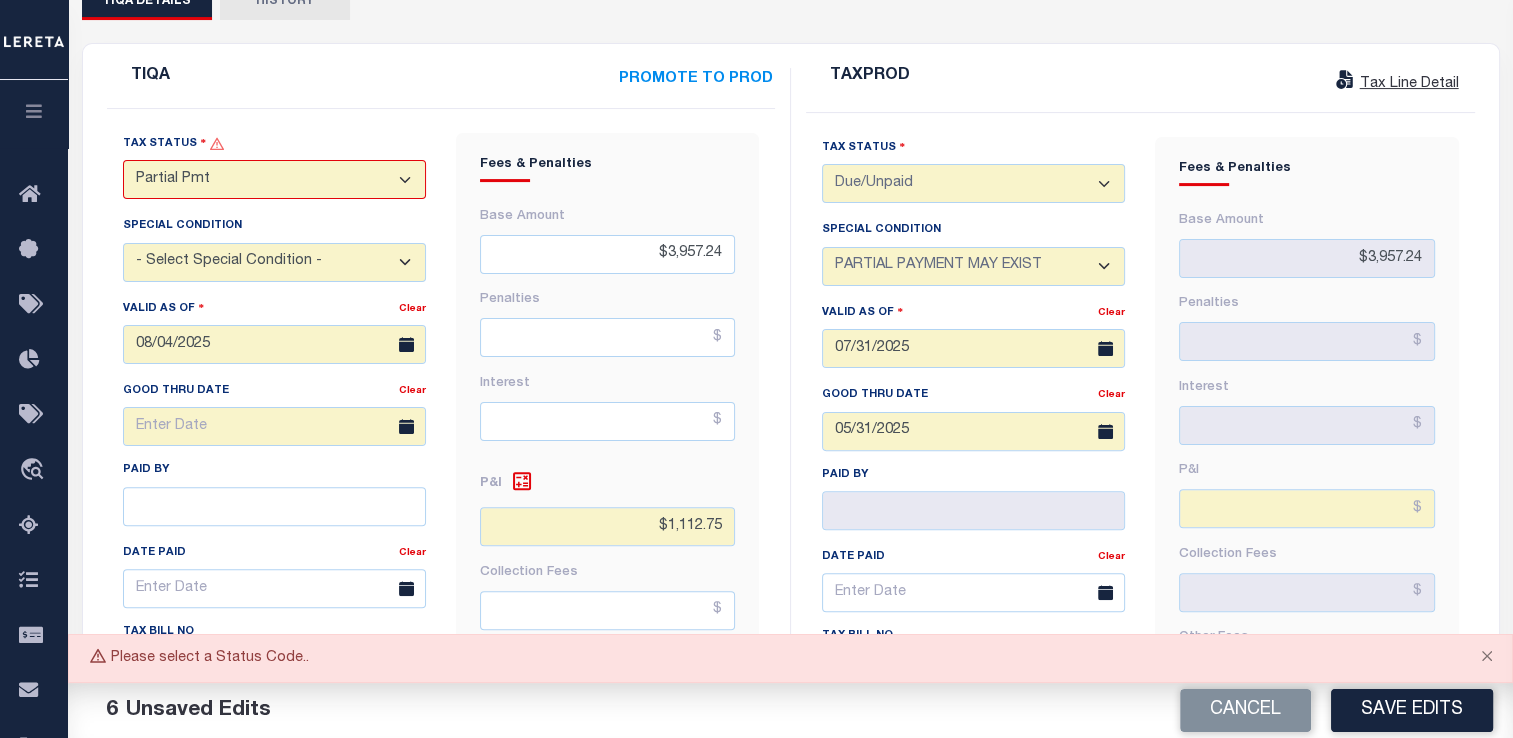click on "- Select Special Condition -
-- Select Special Condition --
3RD PARTY TAX LIEN
AGENCY TAX LIEN (A.K.A Inside Lien)
BALANCE FORWARD
BANKRUPTCY
BILL W/ OTHER PARCEL
CONFIDENTIAL ACCOUNT
DEFERRED
DELAYED BILLING
DELQ CURRENT TAX YEAR INSTALLMENT(S) EXIST
DELQ PRIOR YEAR(S) EXIST
EXEMPT
HOMEOWNER AUTHORIZATION
IN DISPUTE/UNDER PROTEST
INCLUDES PRIOR UNPAID
INCLUDES RE-LEVIED TAX
INSTALLMENT PLAN
LITIGATION
LOST PROPERTY (FORECLOSED/DEEDED)
LOW ASSESSMENT
LOW TAX THRESHOLD
MULTIPLE TAXIDS
NEW PROPERTY
NOT ASSESSED
NOT CERTIFIED
OTHER FEES INVOLVED
OVERPAYMENT - POSSIBLE REFUND DUE
PARTIAL PAYMENT MAY EXIST
Pay Plan
RE-LEVIED TO ANOTHER AGENCY
REDEMP AMTS NOT AVAILABLE
REPORTED ON LEGACY RTYPE
SUBJECT TO FORECLOSURE
TAX LIEN RELEASED
TAX SALE-SUBJECT TO POWER TO SELL" at bounding box center [274, 262] 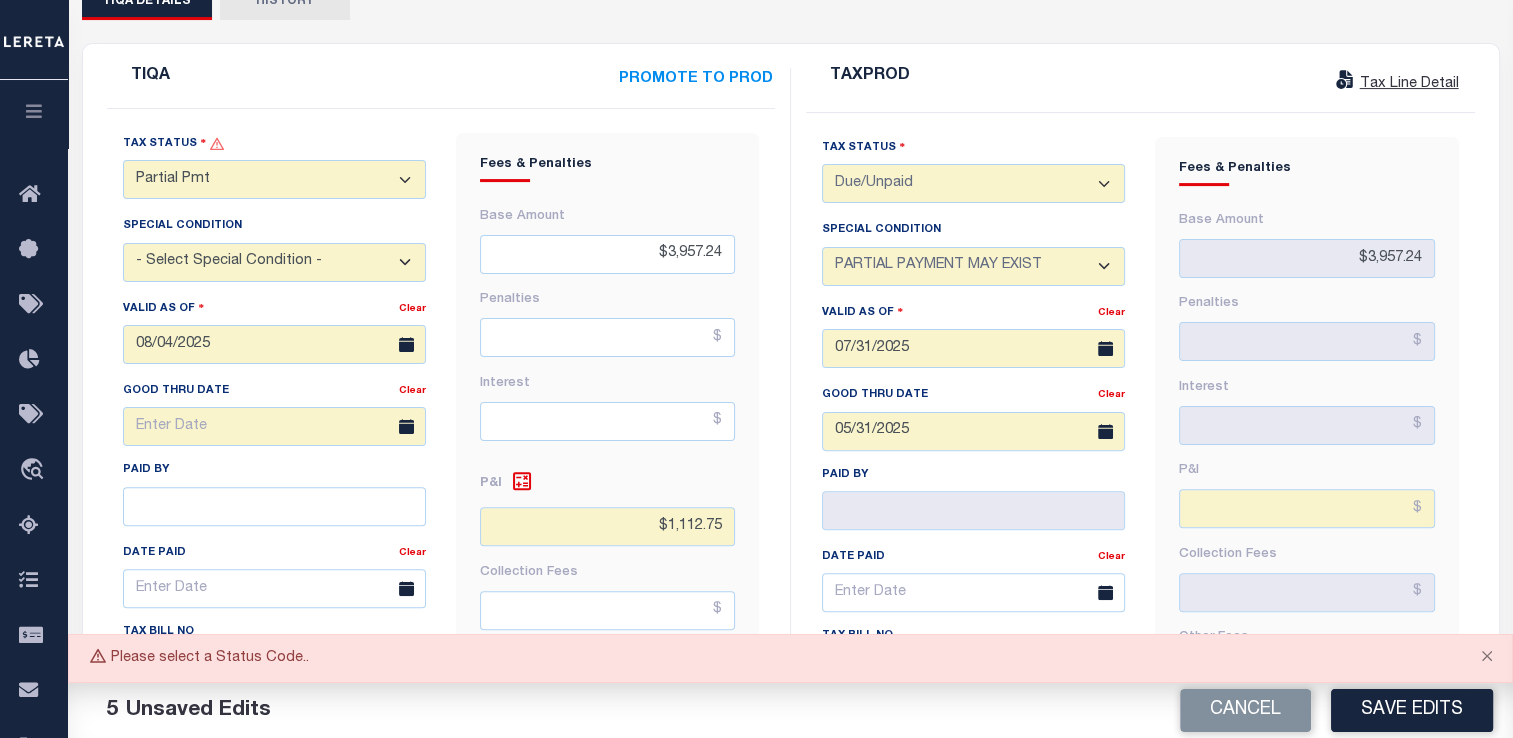click on "- Select Status Code -
Open
Due/Unpaid
Paid
Incomplete
No Tax Due
Internal Refund Processed
New
Partial Pmt" at bounding box center [274, 179] 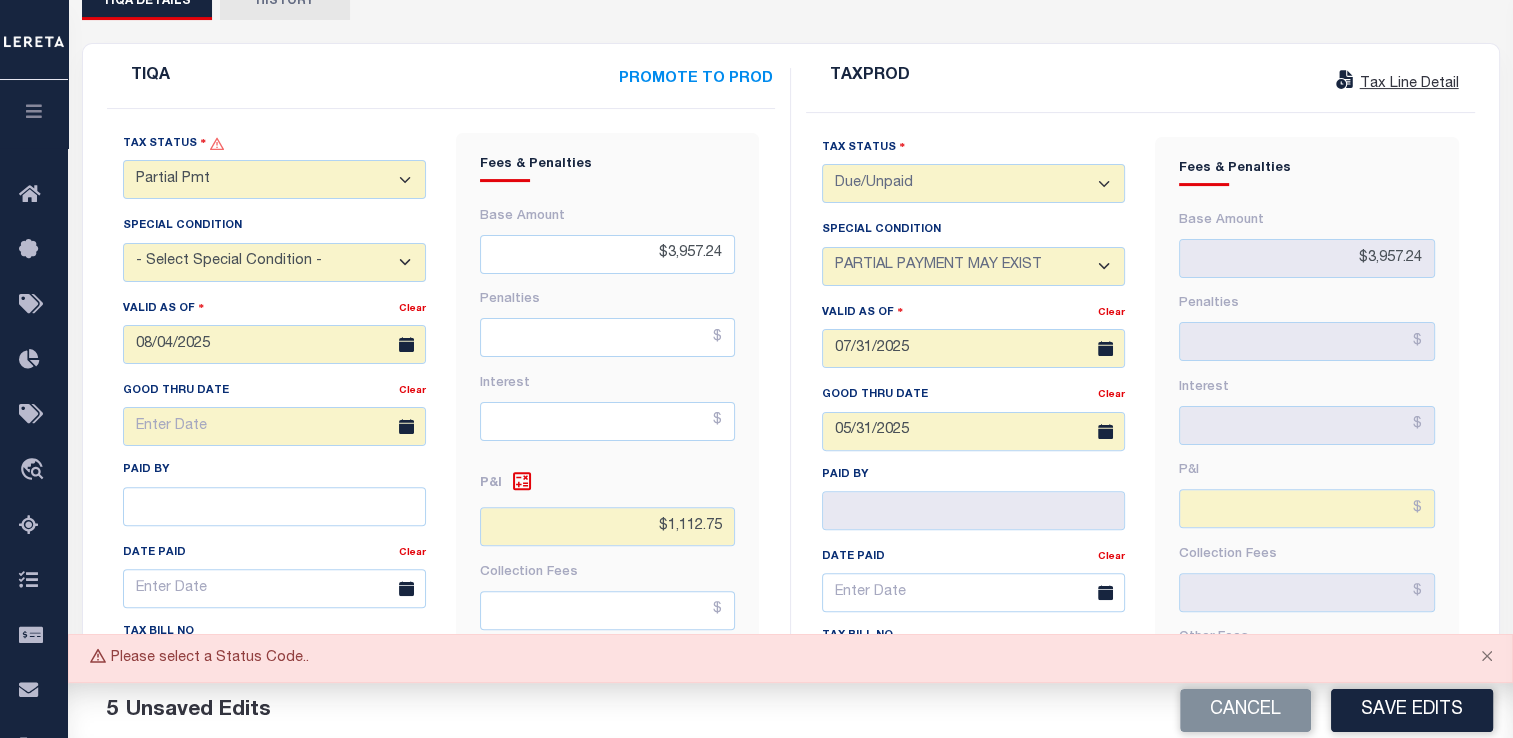 select on "DUE" 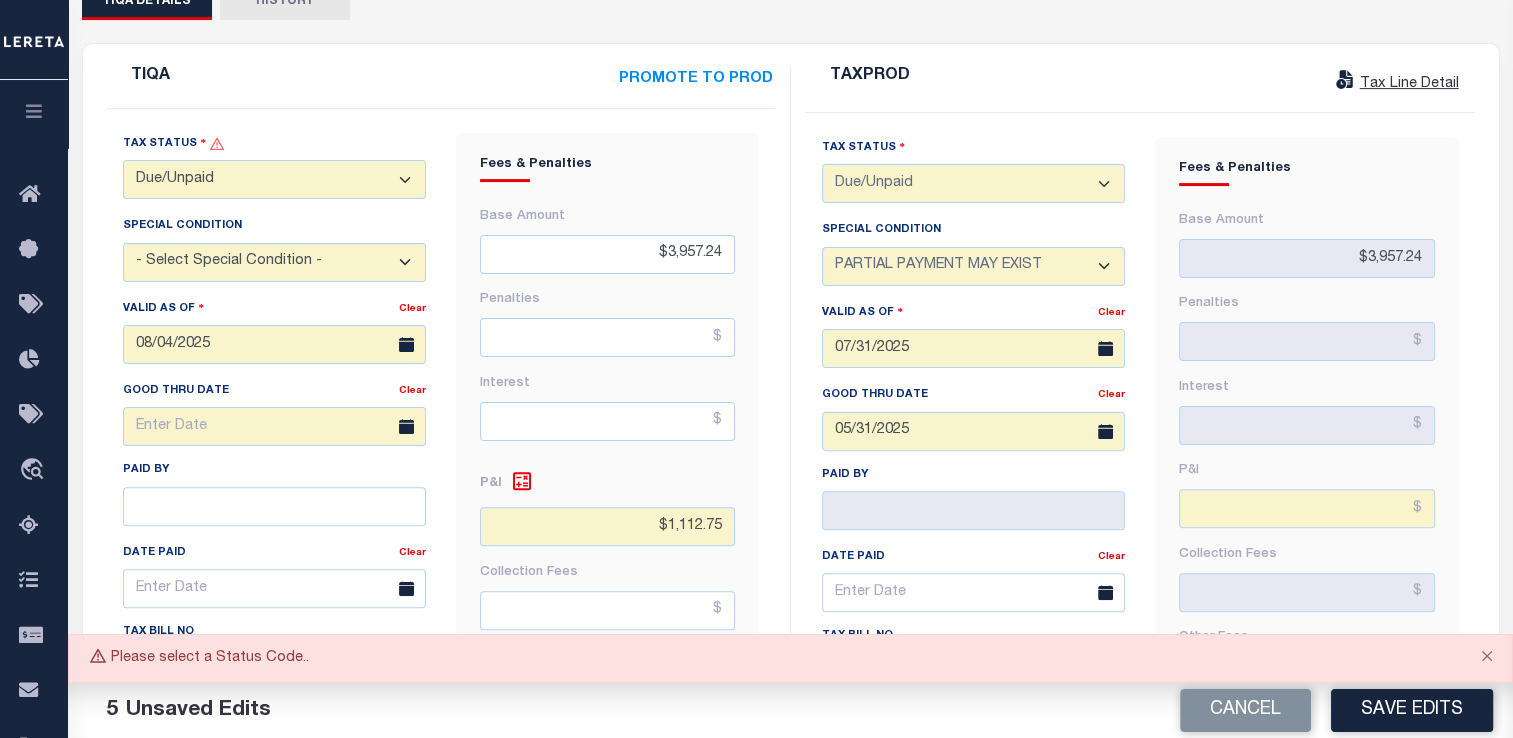 click on "- Select Status Code -
Open
Due/Unpaid
Paid
Incomplete
No Tax Due
Internal Refund Processed
New
Partial Pmt" at bounding box center (274, 179) 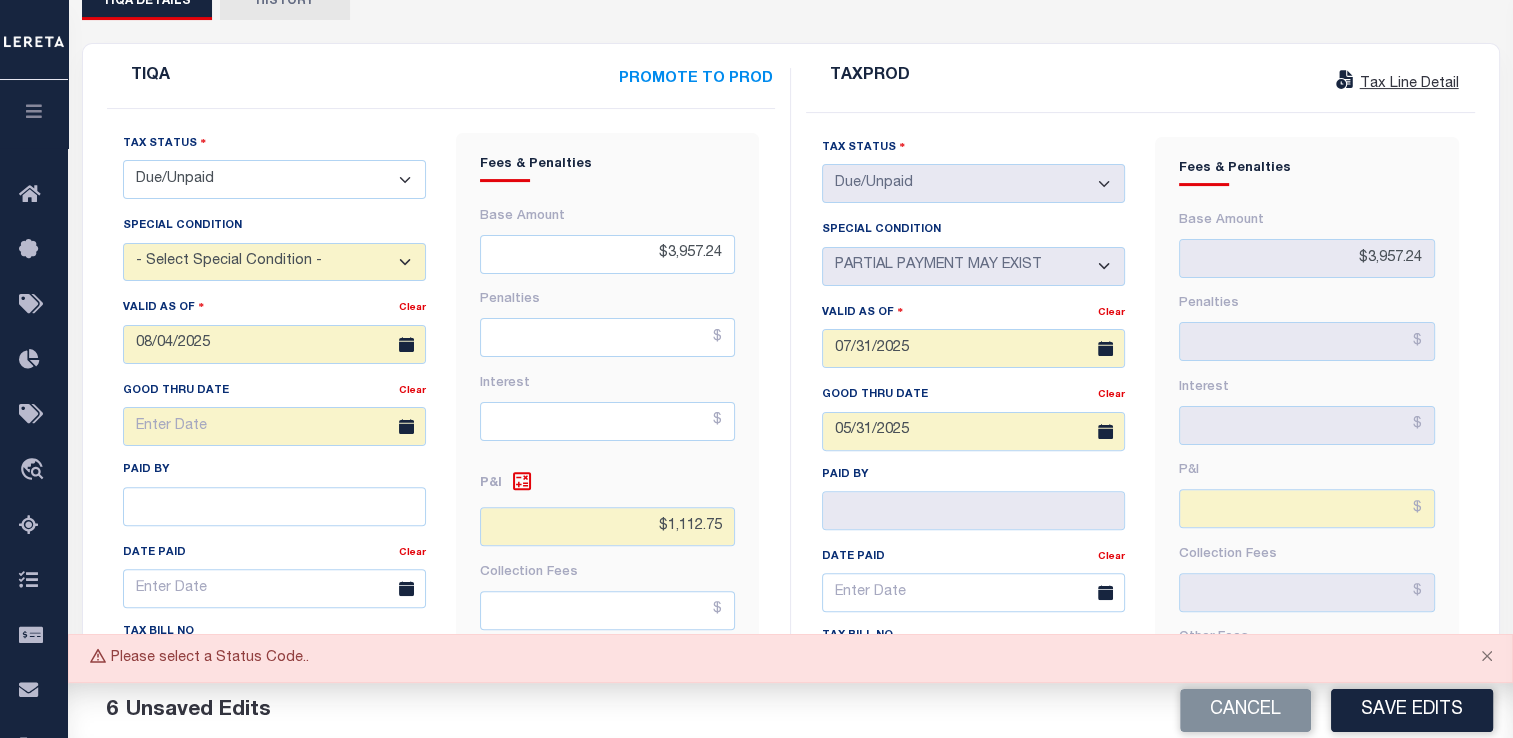 click on "- Select Special Condition -
-- Select Special Condition --
3RD PARTY TAX LIEN
AGENCY TAX LIEN (A.K.A Inside Lien)
BALANCE FORWARD
BANKRUPTCY
BILL W/ OTHER PARCEL
CONFIDENTIAL ACCOUNT
DEFERRED
DELAYED BILLING
DELQ CURRENT TAX YEAR INSTALLMENT(S) EXIST
DELQ PRIOR YEAR(S) EXIST
EXEMPT
HOMEOWNER AUTHORIZATION
IN DISPUTE/UNDER PROTEST
INCLUDES PRIOR UNPAID
INCLUDES RE-LEVIED TAX
INSTALLMENT PLAN
LITIGATION
LOST PROPERTY (FORECLOSED/DEEDED)
LOW ASSESSMENT
LOW TAX THRESHOLD
MULTIPLE TAXIDS
NEW PROPERTY
NOT ASSESSED
NOT CERTIFIED
OTHER FEES INVOLVED
OVERPAYMENT - POSSIBLE REFUND DUE
PARTIAL PAYMENT MAY EXIST
Pay Plan
RE-LEVIED TO ANOTHER AGENCY
REDEMP AMTS NOT AVAILABLE
REPORTED ON LEGACY RTYPE
SUBJECT TO FORECLOSURE
TAX LIEN RELEASED
TAX SALE-SUBJECT TO POWER TO SELL" at bounding box center (274, 262) 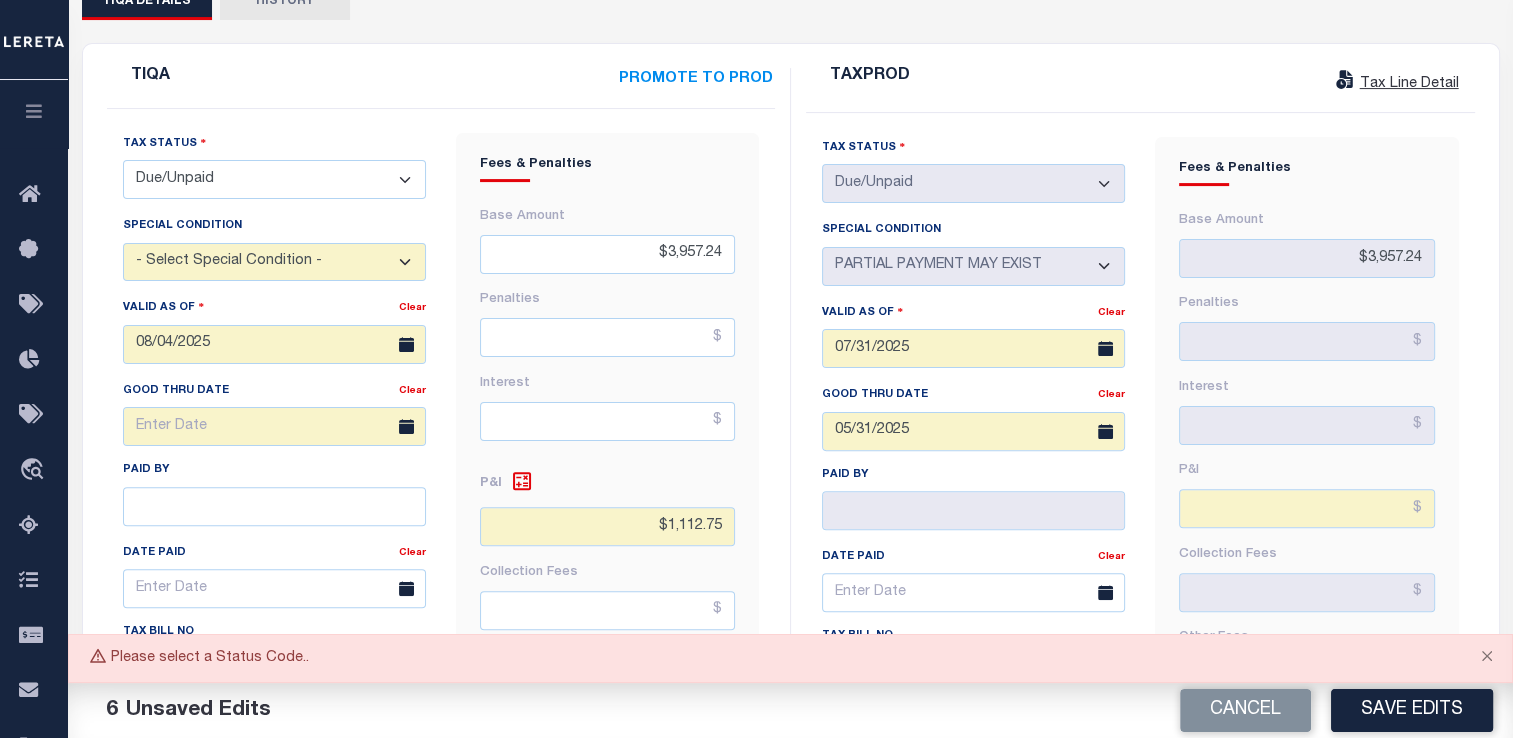 select on "15" 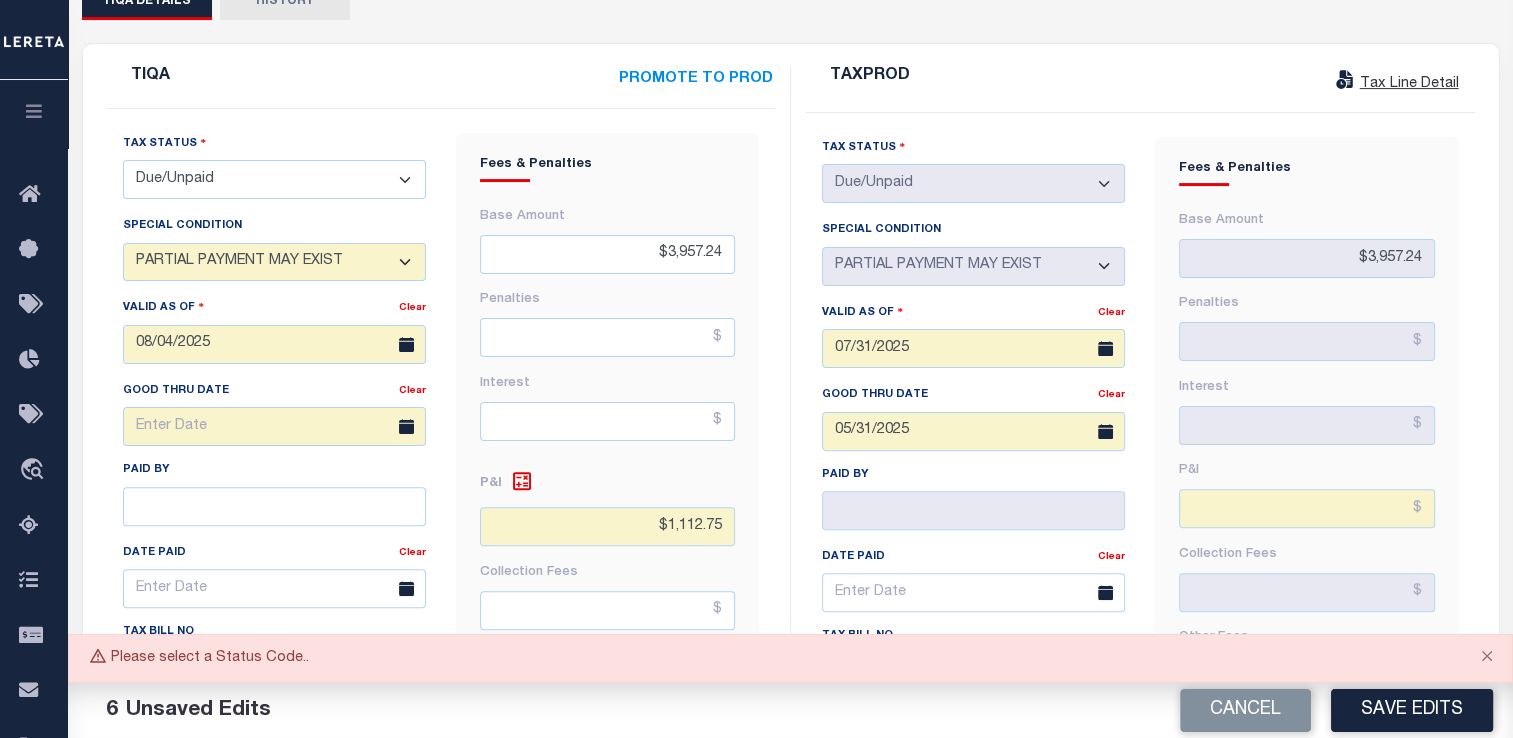 click on "- Select Special Condition -
-- Select Special Condition --
3RD PARTY TAX LIEN
AGENCY TAX LIEN (A.K.A Inside Lien)
BALANCE FORWARD
BANKRUPTCY
BILL W/ OTHER PARCEL
CONFIDENTIAL ACCOUNT
DEFERRED
DELAYED BILLING
DELQ CURRENT TAX YEAR INSTALLMENT(S) EXIST
DELQ PRIOR YEAR(S) EXIST
EXEMPT
HOMEOWNER AUTHORIZATION
IN DISPUTE/UNDER PROTEST
INCLUDES PRIOR UNPAID
INCLUDES RE-LEVIED TAX
INSTALLMENT PLAN
LITIGATION
LOST PROPERTY (FORECLOSED/DEEDED)
LOW ASSESSMENT
LOW TAX THRESHOLD
MULTIPLE TAXIDS
NEW PROPERTY
NOT ASSESSED
NOT CERTIFIED
OTHER FEES INVOLVED
OVERPAYMENT - POSSIBLE REFUND DUE
PARTIAL PAYMENT MAY EXIST
Pay Plan
RE-LEVIED TO ANOTHER AGENCY
REDEMP AMTS NOT AVAILABLE
REPORTED ON LEGACY RTYPE
SUBJECT TO FORECLOSURE
TAX LIEN RELEASED
TAX SALE-SUBJECT TO POWER TO SELL" at bounding box center (274, 262) 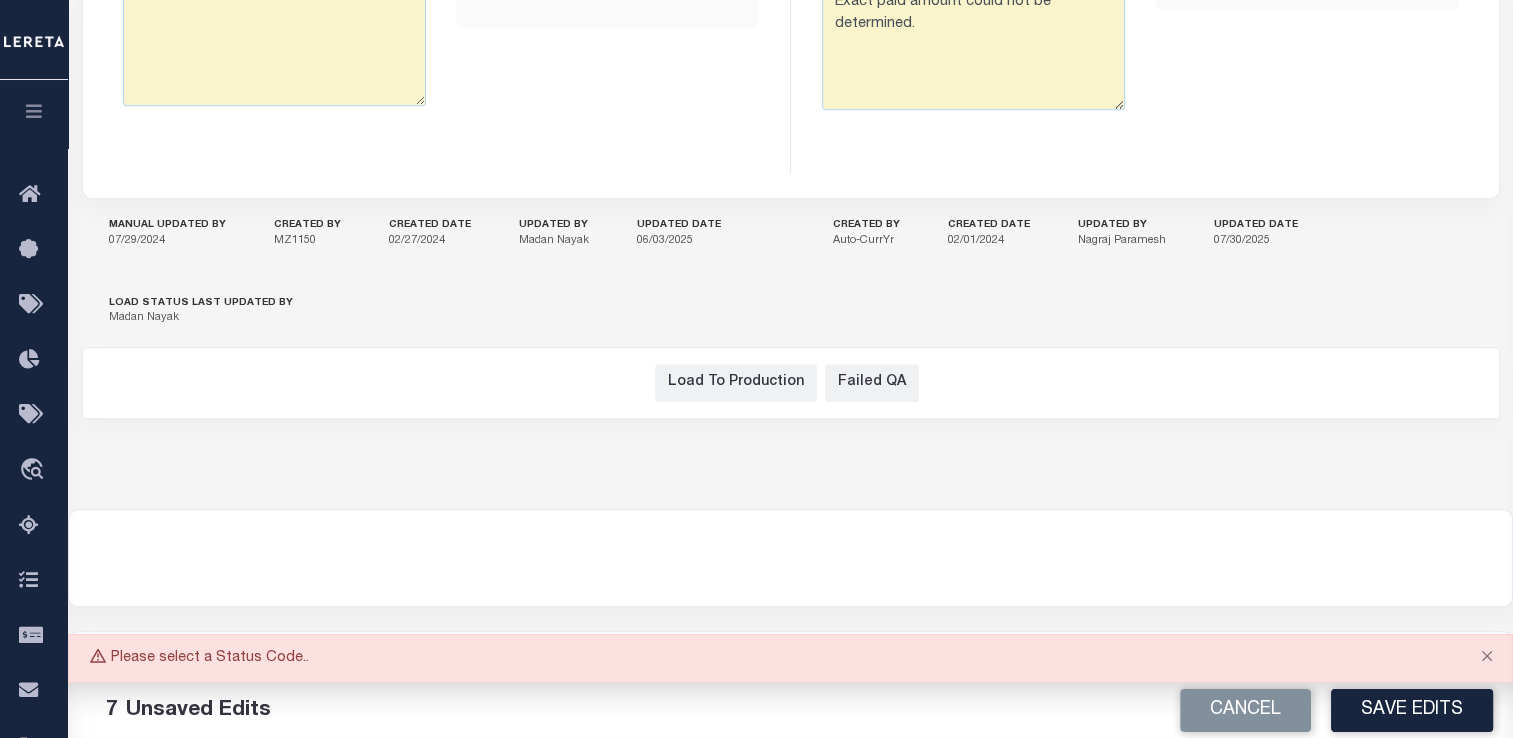 scroll, scrollTop: 1614, scrollLeft: 0, axis: vertical 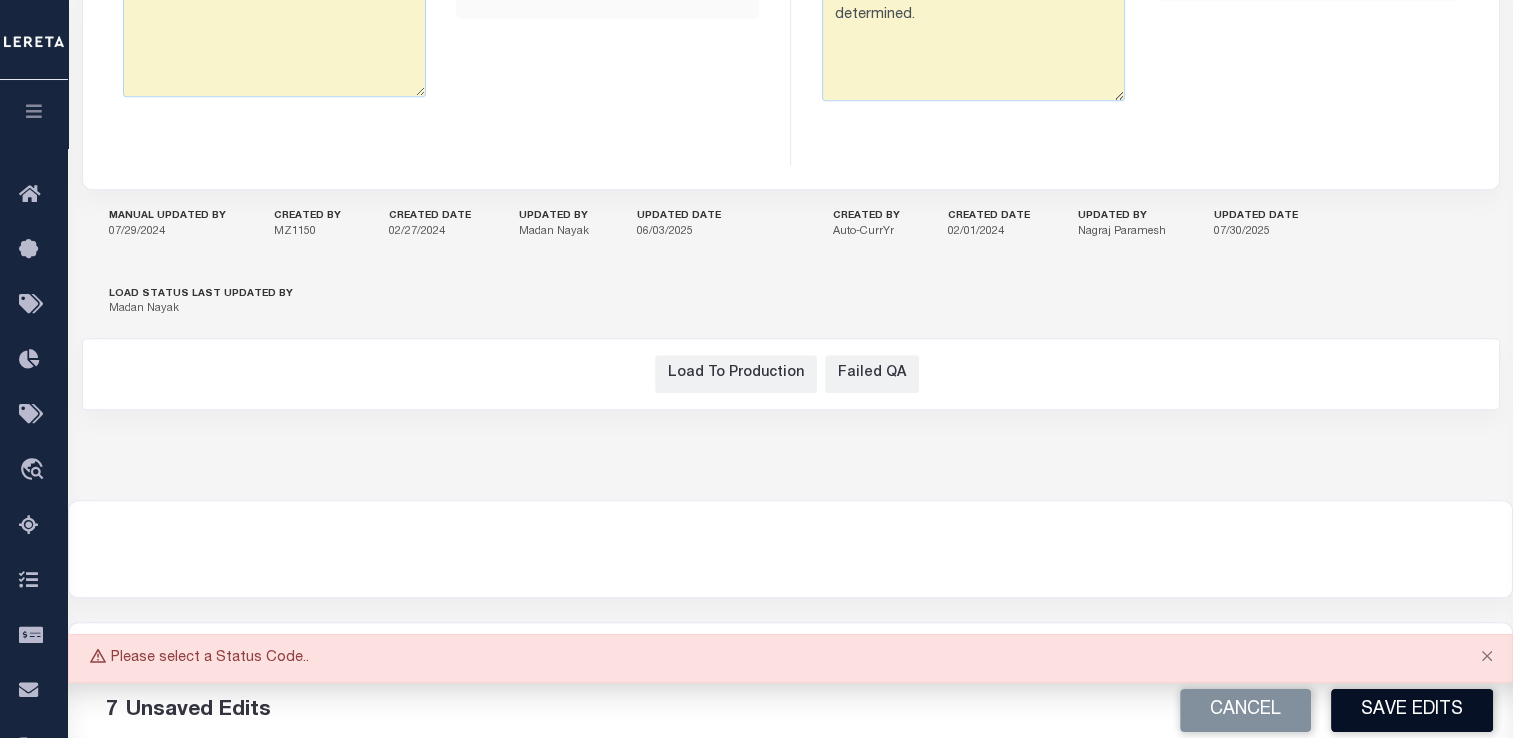 click on "Save Edits" at bounding box center [1412, 710] 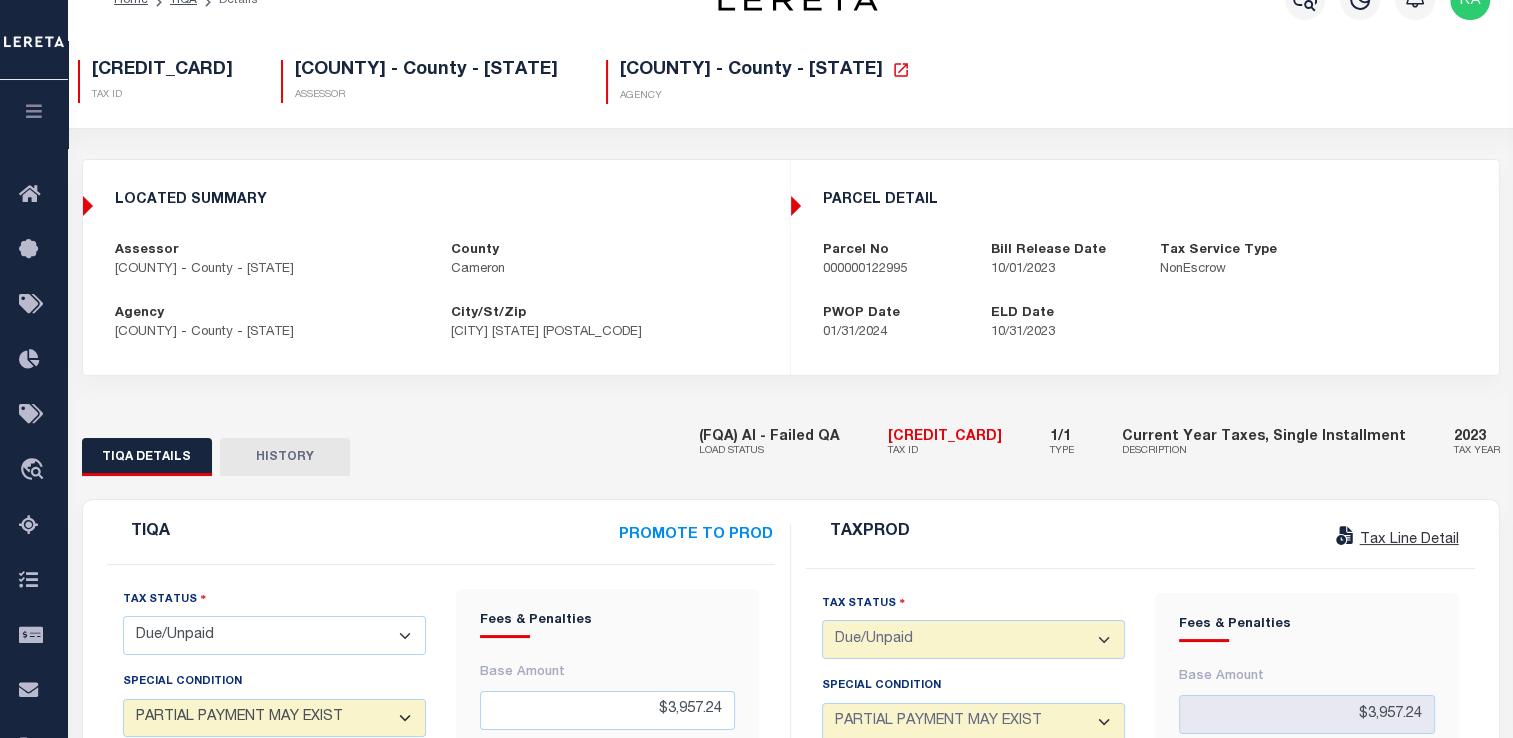 scroll, scrollTop: 0, scrollLeft: 0, axis: both 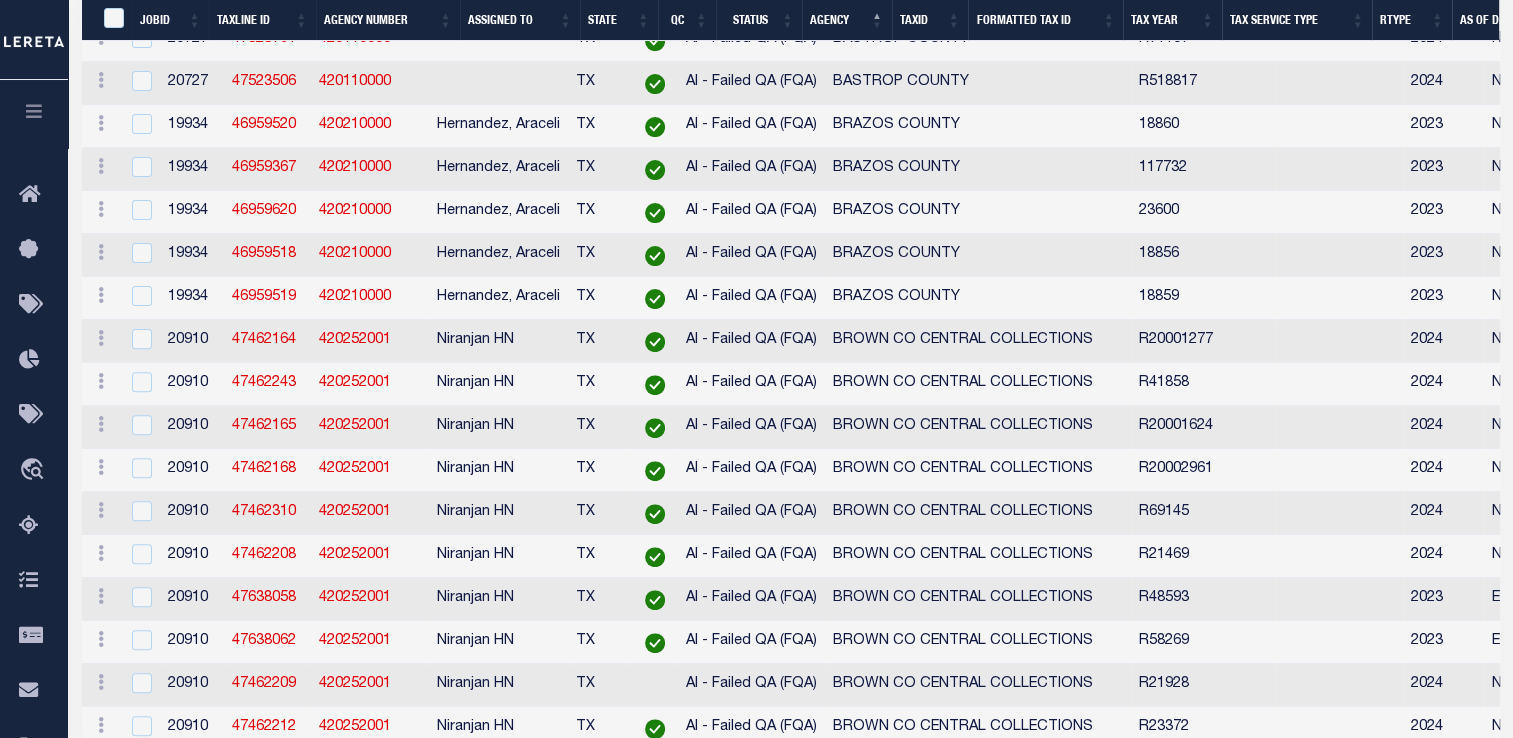 select on "200" 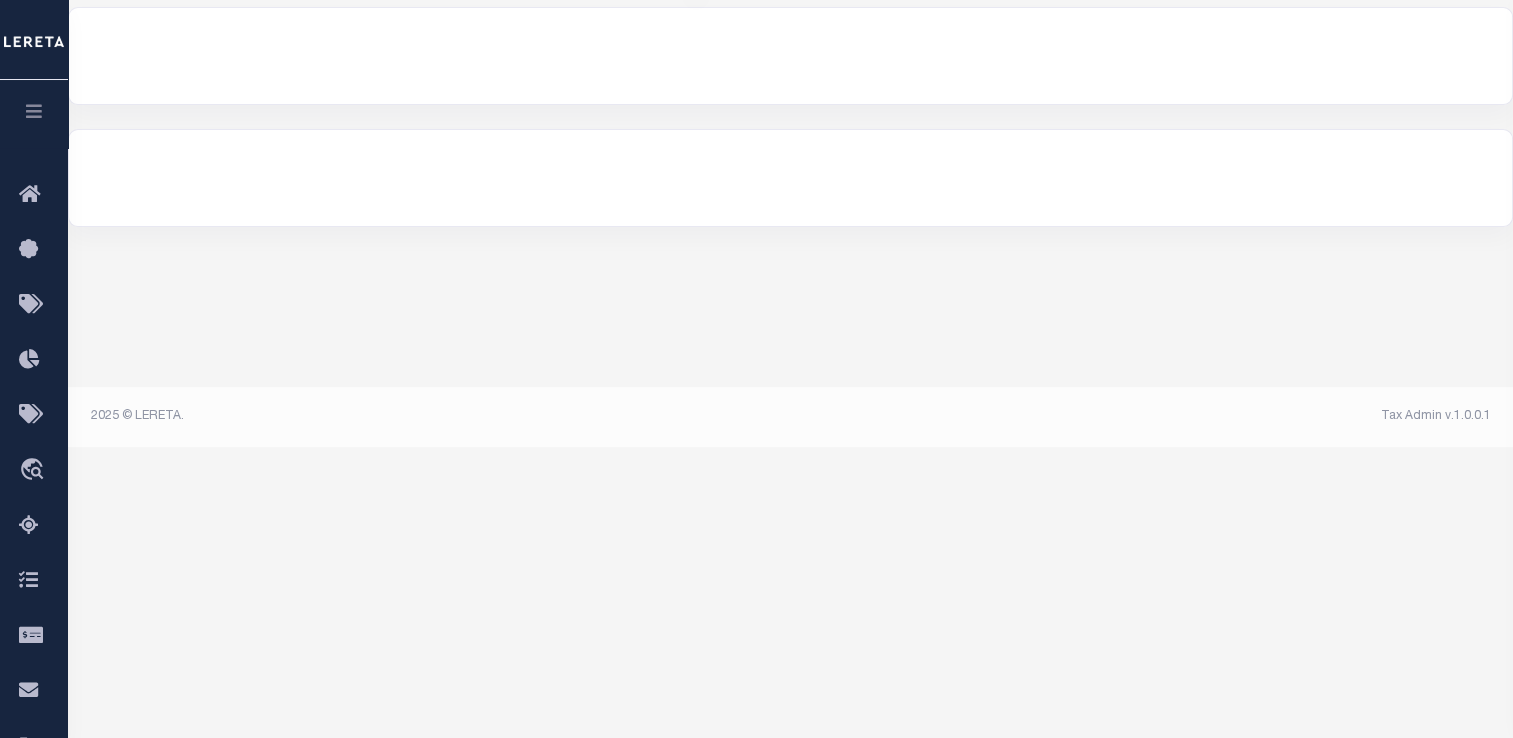 scroll, scrollTop: 633, scrollLeft: 0, axis: vertical 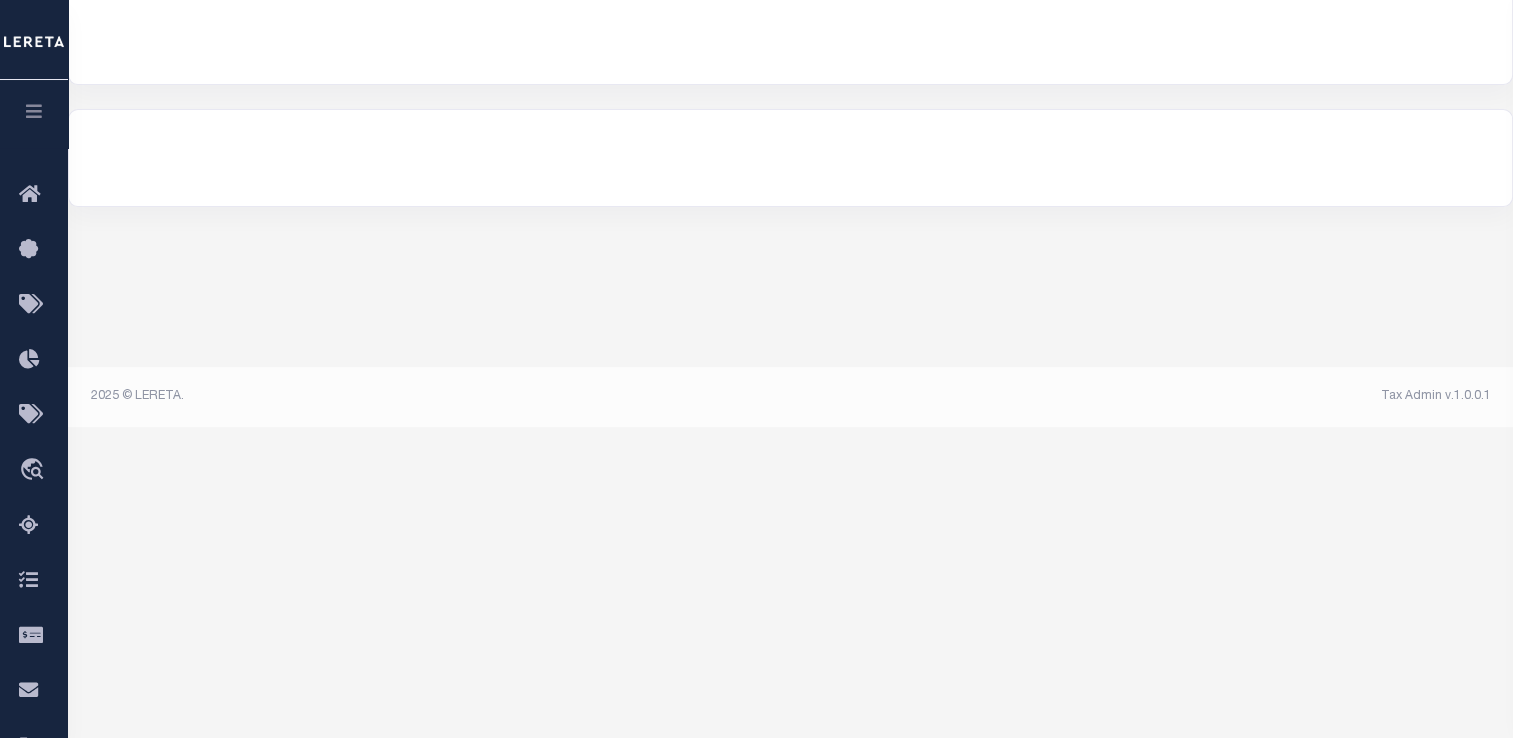 select on "200" 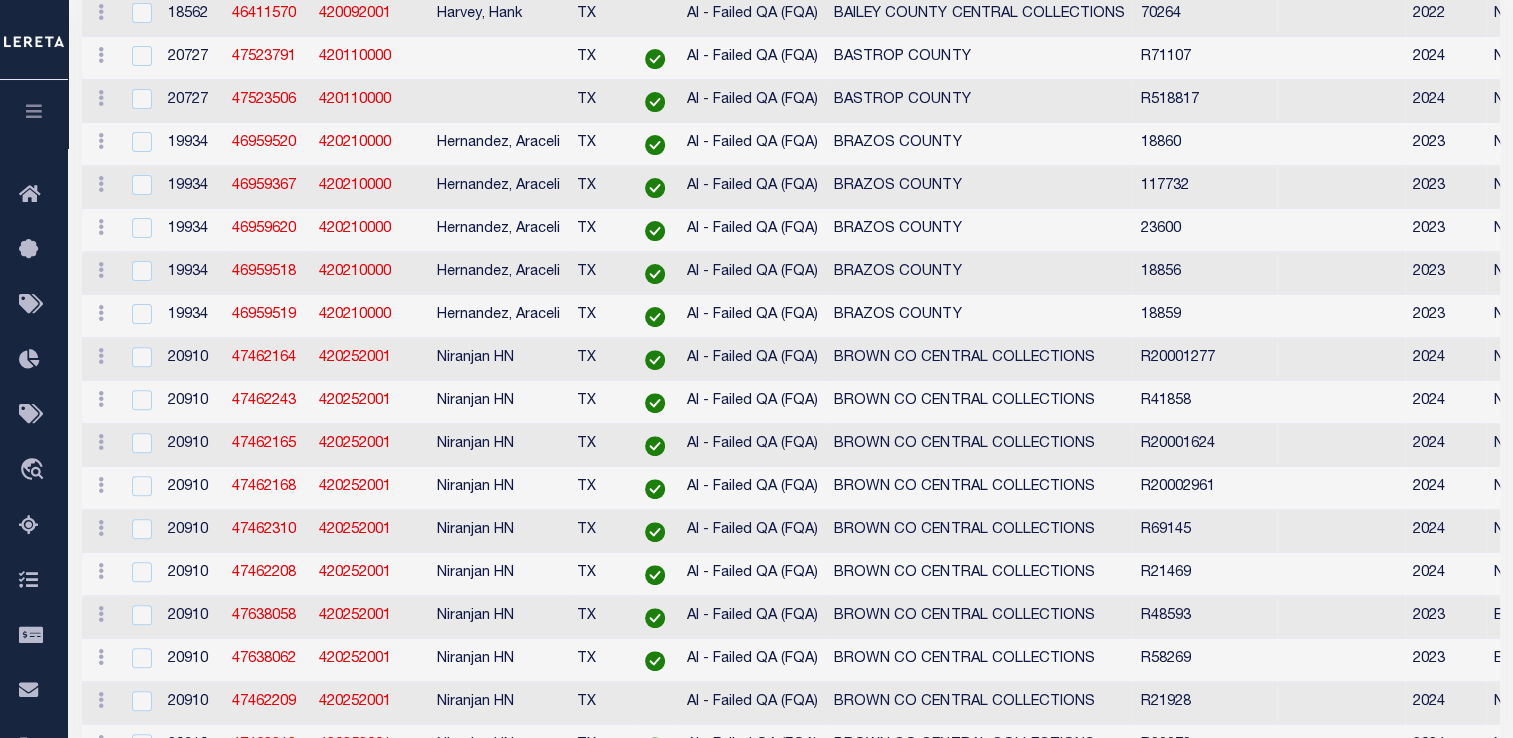 scroll, scrollTop: 0, scrollLeft: 0, axis: both 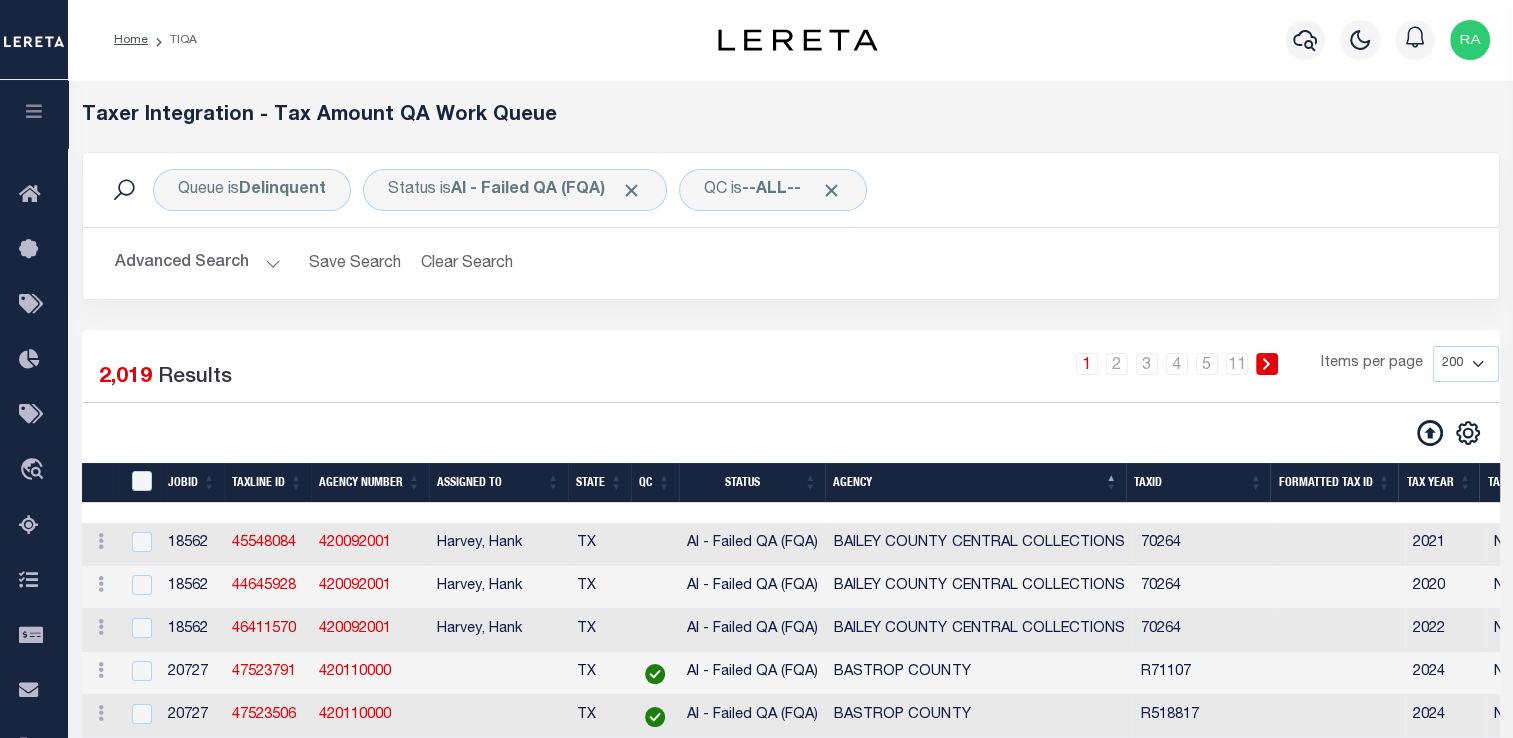 click on "Advanced Search" at bounding box center (198, 263) 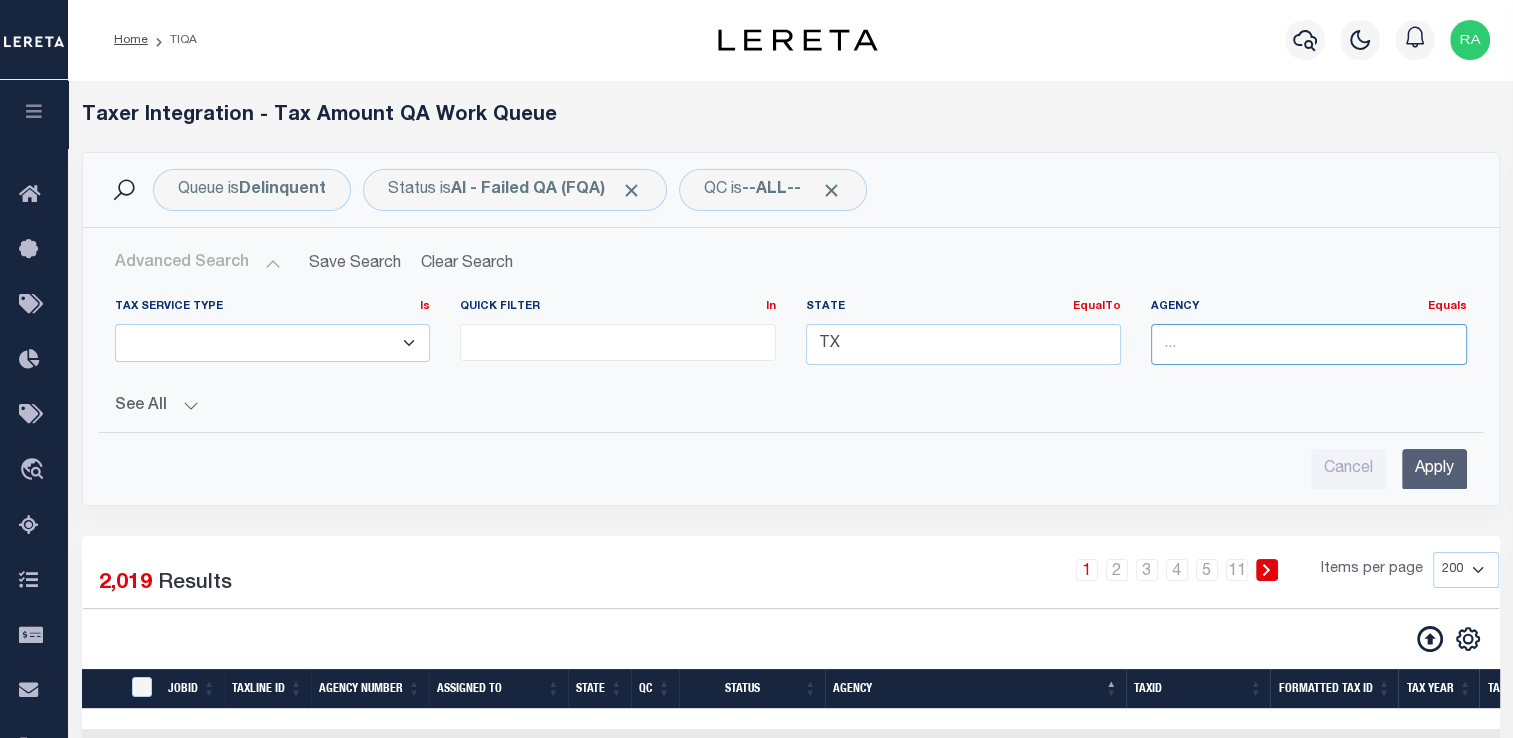 click at bounding box center (1309, 344) 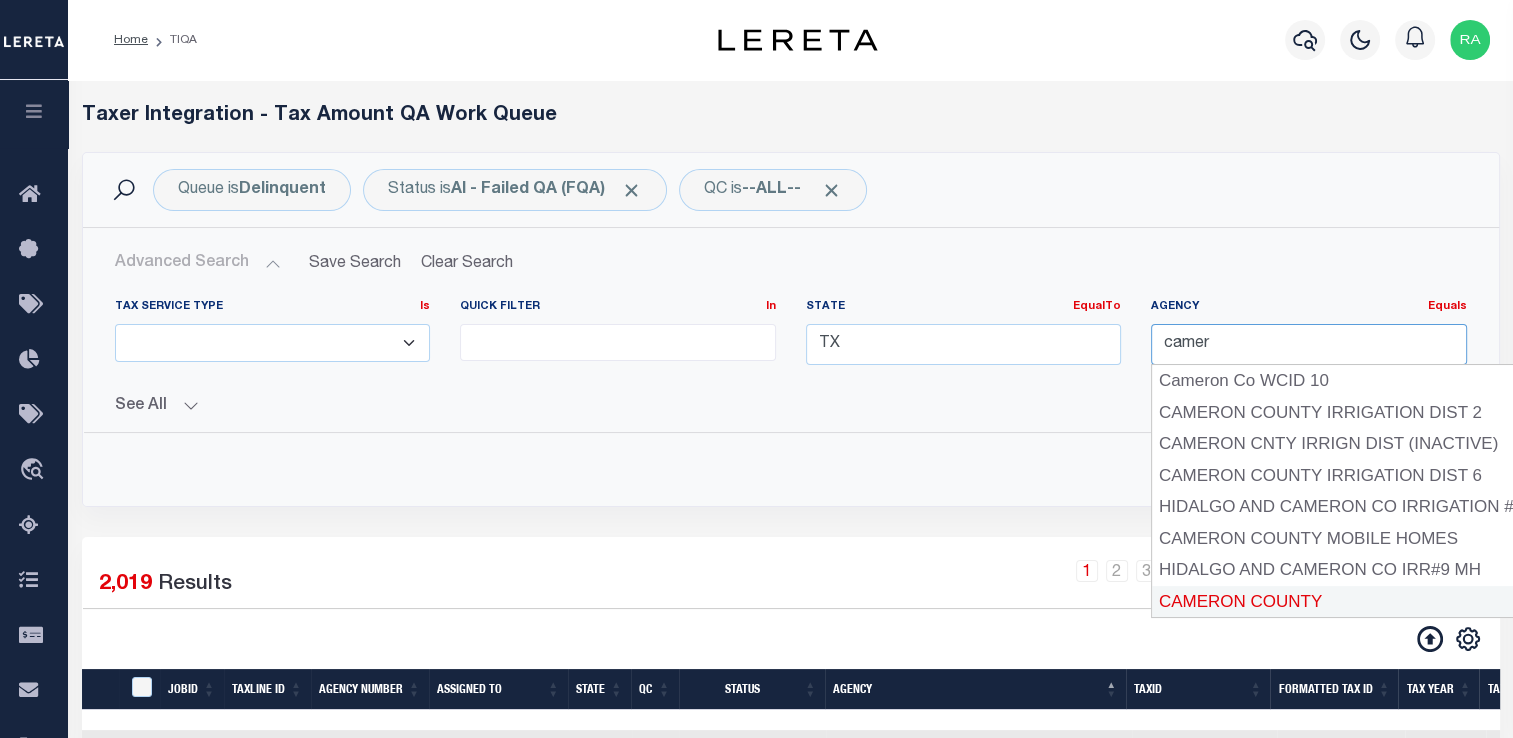 click on "CAMERON COUNTY" at bounding box center (1346, 602) 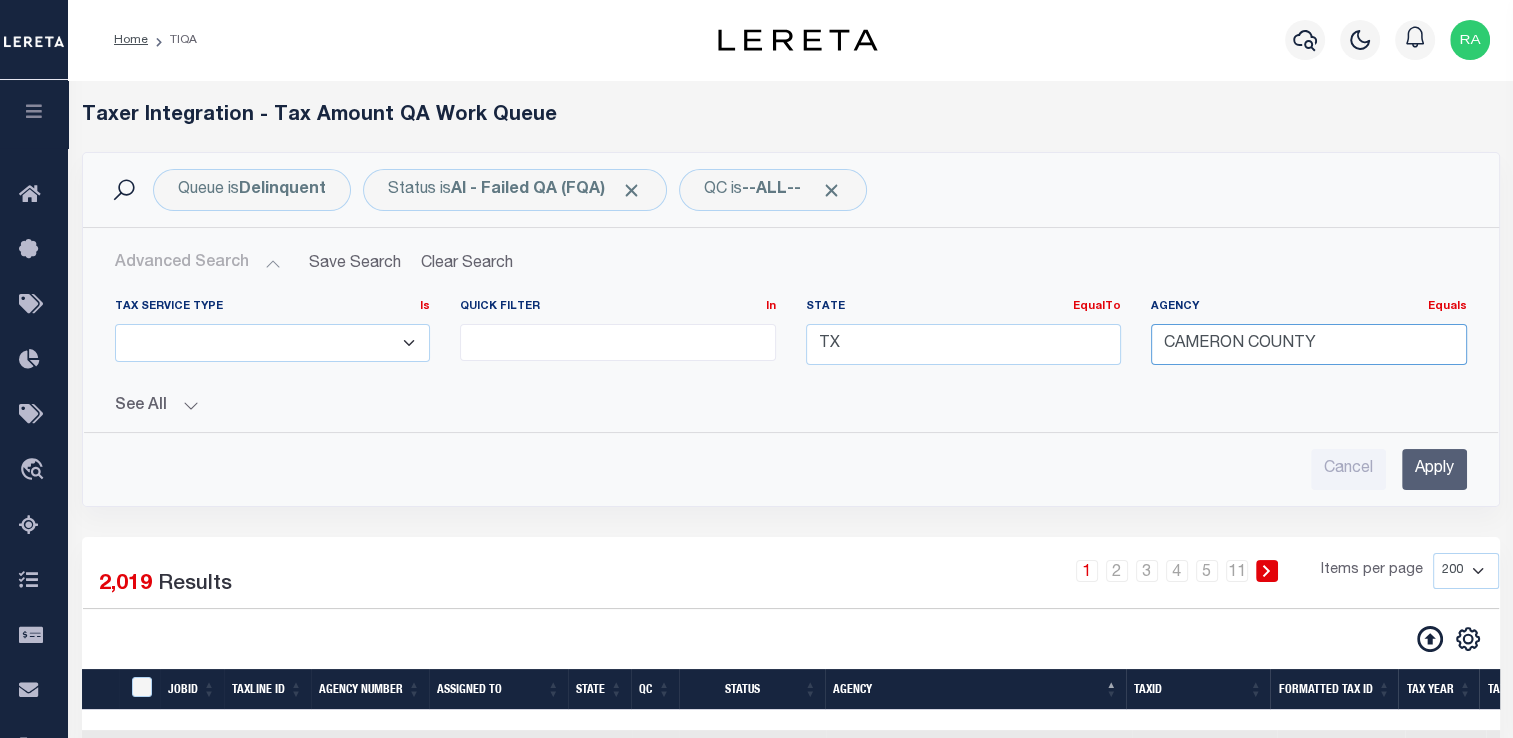 type on "CAMERON COUNTY" 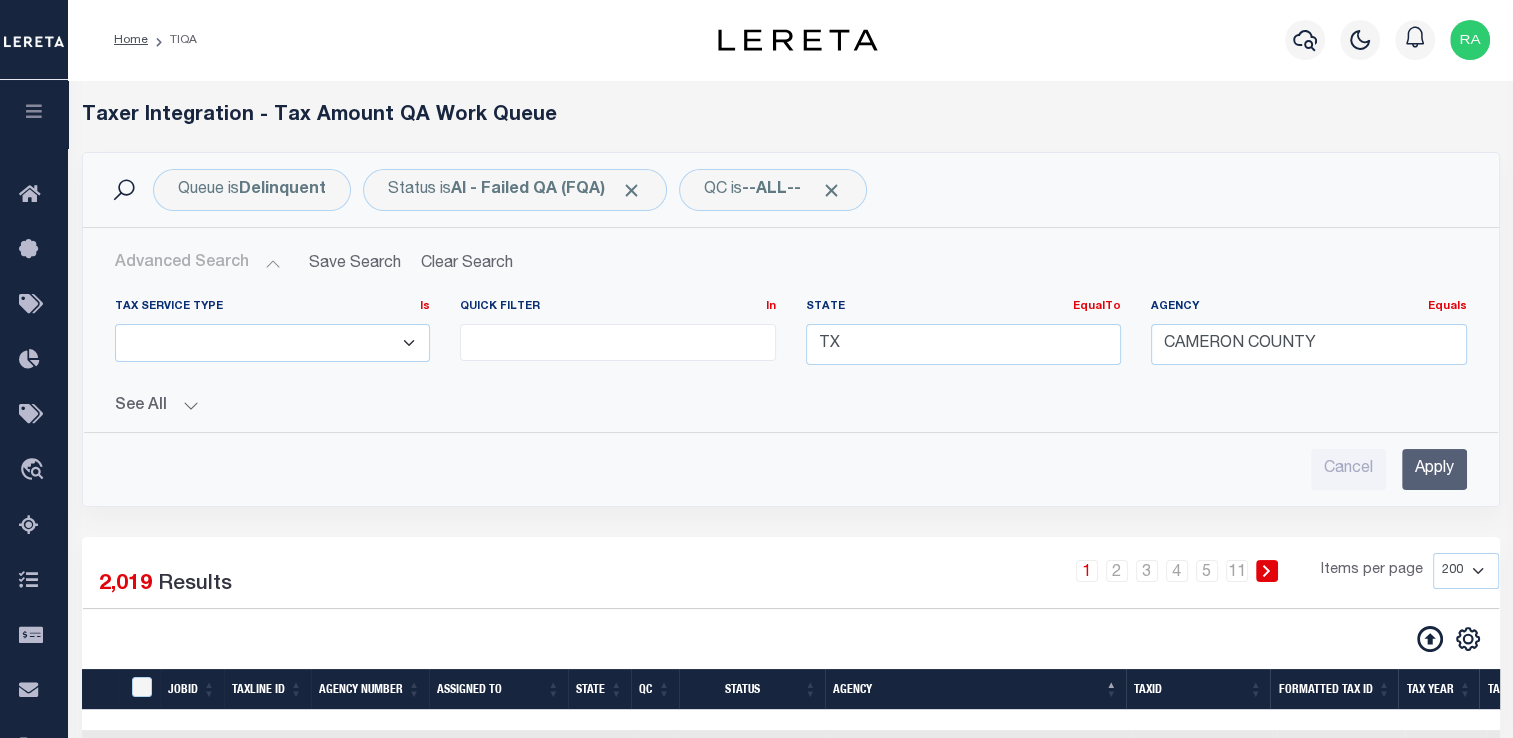 click on "Apply" at bounding box center [1434, 469] 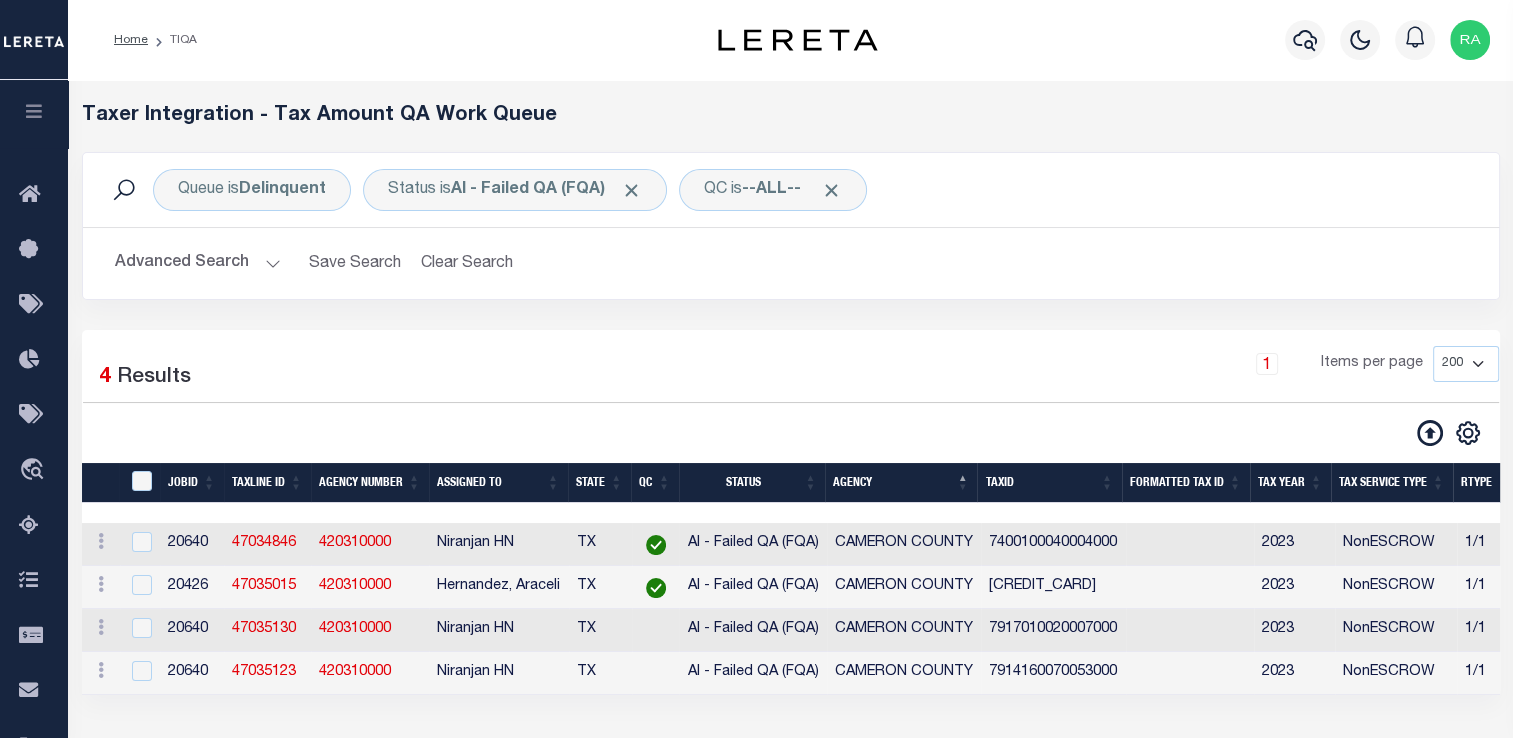 scroll, scrollTop: 104, scrollLeft: 0, axis: vertical 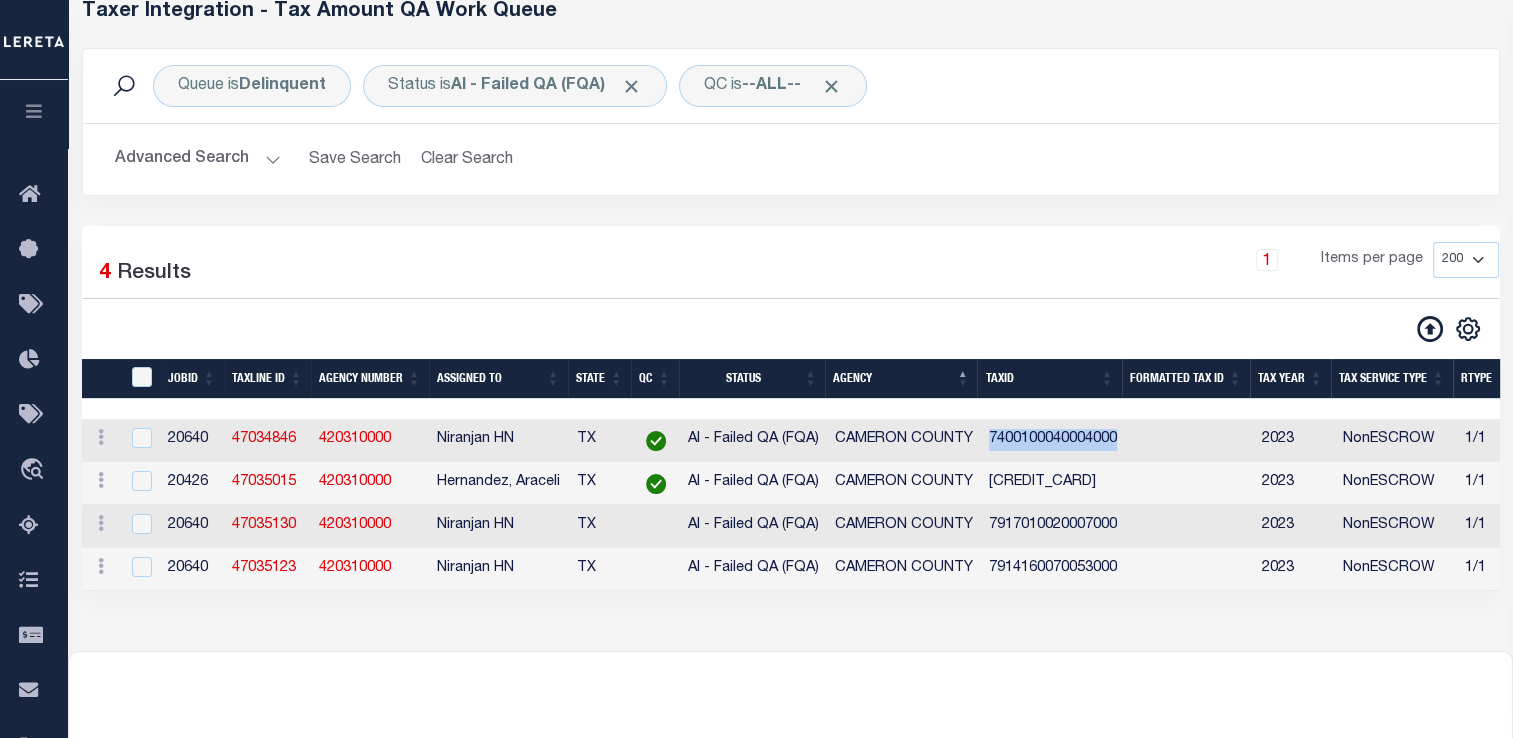 drag, startPoint x: 992, startPoint y: 446, endPoint x: 1128, endPoint y: 441, distance: 136.09187 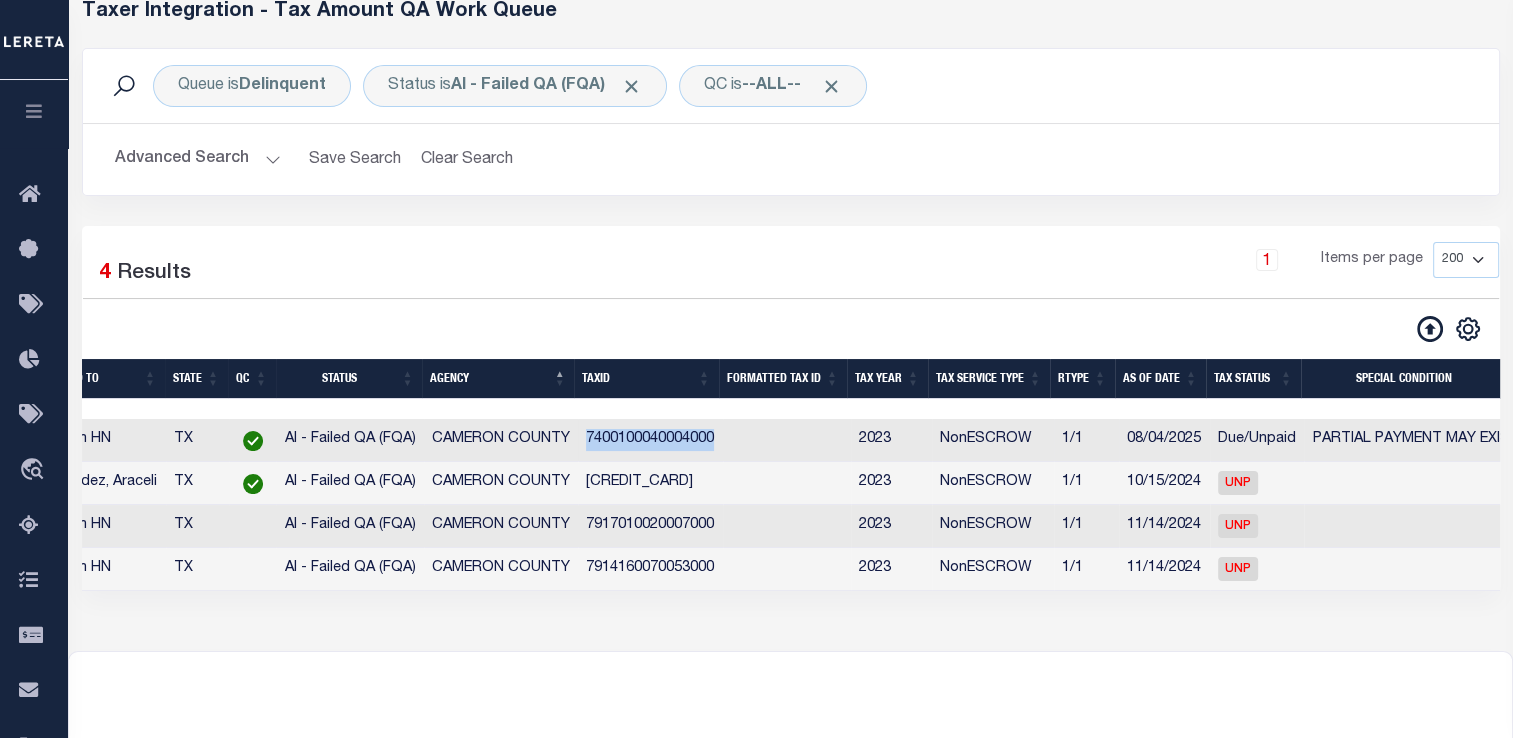 scroll, scrollTop: 0, scrollLeft: 416, axis: horizontal 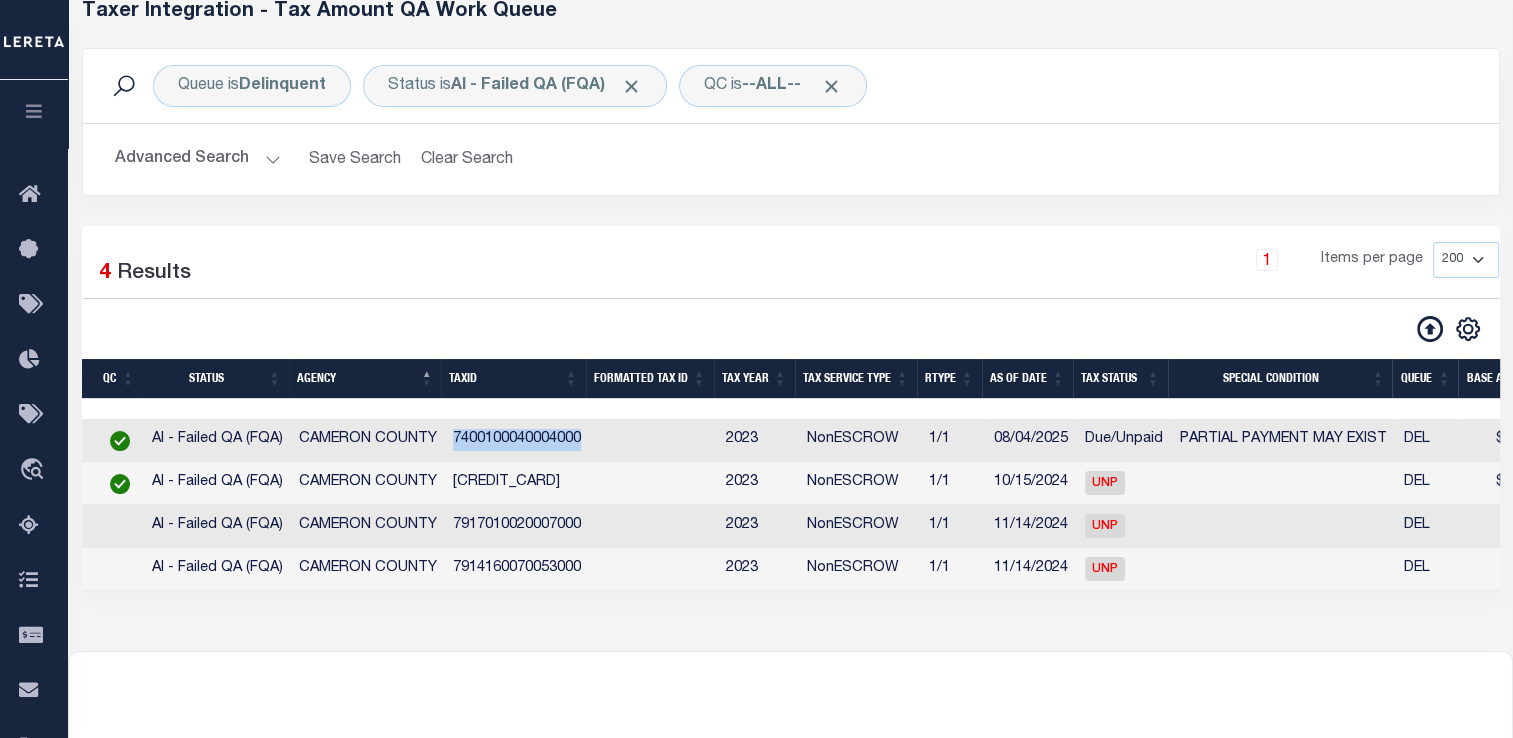 drag, startPoint x: 442, startPoint y: 486, endPoint x: 624, endPoint y: 489, distance: 182.02472 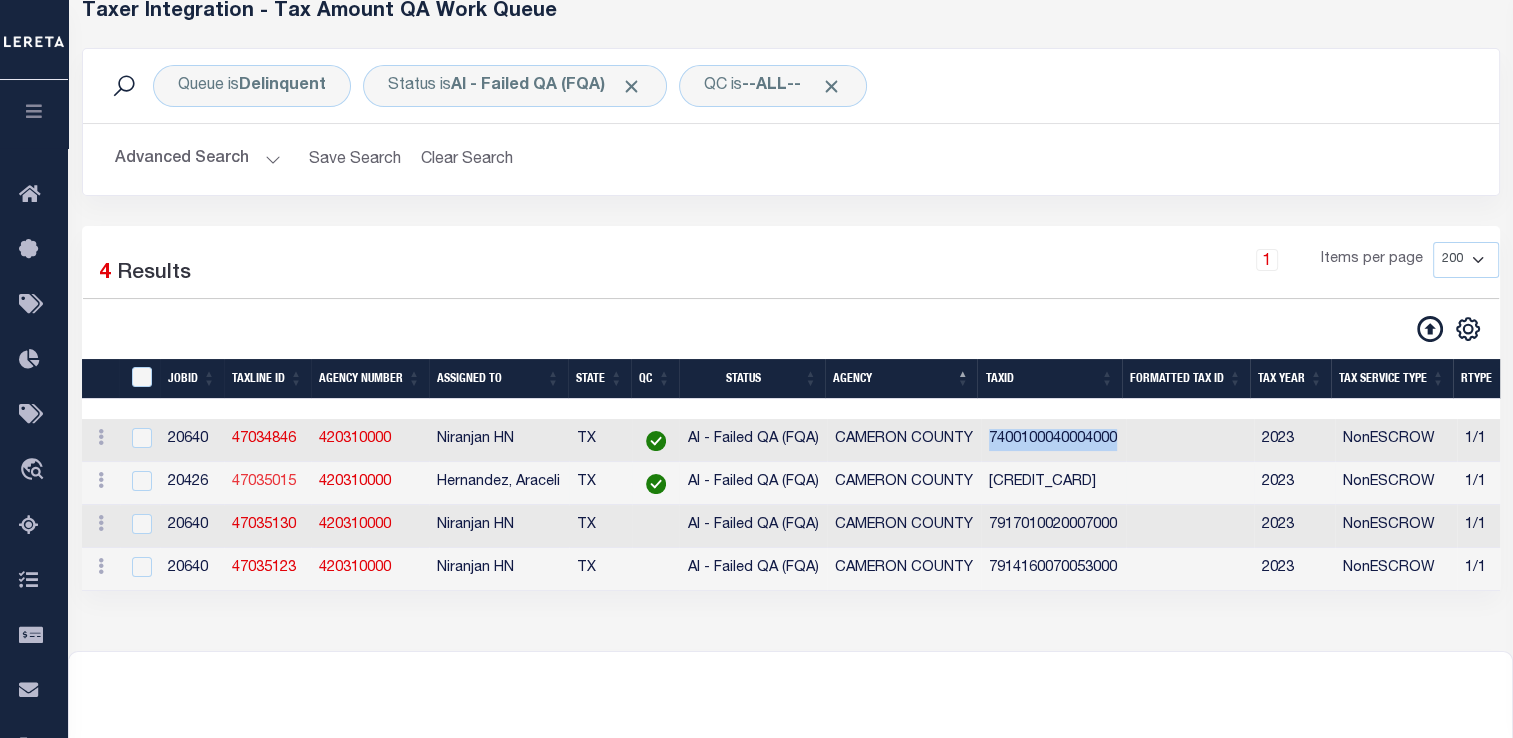 click on "47035015" at bounding box center [264, 482] 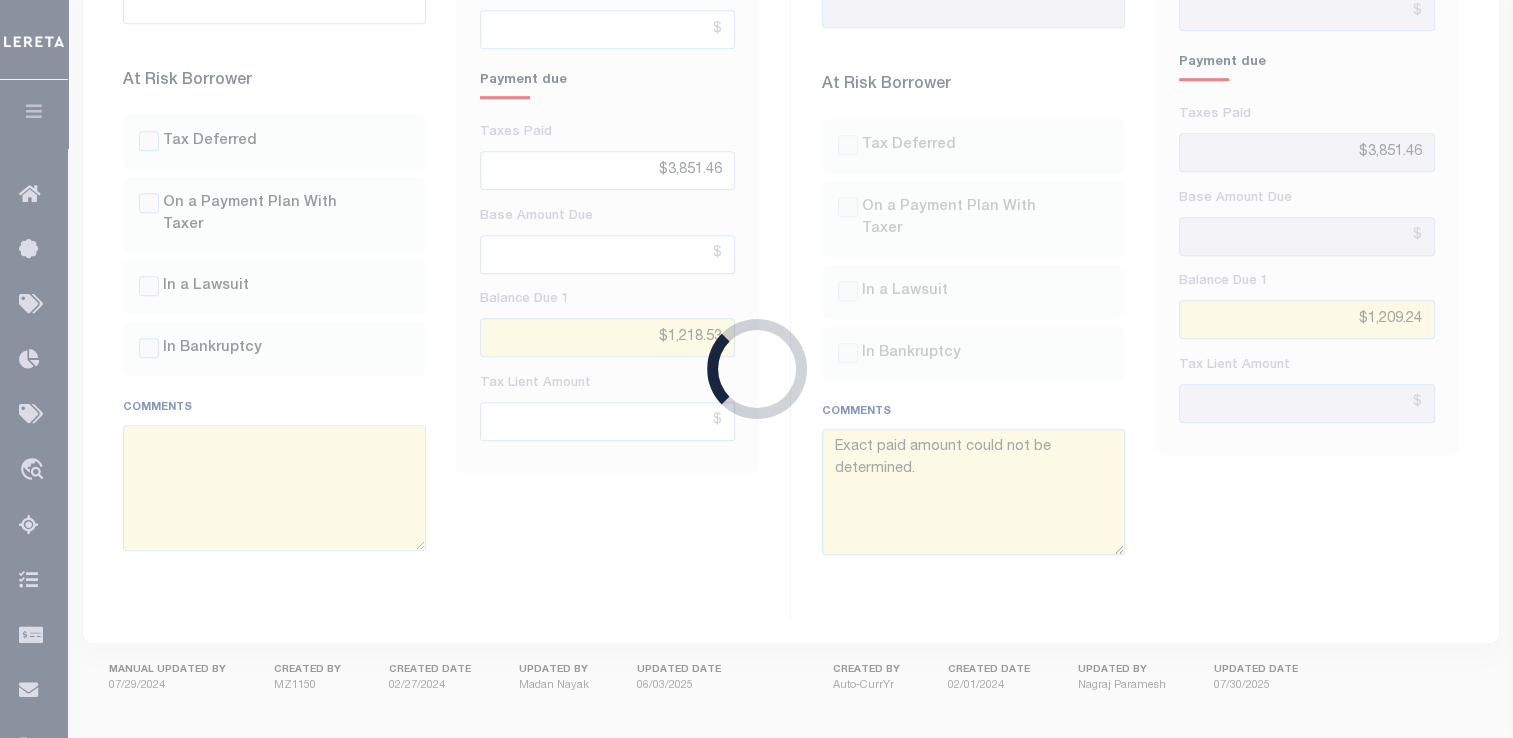 select 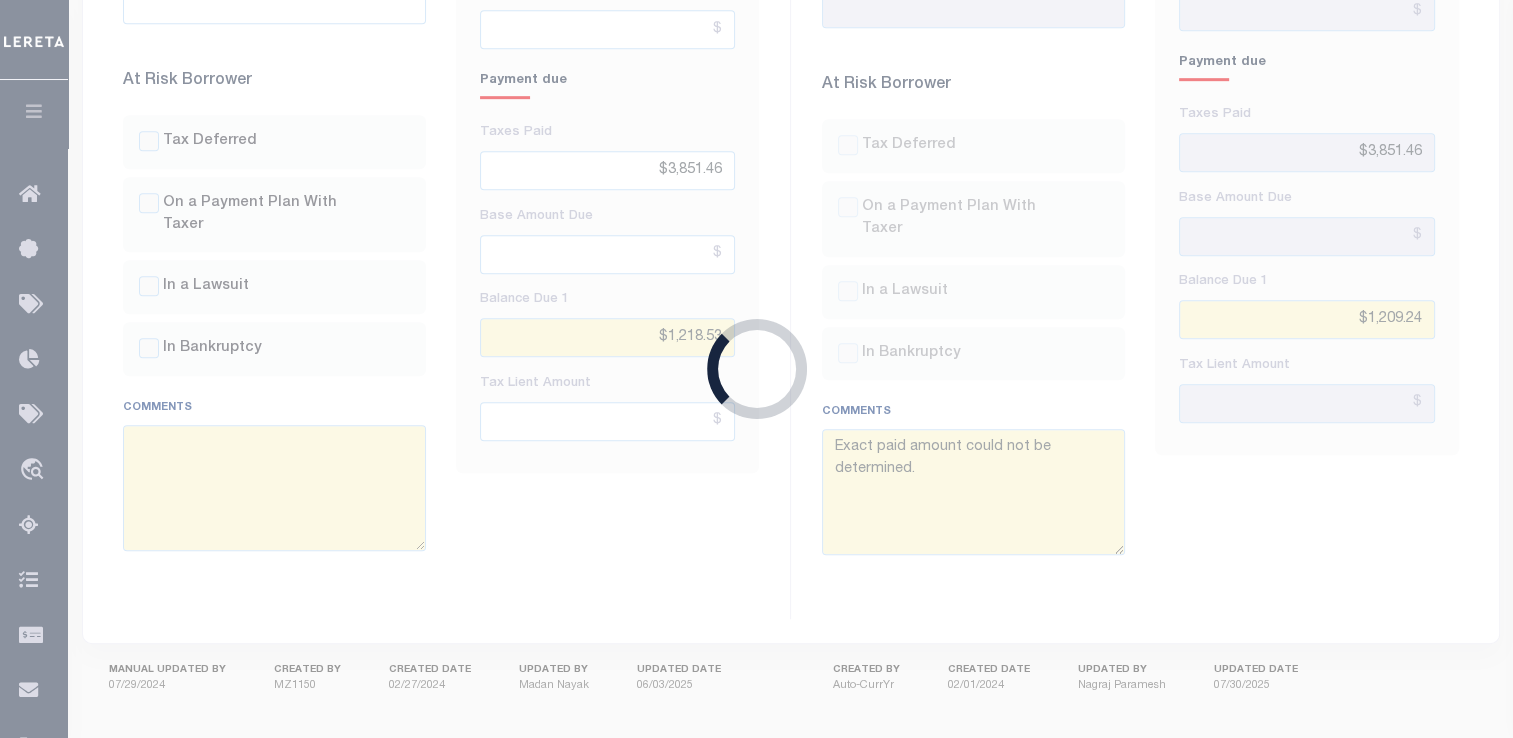 type on "10/15/2024" 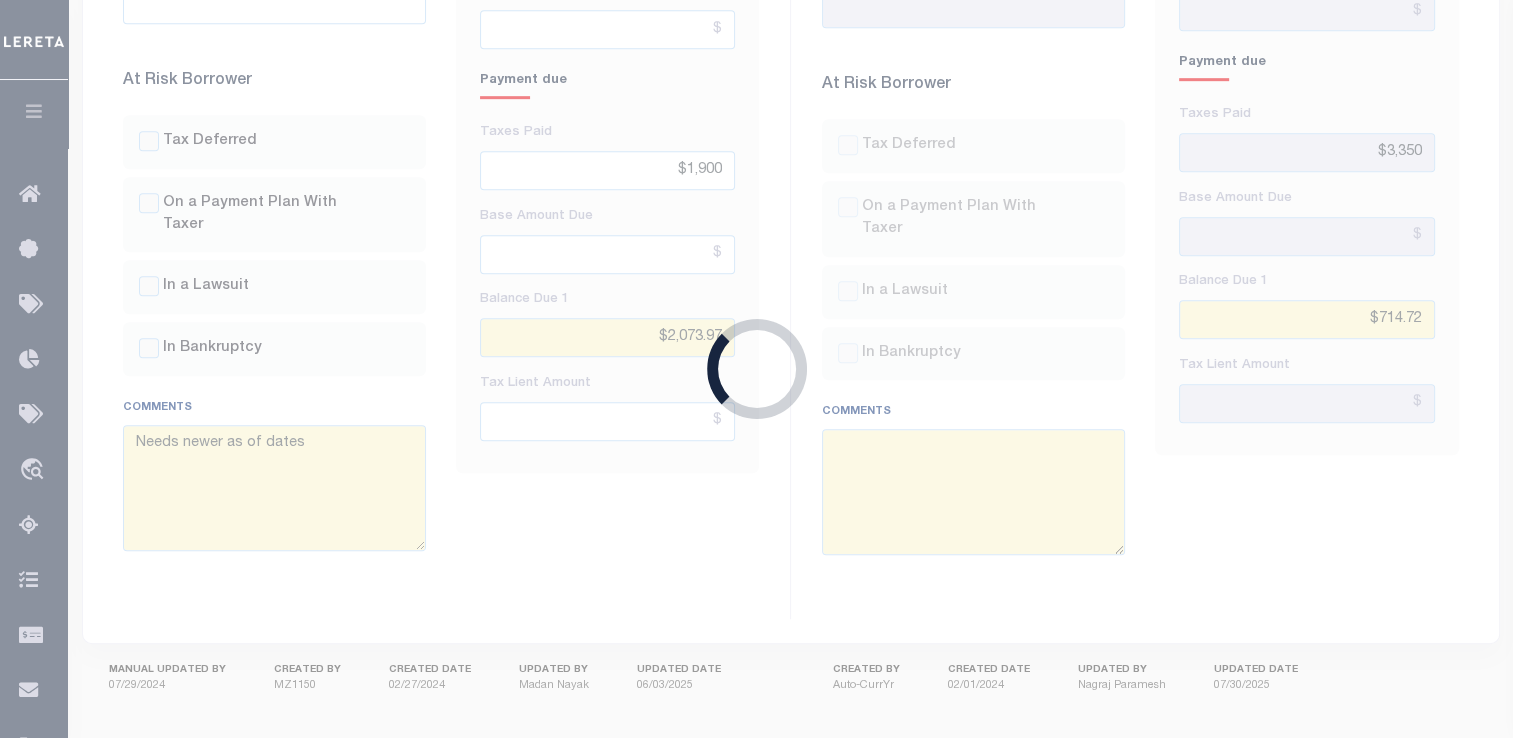 select on "UNP" 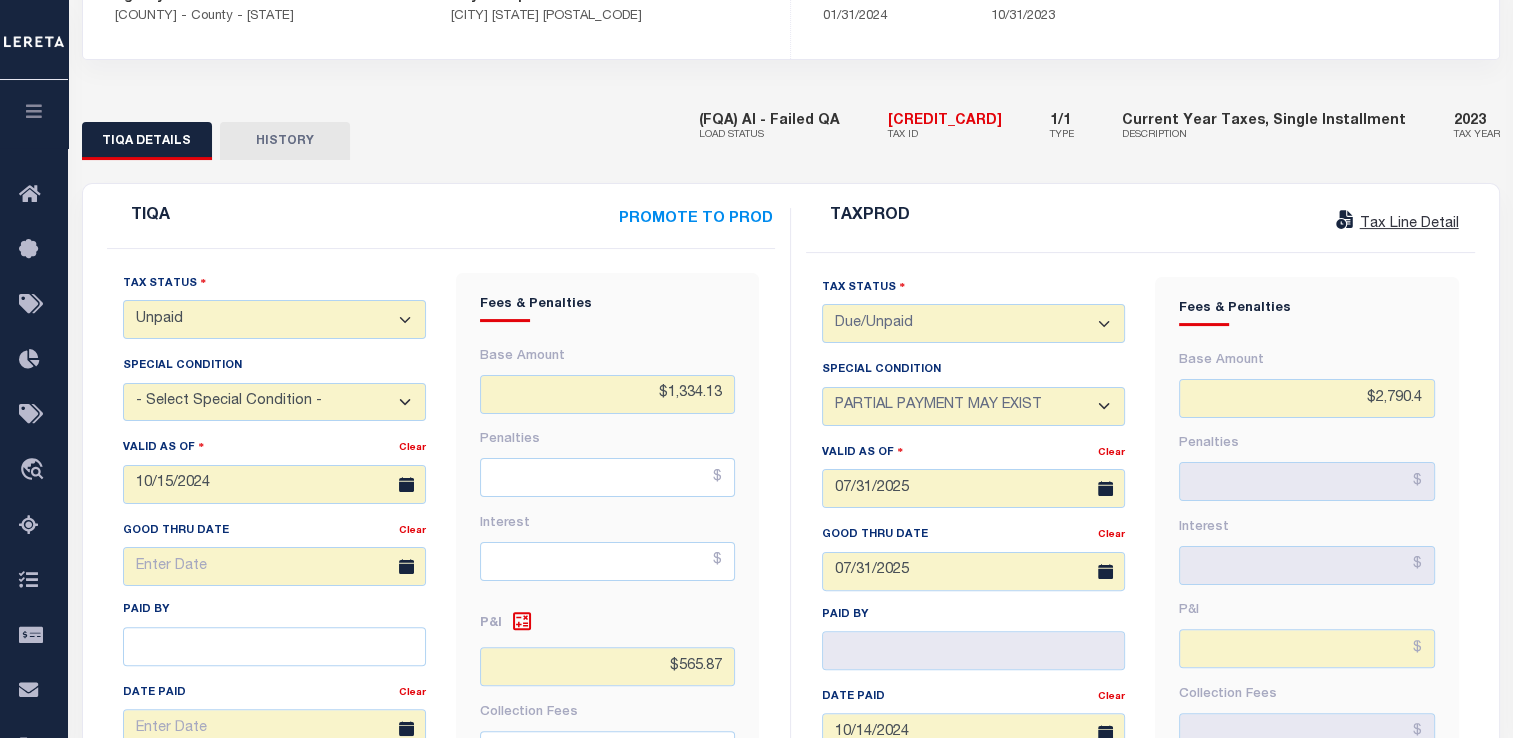 click on "Fees & Penalties
Base Amount
$2,790.4
Penalties
Interest
P&I" at bounding box center (1307, 768) 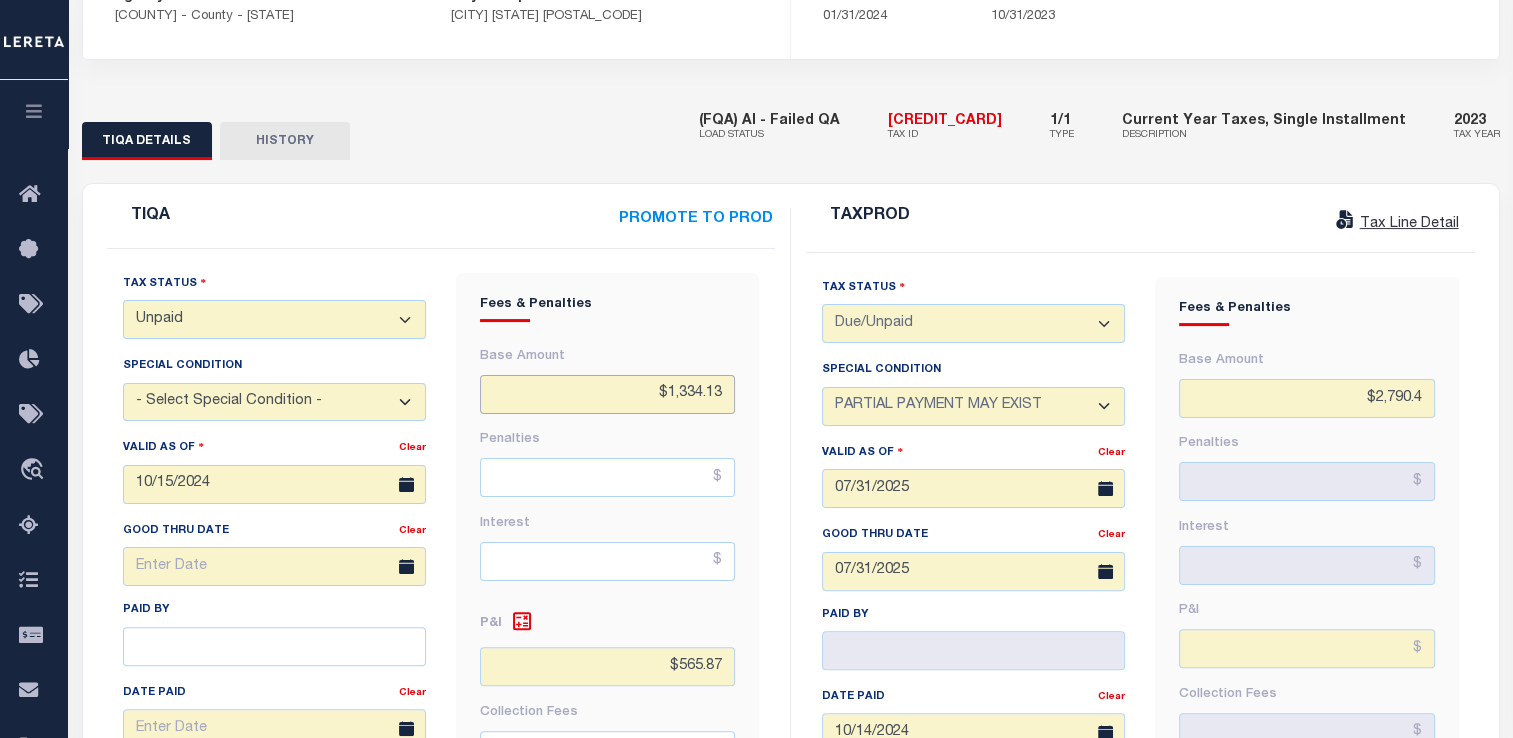 click on "$1,334.13" at bounding box center (607, 394) 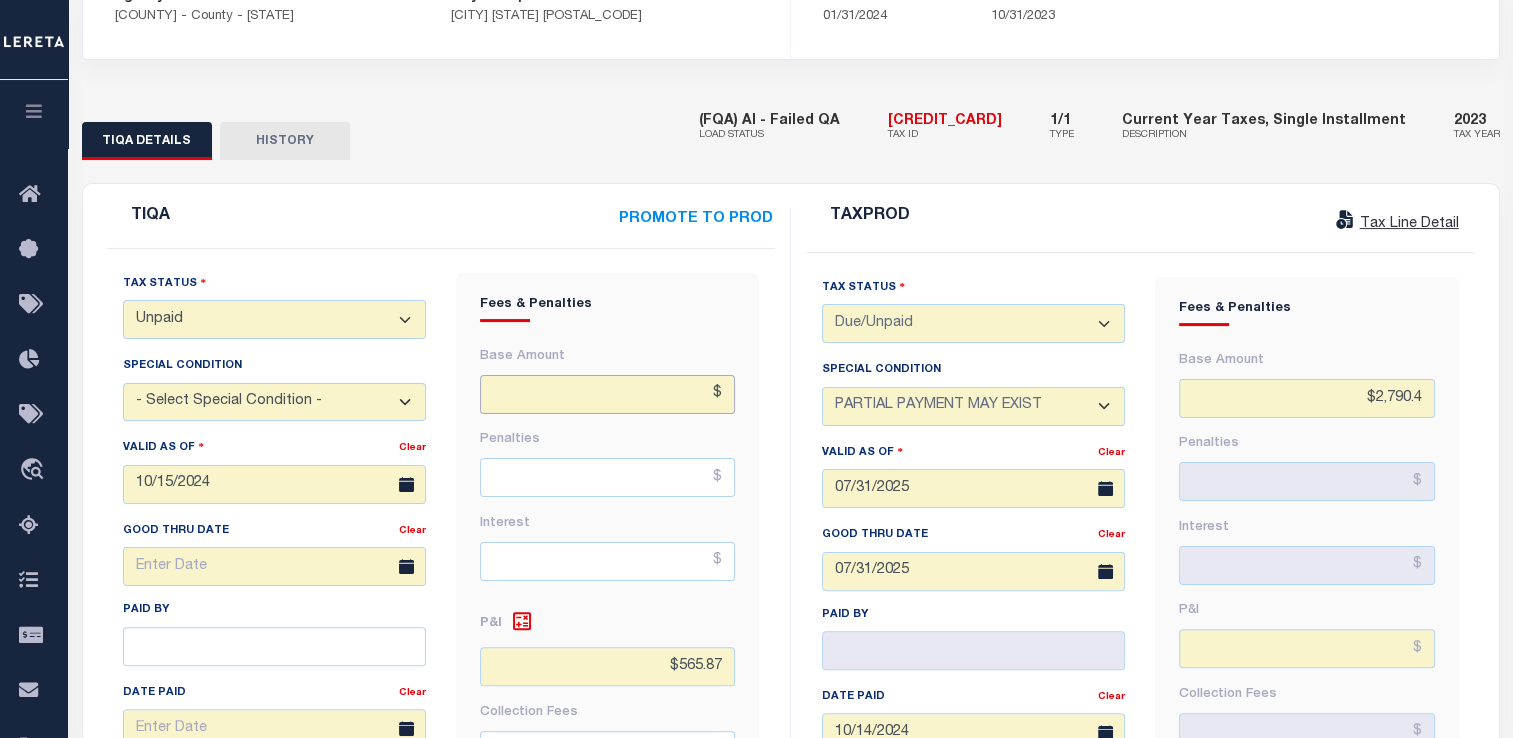 paste on "$2,790.4" 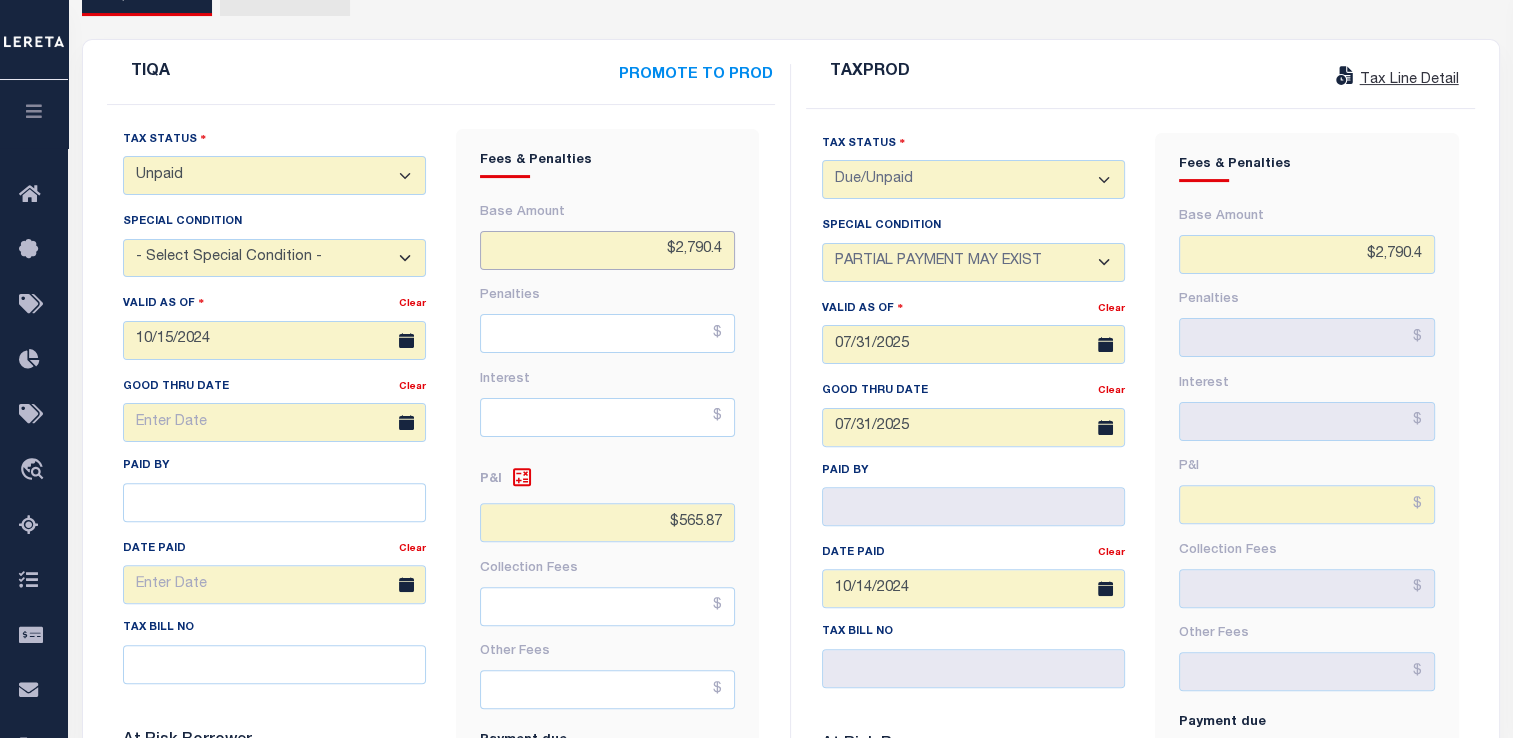 scroll, scrollTop: 502, scrollLeft: 0, axis: vertical 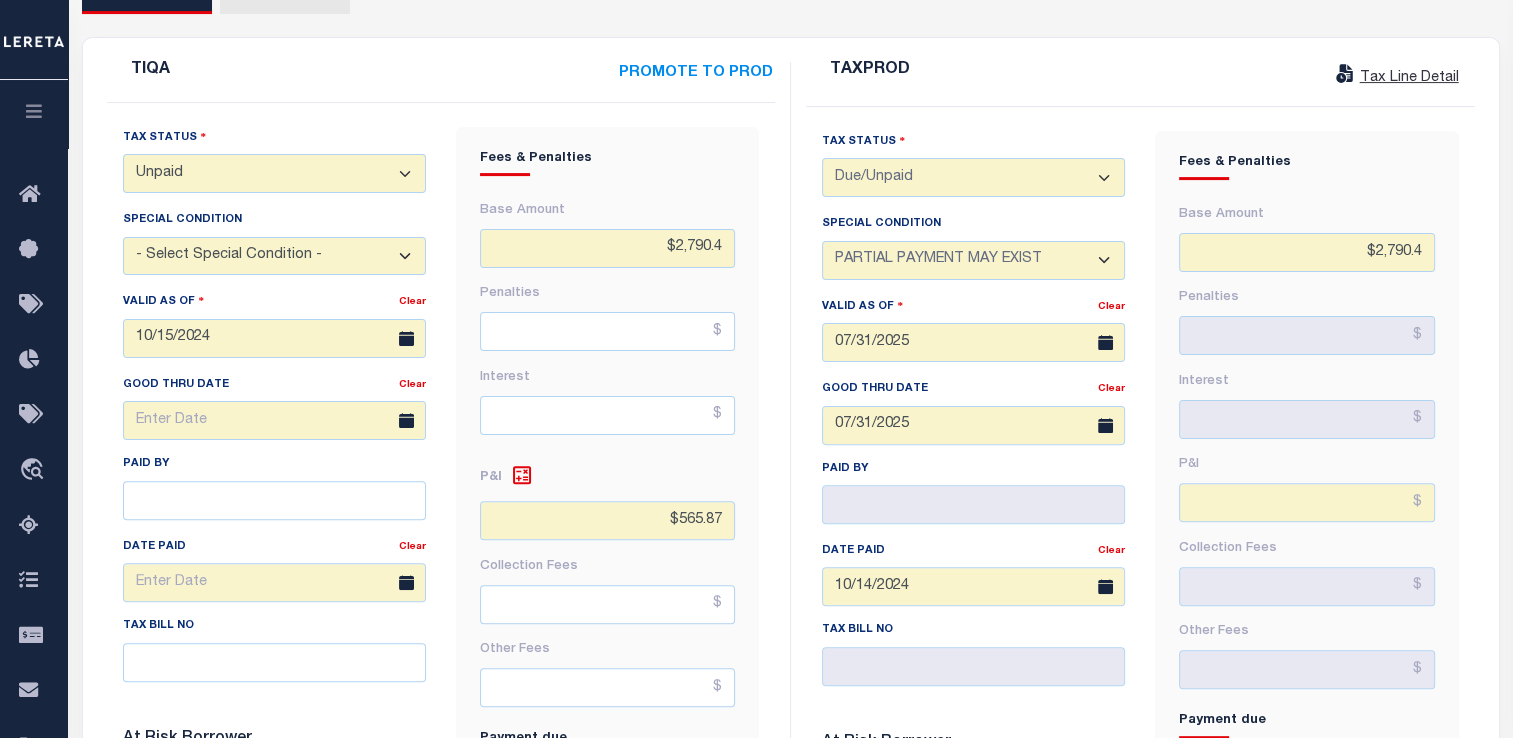 type on "$2,790.40" 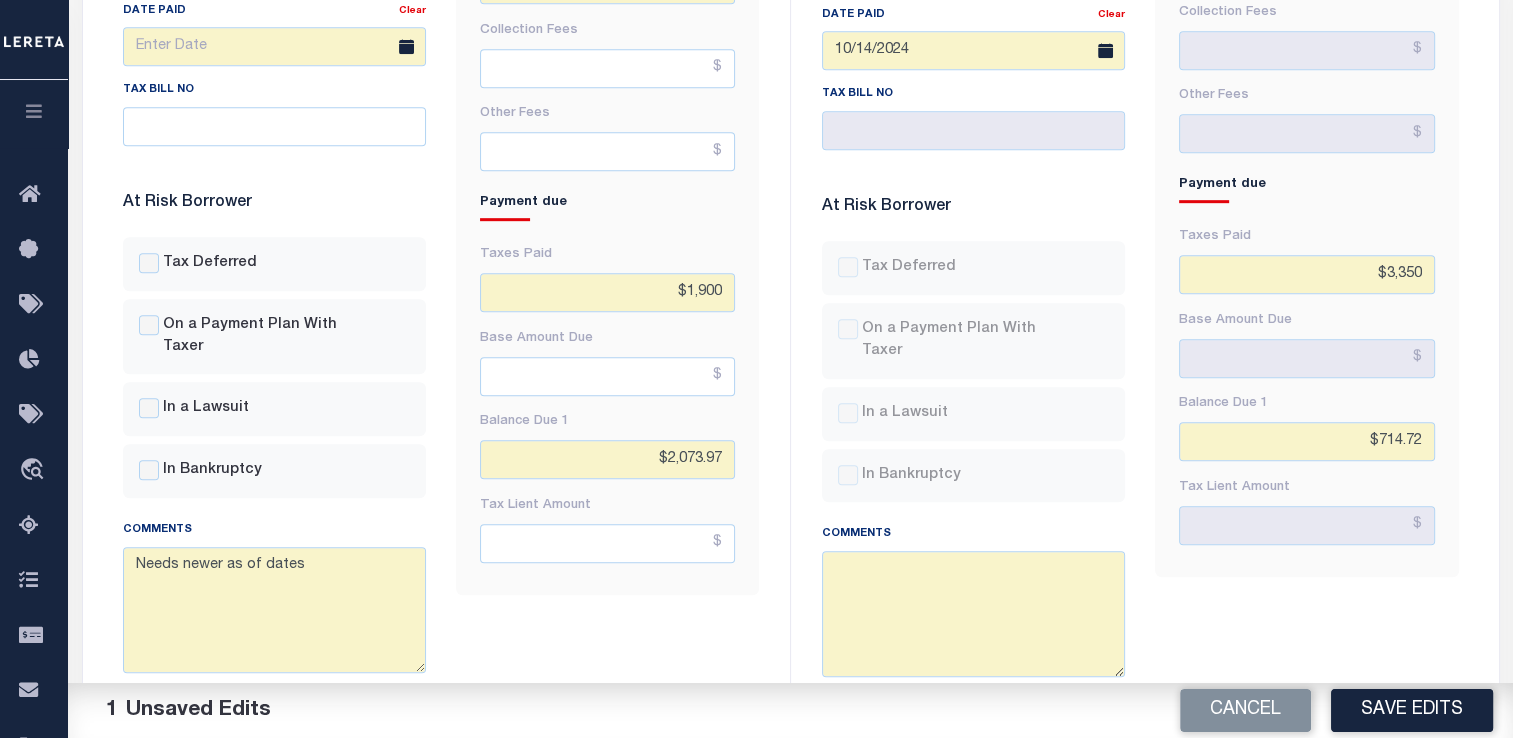 scroll, scrollTop: 1040, scrollLeft: 0, axis: vertical 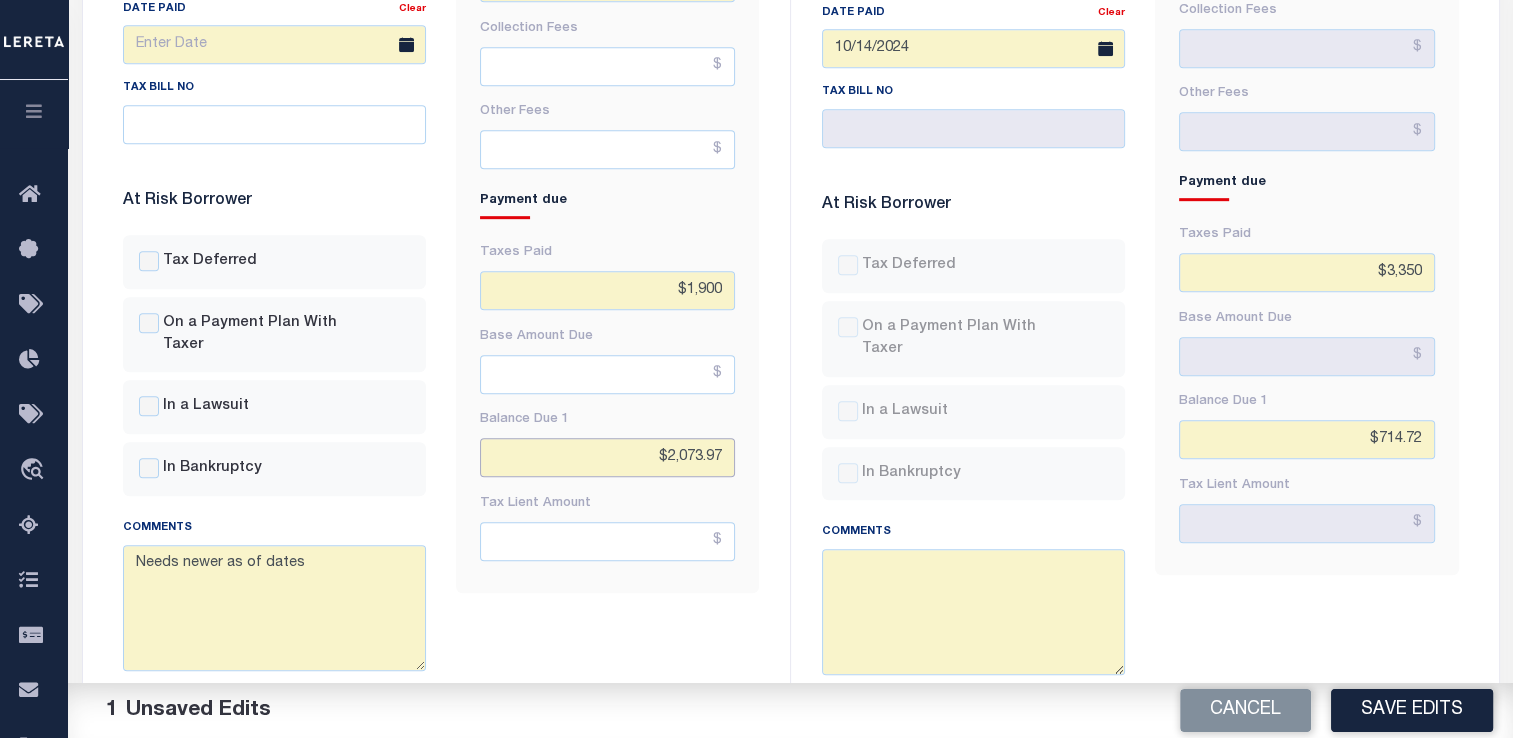 drag, startPoint x: 666, startPoint y: 454, endPoint x: 775, endPoint y: 454, distance: 109 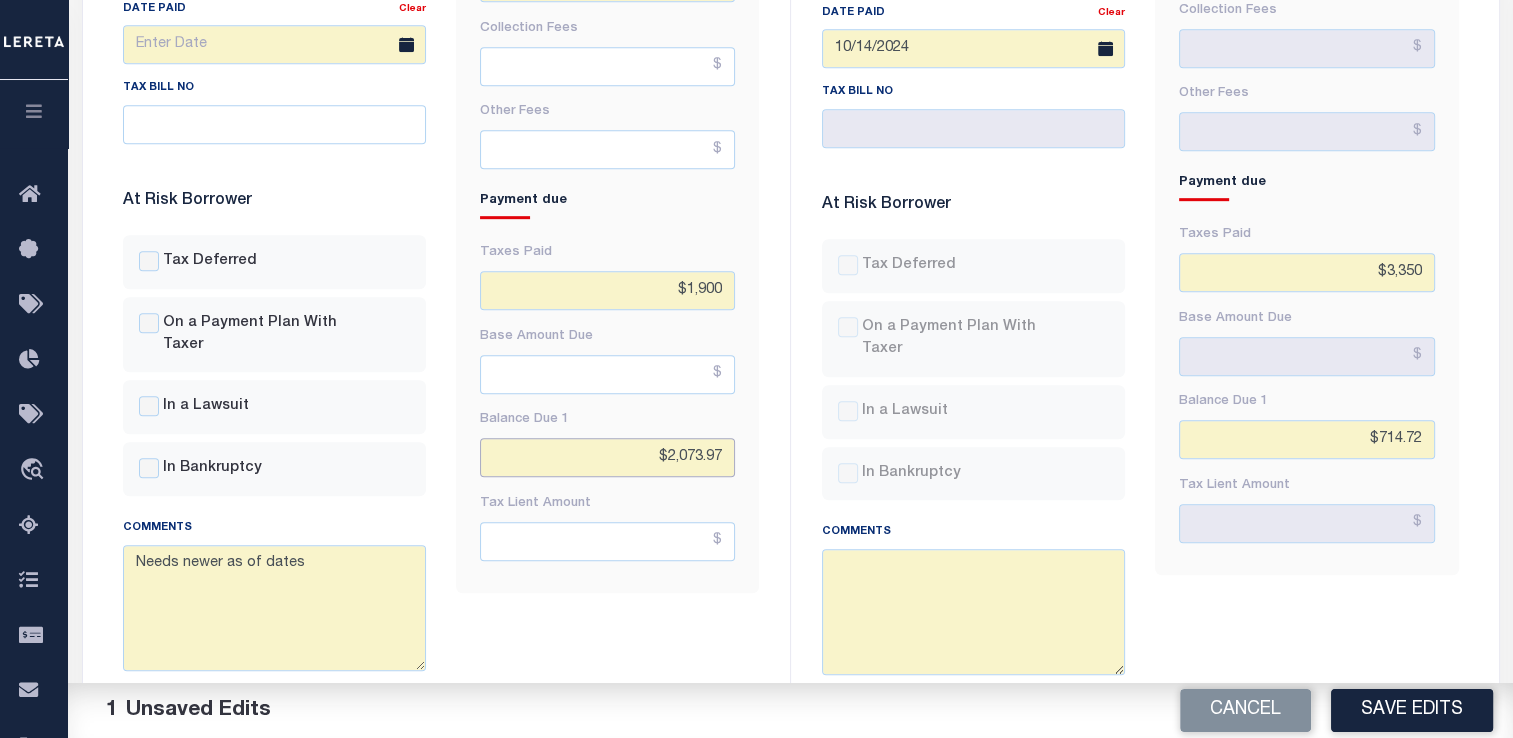 click on "TIQA
PROMOTE TO PROD
Tax Status
- Select Status Code -
Open
Due/Unpaid
Paid
Incomplete
No Tax Due
Internal Refund Processed
New
Unpaid
Special Condition" at bounding box center (441, 132) 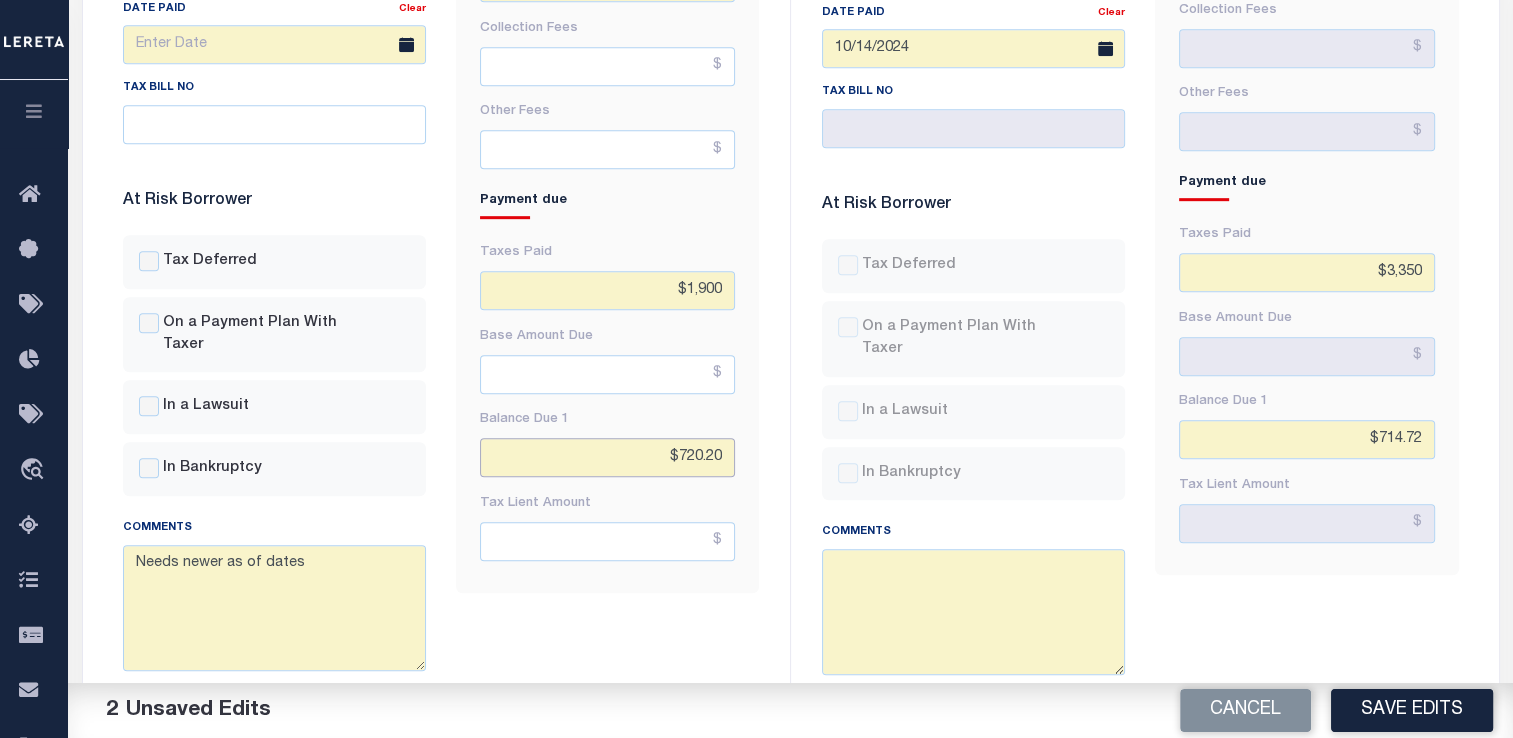 type on "$720.20" 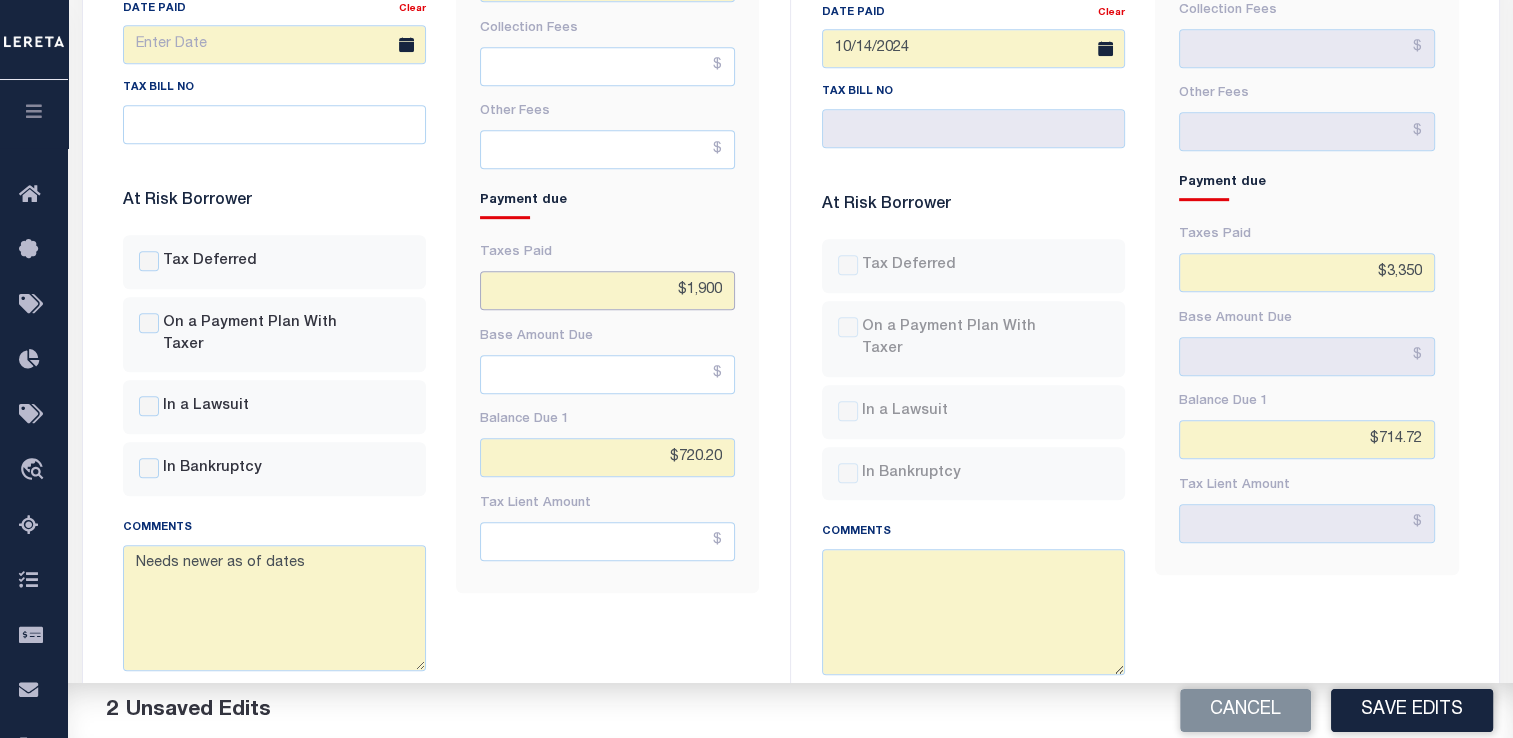 drag, startPoint x: 684, startPoint y: 296, endPoint x: 785, endPoint y: 300, distance: 101.07918 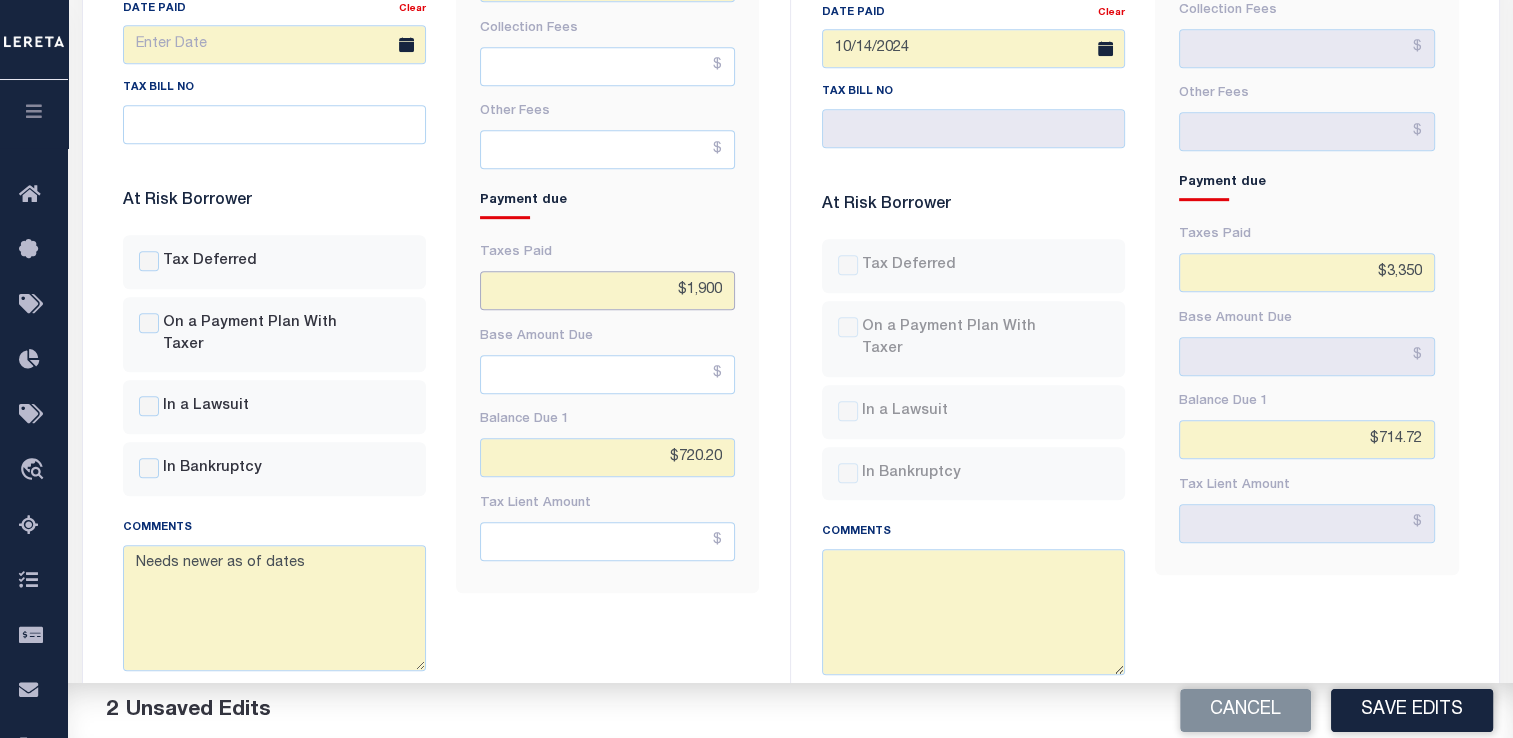 click on "TIQA
PROMOTE TO PROD
Tax Status
- Select Status Code -
Open
Due/Unpaid
Paid
Incomplete
No Tax Due
Internal Refund Processed
New
Unpaid
Special Condition" at bounding box center (441, 132) 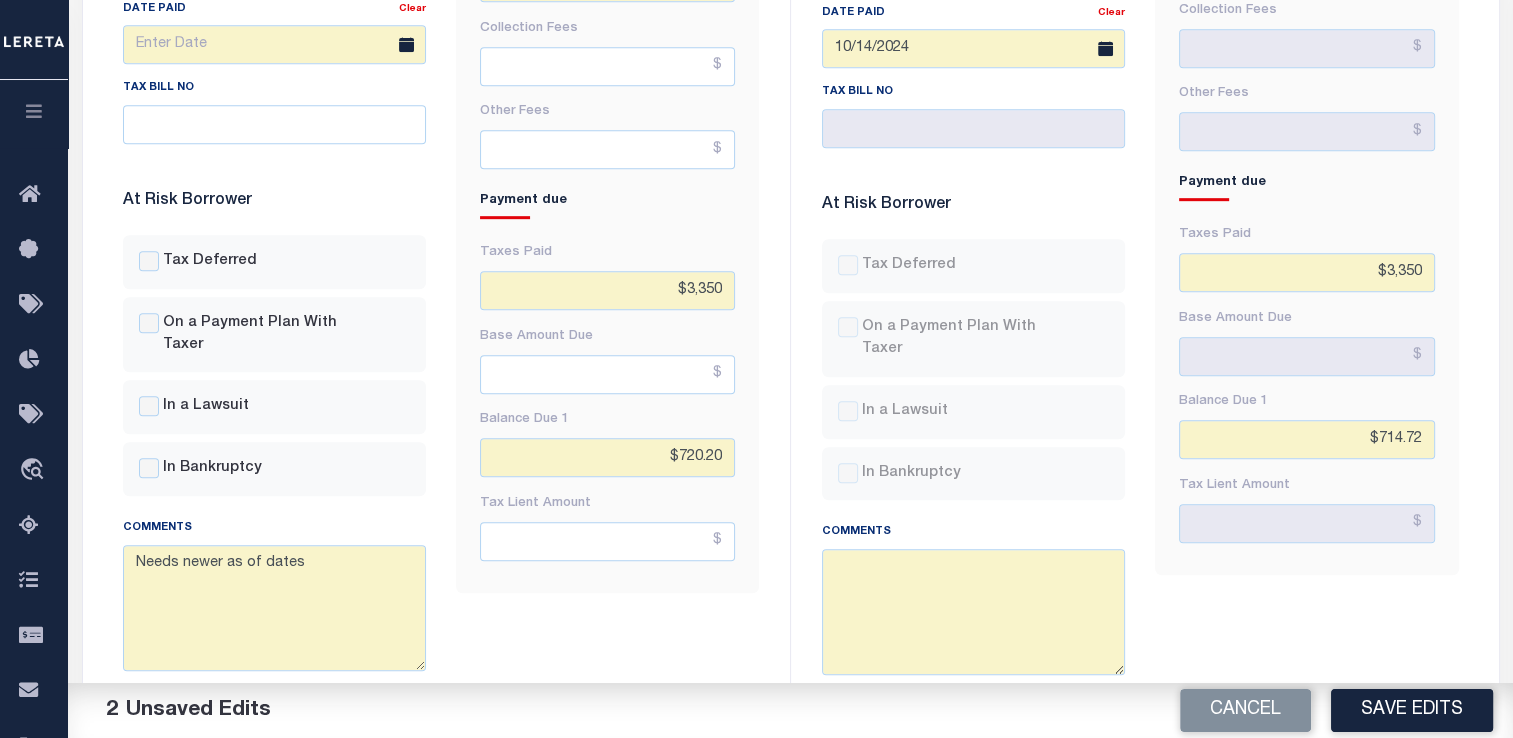 type on "$3,350.00" 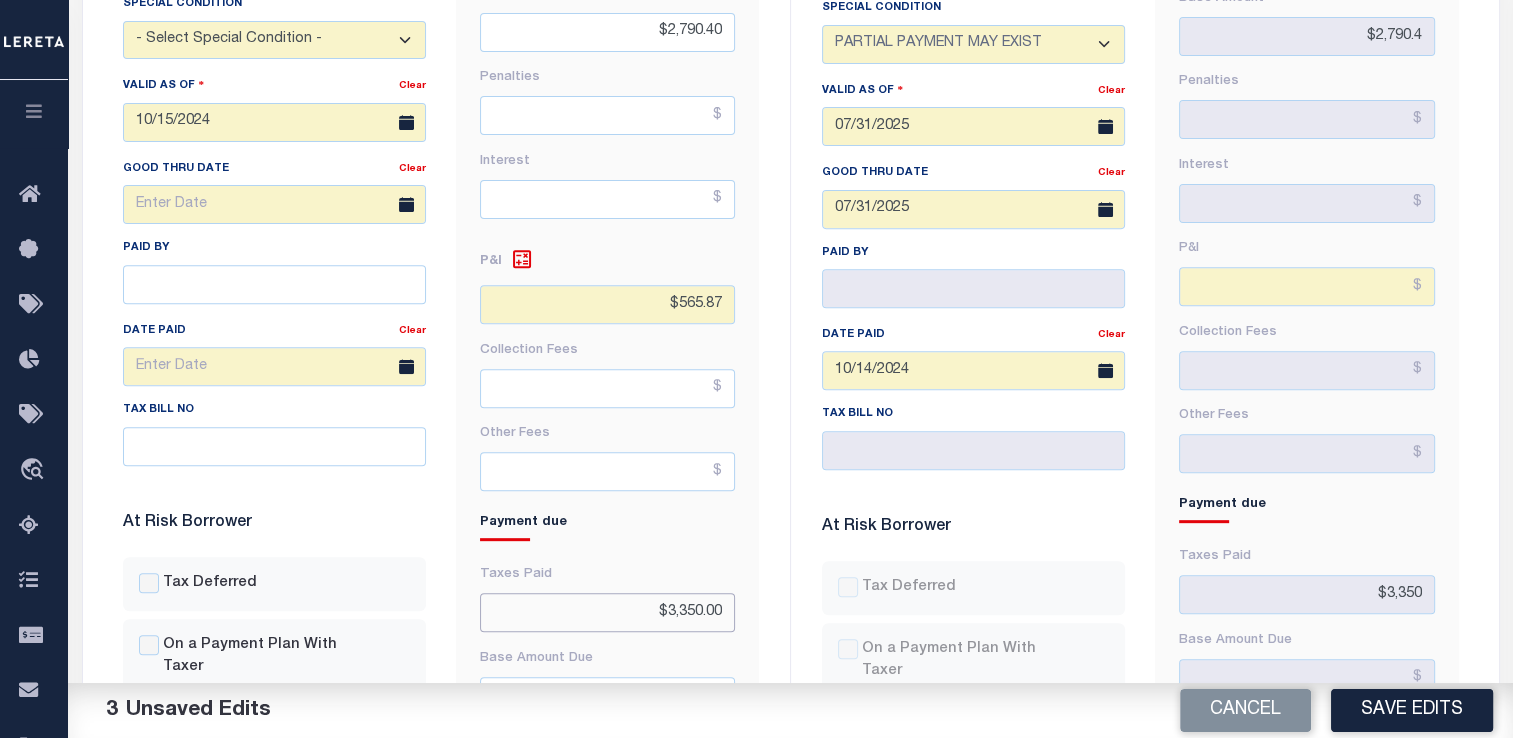 scroll, scrollTop: 710, scrollLeft: 0, axis: vertical 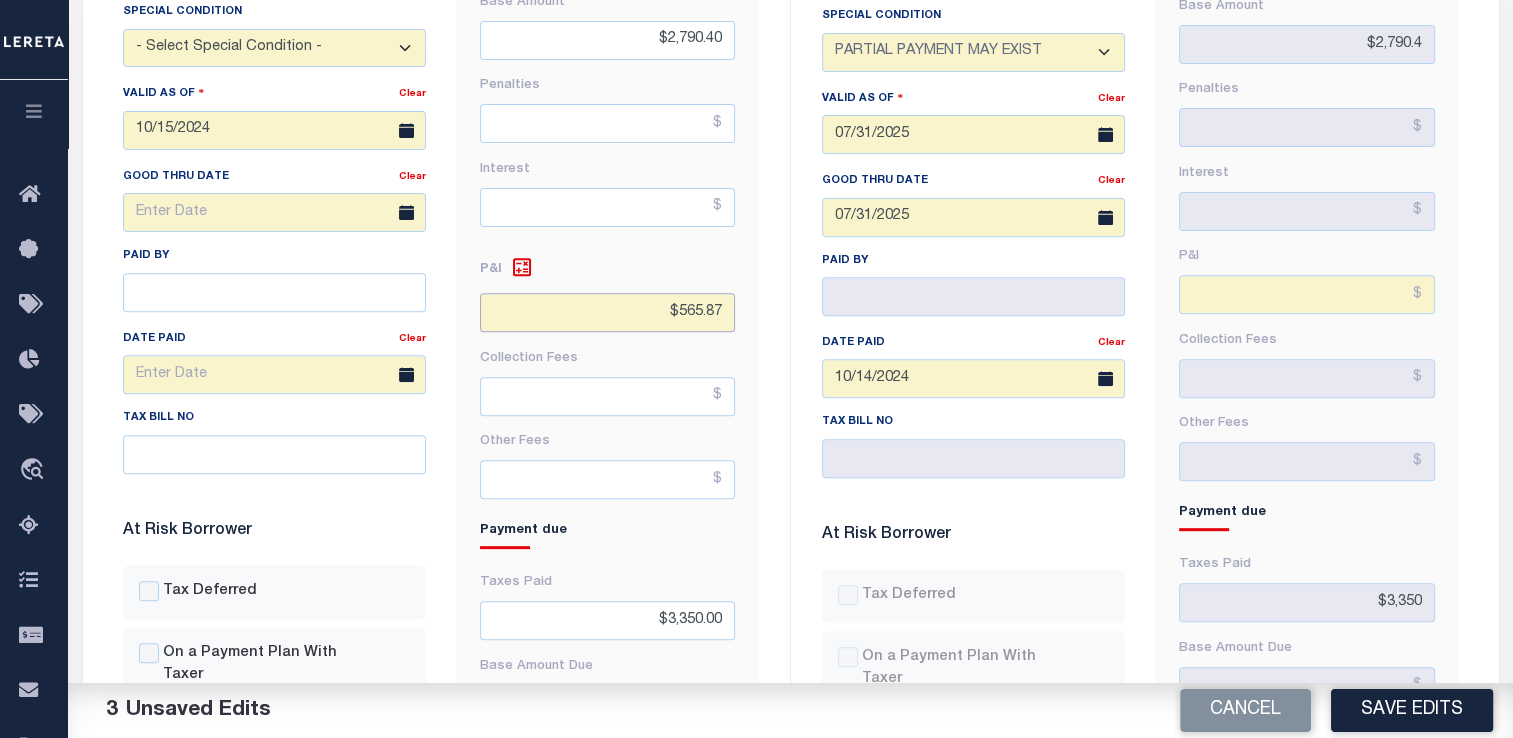 drag, startPoint x: 678, startPoint y: 315, endPoint x: 746, endPoint y: 314, distance: 68.007355 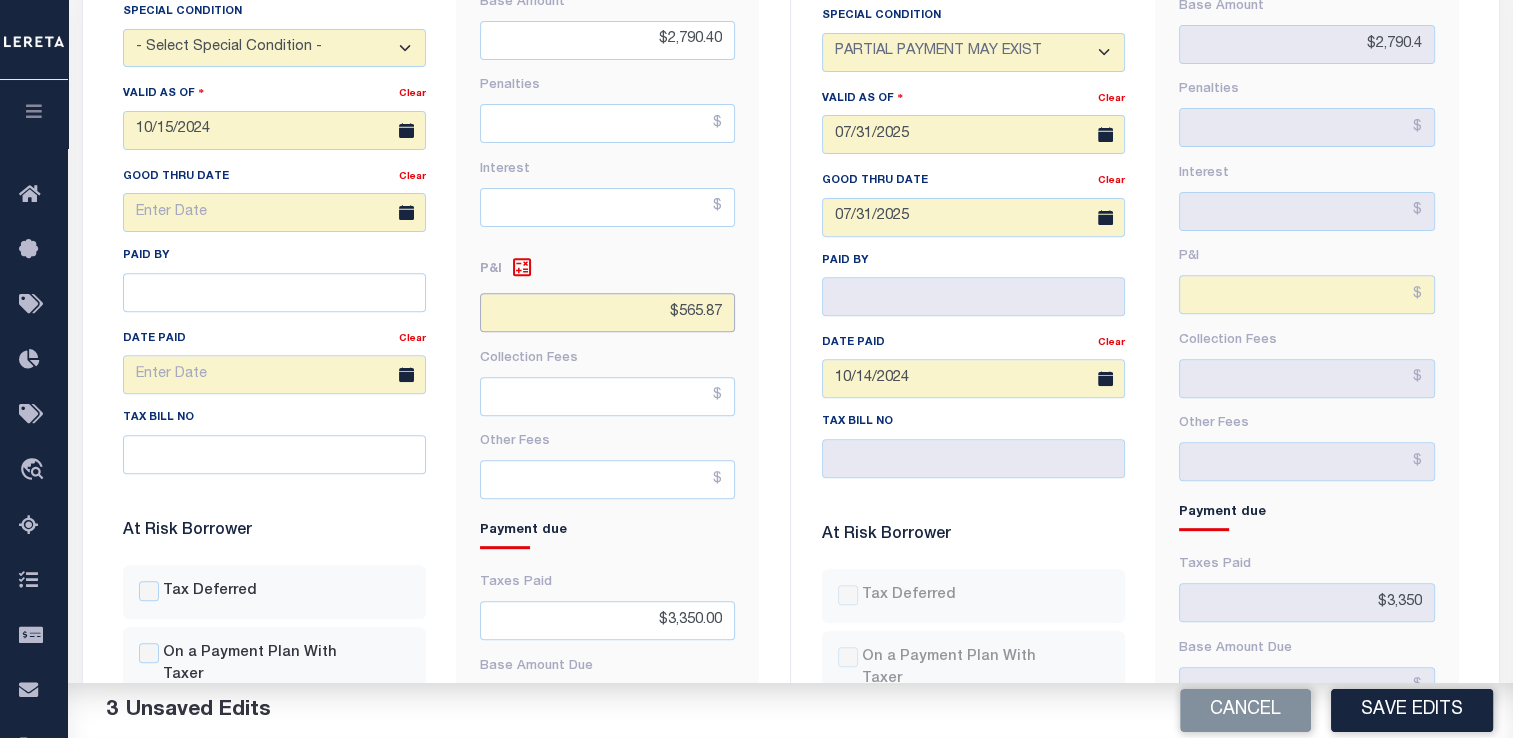 click on "Fees & Penalties
Base Amount
$2,790.40
Penalties
Interest" at bounding box center [607, 421] 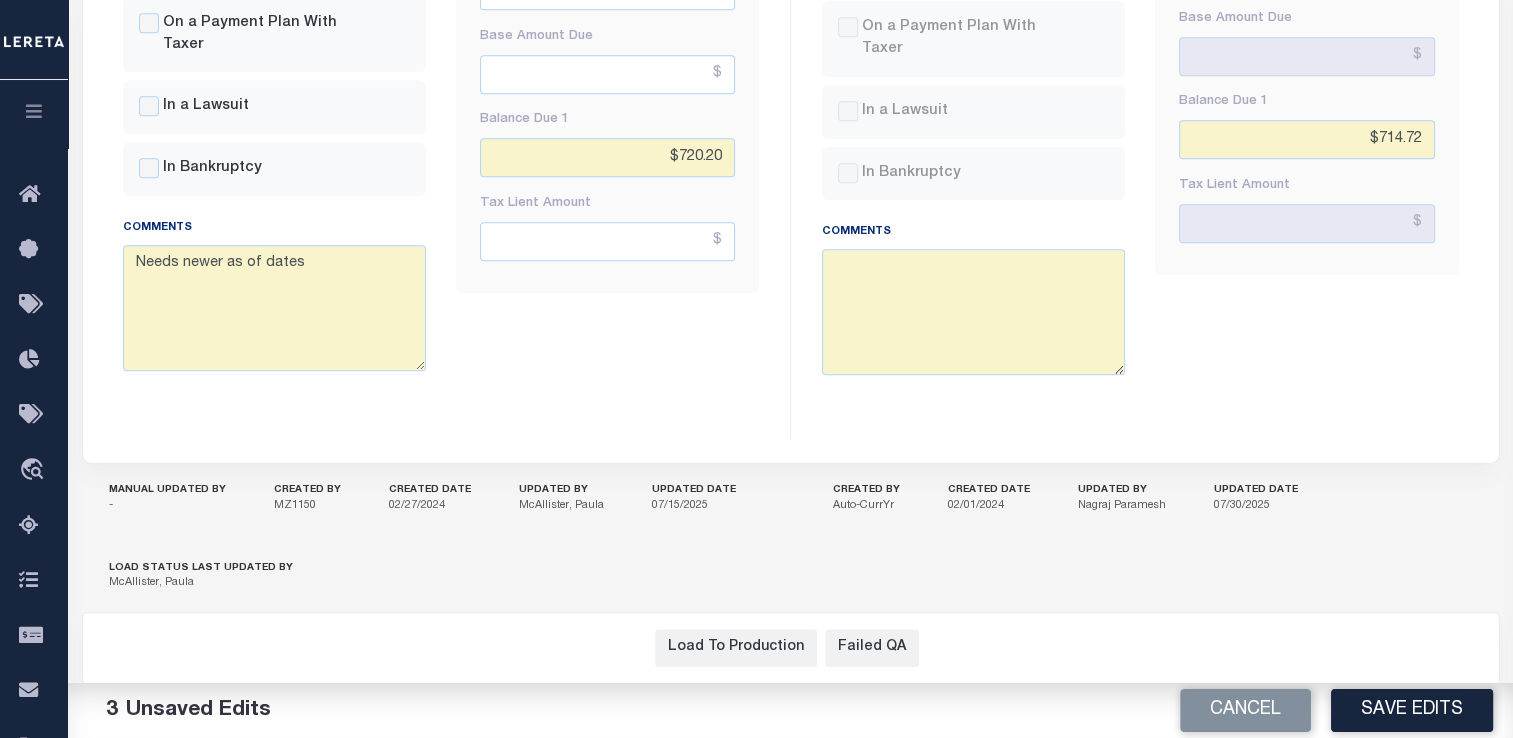 scroll, scrollTop: 1343, scrollLeft: 0, axis: vertical 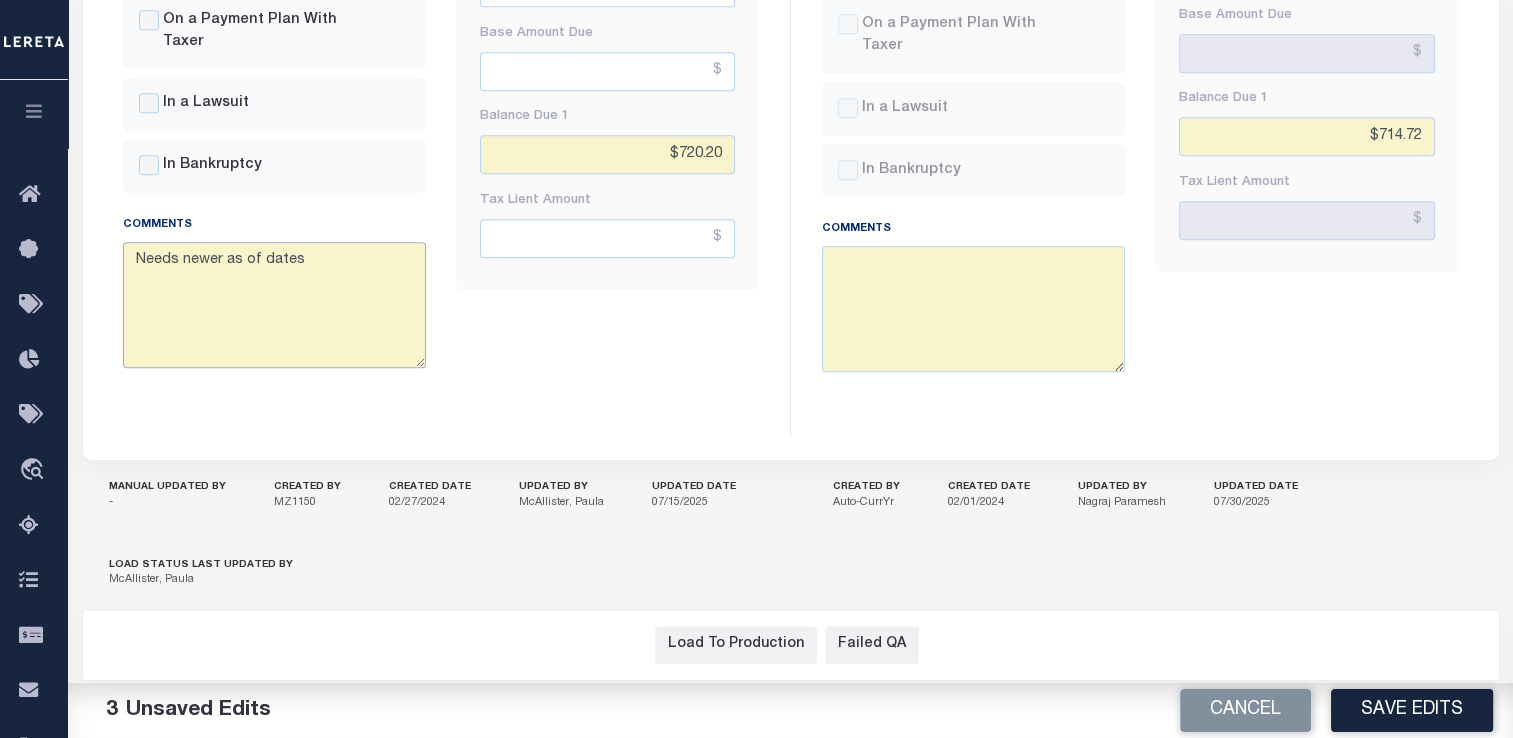 type on "$1,279.80" 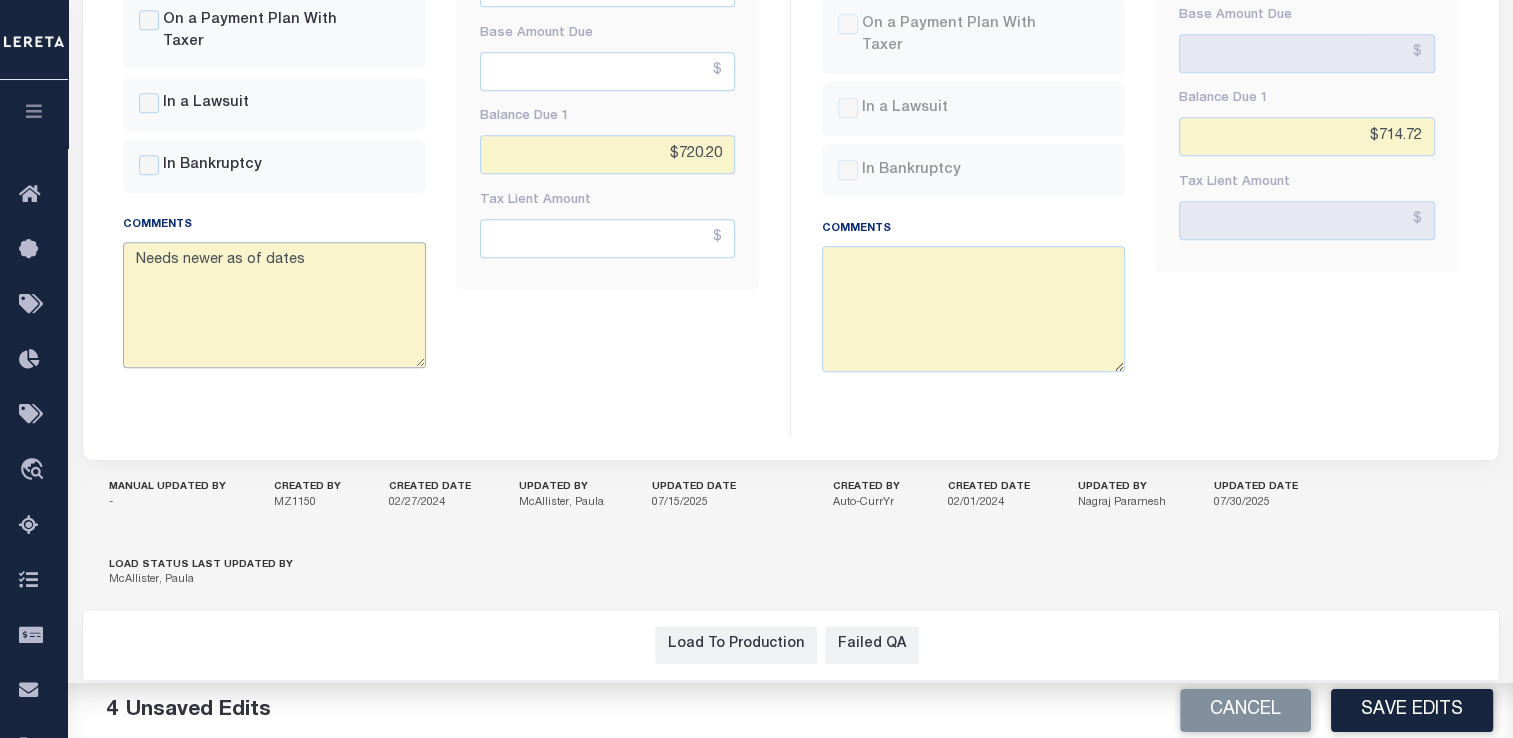 drag, startPoint x: 340, startPoint y: 282, endPoint x: 180, endPoint y: 266, distance: 160.798 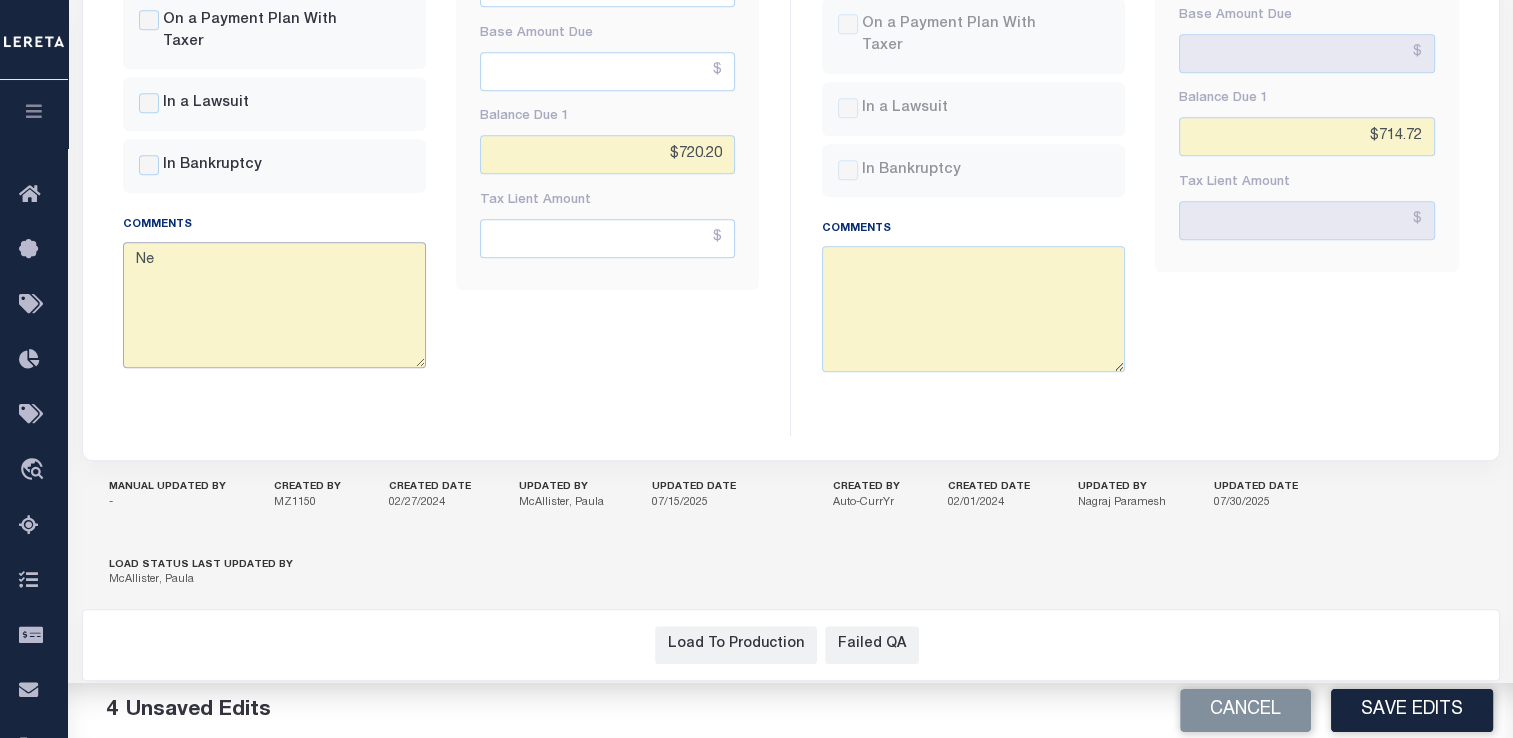 type on "N" 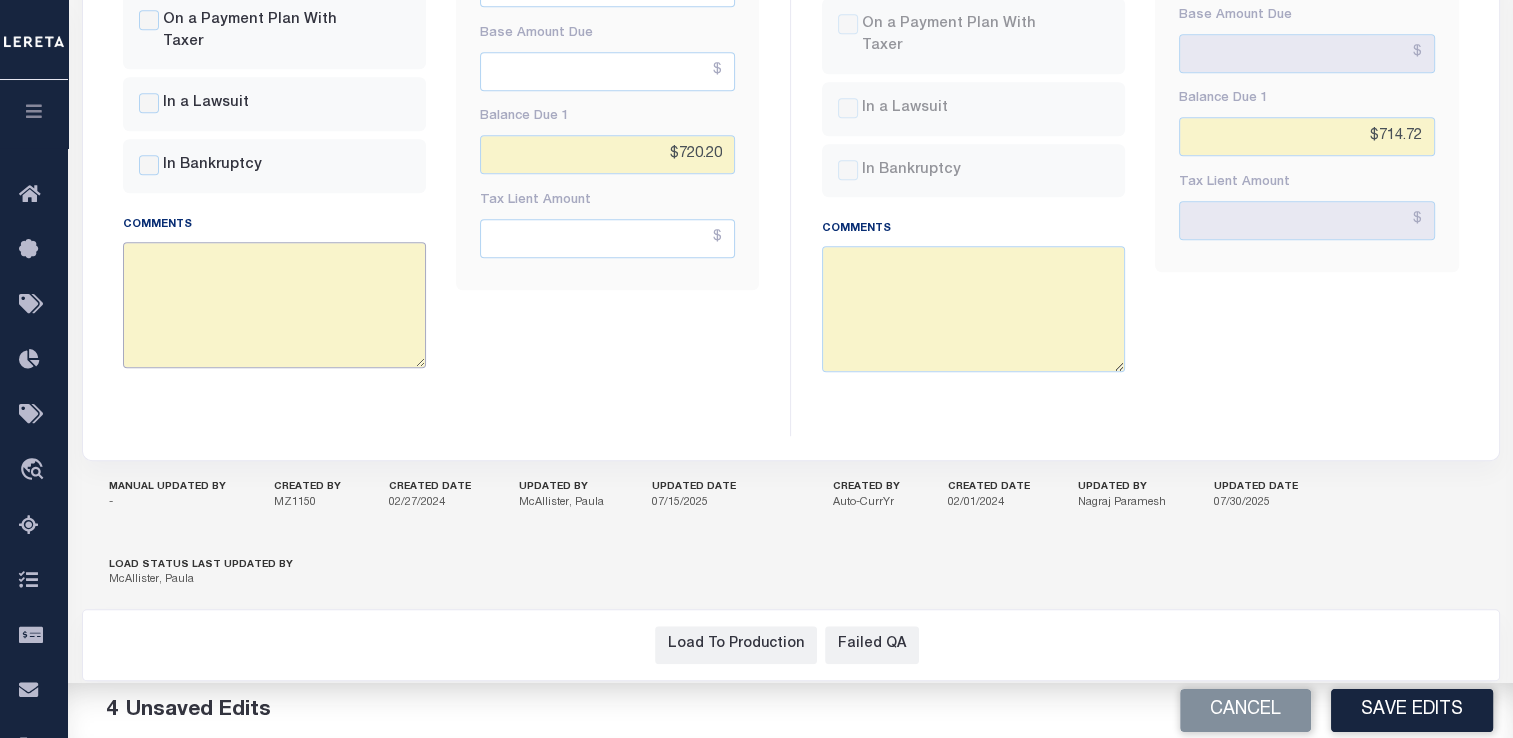 type 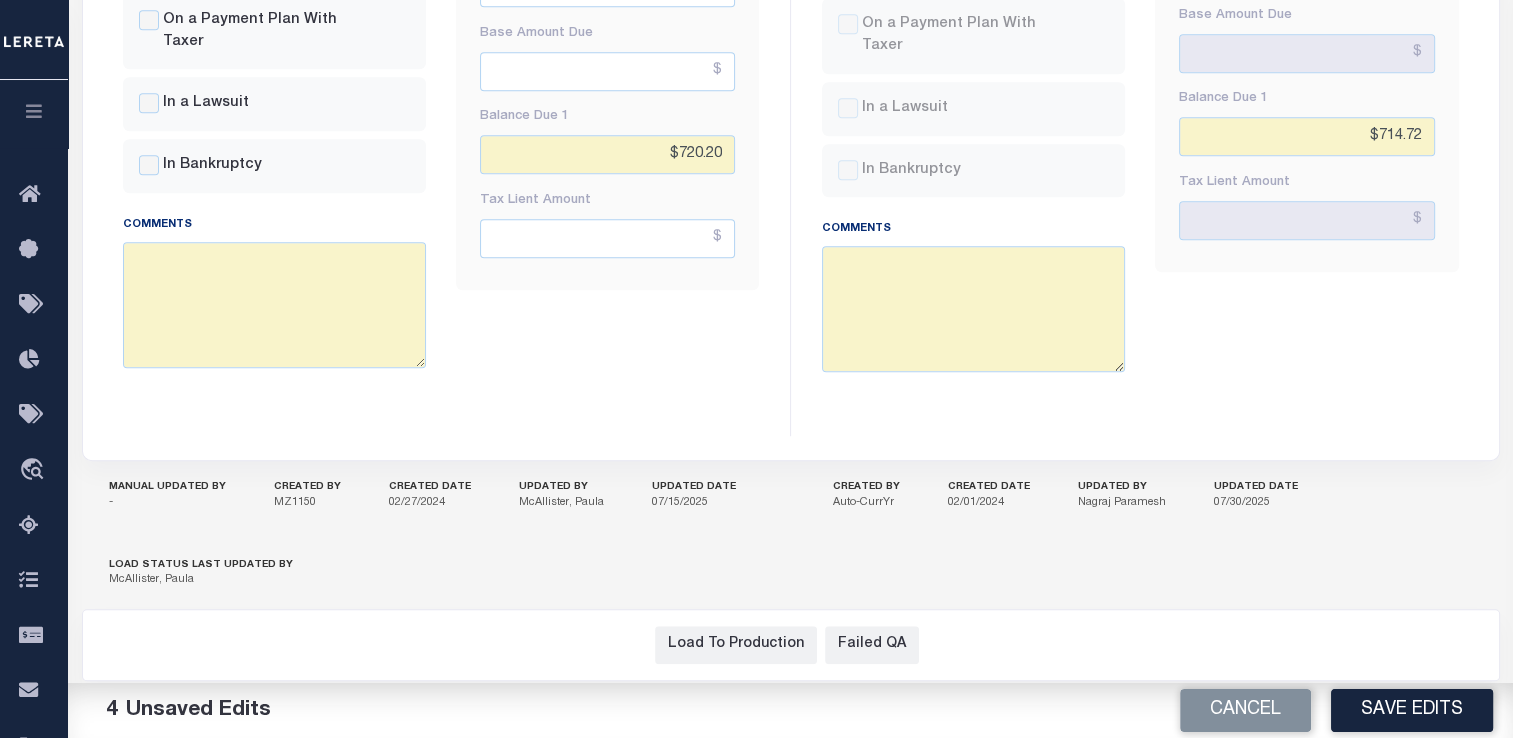 click on "TIQA
PROMOTE TO PROD
Tax Status
- Select Status Code -
Open
Due/Unpaid
Paid
Incomplete
No Tax Due
Internal Refund Processed
New
Unpaid
Special Condition" at bounding box center [791, -171] 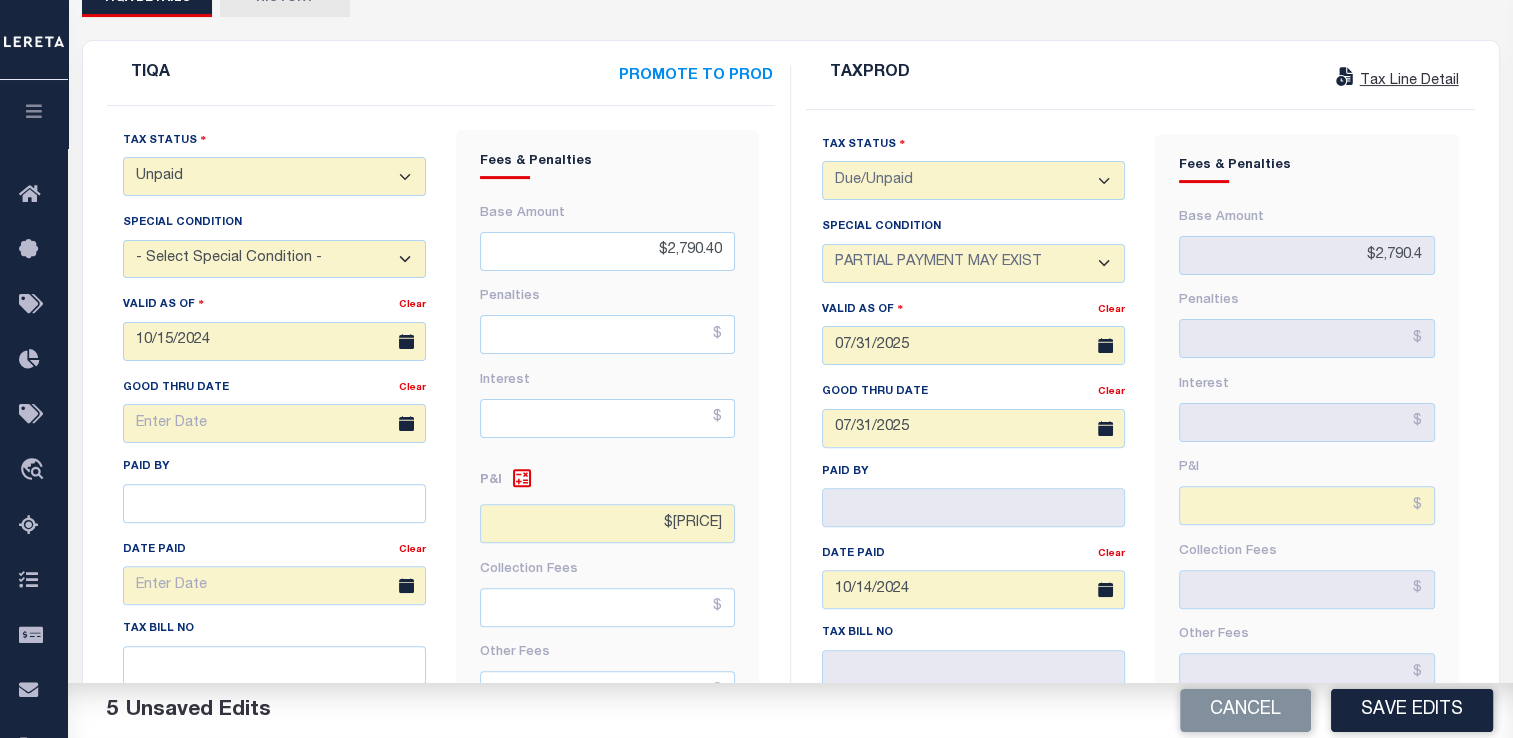 scroll, scrollTop: 508, scrollLeft: 0, axis: vertical 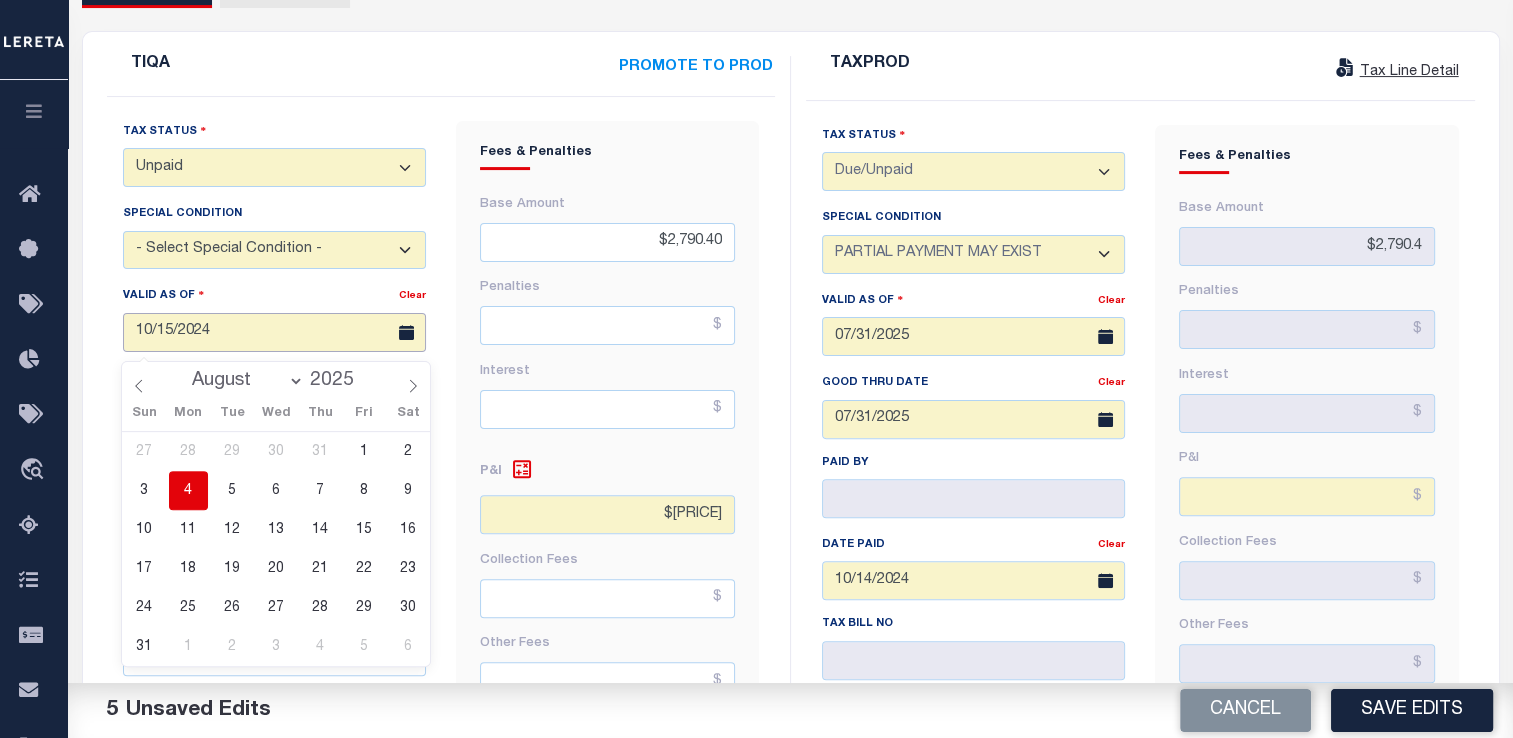 click on "10/15/2024" at bounding box center (274, 332) 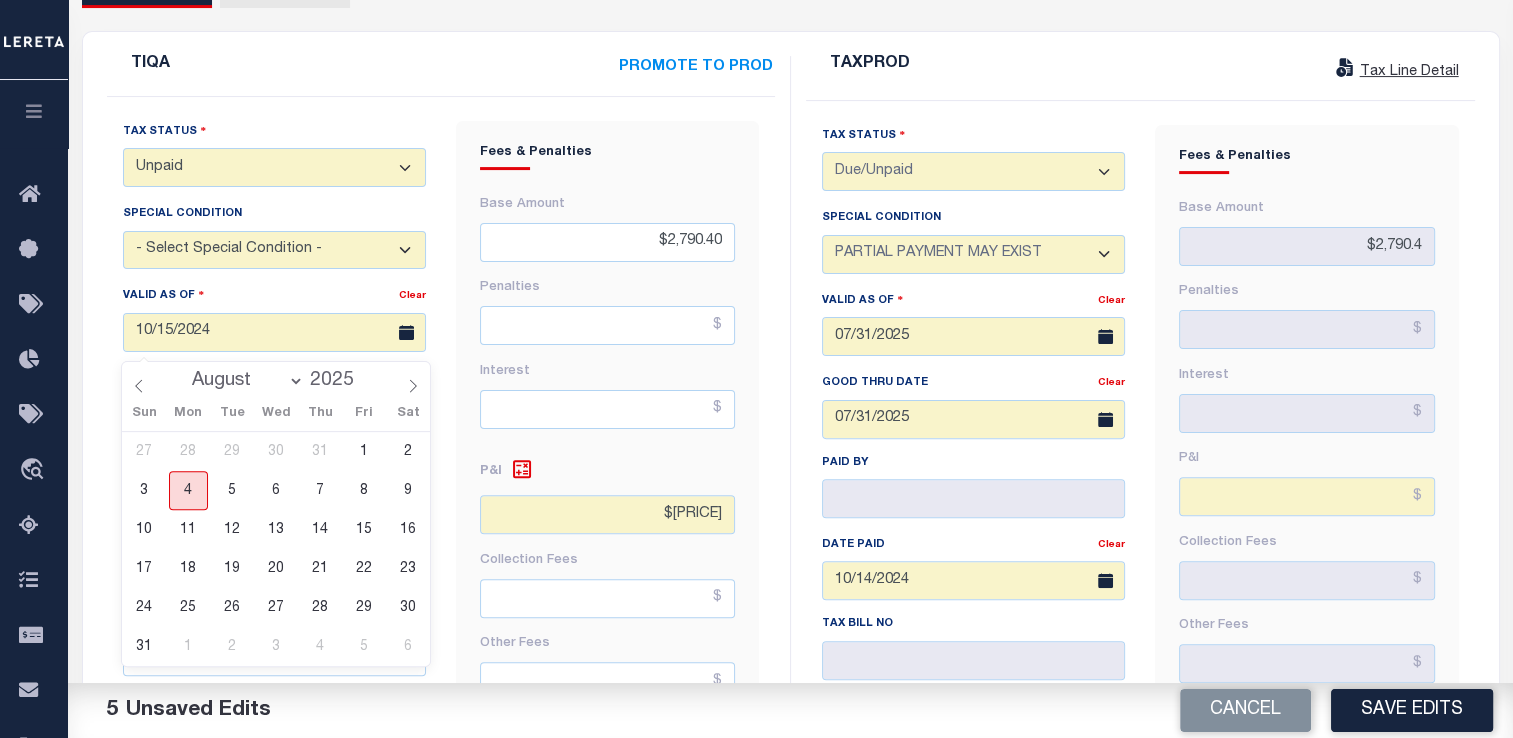 click on "4" at bounding box center [188, 490] 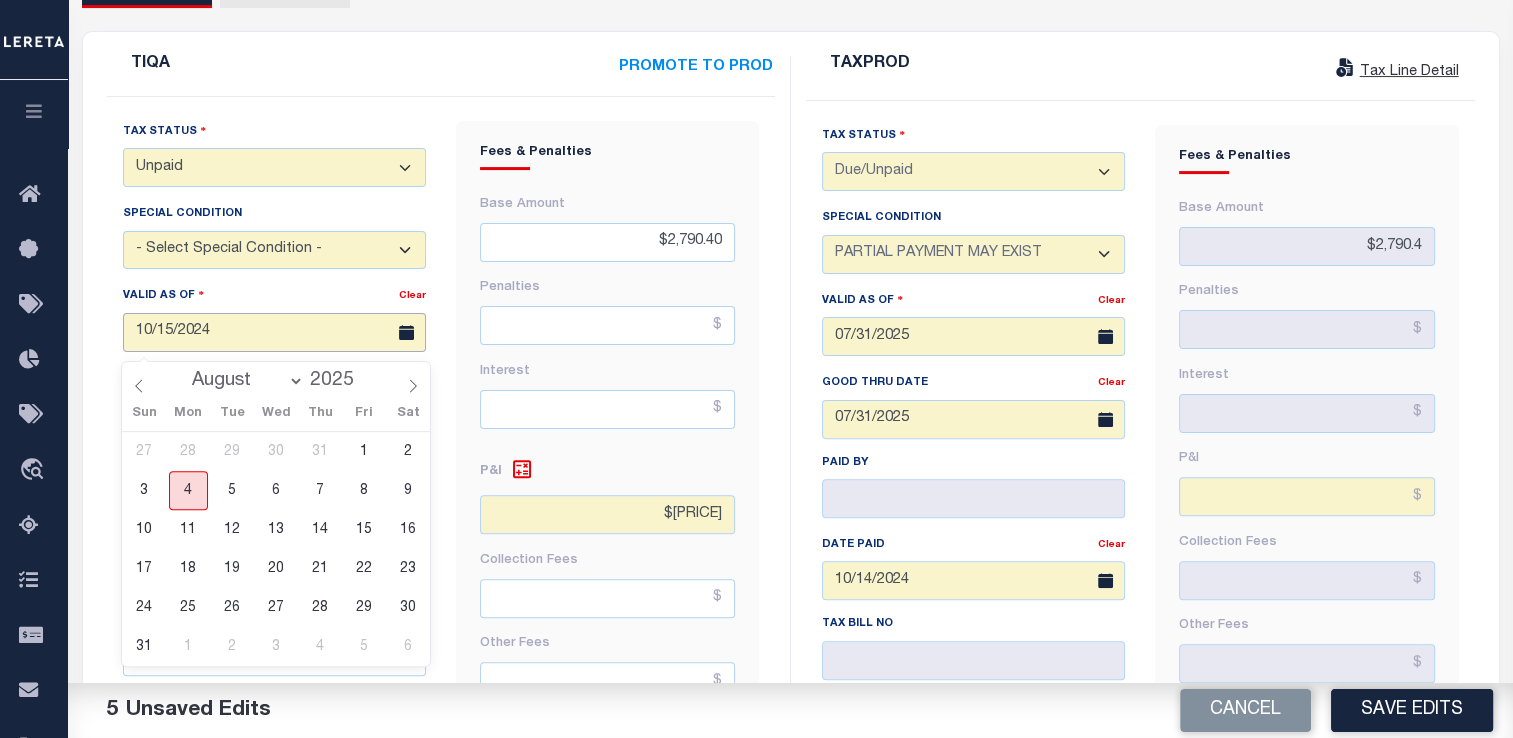 type on "08/04/2025" 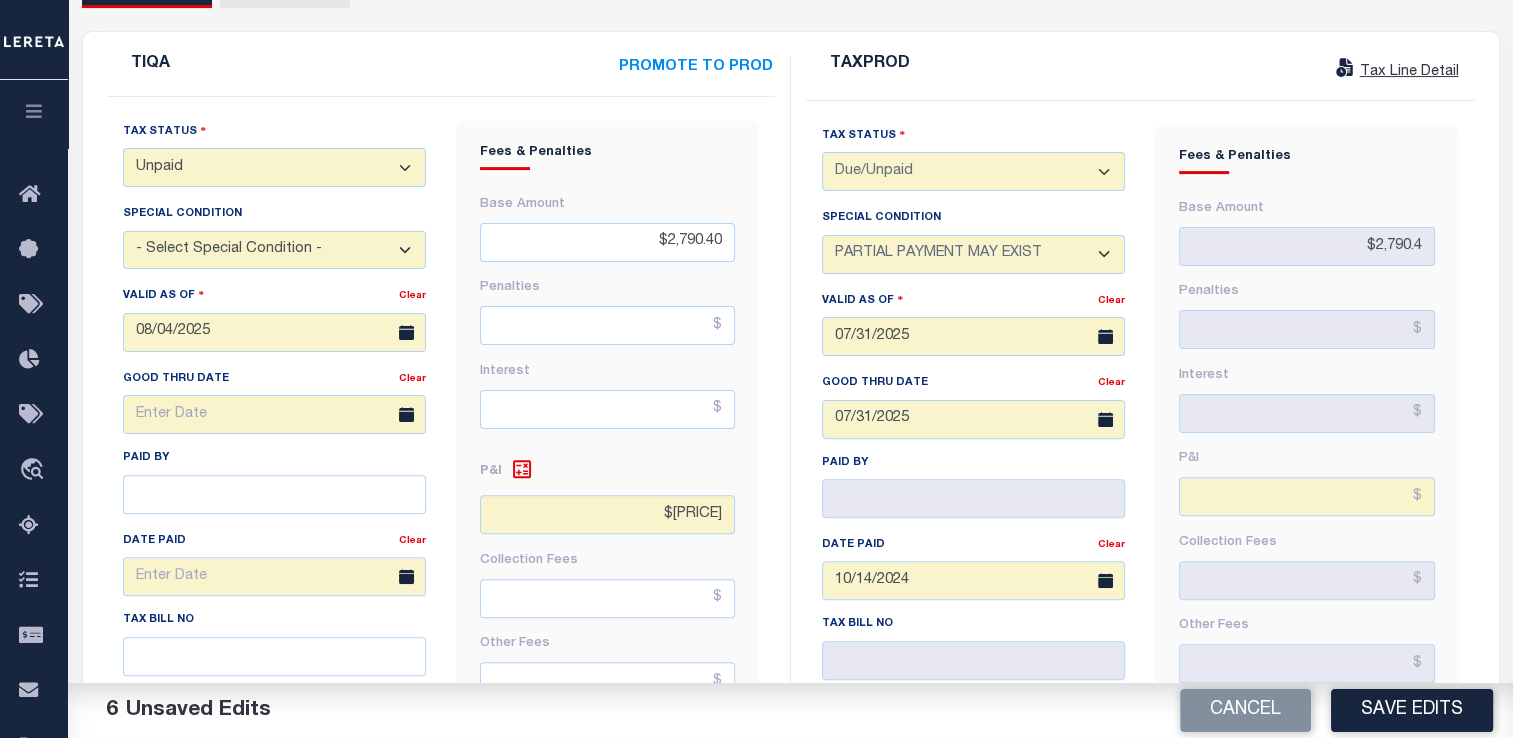 click on "- Select Status Code -
Open
Due/Unpaid
Paid
Incomplete
No Tax Due
Internal Refund Processed
New
Unpaid" at bounding box center (274, 167) 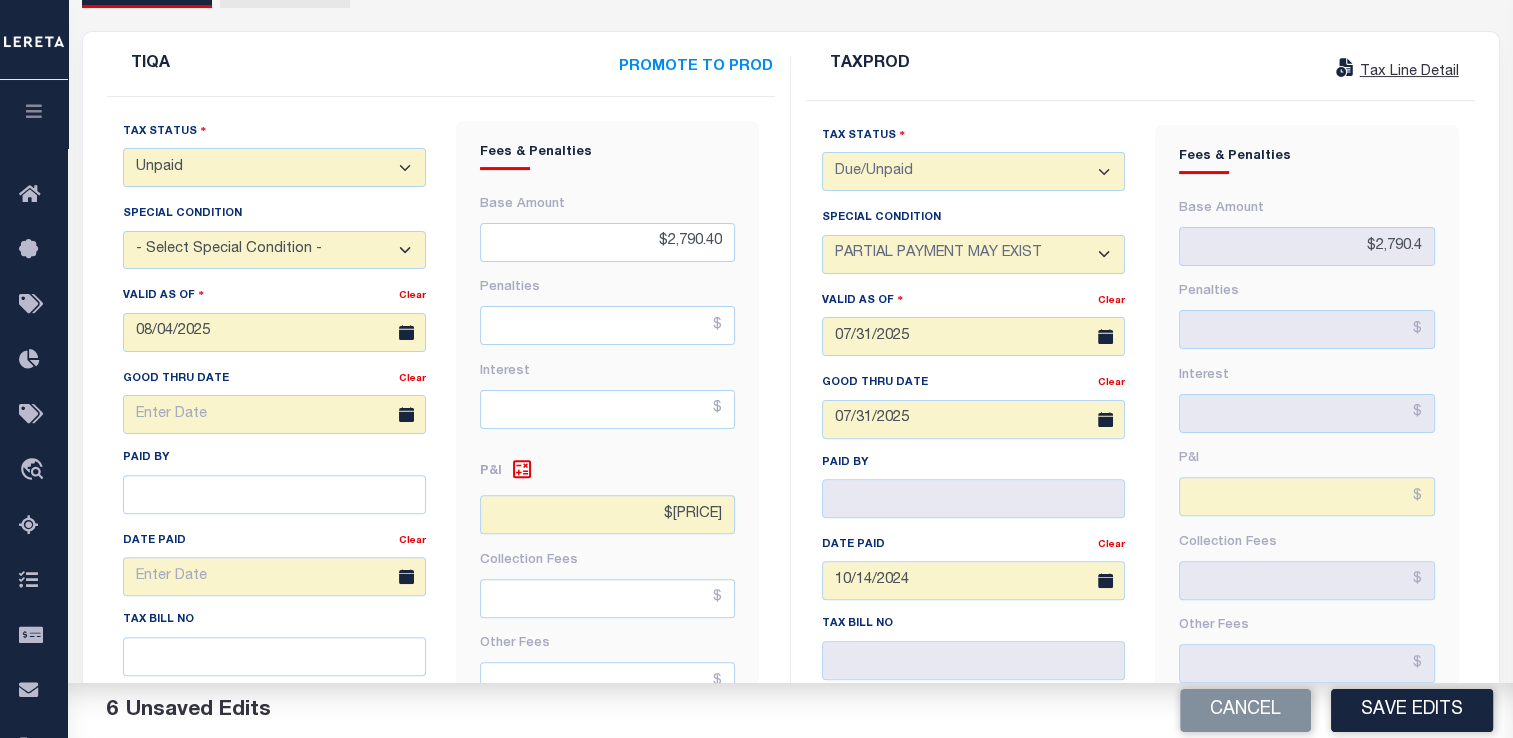 select on "DUE" 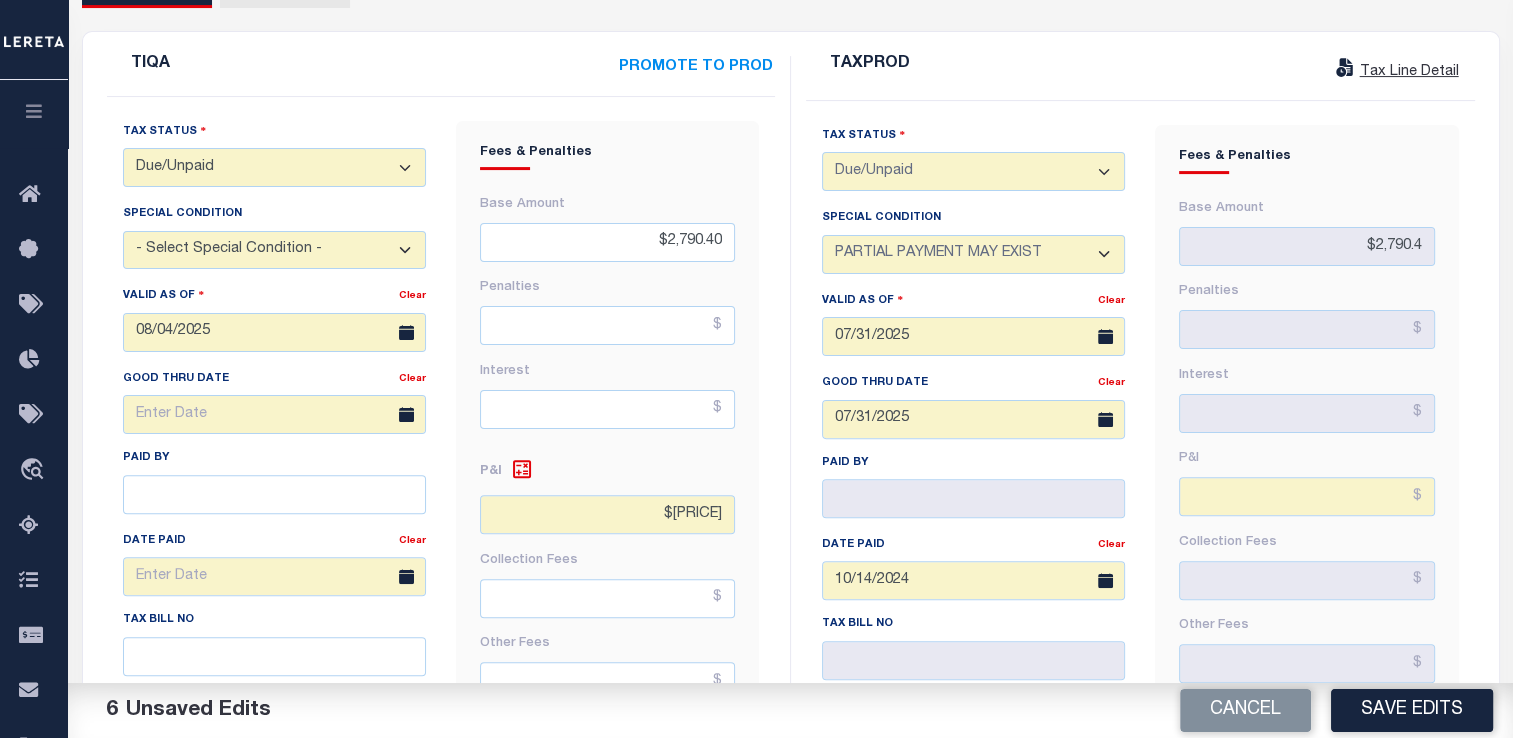 click on "- Select Status Code -
Open
Due/Unpaid
Paid
Incomplete
No Tax Due
Internal Refund Processed
New
Unpaid" at bounding box center (274, 167) 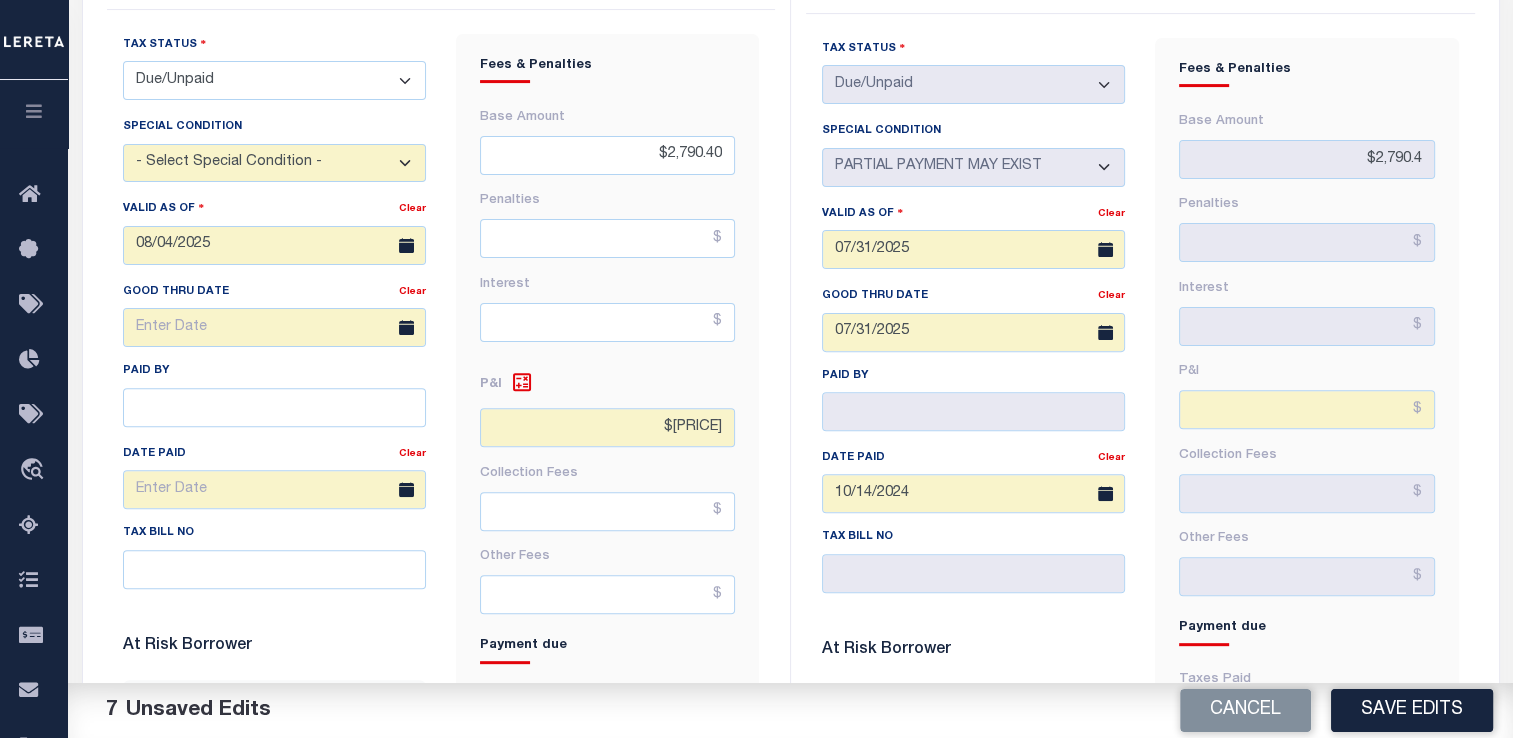 scroll, scrollTop: 596, scrollLeft: 0, axis: vertical 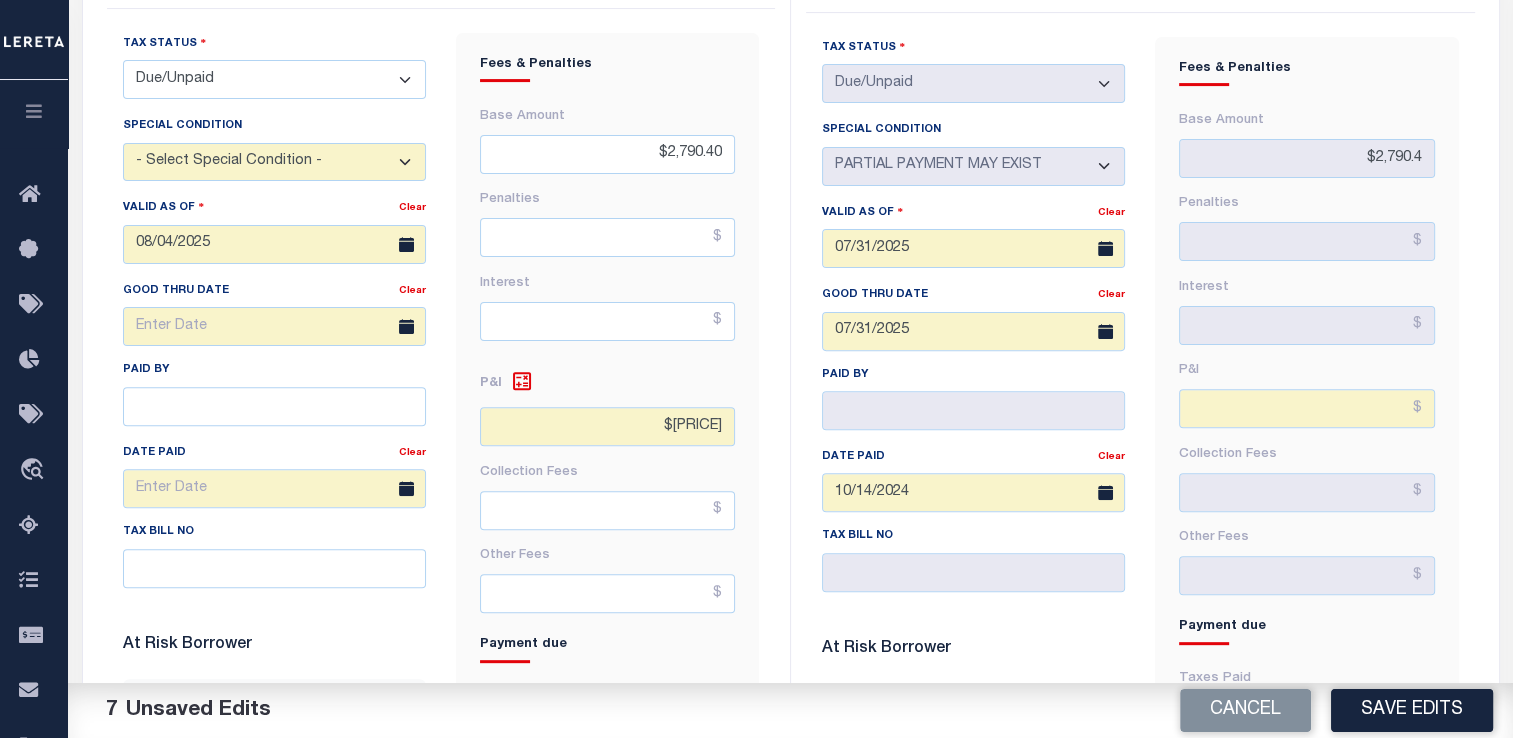 click on "- Select Special Condition -
-- Select Special Condition --
3RD PARTY TAX LIEN
AGENCY TAX LIEN (A.K.A Inside Lien)
BALANCE FORWARD
BANKRUPTCY
BILL W/ OTHER PARCEL
CONFIDENTIAL ACCOUNT
DEFERRED
DELAYED BILLING
DELQ CURRENT TAX YEAR INSTALLMENT(S) EXIST
DELQ PRIOR YEAR(S) EXIST
EXEMPT
HOMEOWNER AUTHORIZATION
IN DISPUTE/UNDER PROTEST
INCLUDES PRIOR UNPAID
INCLUDES RE-LEVIED TAX
INSTALLMENT PLAN
LITIGATION
LOST PROPERTY (FORECLOSED/DEEDED)
LOW ASSESSMENT
LOW TAX THRESHOLD
MULTIPLE TAXIDS
NEW PROPERTY
NOT ASSESSED
NOT CERTIFIED
OTHER FEES INVOLVED
OVERPAYMENT - POSSIBLE REFUND DUE
PARTIAL PAYMENT MAY EXIST
Pay Plan
RE-LEVIED TO ANOTHER AGENCY
REDEMP AMTS NOT AVAILABLE
REPORTED ON LEGACY RTYPE
SUBJECT TO FORECLOSURE
TAX LIEN RELEASED
TAX SALE-SUBJECT TO POWER TO SELL" at bounding box center (274, 162) 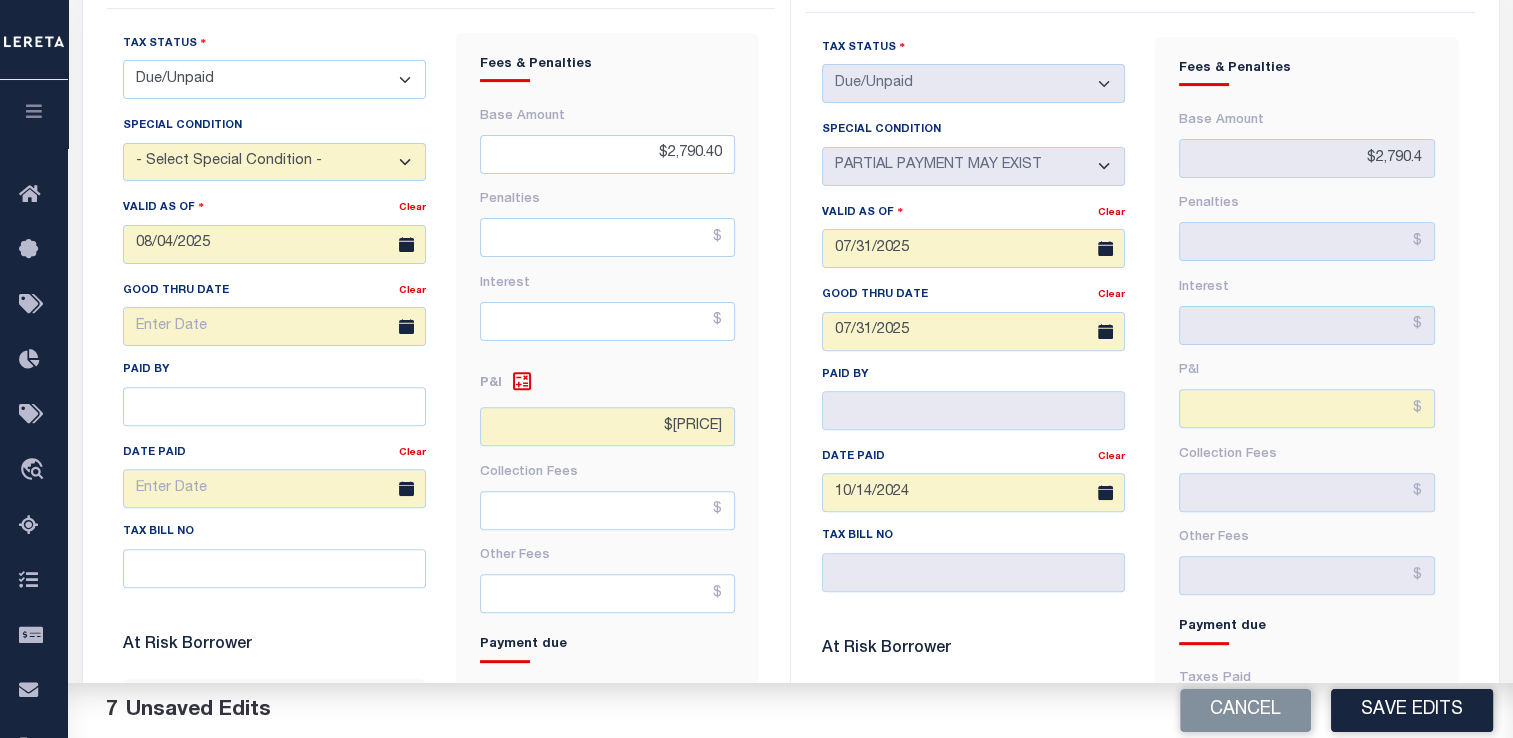 select on "15" 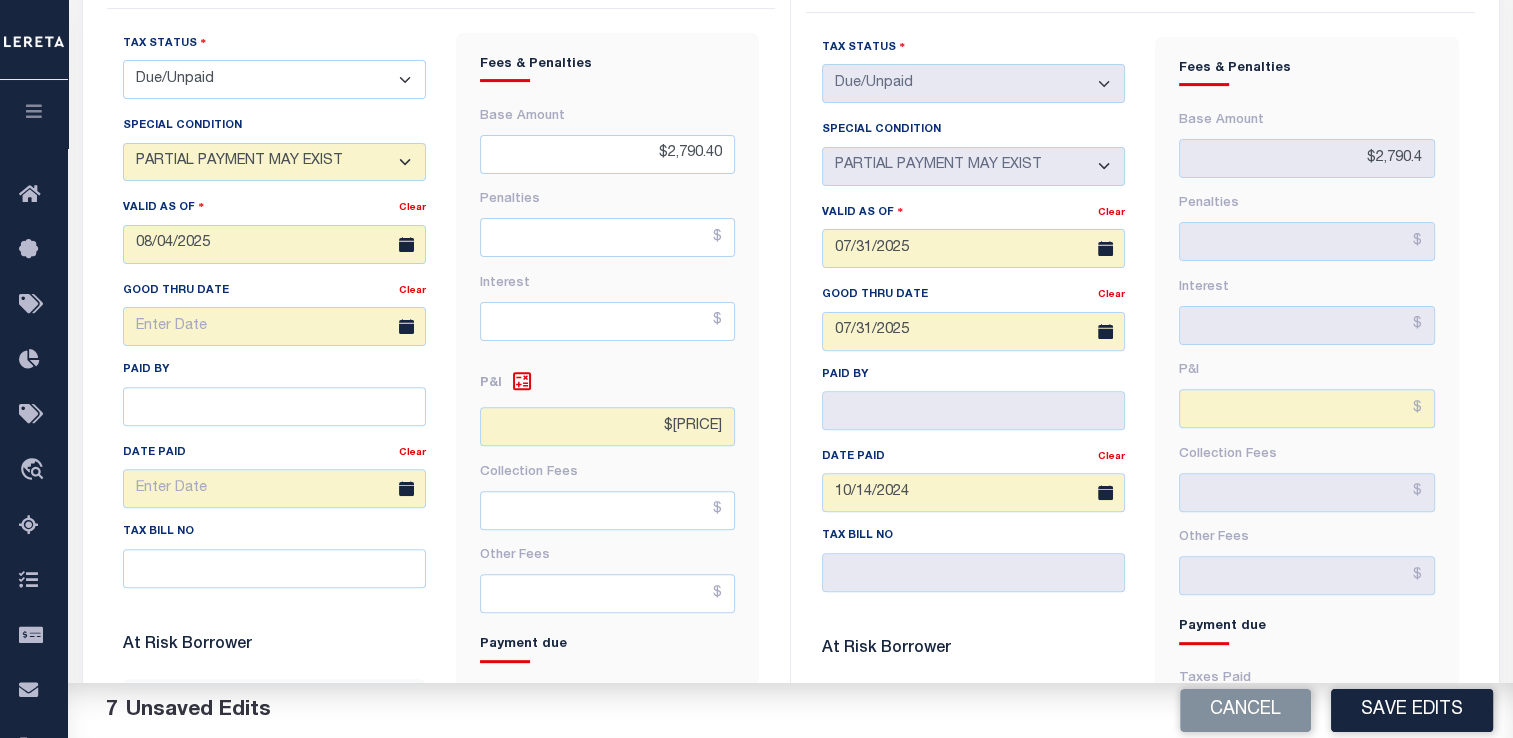 click on "- Select Special Condition -
-- Select Special Condition --
3RD PARTY TAX LIEN
AGENCY TAX LIEN (A.K.A Inside Lien)
BALANCE FORWARD
BANKRUPTCY
BILL W/ OTHER PARCEL
CONFIDENTIAL ACCOUNT
DEFERRED
DELAYED BILLING
DELQ CURRENT TAX YEAR INSTALLMENT(S) EXIST
DELQ PRIOR YEAR(S) EXIST
EXEMPT
HOMEOWNER AUTHORIZATION
IN DISPUTE/UNDER PROTEST
INCLUDES PRIOR UNPAID
INCLUDES RE-LEVIED TAX
INSTALLMENT PLAN
LITIGATION
LOST PROPERTY (FORECLOSED/DEEDED)
LOW ASSESSMENT
LOW TAX THRESHOLD
MULTIPLE TAXIDS
NEW PROPERTY
NOT ASSESSED
NOT CERTIFIED
OTHER FEES INVOLVED
OVERPAYMENT - POSSIBLE REFUND DUE
PARTIAL PAYMENT MAY EXIST
Pay Plan
RE-LEVIED TO ANOTHER AGENCY
REDEMP AMTS NOT AVAILABLE
REPORTED ON LEGACY RTYPE
SUBJECT TO FORECLOSURE
TAX LIEN RELEASED
TAX SALE-SUBJECT TO POWER TO SELL" at bounding box center [274, 162] 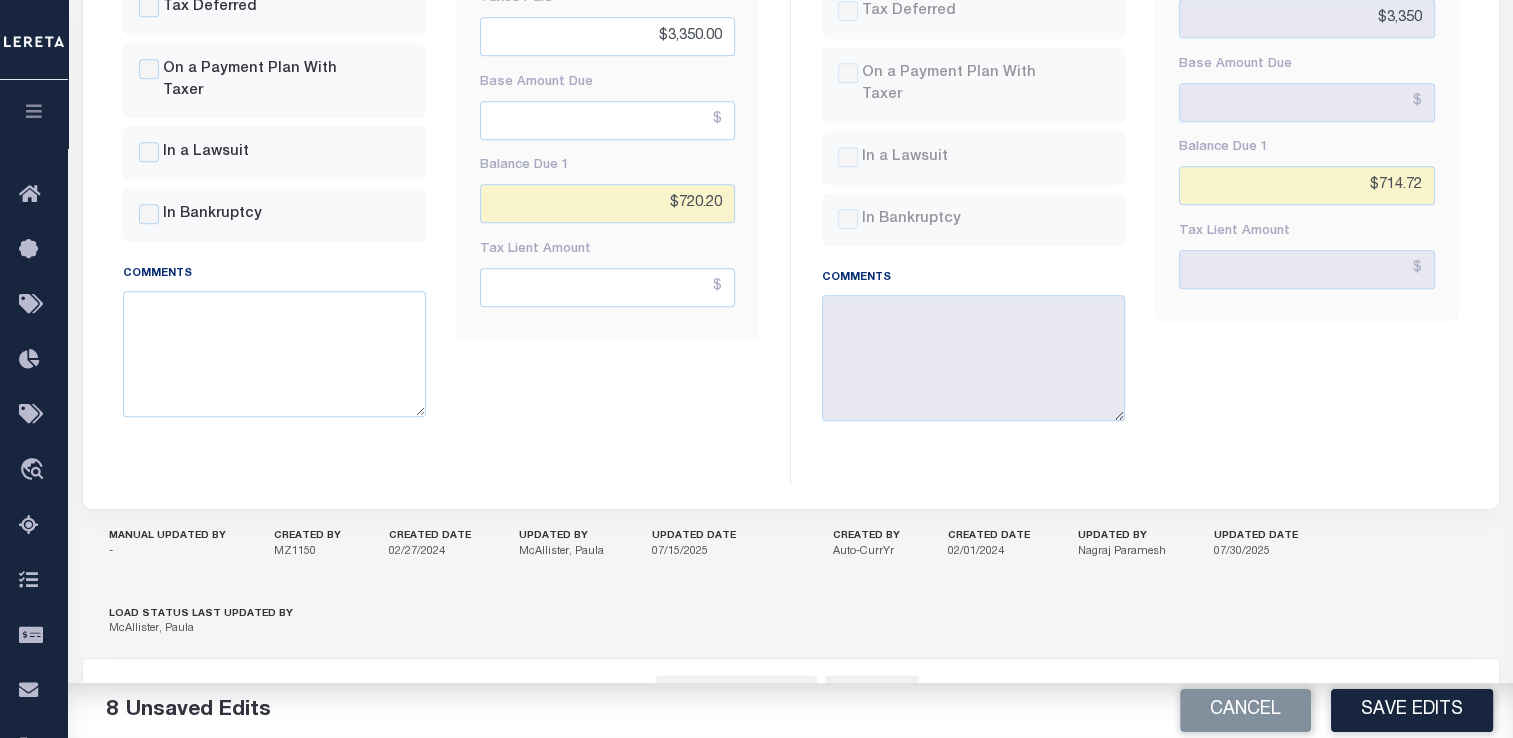 scroll, scrollTop: 1295, scrollLeft: 0, axis: vertical 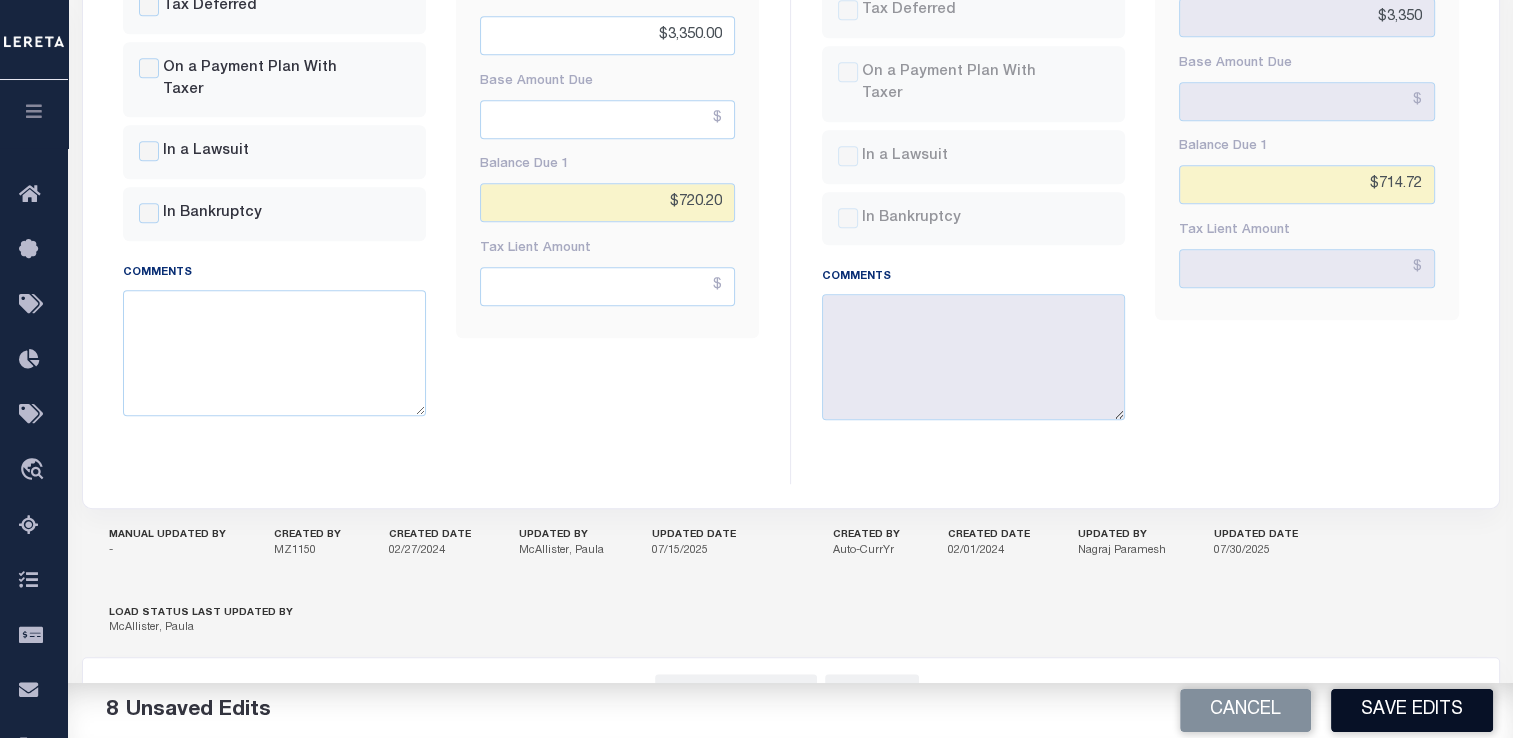 click on "Save Edits" at bounding box center (1412, 710) 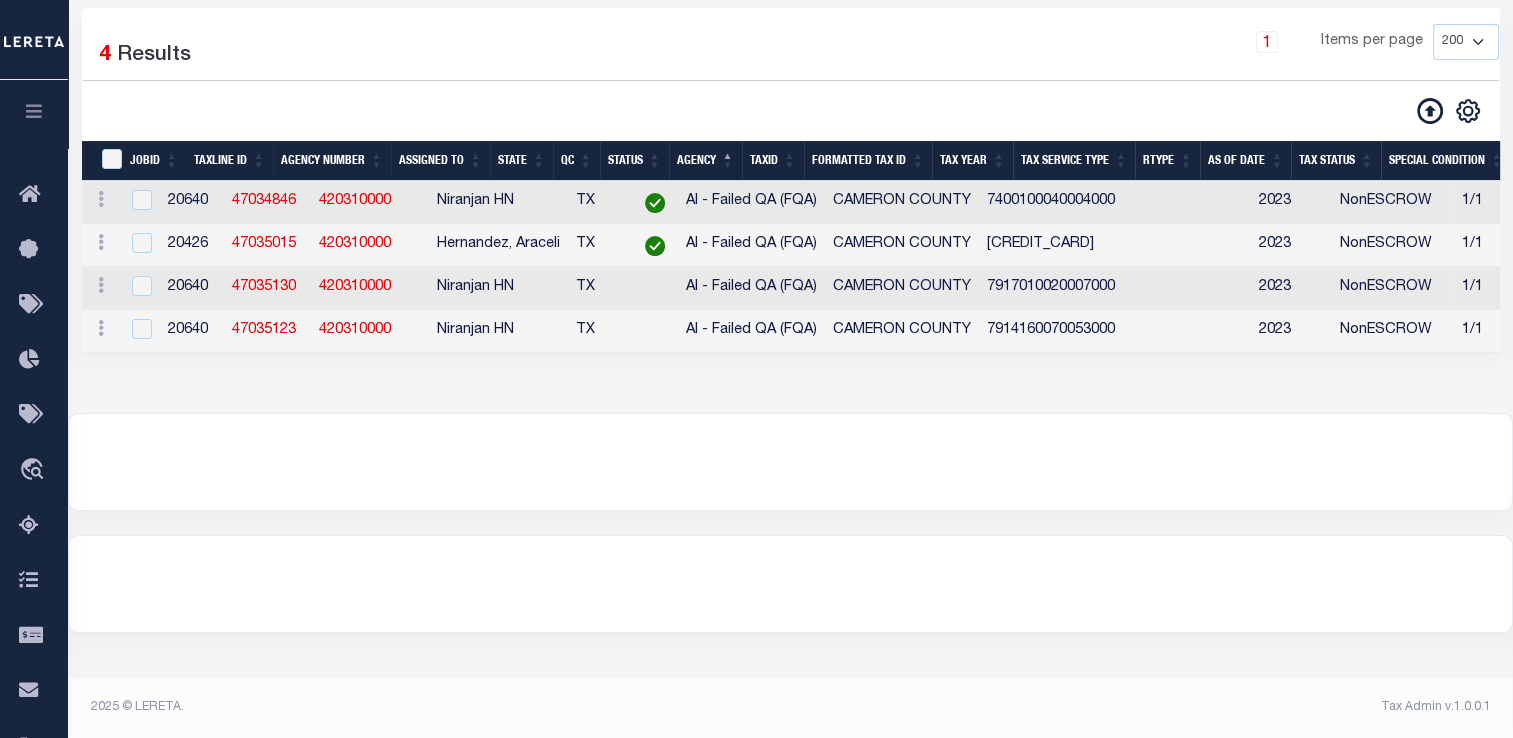 scroll, scrollTop: 104, scrollLeft: 0, axis: vertical 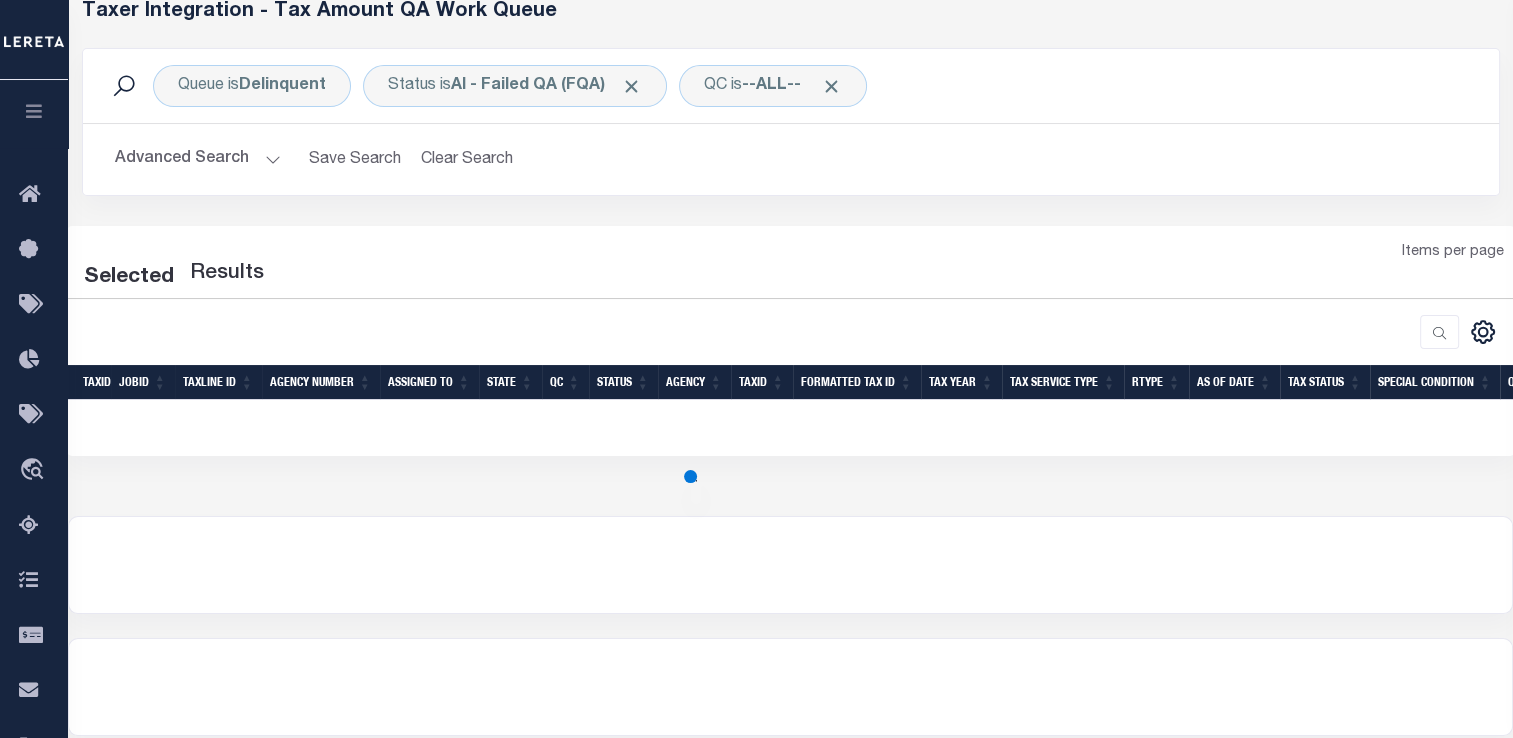 select on "200" 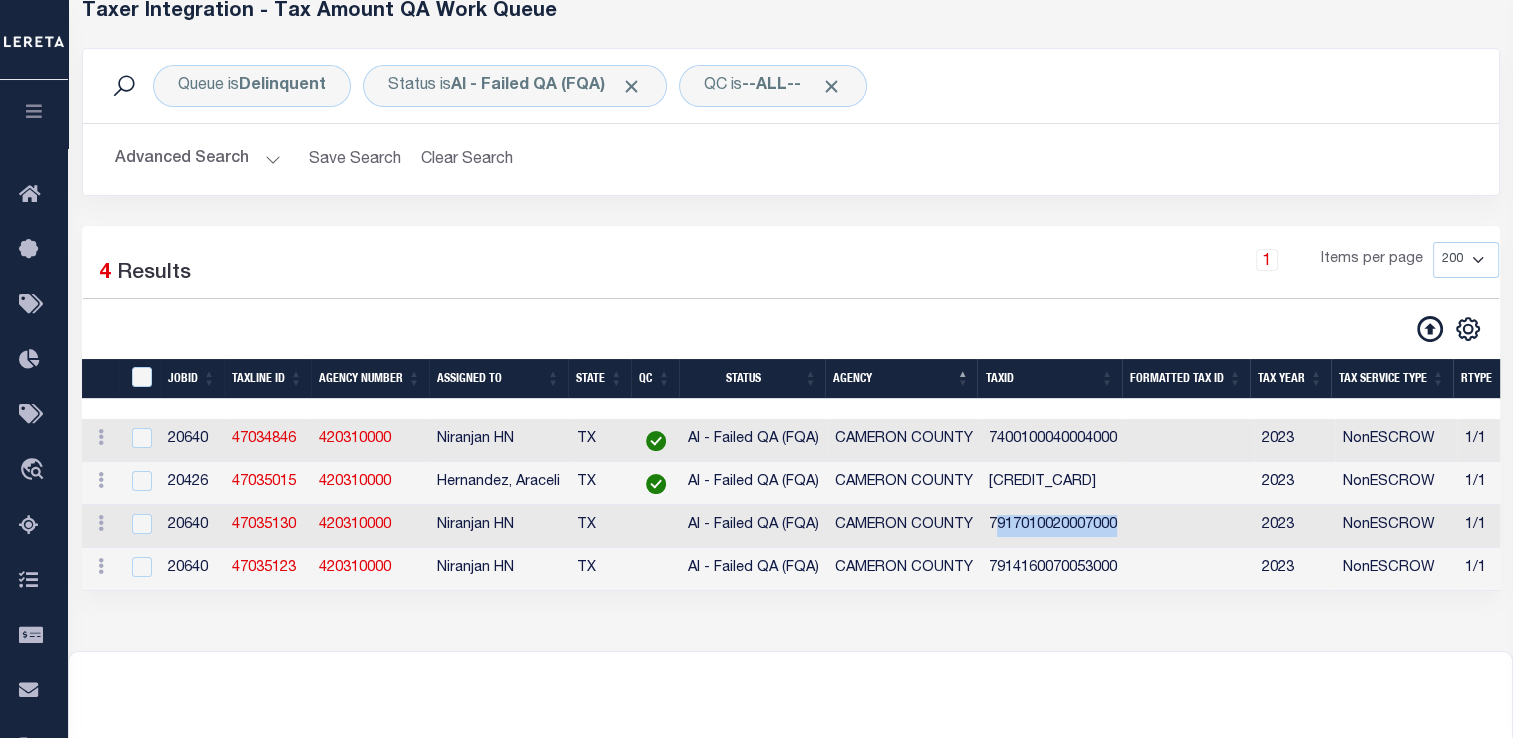 drag, startPoint x: 992, startPoint y: 528, endPoint x: 1125, endPoint y: 532, distance: 133.06013 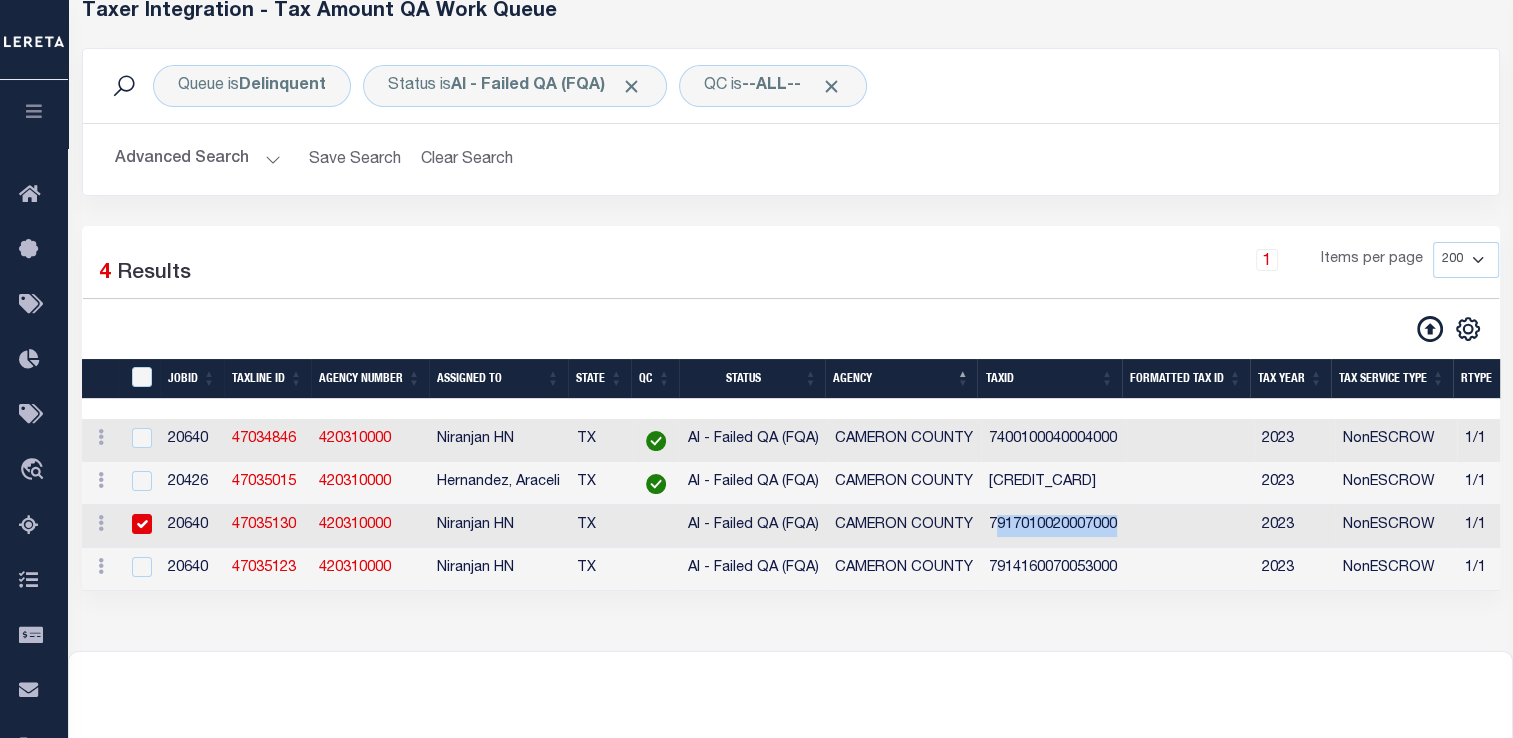 checkbox on "true" 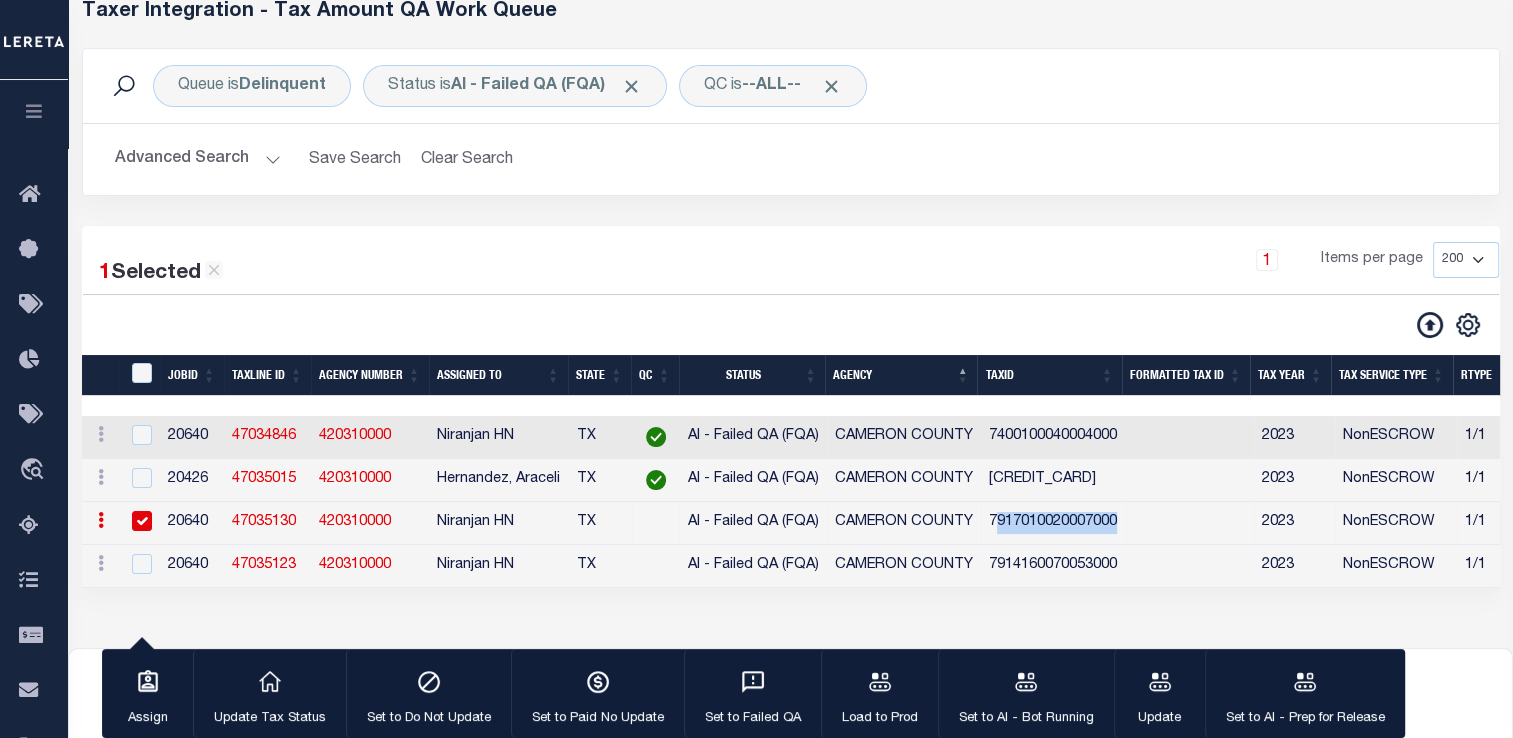 drag, startPoint x: 976, startPoint y: 521, endPoint x: 1150, endPoint y: 530, distance: 174.2326 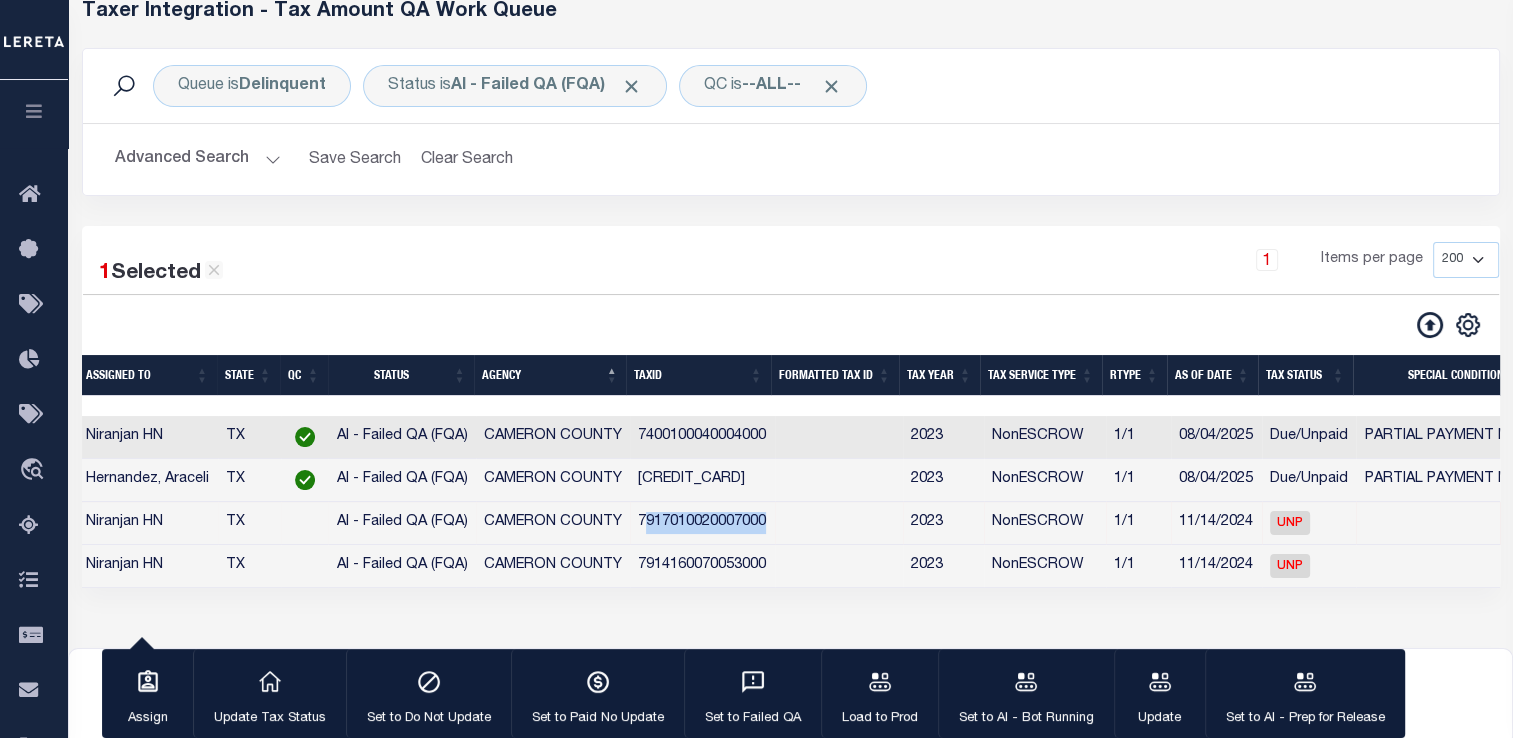 scroll, scrollTop: 0, scrollLeft: 391, axis: horizontal 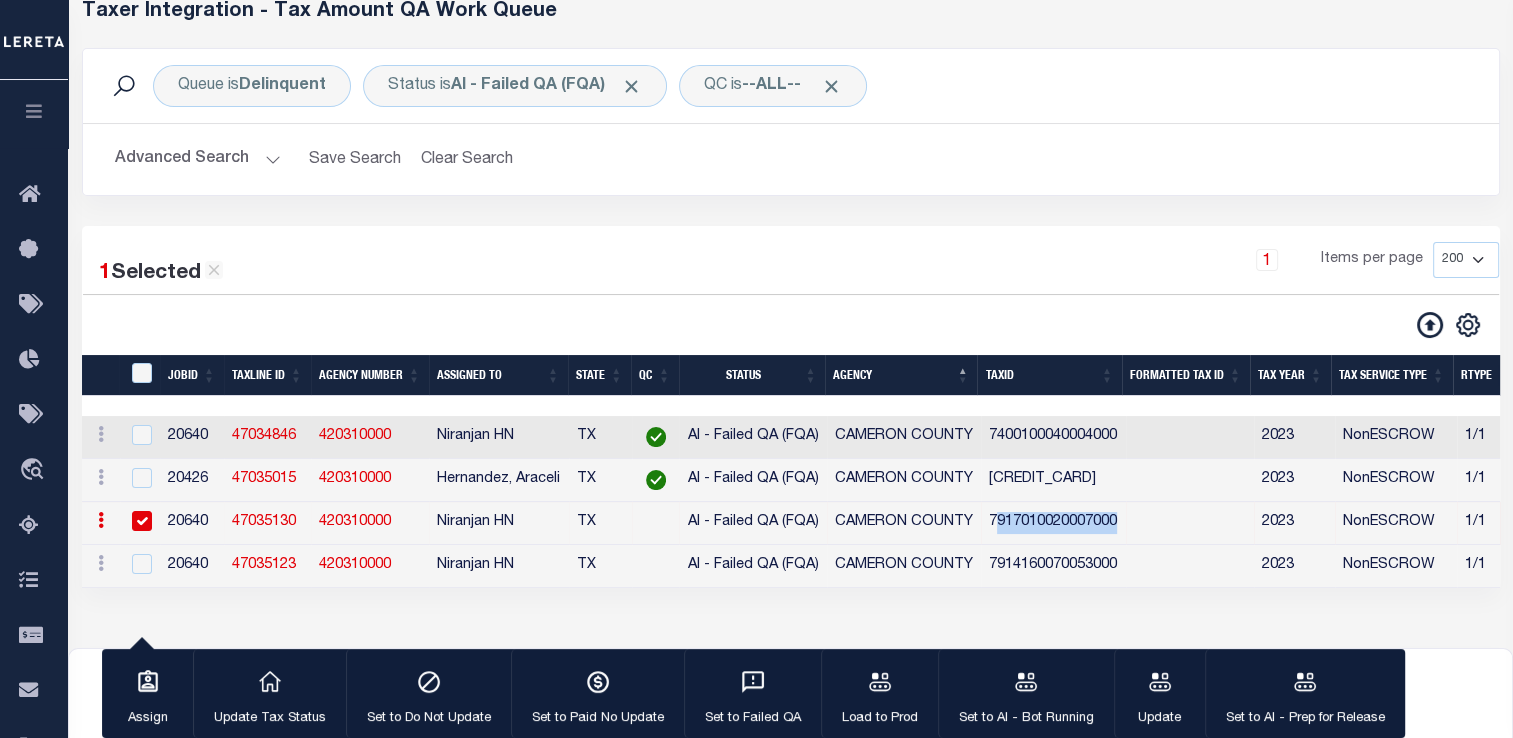 click on "47035130" at bounding box center [264, 522] 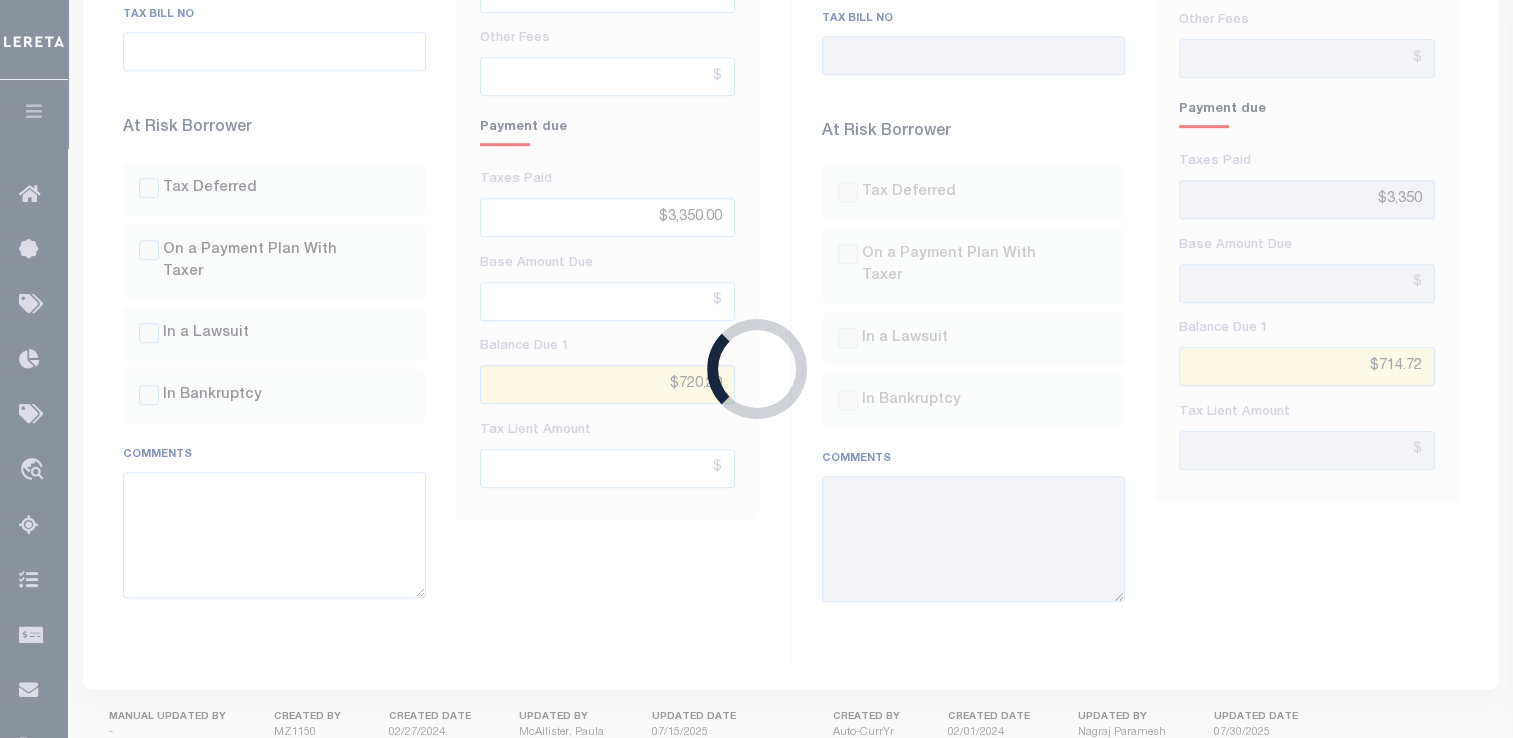 scroll, scrollTop: 844, scrollLeft: 0, axis: vertical 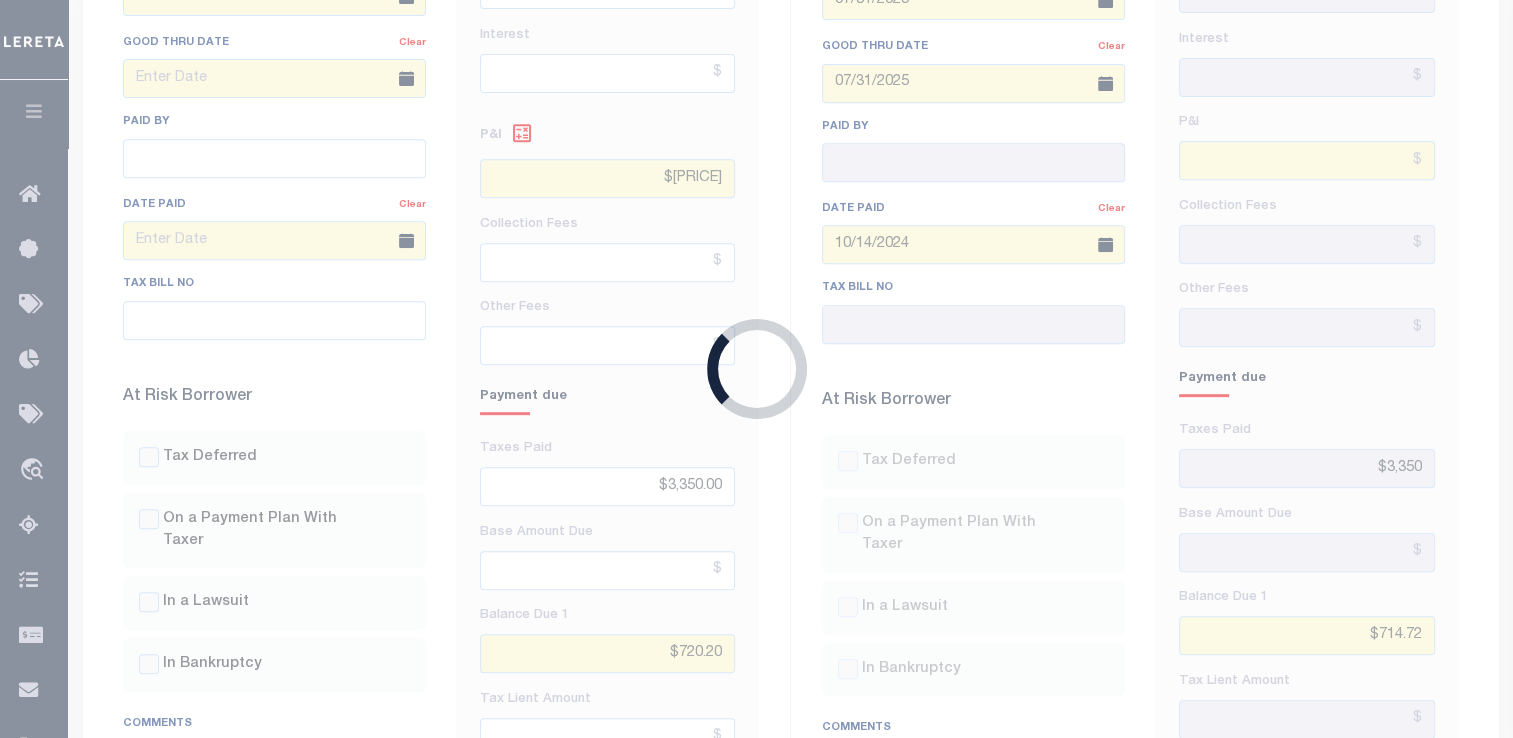 select 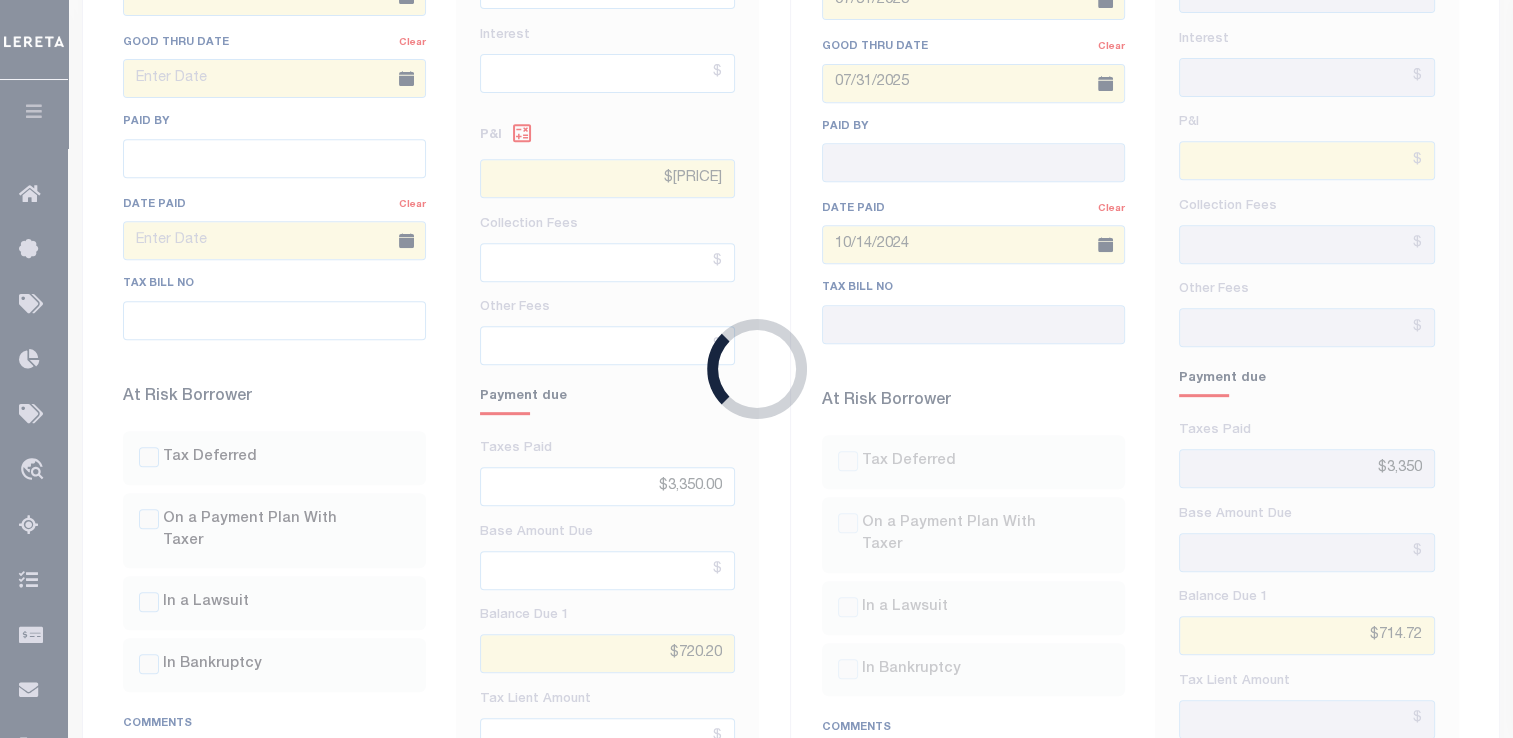 type on "11/14/2024" 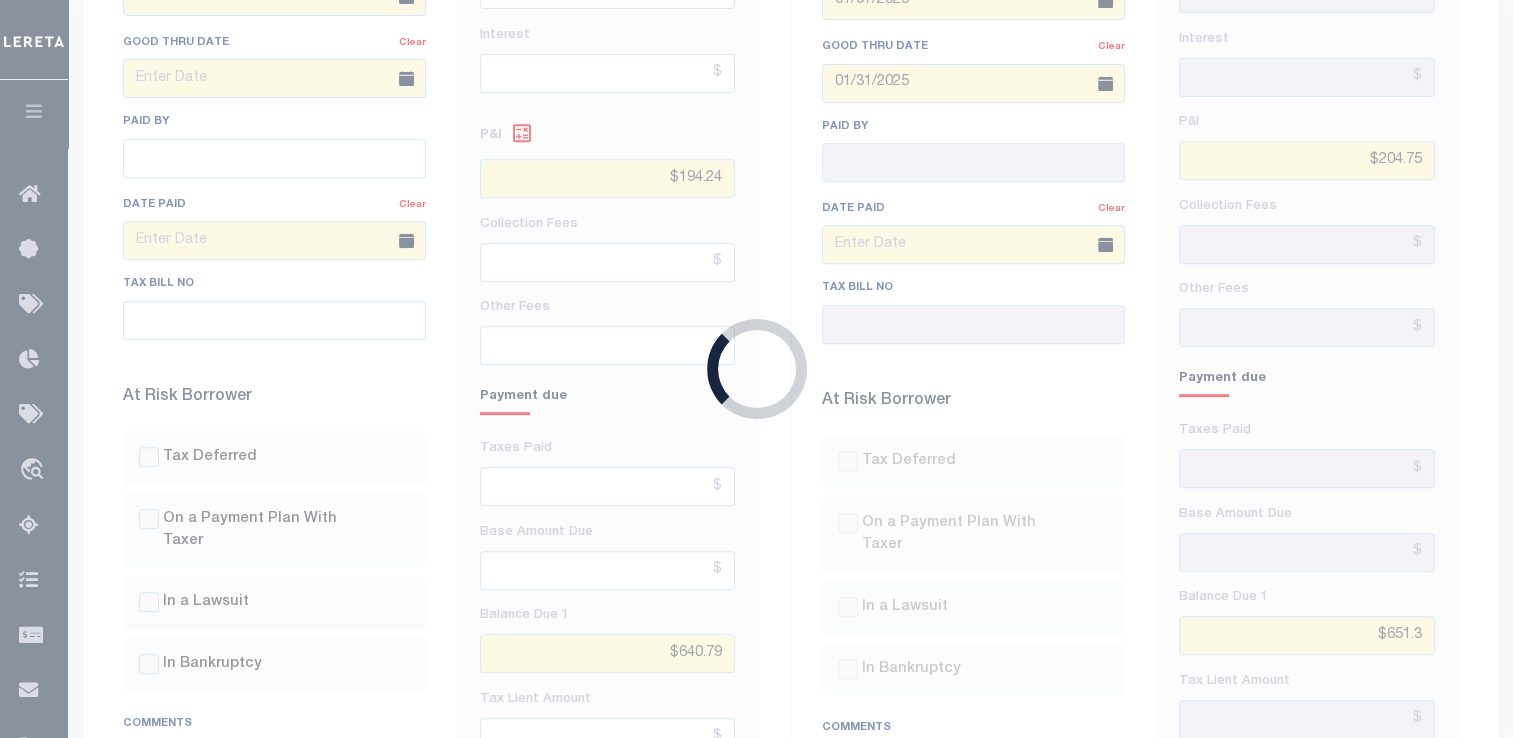 select on "UNP" 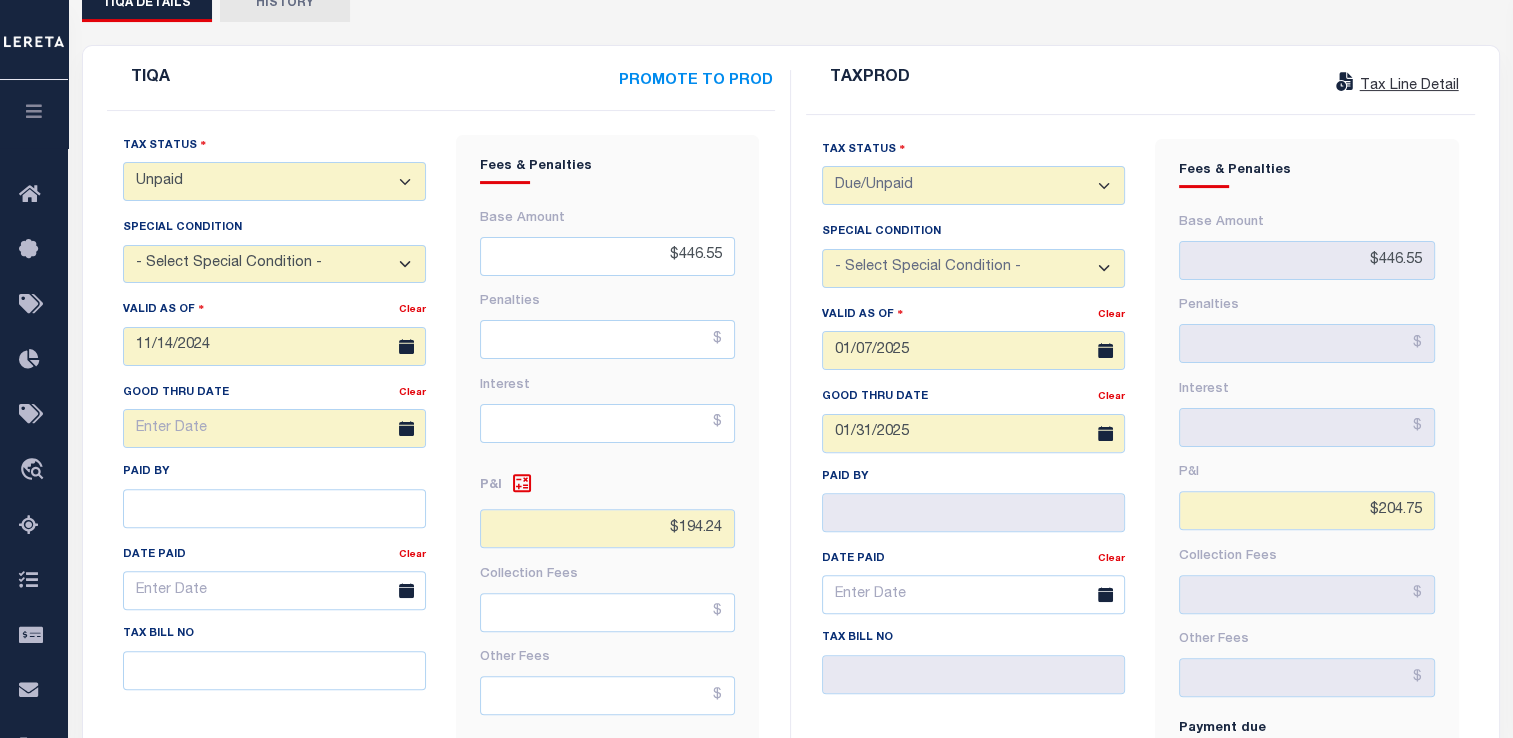 scroll, scrollTop: 496, scrollLeft: 0, axis: vertical 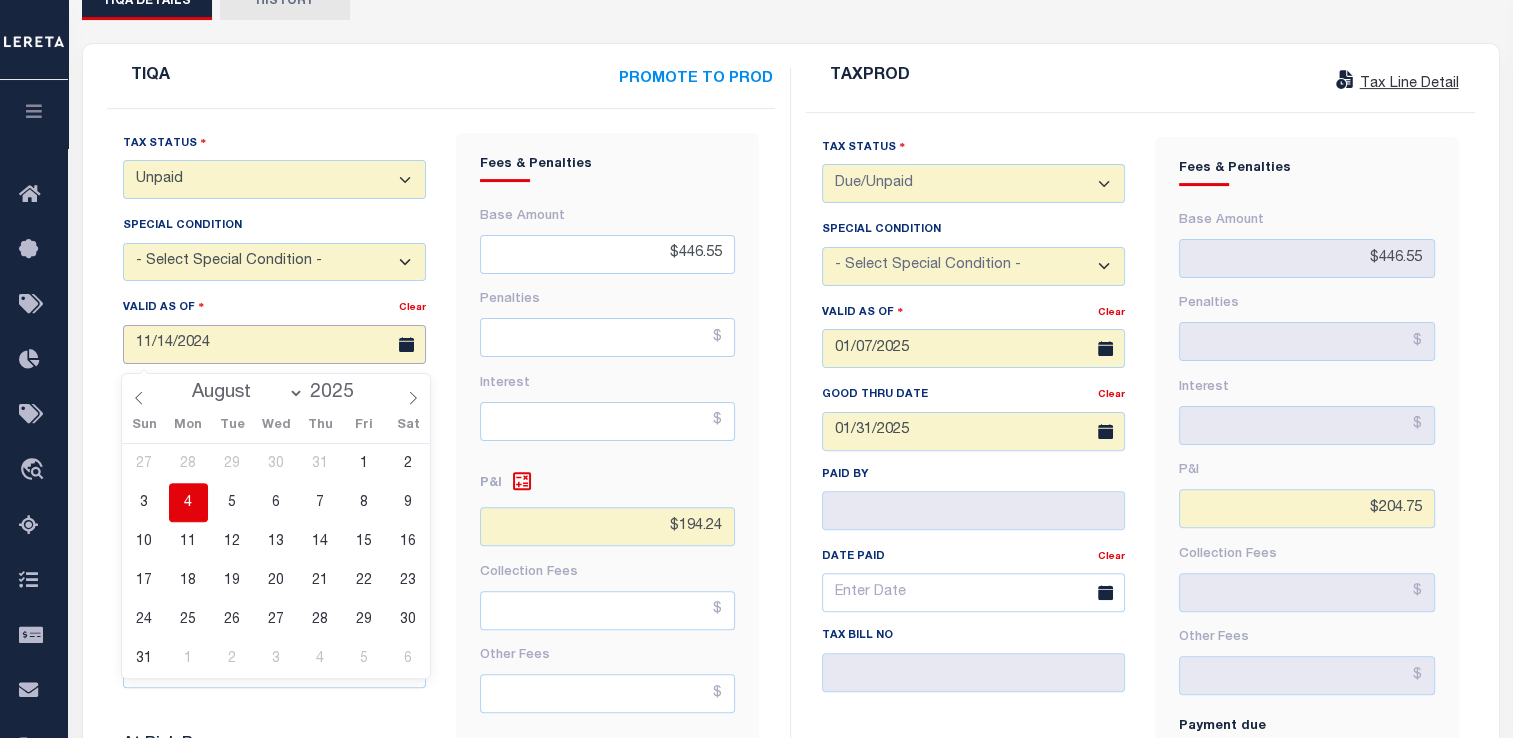 click on "11/14/2024" at bounding box center (274, 344) 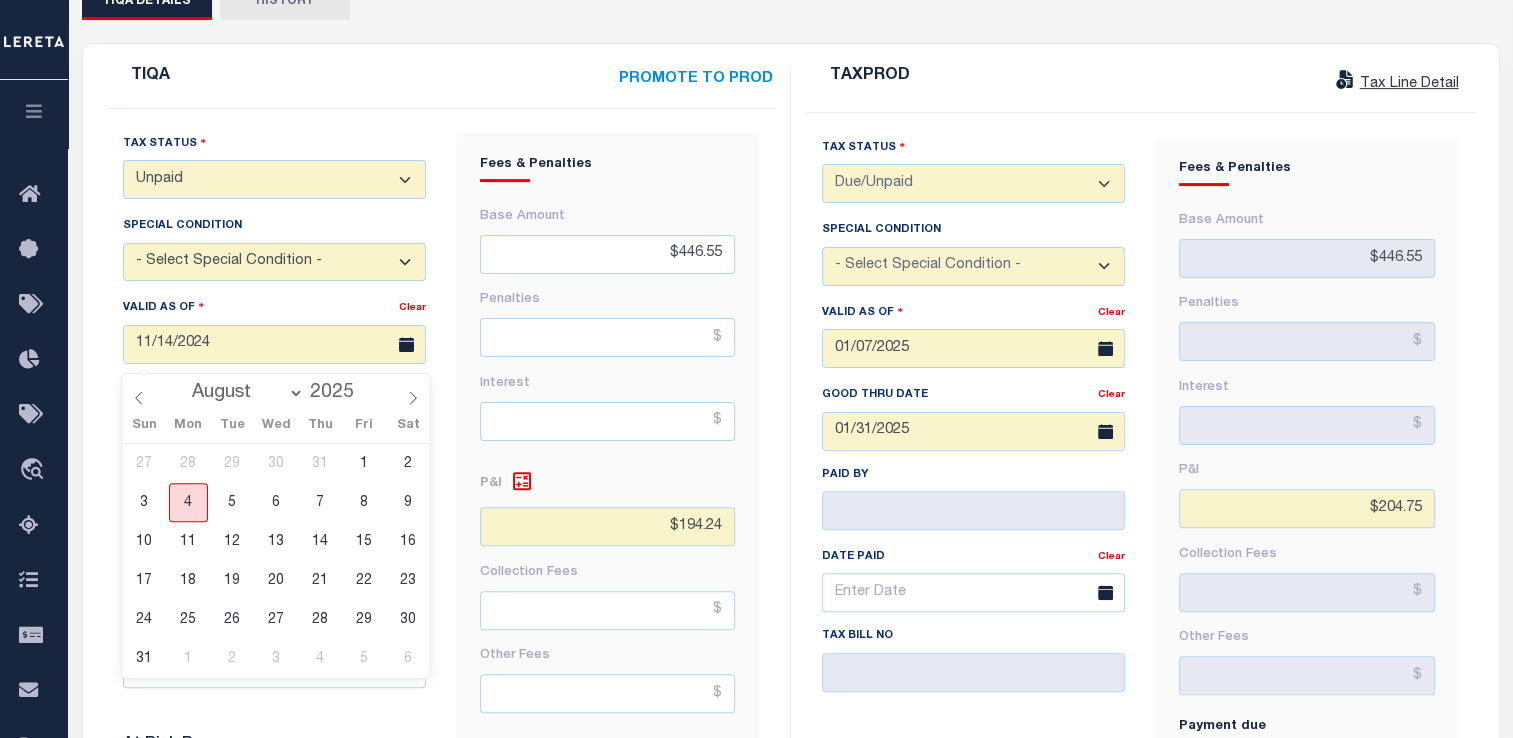 click on "4" at bounding box center [188, 502] 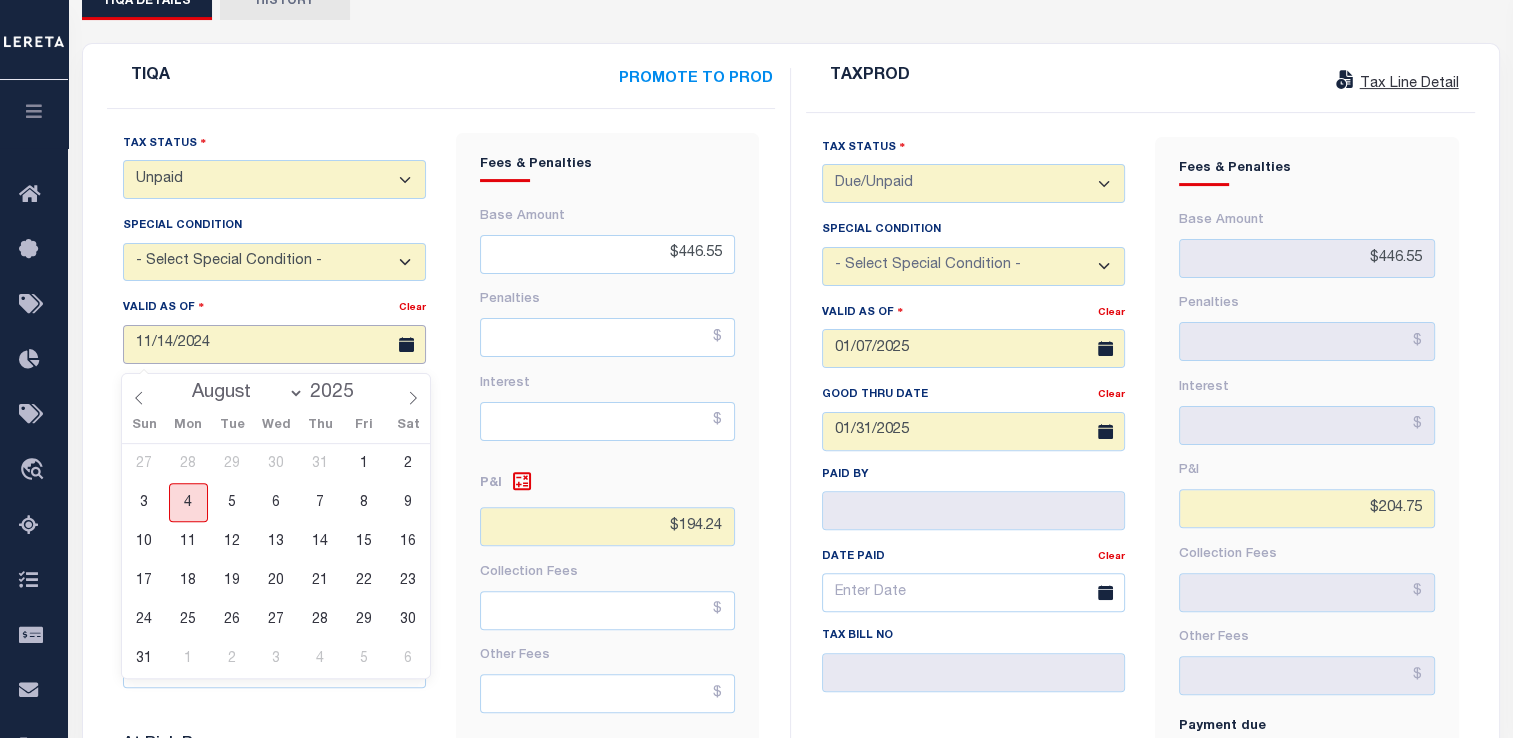 type on "08/04/2025" 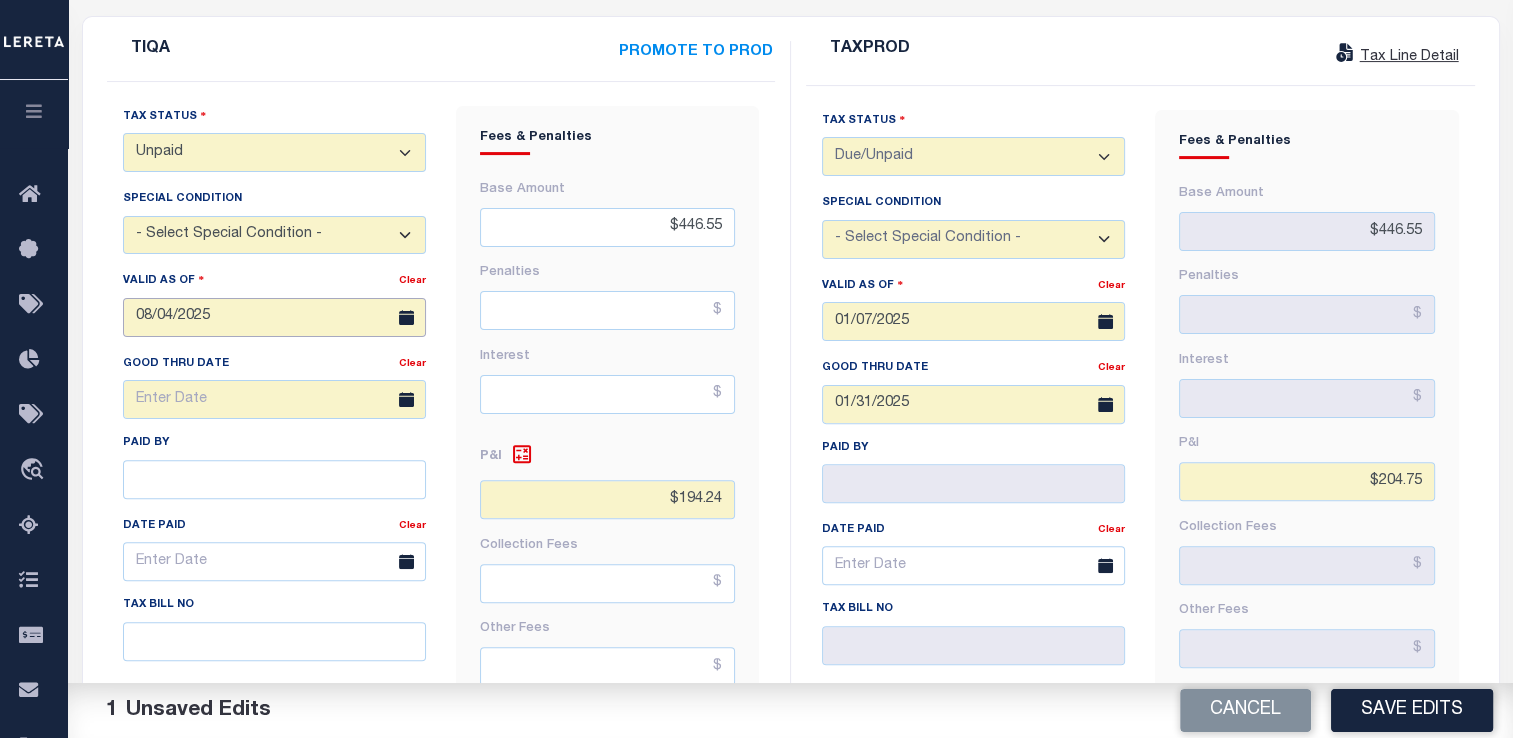 scroll, scrollTop: 522, scrollLeft: 0, axis: vertical 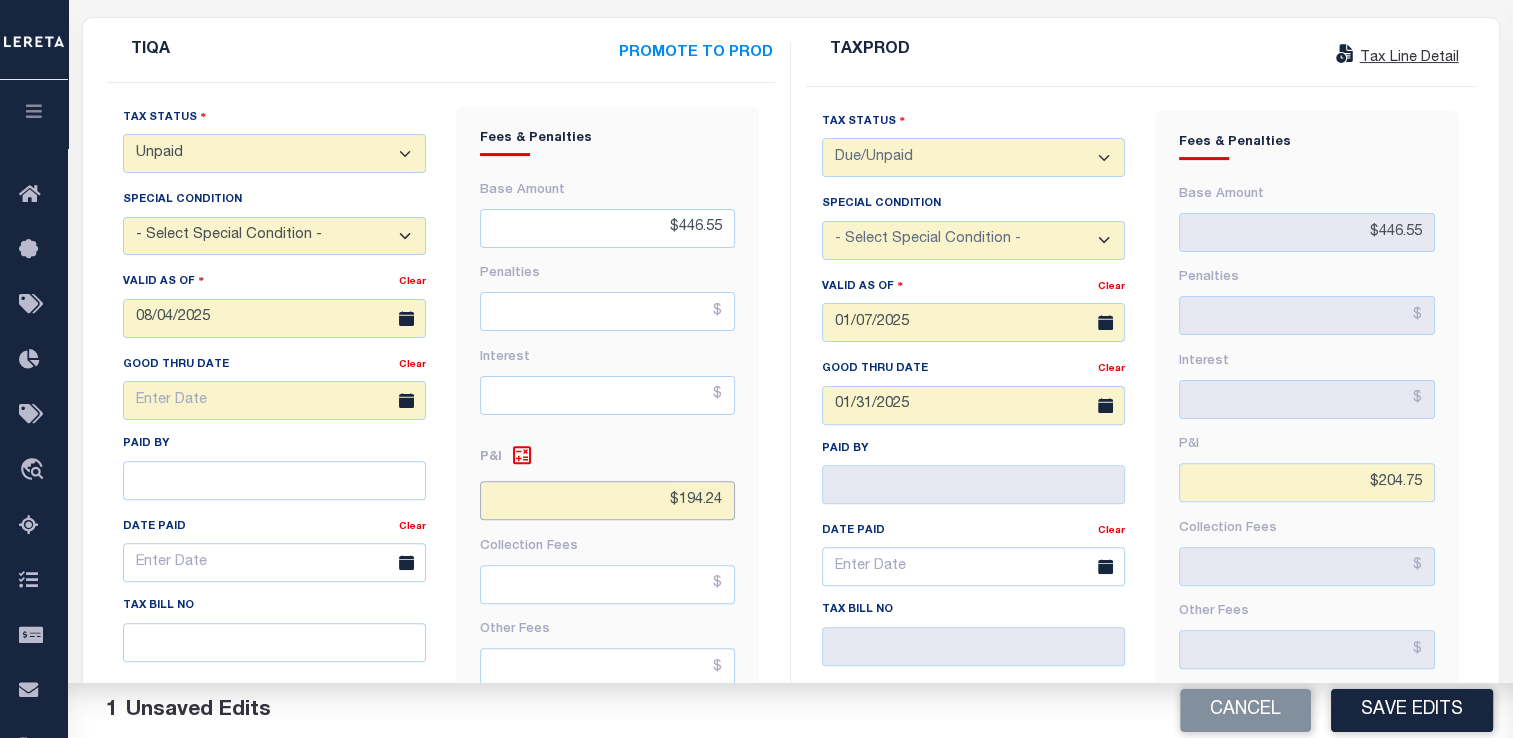 click on "$194.24" at bounding box center [607, 500] 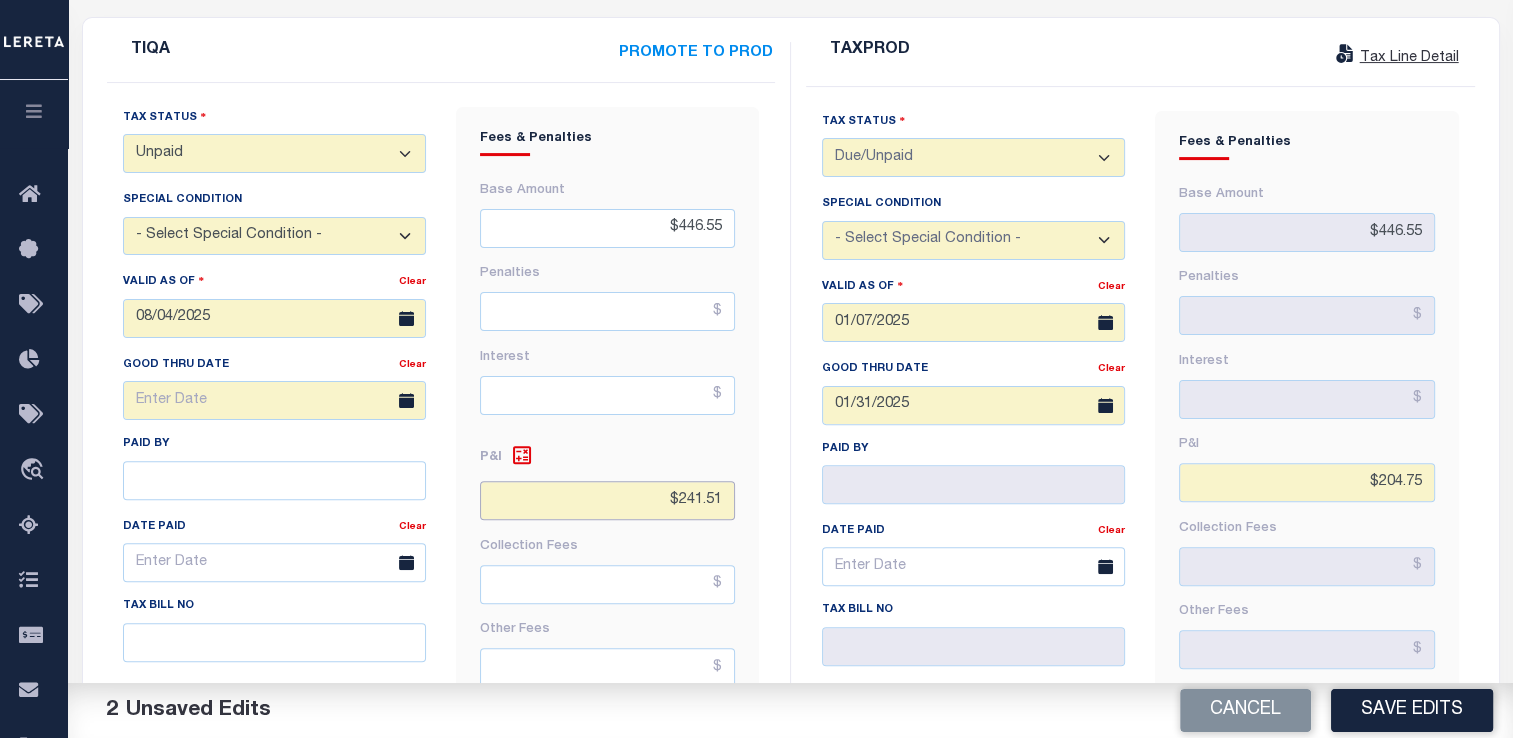type on "$241.51" 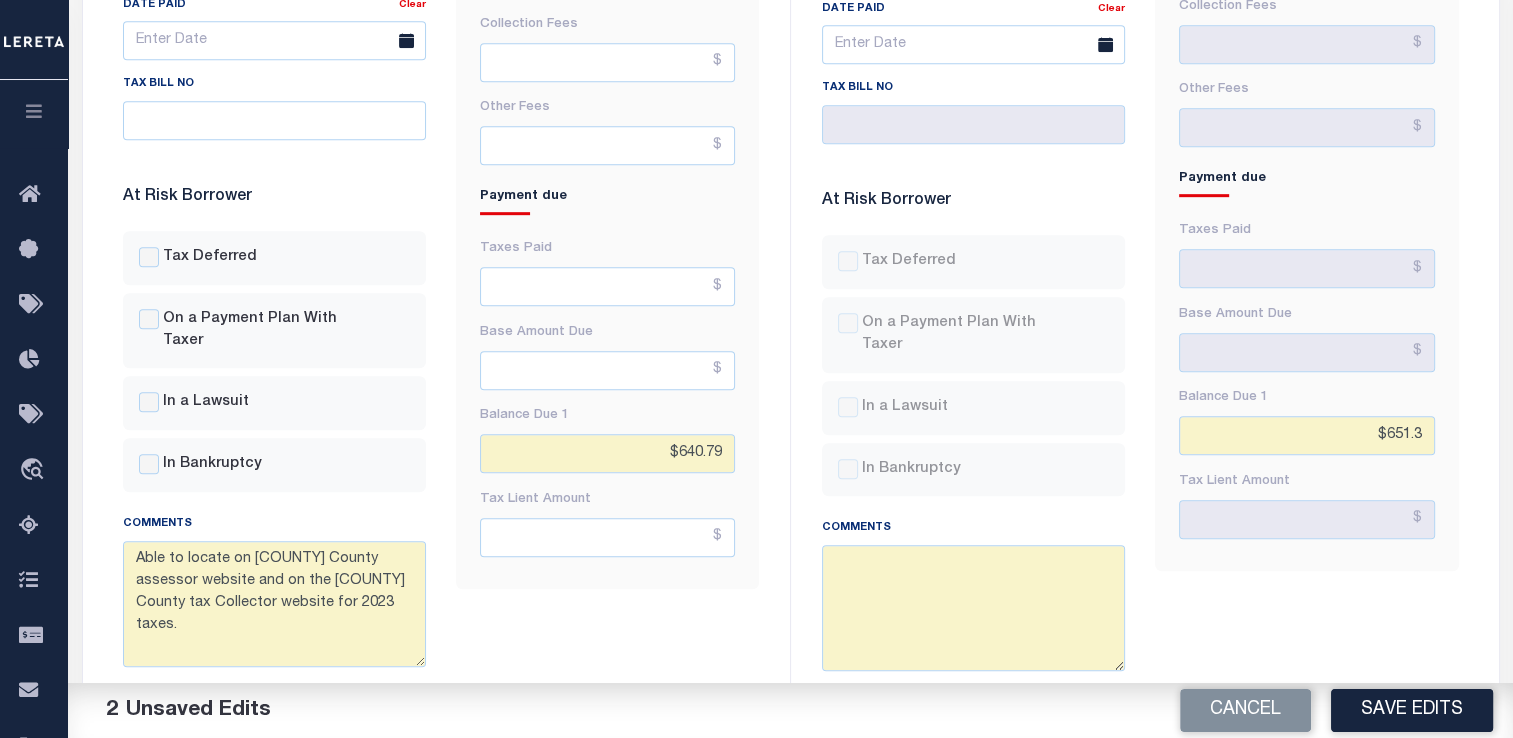 scroll, scrollTop: 1044, scrollLeft: 0, axis: vertical 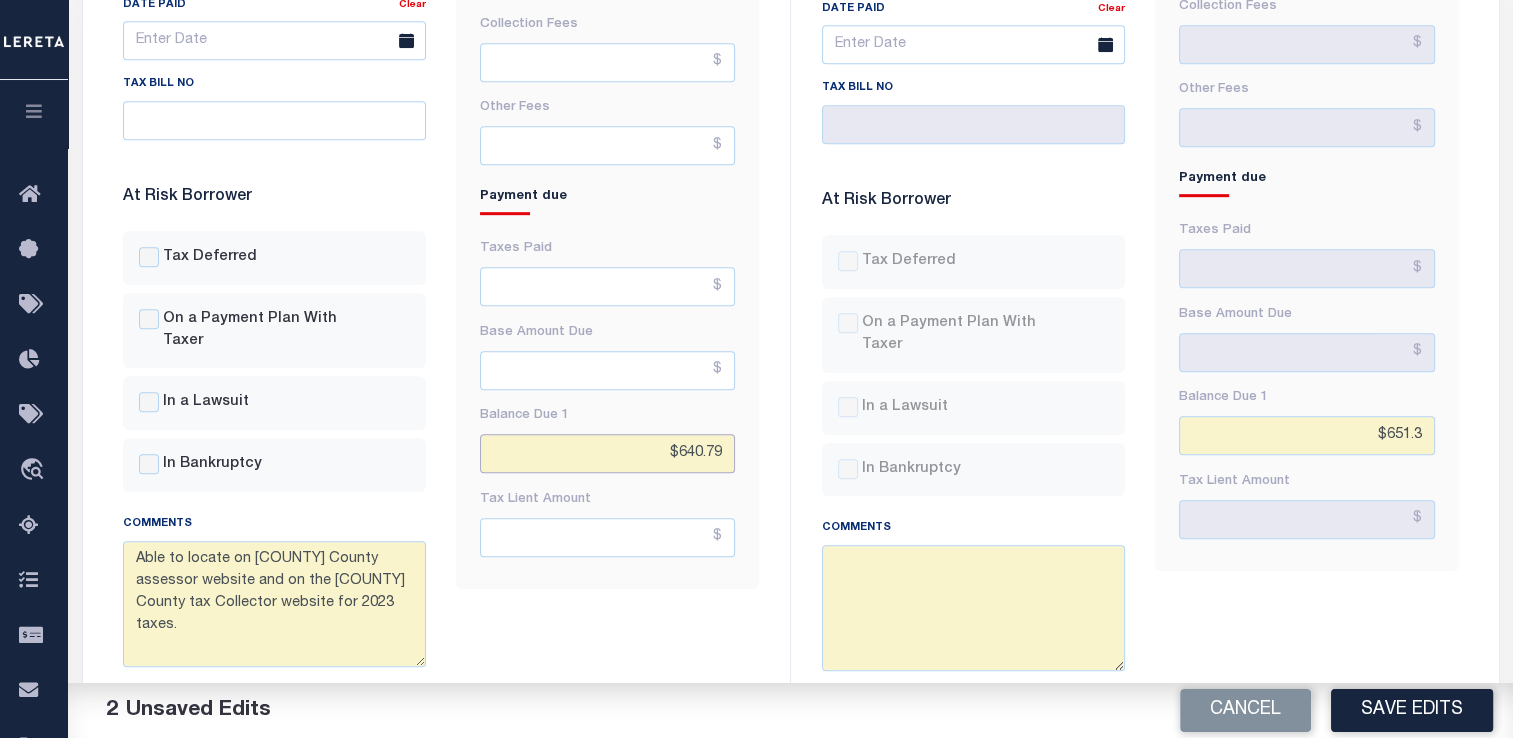 drag, startPoint x: 686, startPoint y: 448, endPoint x: 736, endPoint y: 446, distance: 50.039986 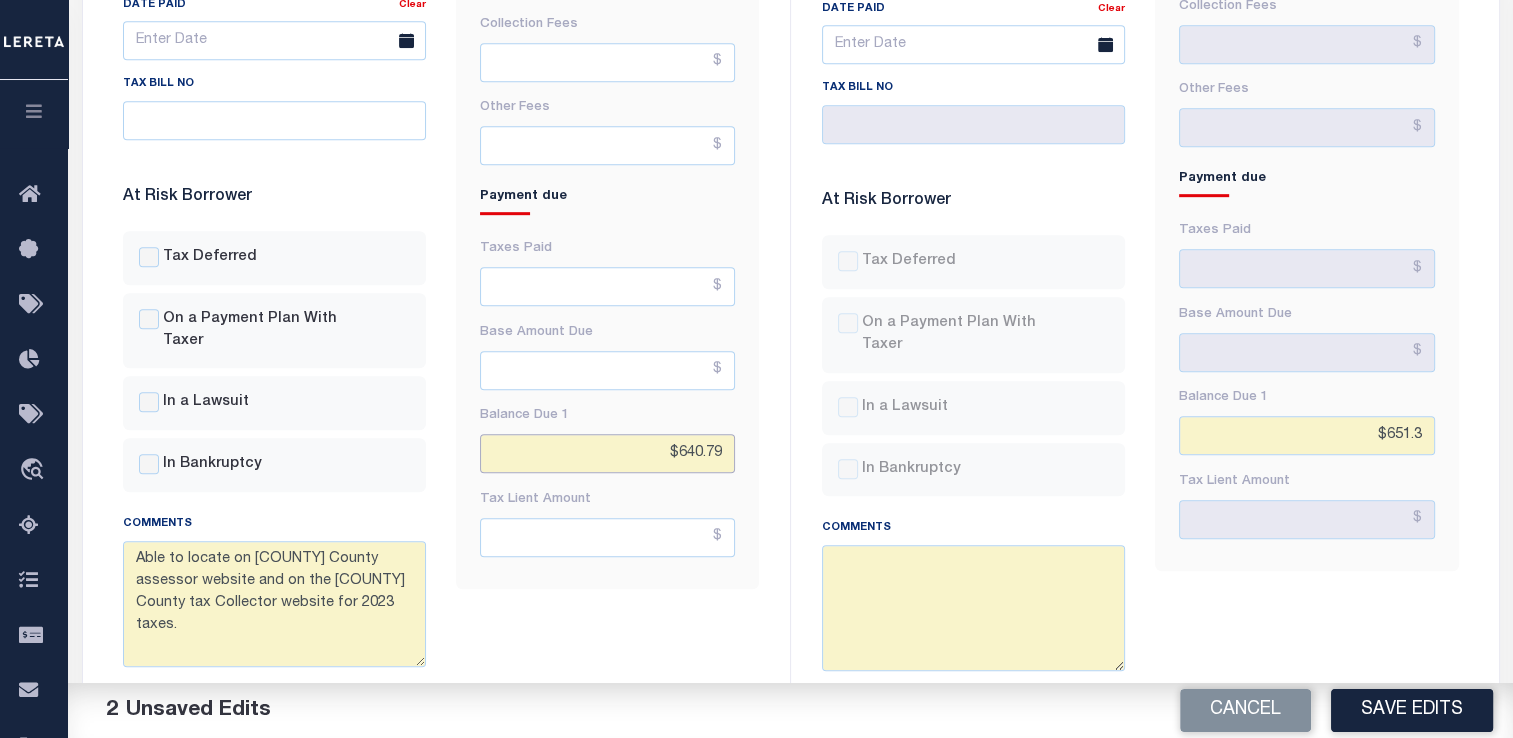 click on "Fees & Penalties
Base Amount
$446.55
Penalties
Interest" at bounding box center (607, 87) 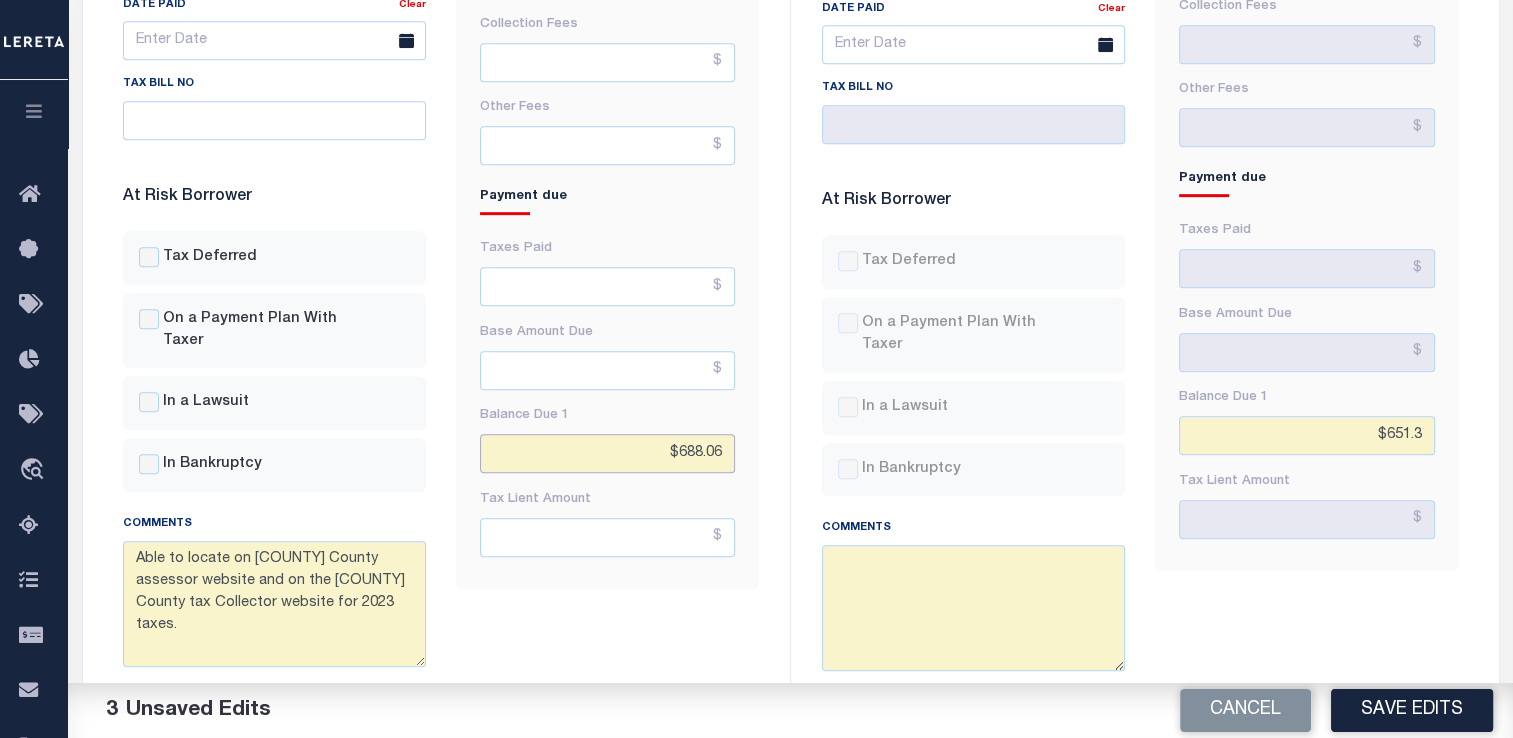 type on "$688.06" 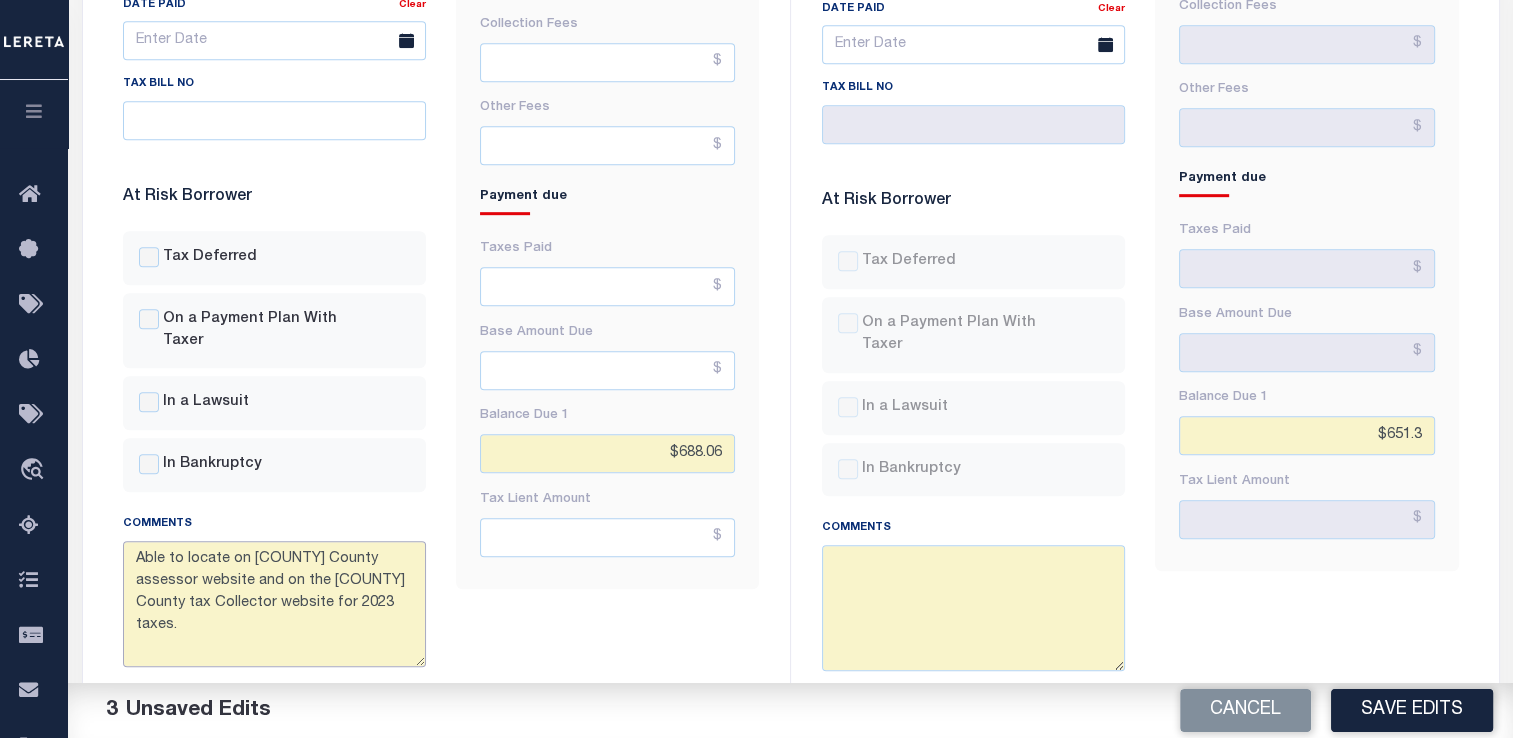 drag, startPoint x: 234, startPoint y: 645, endPoint x: 215, endPoint y: 630, distance: 24.207438 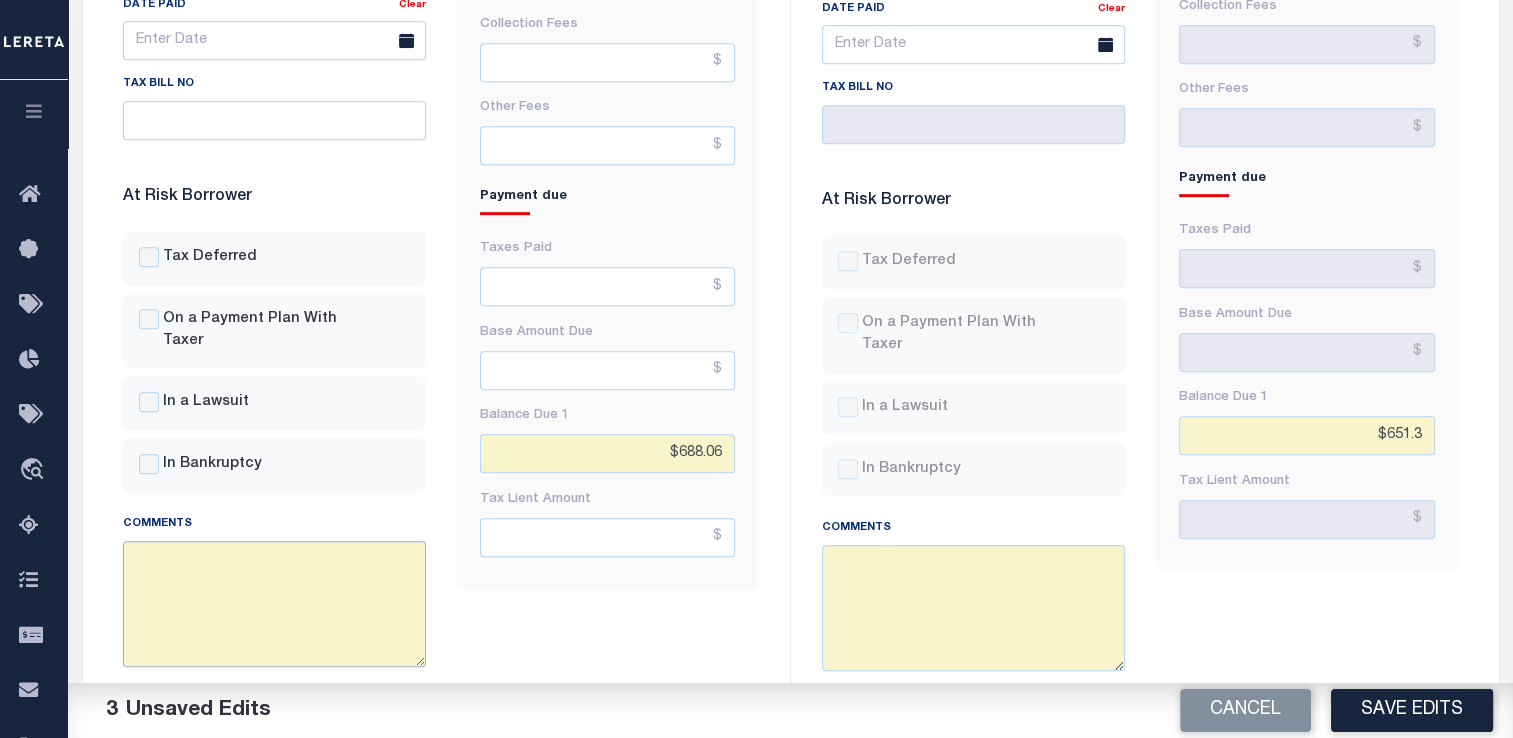 type 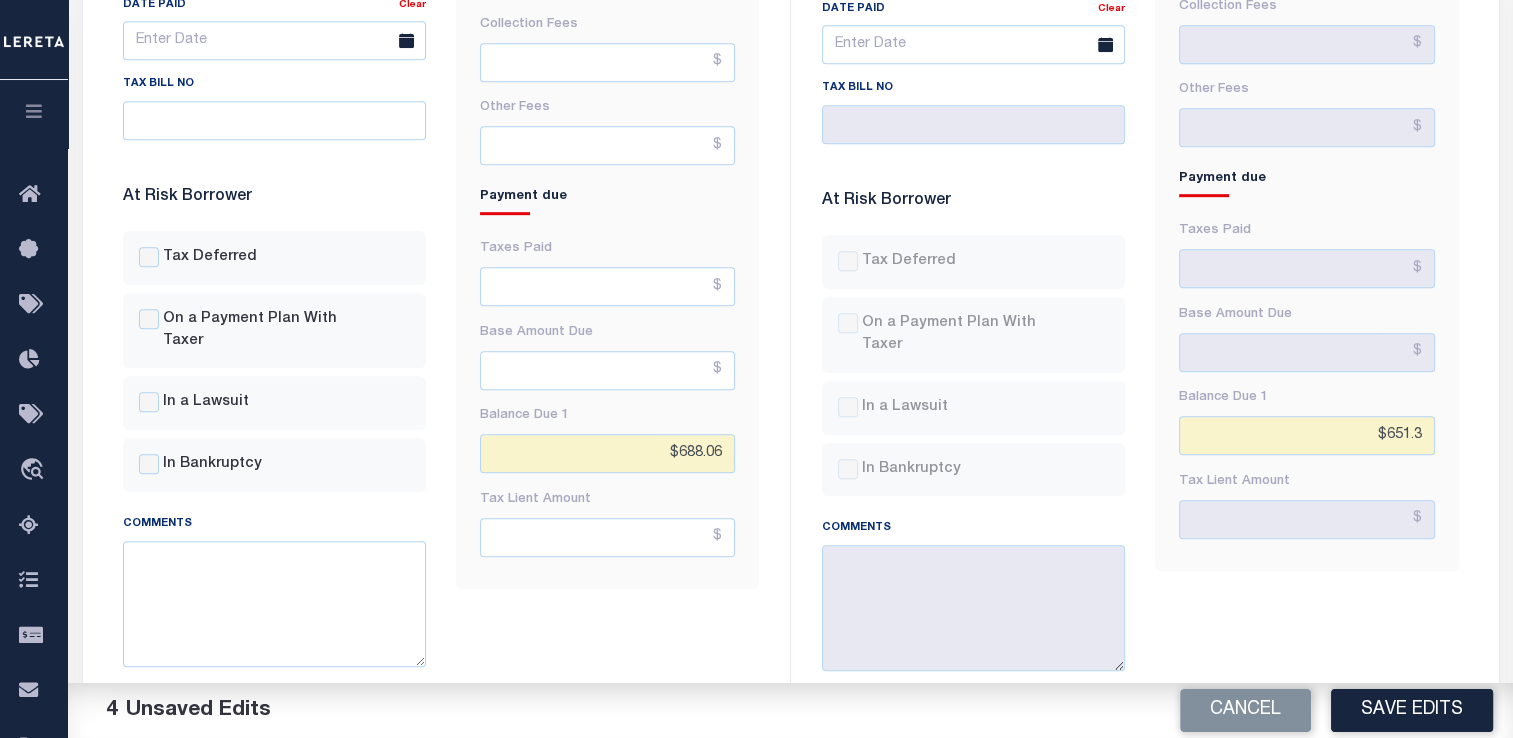 click on "Fees & Penalties
Base Amount
$446.55
Penalties
Interest
$241.51" at bounding box center (607, 146) 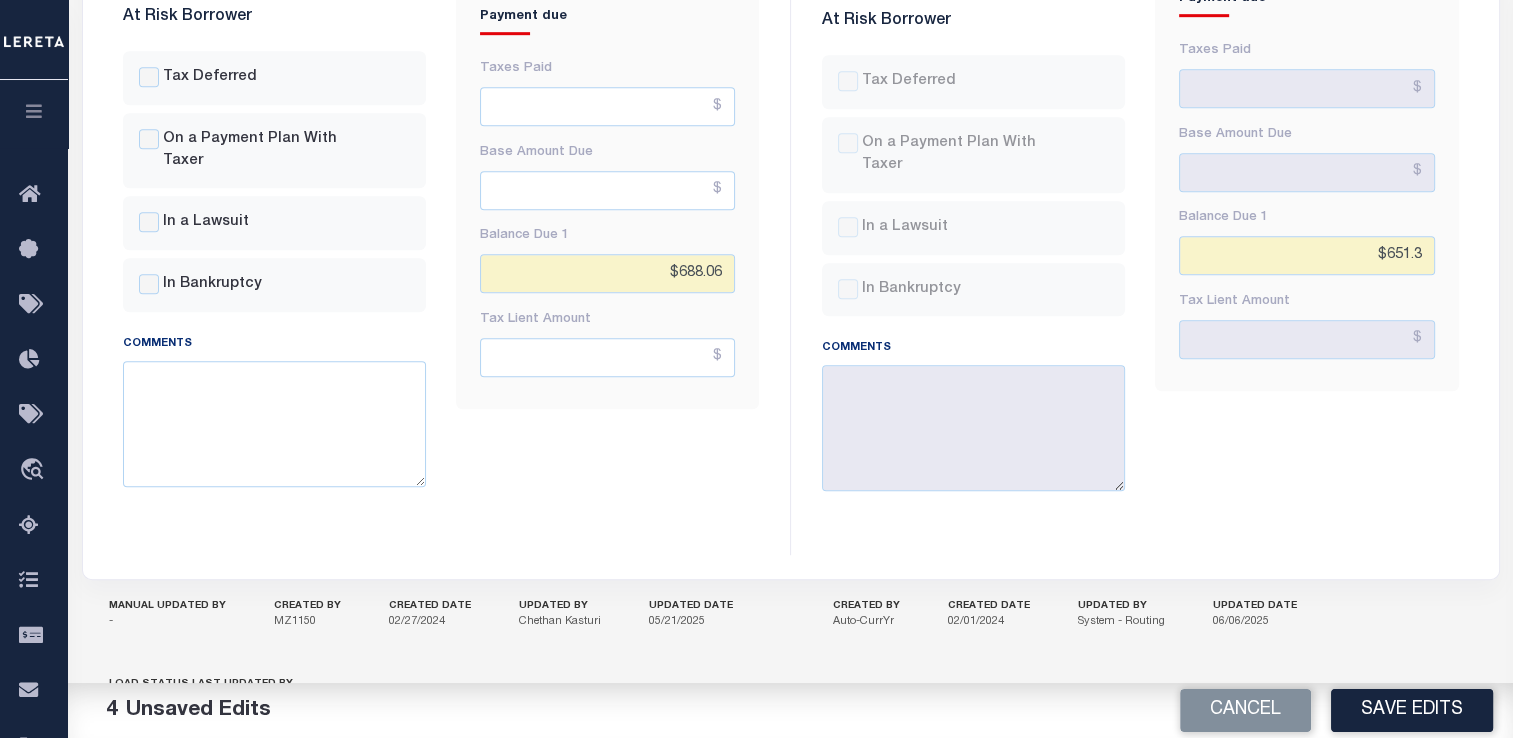 scroll, scrollTop: 1226, scrollLeft: 0, axis: vertical 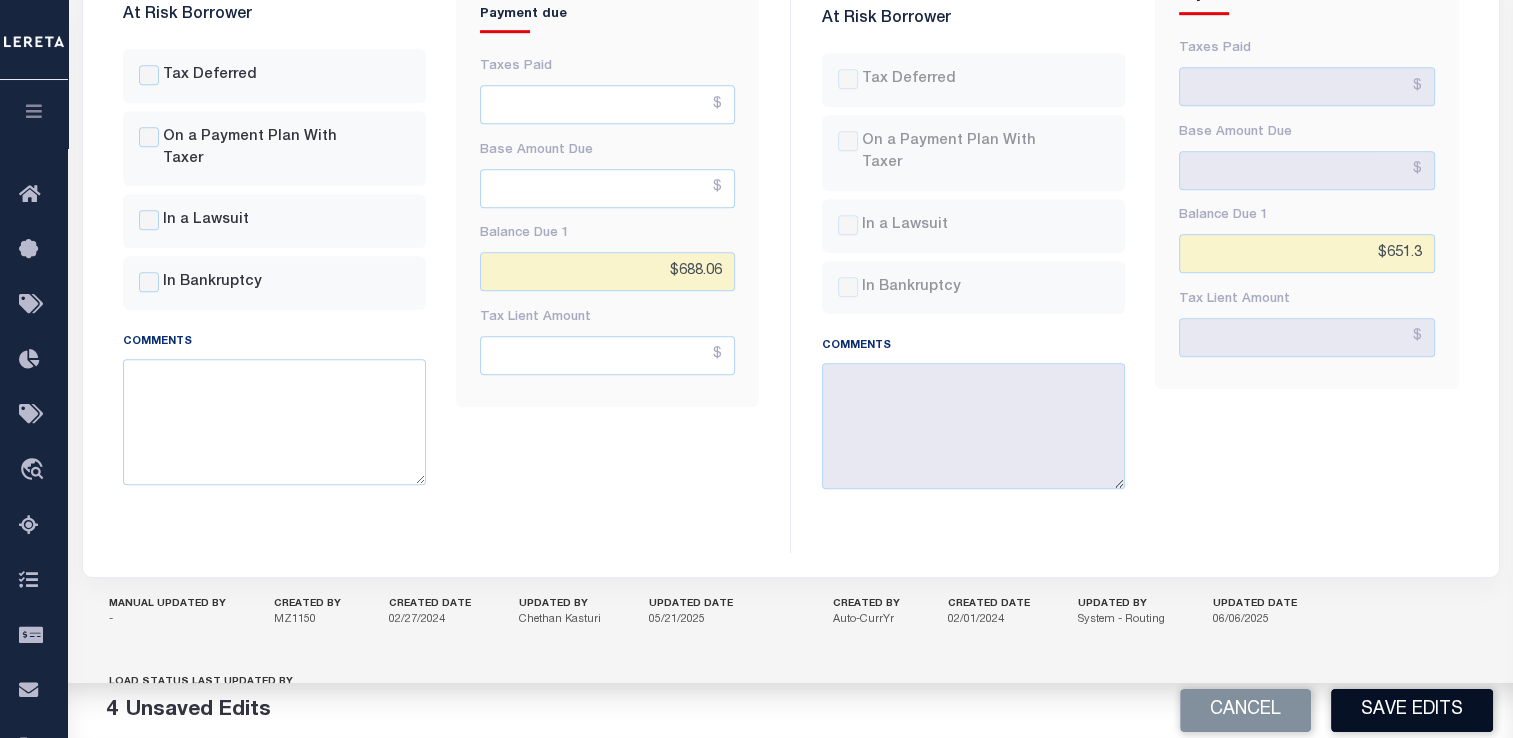 click on "Save Edits" at bounding box center (1412, 710) 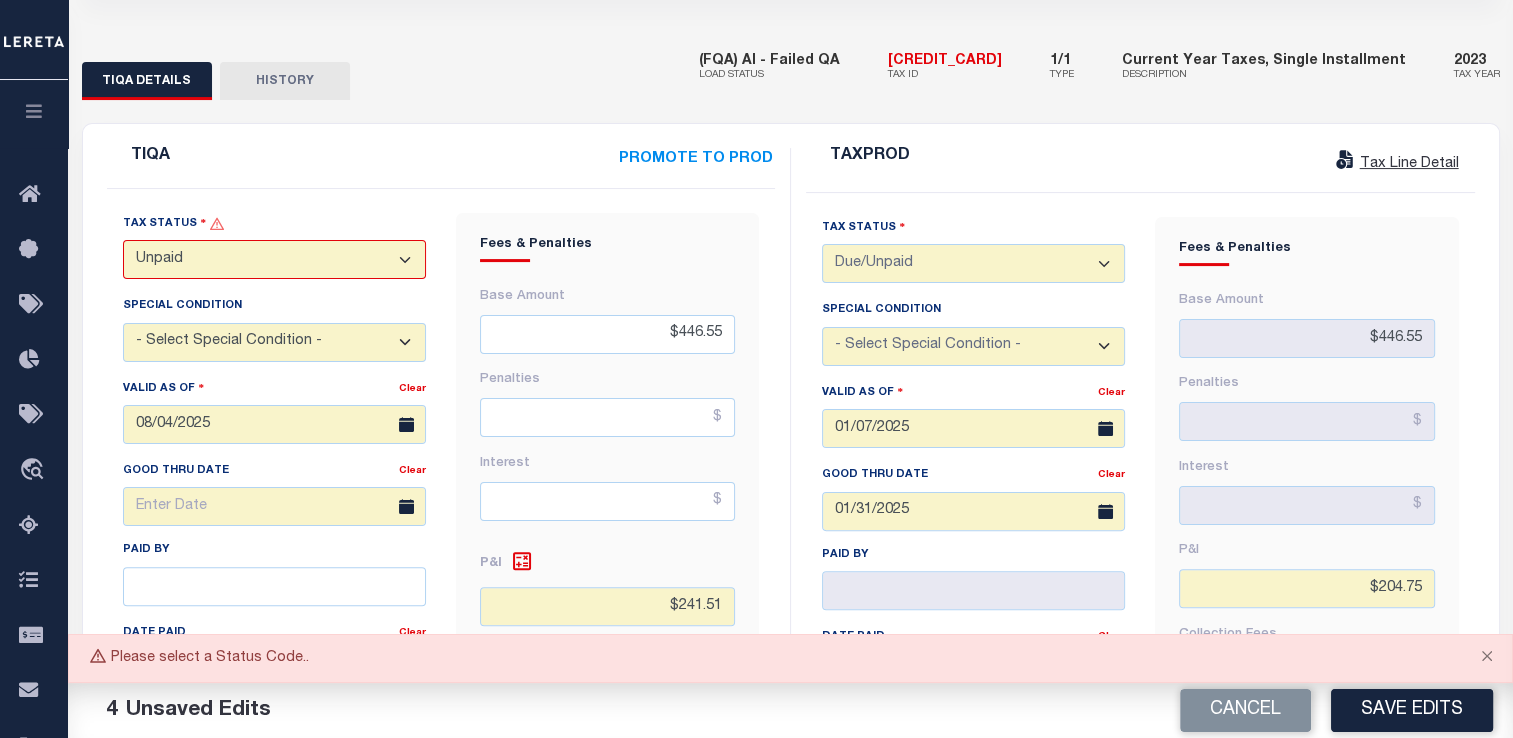 scroll, scrollTop: 413, scrollLeft: 0, axis: vertical 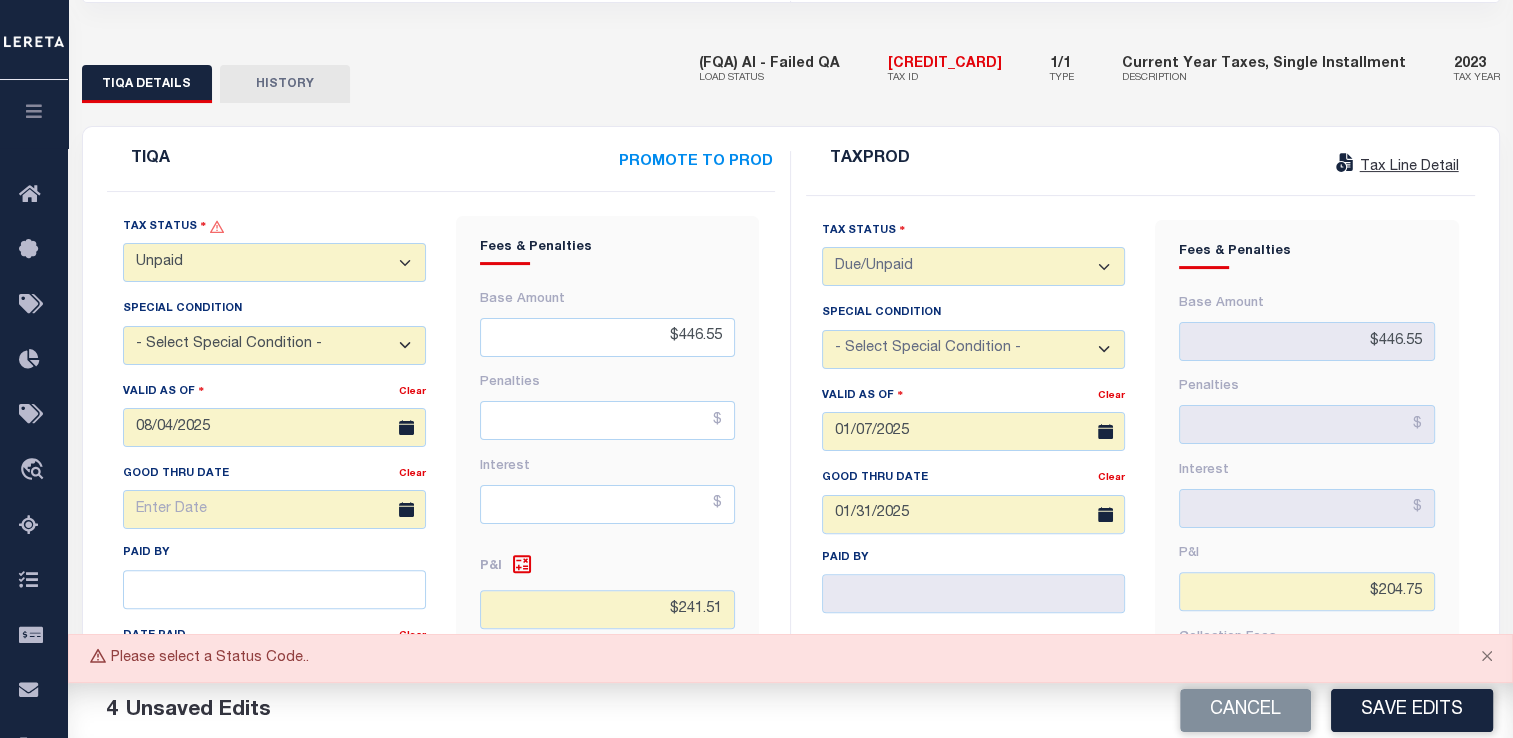 click on "- Select Status Code -
Open
Due/Unpaid
Paid
Incomplete
No Tax Due
Internal Refund Processed
New
Unpaid" at bounding box center (274, 262) 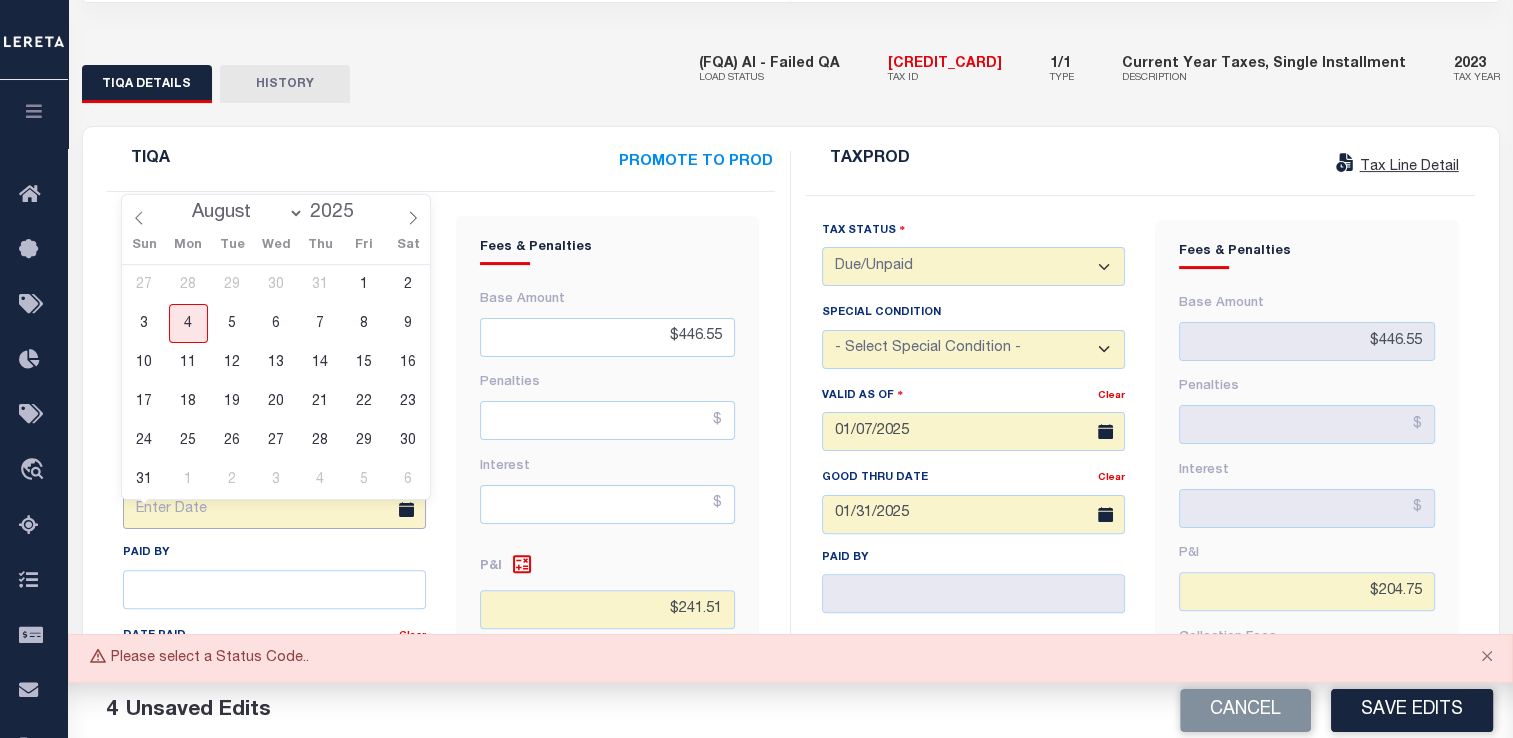click at bounding box center [274, 509] 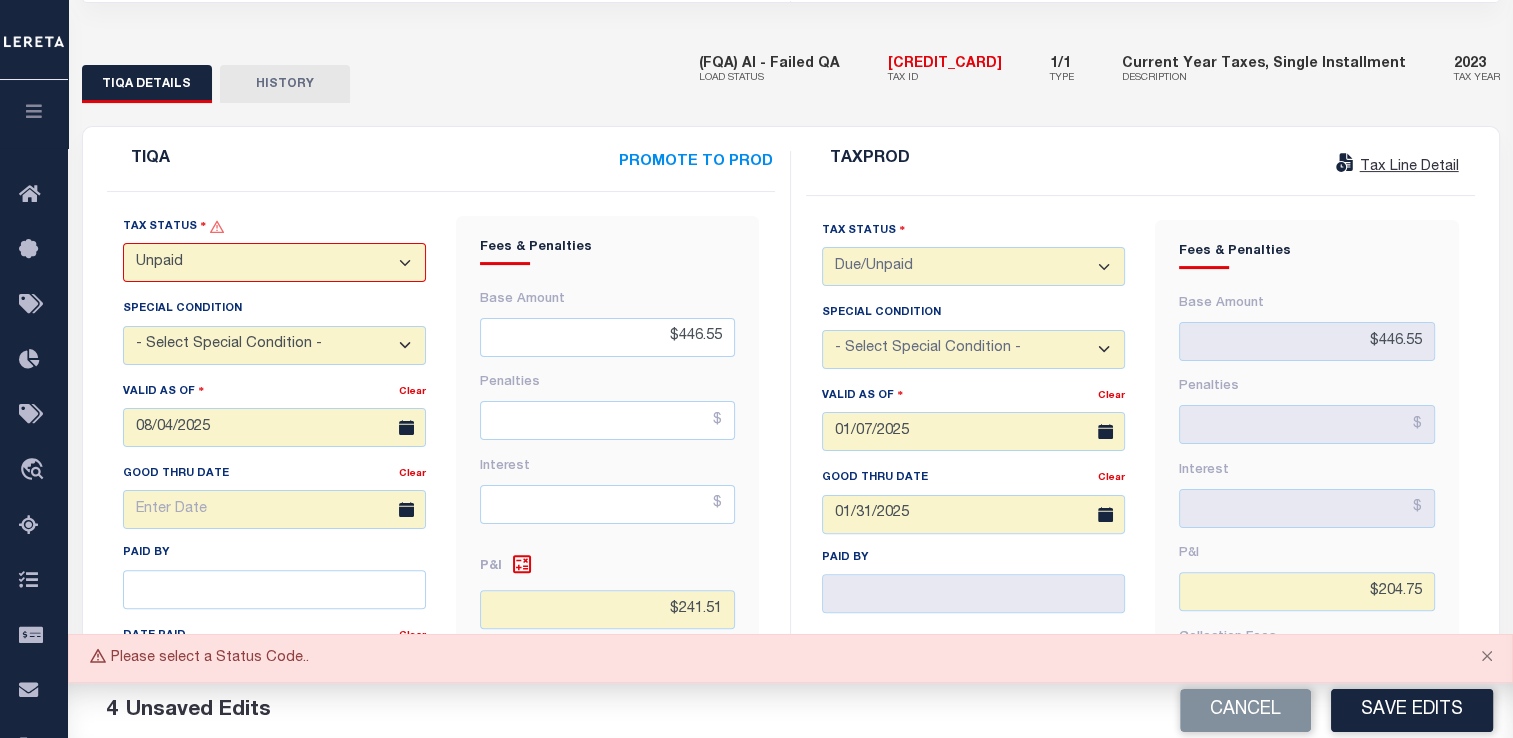 click on "PROMOTE TO PROD" at bounding box center [524, 163] 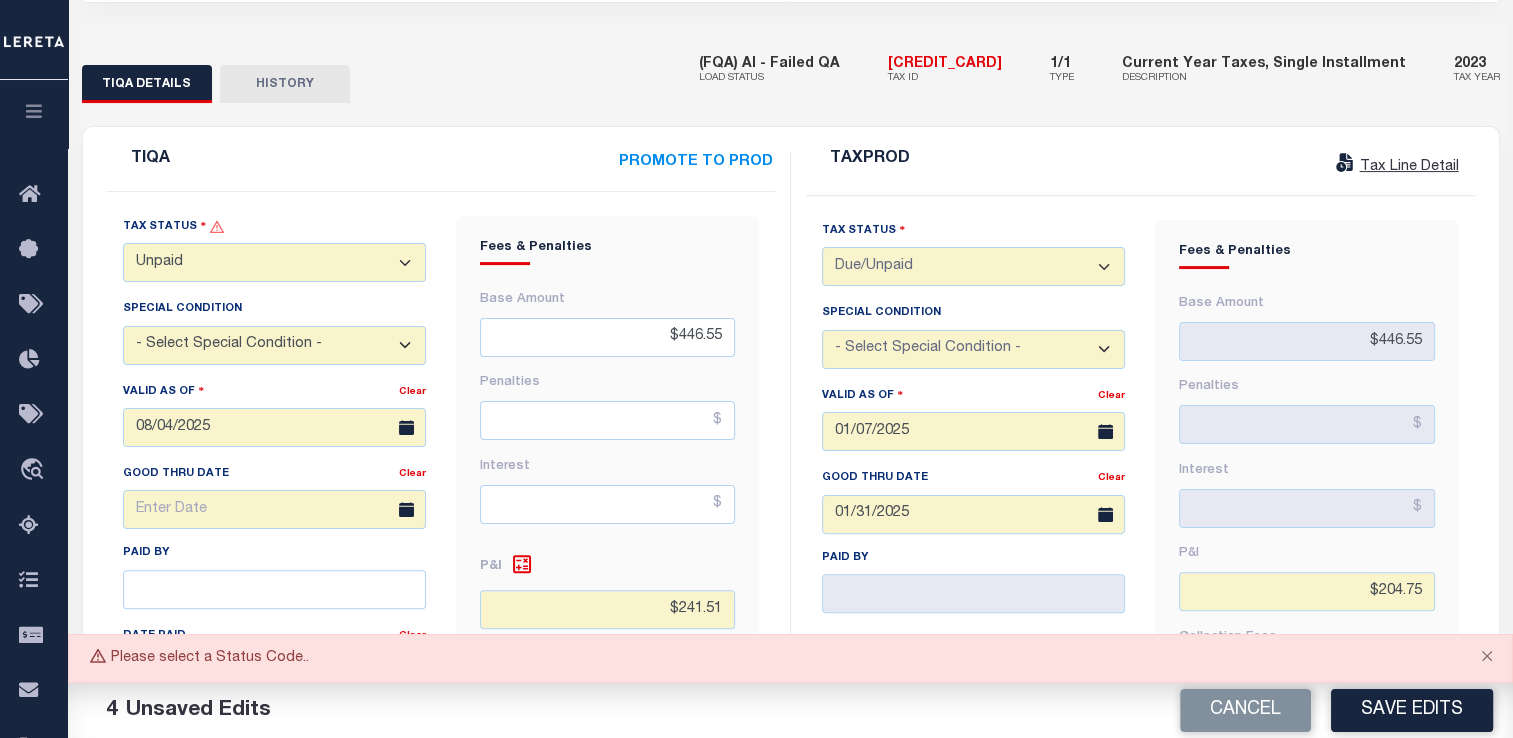 click on "- Select Status Code -
Open
Due/Unpaid
Paid
Incomplete
No Tax Due
Internal Refund Processed
New
Unpaid" at bounding box center (274, 262) 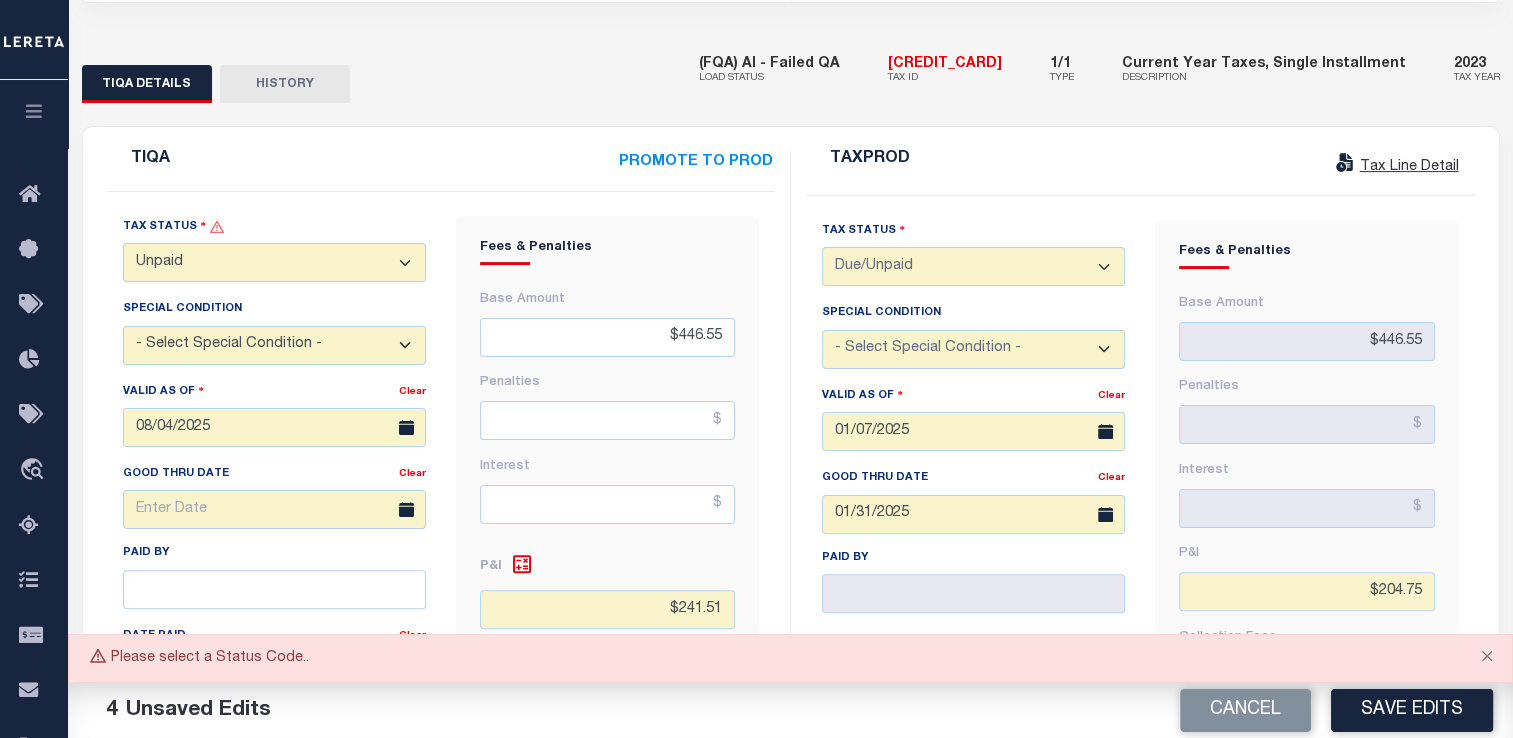 select on "DUE" 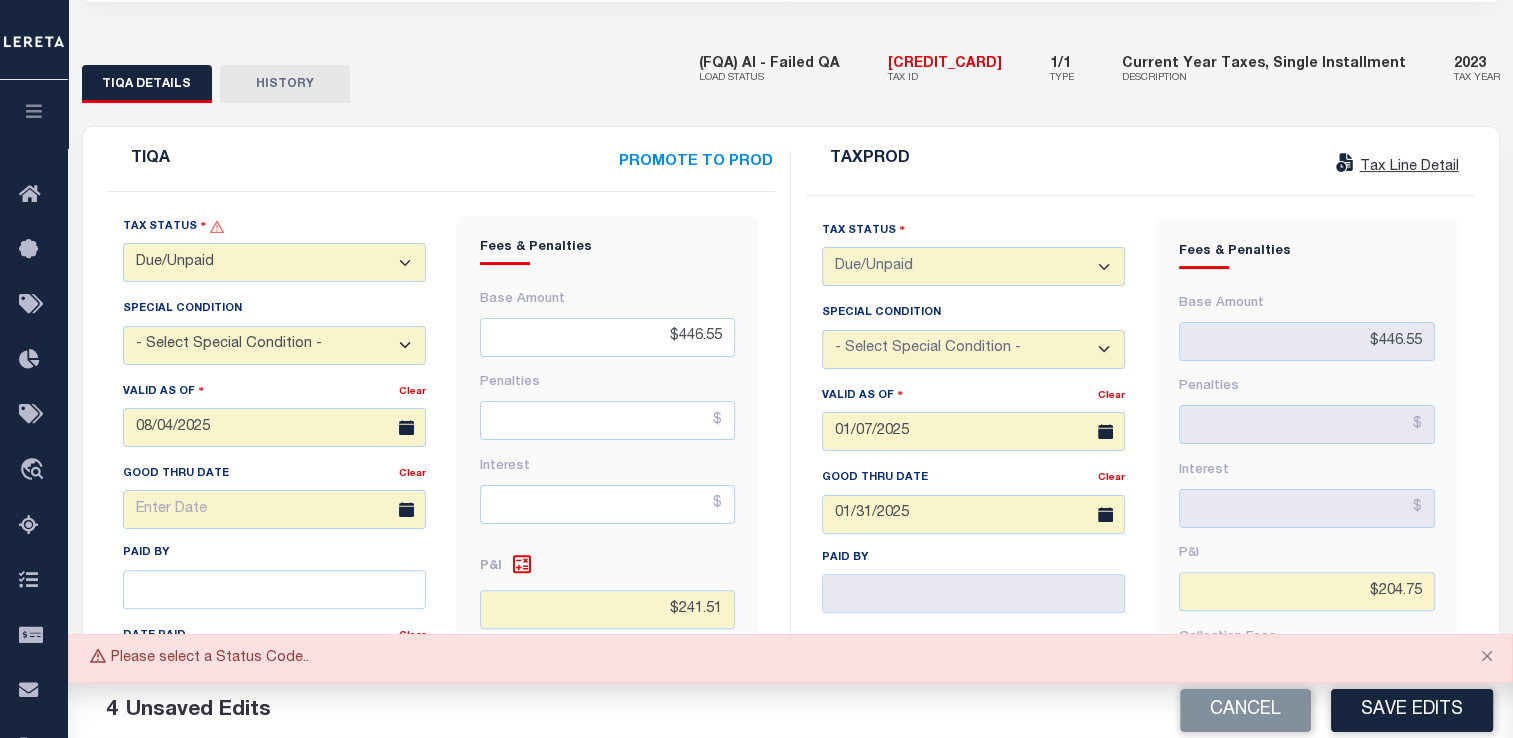 click on "- Select Status Code -
Open
Due/Unpaid
Paid
Incomplete
No Tax Due
Internal Refund Processed
New
Unpaid" at bounding box center [274, 262] 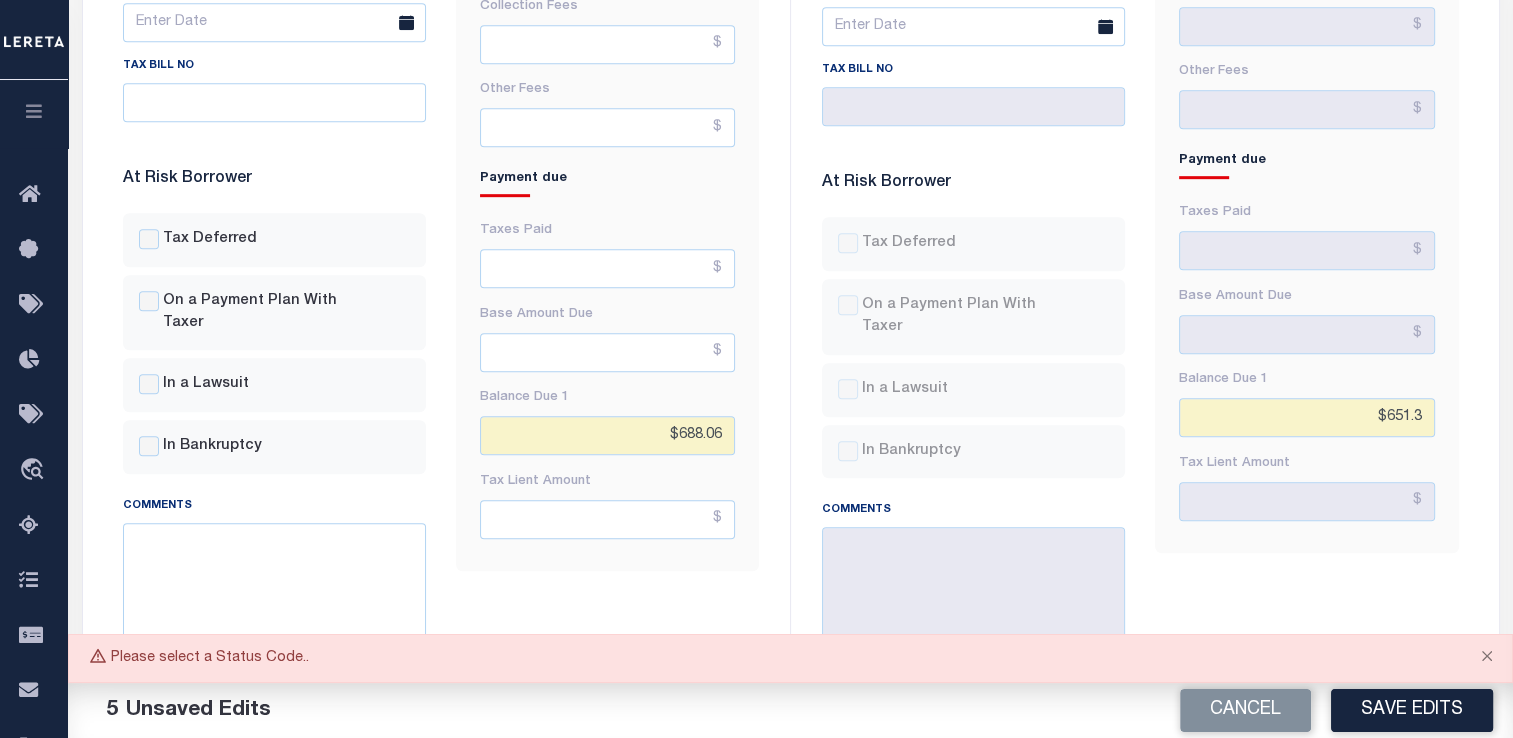 scroll, scrollTop: 1113, scrollLeft: 0, axis: vertical 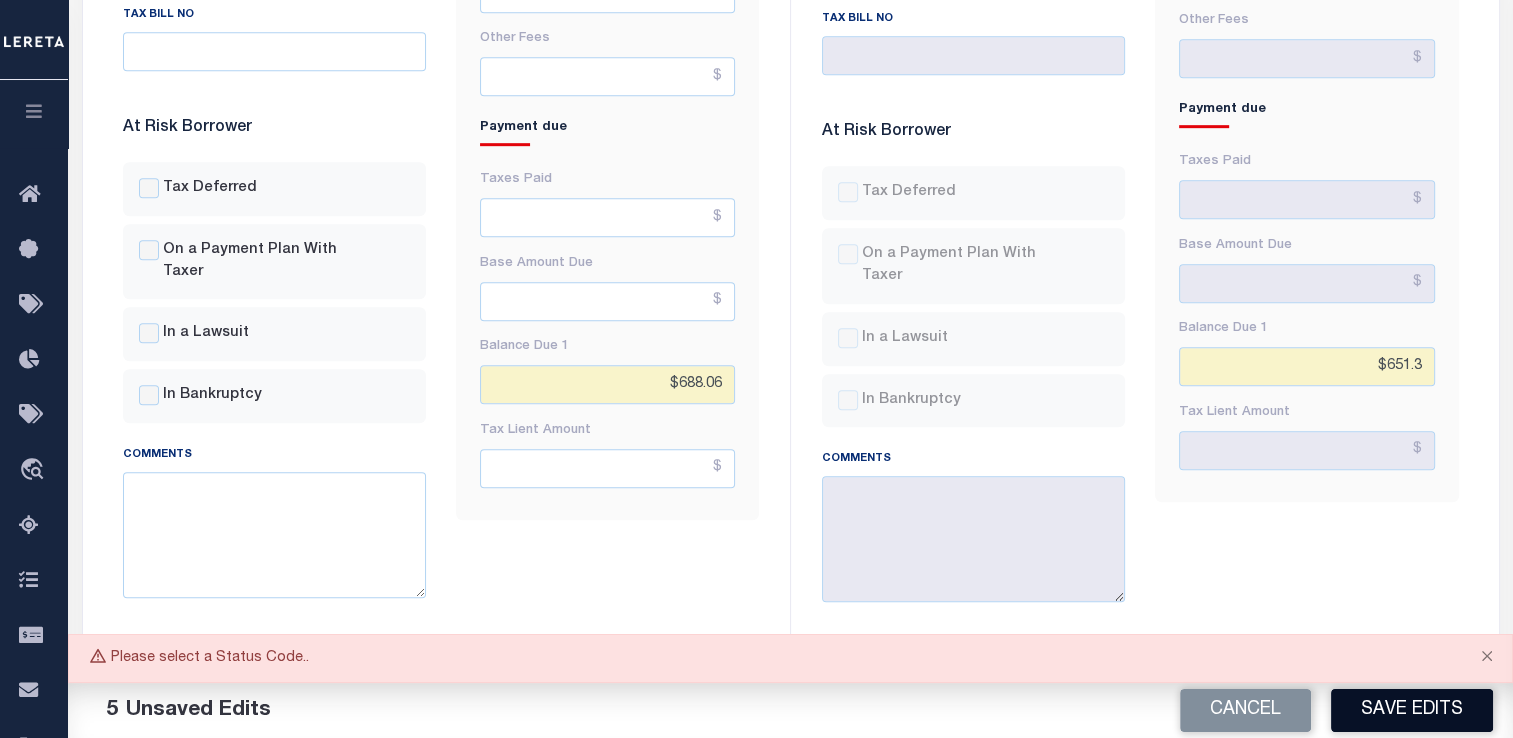 click on "Save Edits" at bounding box center [1412, 710] 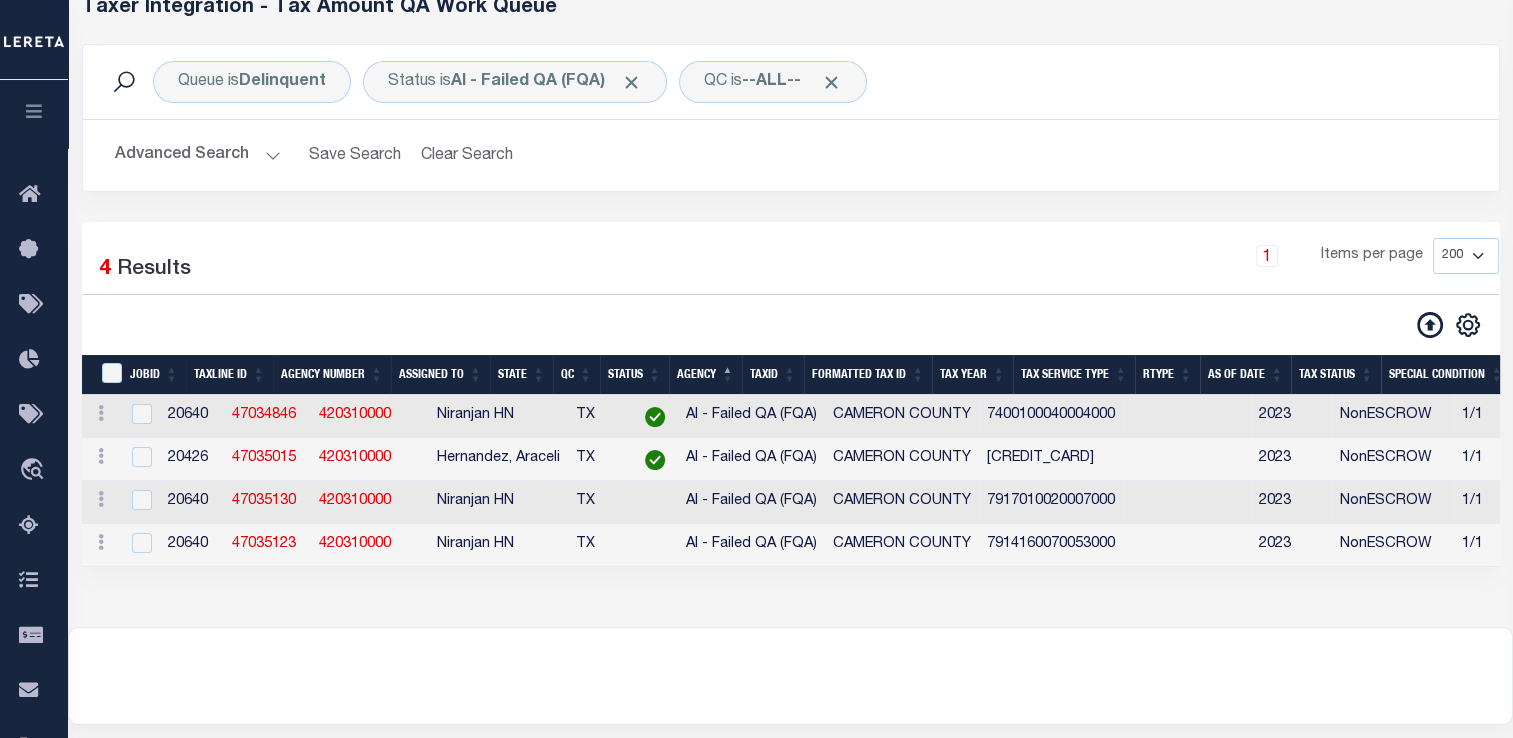 scroll, scrollTop: 104, scrollLeft: 0, axis: vertical 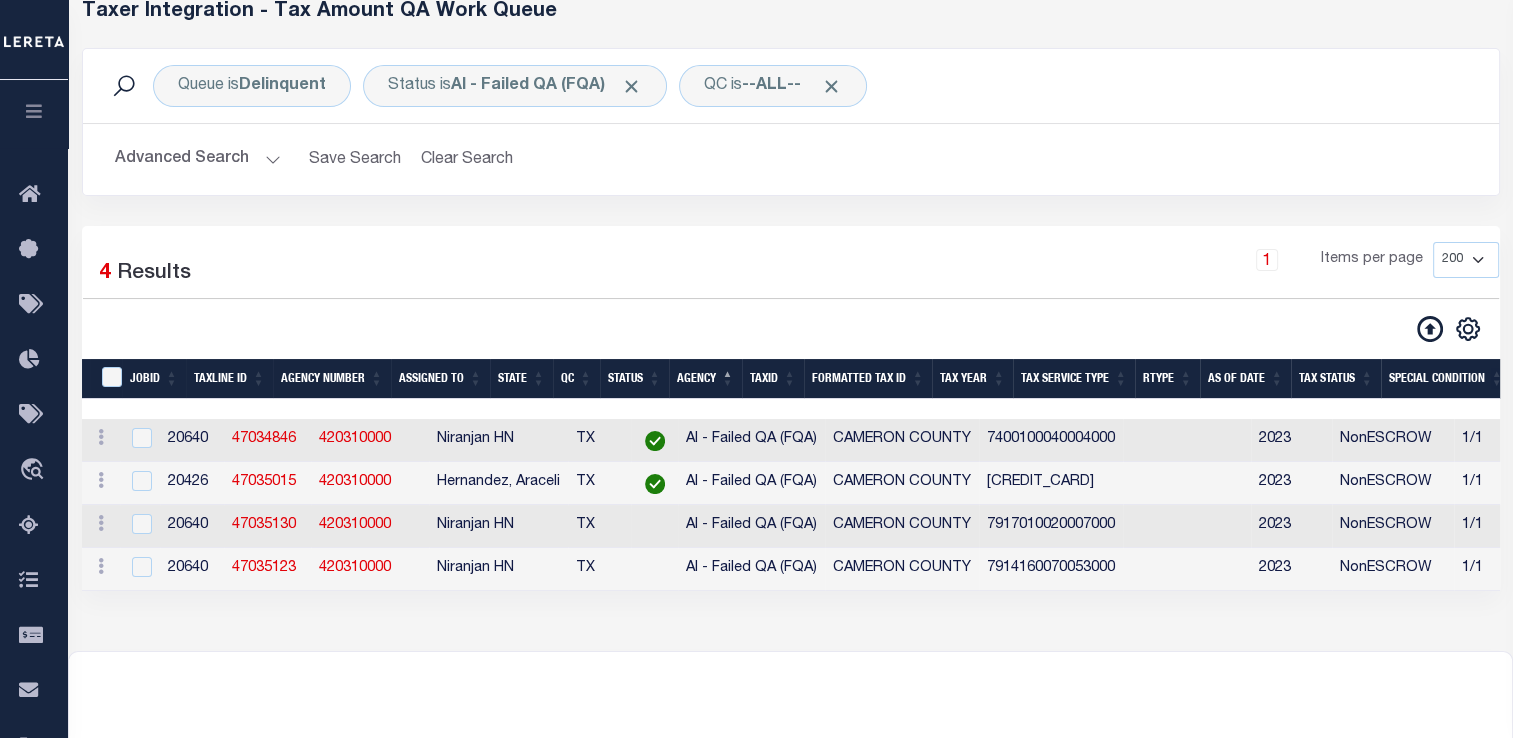 select on "200" 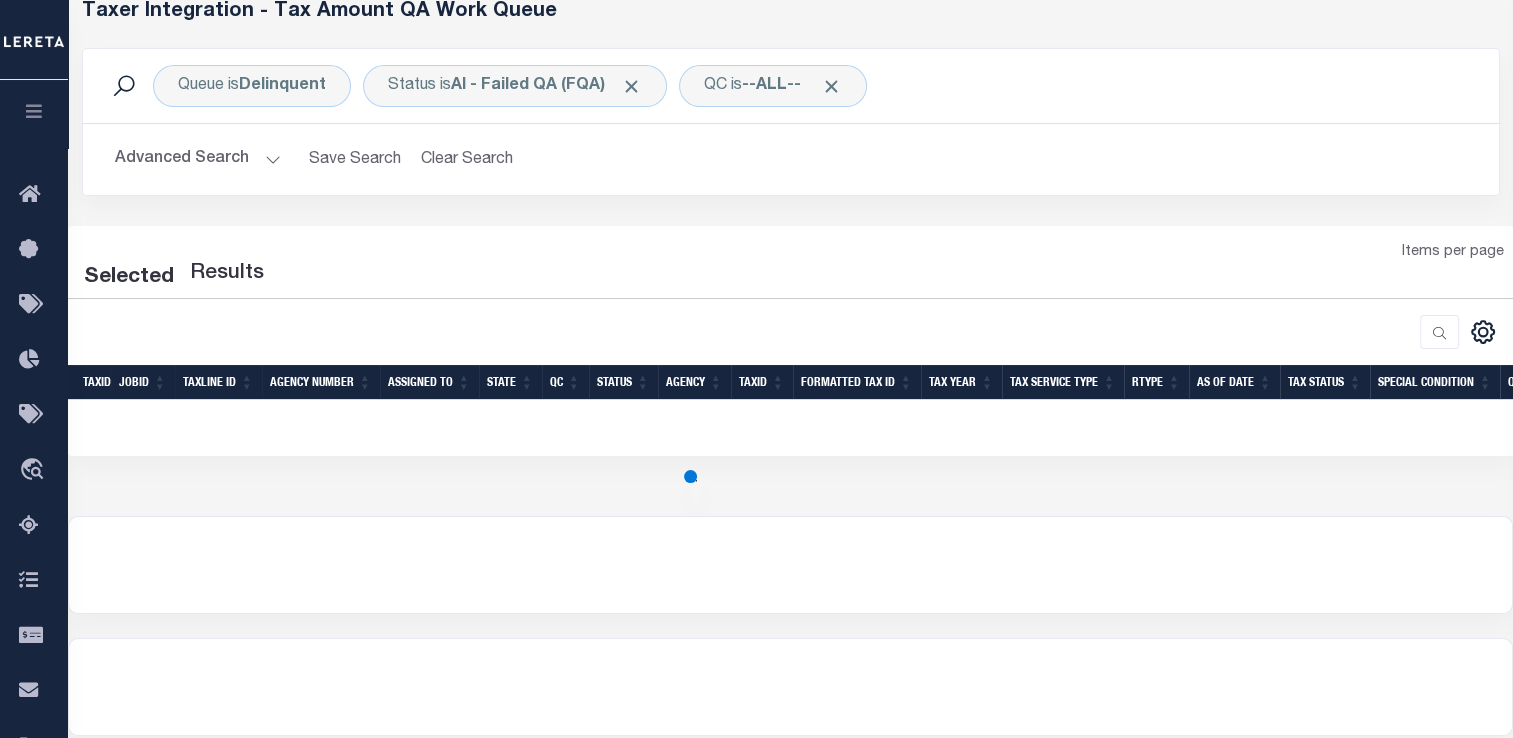 select on "200" 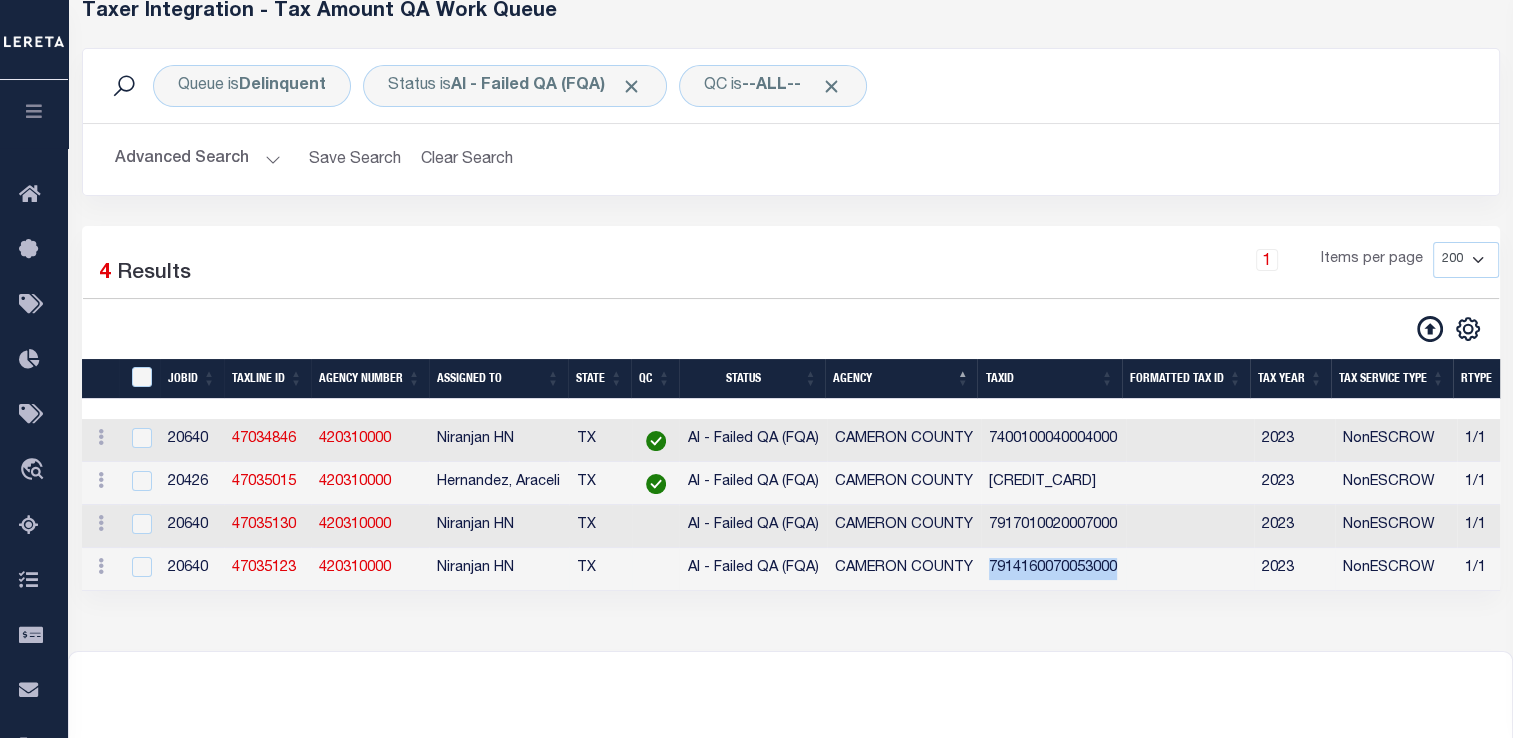 drag, startPoint x: 984, startPoint y: 569, endPoint x: 1128, endPoint y: 577, distance: 144.22205 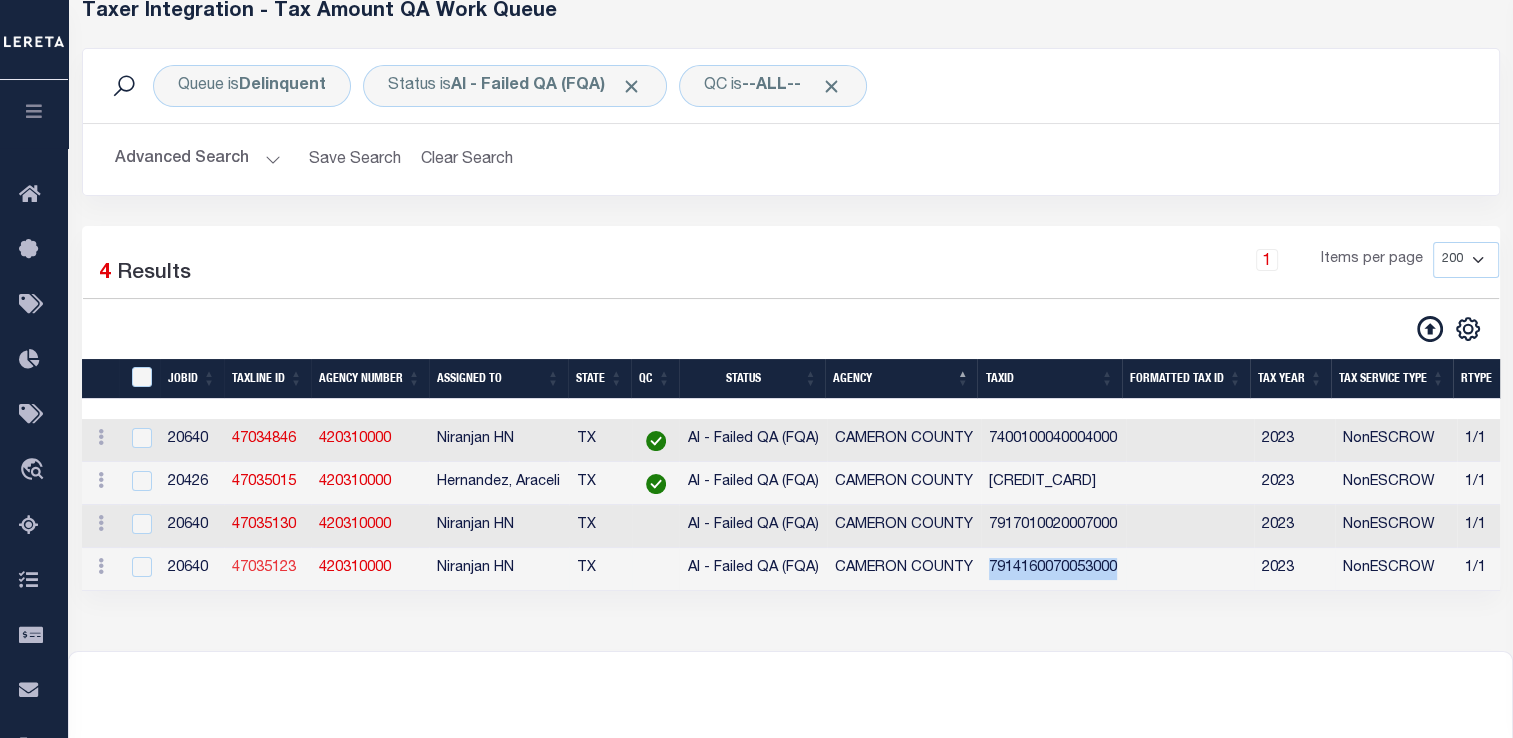 click on "47035123" at bounding box center (264, 568) 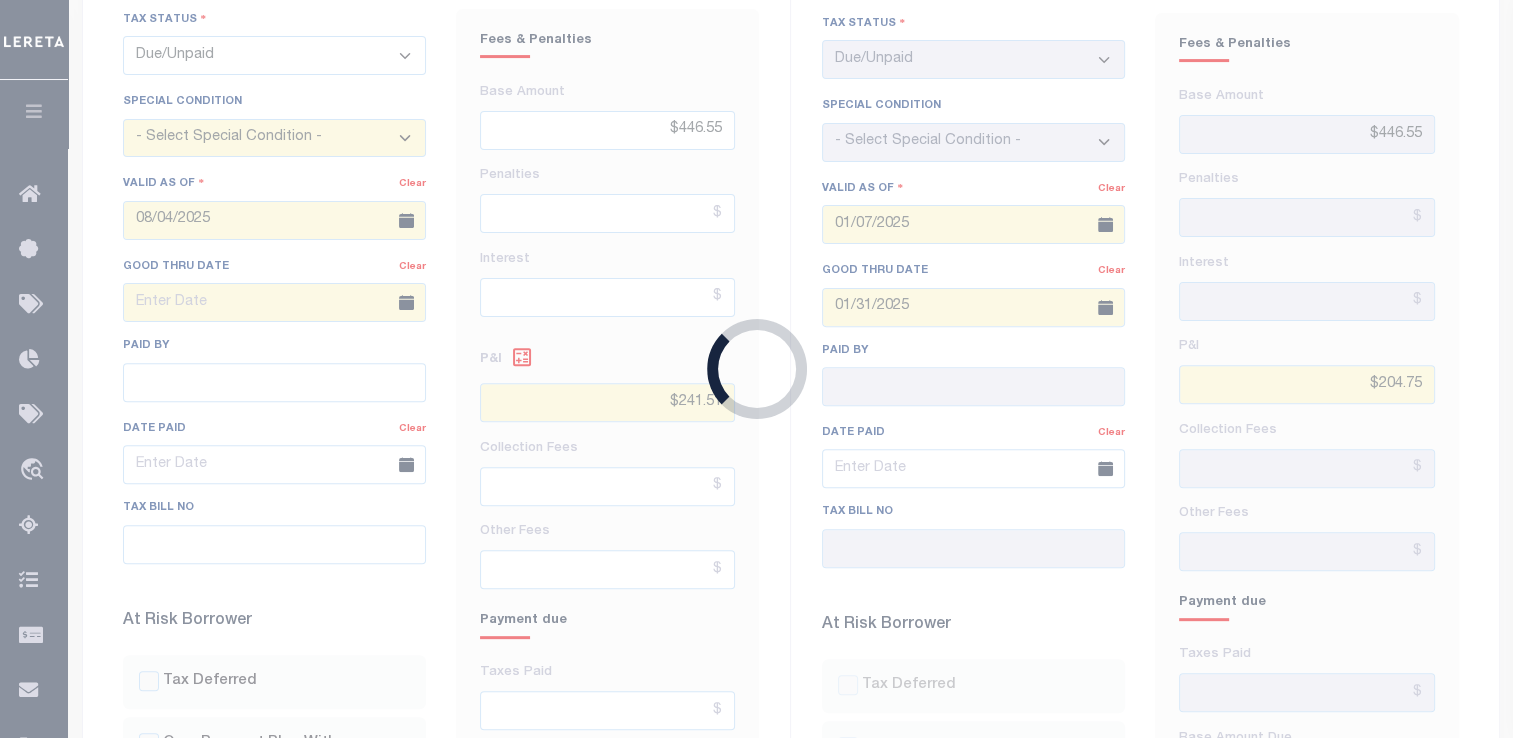 scroll, scrollTop: 634, scrollLeft: 0, axis: vertical 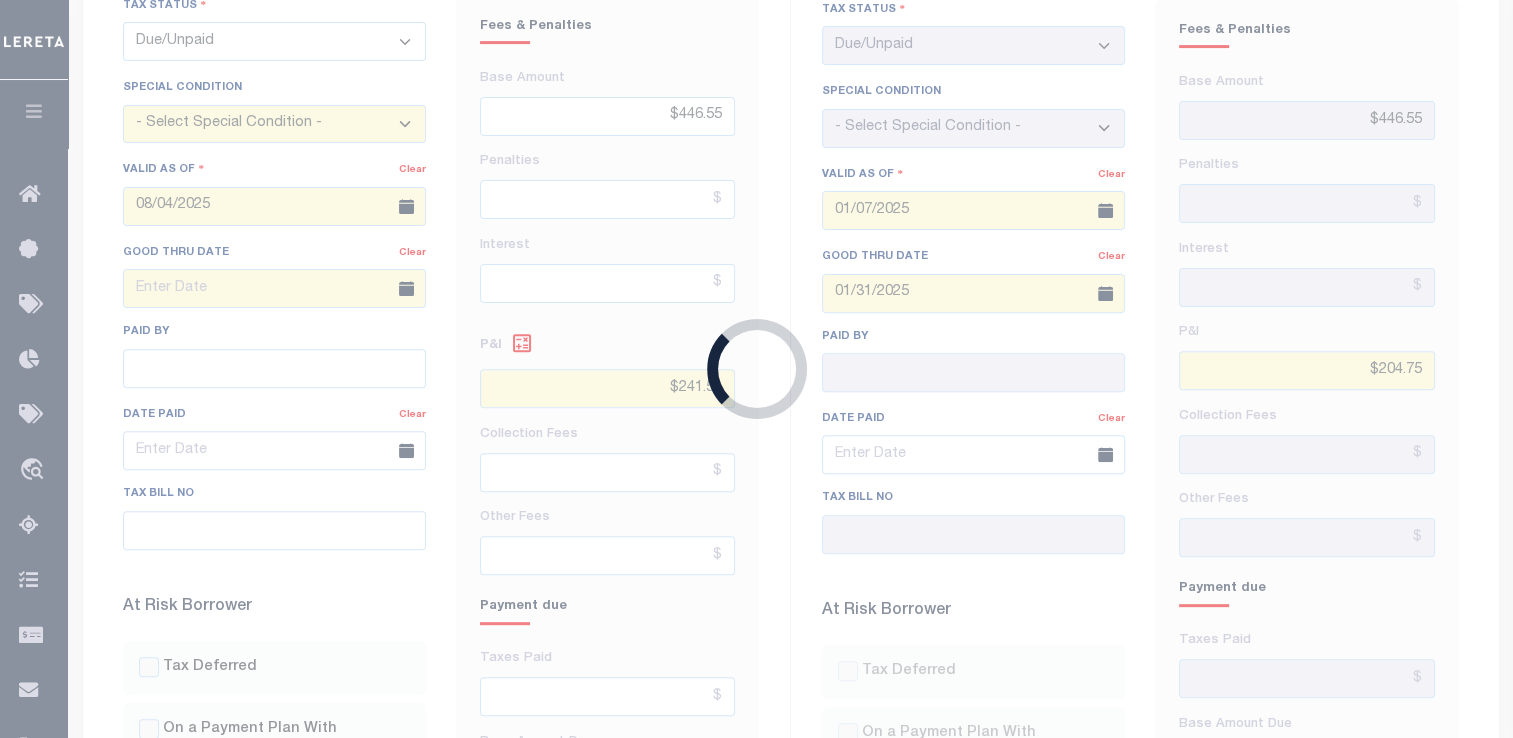 type on "11/14/2024" 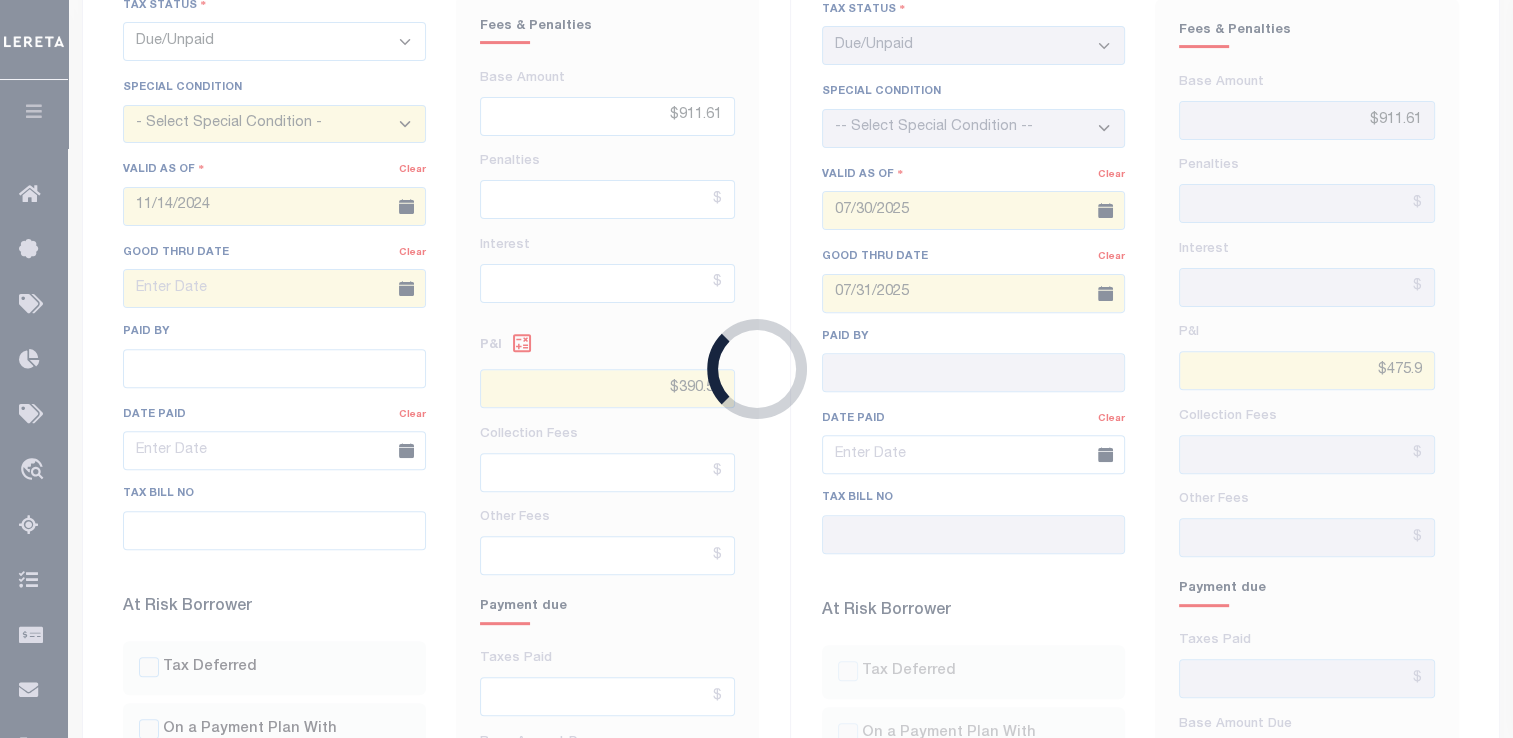 select on "UNP" 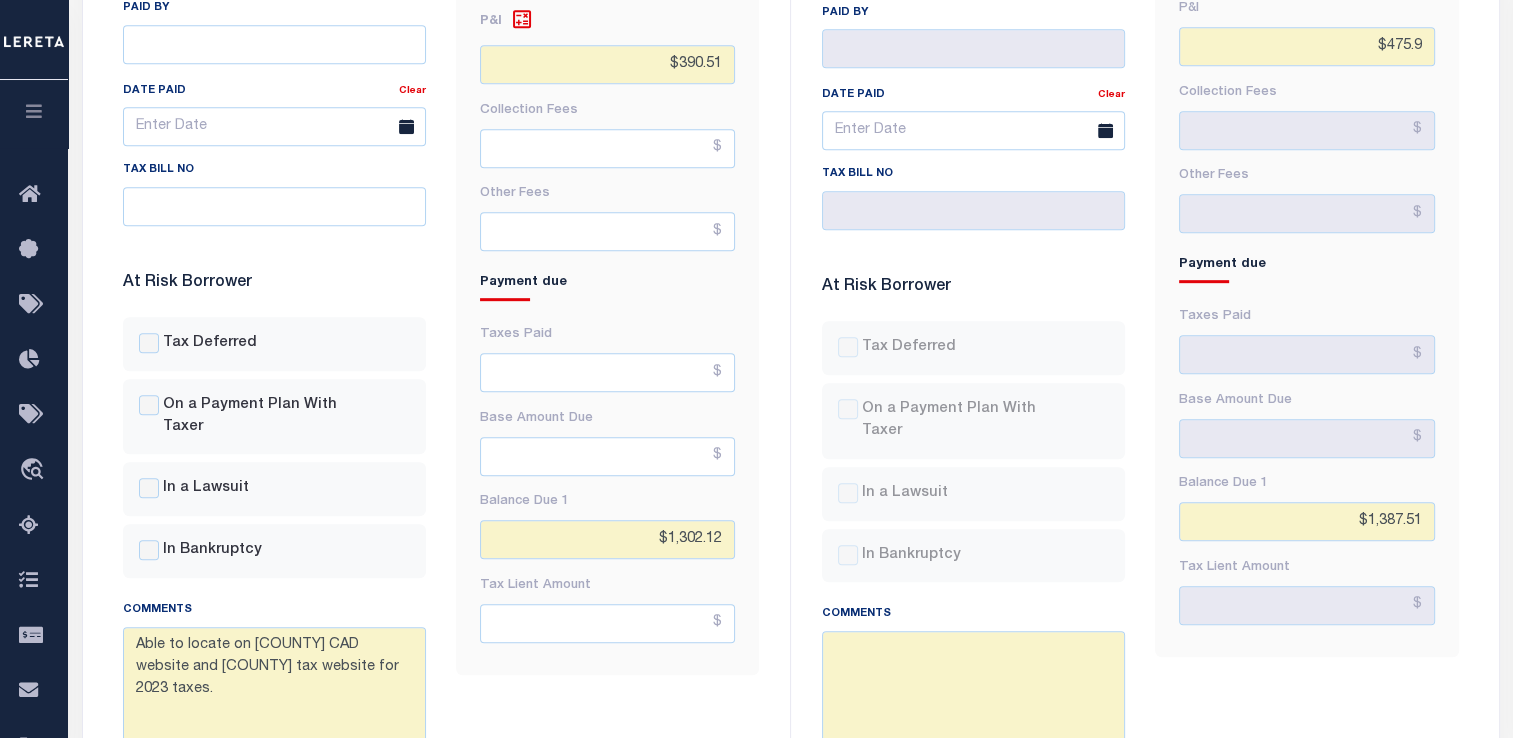 scroll, scrollTop: 971, scrollLeft: 0, axis: vertical 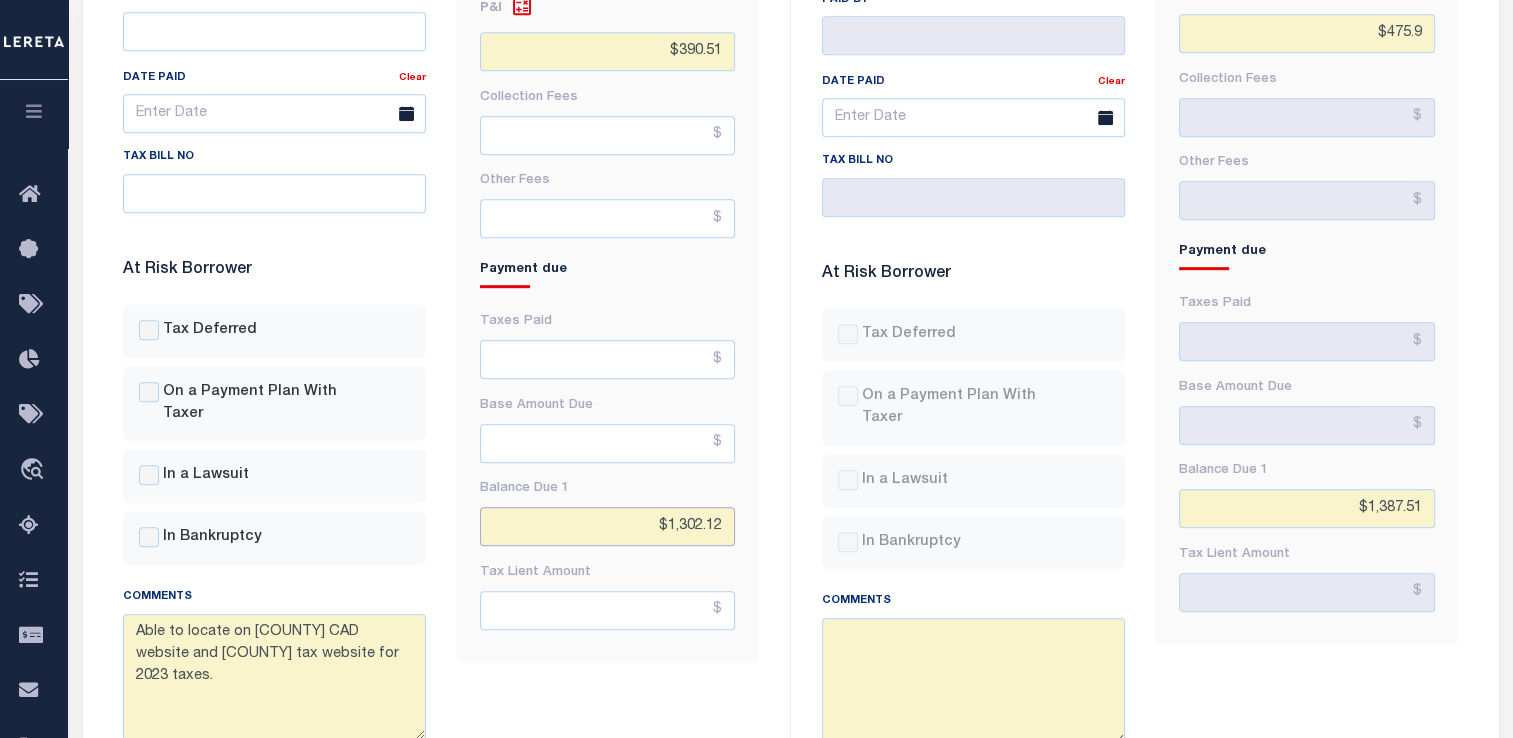 drag, startPoint x: 684, startPoint y: 529, endPoint x: 746, endPoint y: 529, distance: 62 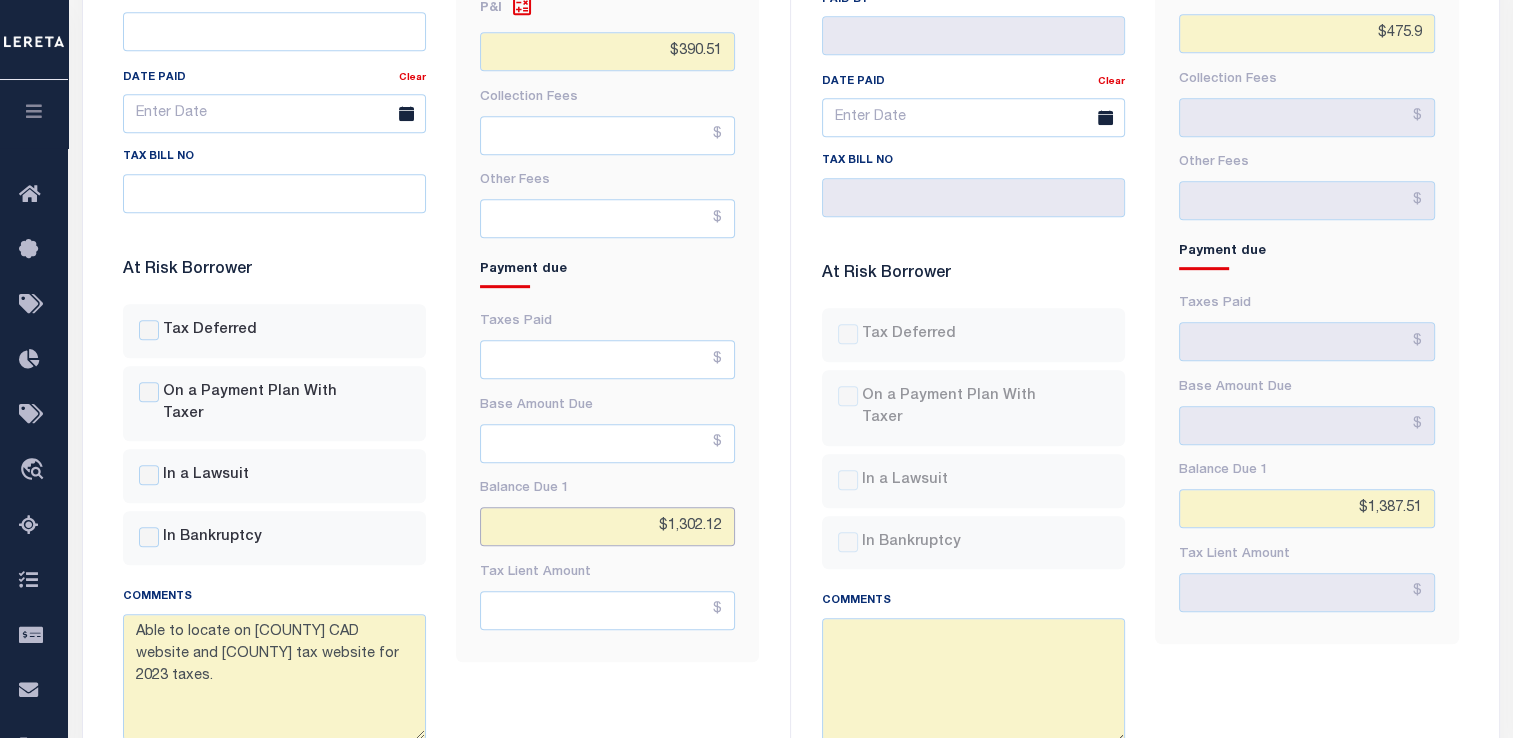 click on "Fees & Penalties
Base Amount
$911.61
Penalties
Interest" at bounding box center (607, 160) 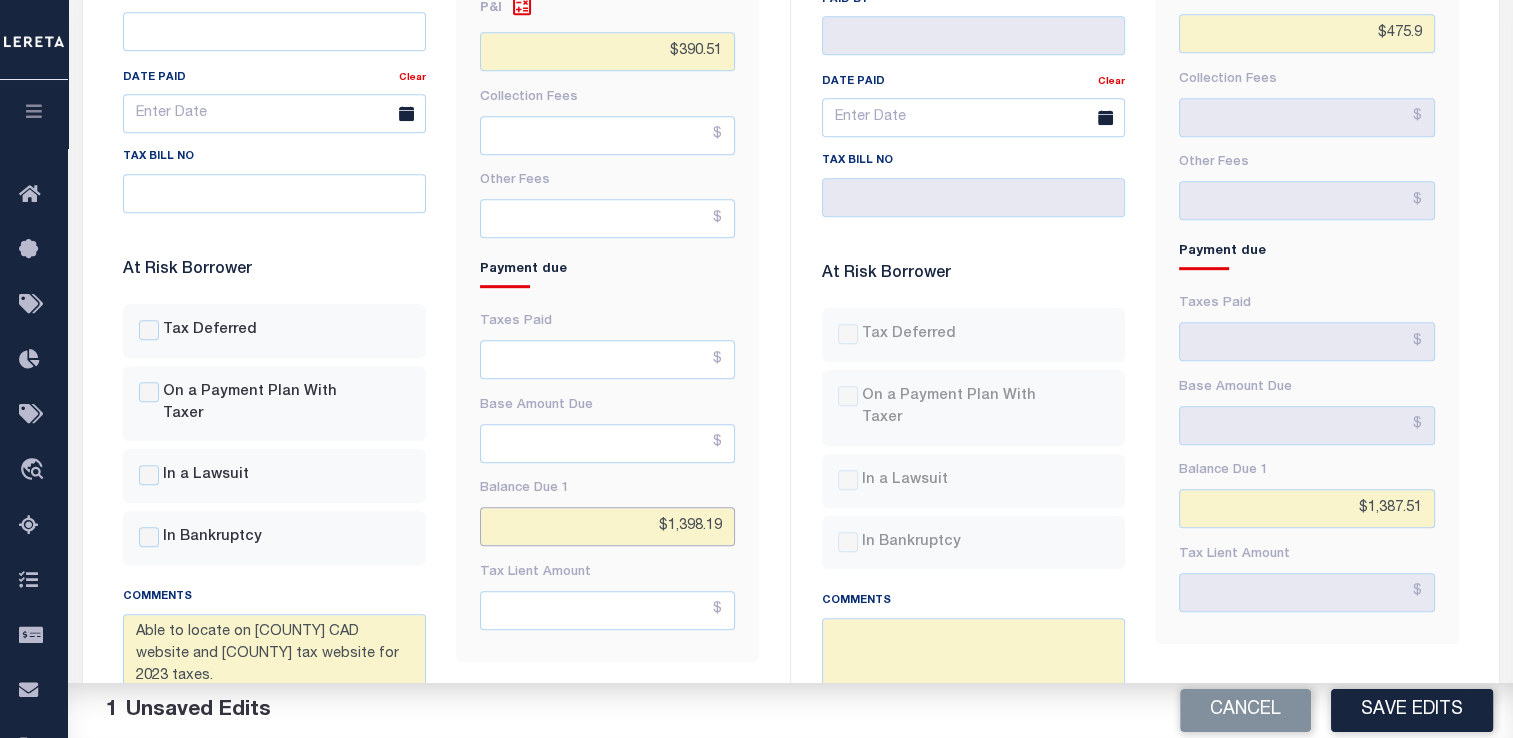 type on "$1,398.19" 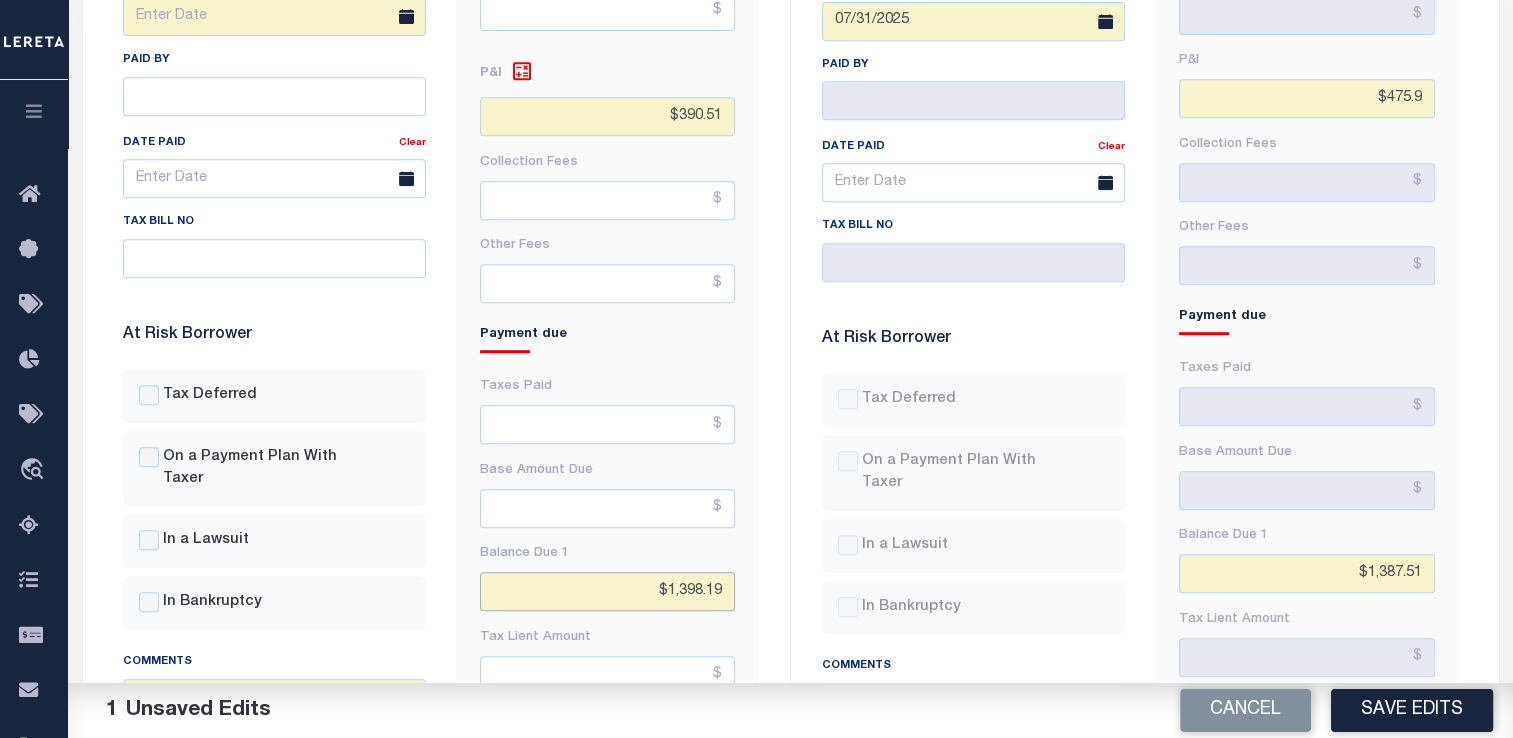 scroll, scrollTop: 908, scrollLeft: 0, axis: vertical 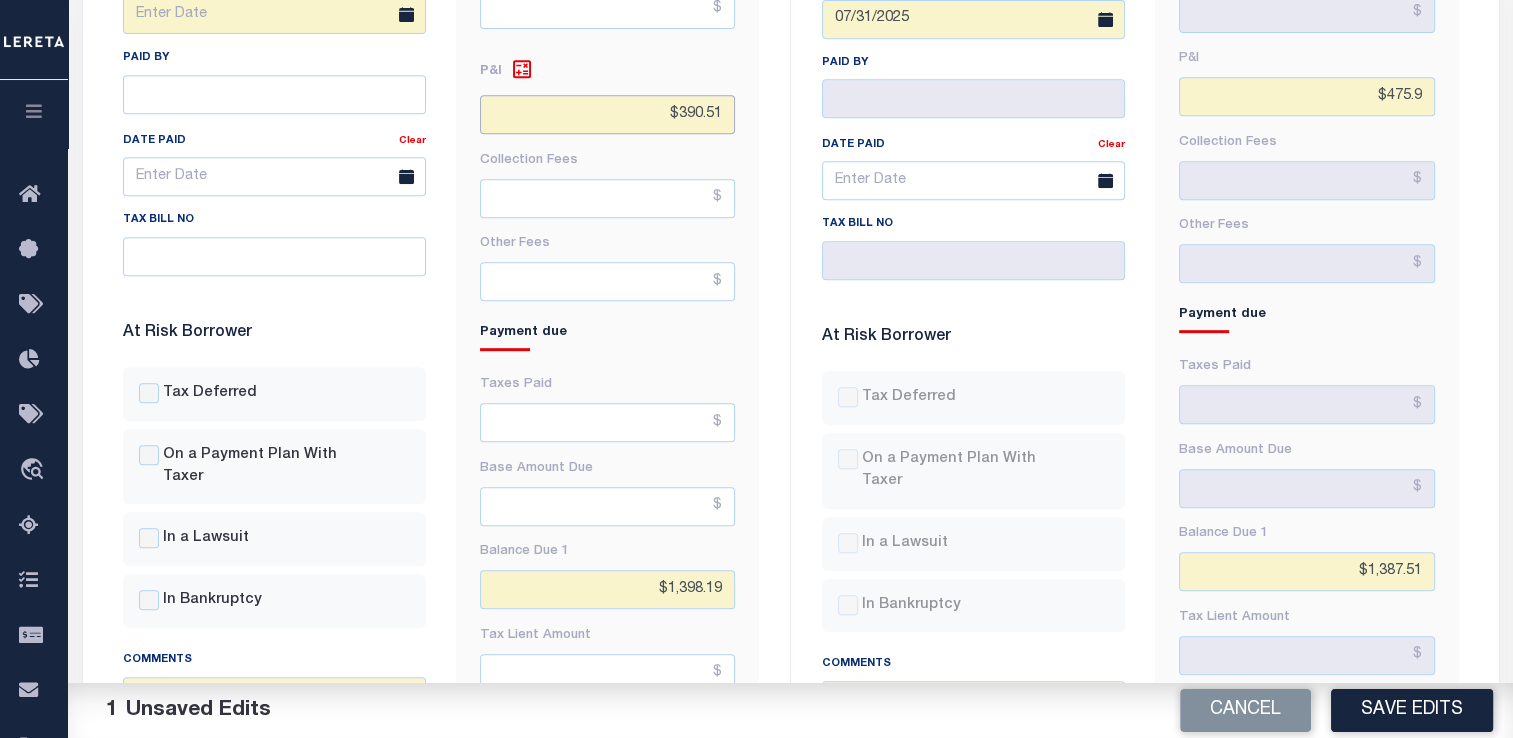 drag, startPoint x: 674, startPoint y: 117, endPoint x: 716, endPoint y: 114, distance: 42.107006 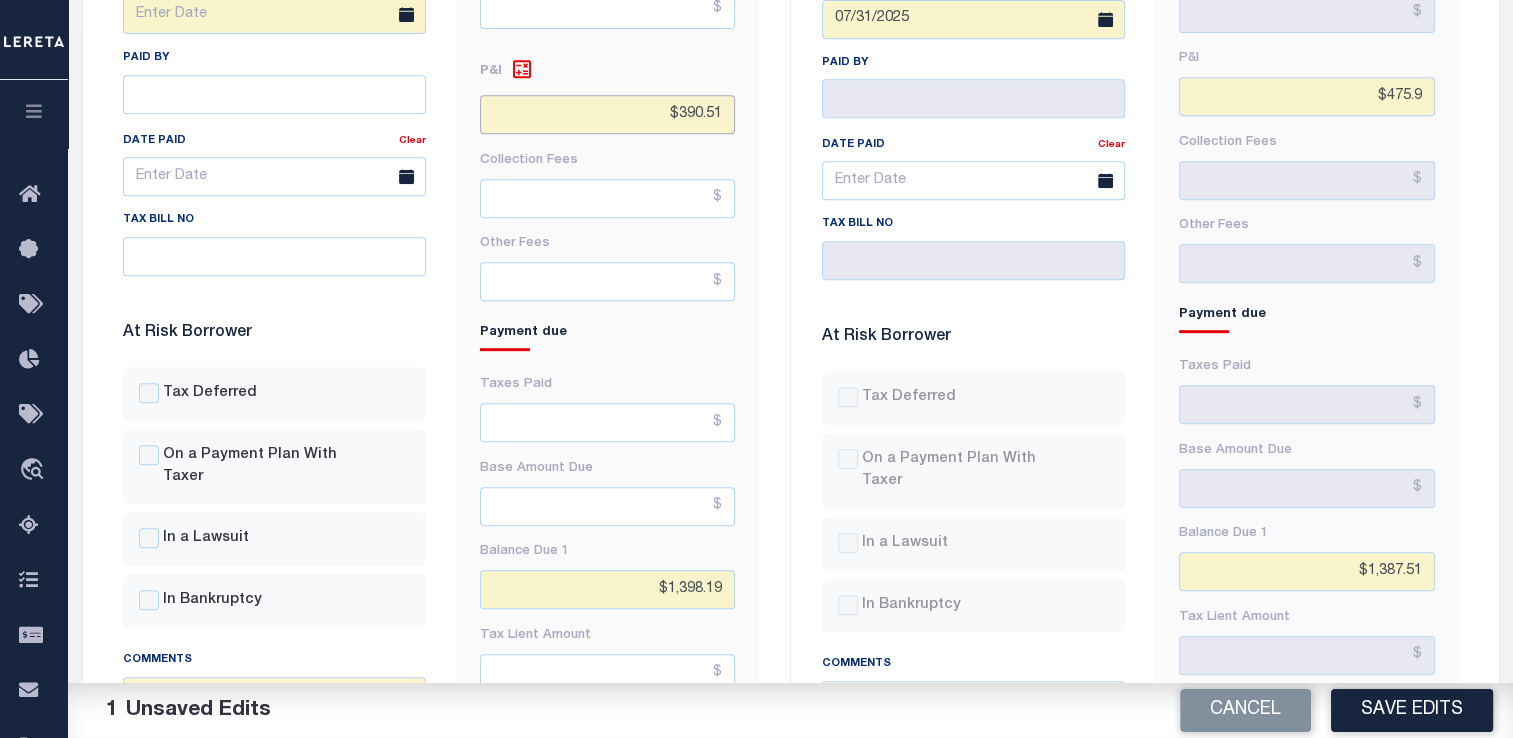 click on "$390.51" at bounding box center (607, 114) 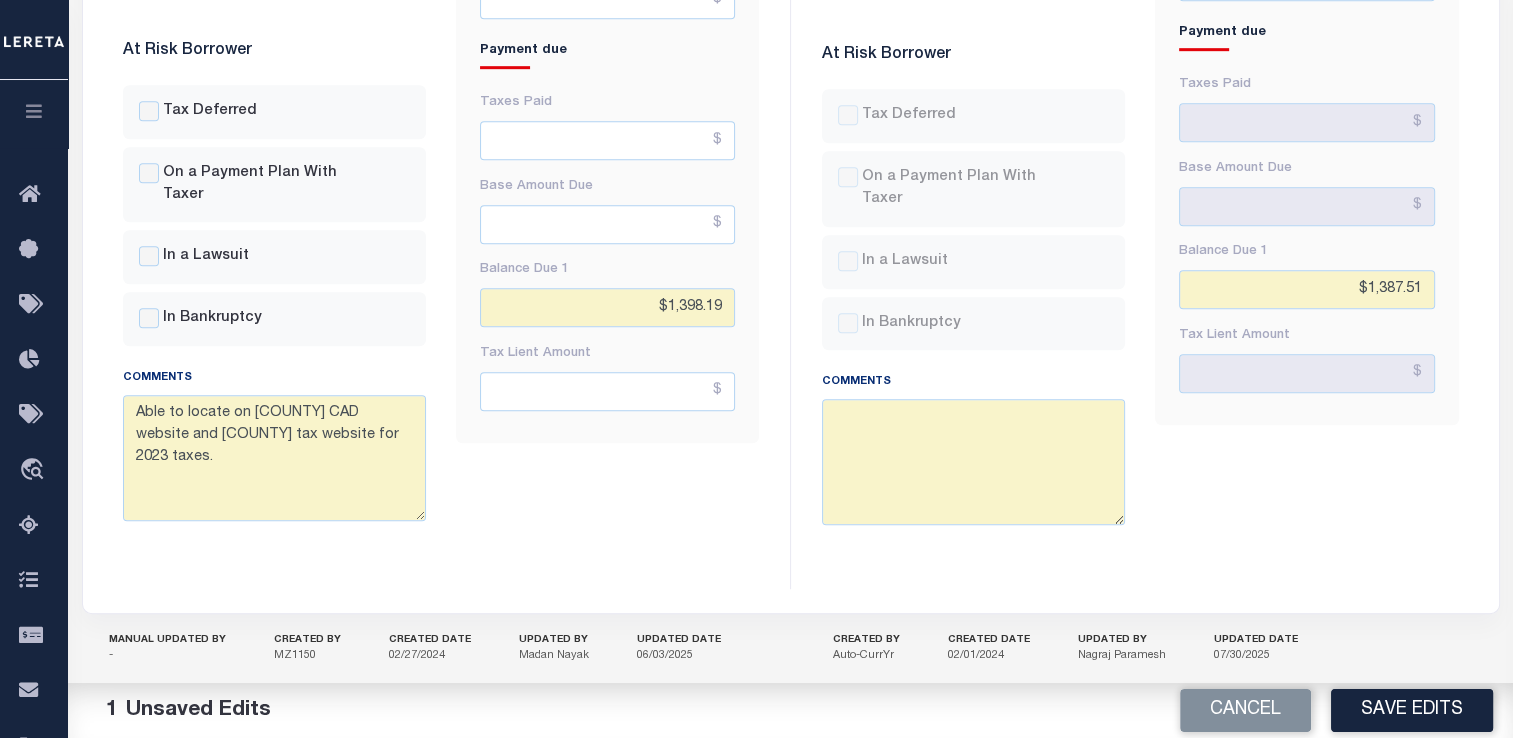 scroll, scrollTop: 1192, scrollLeft: 0, axis: vertical 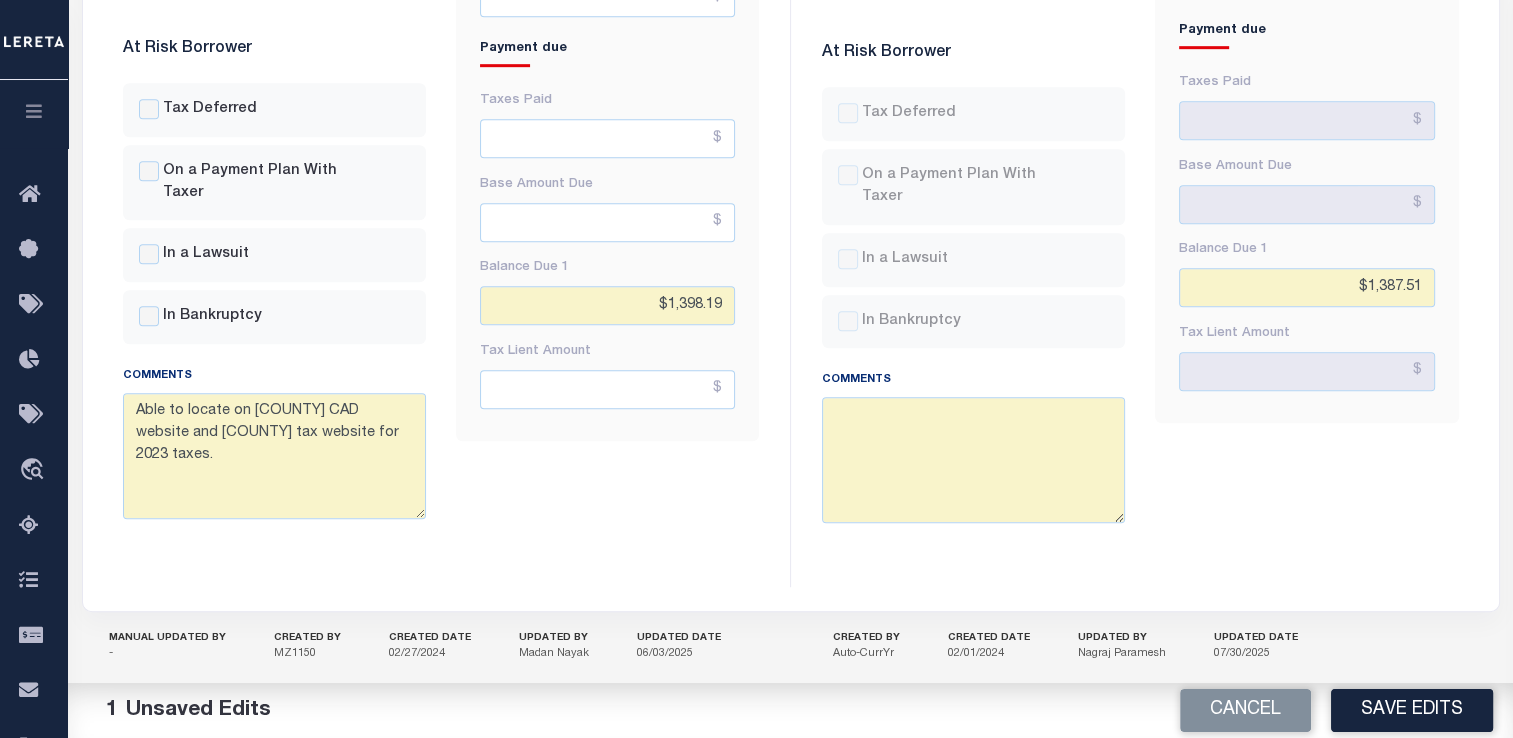 type on "$486.58" 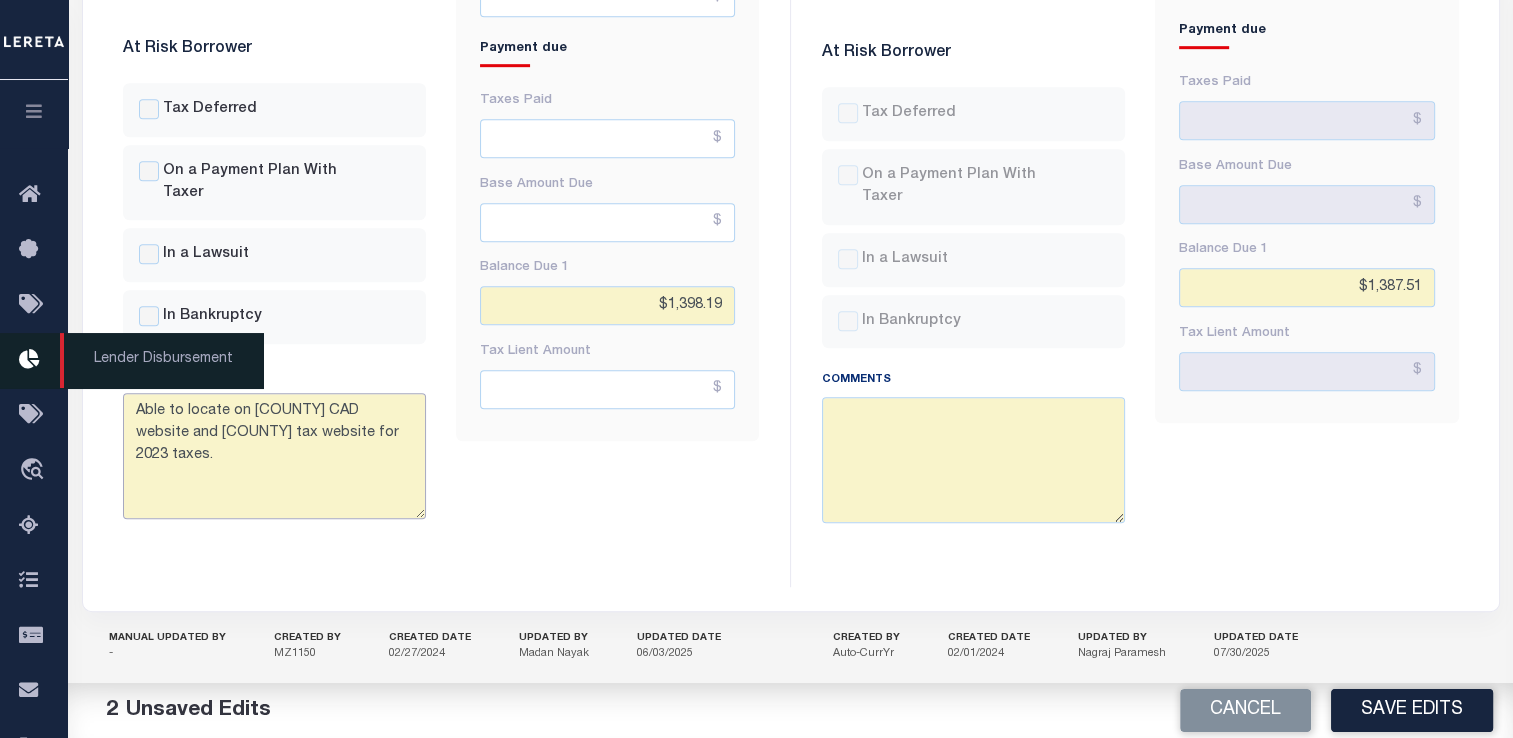 drag, startPoint x: 417, startPoint y: 445, endPoint x: 0, endPoint y: 355, distance: 426.60168 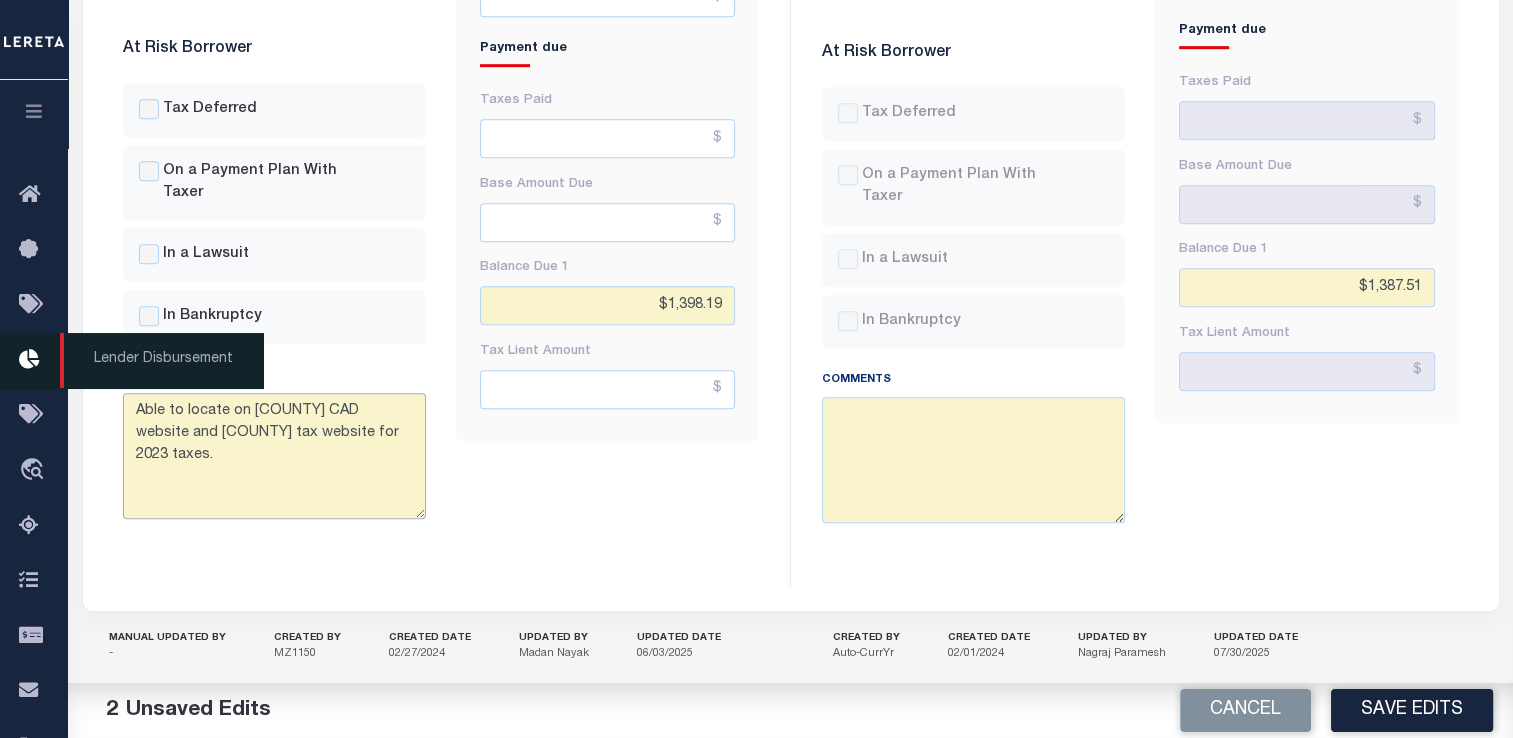 click on "Home TIQA Details
Profile Sign out" at bounding box center (756, -13) 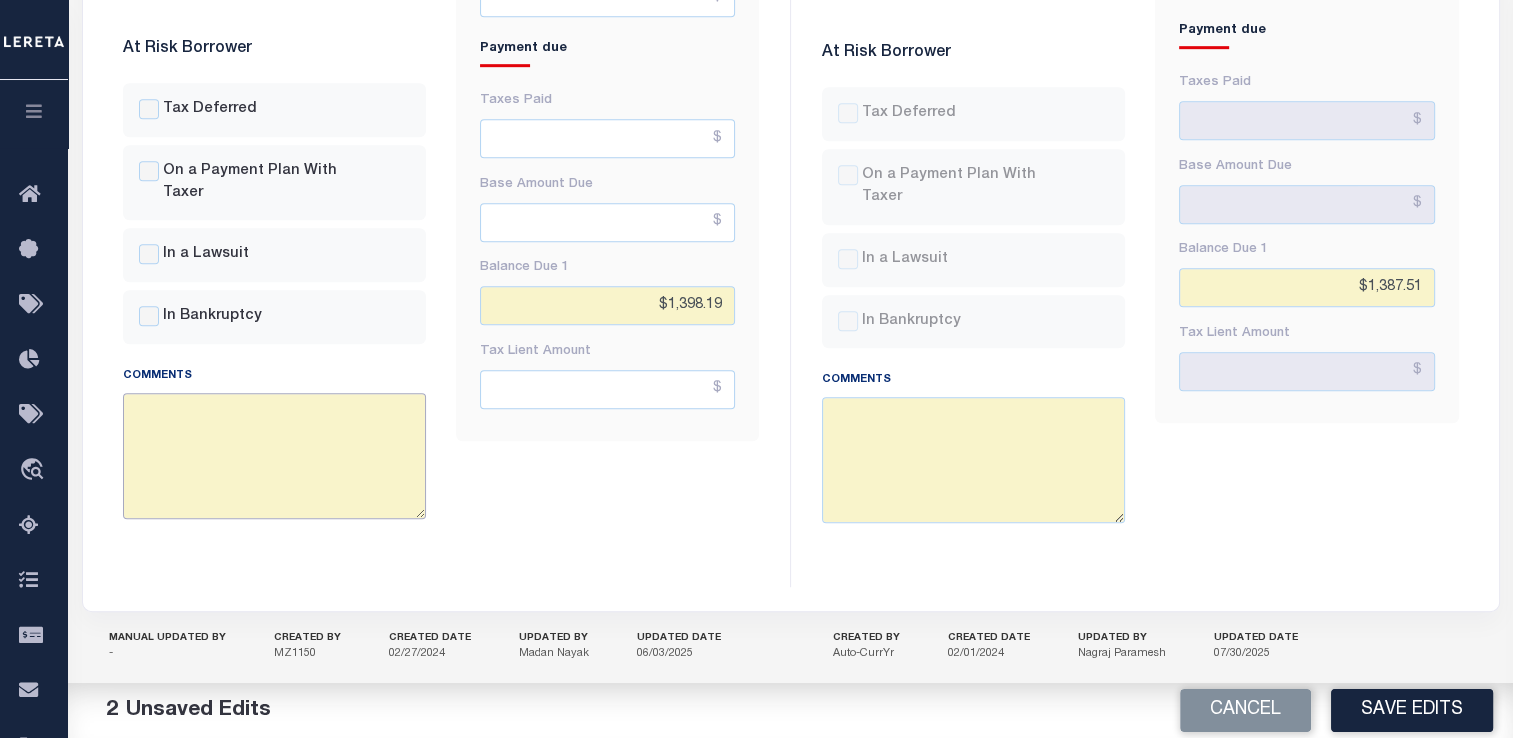 type 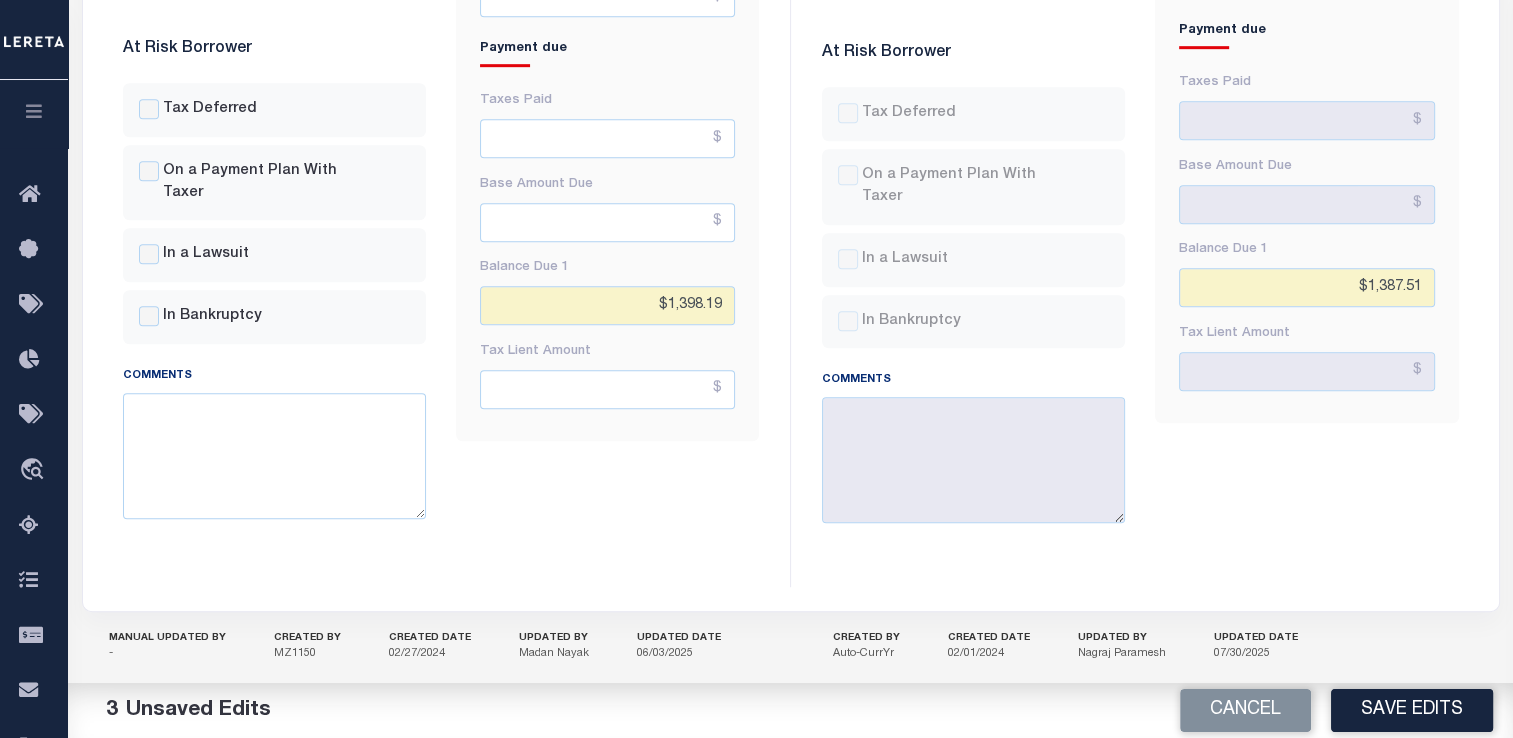 click on "Fees & Penalties
Base Amount
$911.61
Penalties
Interest
$486.58" at bounding box center [607, -2] 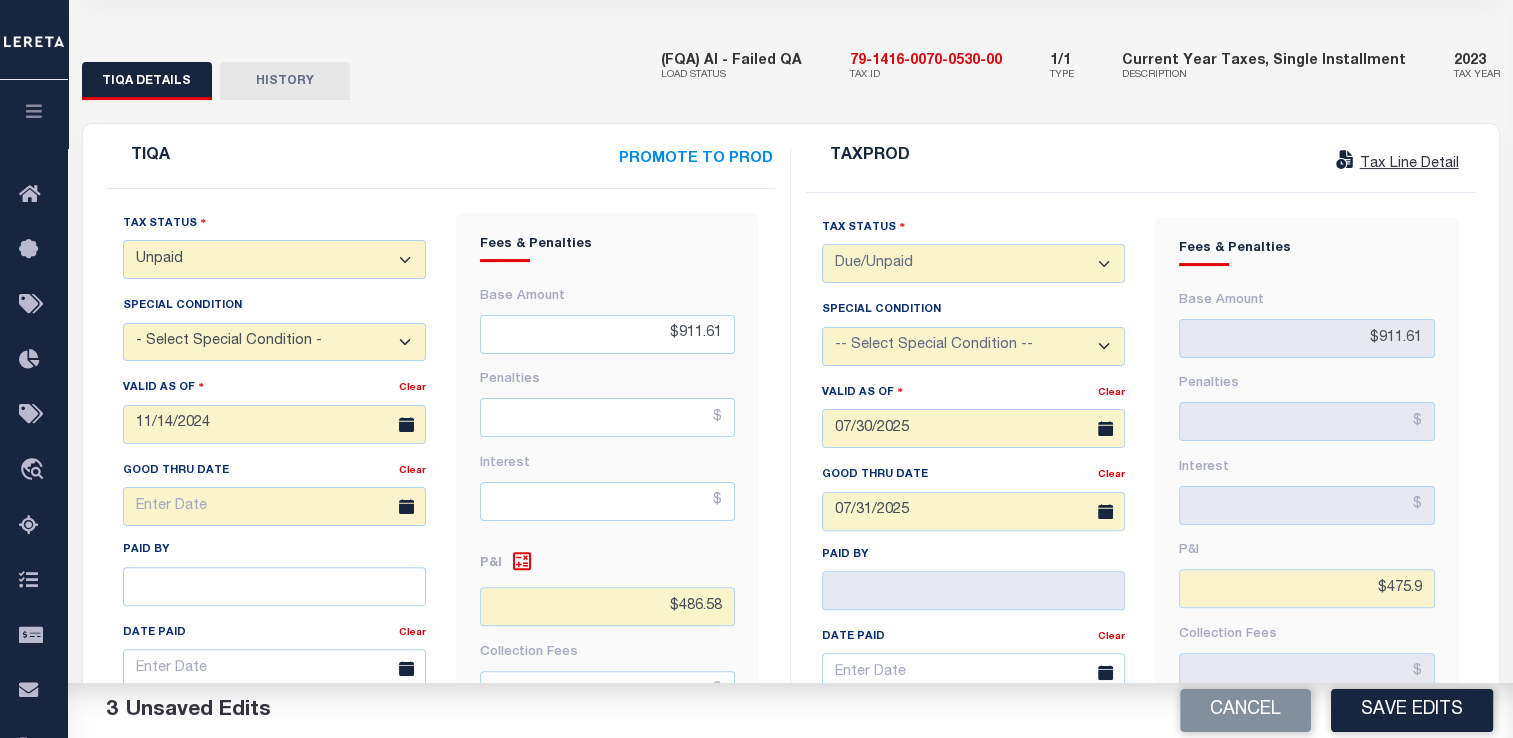 scroll, scrollTop: 414, scrollLeft: 0, axis: vertical 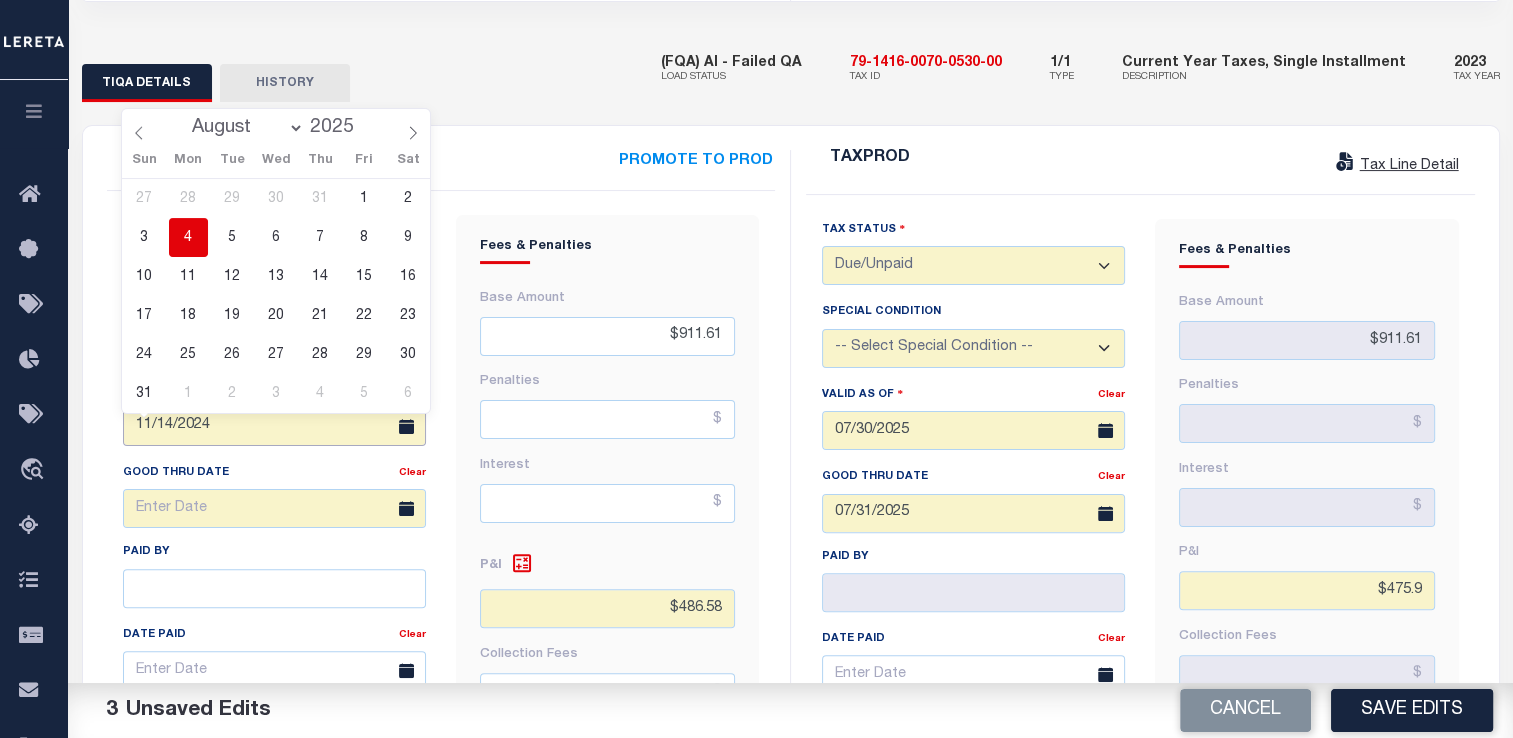 click on "11/14/2024" at bounding box center (274, 426) 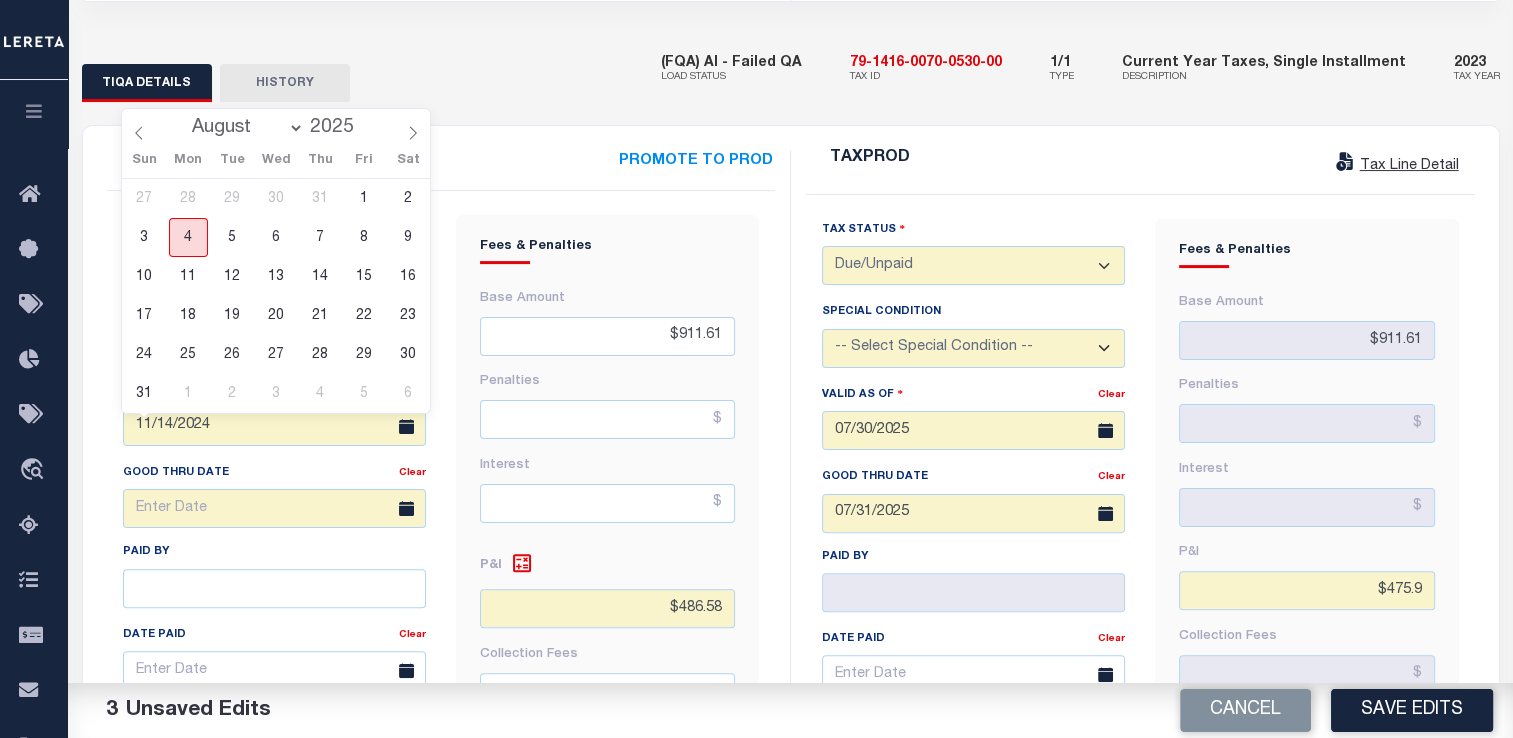 click on "4" at bounding box center (188, 237) 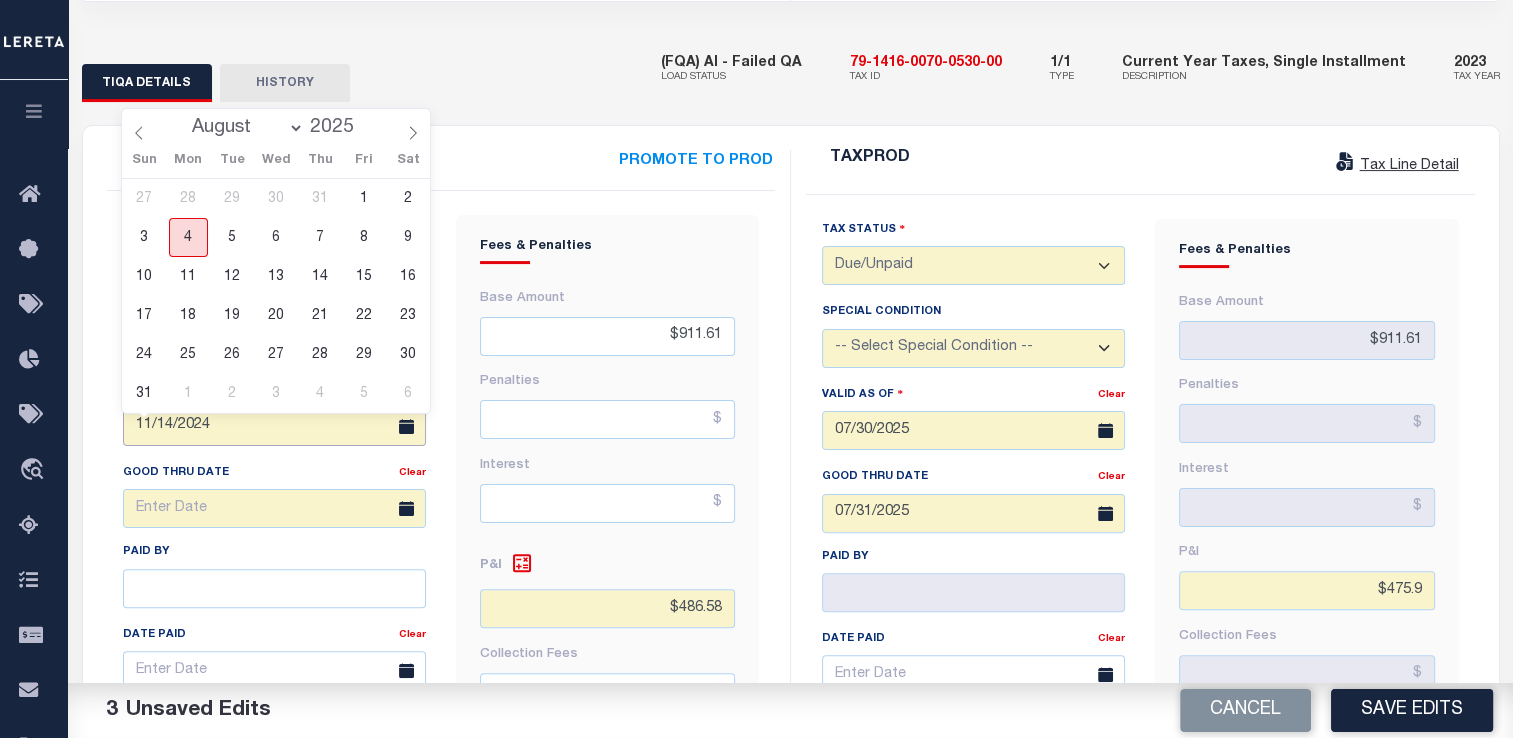 type on "08/04/2025" 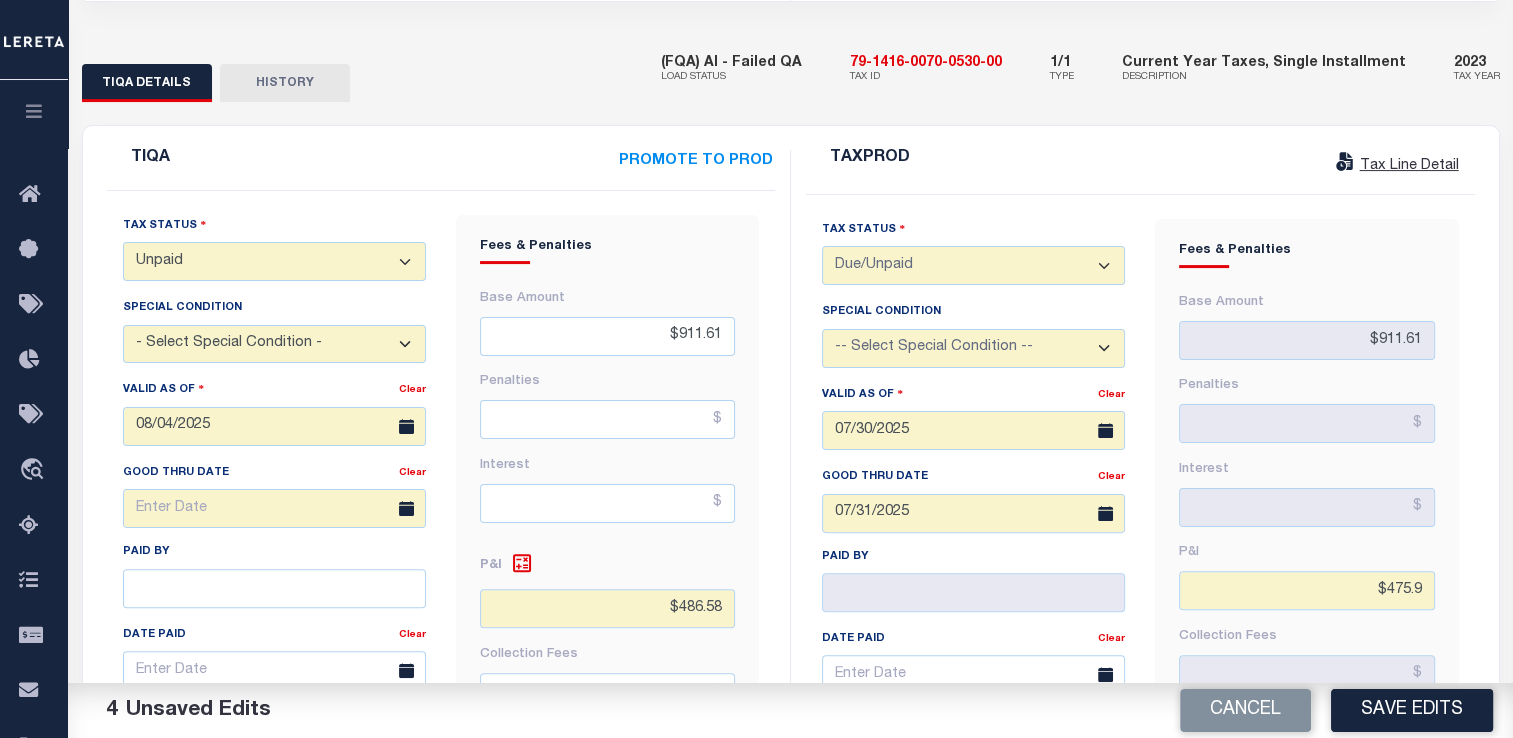 click on "- Select Status Code -
Open
Due/Unpaid
Paid
Incomplete
No Tax Due
Internal Refund Processed
New
Unpaid" at bounding box center [274, 261] 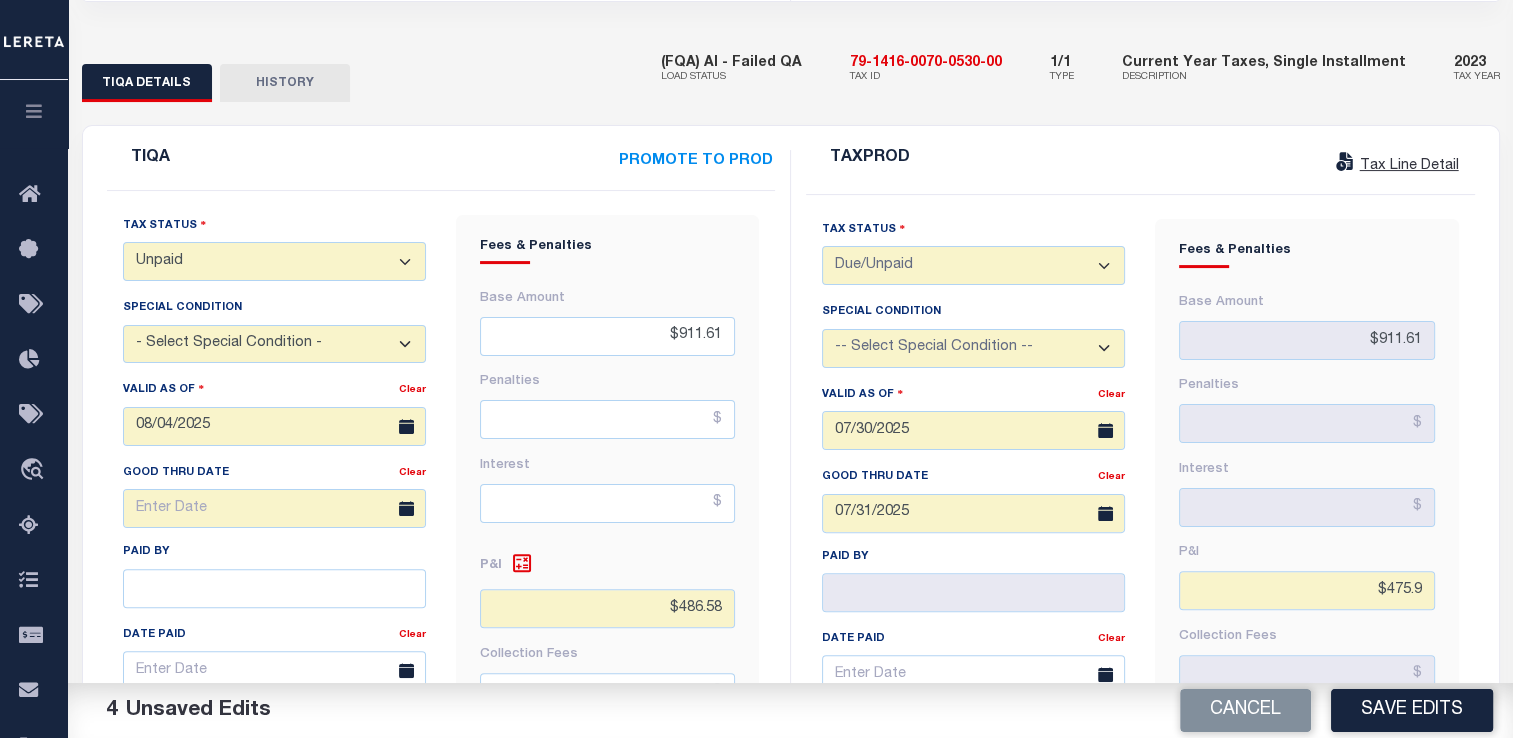 select on "DUE" 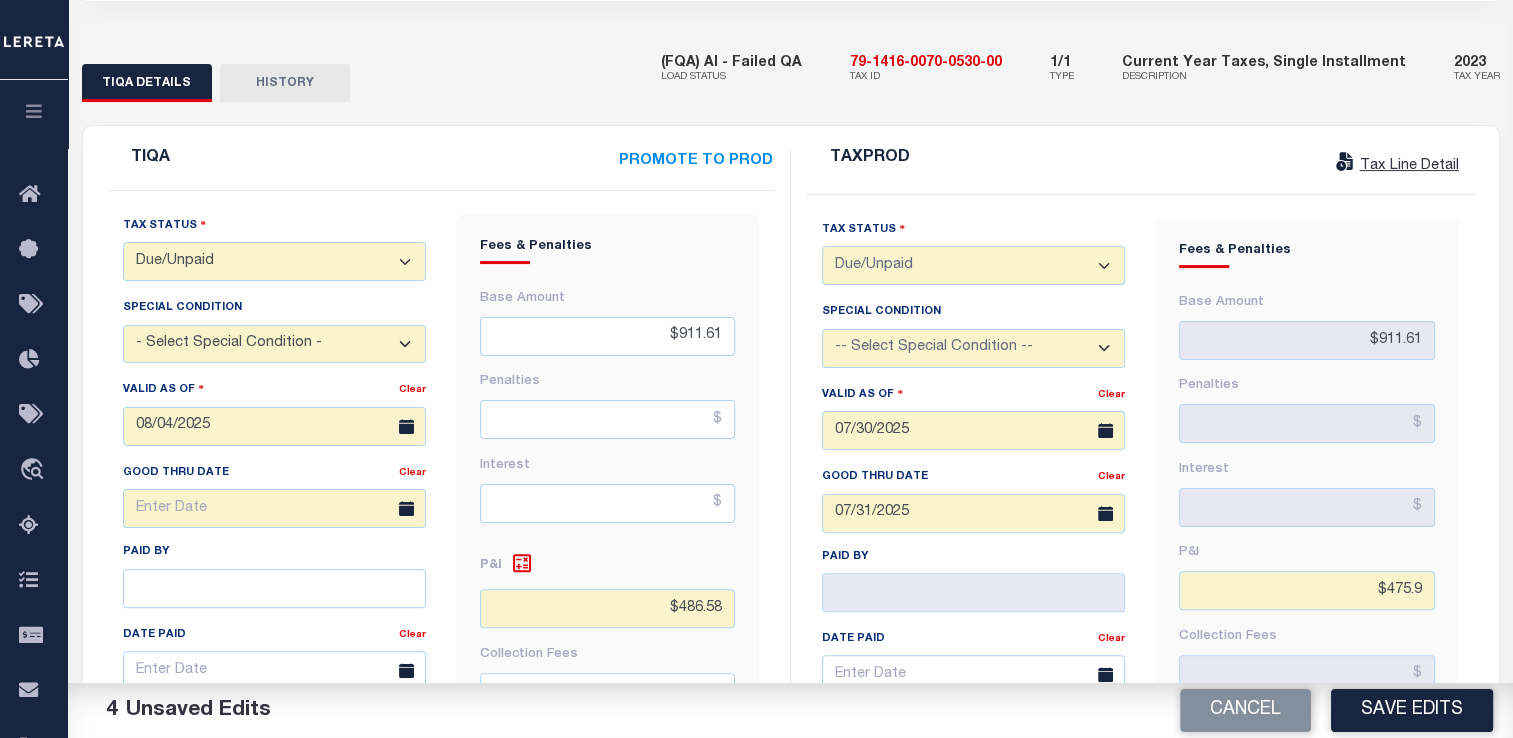 click on "- Select Status Code -
Open
Due/Unpaid
Paid
Incomplete
No Tax Due
Internal Refund Processed
New
Unpaid" at bounding box center (274, 261) 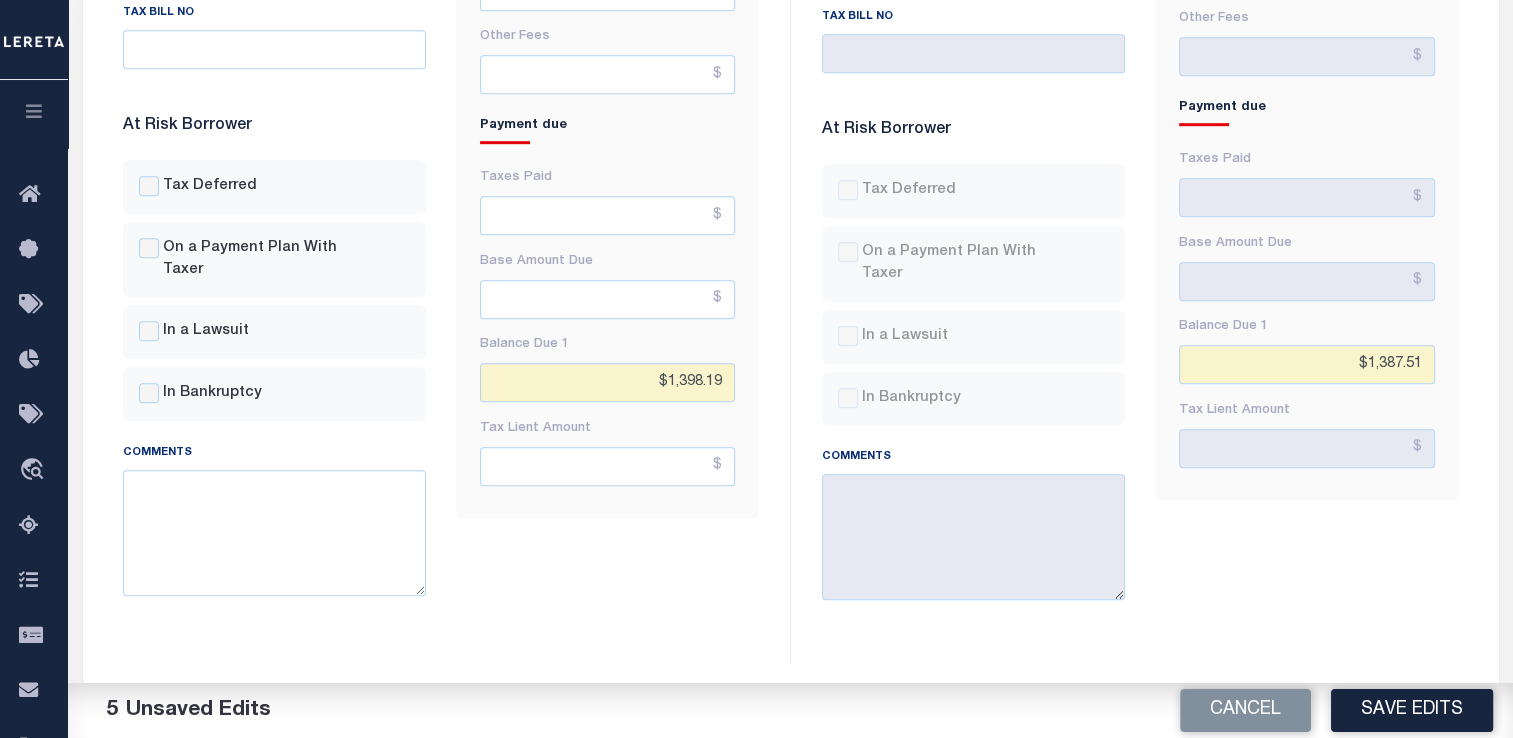 scroll, scrollTop: 1124, scrollLeft: 0, axis: vertical 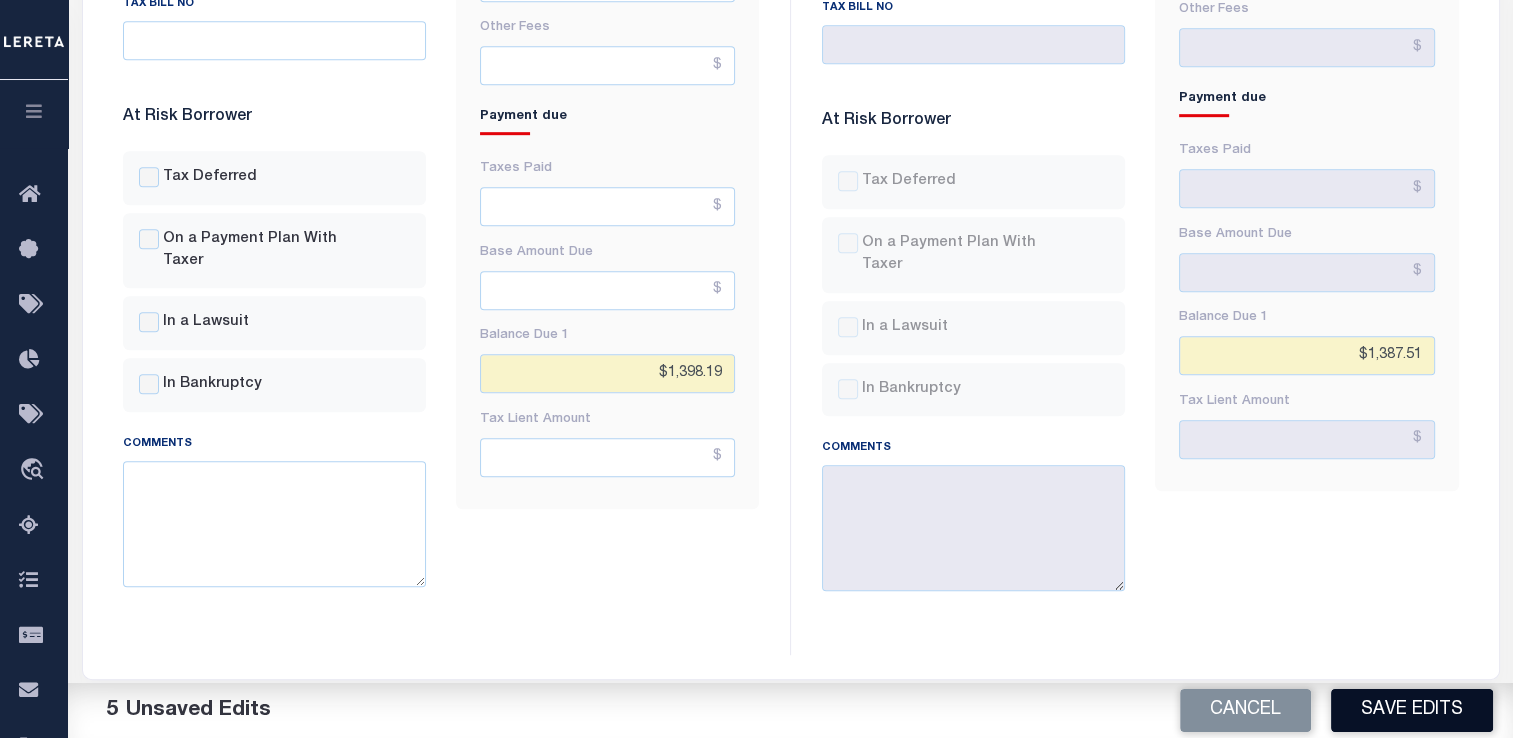 click on "Save Edits" at bounding box center (1412, 710) 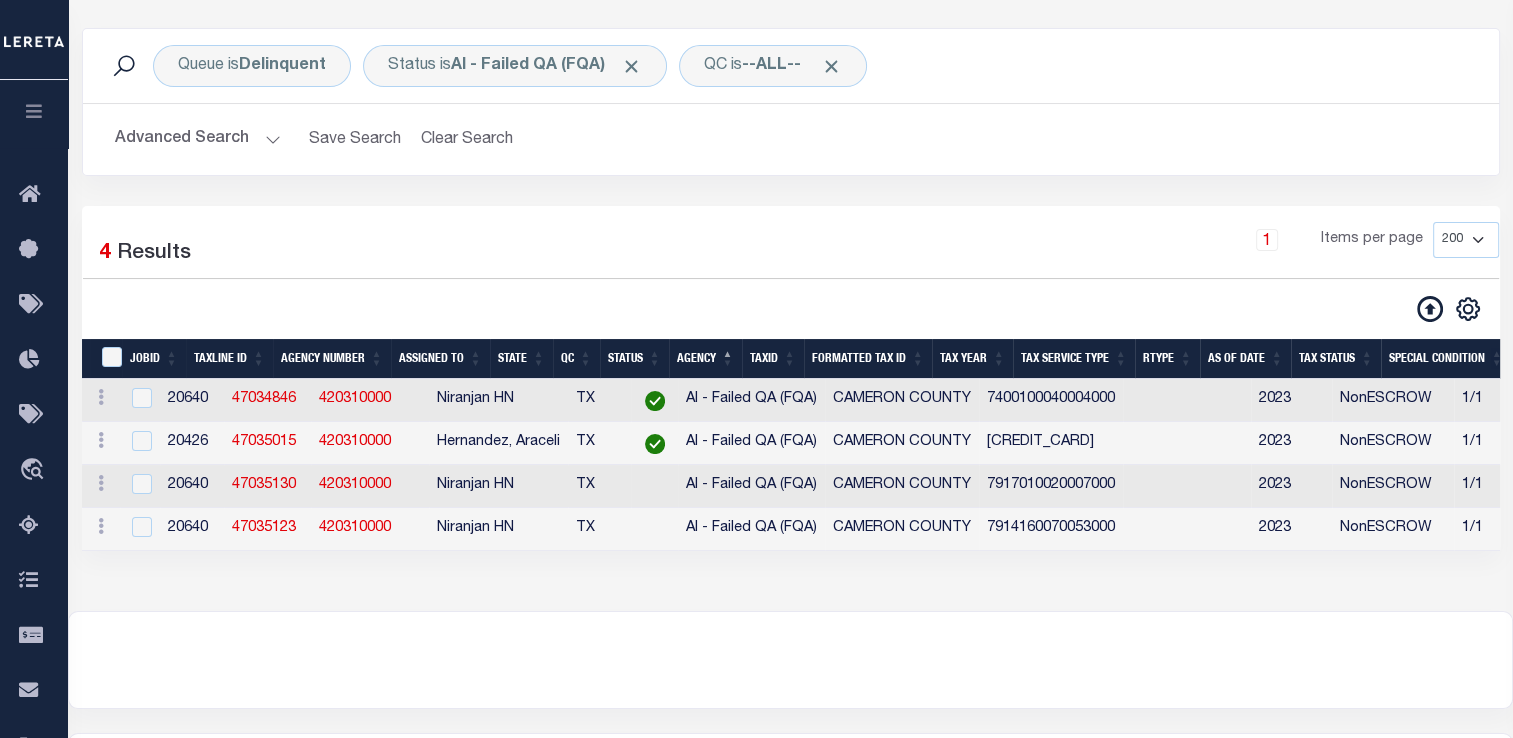 scroll, scrollTop: 104, scrollLeft: 0, axis: vertical 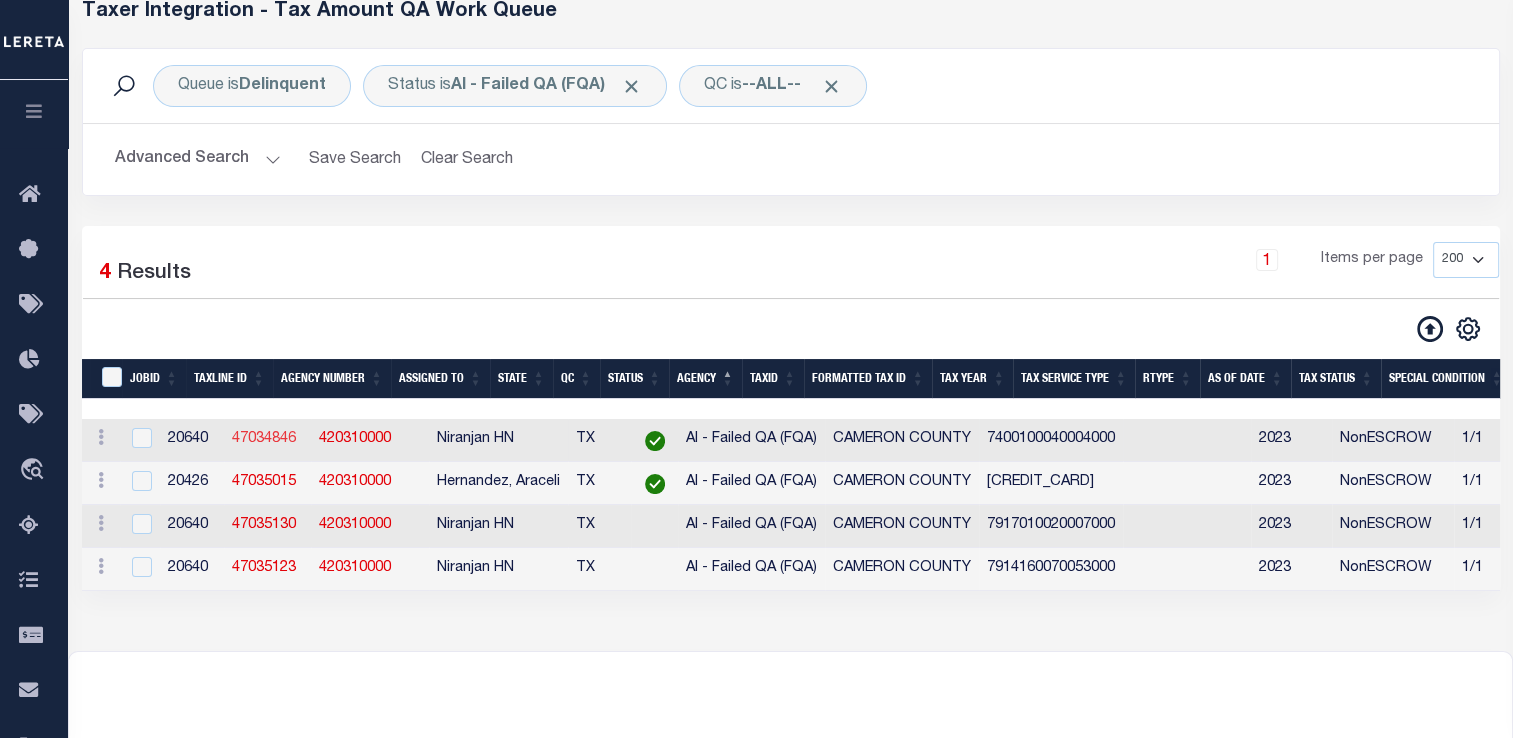 select on "200" 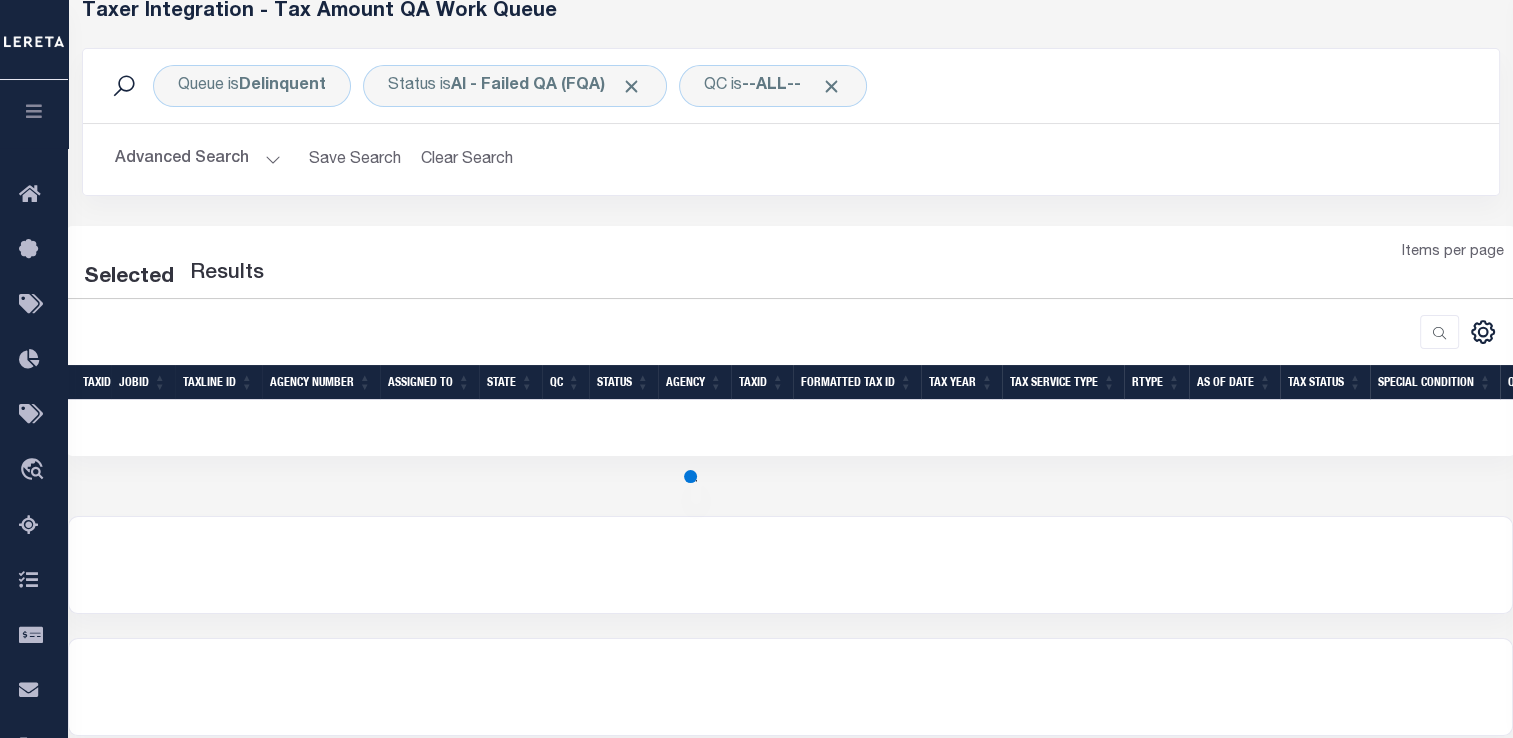 select on "200" 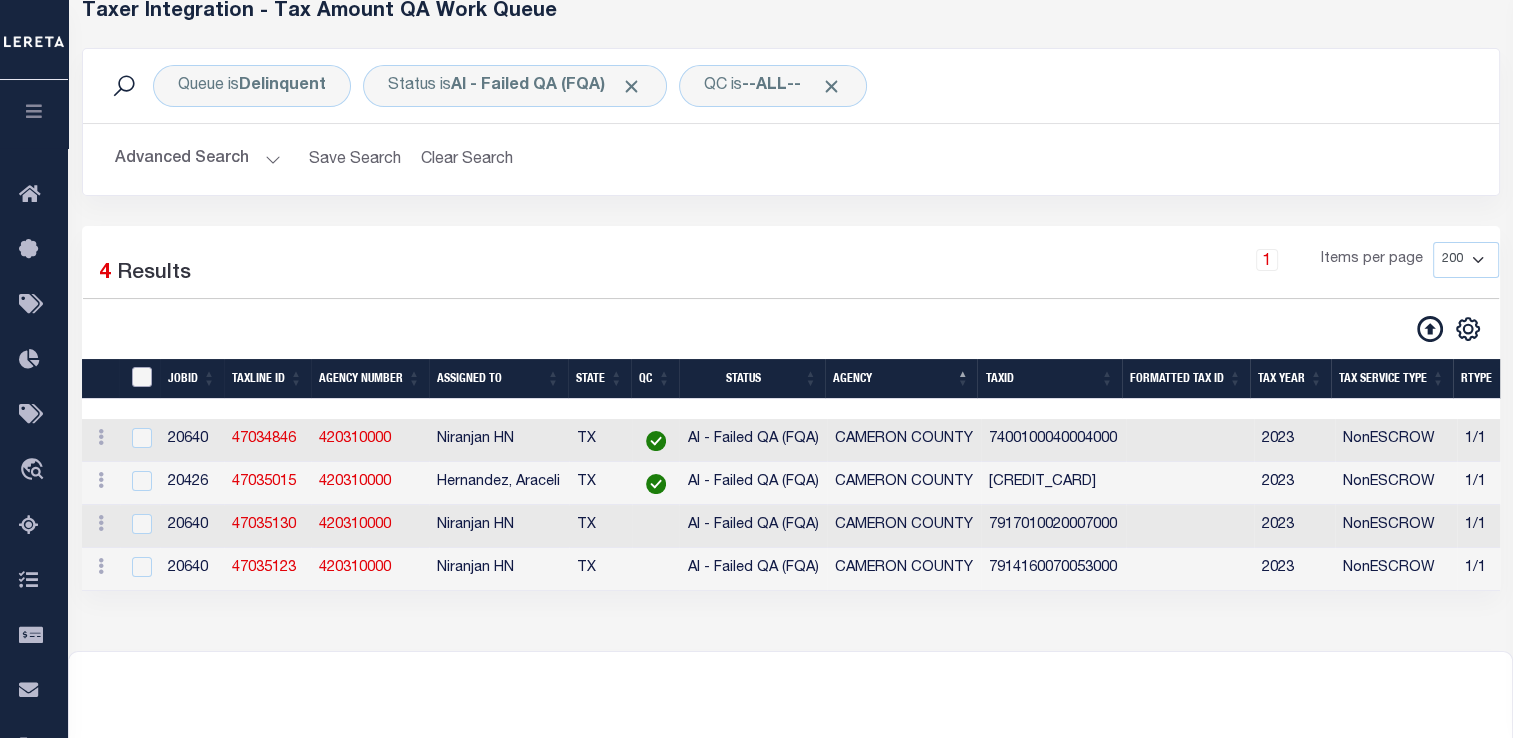 click at bounding box center (142, 377) 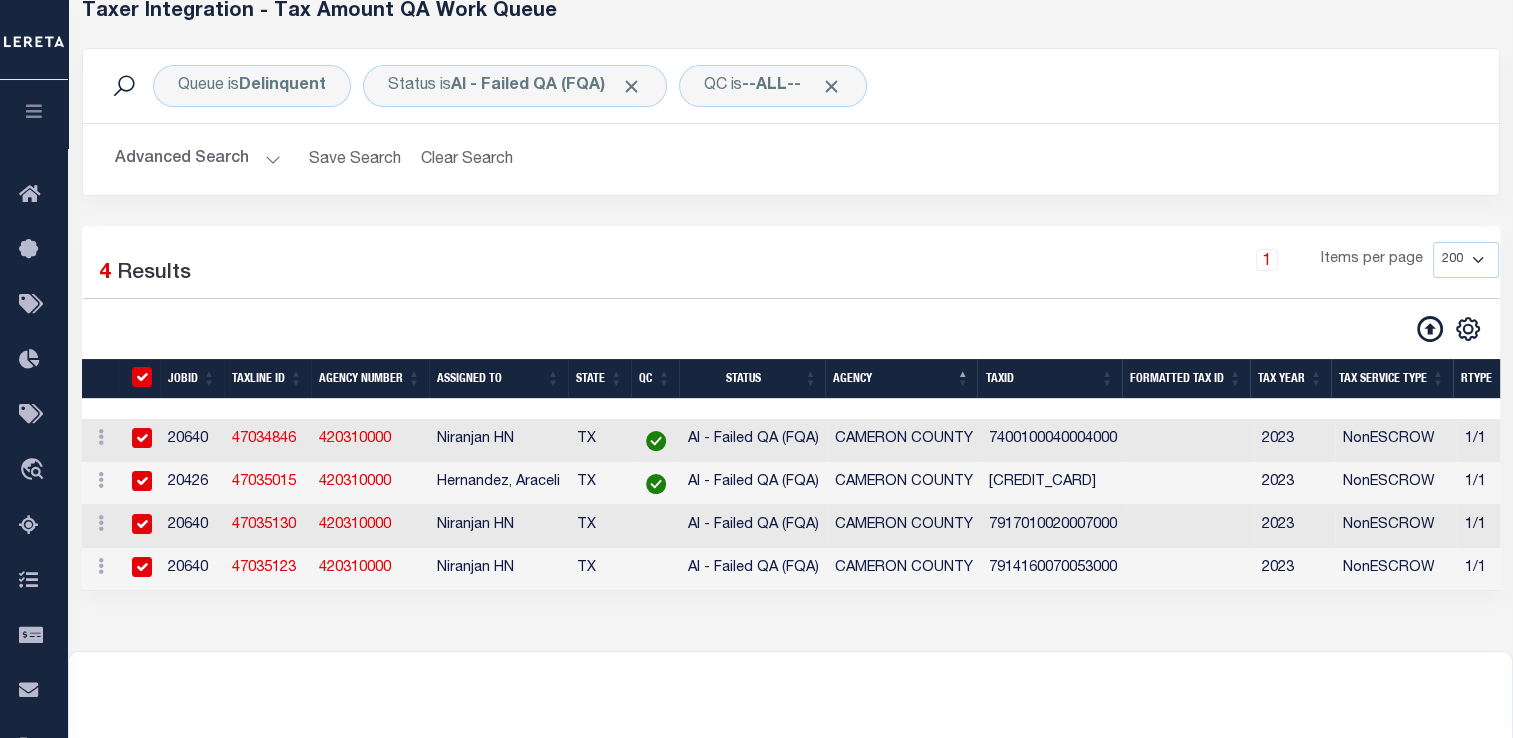 checkbox on "true" 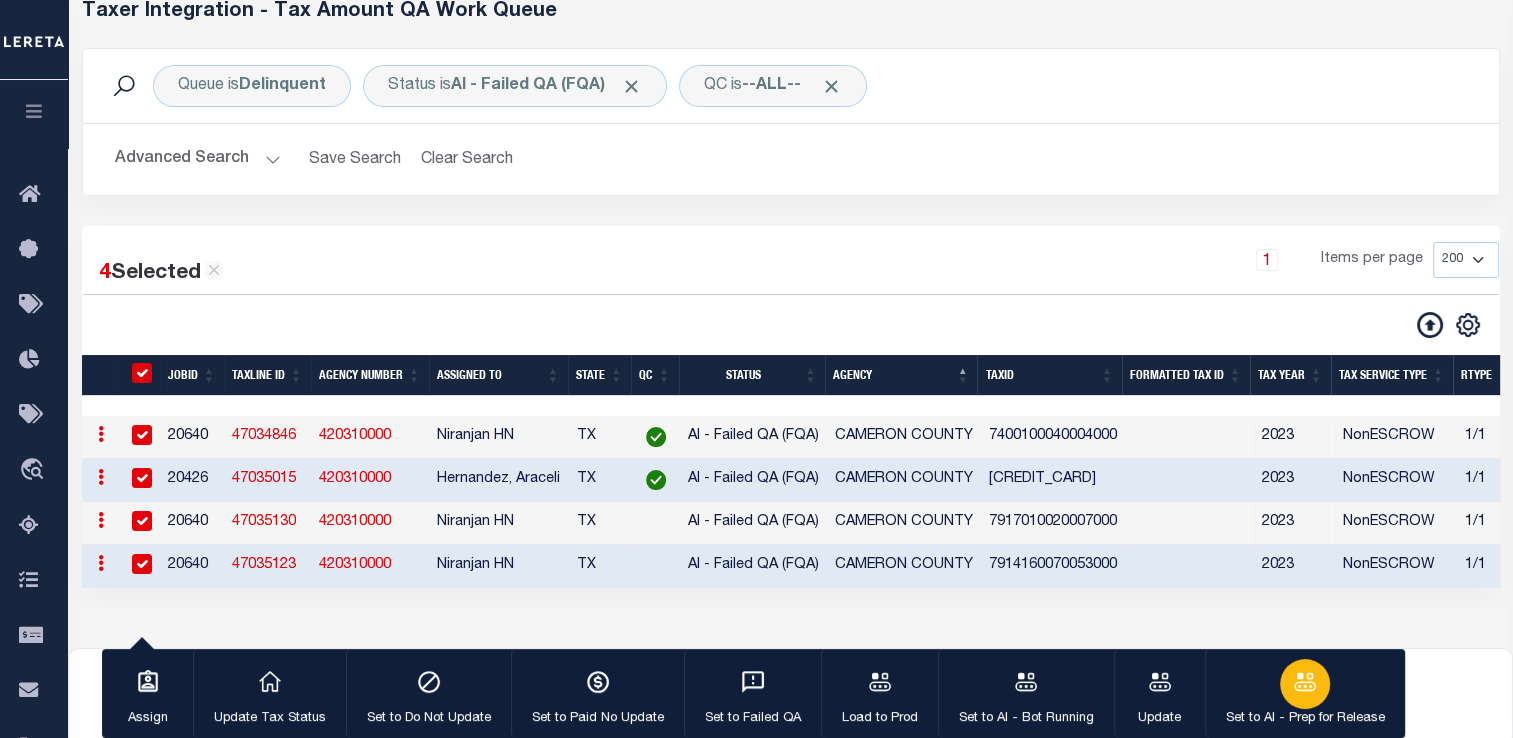 click 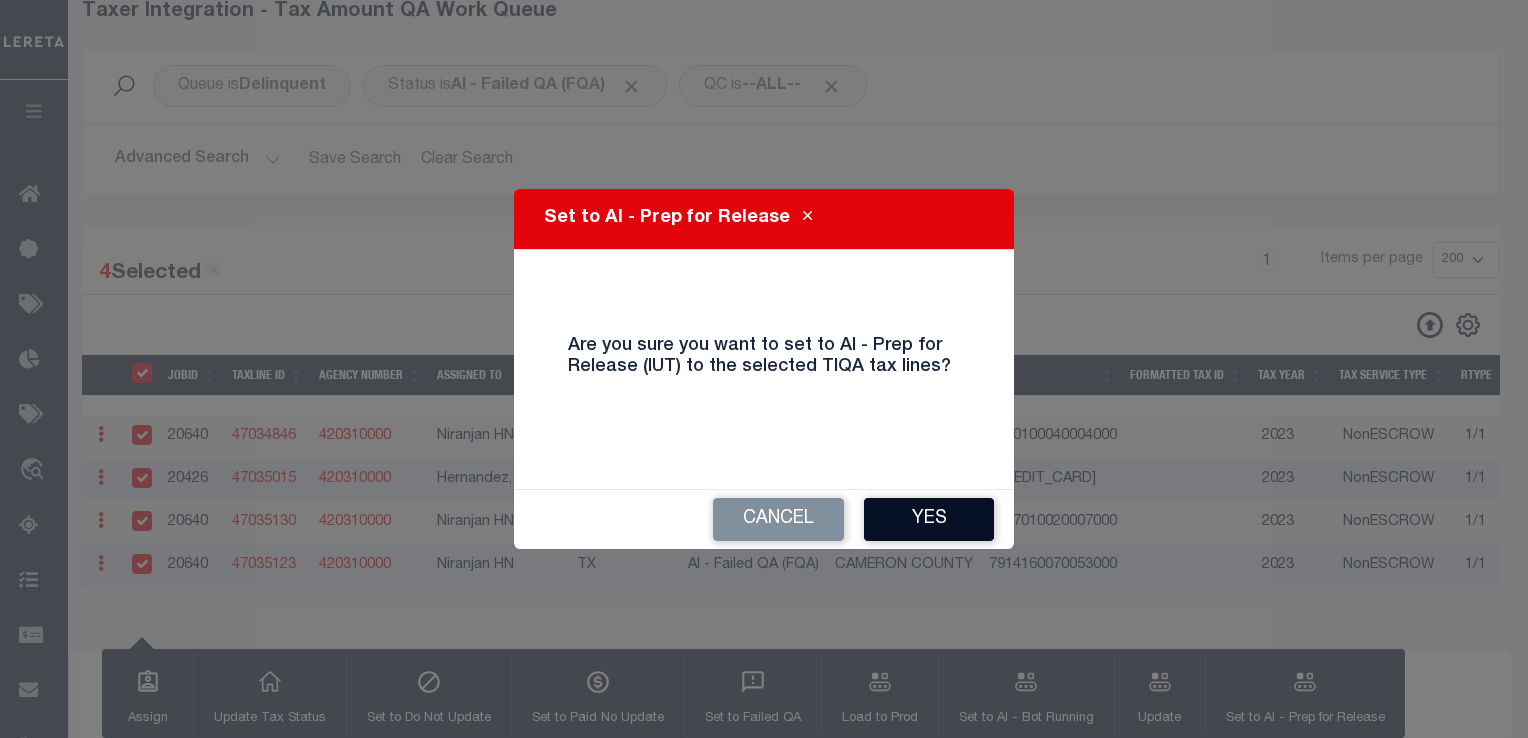 click on "Yes" at bounding box center [929, 519] 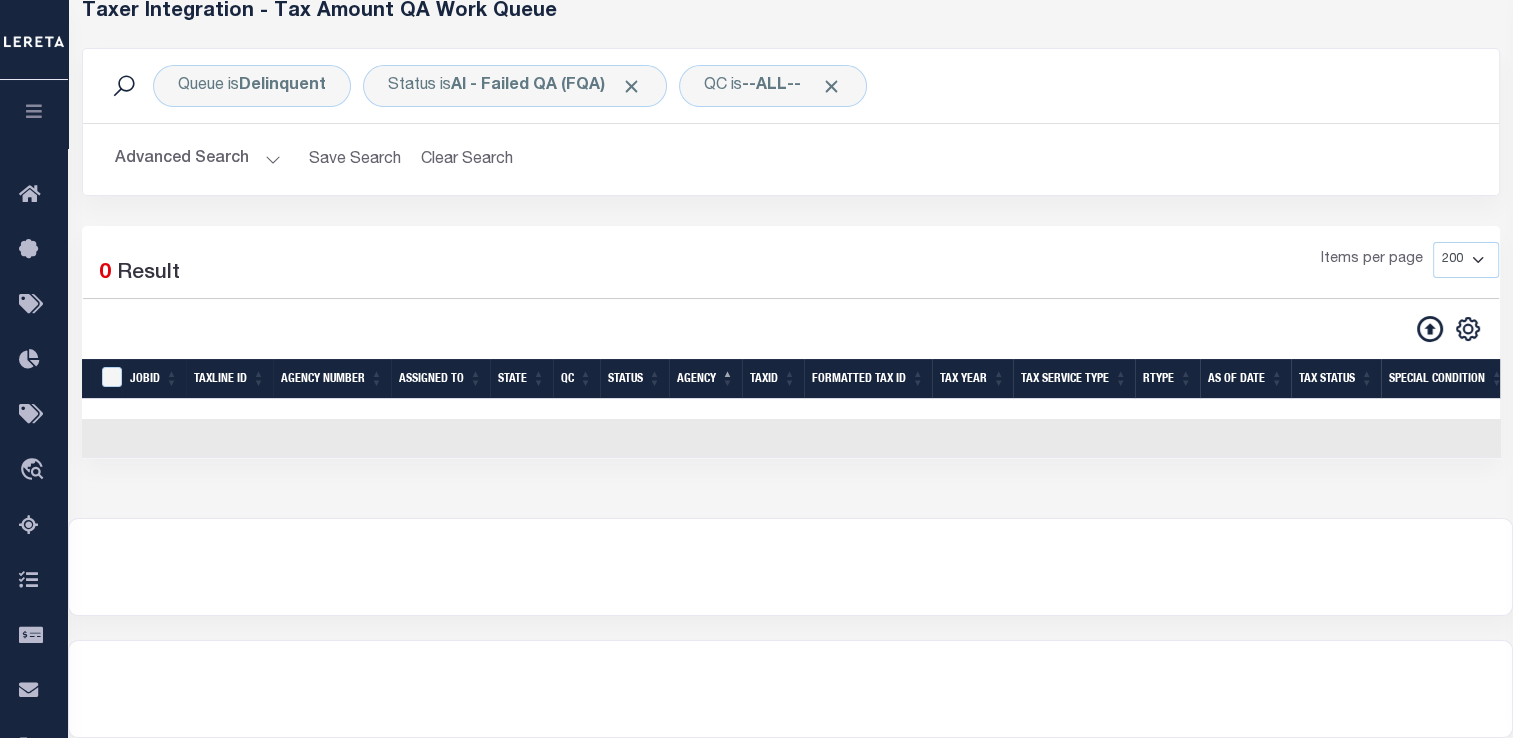 click on "Advanced Search" at bounding box center [198, 159] 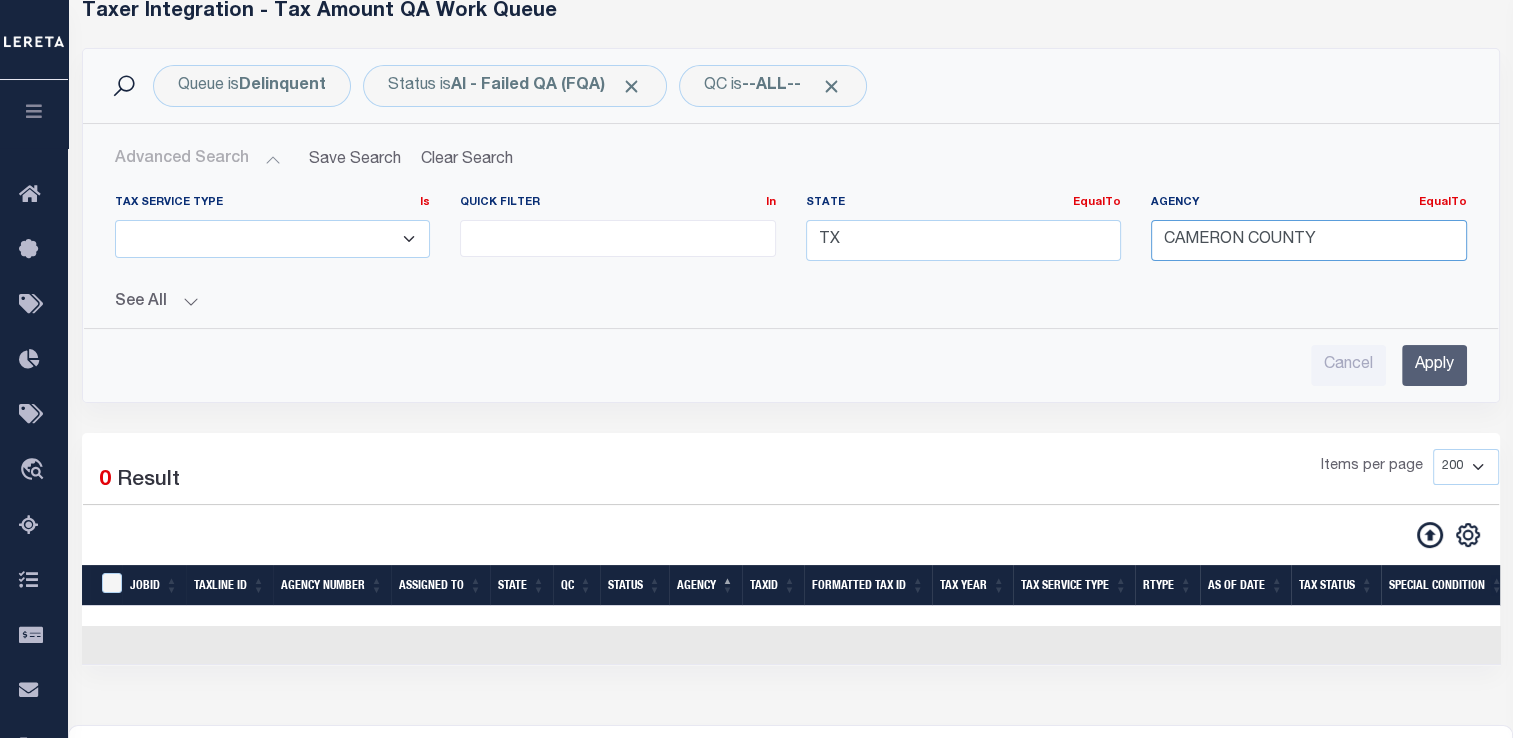 drag, startPoint x: 1333, startPoint y: 238, endPoint x: 1173, endPoint y: 257, distance: 161.12418 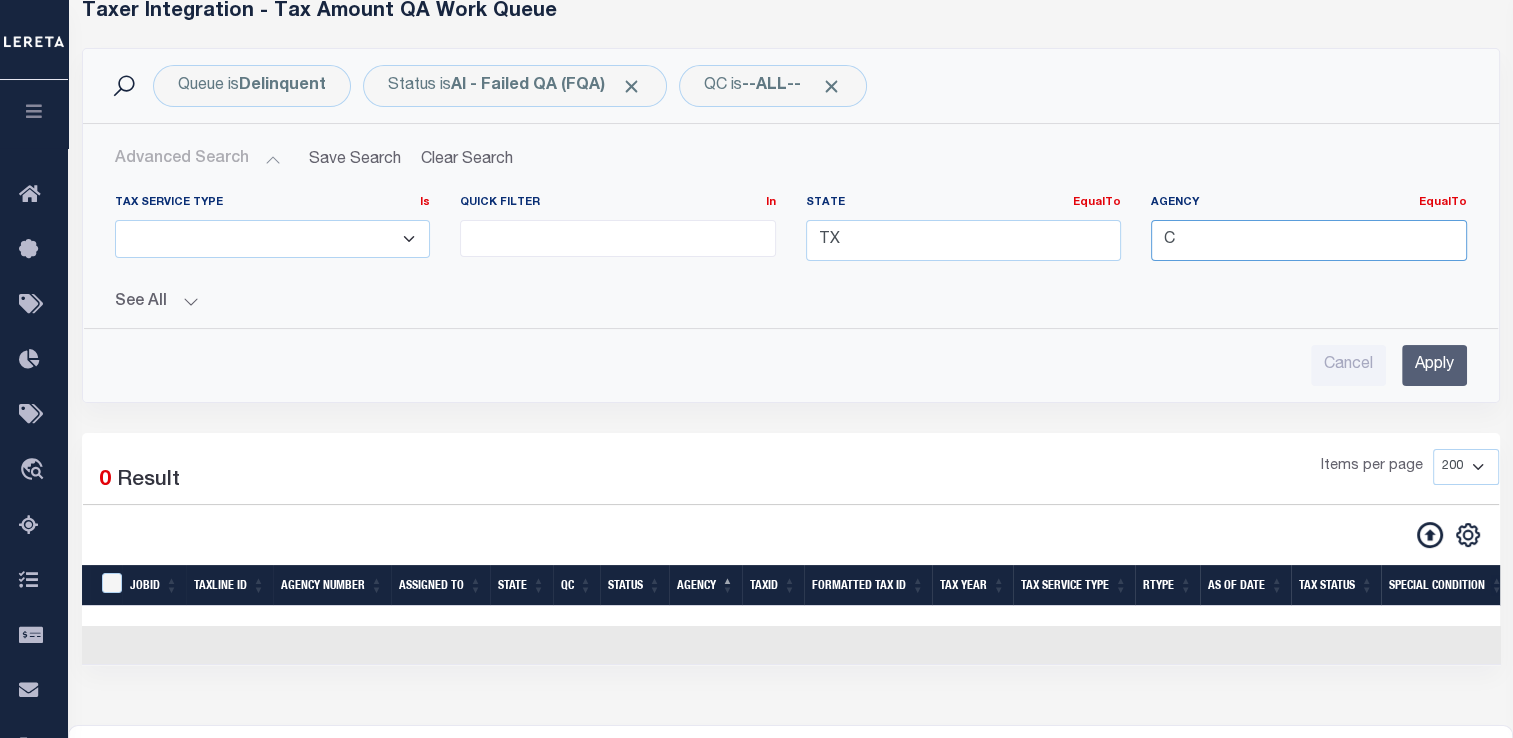 type on "C" 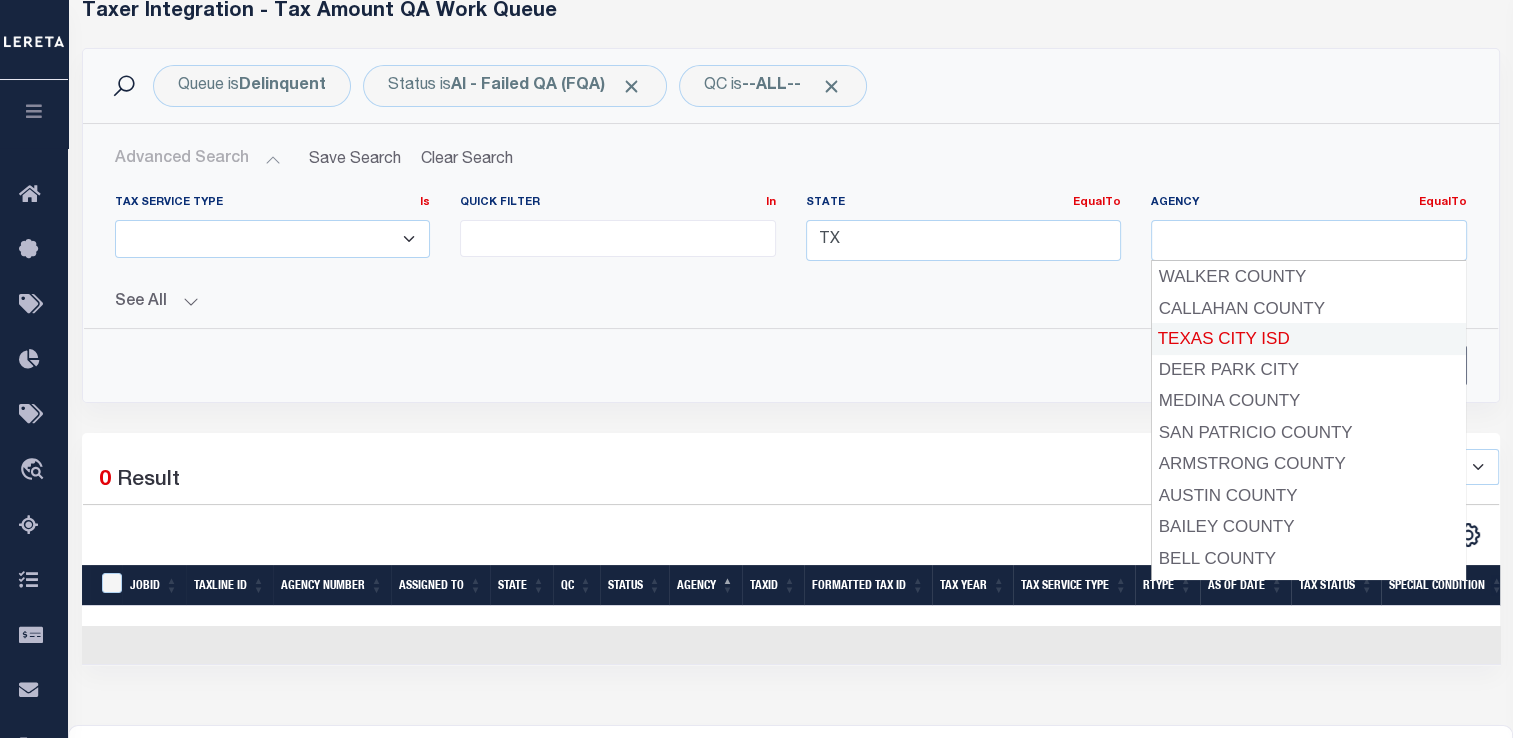 type 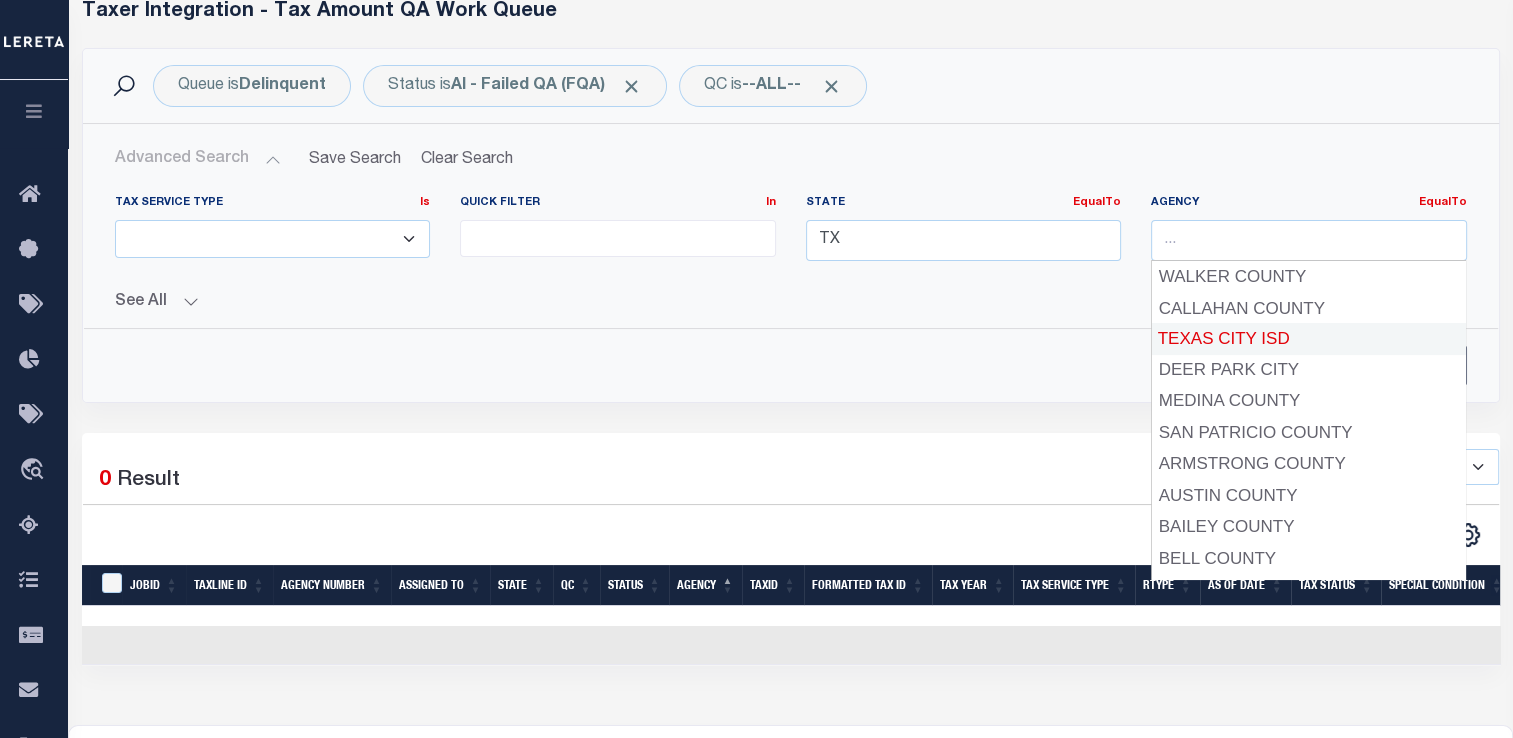click on "Items per page   10 25 50 100 200 500 1000 2000" at bounding box center [971, 475] 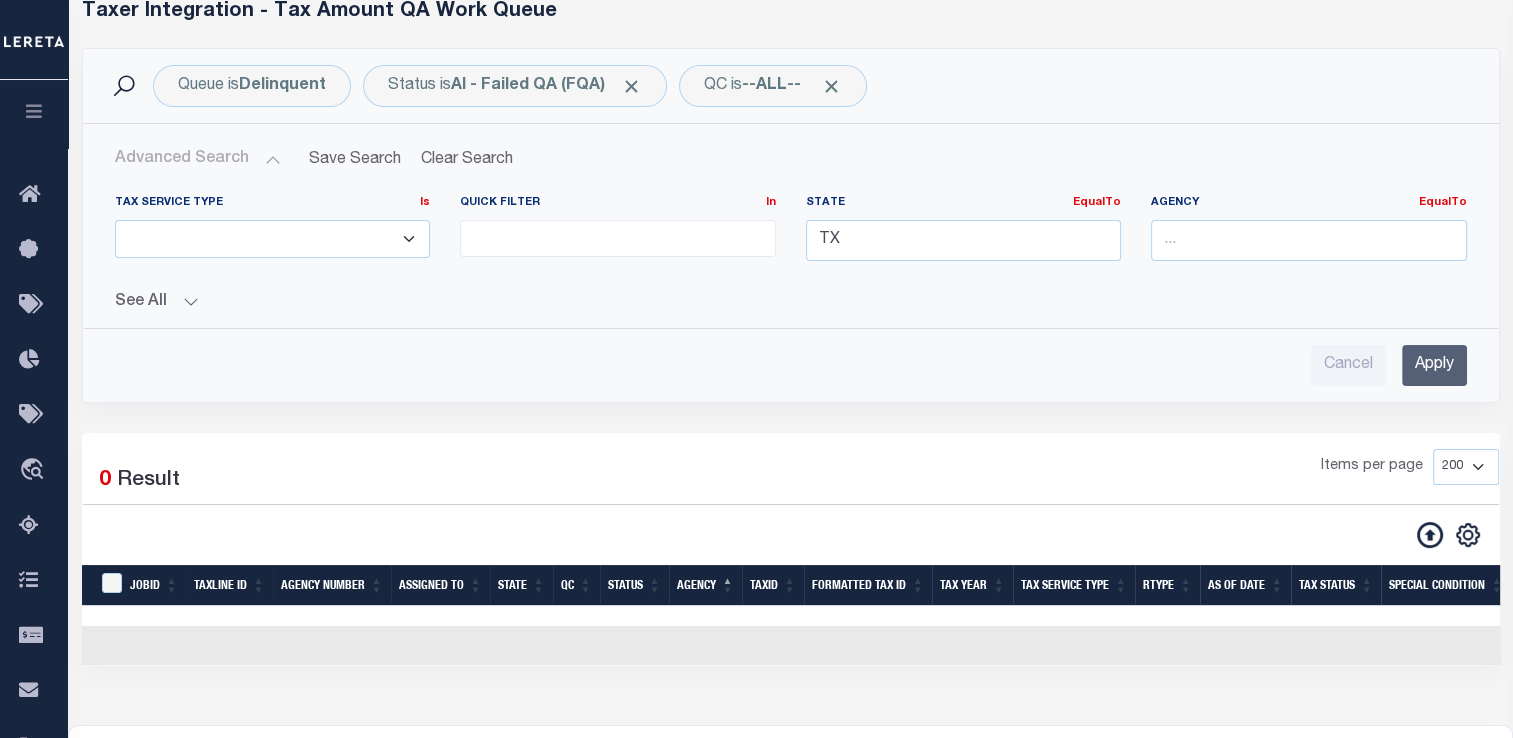 click on "Apply" at bounding box center [1434, 365] 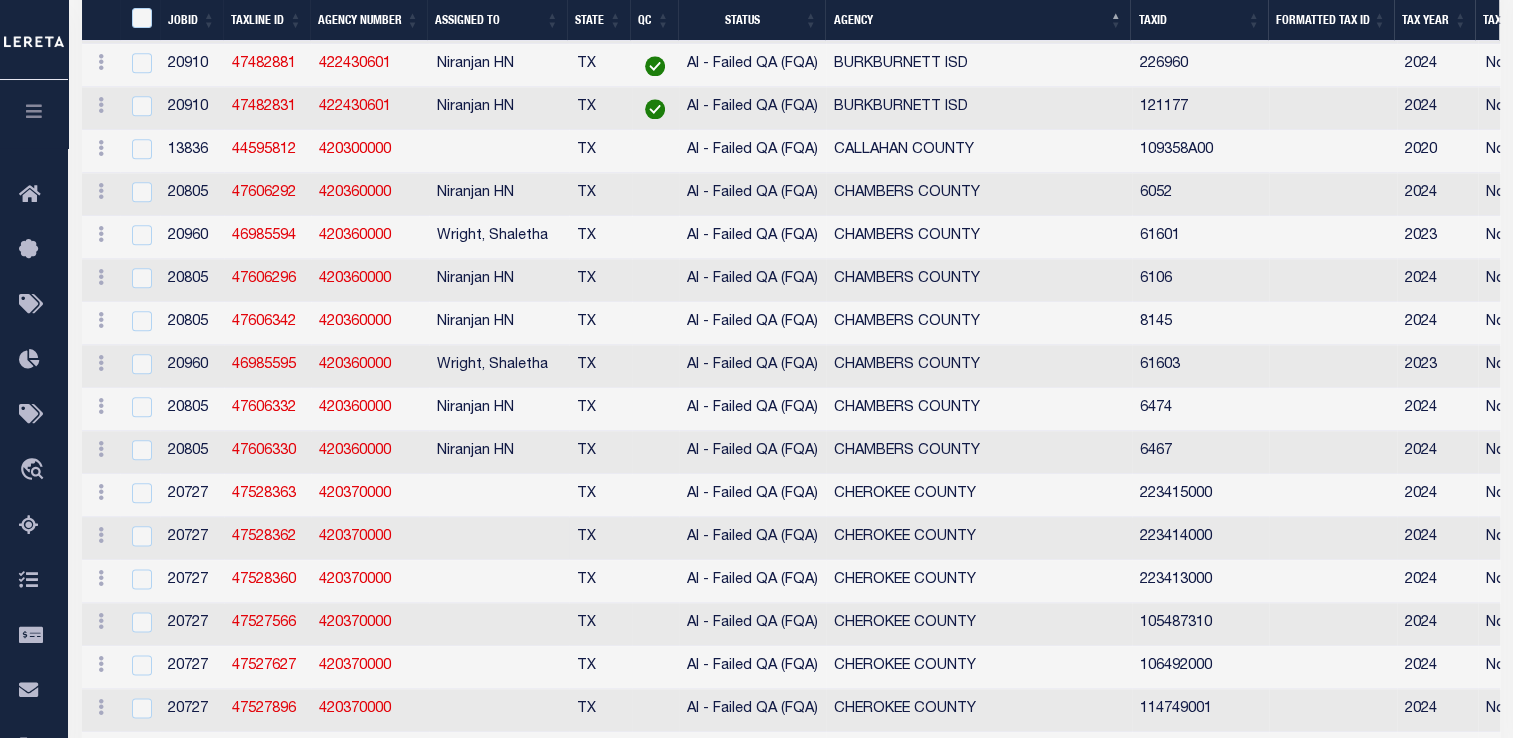 scroll, scrollTop: 1131, scrollLeft: 0, axis: vertical 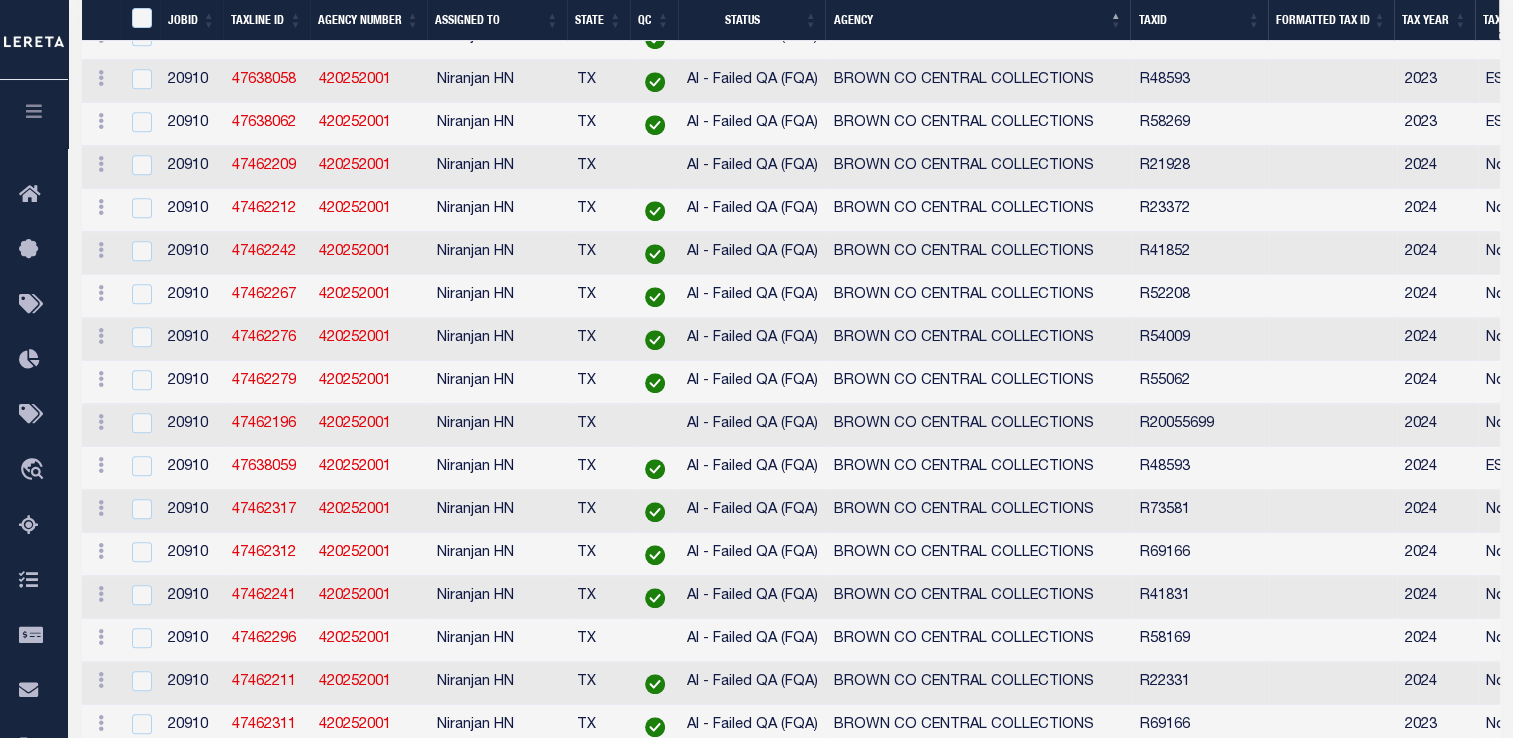 click on "420210000" at bounding box center [355, -350] 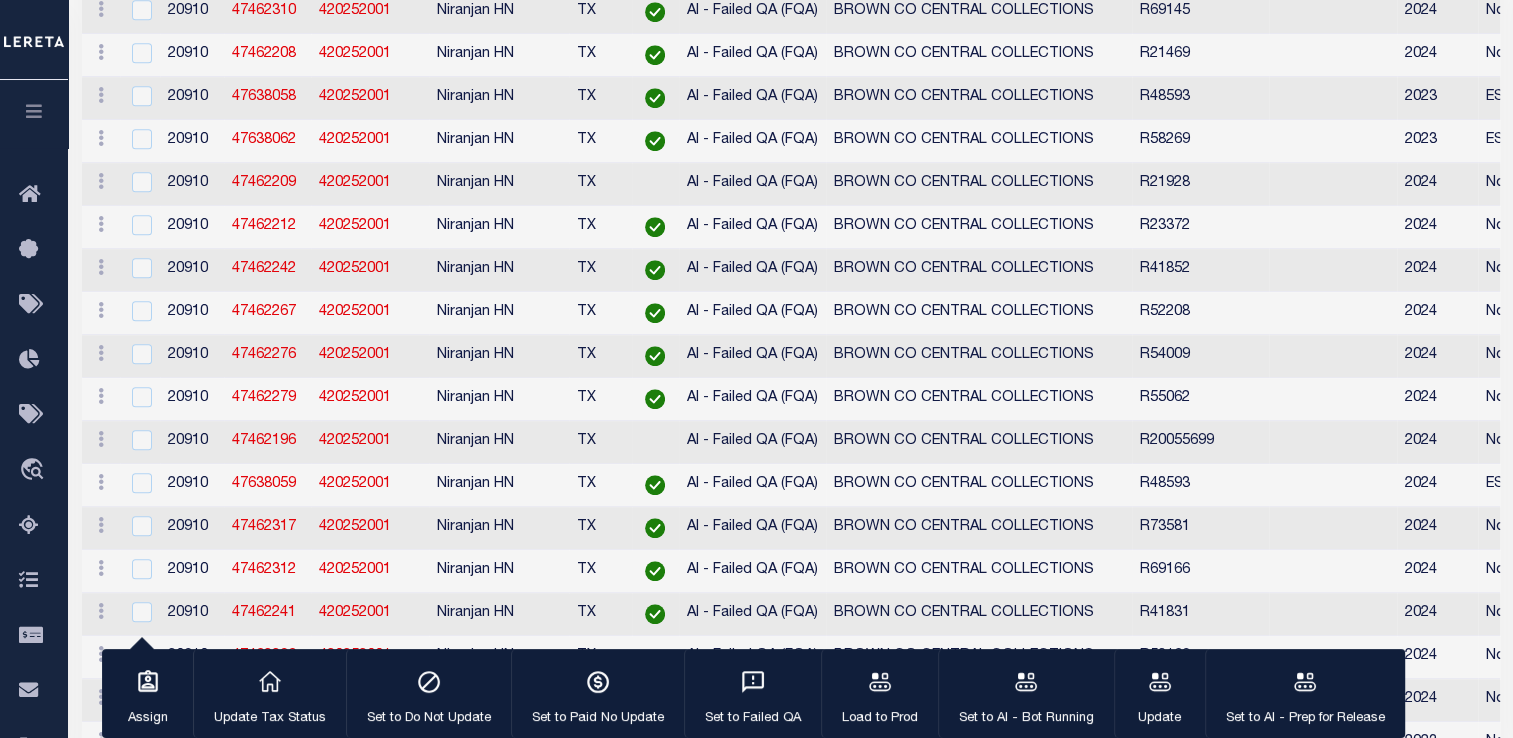 checkbox on "false" 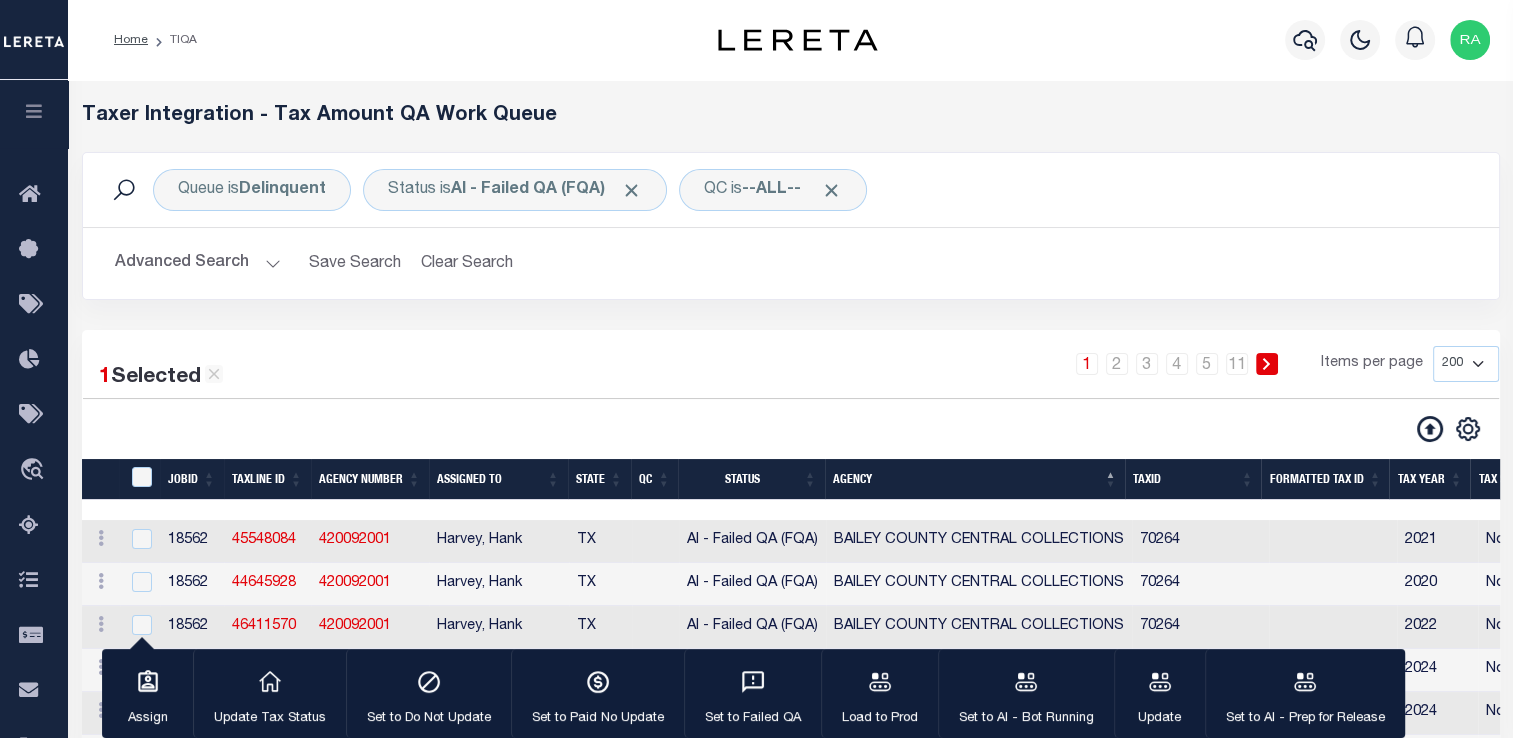 click on "Advanced Search
Save Search Clear Search
TIQATaxLineSearchTable_dynamictable_____DefaultSaveFilter" at bounding box center (791, 263) 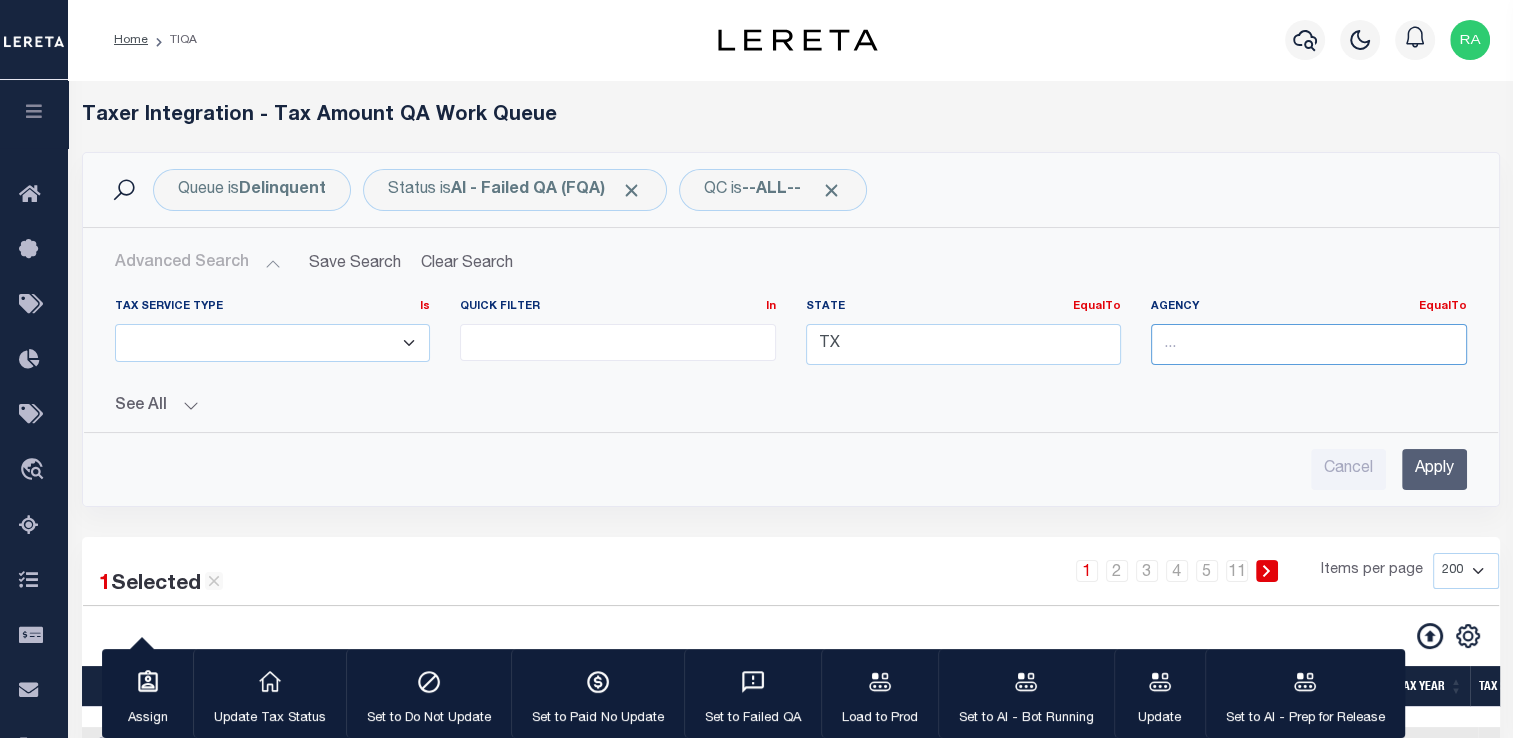 click at bounding box center (1309, 344) 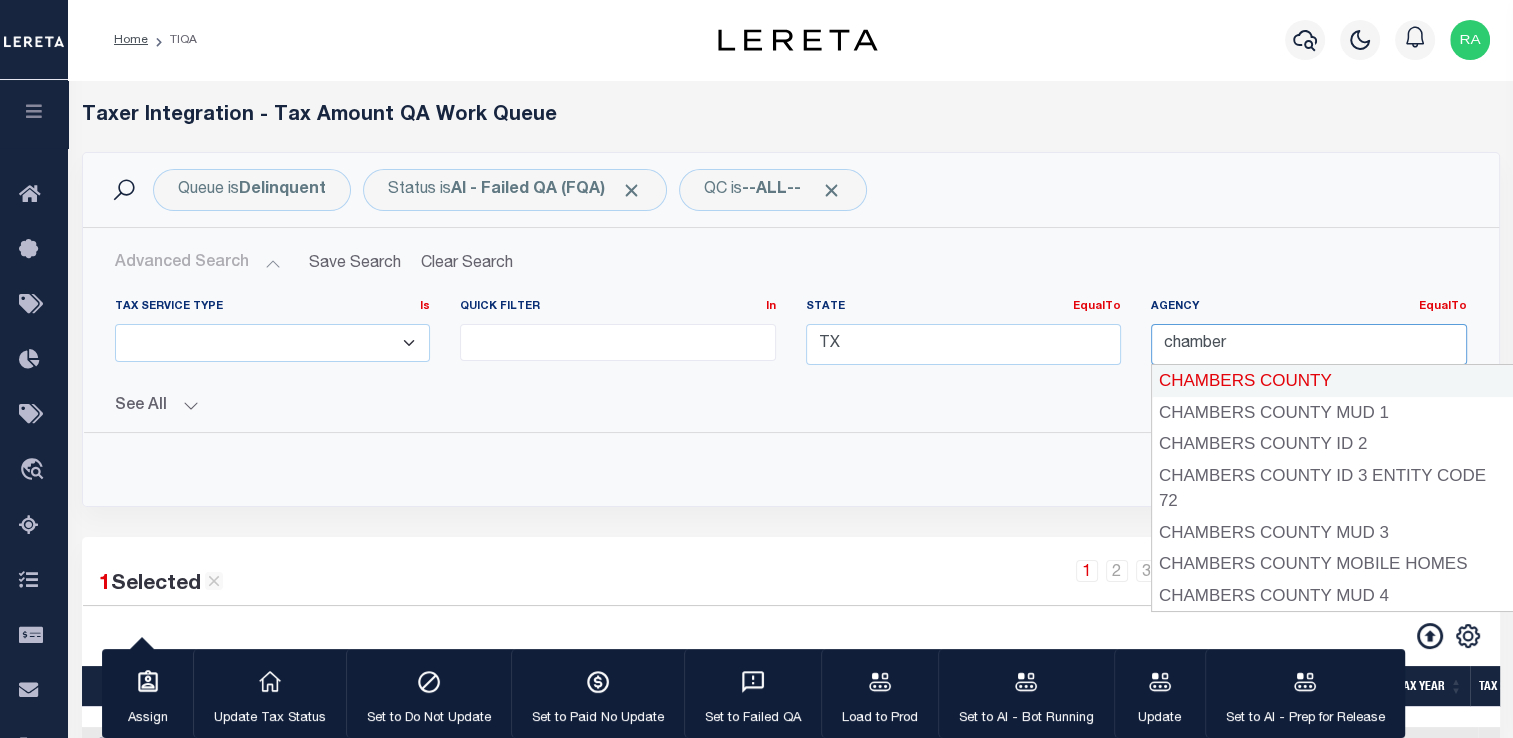 click on "CHAMBERS COUNTY" at bounding box center (1332, 381) 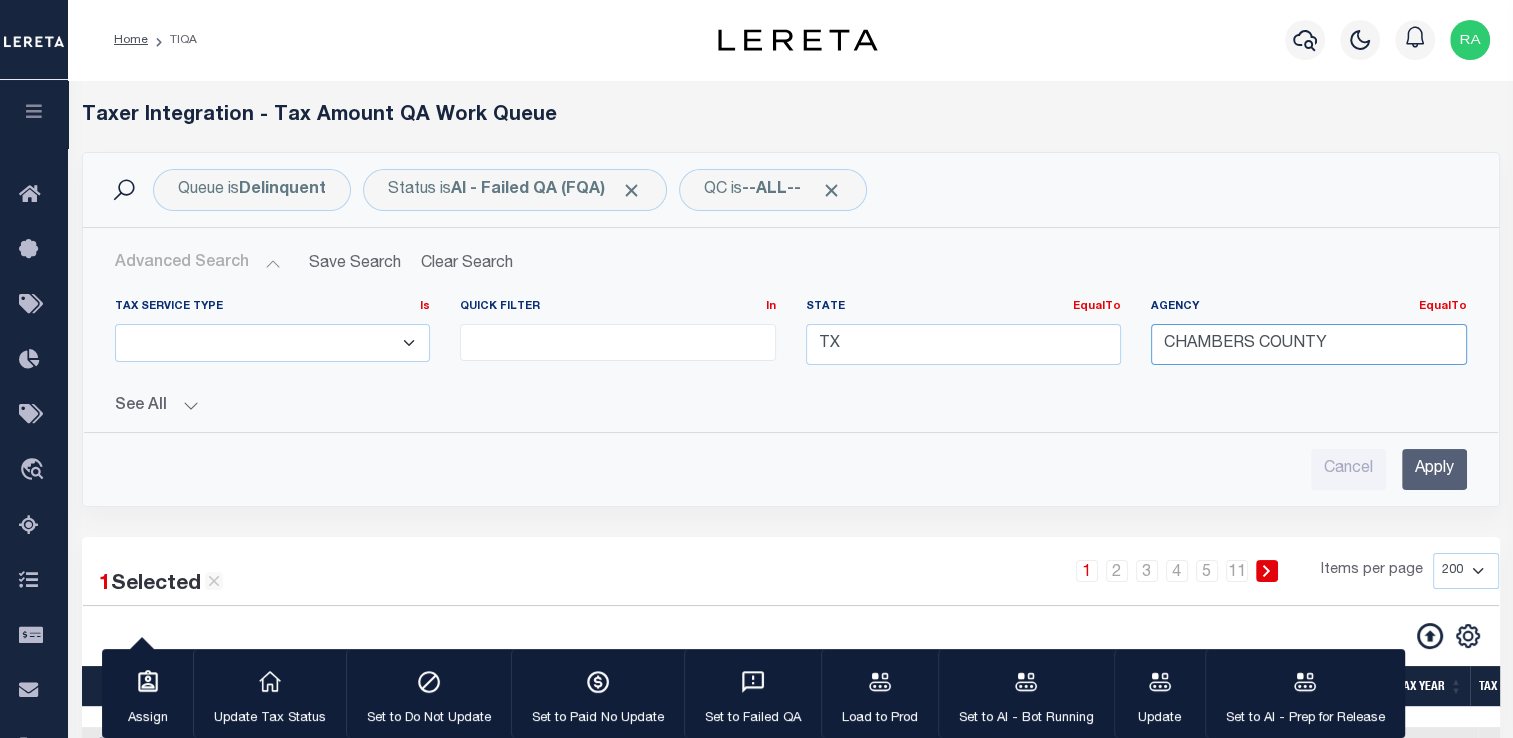 type on "CHAMBERS COUNTY" 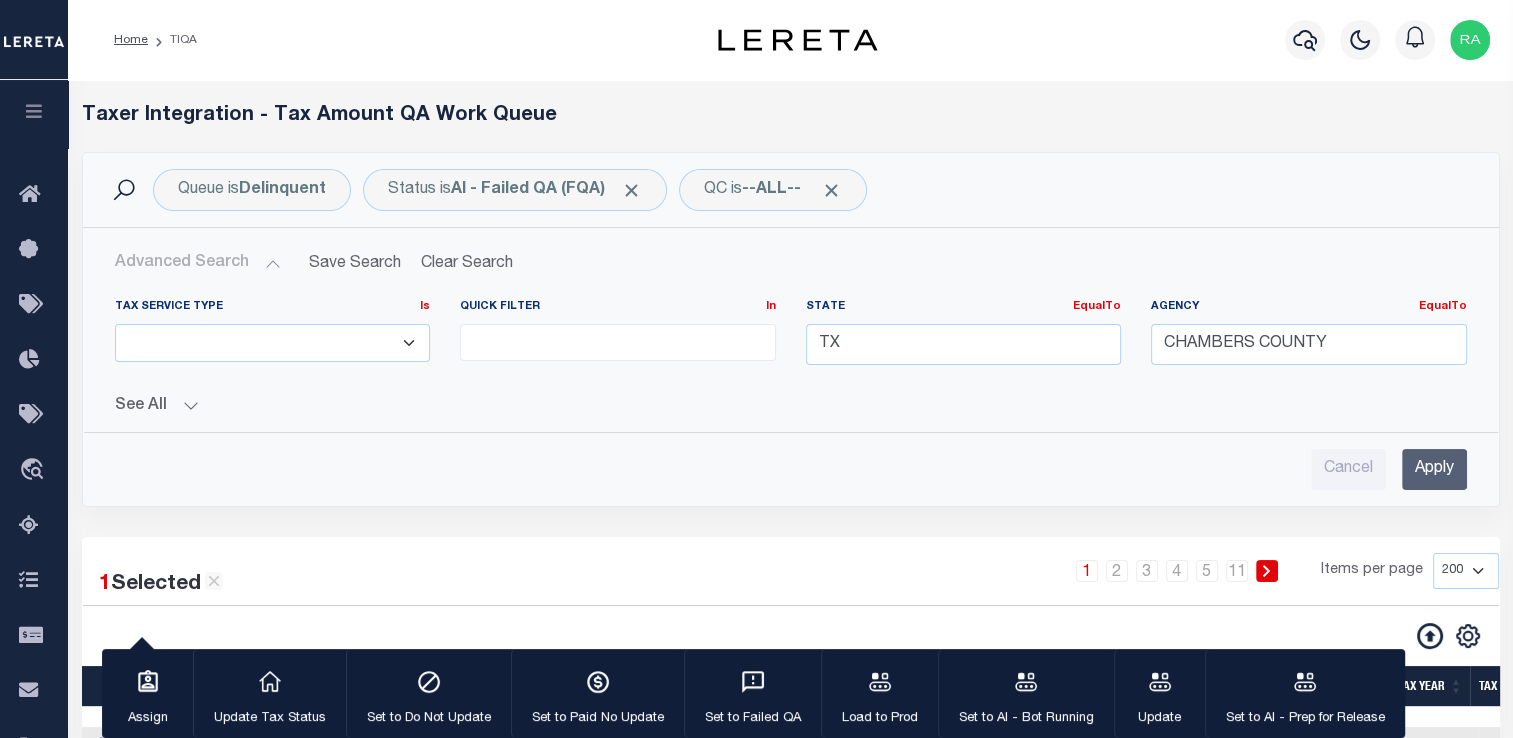 click on "Cancel
Apply" at bounding box center (791, 461) 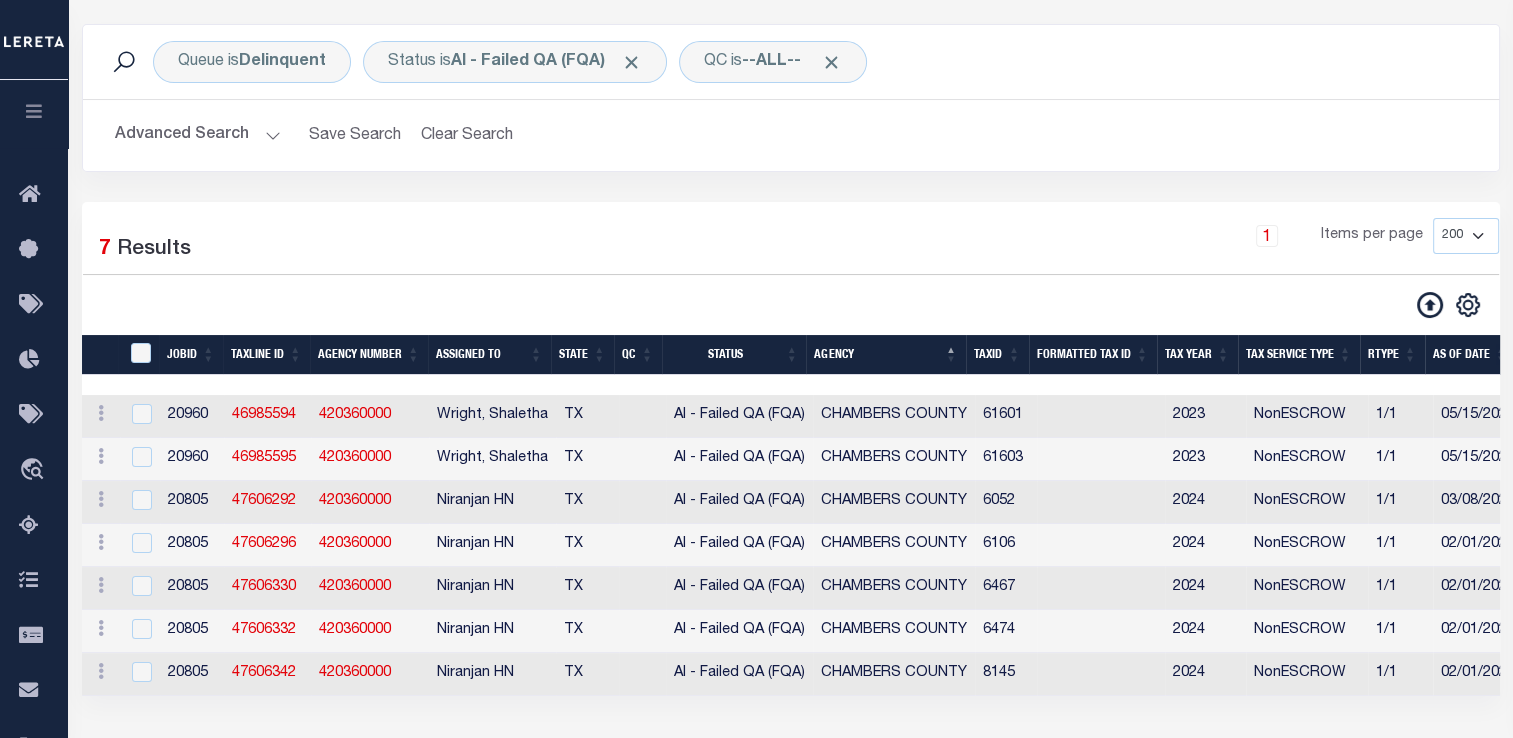 scroll, scrollTop: 130, scrollLeft: 0, axis: vertical 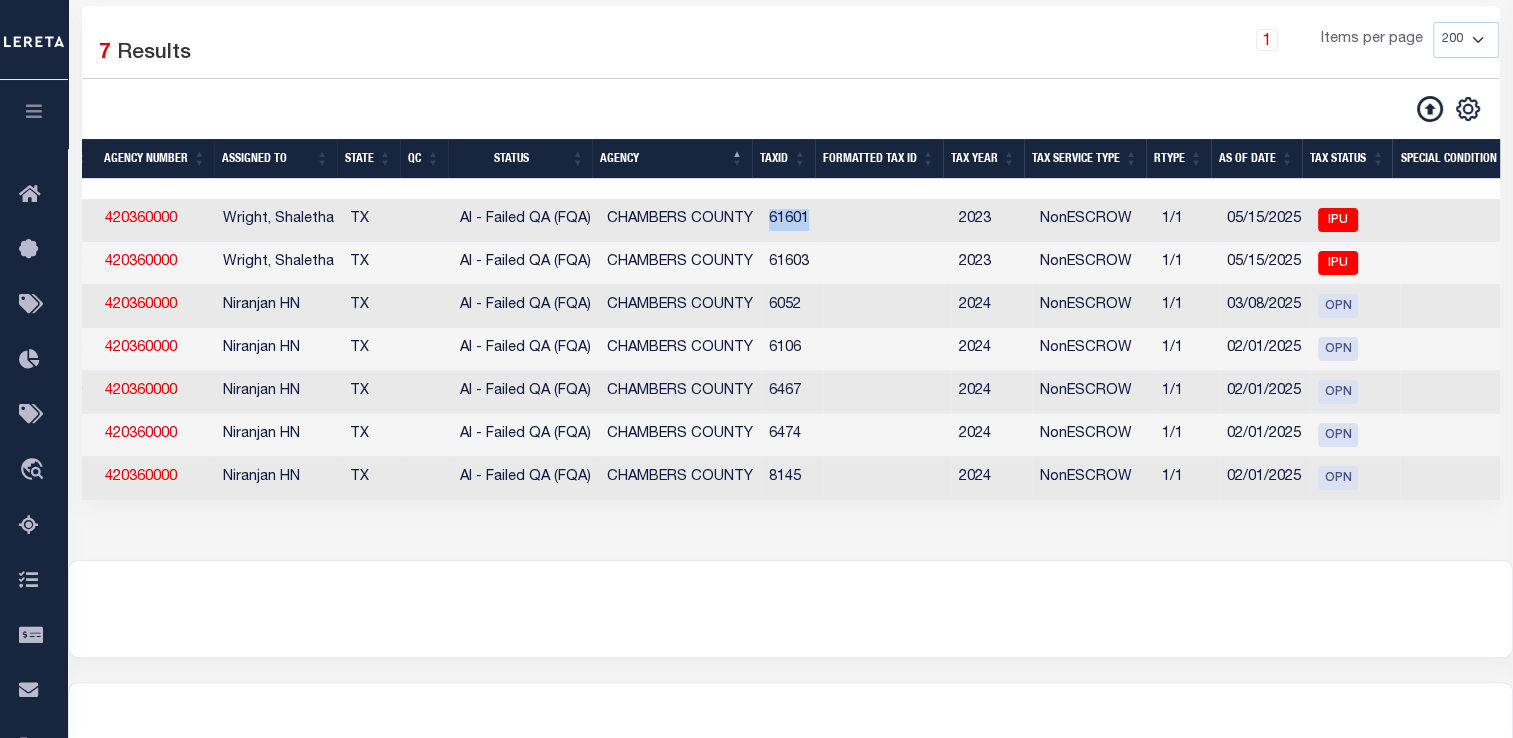 drag, startPoint x: 758, startPoint y: 227, endPoint x: 849, endPoint y: 222, distance: 91.13726 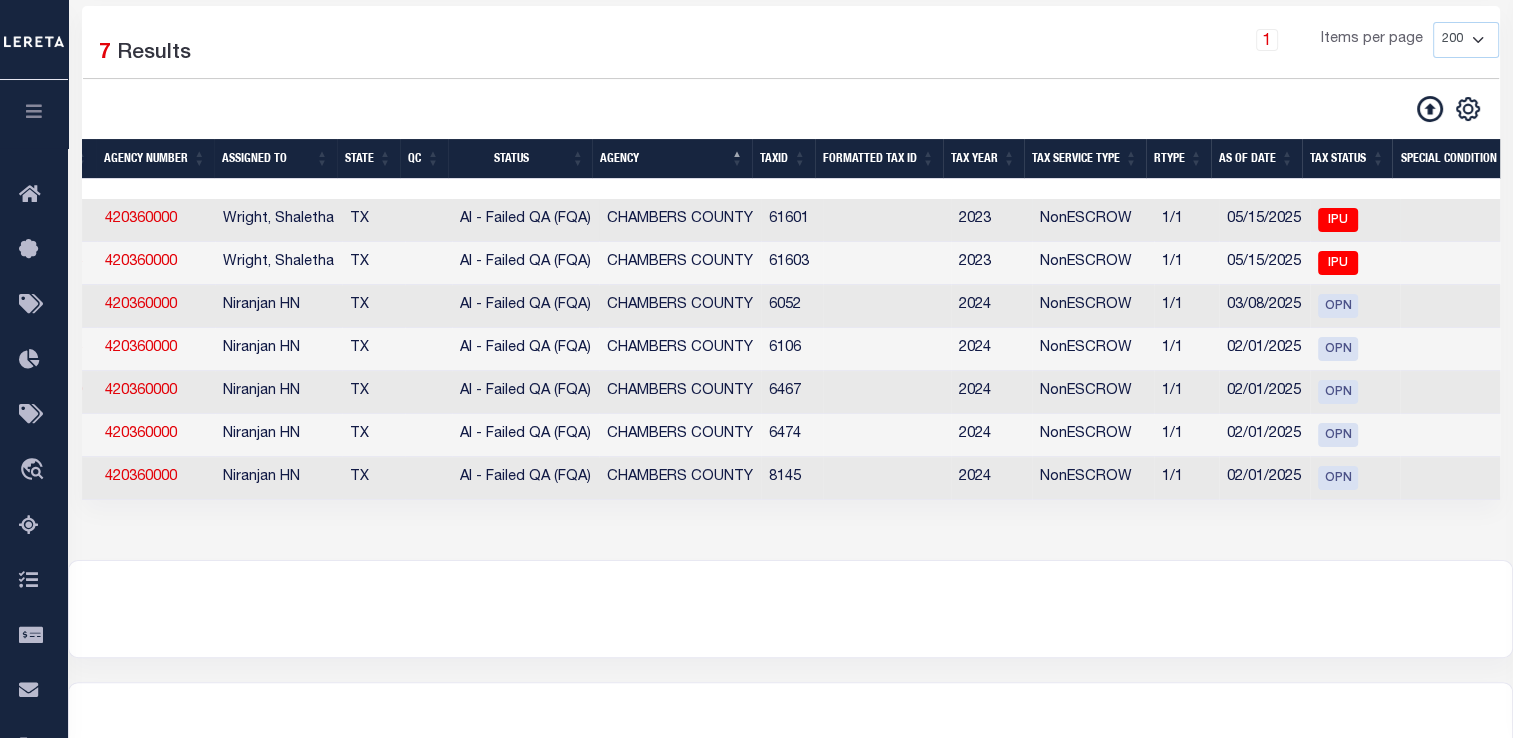 click on "Wright, Shaletha" at bounding box center [278, 220] 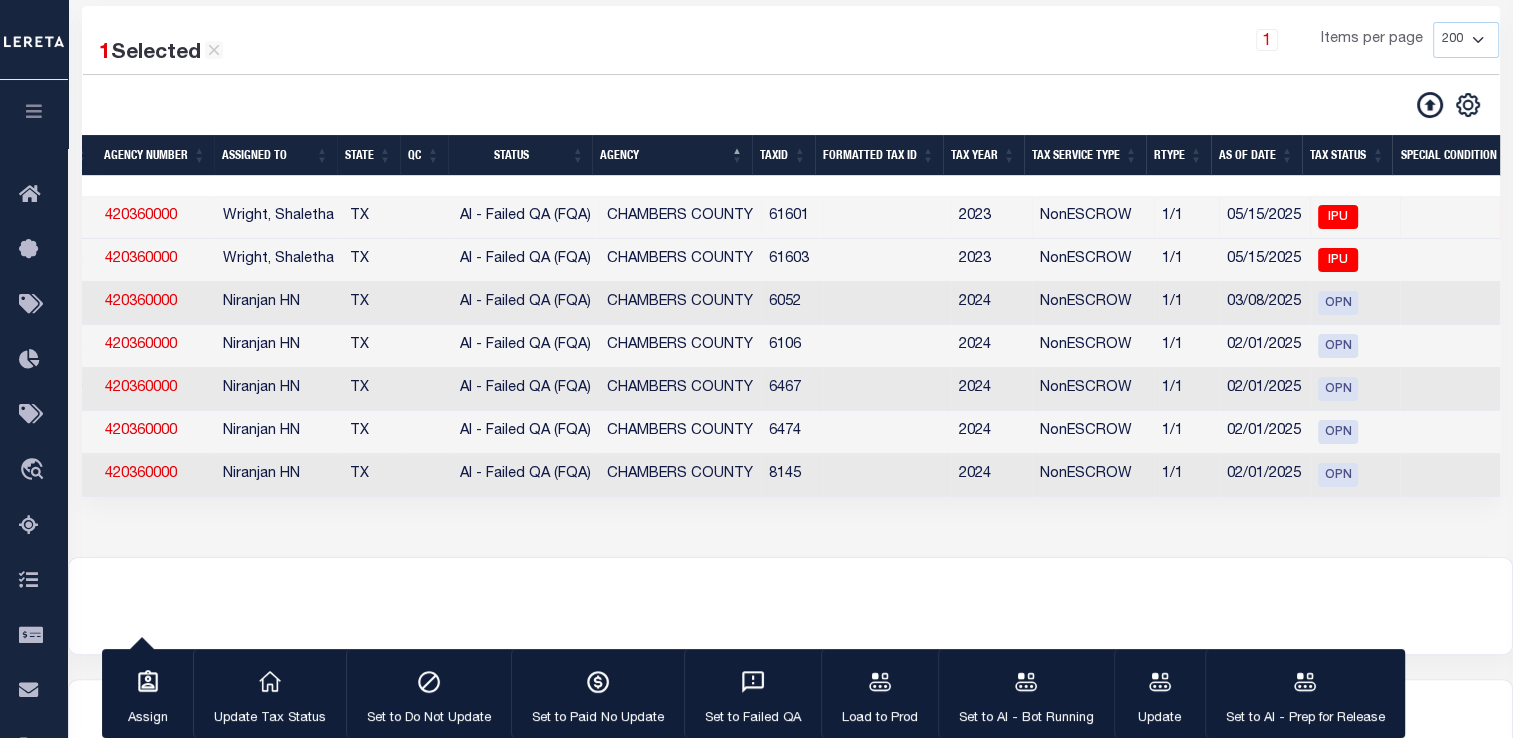 click on "Wright, Shaletha" at bounding box center [278, 217] 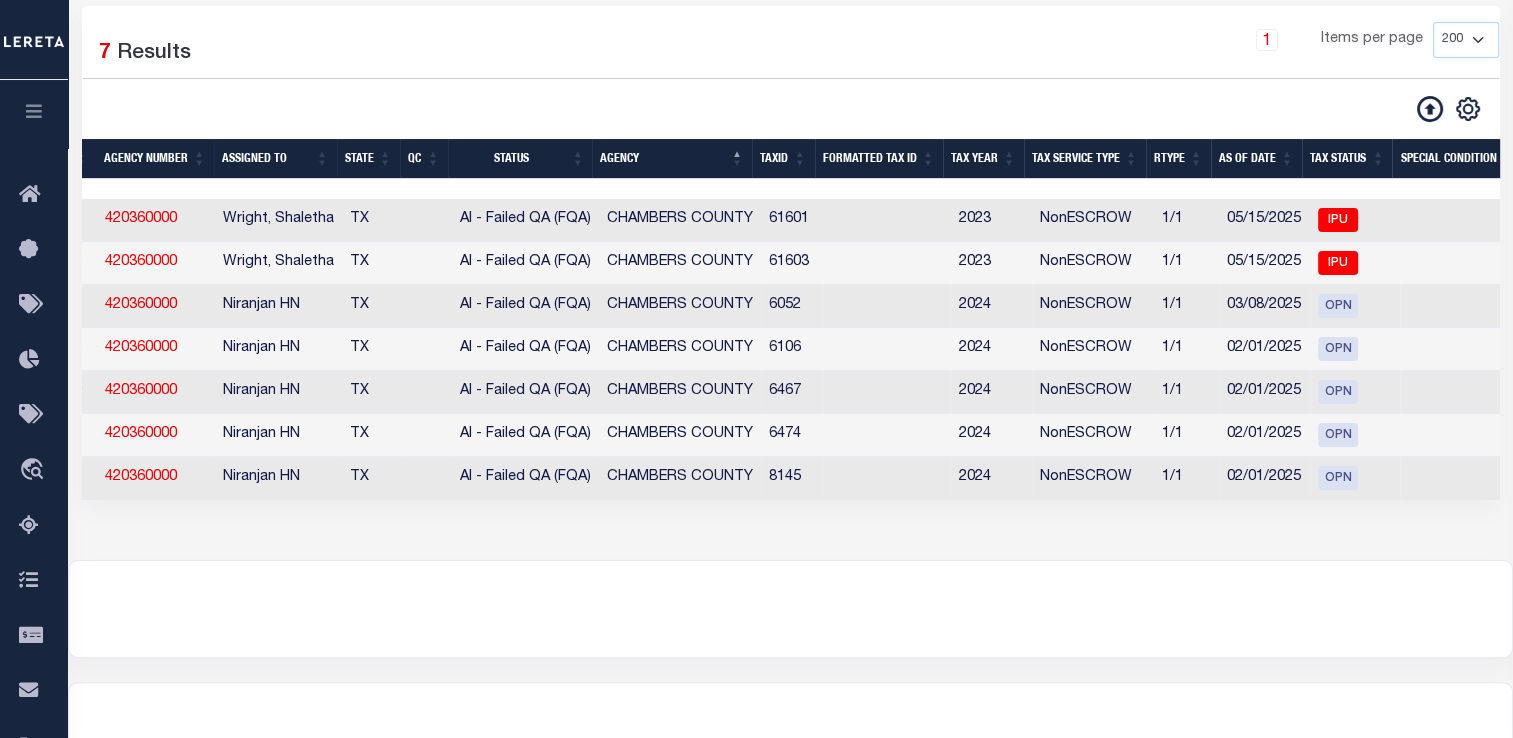 click on "Wright, Shaletha" at bounding box center (278, 220) 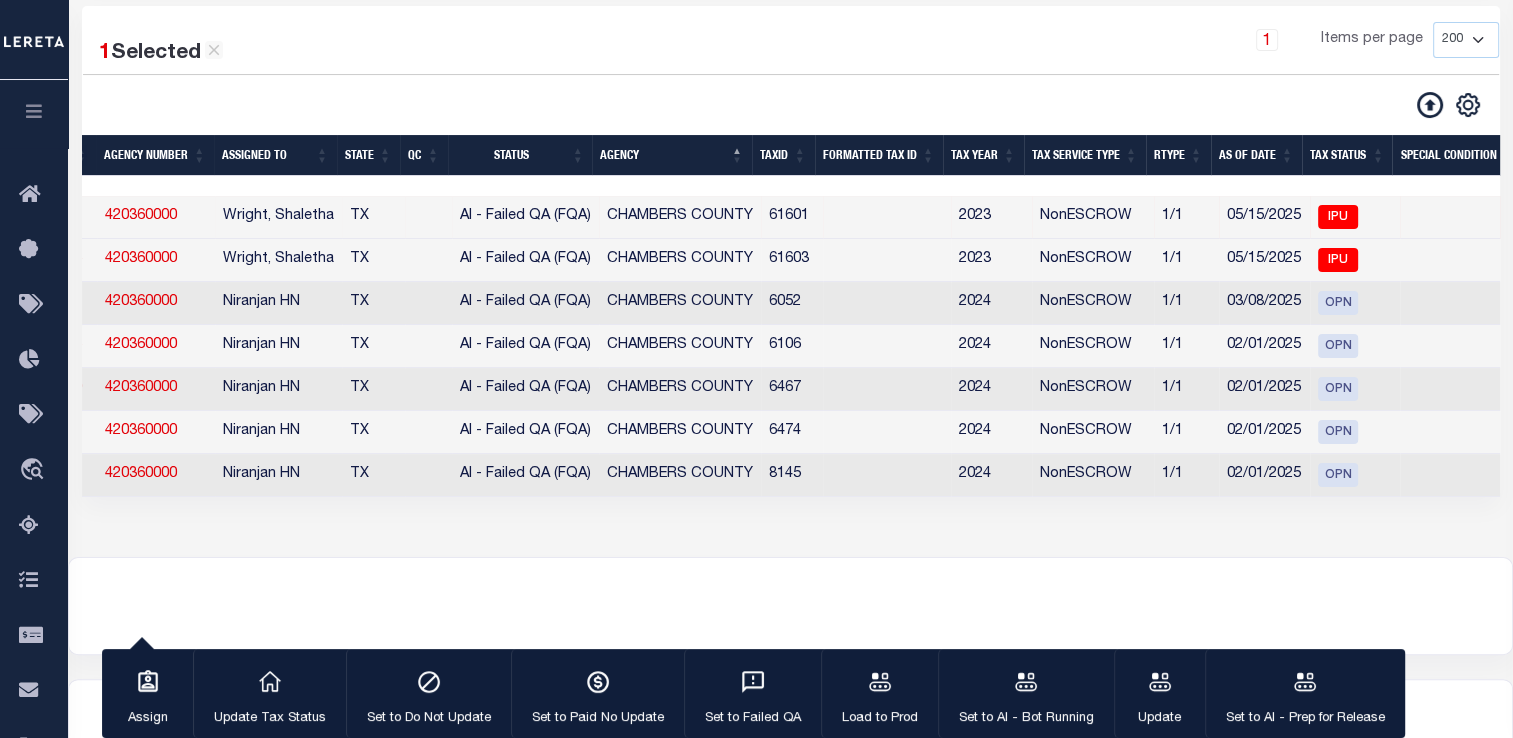 scroll, scrollTop: 0, scrollLeft: 0, axis: both 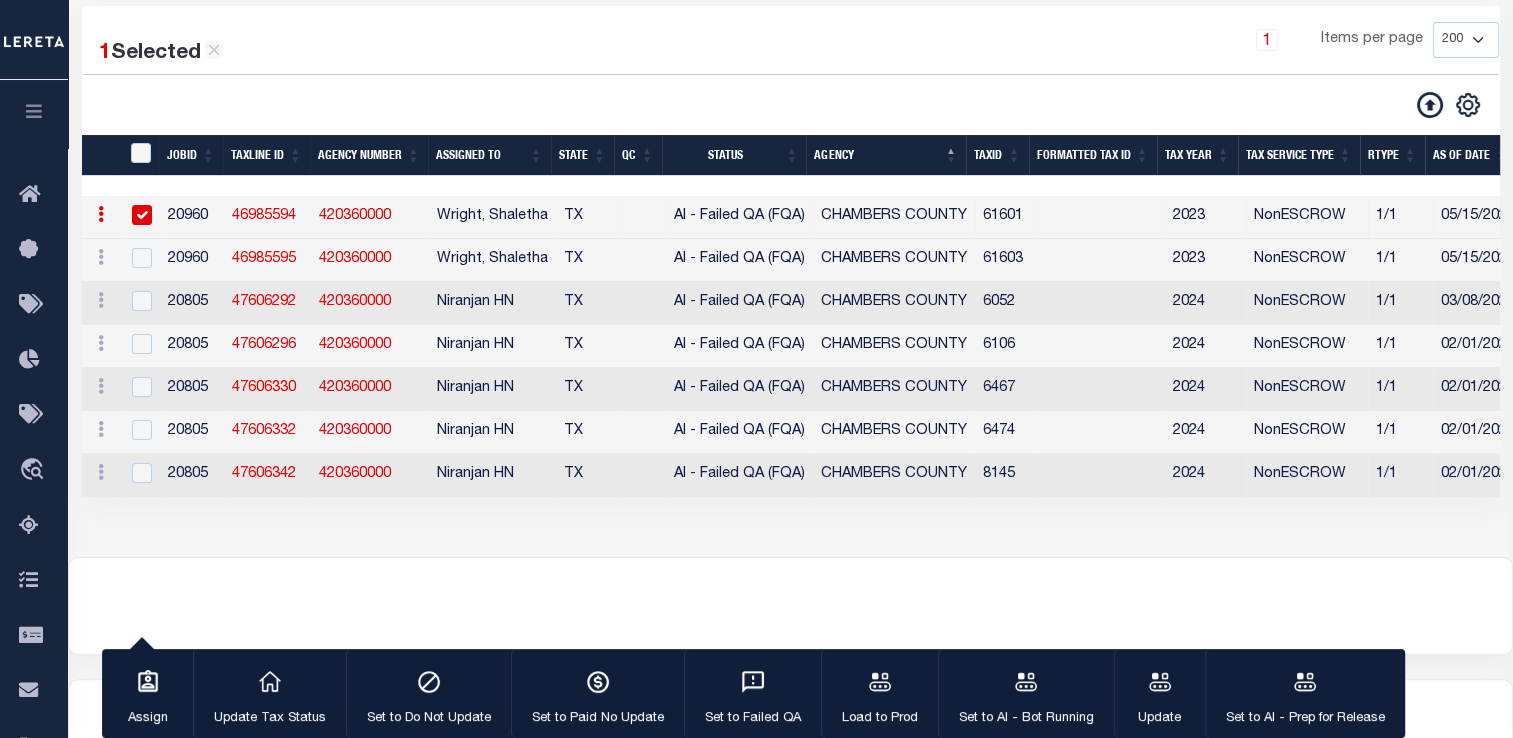 click on "46985594" at bounding box center (264, 216) 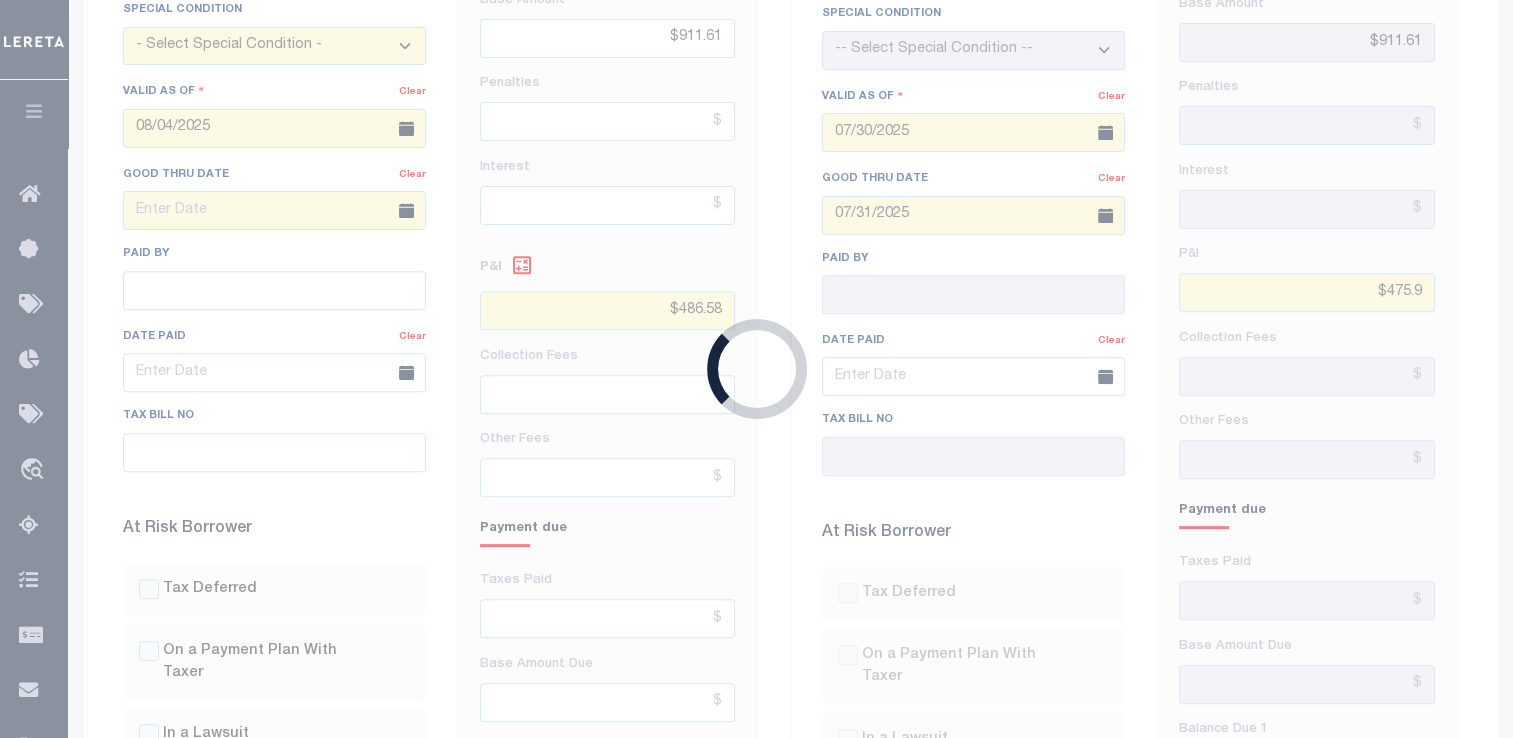 type on "05/15/2025" 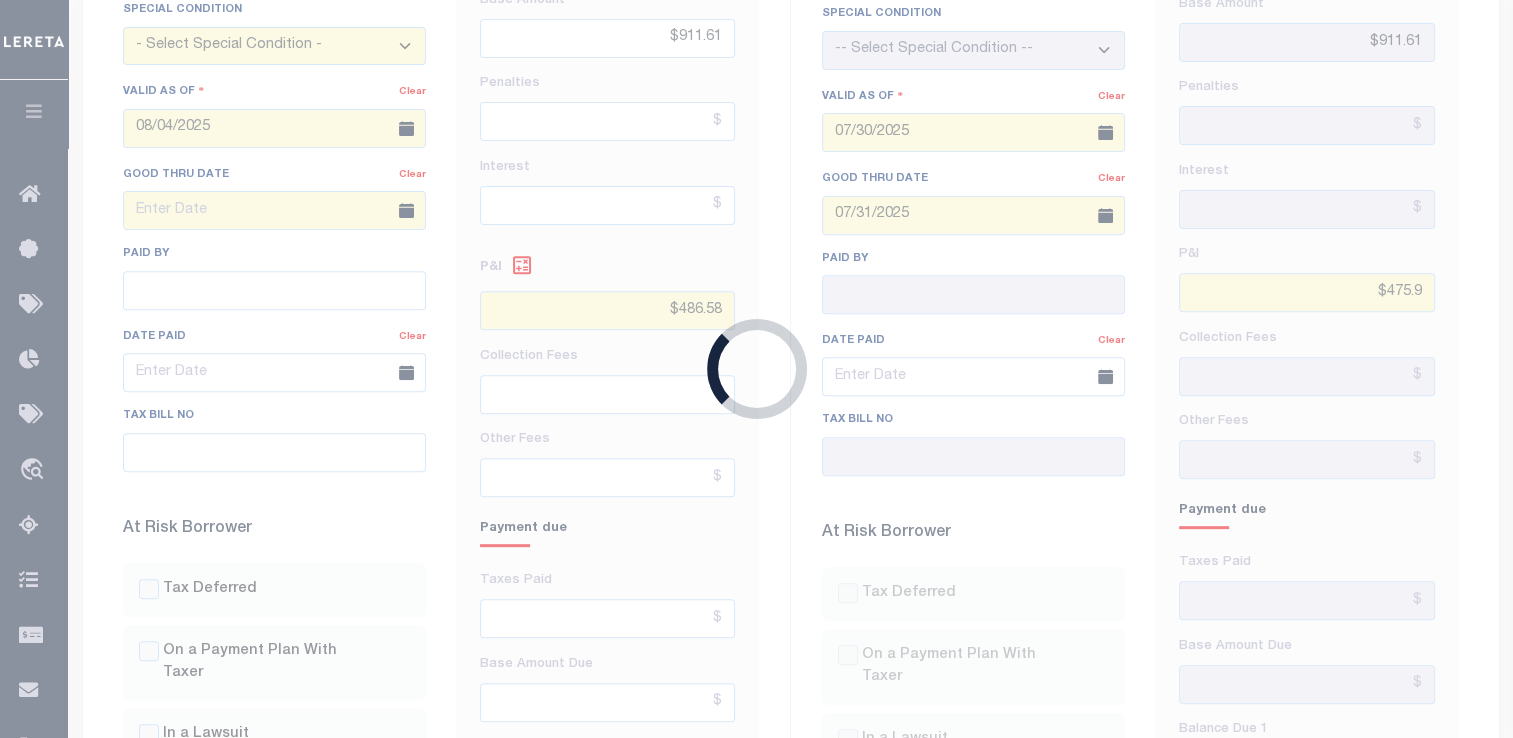 type on "we do not use this status - need breakdown" 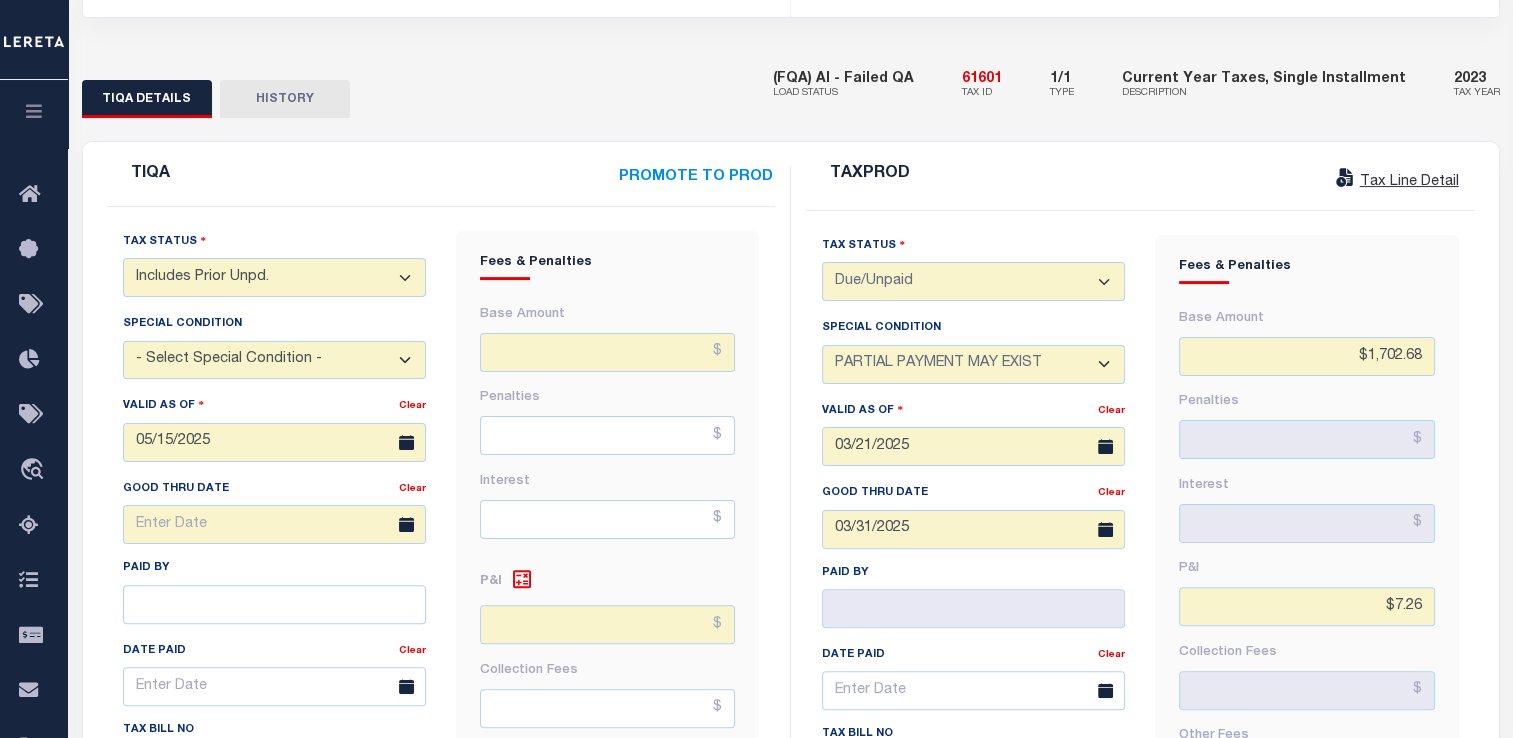 scroll, scrollTop: 392, scrollLeft: 0, axis: vertical 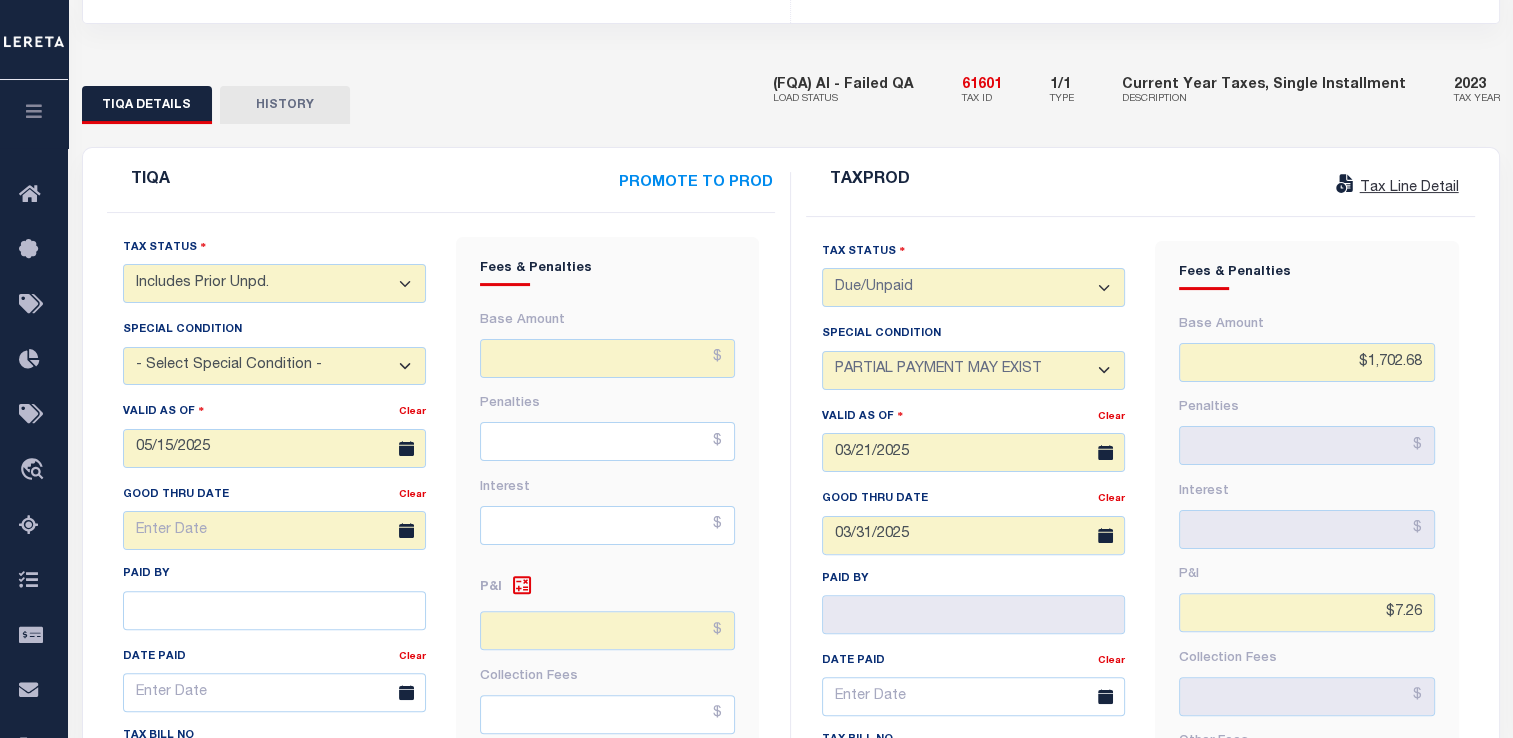 click on "- Select Status Code -
Open
Due/Unpaid
Paid
Incomplete
No Tax Due
Internal Refund Processed
New
Includes Prior Unpd." at bounding box center [274, 283] 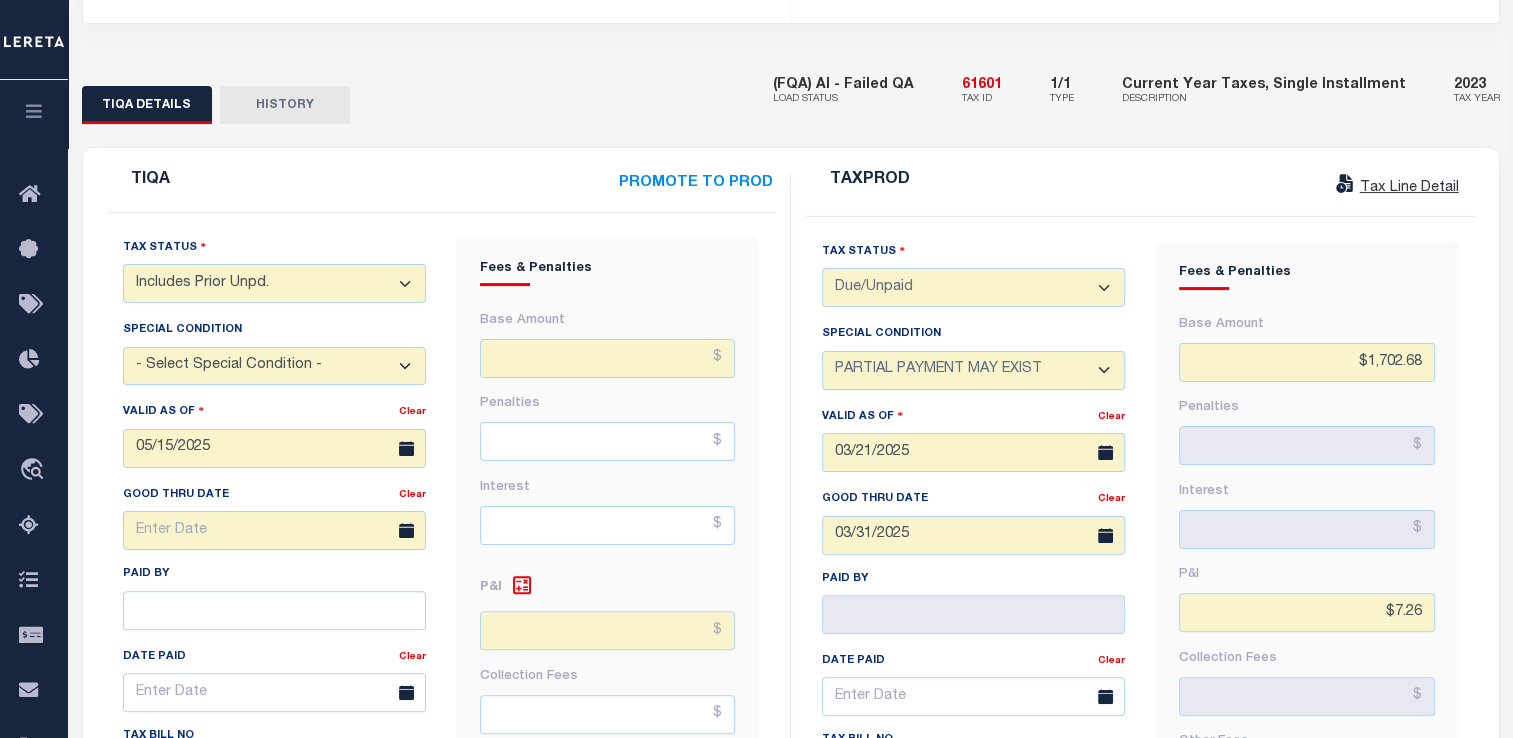 select on "DUE" 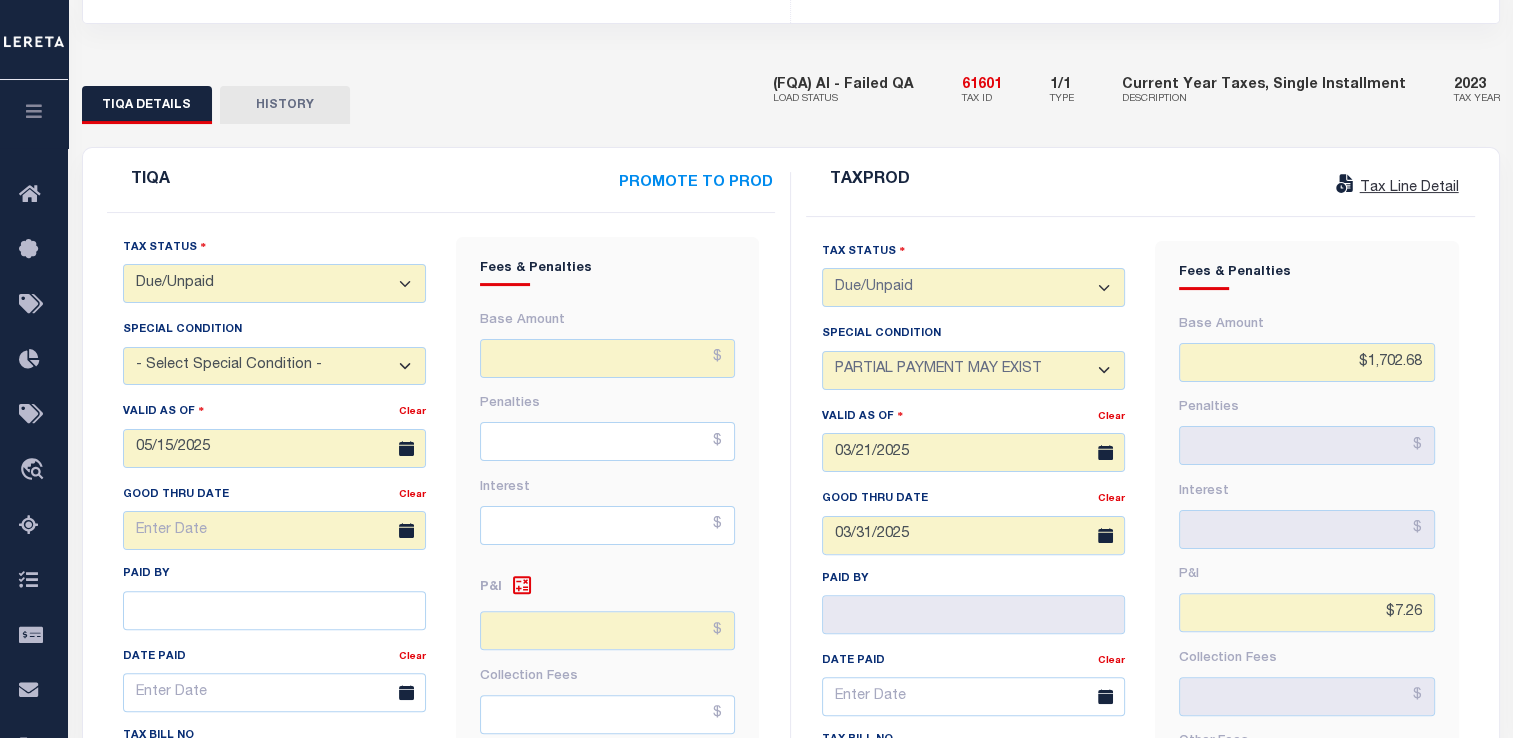 click on "- Select Status Code -
Open
Due/Unpaid
Paid
Incomplete
No Tax Due
Internal Refund Processed
New
Includes Prior Unpd." at bounding box center [274, 283] 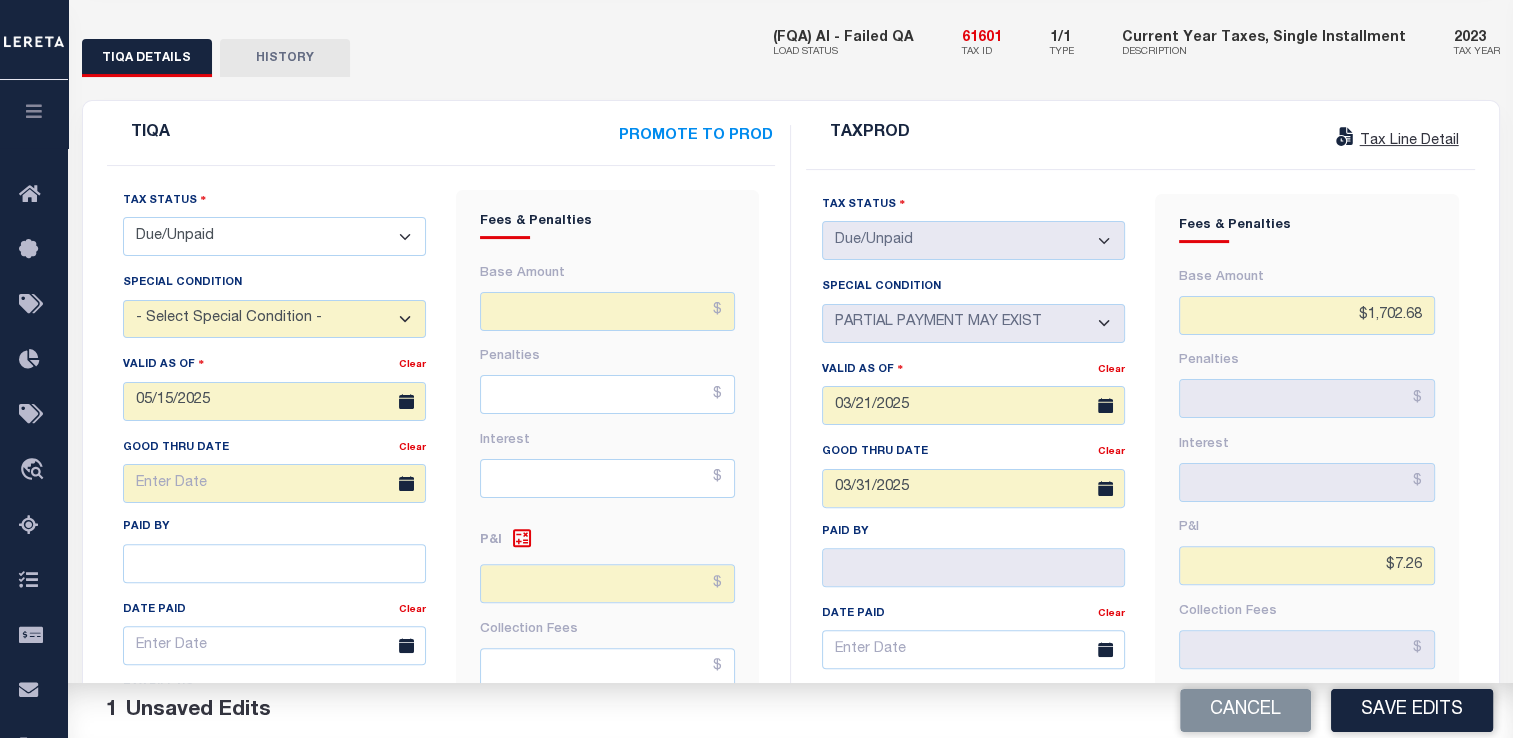 scroll, scrollTop: 440, scrollLeft: 0, axis: vertical 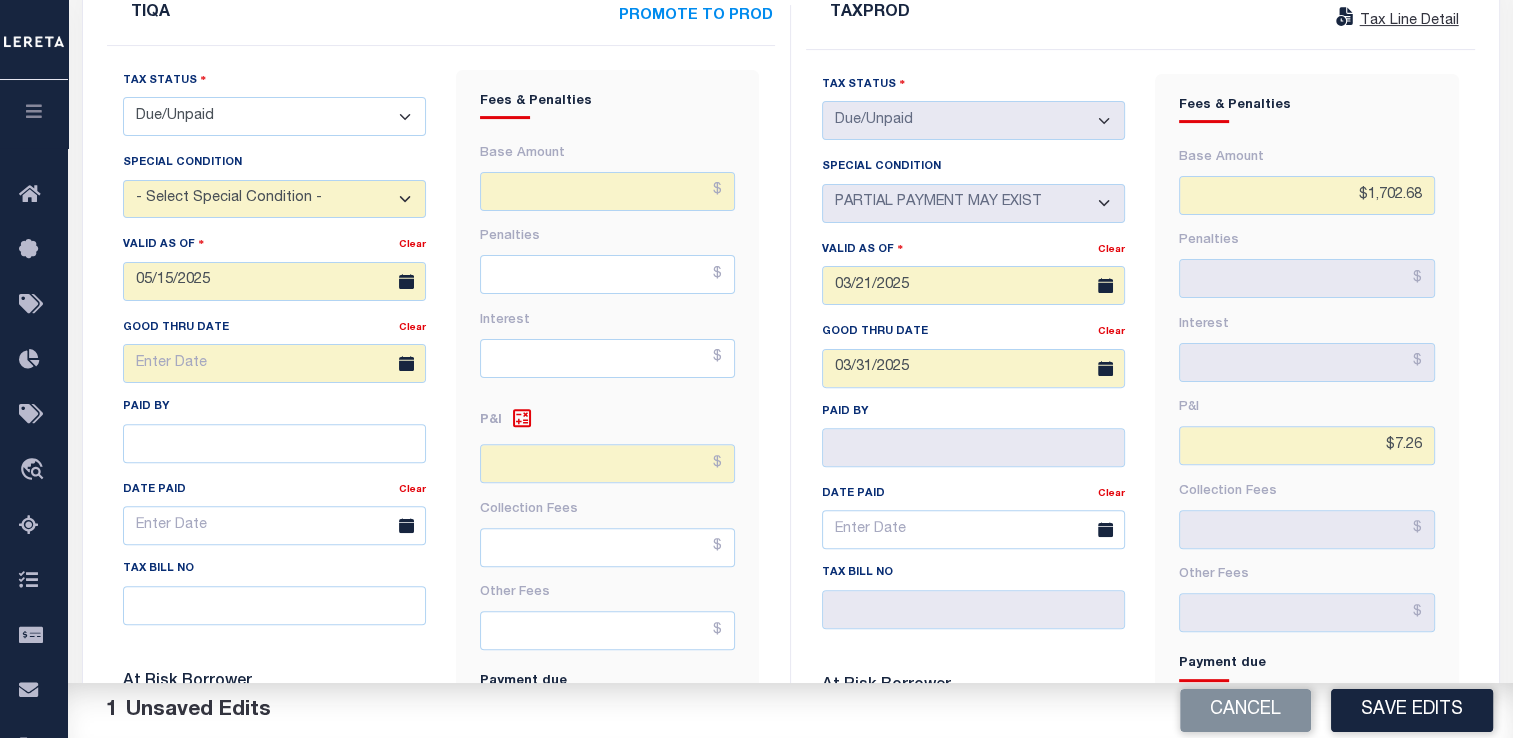 click on "Fees & Penalties
Base Amount
$1,702.68
Penalties
Interest
P&I
$7.26
Collection Fees Other Fees" at bounding box center (1307, 565) 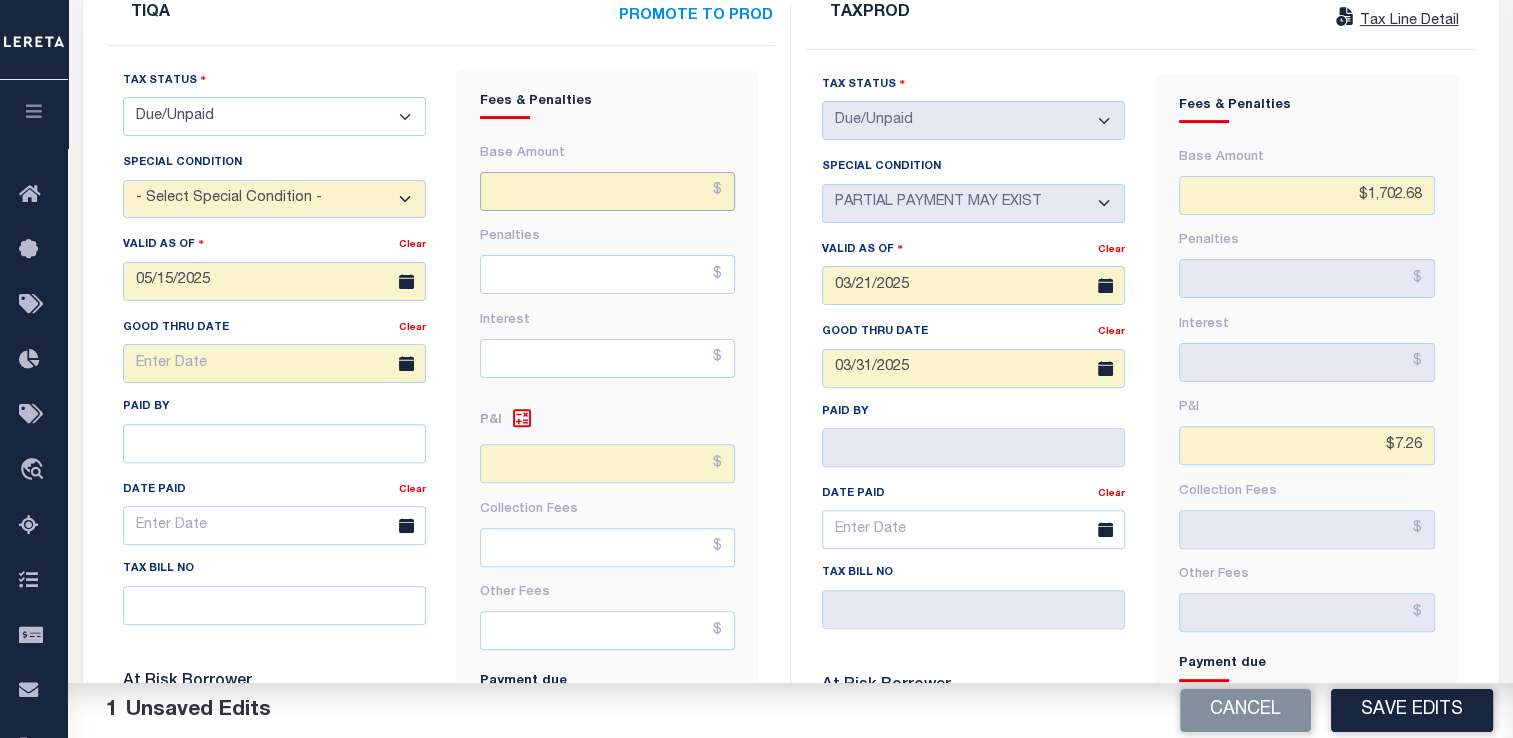 click at bounding box center [607, 191] 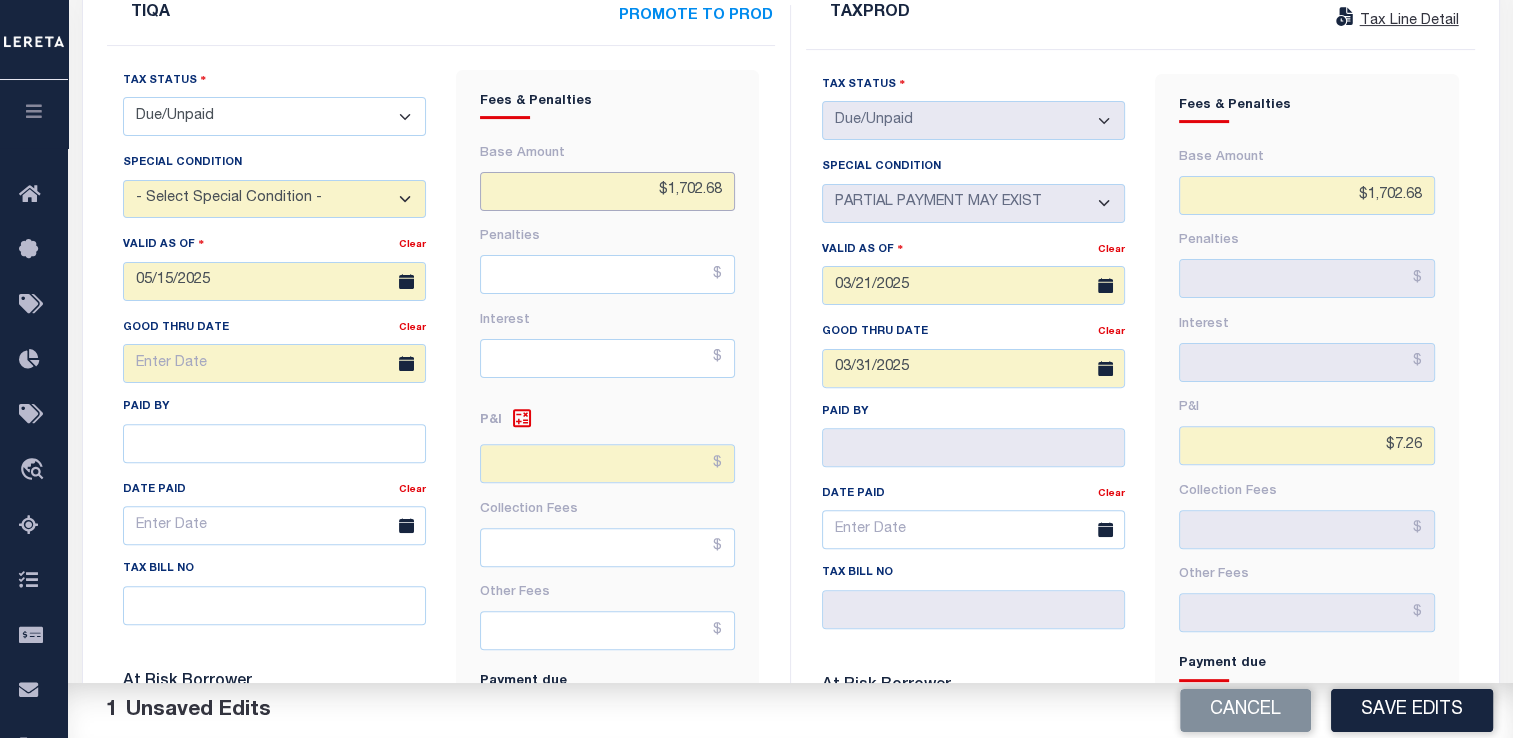 type on "$1,702.68" 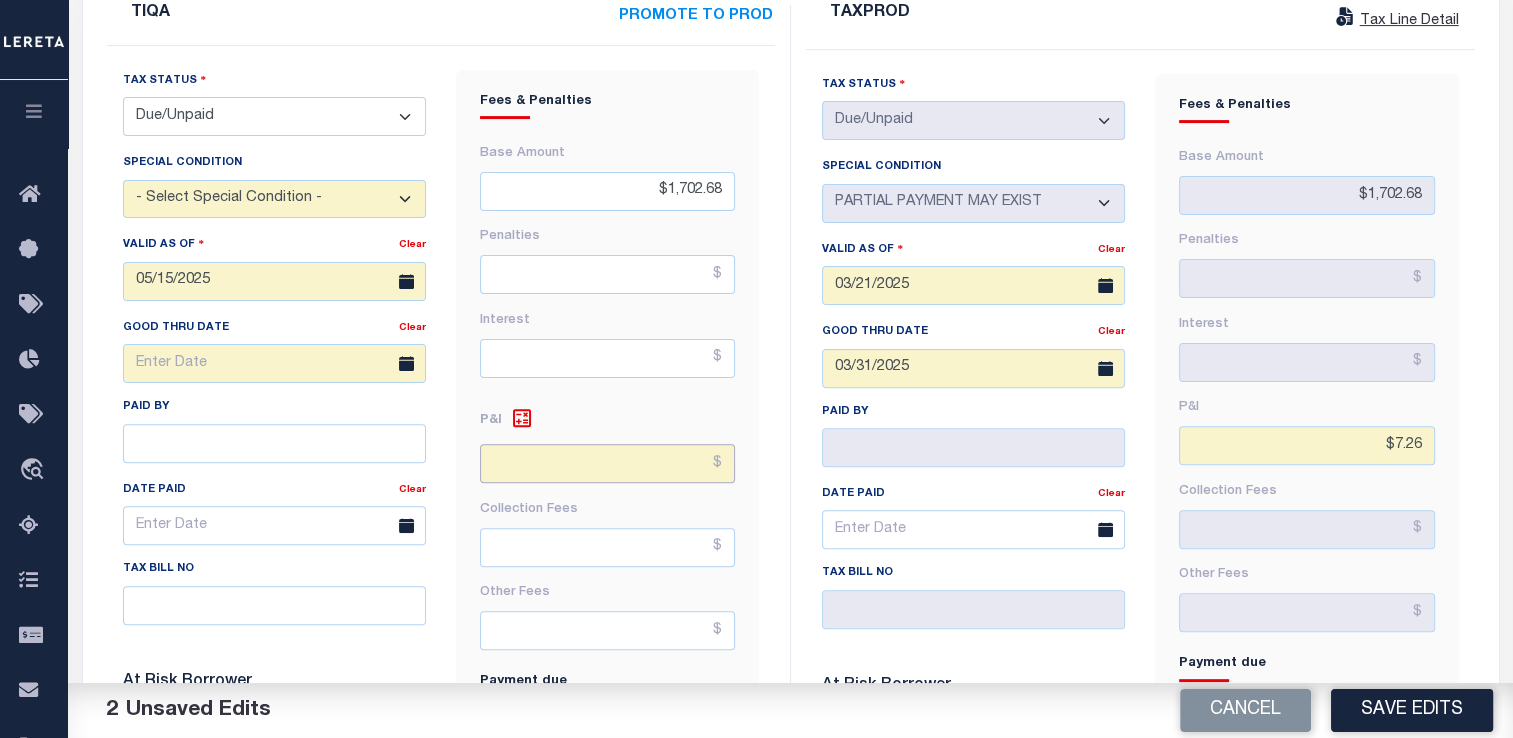 click at bounding box center (607, 463) 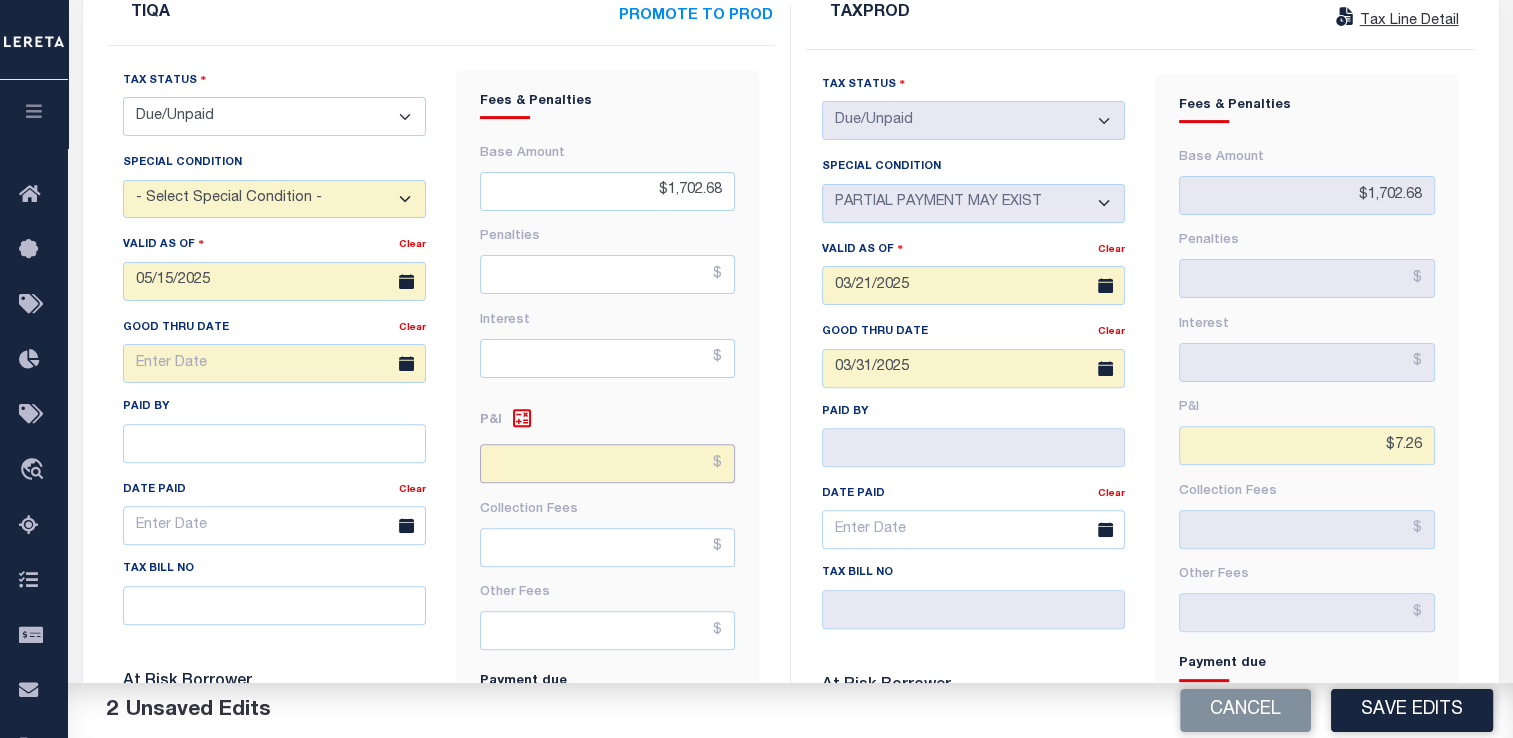 click at bounding box center (607, 463) 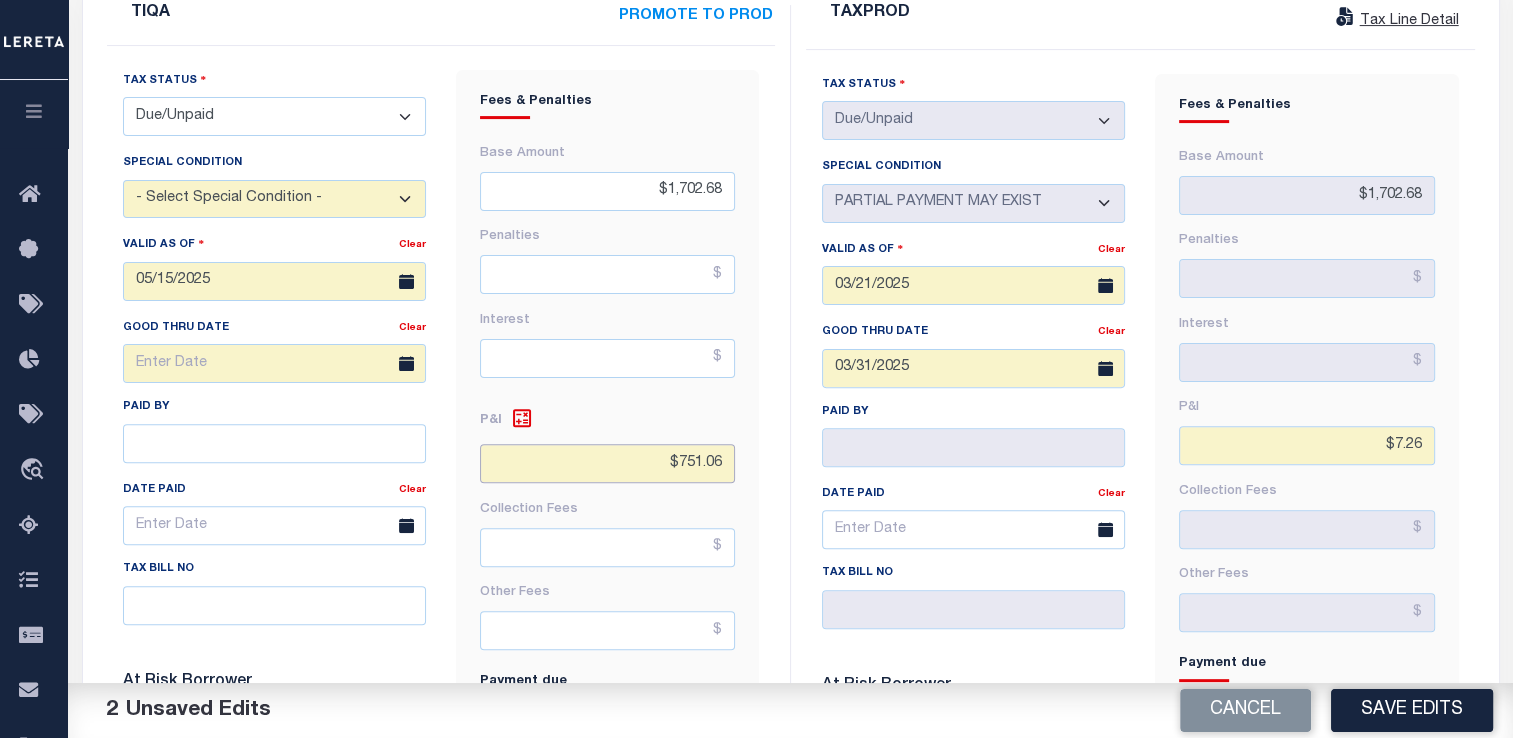 type on "$751.06" 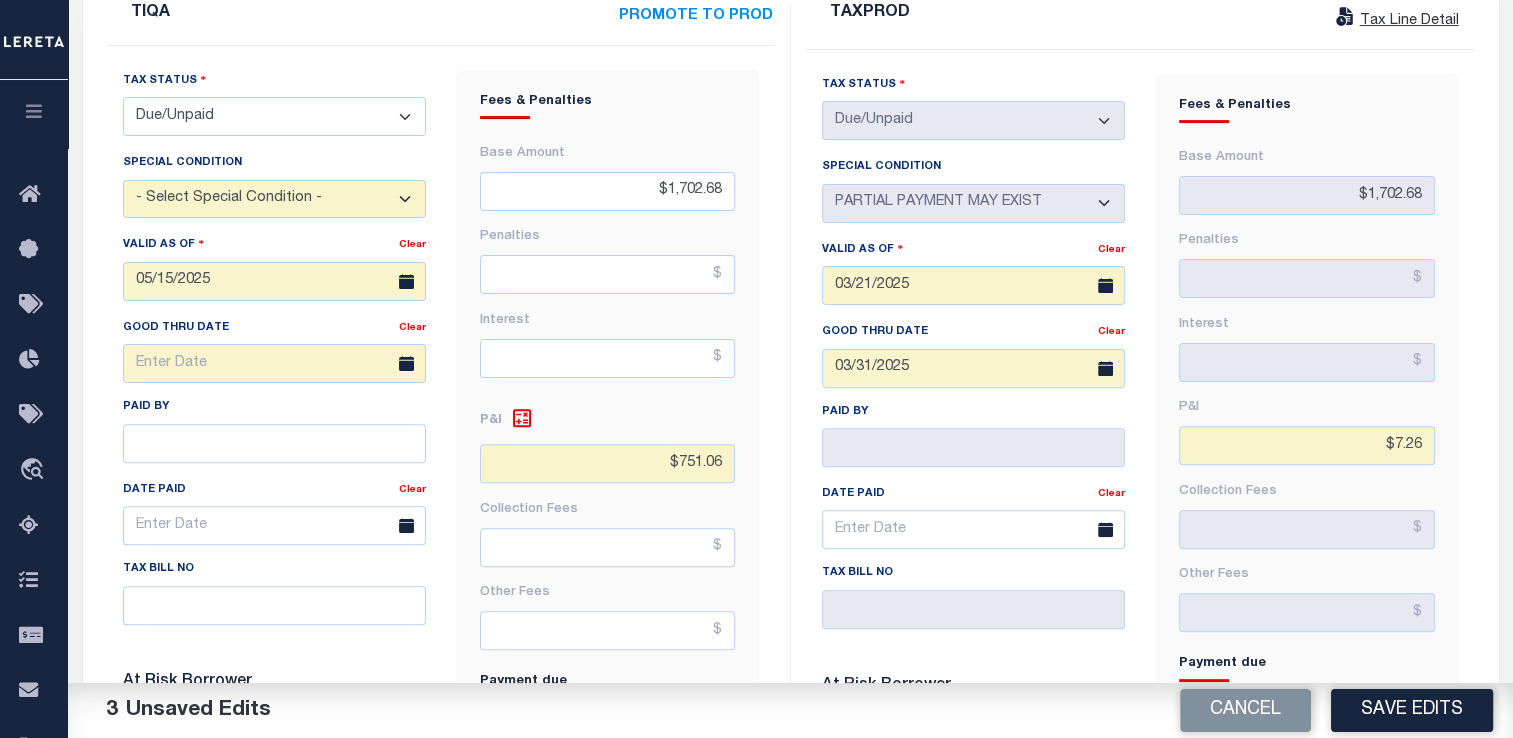 click on "P&I" at bounding box center [607, 415] 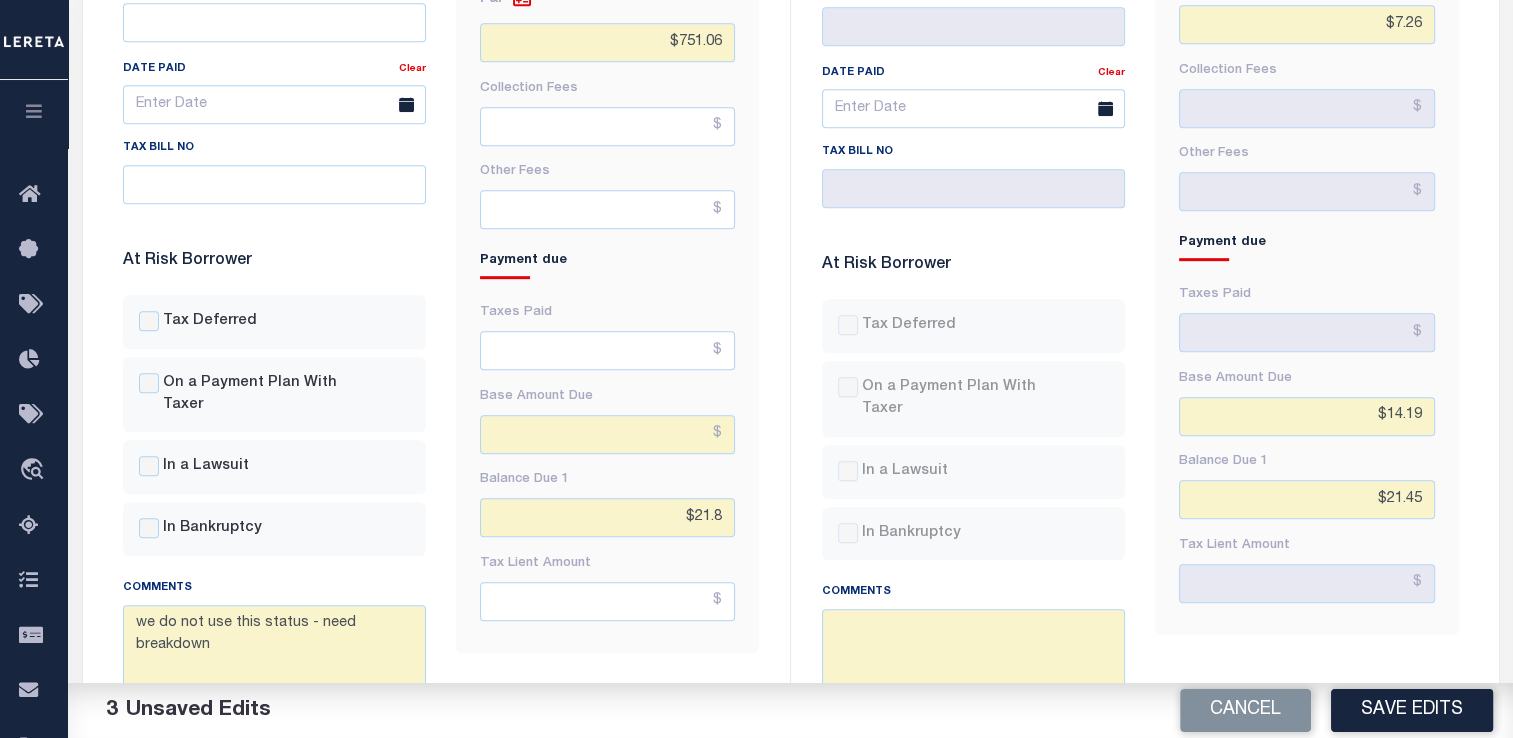 scroll, scrollTop: 980, scrollLeft: 0, axis: vertical 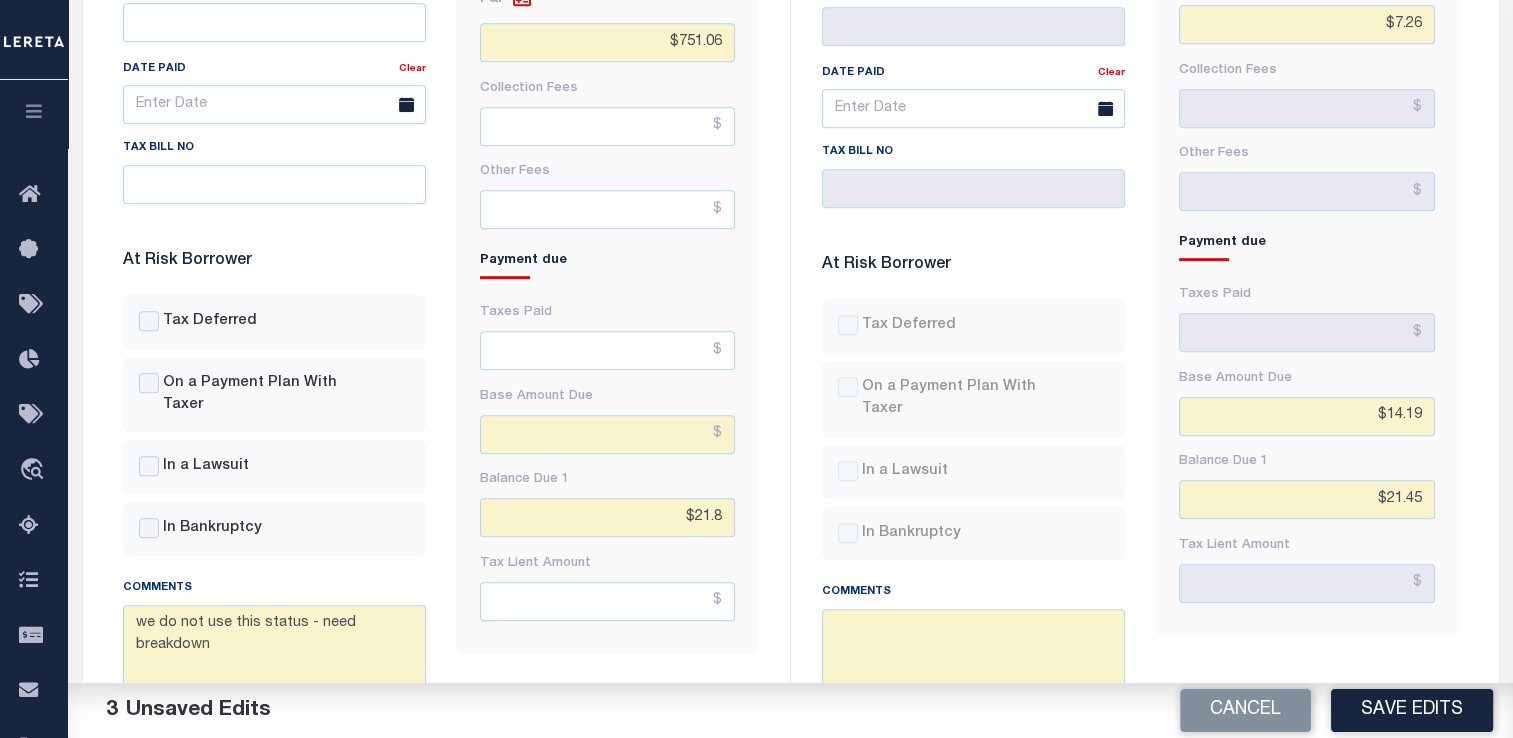 click on "Tax Status
- Select Status Code -
Open
Due/Unpaid
Paid
Incomplete
No Tax Due
Internal Refund Processed
New
Due/Unpaid
Special Condition
- Select Special Condition -
-- Select Special Condition --
3RD PARTY TAX LIEN
AGENCY TAX LIEN (A.K.A Inside Lien)
BALANCE FORWARD
BANKRUPTCY
BILL W/ OTHER PARCEL
CONFIDENTIAL ACCOUNT
DEFERRED
DELAYED BILLING
DELQ CURRENT TAX YEAR INSTALLMENT(S) EXIST
EXEMPT" at bounding box center (974, 214) 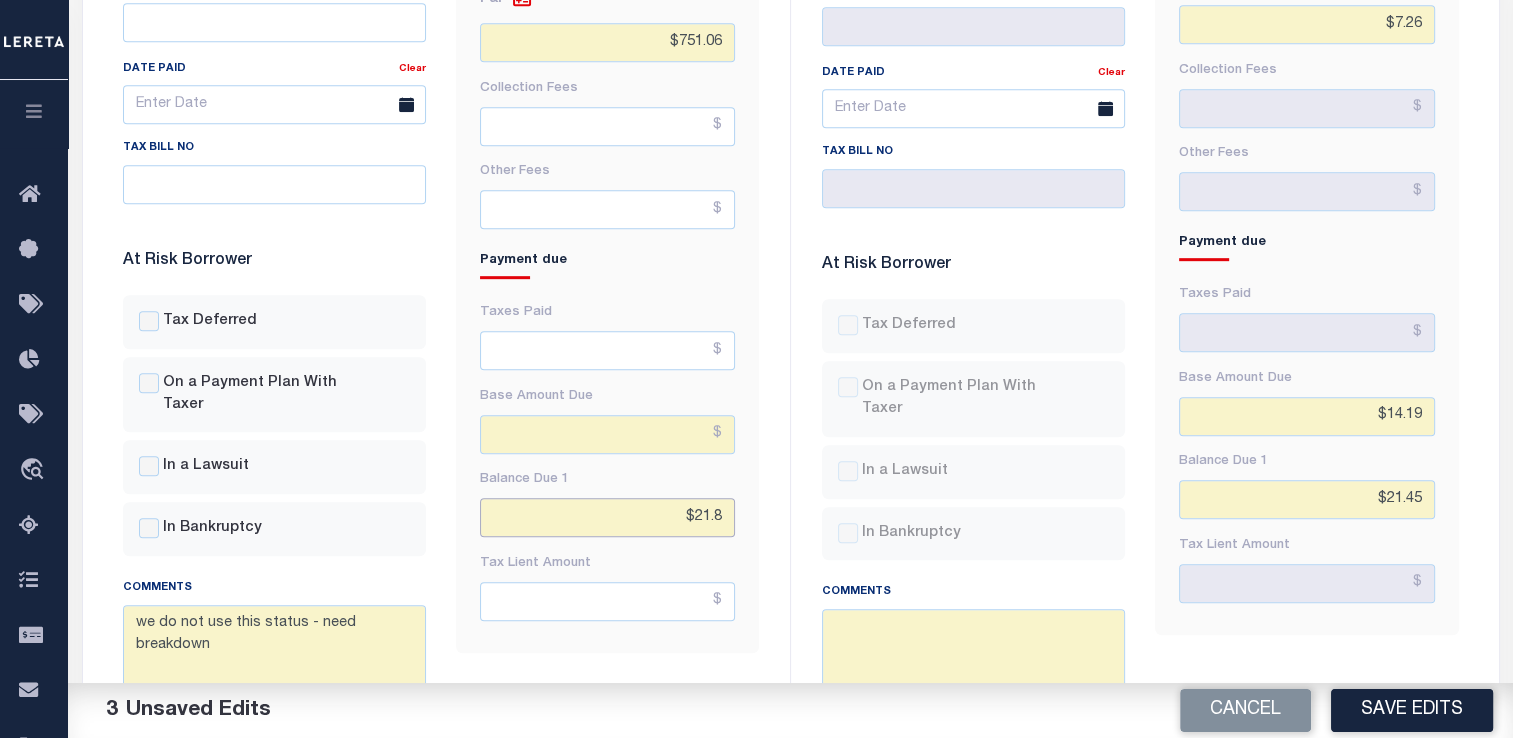 drag, startPoint x: 696, startPoint y: 513, endPoint x: 767, endPoint y: 506, distance: 71.34424 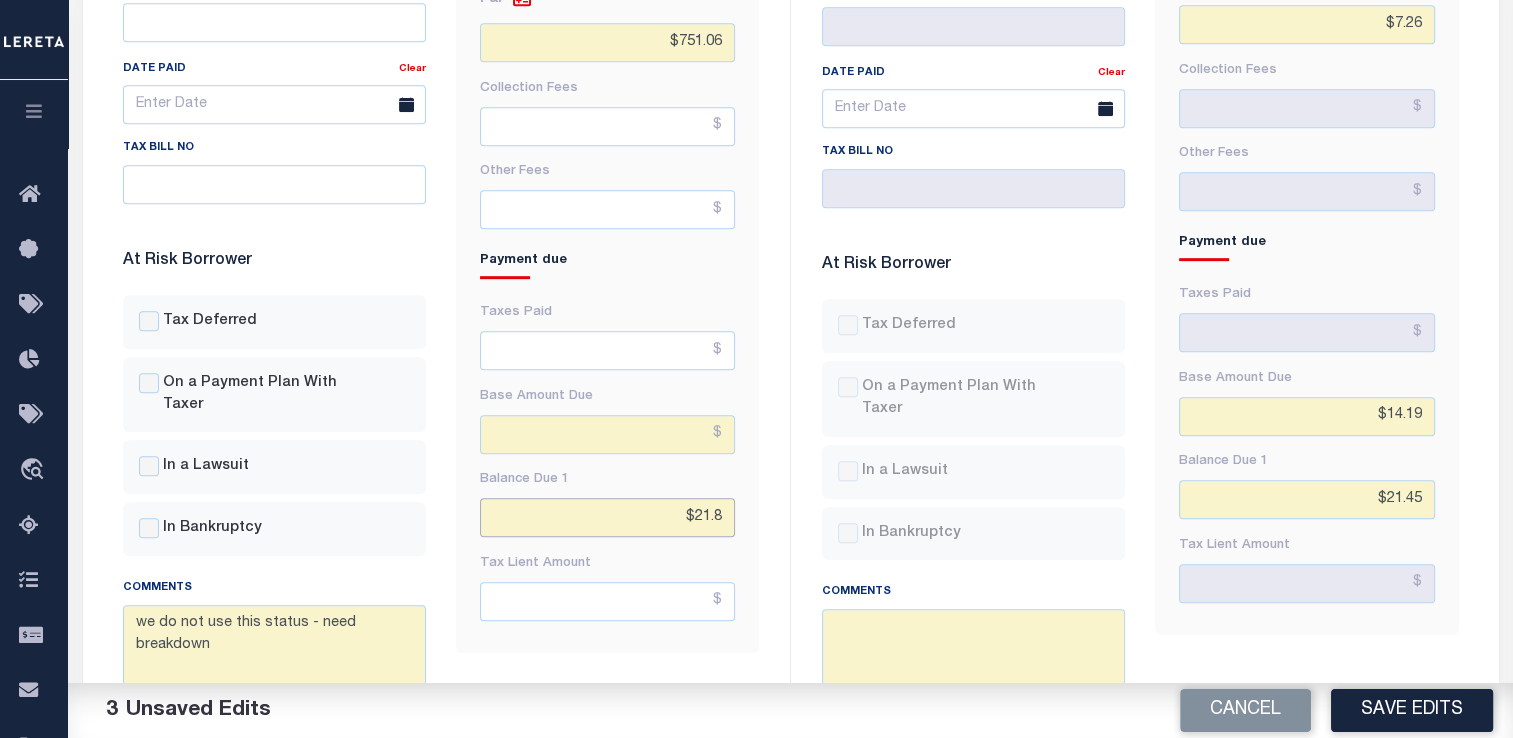 click on "Fees & Penalties
Base Amount
$1,702.68
Penalties
Interest
$751.06" at bounding box center (607, 210) 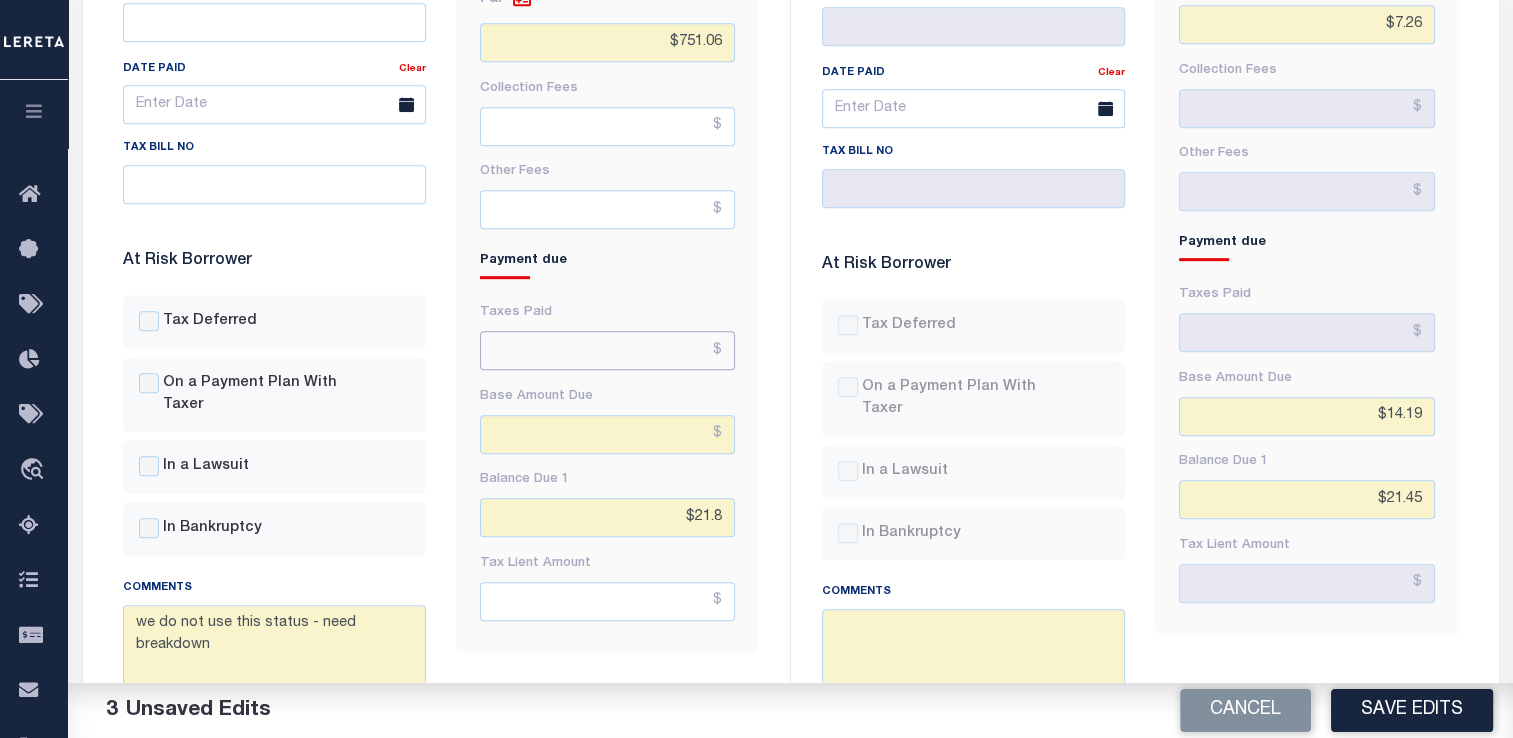 type on "$21.80" 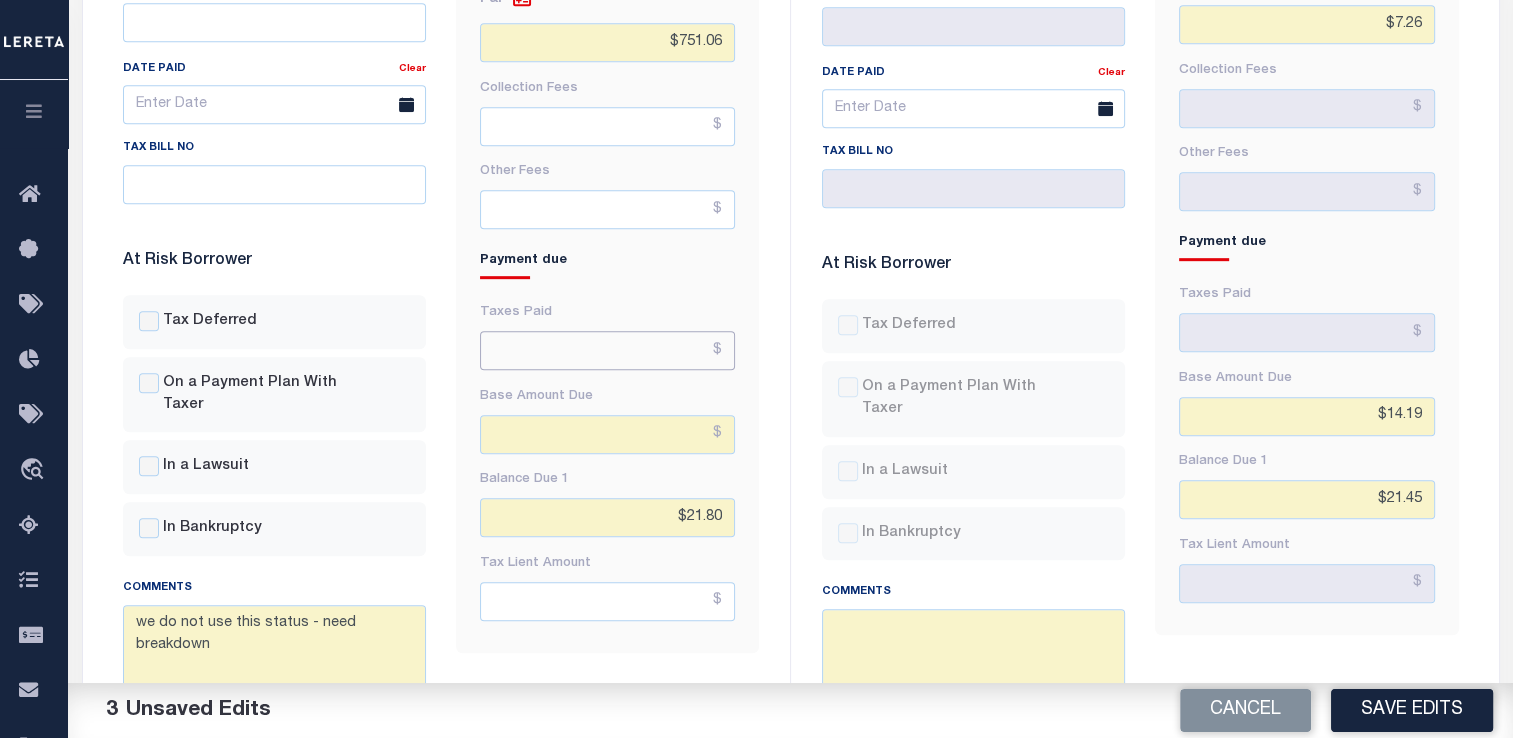 click at bounding box center [607, 350] 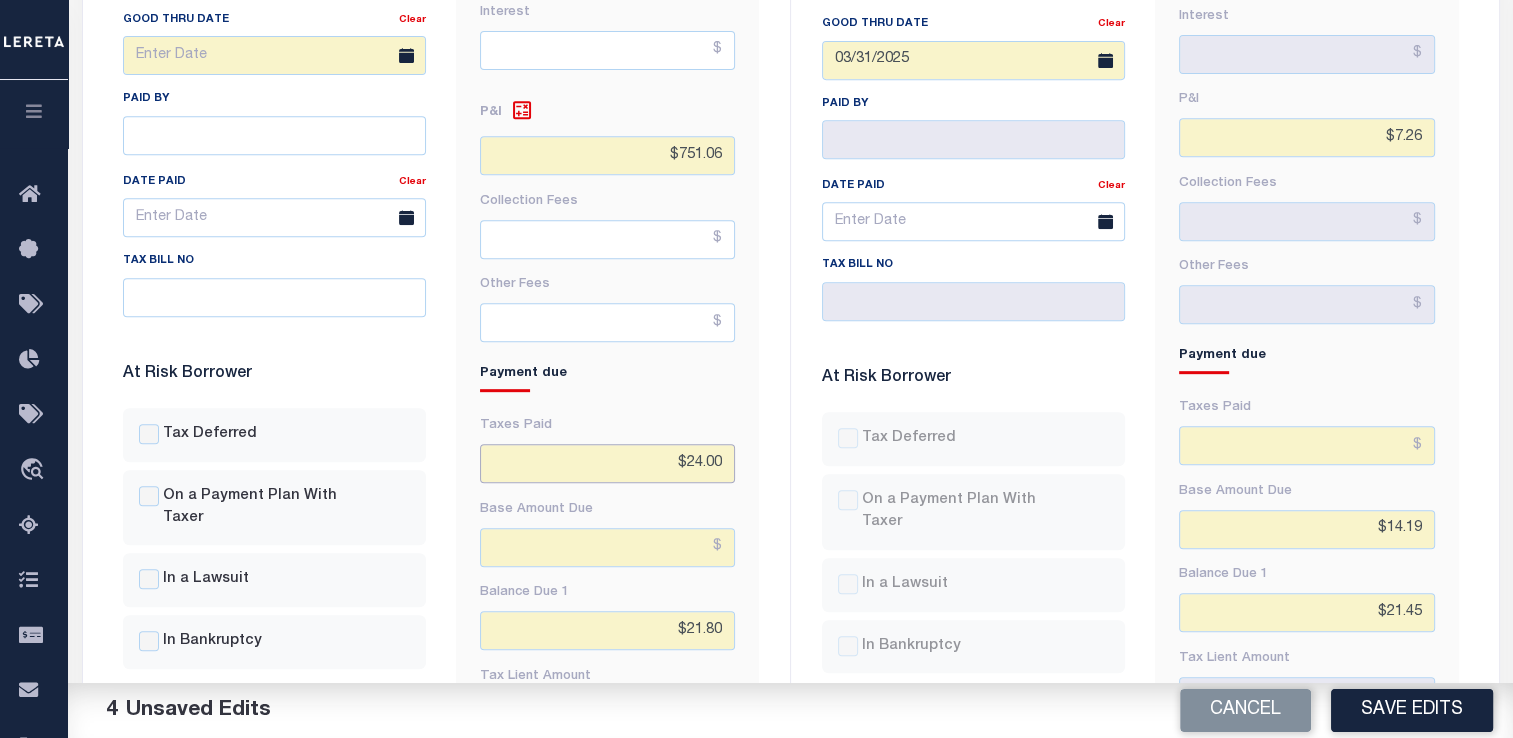 scroll, scrollTop: 860, scrollLeft: 0, axis: vertical 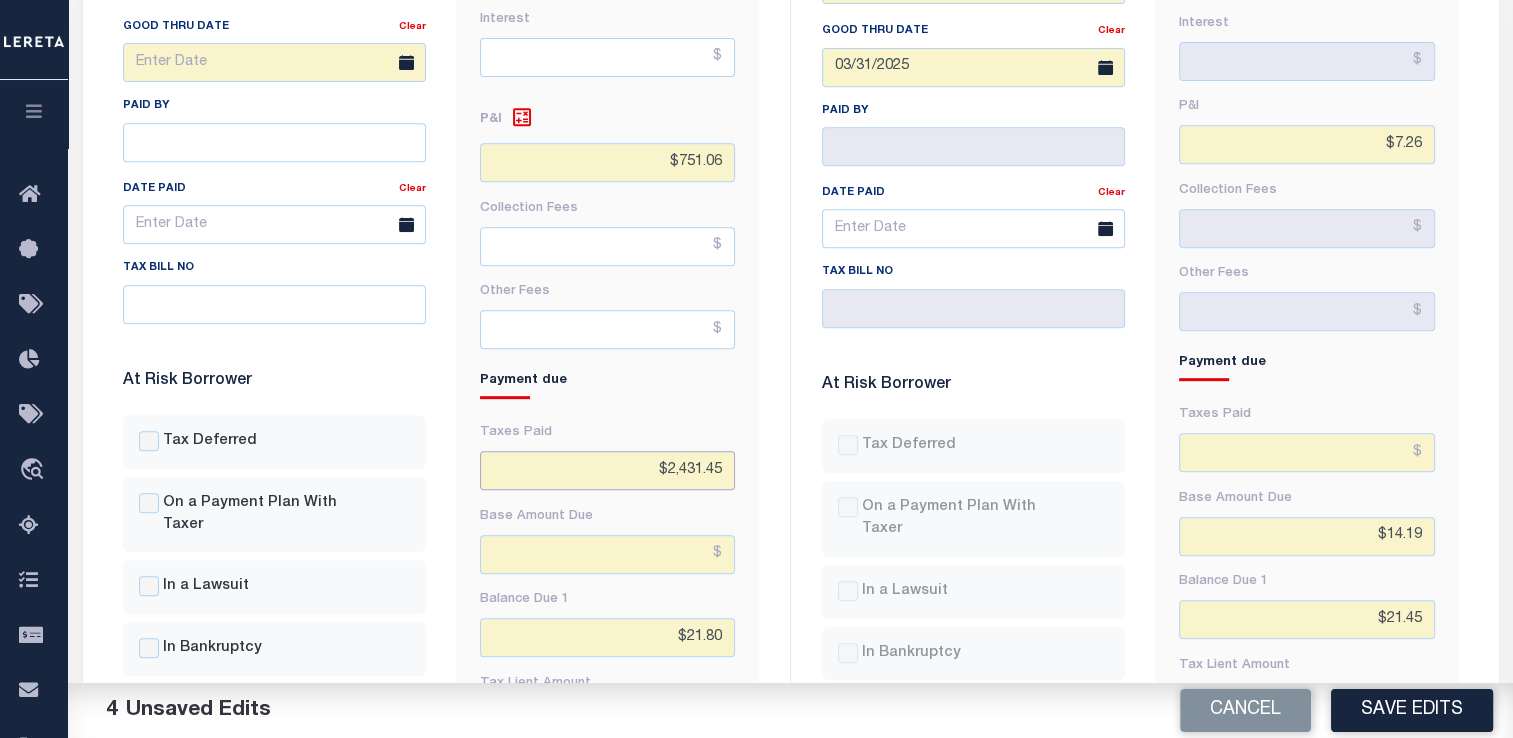 type on "$2,431.45" 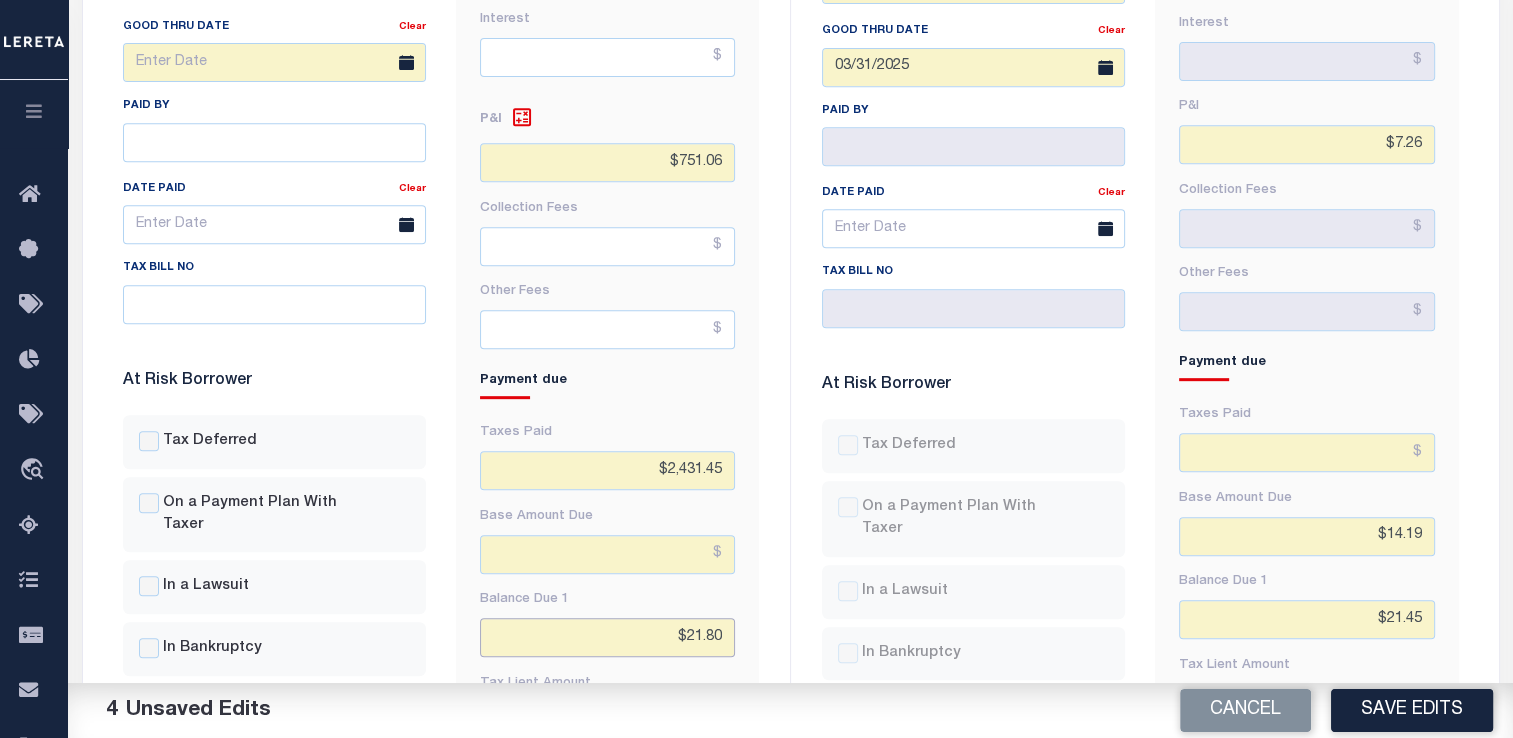 drag, startPoint x: 695, startPoint y: 638, endPoint x: 744, endPoint y: 632, distance: 49.365982 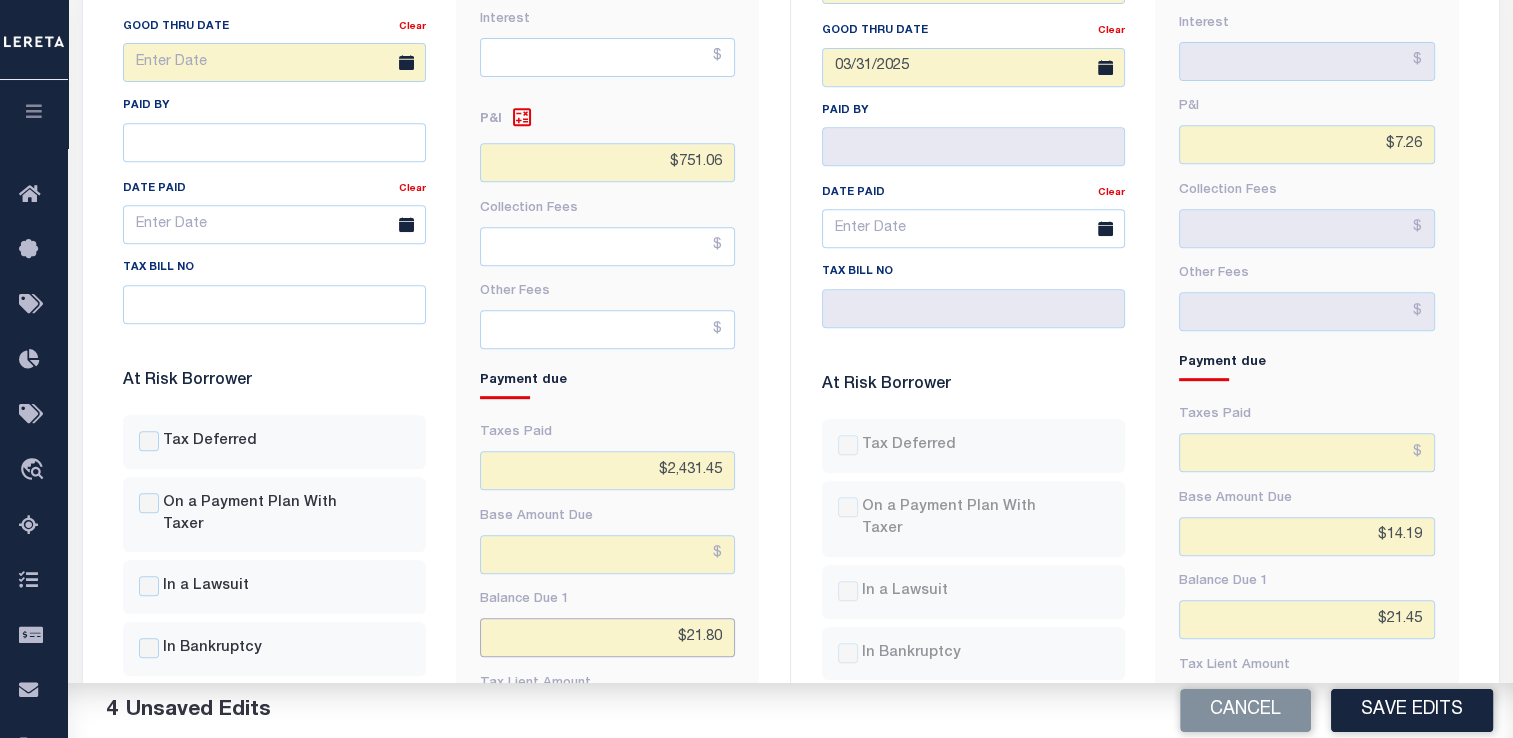 click on "Fees & Penalties
Base Amount
$1,702.68
Penalties
Interest" at bounding box center (607, 271) 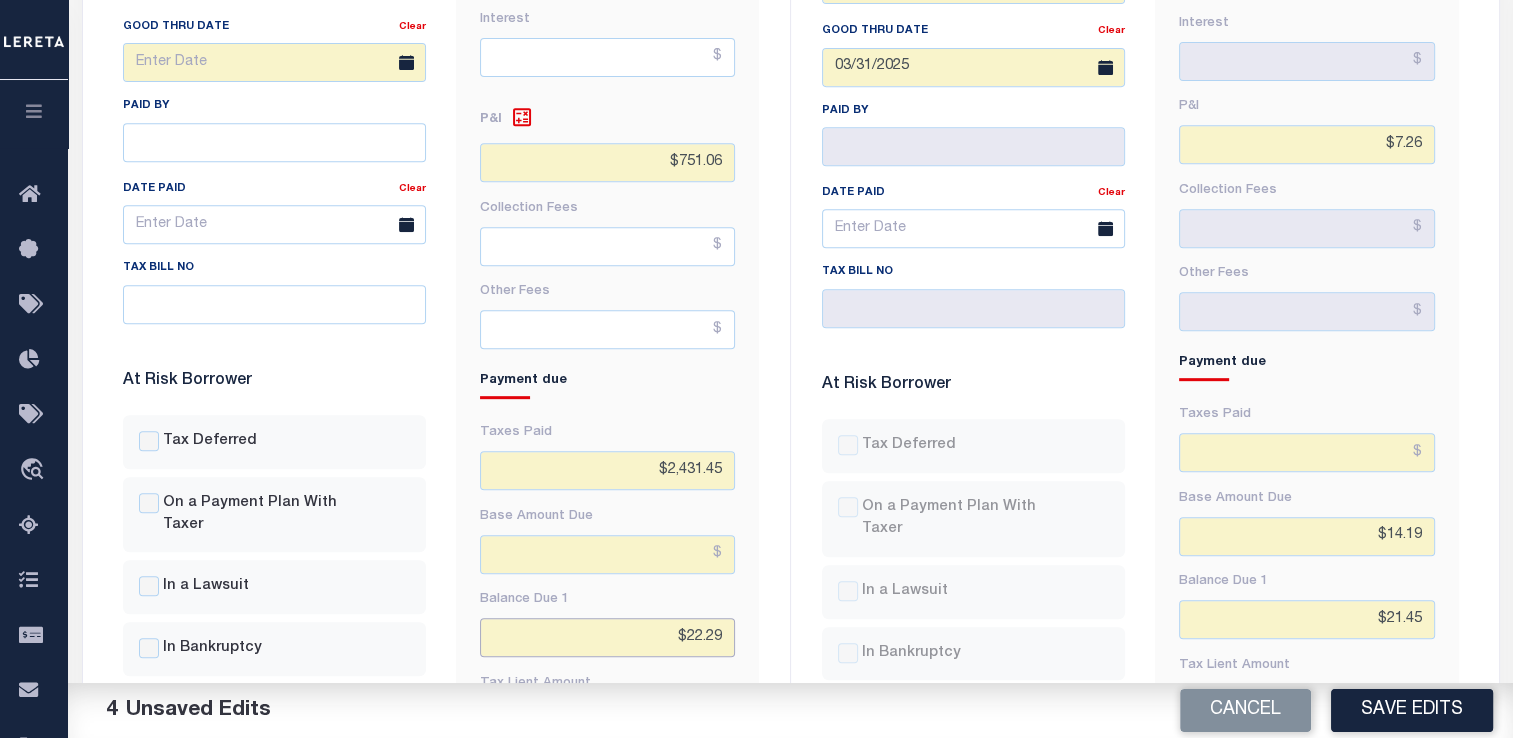 type on "$22.29" 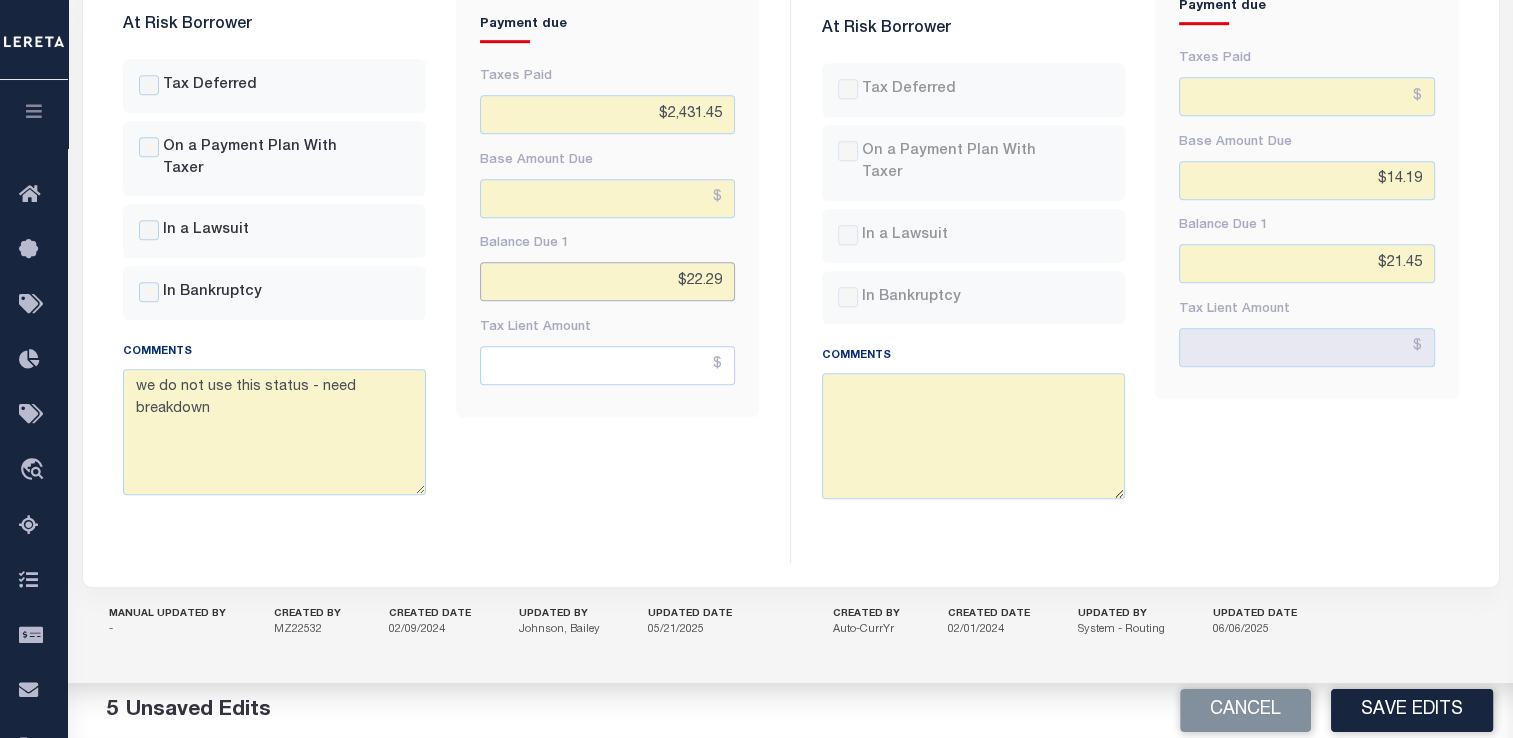 scroll, scrollTop: 1212, scrollLeft: 0, axis: vertical 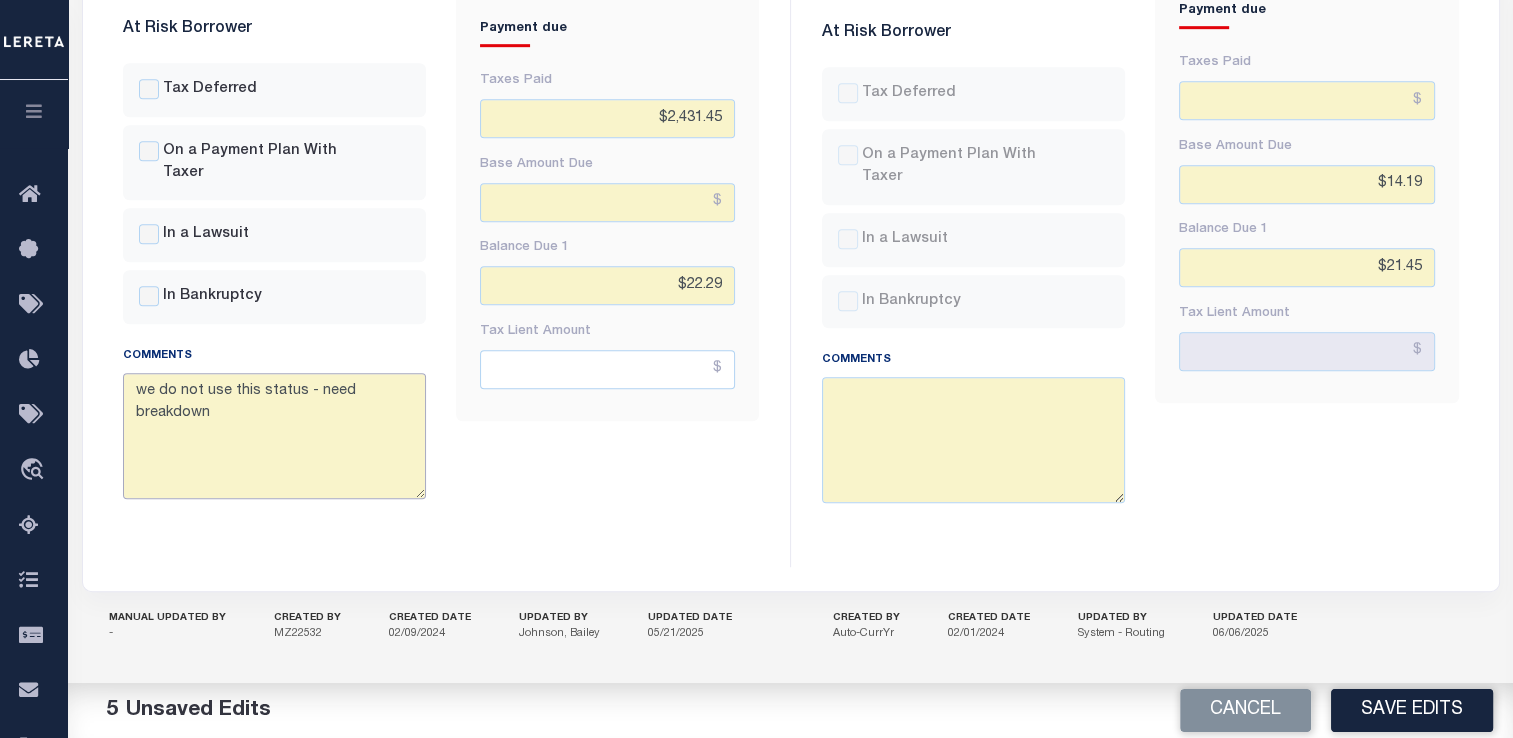 drag, startPoint x: 252, startPoint y: 462, endPoint x: 196, endPoint y: 434, distance: 62.609905 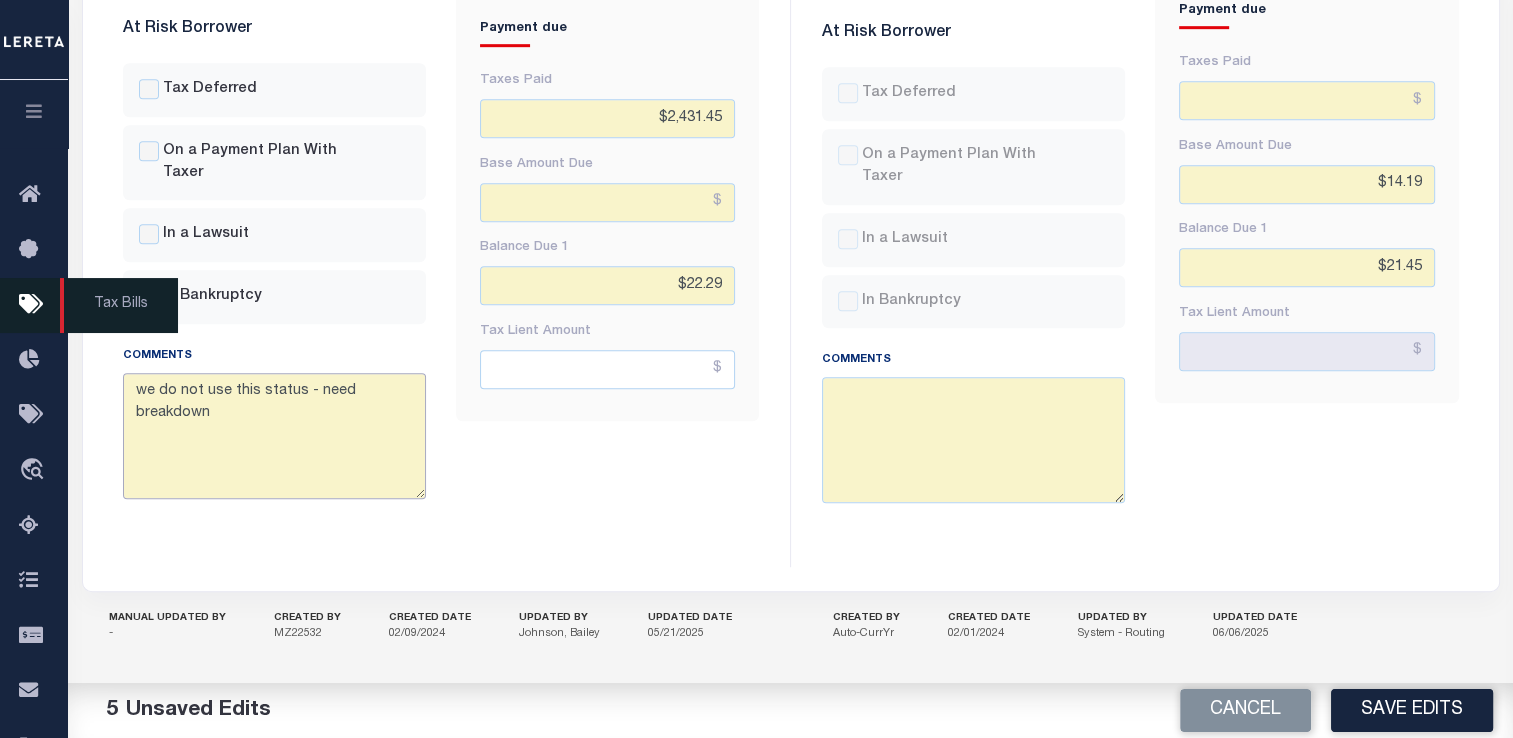 drag, startPoint x: 226, startPoint y: 429, endPoint x: 4, endPoint y: 322, distance: 246.44066 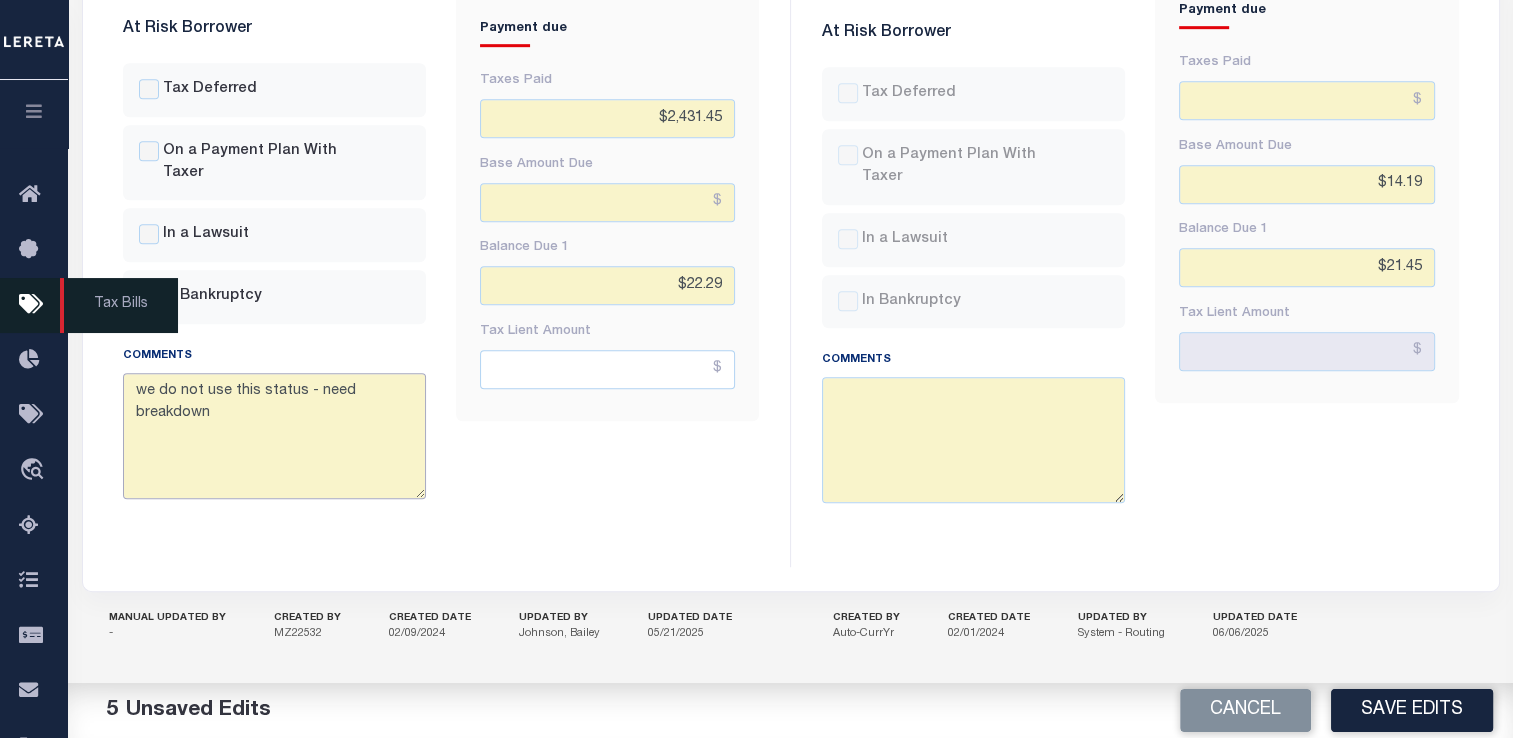 click on "Home TIQA Details" at bounding box center (756, -33) 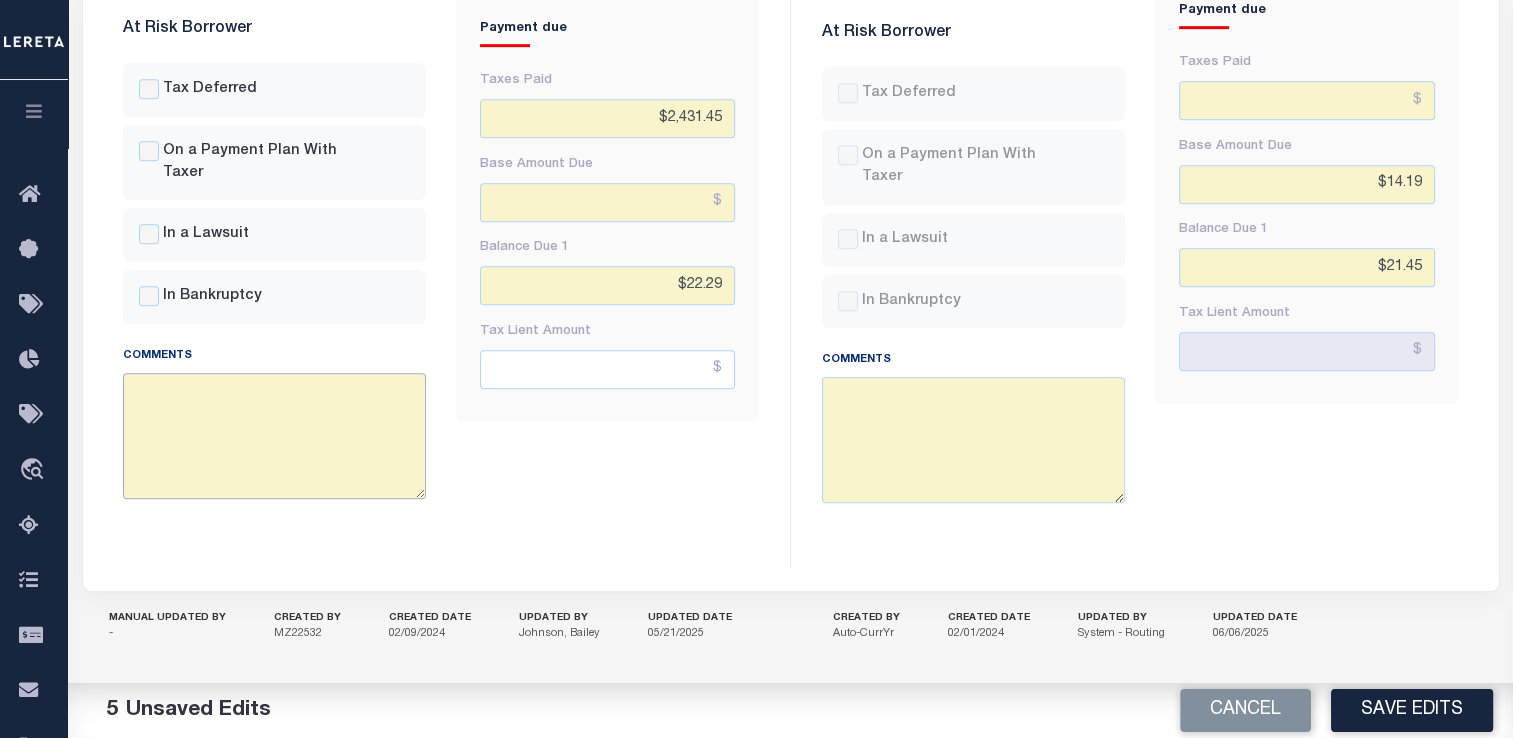 type 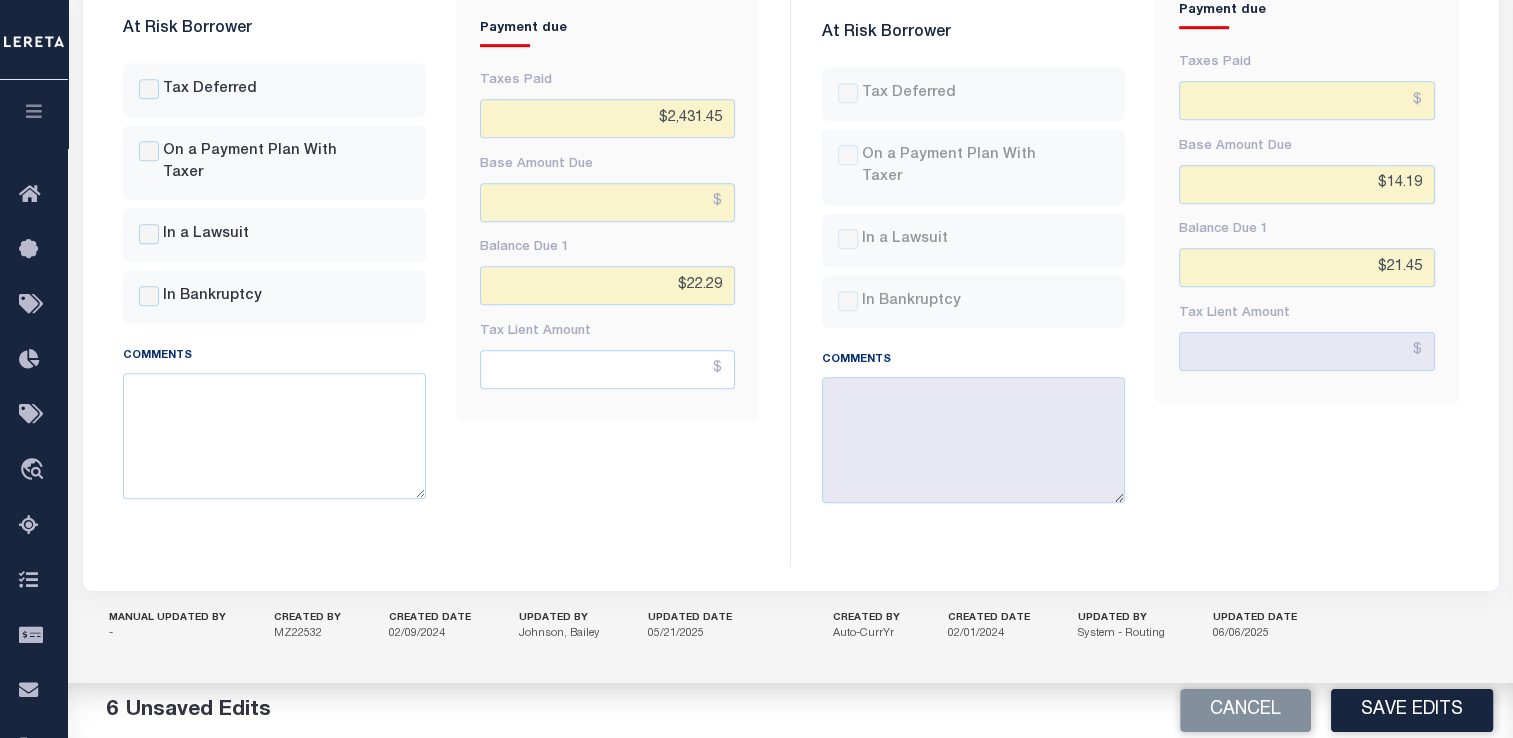 click on "Fees & Penalties
Base Amount
$1,702.68
Penalties
Interest
$751.06" at bounding box center [607, -22] 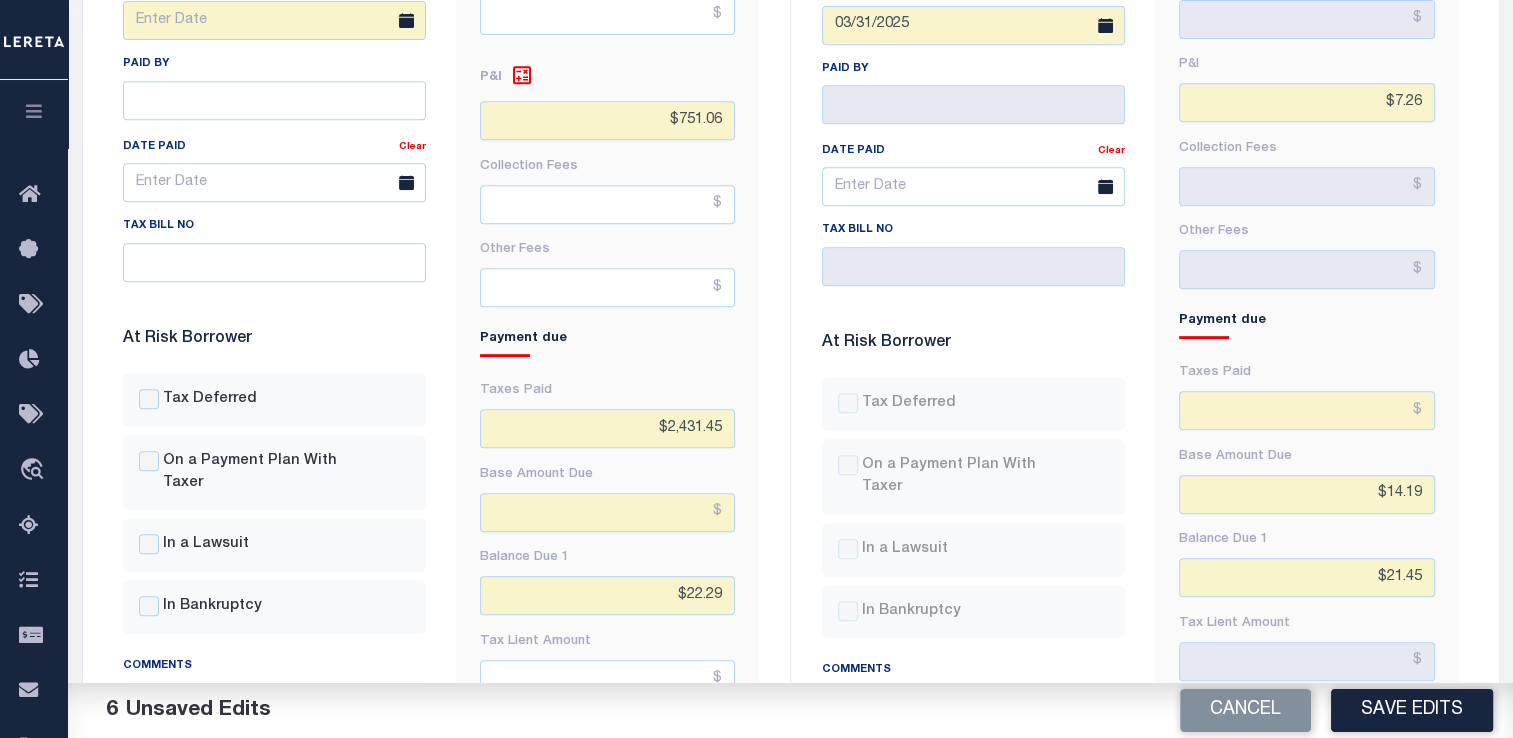 scroll, scrollTop: 900, scrollLeft: 0, axis: vertical 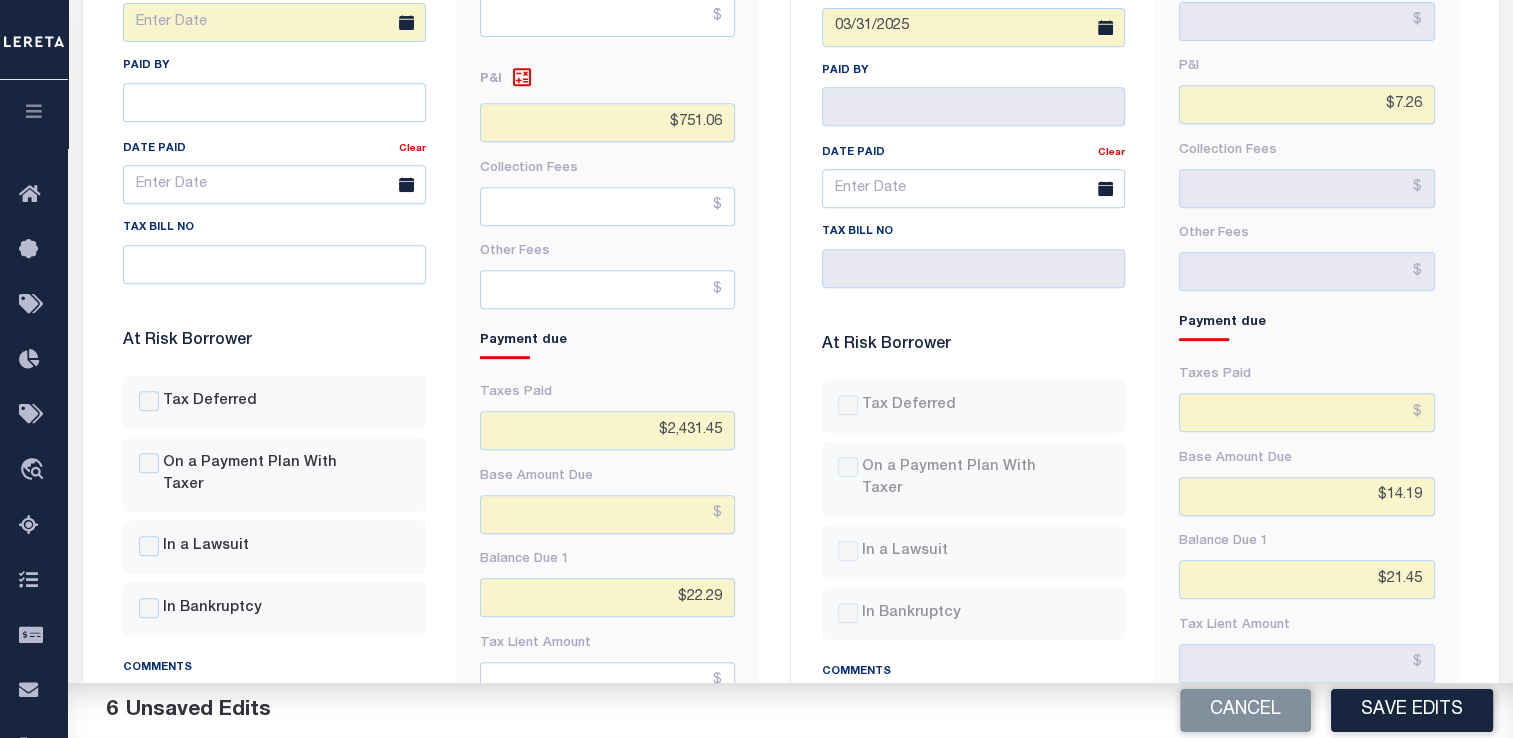 click on "Base Amount Due" at bounding box center (536, 476) 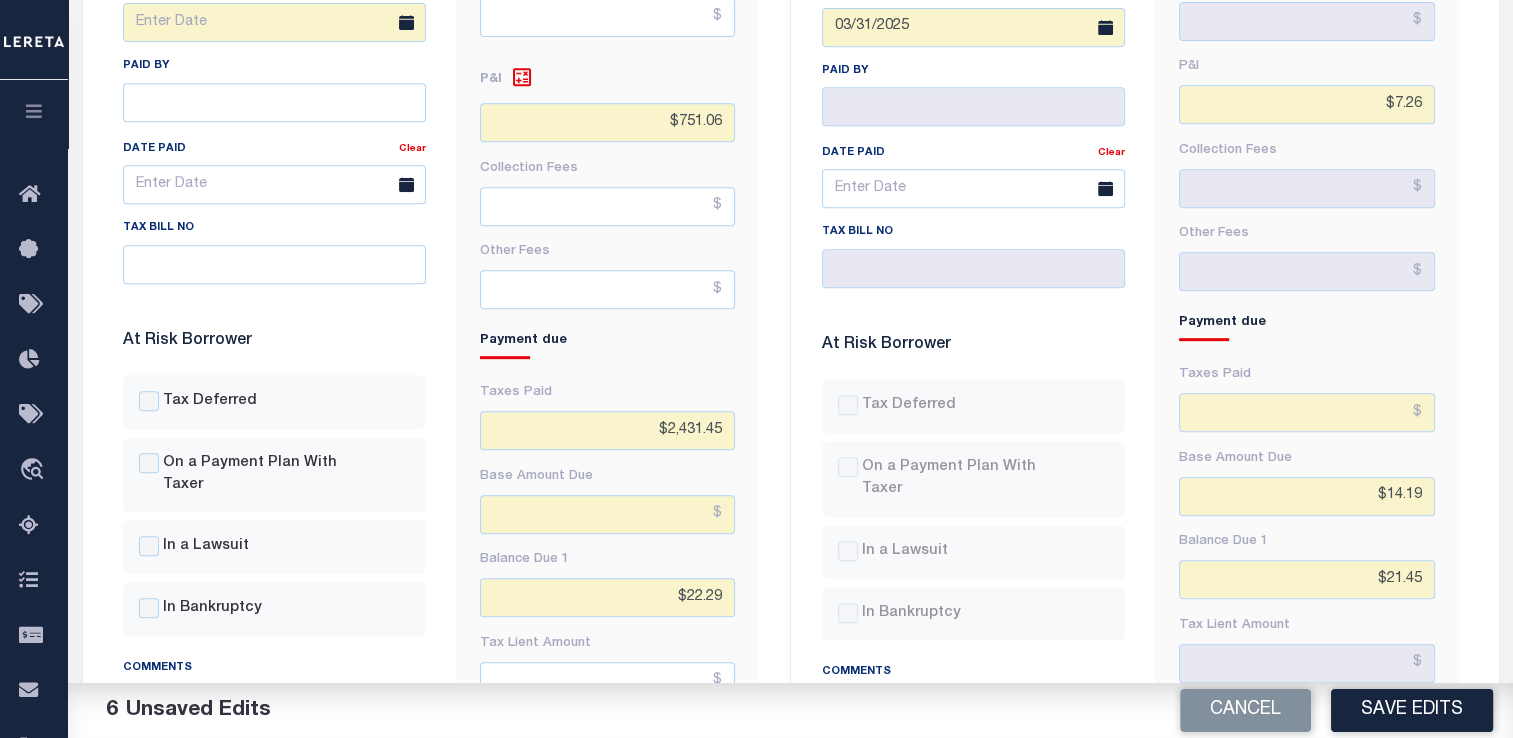 click on "Base Amount Due" at bounding box center (536, 476) 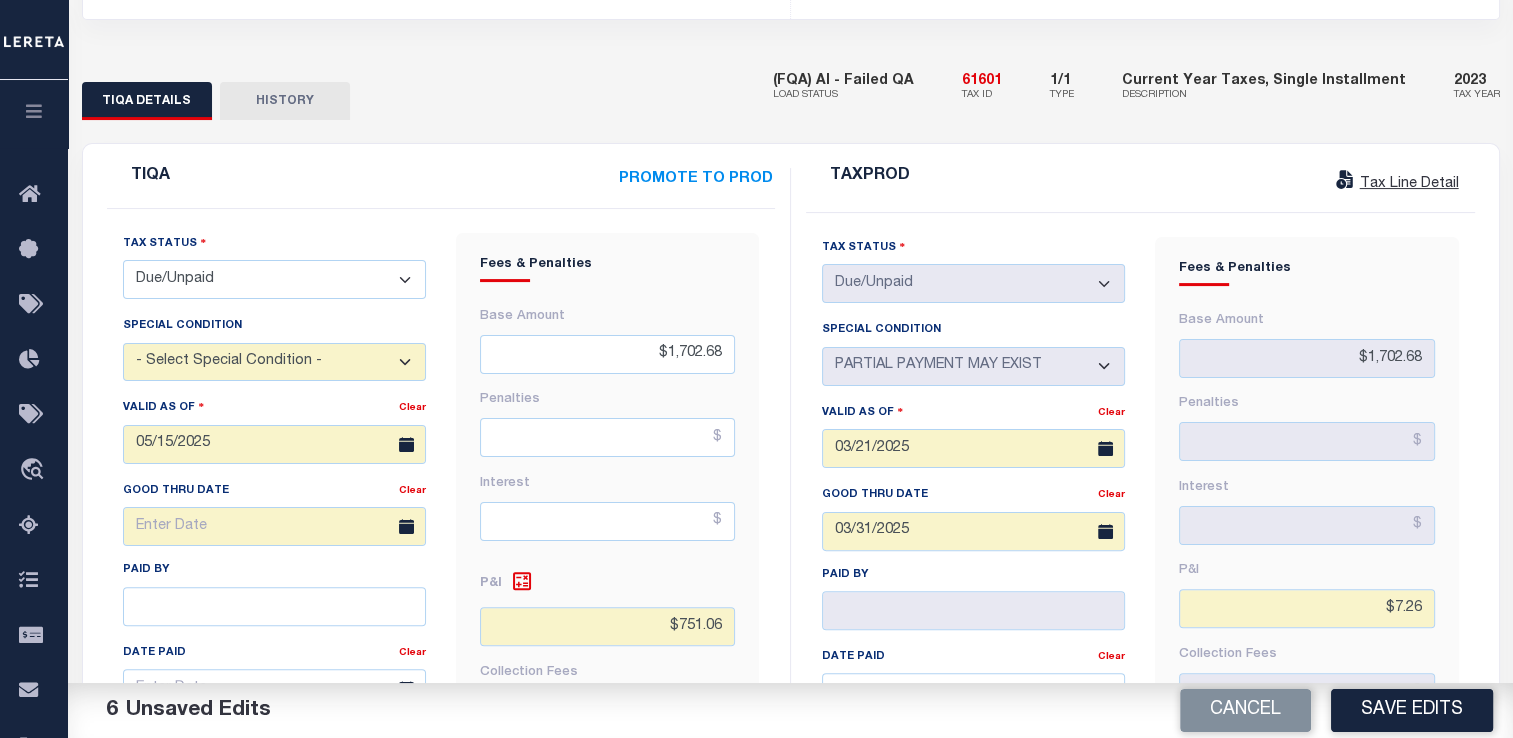 scroll, scrollTop: 387, scrollLeft: 0, axis: vertical 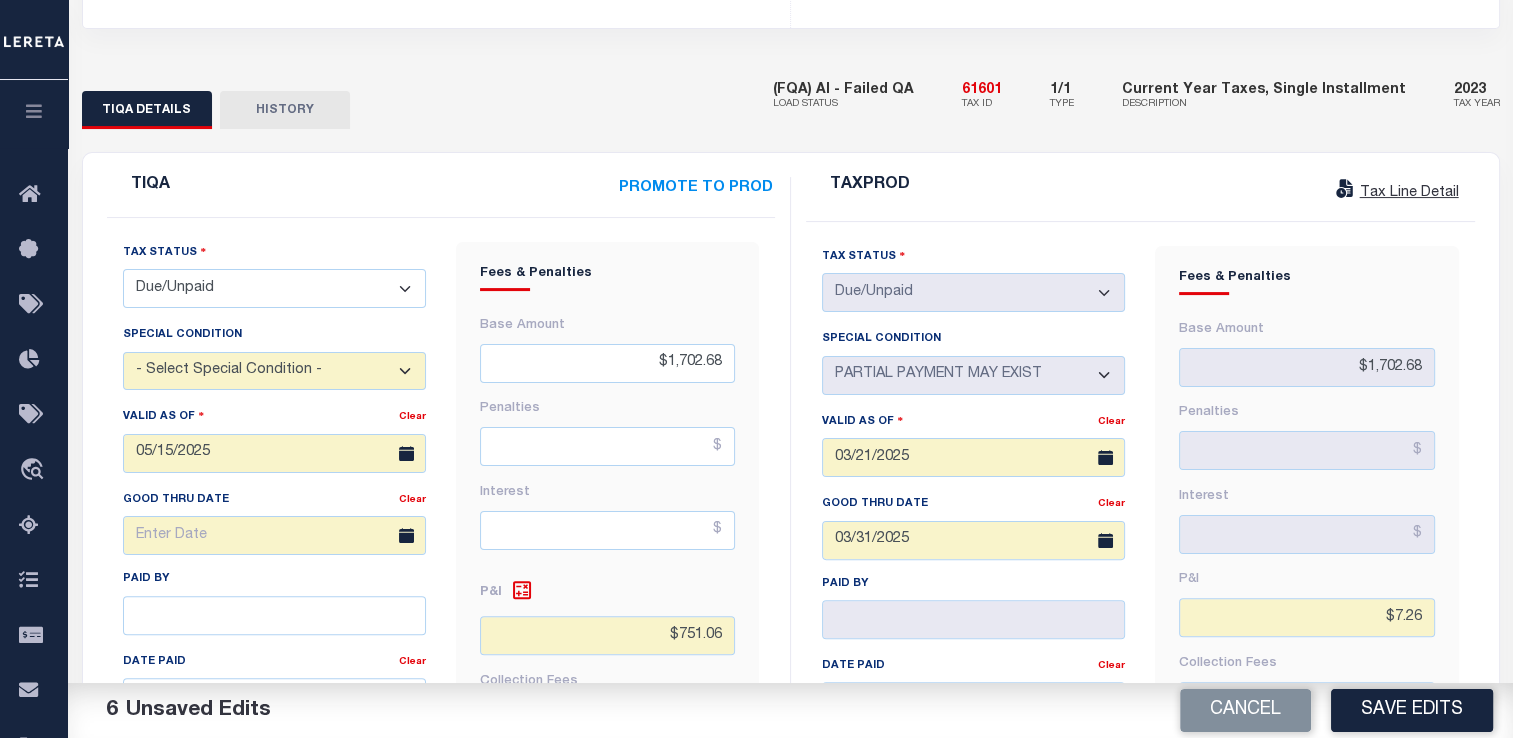 click on "- Select Special Condition -
-- Select Special Condition --
3RD PARTY TAX LIEN
AGENCY TAX LIEN (A.K.A Inside Lien)
BALANCE FORWARD
BANKRUPTCY
BILL W/ OTHER PARCEL
CONFIDENTIAL ACCOUNT
DEFERRED
DELAYED BILLING
DELQ CURRENT TAX YEAR INSTALLMENT(S) EXIST
DELQ PRIOR YEAR(S) EXIST
EXEMPT
HOMEOWNER AUTHORIZATION
IN DISPUTE/UNDER PROTEST
INCLUDES PRIOR UNPAID
INCLUDES RE-LEVIED TAX
INSTALLMENT PLAN
LITIGATION
LOST PROPERTY (FORECLOSED/DEEDED)
LOW ASSESSMENT
LOW TAX THRESHOLD
MULTIPLE TAXIDS
NEW PROPERTY
NOT ASSESSED
NOT CERTIFIED
OTHER FEES INVOLVED
OVERPAYMENT - POSSIBLE REFUND DUE
PARTIAL PAYMENT MAY EXIST
Pay Plan
RE-LEVIED TO ANOTHER AGENCY
REDEMP AMTS NOT AVAILABLE
REPORTED ON LEGACY RTYPE
SUBJECT TO FORECLOSURE
TAX LIEN RELEASED
TAX SALE-SUBJECT TO POWER TO SELL" at bounding box center [274, 371] 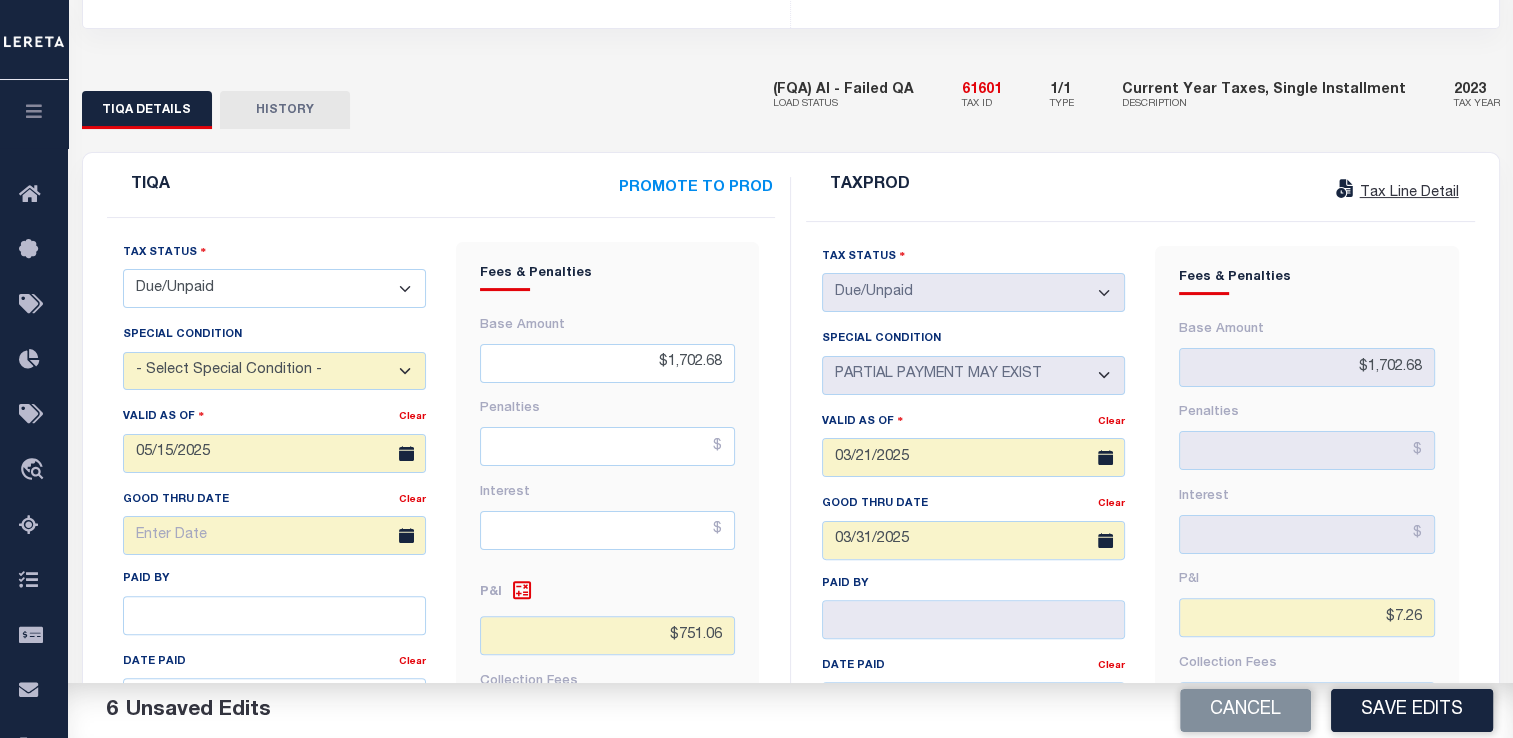 select on "15" 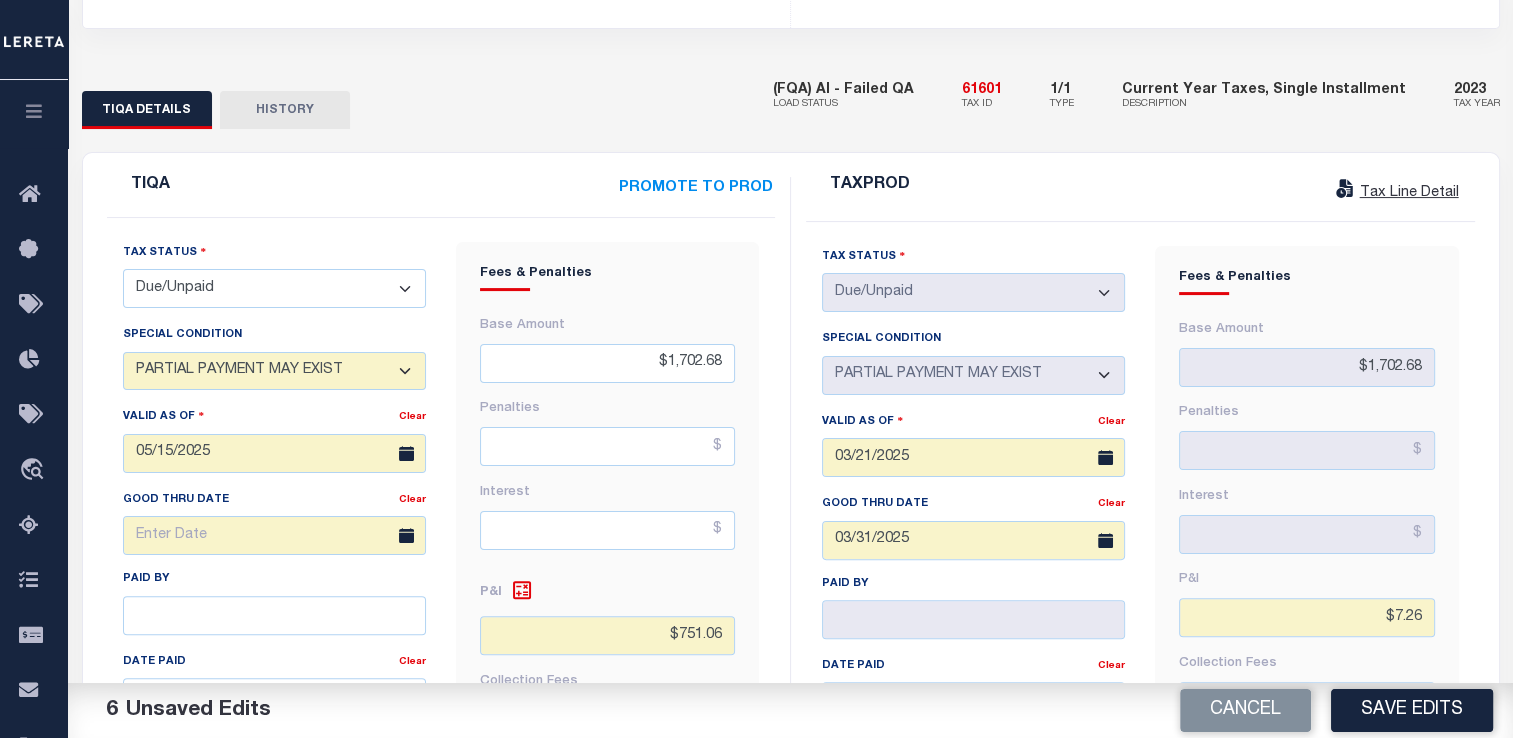 click on "- Select Special Condition -
-- Select Special Condition --
3RD PARTY TAX LIEN
AGENCY TAX LIEN (A.K.A Inside Lien)
BALANCE FORWARD
BANKRUPTCY
BILL W/ OTHER PARCEL
CONFIDENTIAL ACCOUNT
DEFERRED
DELAYED BILLING
DELQ CURRENT TAX YEAR INSTALLMENT(S) EXIST
DELQ PRIOR YEAR(S) EXIST
EXEMPT
HOMEOWNER AUTHORIZATION
IN DISPUTE/UNDER PROTEST
INCLUDES PRIOR UNPAID
INCLUDES RE-LEVIED TAX
INSTALLMENT PLAN
LITIGATION
LOST PROPERTY (FORECLOSED/DEEDED)
LOW ASSESSMENT
LOW TAX THRESHOLD
MULTIPLE TAXIDS
NEW PROPERTY
NOT ASSESSED
NOT CERTIFIED
OTHER FEES INVOLVED
OVERPAYMENT - POSSIBLE REFUND DUE
PARTIAL PAYMENT MAY EXIST
Pay Plan
RE-LEVIED TO ANOTHER AGENCY
REDEMP AMTS NOT AVAILABLE
REPORTED ON LEGACY RTYPE
SUBJECT TO FORECLOSURE
TAX LIEN RELEASED
TAX SALE-SUBJECT TO POWER TO SELL" at bounding box center [274, 371] 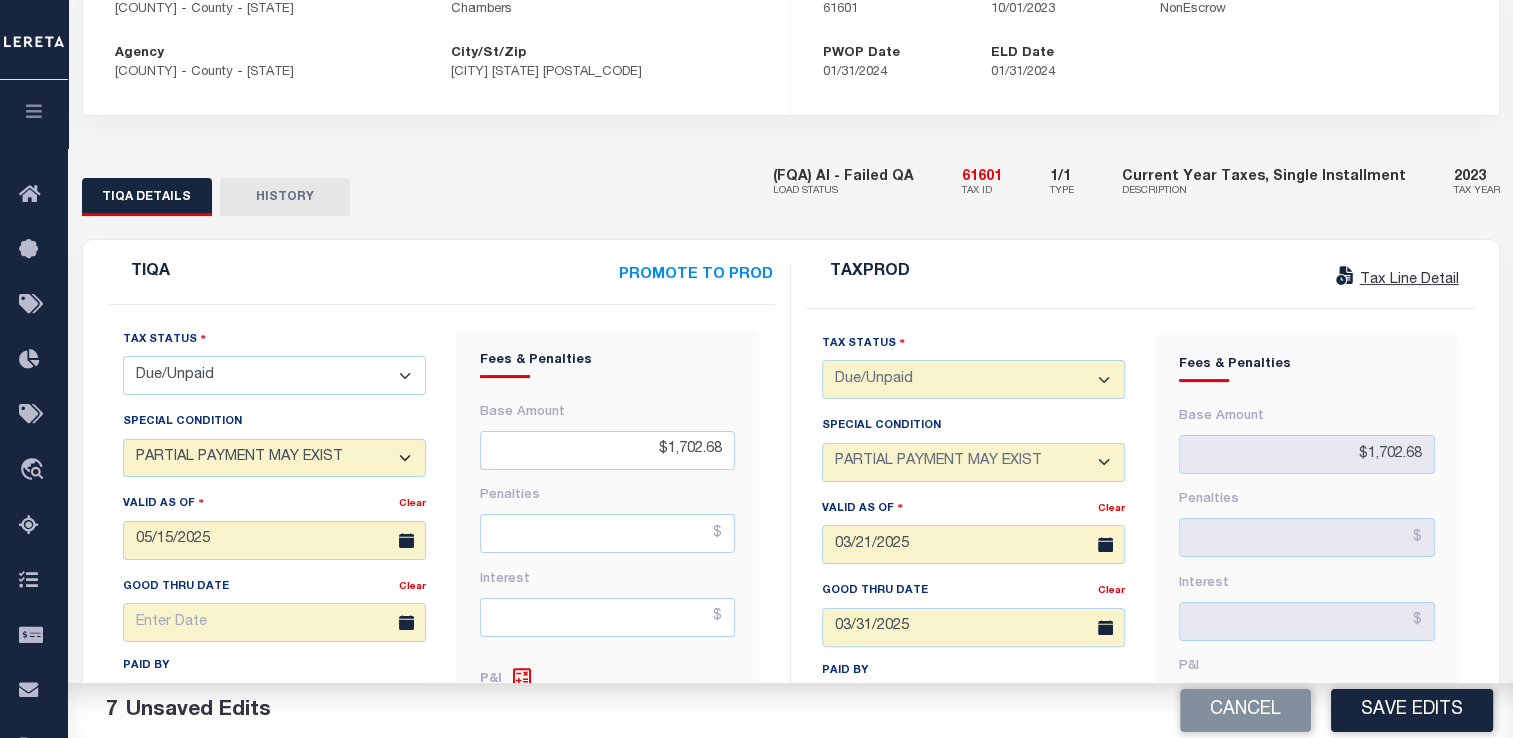 scroll, scrollTop: 302, scrollLeft: 0, axis: vertical 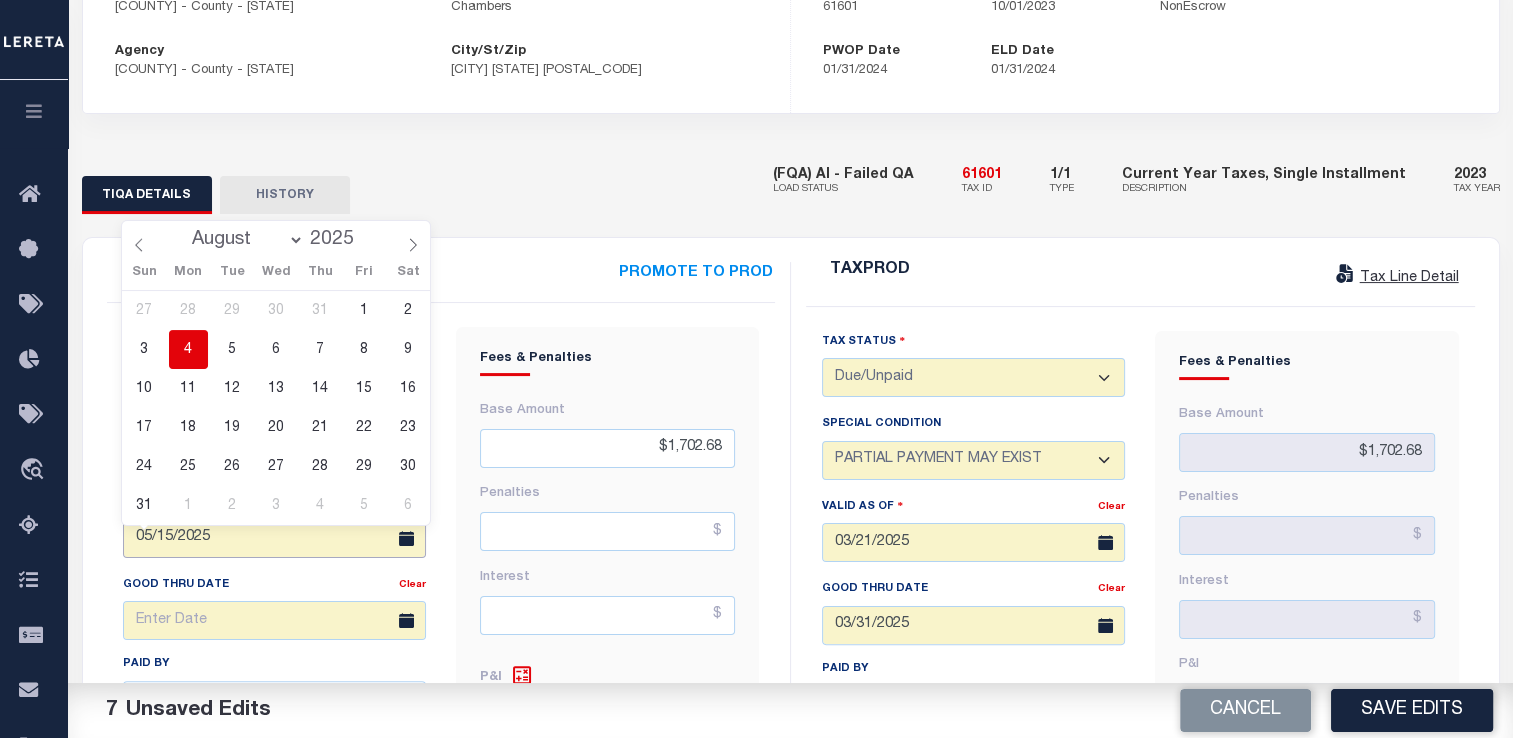 click on "05/15/2025" at bounding box center (274, 538) 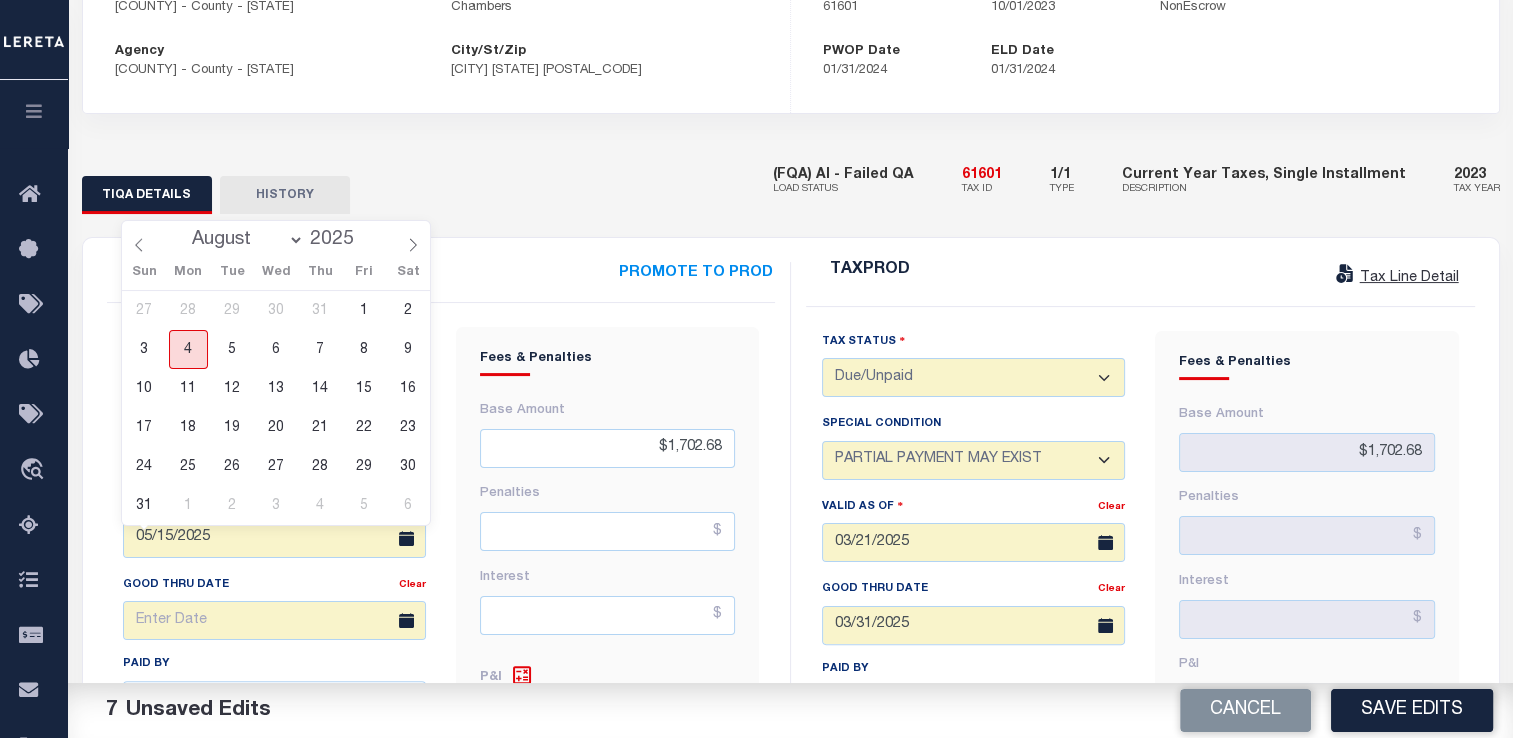 click on "4" at bounding box center (188, 349) 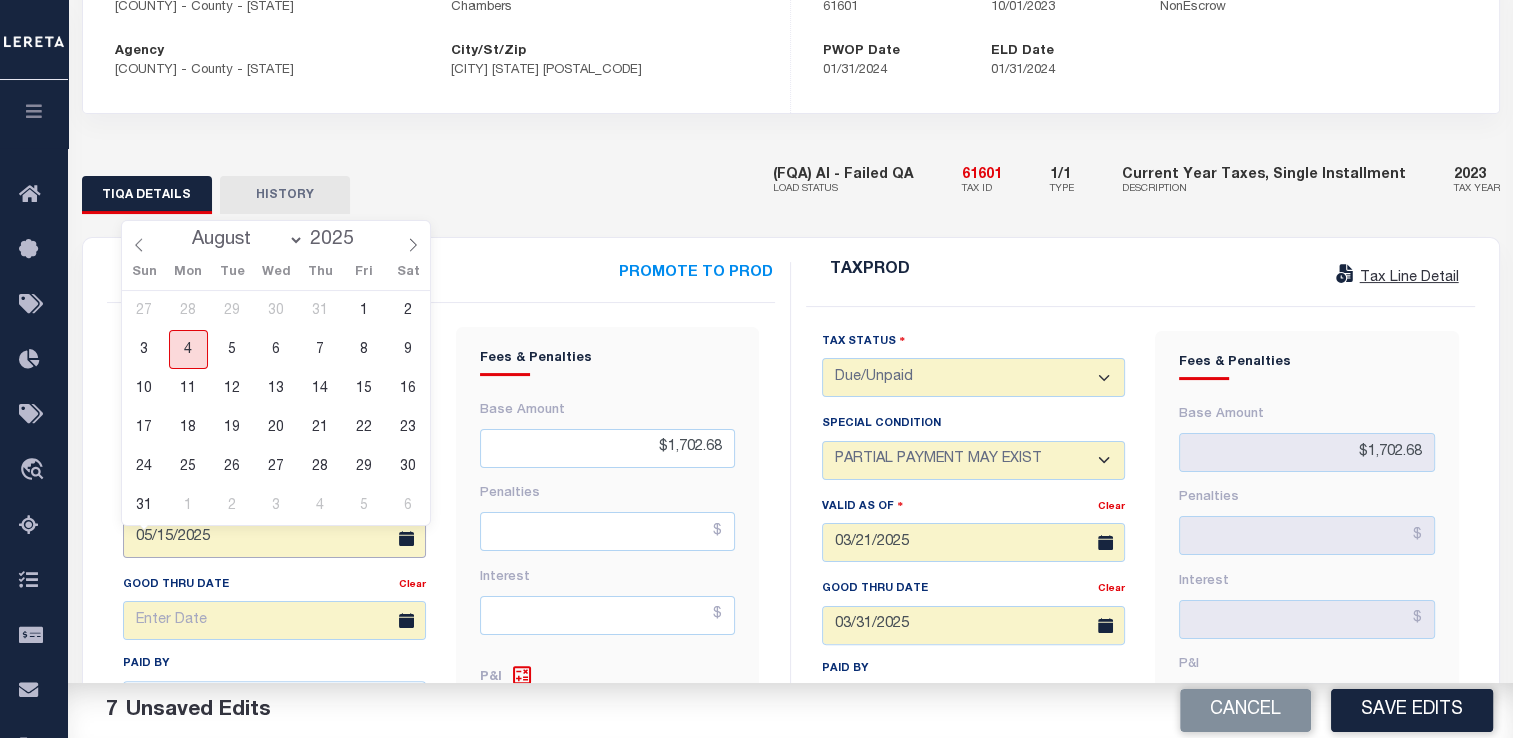 type on "08/04/2025" 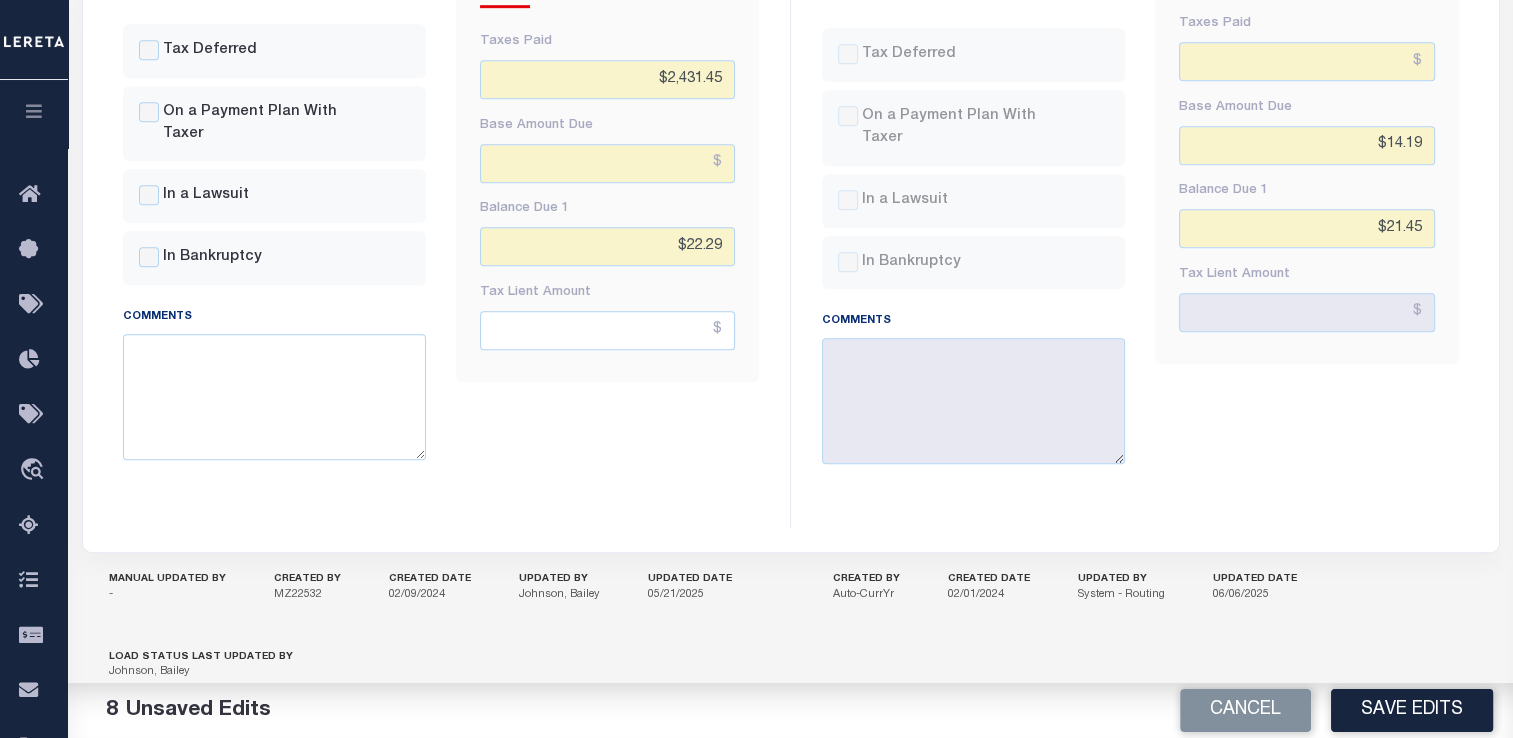 scroll, scrollTop: 1259, scrollLeft: 0, axis: vertical 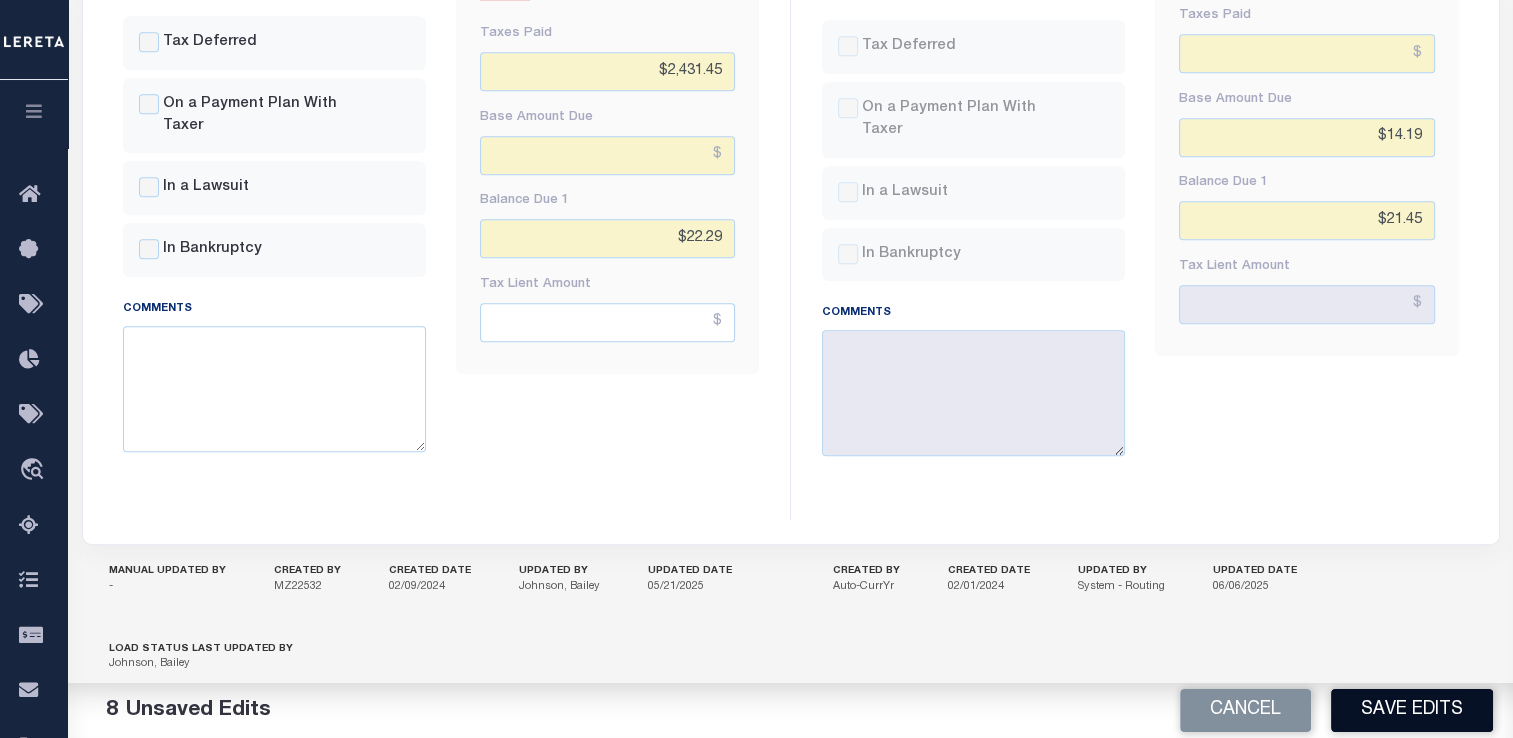 click on "Save Edits" at bounding box center [1412, 710] 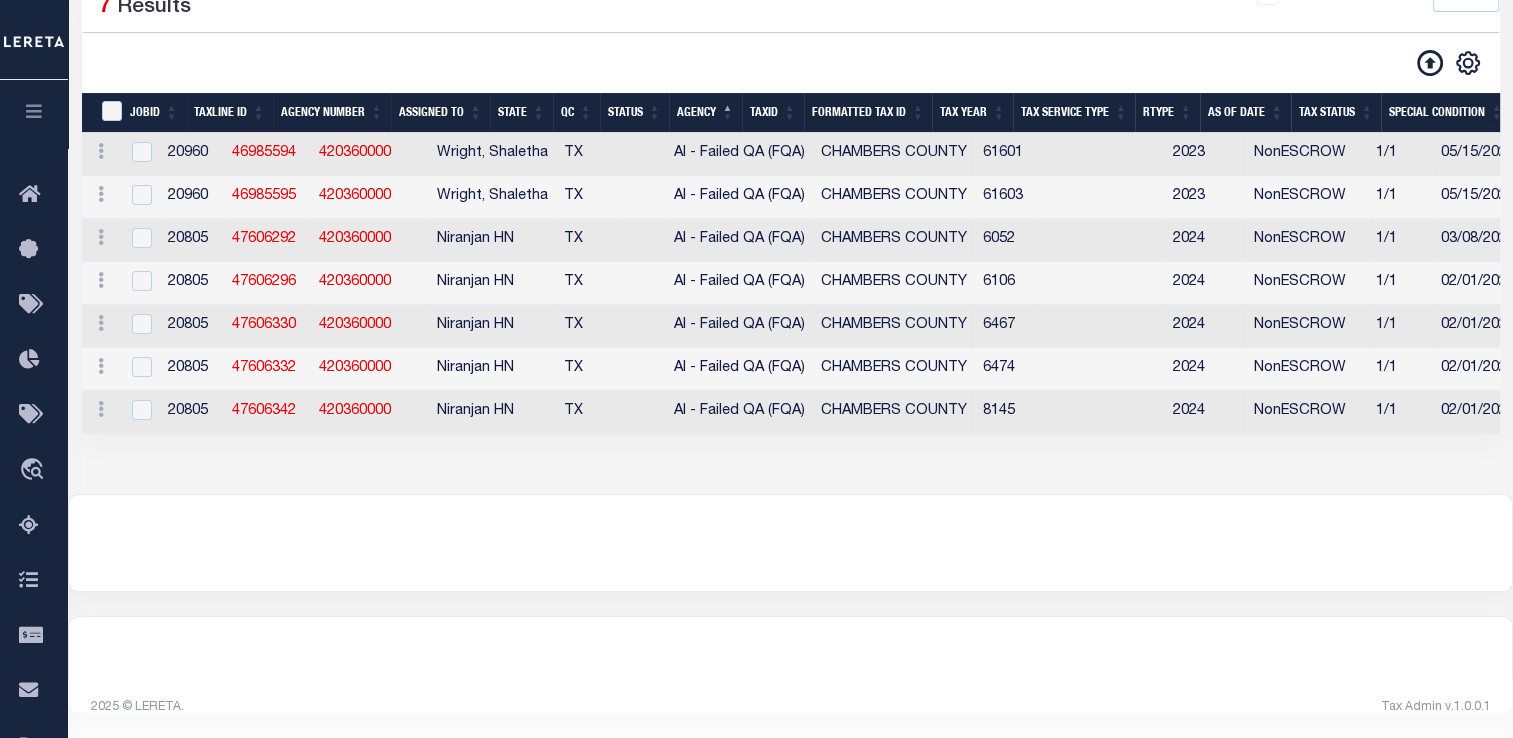 scroll, scrollTop: 324, scrollLeft: 0, axis: vertical 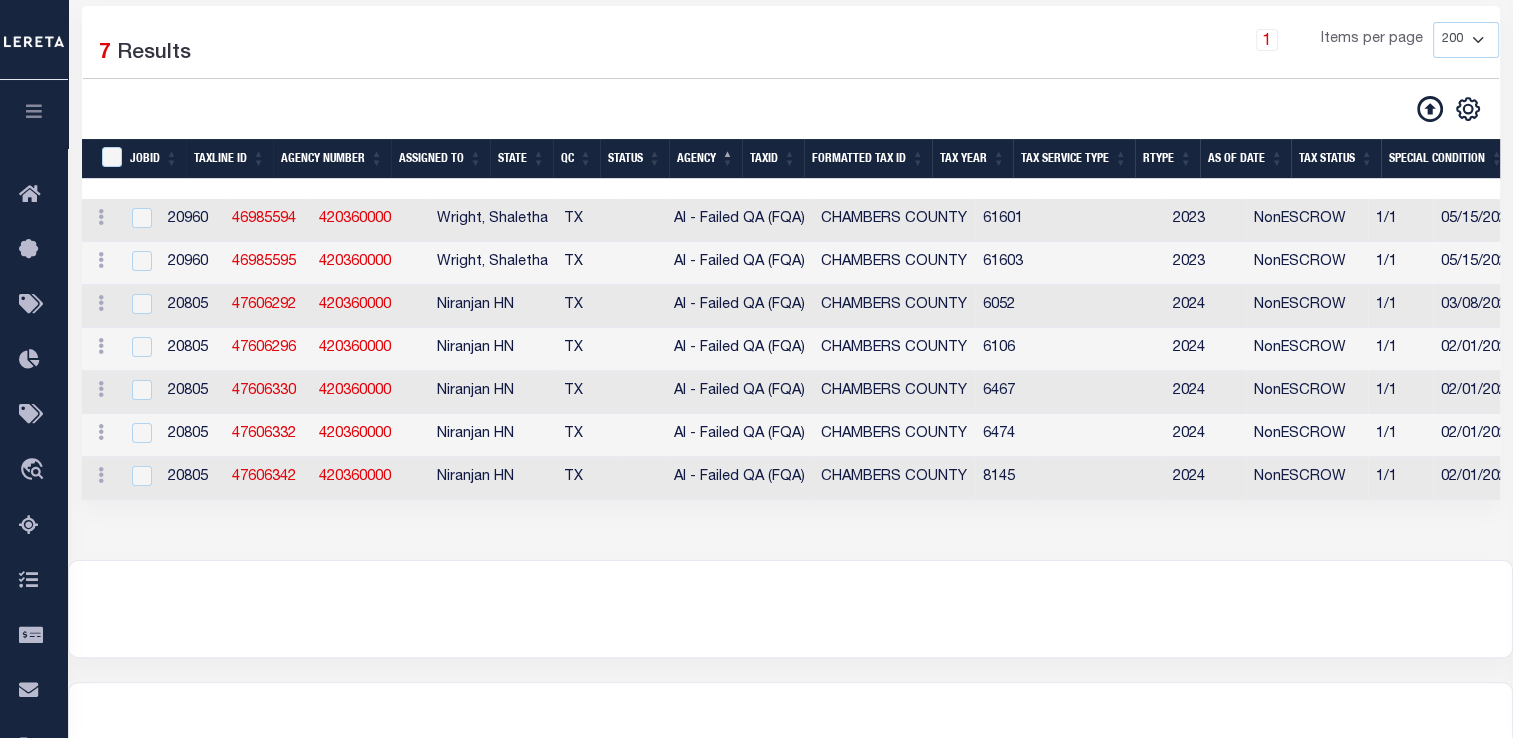select on "200" 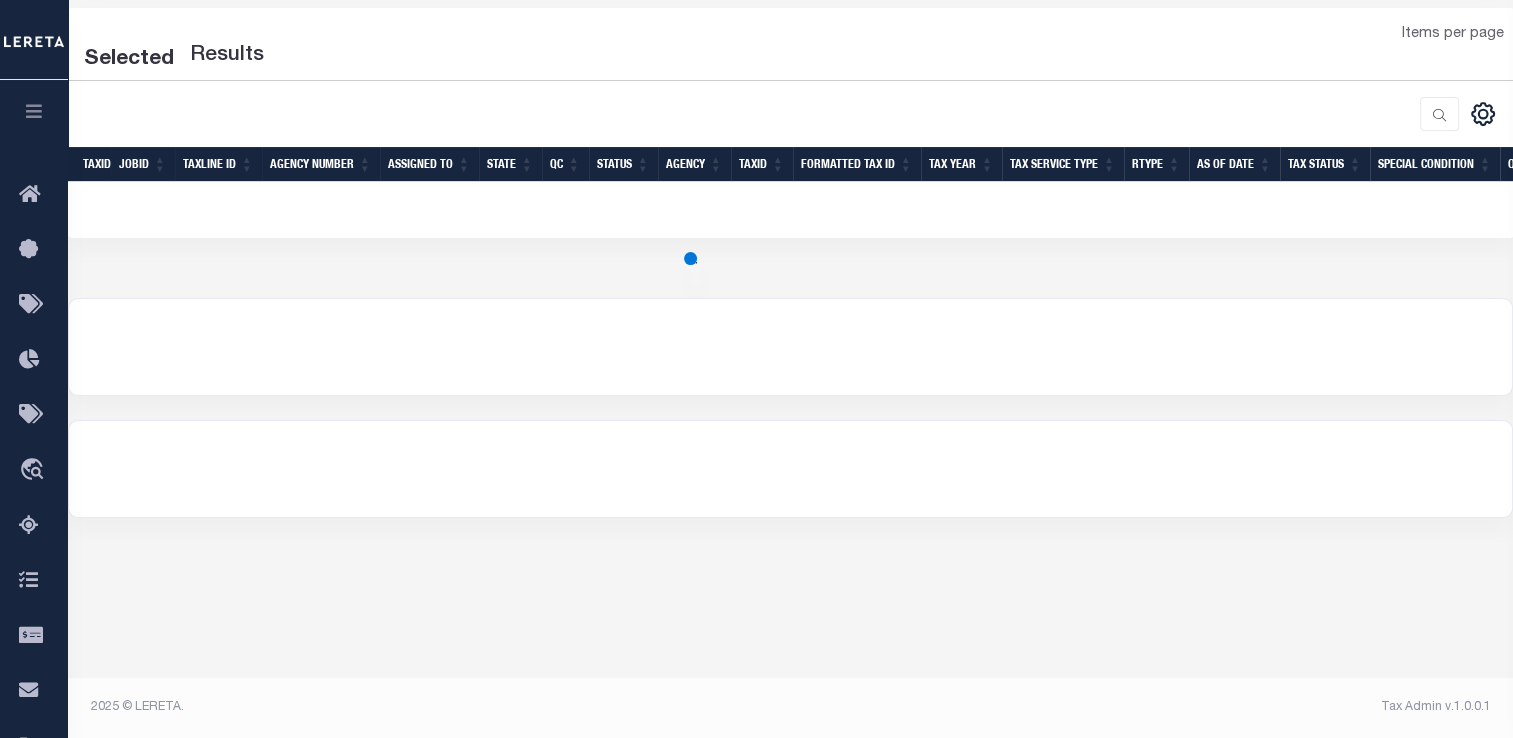 select on "200" 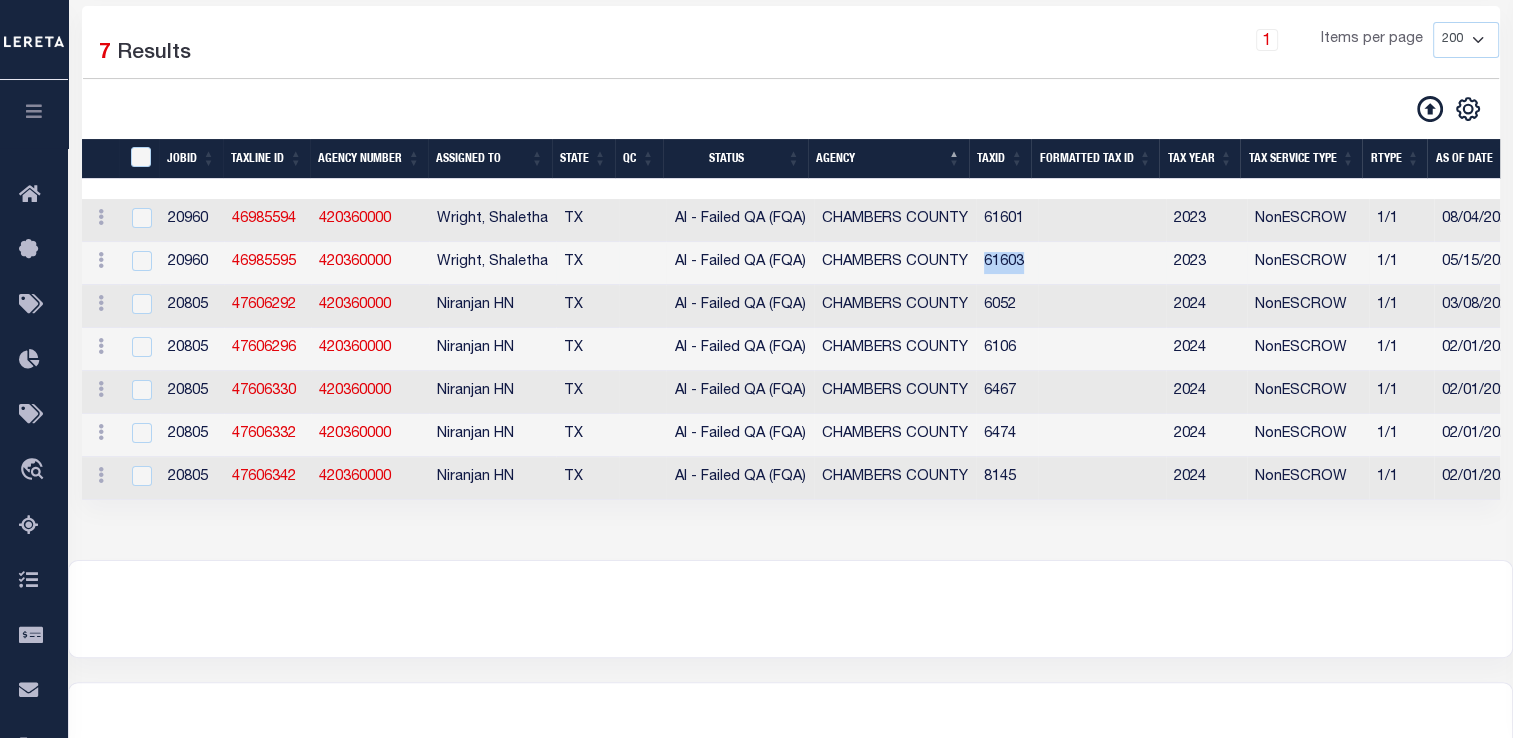 drag, startPoint x: 974, startPoint y: 274, endPoint x: 1059, endPoint y: 271, distance: 85.052925 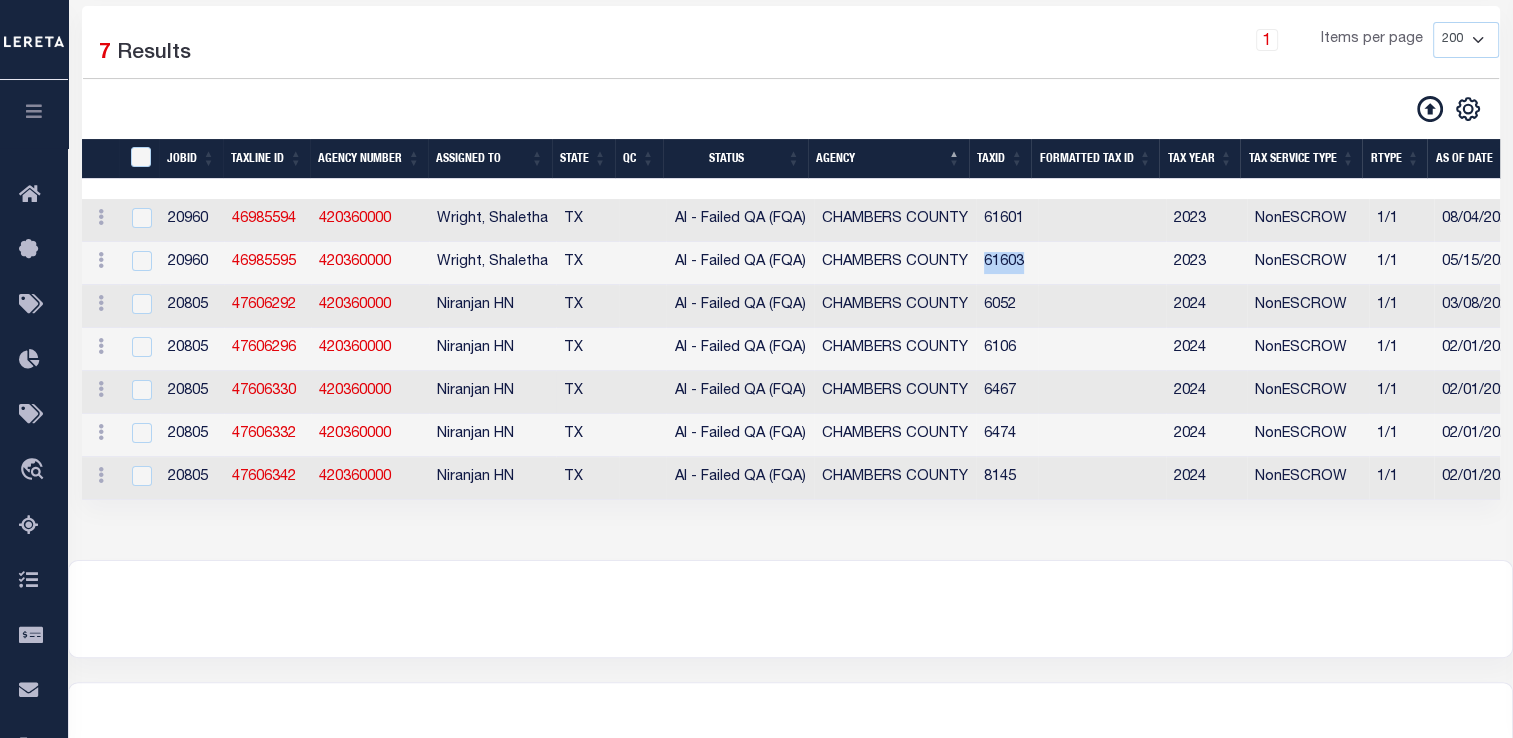 scroll, scrollTop: 0, scrollLeft: 504, axis: horizontal 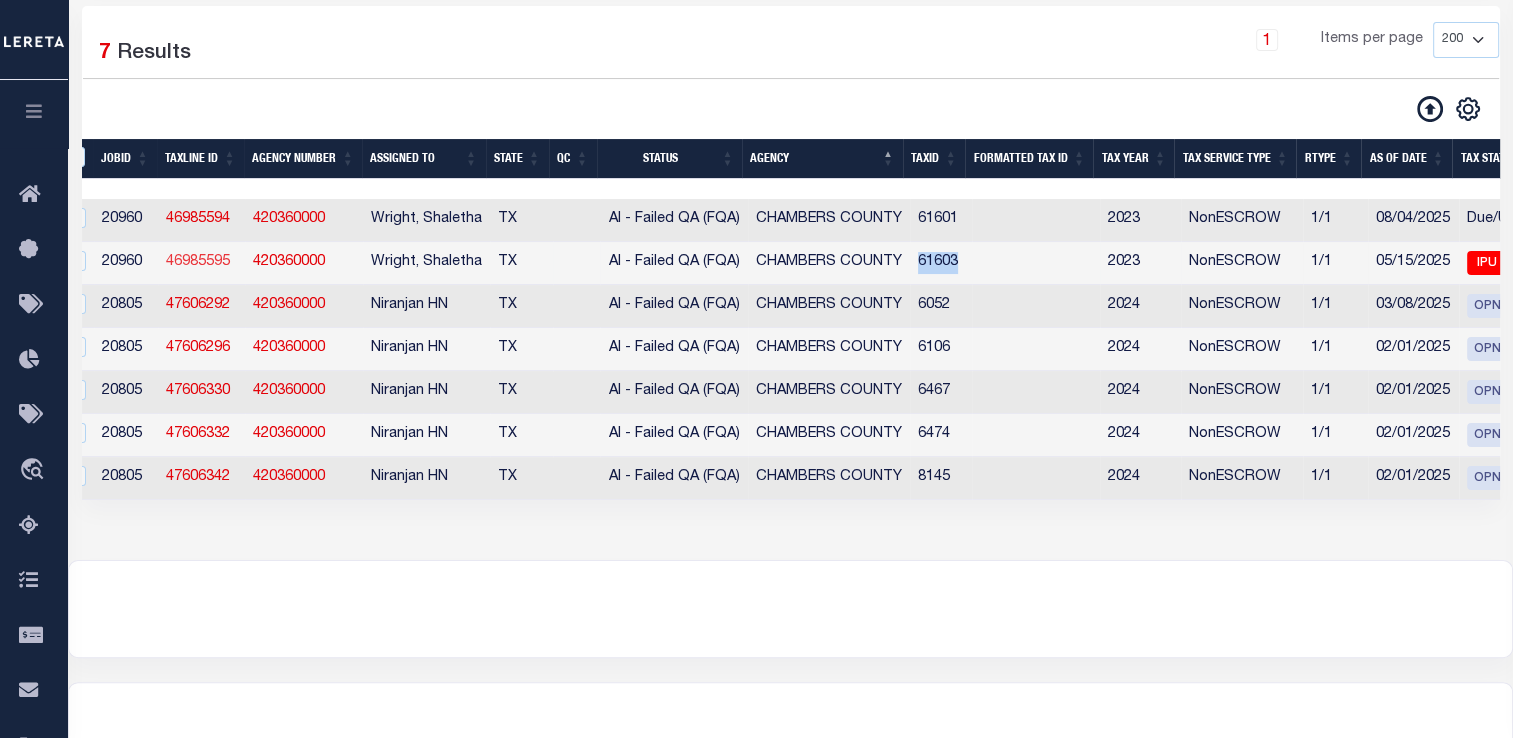 click on "46985595" at bounding box center [198, 262] 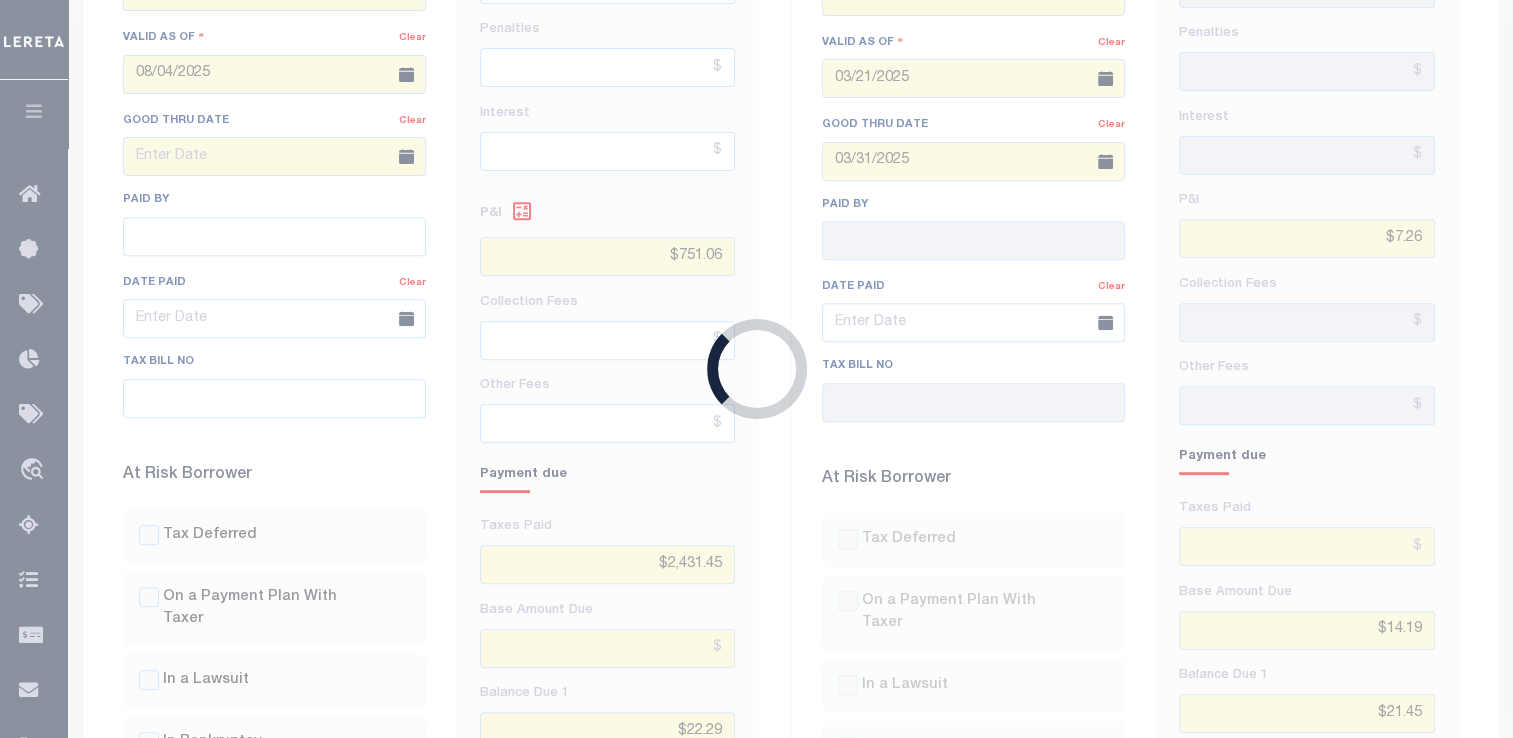 scroll, scrollTop: 0, scrollLeft: 0, axis: both 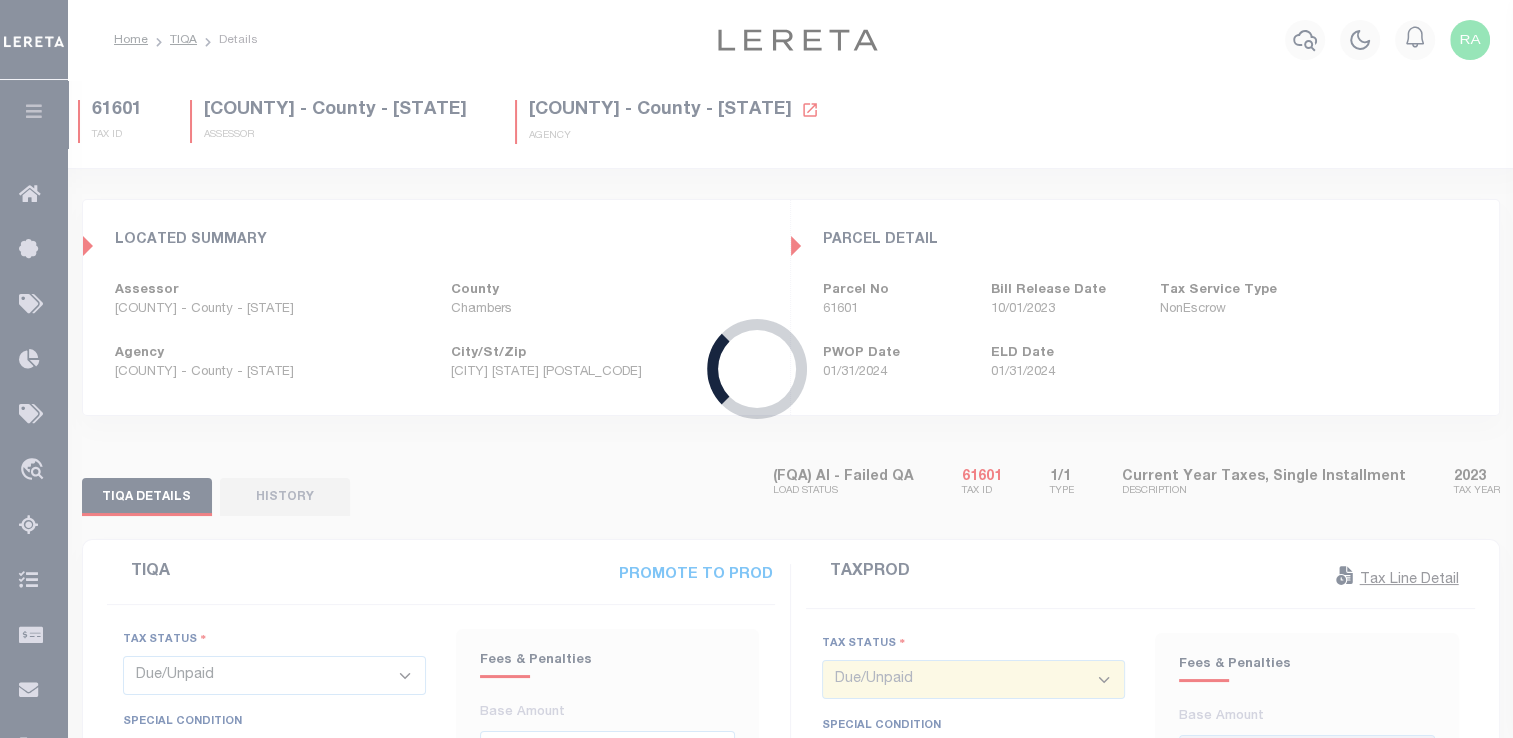 select 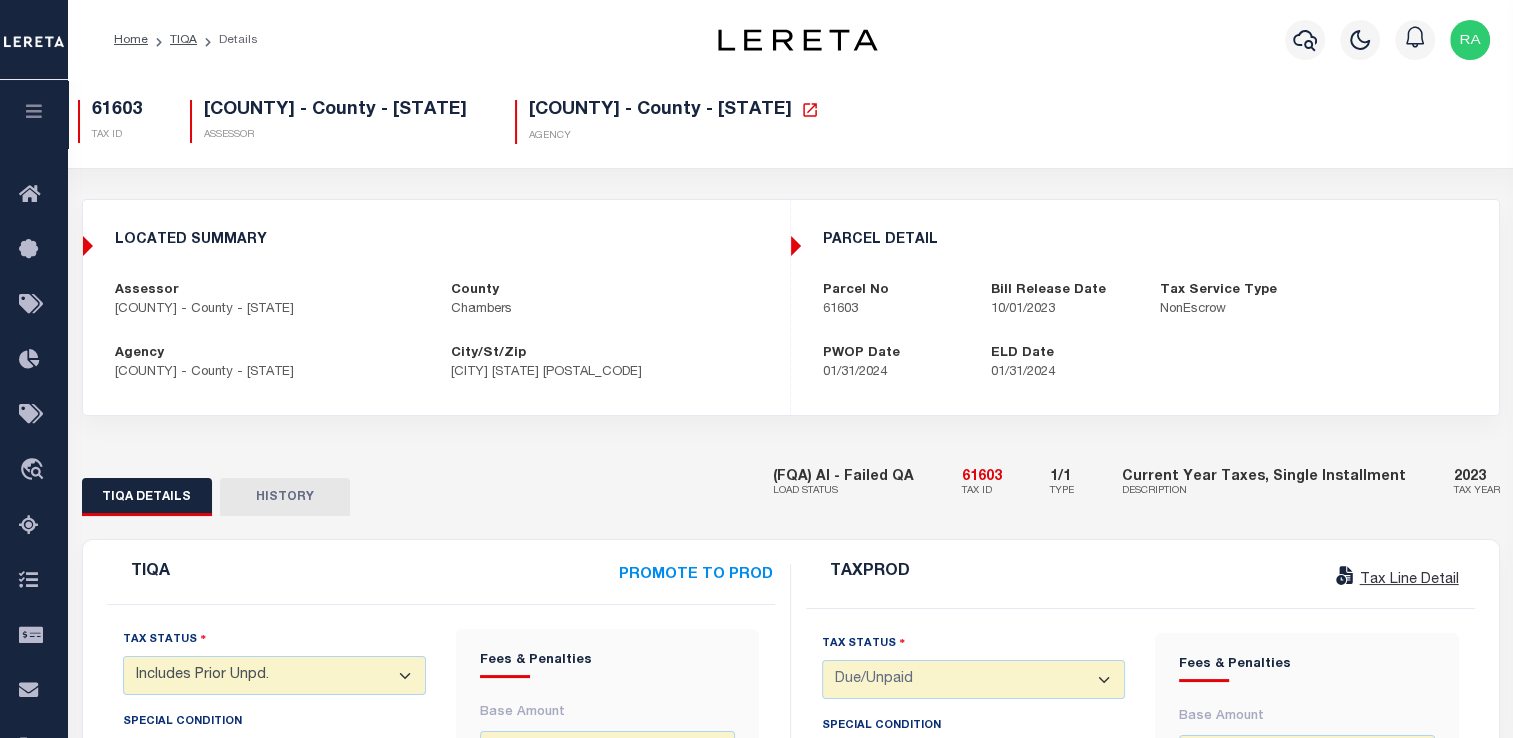 click on "TIQA
PROMOTE TO PROD
Tax Status
- Select Status Code -
Open
Due/Unpaid
Paid
Incomplete
No Tax Due
Internal Refund Processed
New
Includes Prior Unpd." at bounding box center (791, 1172) 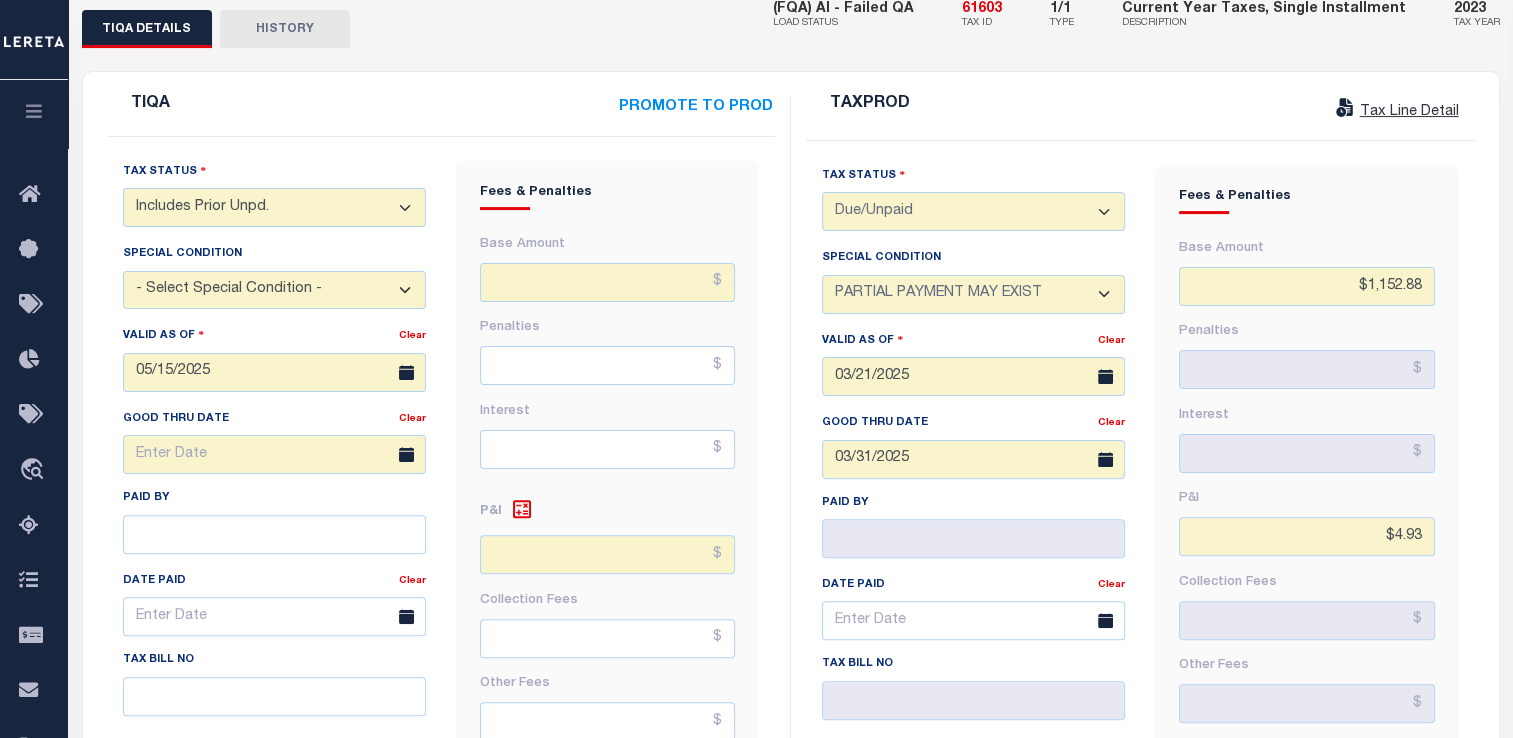 scroll, scrollTop: 470, scrollLeft: 0, axis: vertical 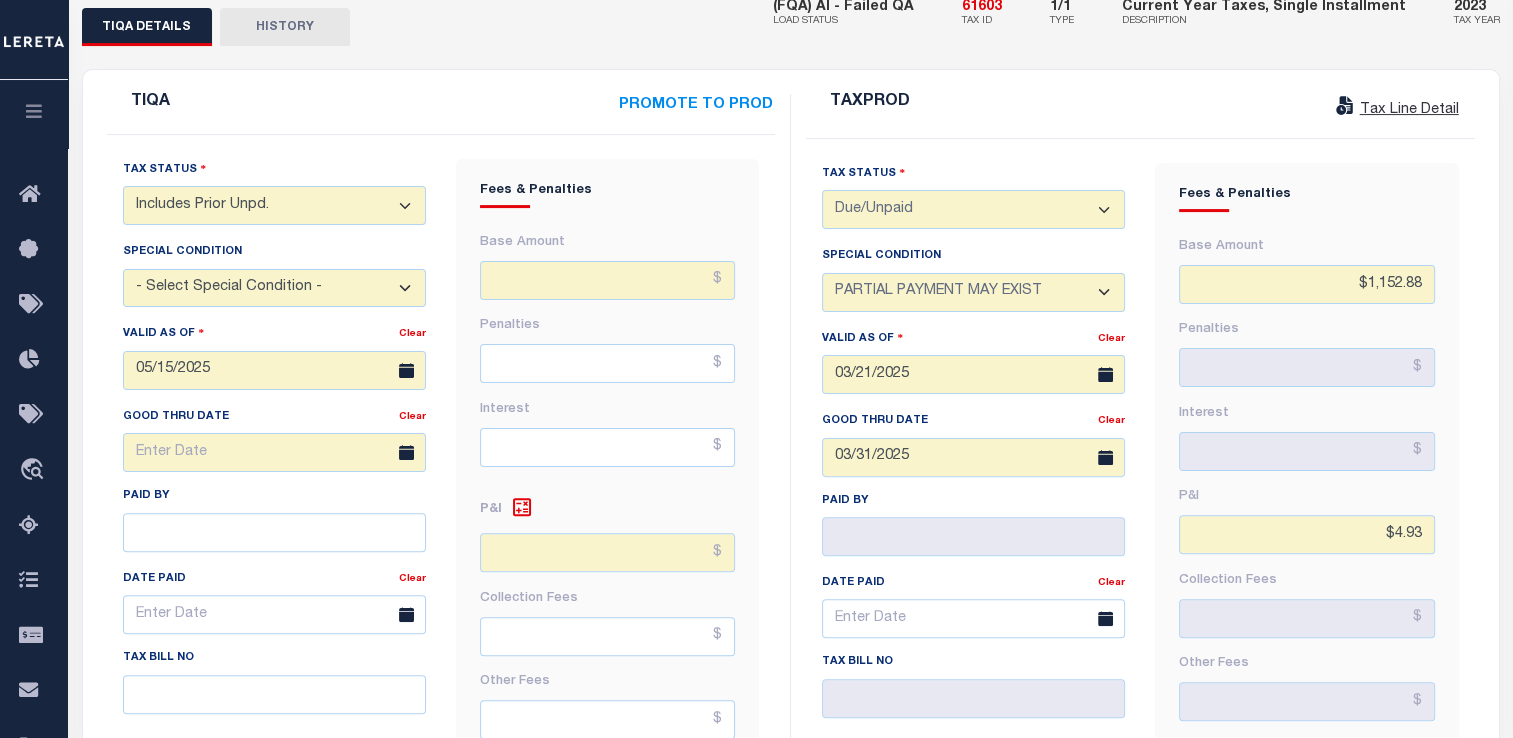 click on "Fees & Penalties
Base Amount
$1,152.88
Penalties
Interest
P&I
$4.93
Collection Fees Other Fees" at bounding box center [1307, 654] 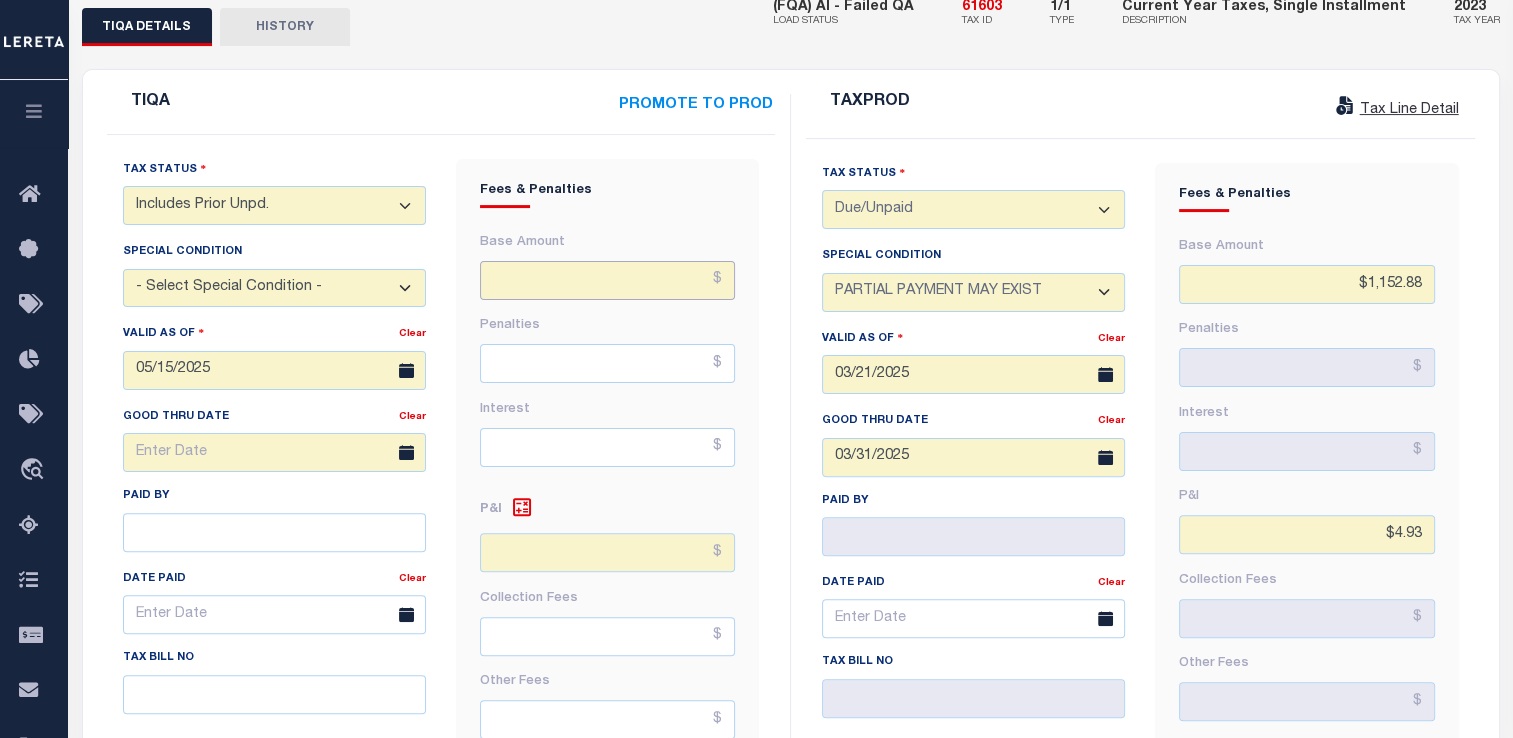 click at bounding box center (607, 280) 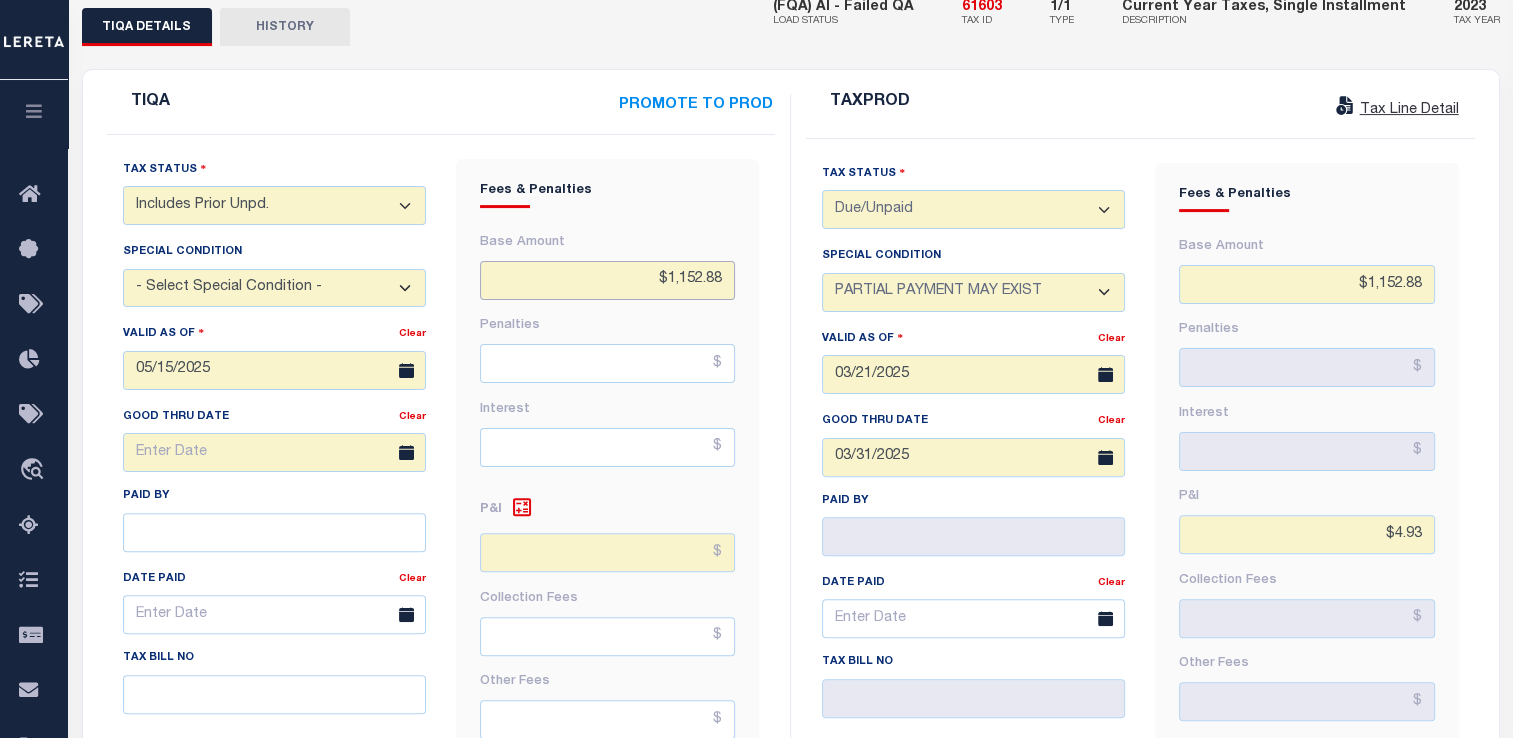 type on "$1,152.88" 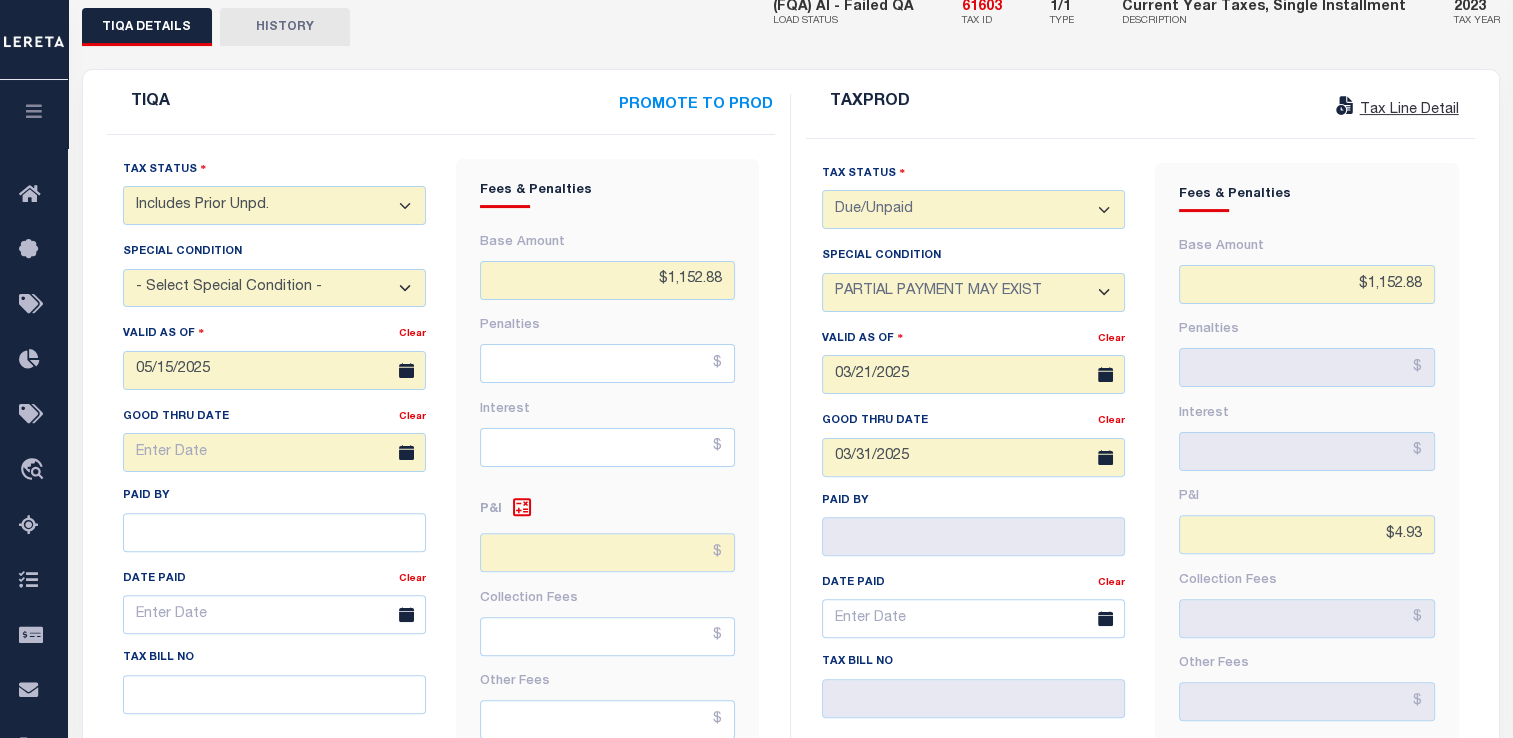 click on "- Select Status Code -
Open
Due/Unpaid
Paid
Incomplete
No Tax Due
Internal Refund Processed
New
Includes Prior Unpd." at bounding box center [274, 205] 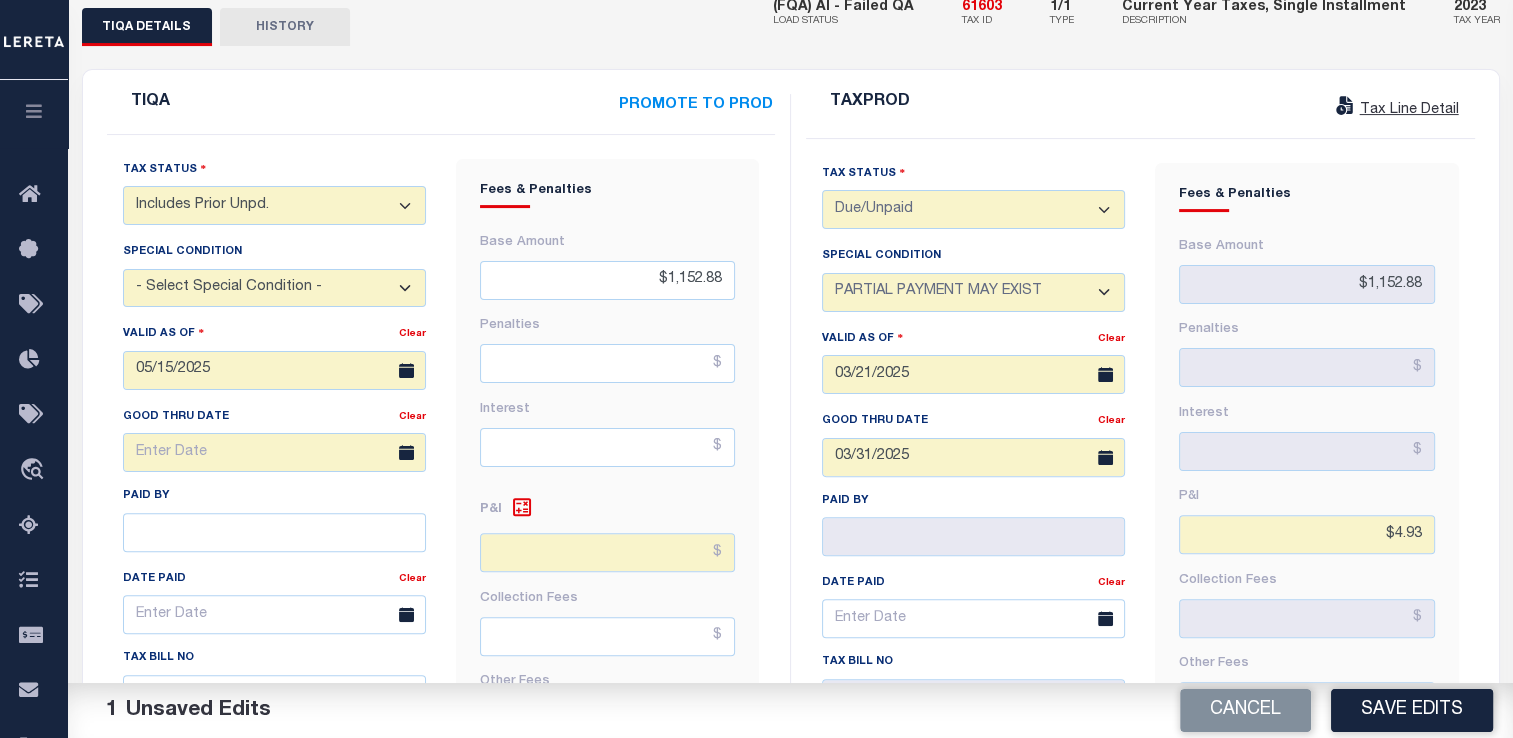 select on "DUE" 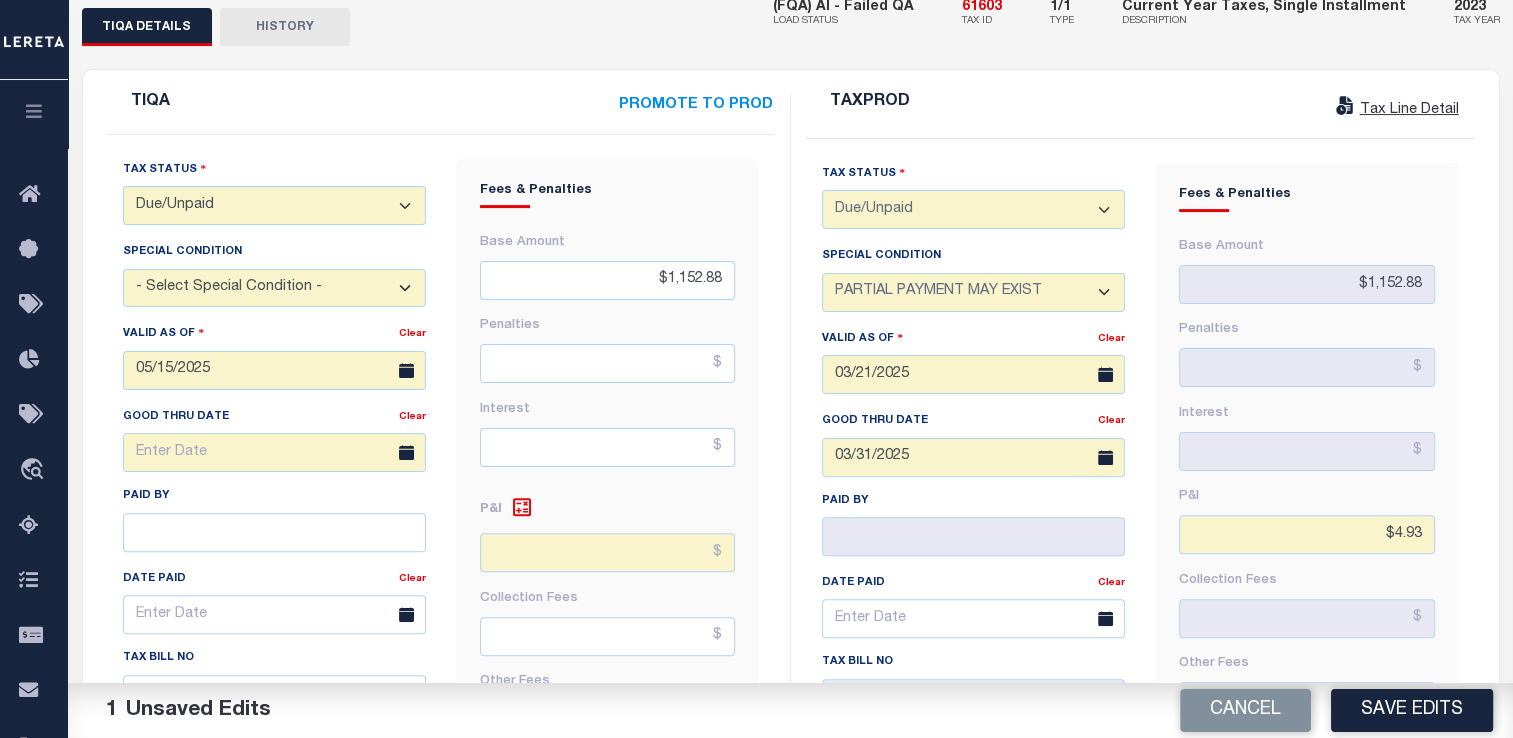 click on "- Select Status Code -
Open
Due/Unpaid
Paid
Incomplete
No Tax Due
Internal Refund Processed
New
Includes Prior Unpd." at bounding box center [274, 205] 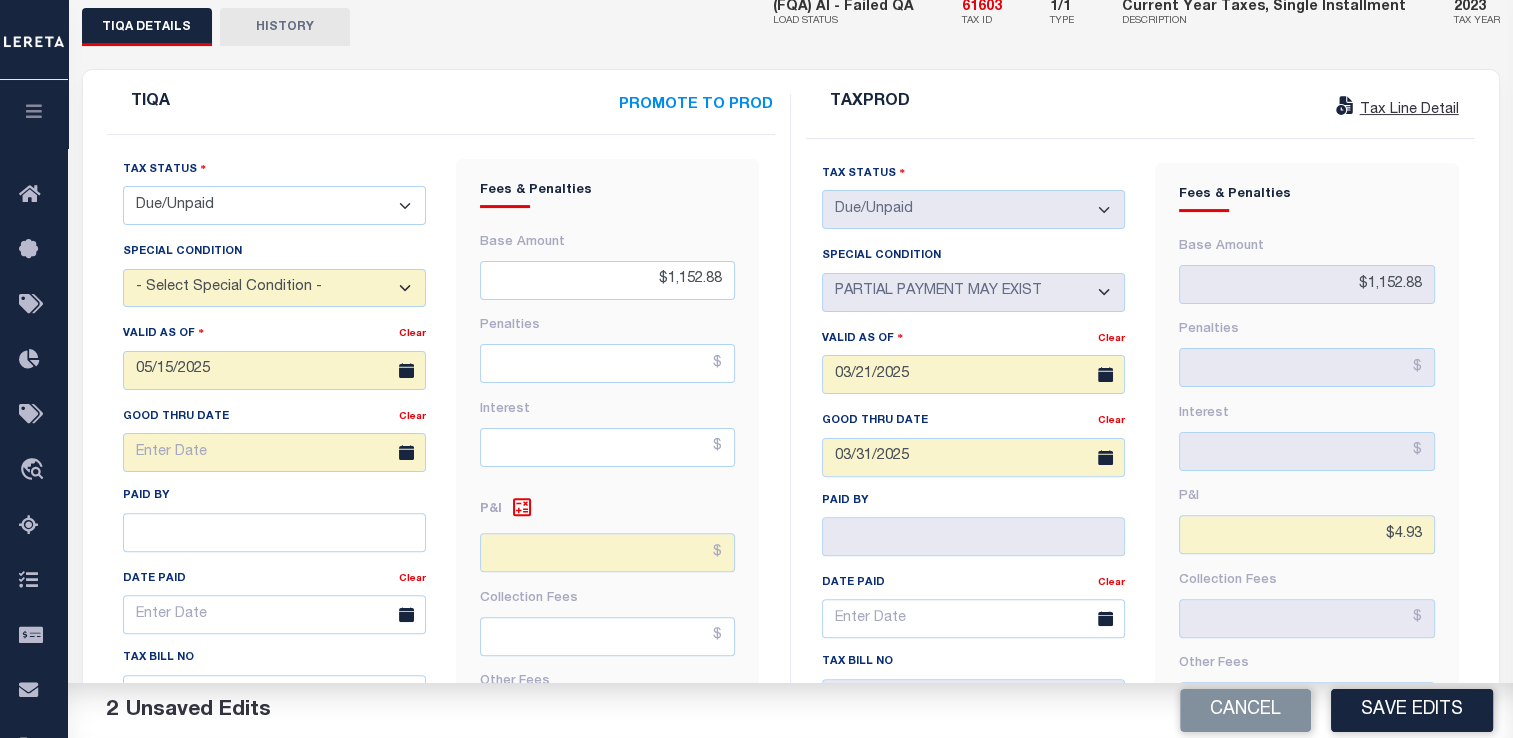 click on "- Select Special Condition -
-- Select Special Condition --
3RD PARTY TAX LIEN
AGENCY TAX LIEN (A.K.A Inside Lien)
BALANCE FORWARD
BANKRUPTCY
BILL W/ OTHER PARCEL
CONFIDENTIAL ACCOUNT
DEFERRED
DELAYED BILLING
DELQ CURRENT TAX YEAR INSTALLMENT(S) EXIST
DELQ PRIOR YEAR(S) EXIST
EXEMPT
HOMEOWNER AUTHORIZATION
IN DISPUTE/UNDER PROTEST
INCLUDES PRIOR UNPAID
INCLUDES RE-LEVIED TAX
INSTALLMENT PLAN
LITIGATION
LOST PROPERTY (FORECLOSED/DEEDED)
LOW ASSESSMENT
LOW TAX THRESHOLD
MULTIPLE TAXIDS
NEW PROPERTY
NOT ASSESSED
NOT CERTIFIED
OTHER FEES INVOLVED
OVERPAYMENT - POSSIBLE REFUND DUE
PARTIAL PAYMENT MAY EXIST
Pay Plan
RE-LEVIED TO ANOTHER AGENCY
REDEMP AMTS NOT AVAILABLE
REPORTED ON LEGACY RTYPE
SUBJECT TO FORECLOSURE
TAX LIEN RELEASED
TAX SALE-SUBJECT TO POWER TO SELL" at bounding box center (274, 288) 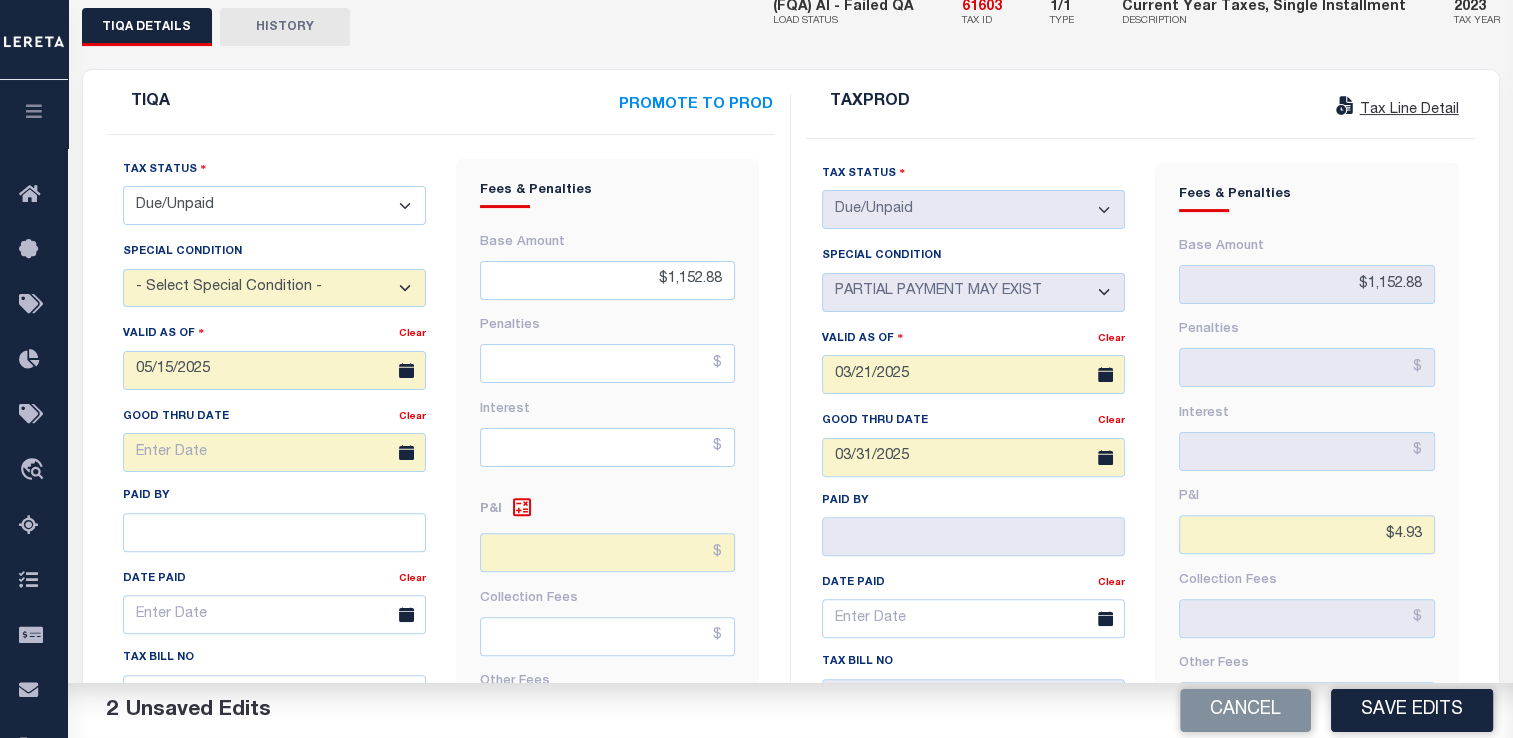 select on "15" 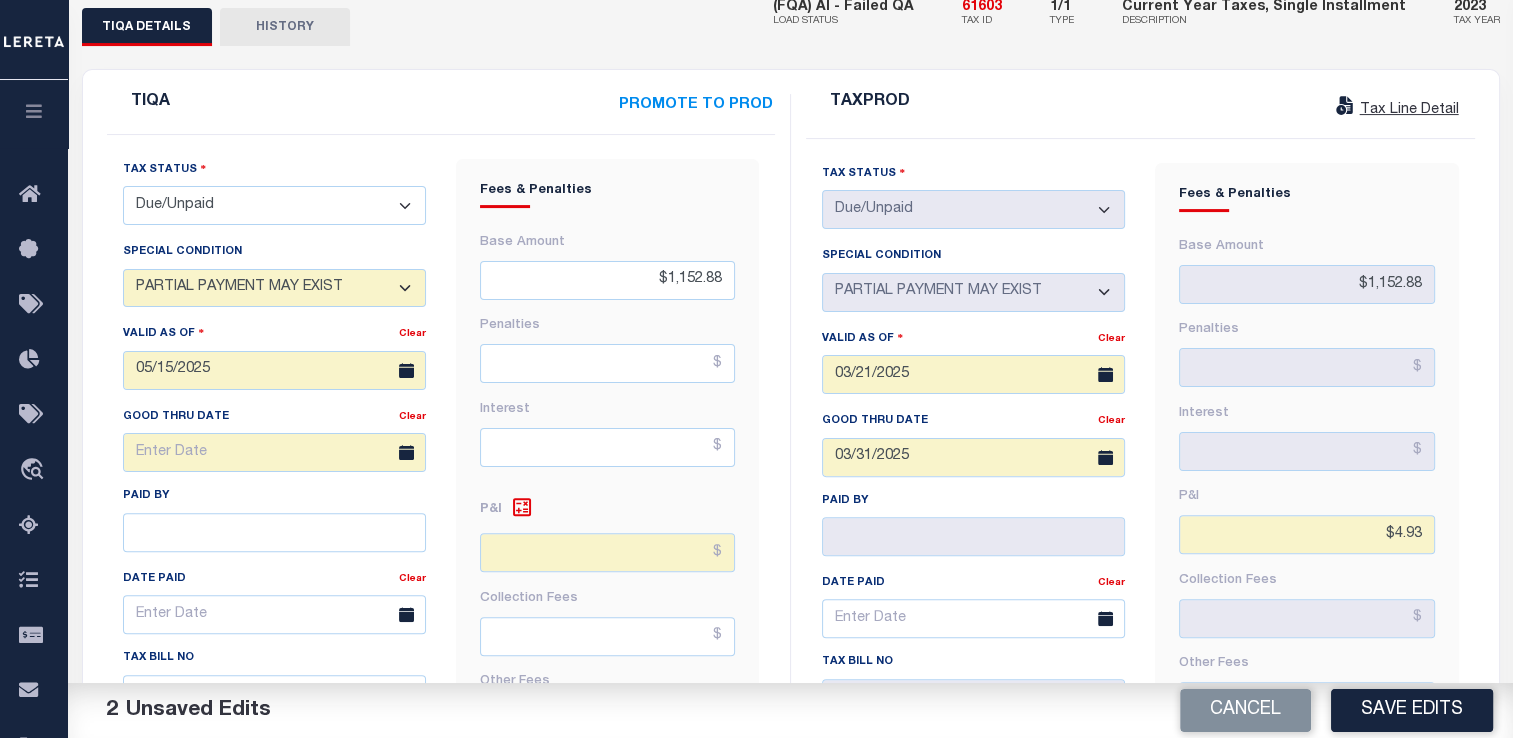 click on "- Select Special Condition -
-- Select Special Condition --
3RD PARTY TAX LIEN
AGENCY TAX LIEN (A.K.A Inside Lien)
BALANCE FORWARD
BANKRUPTCY
BILL W/ OTHER PARCEL
CONFIDENTIAL ACCOUNT
DEFERRED
DELAYED BILLING
DELQ CURRENT TAX YEAR INSTALLMENT(S) EXIST
DELQ PRIOR YEAR(S) EXIST
EXEMPT
HOMEOWNER AUTHORIZATION
IN DISPUTE/UNDER PROTEST
INCLUDES PRIOR UNPAID
INCLUDES RE-LEVIED TAX
INSTALLMENT PLAN
LITIGATION
LOST PROPERTY (FORECLOSED/DEEDED)
LOW ASSESSMENT
LOW TAX THRESHOLD
MULTIPLE TAXIDS
NEW PROPERTY
NOT ASSESSED
NOT CERTIFIED
OTHER FEES INVOLVED
OVERPAYMENT - POSSIBLE REFUND DUE
PARTIAL PAYMENT MAY EXIST
Pay Plan
RE-LEVIED TO ANOTHER AGENCY
REDEMP AMTS NOT AVAILABLE
REPORTED ON LEGACY RTYPE
SUBJECT TO FORECLOSURE
TAX LIEN RELEASED
TAX SALE-SUBJECT TO POWER TO SELL" at bounding box center [274, 288] 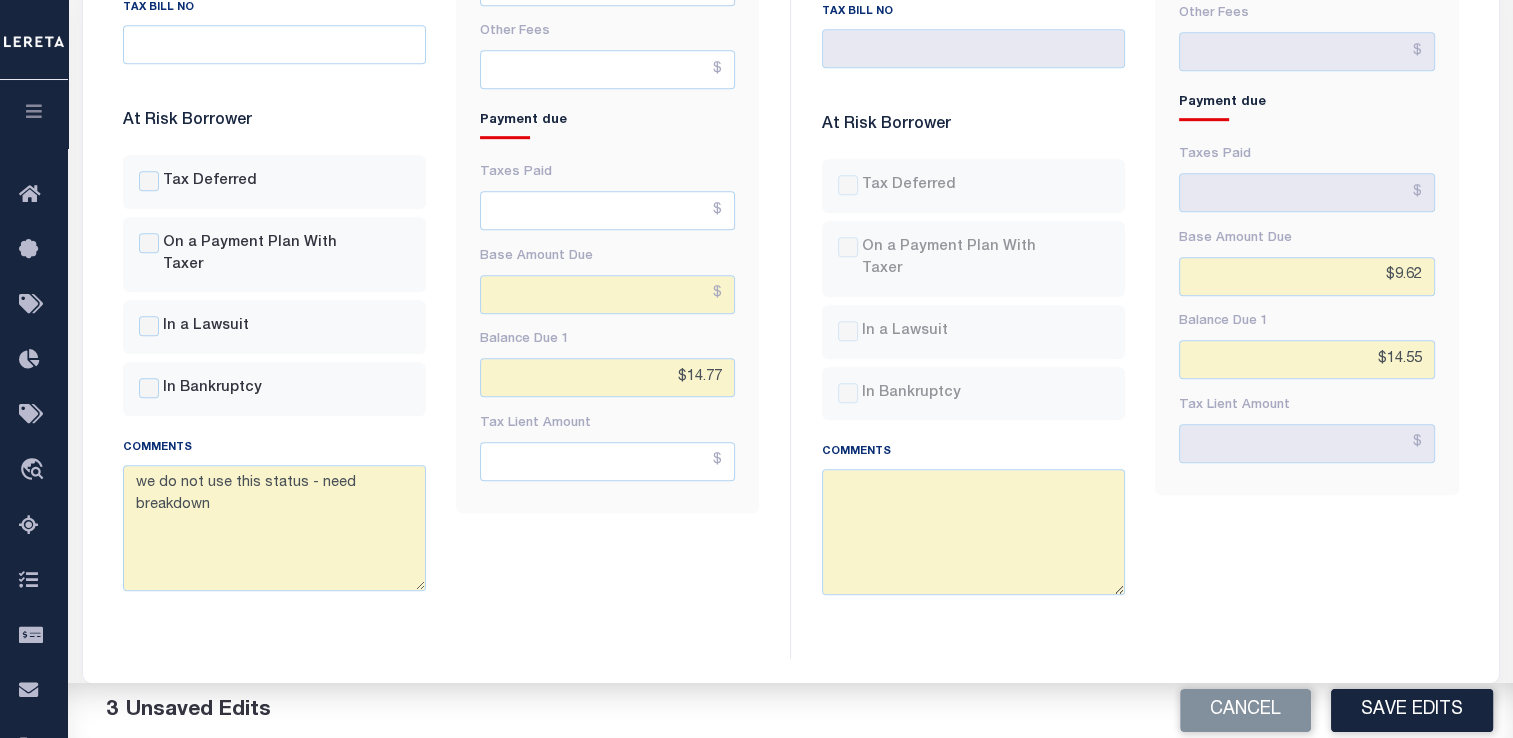 scroll, scrollTop: 1123, scrollLeft: 0, axis: vertical 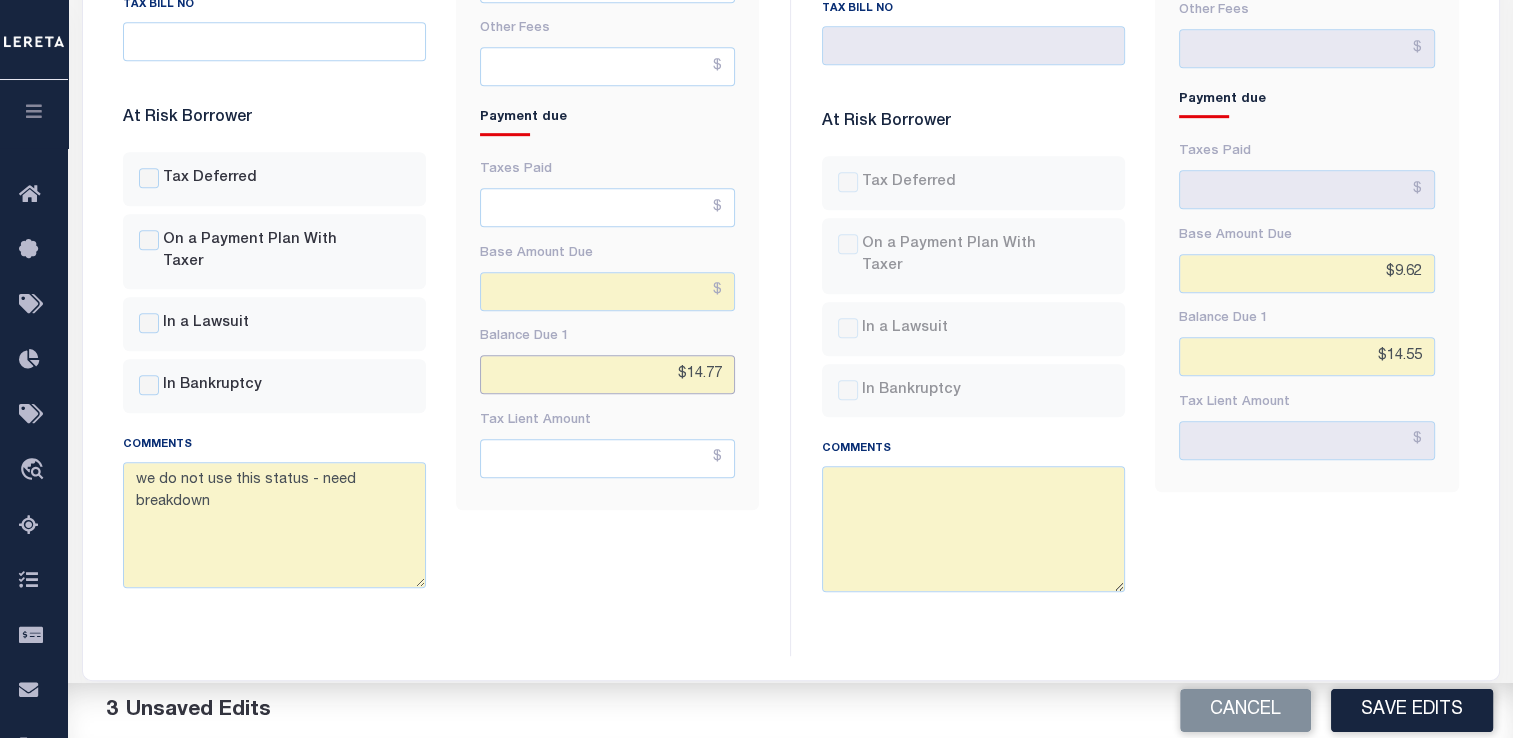 drag, startPoint x: 688, startPoint y: 375, endPoint x: 762, endPoint y: 370, distance: 74.168724 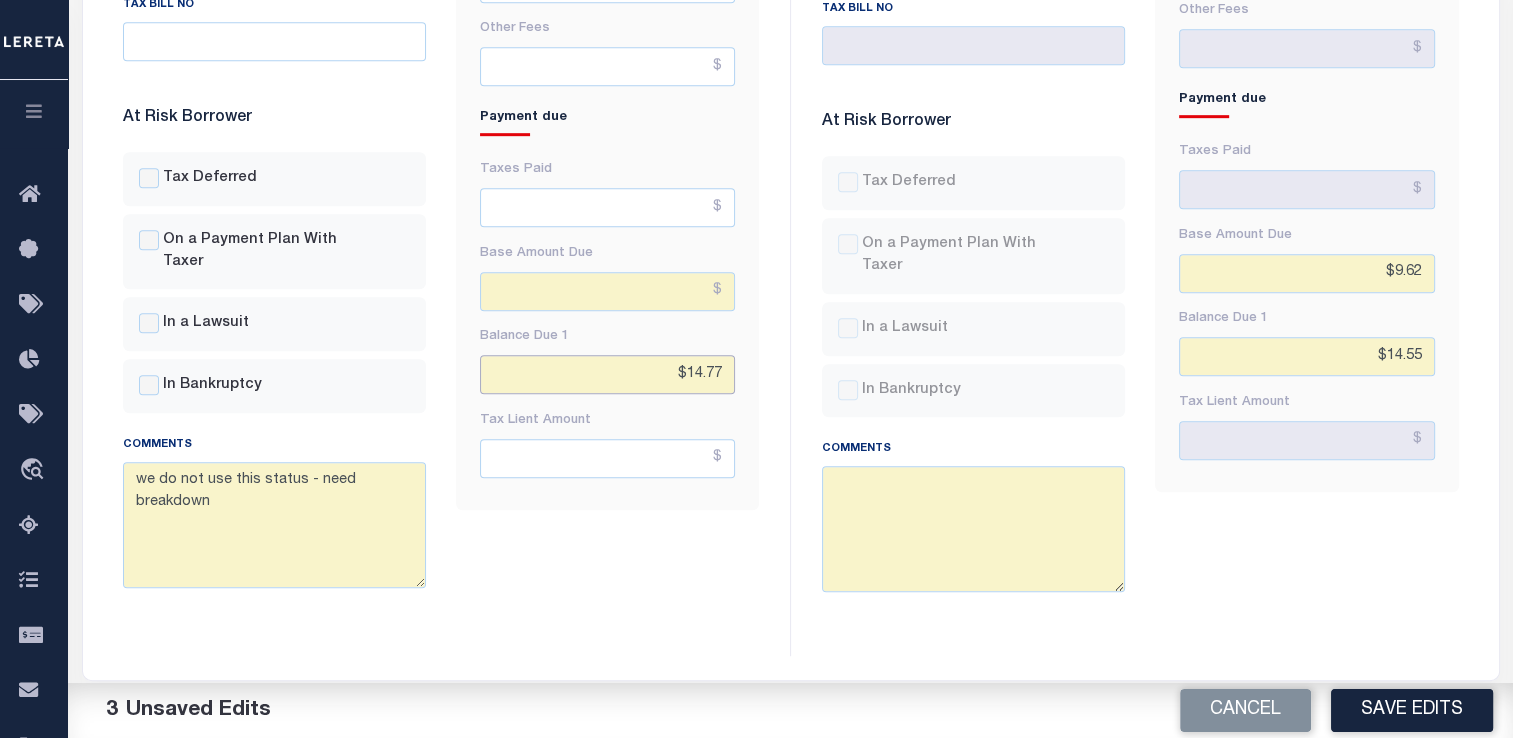 click on "Fees & Penalties
Base Amount
$1,152.88
Penalties
Interest
Other Fees" at bounding box center (607, 67) 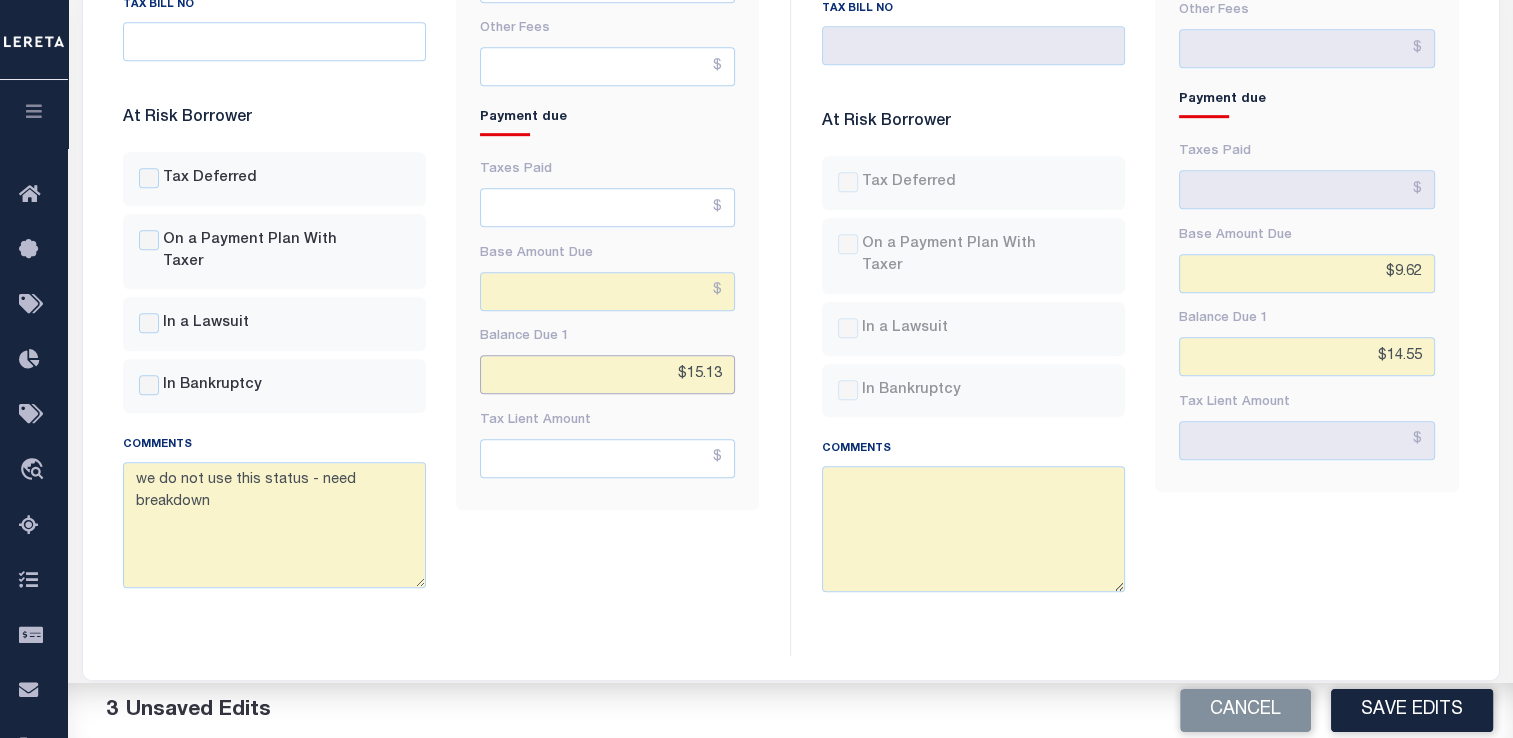type on "$15.13" 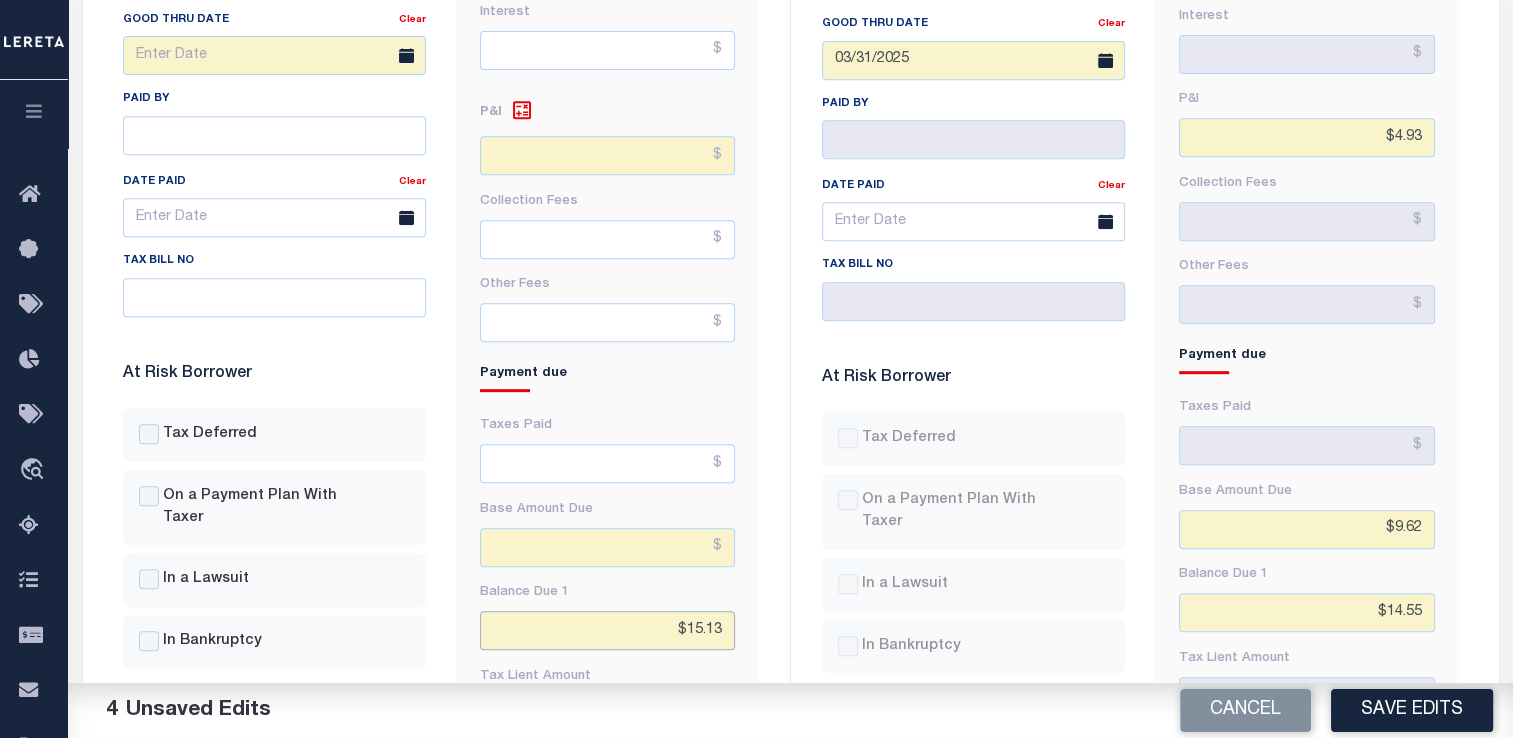 scroll, scrollTop: 864, scrollLeft: 0, axis: vertical 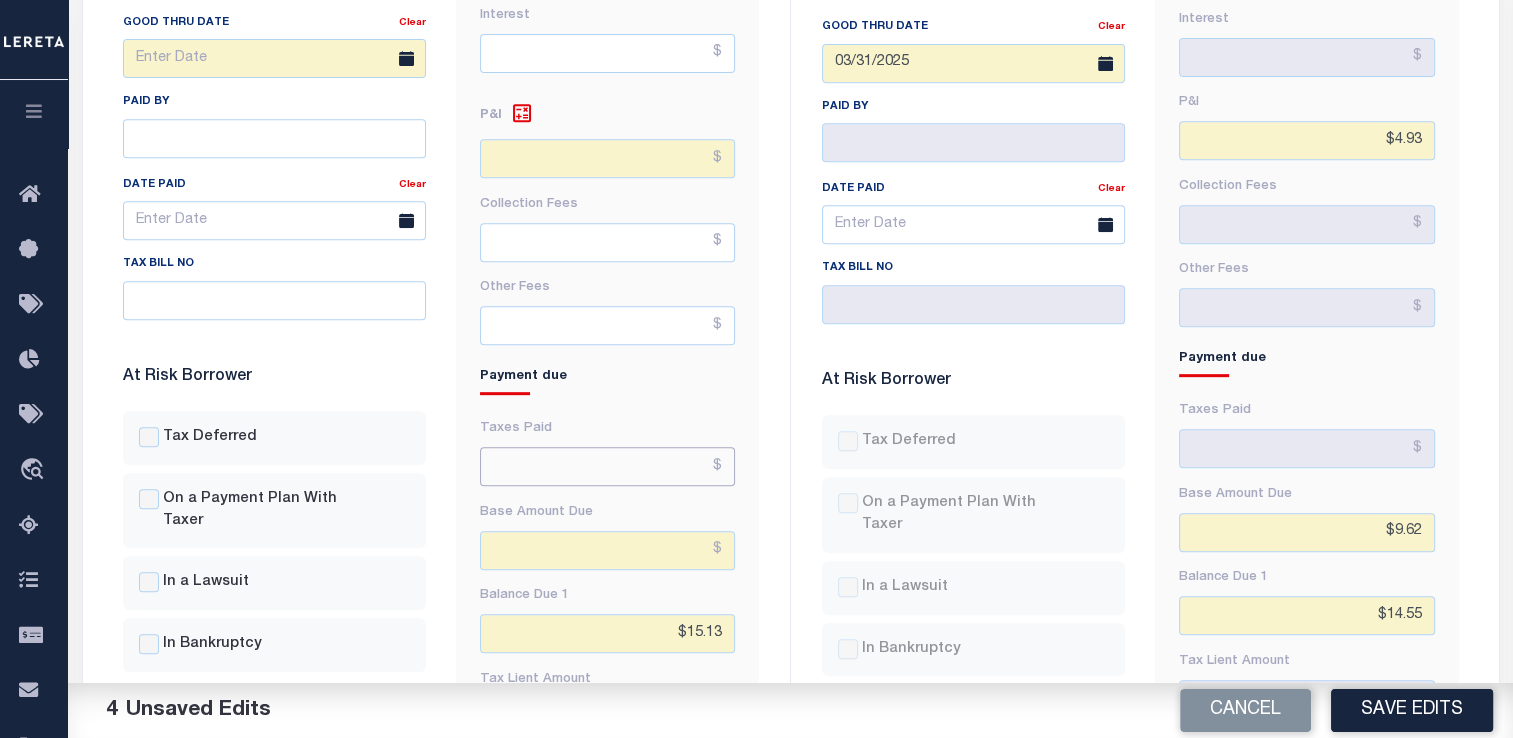 click at bounding box center [607, 466] 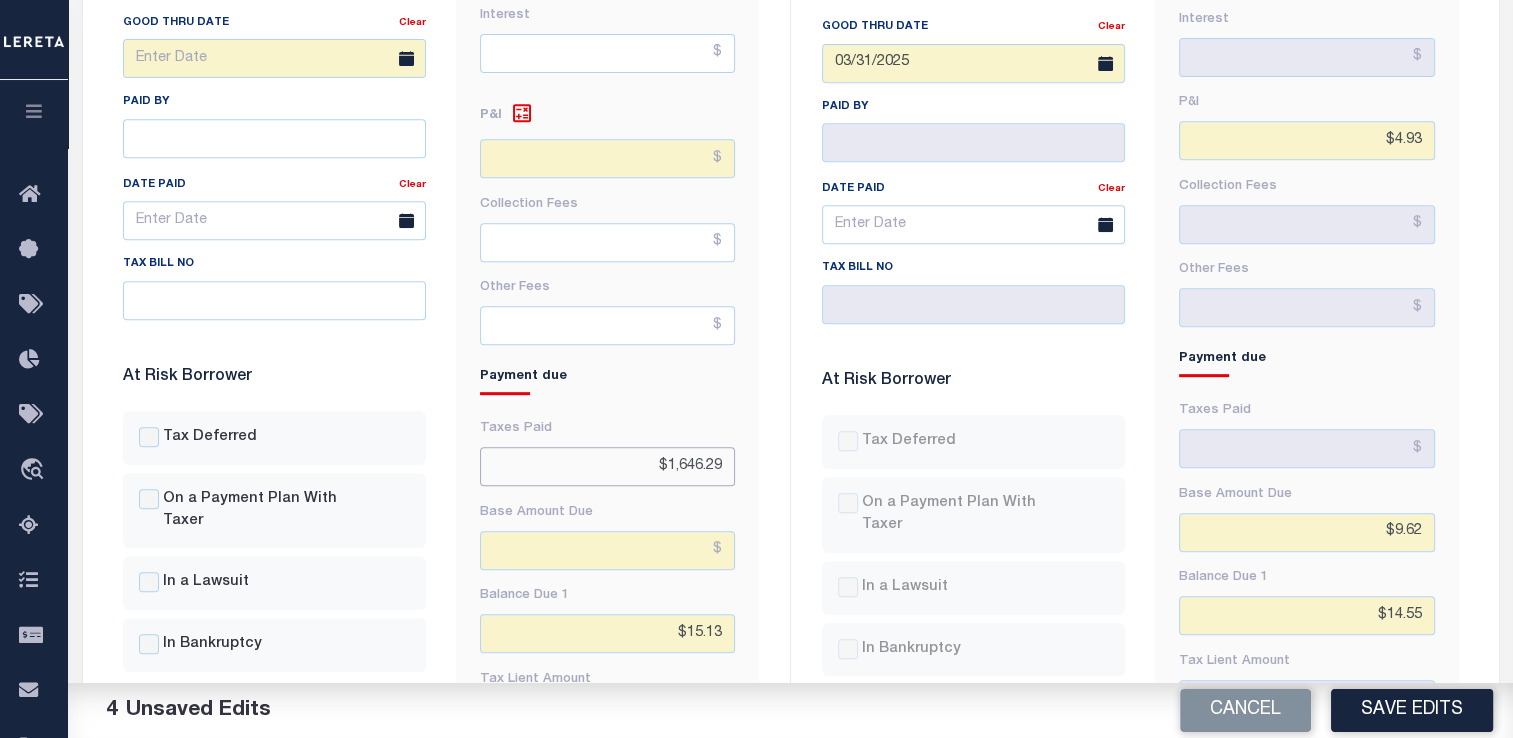 type on "$1,646.29" 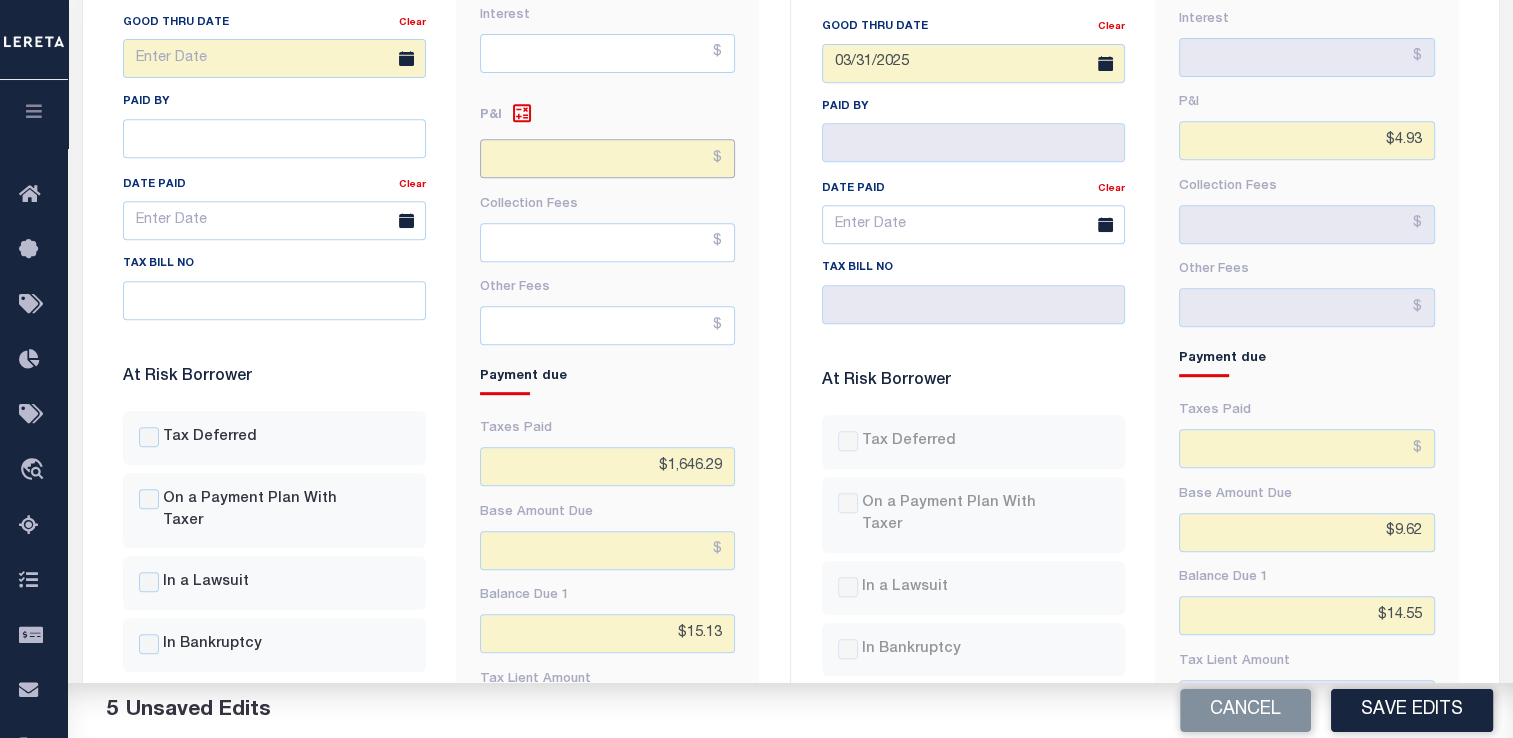 click at bounding box center [607, 158] 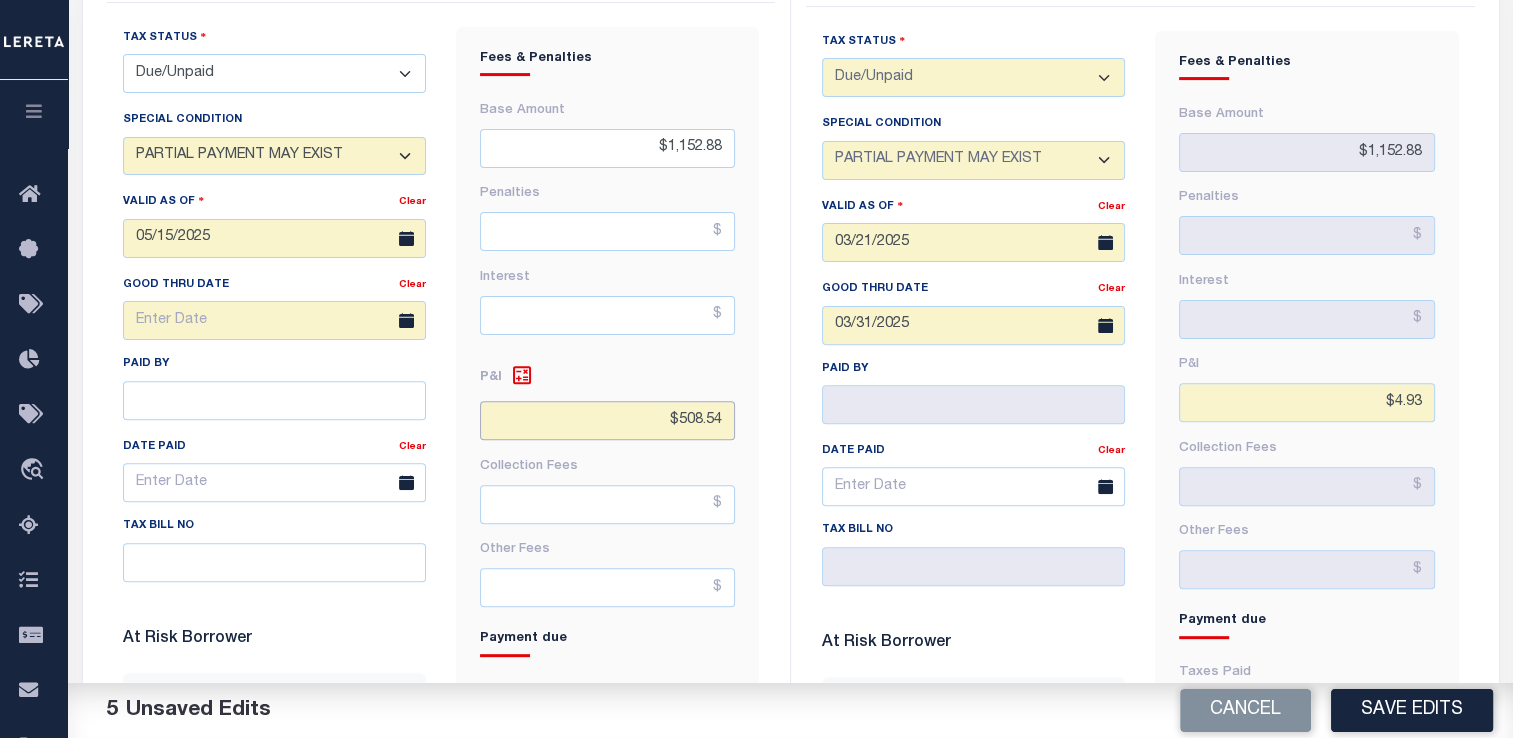 scroll, scrollTop: 604, scrollLeft: 0, axis: vertical 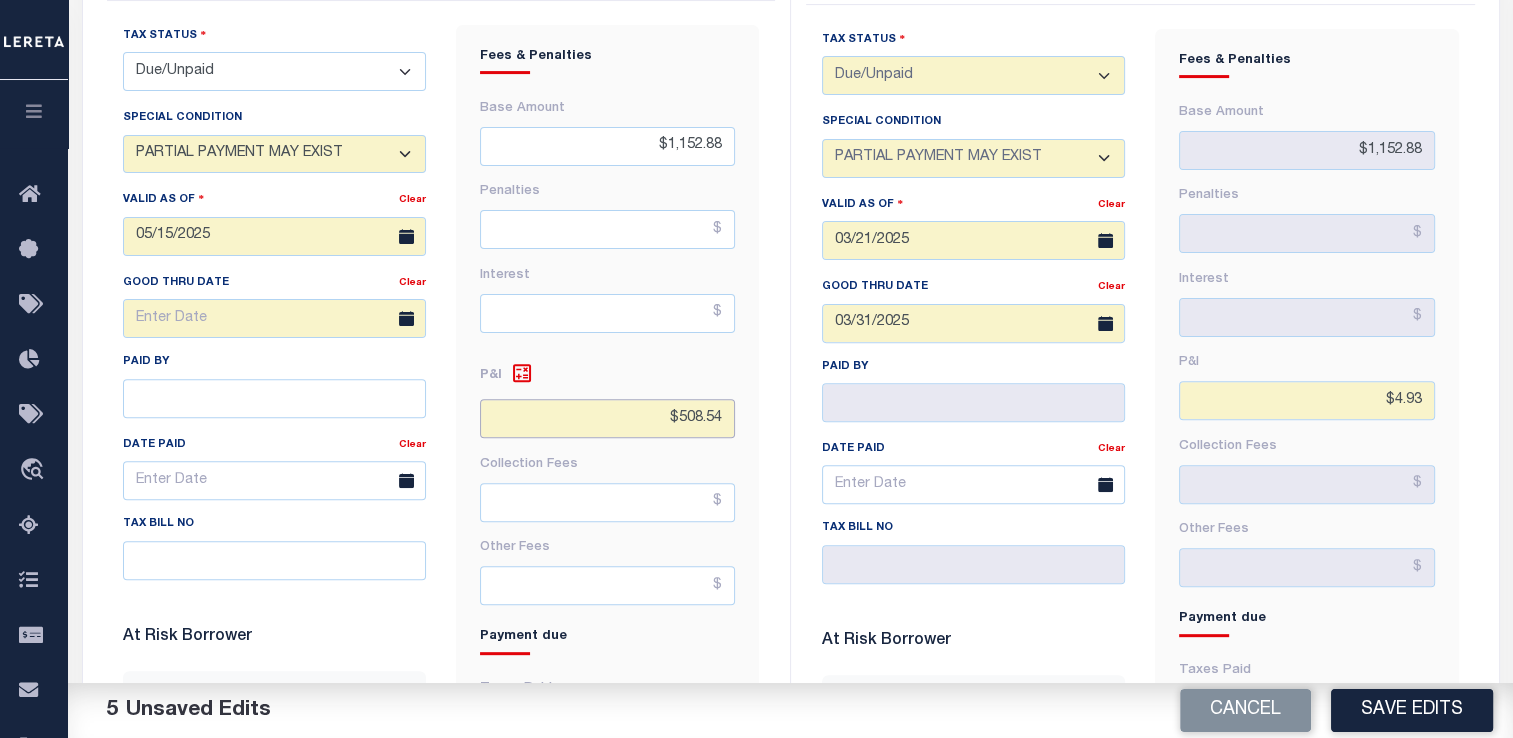 type on "$508.54" 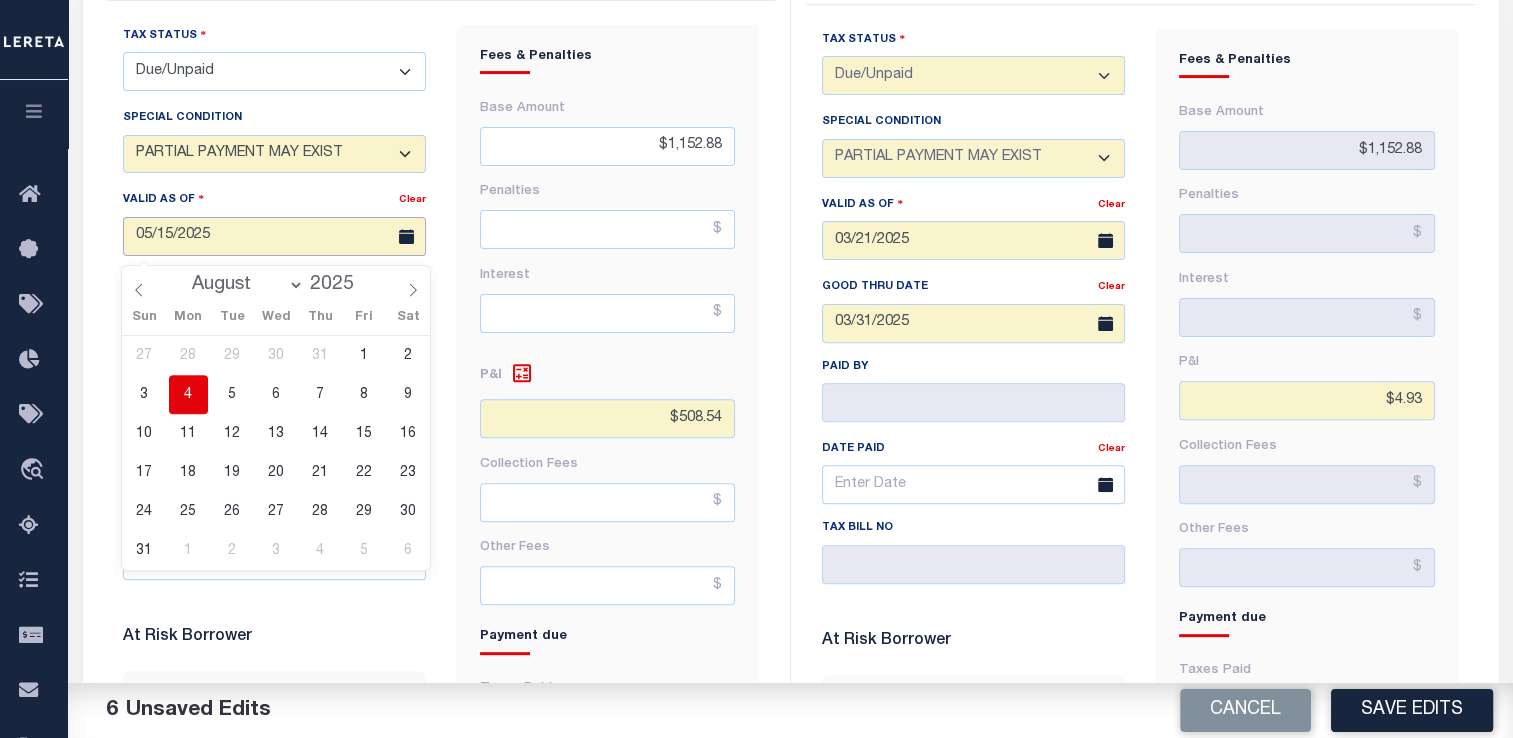 click on "05/15/2025" at bounding box center (274, 236) 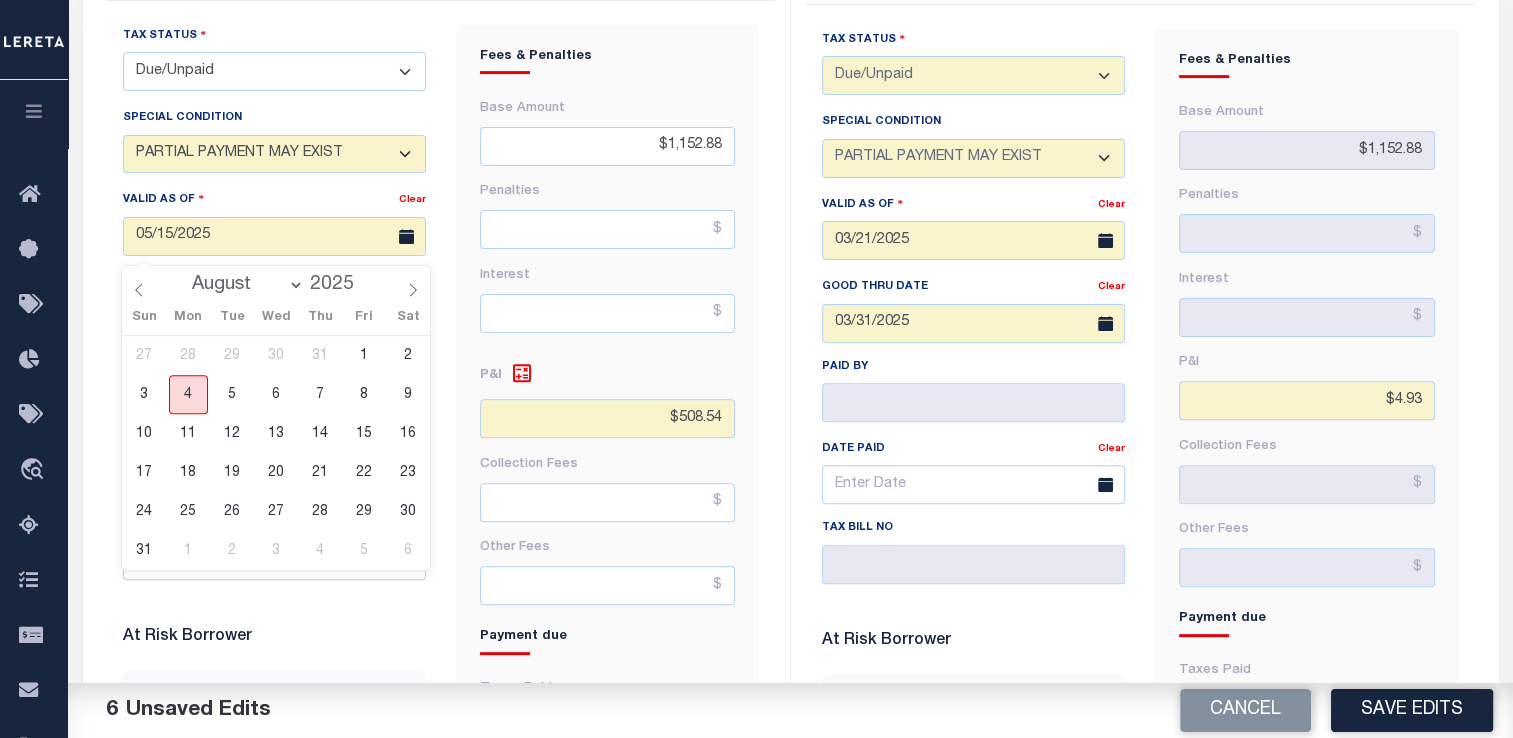 click on "4" at bounding box center (188, 394) 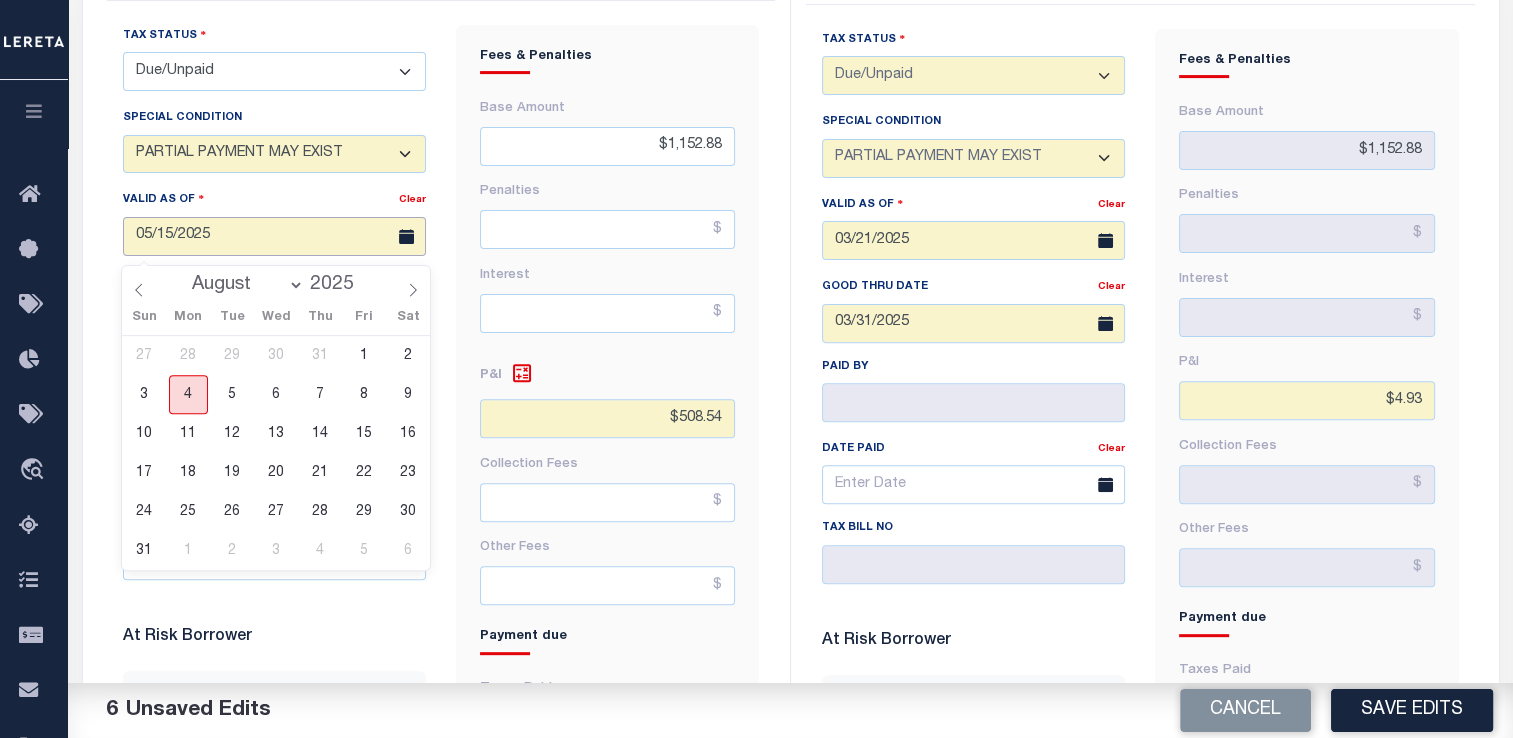 type on "08/04/2025" 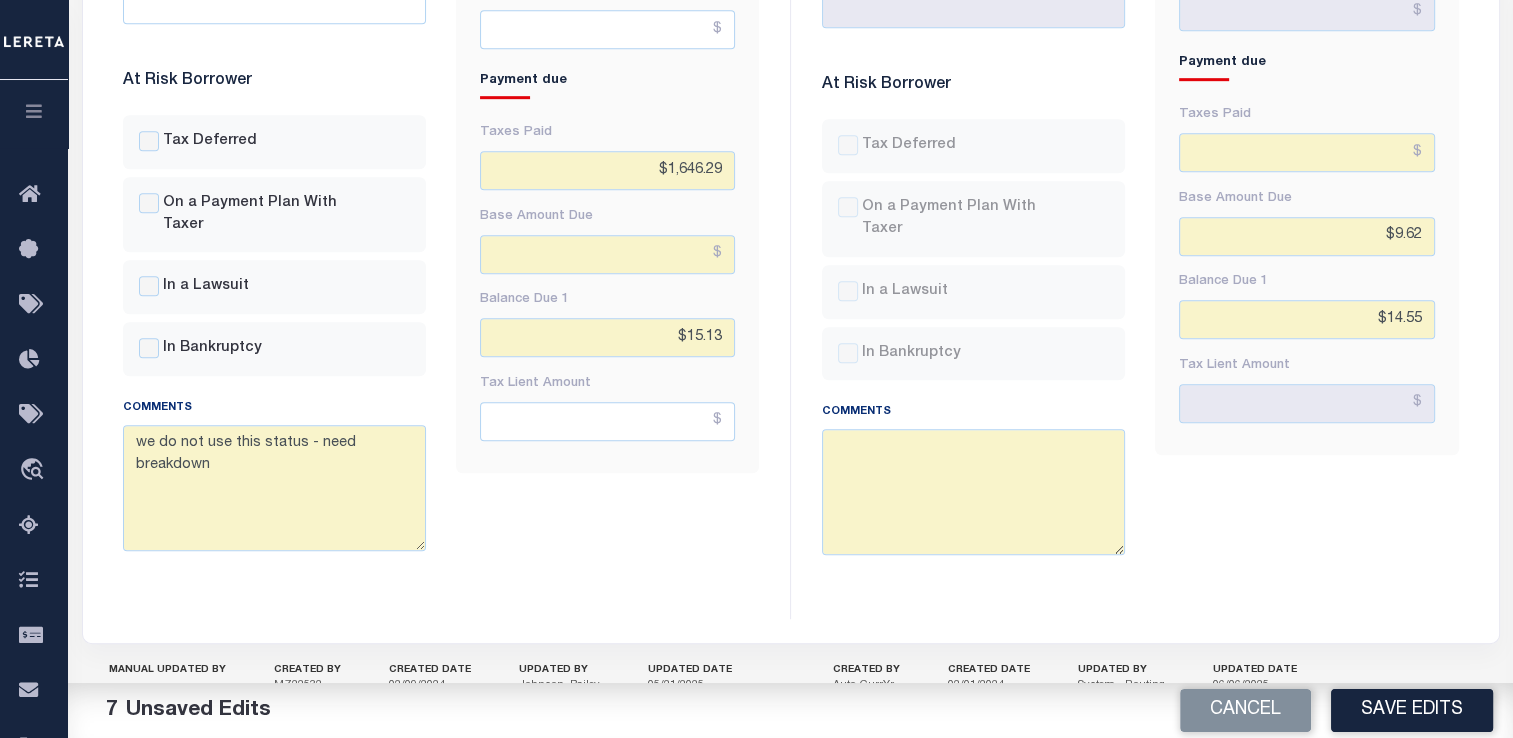 scroll, scrollTop: 1187, scrollLeft: 0, axis: vertical 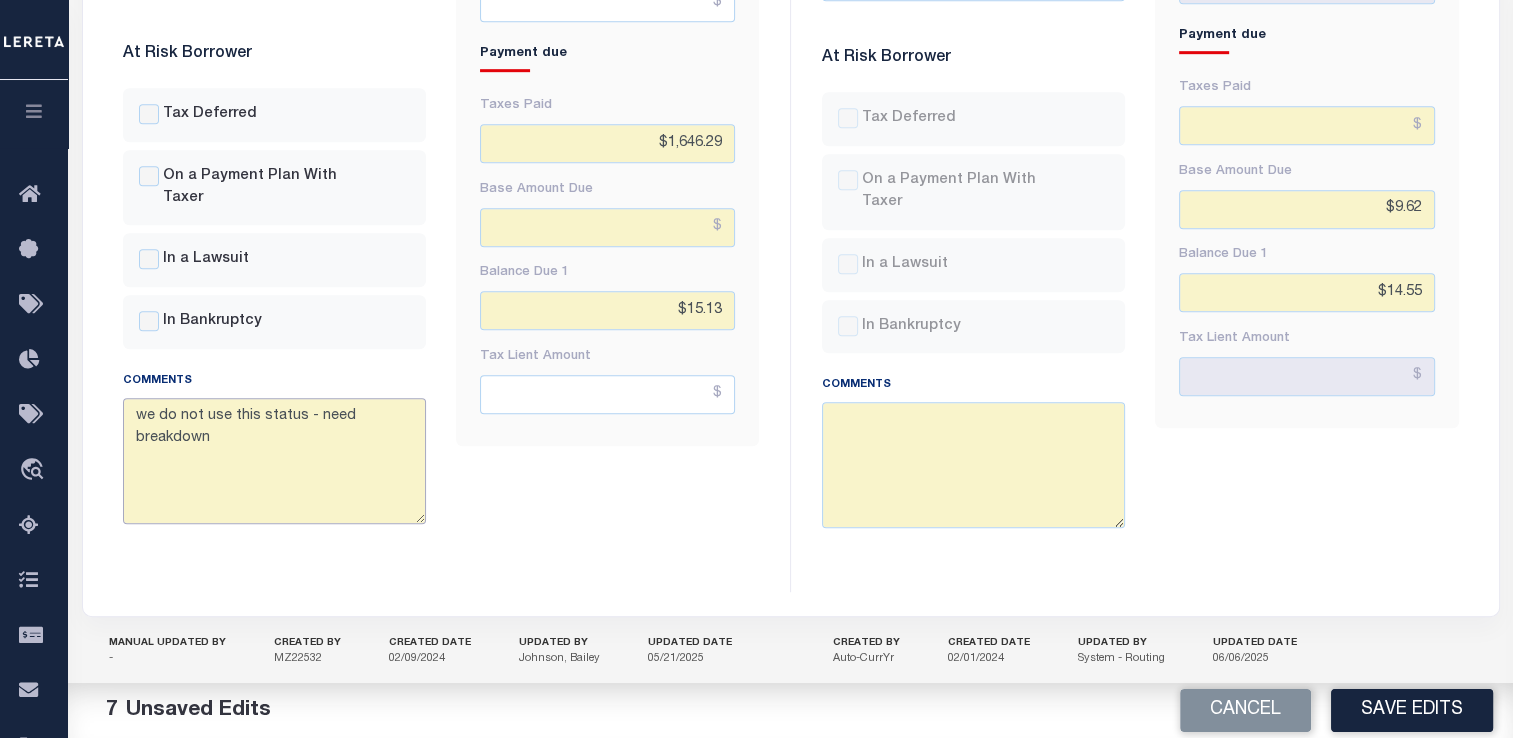 drag, startPoint x: 253, startPoint y: 465, endPoint x: 144, endPoint y: 397, distance: 128.47179 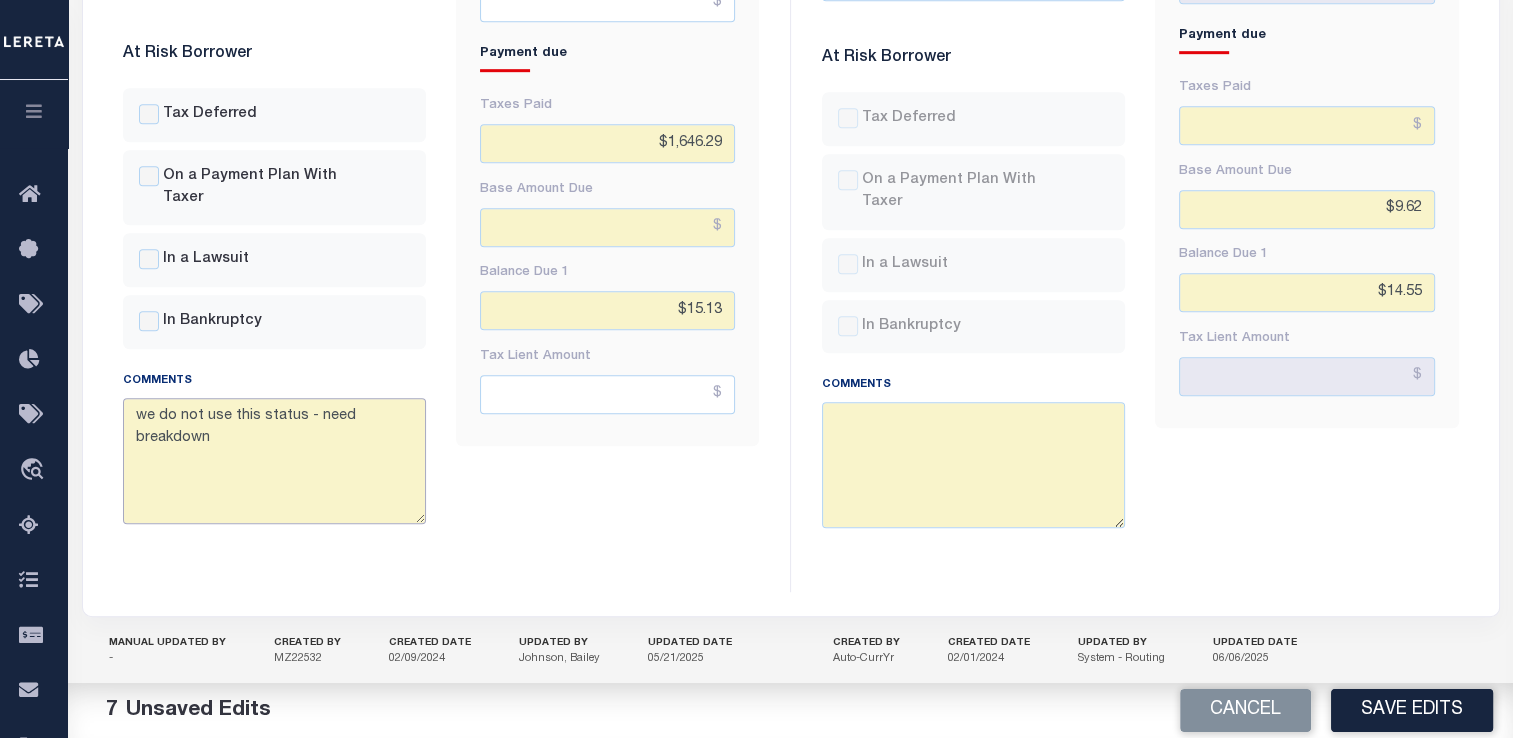 click on "COMMENTS
we do not use this status - need breakdown" at bounding box center [274, 448] 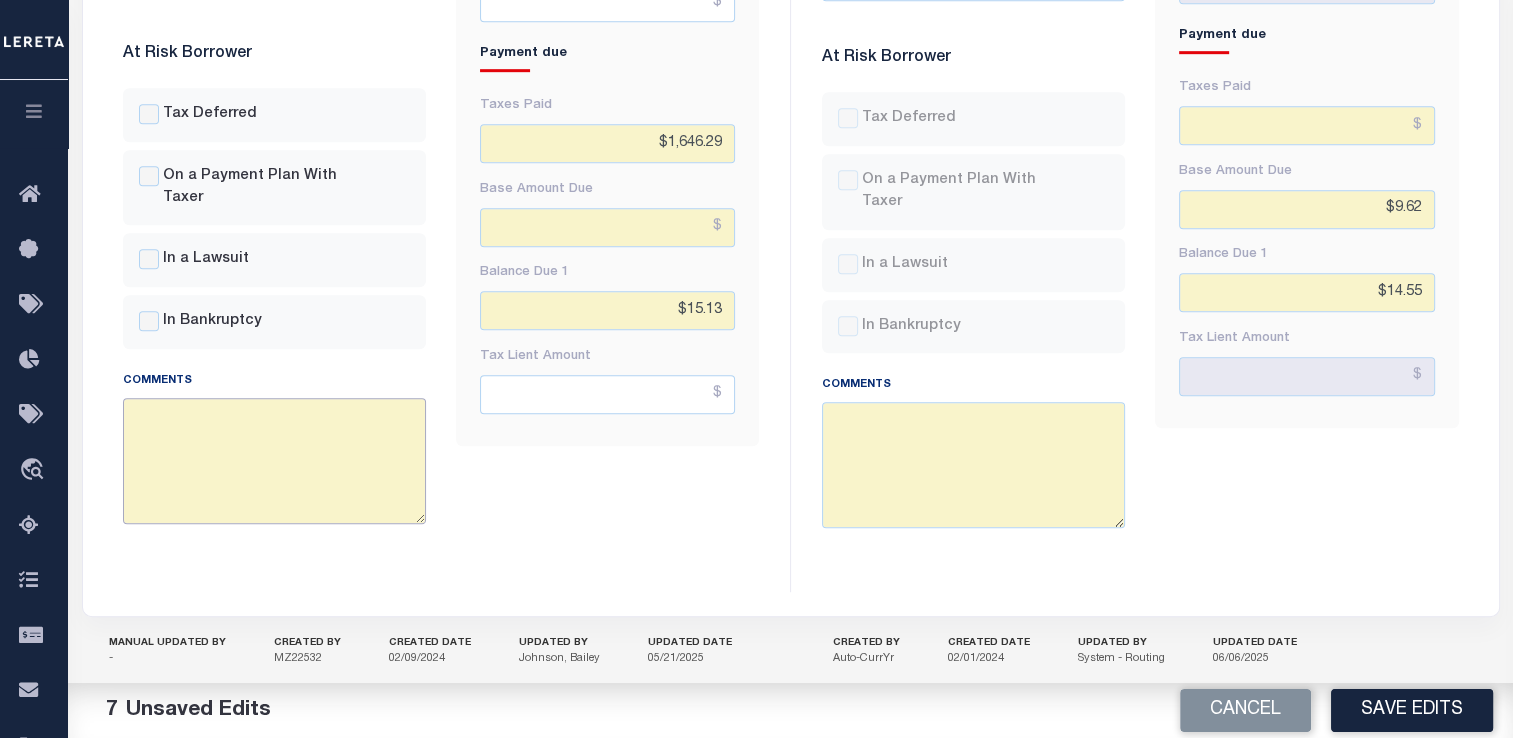 type 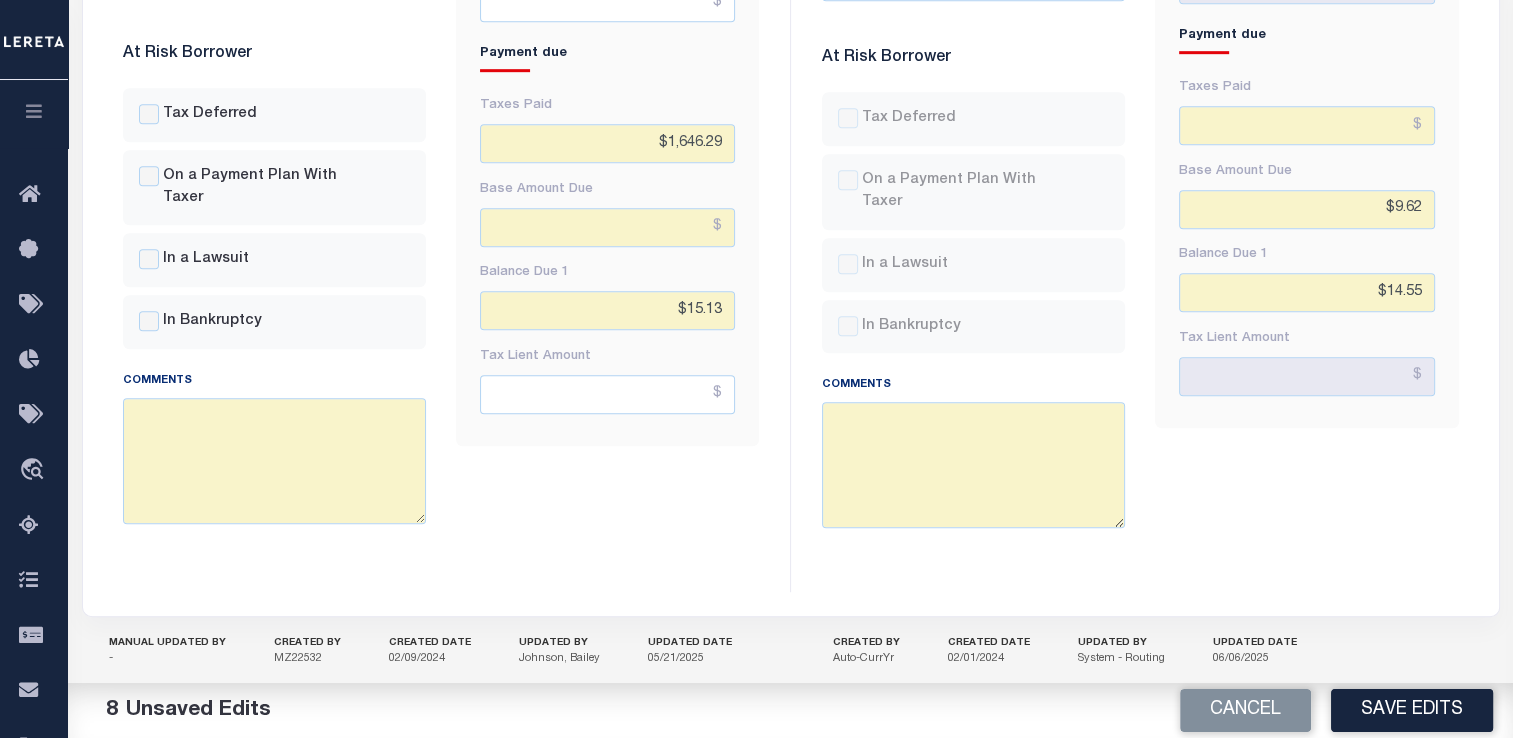 click on "Fees & Penalties
Base Amount
$1,152.88
Penalties
Interest
$508.54" at bounding box center (607, 3) 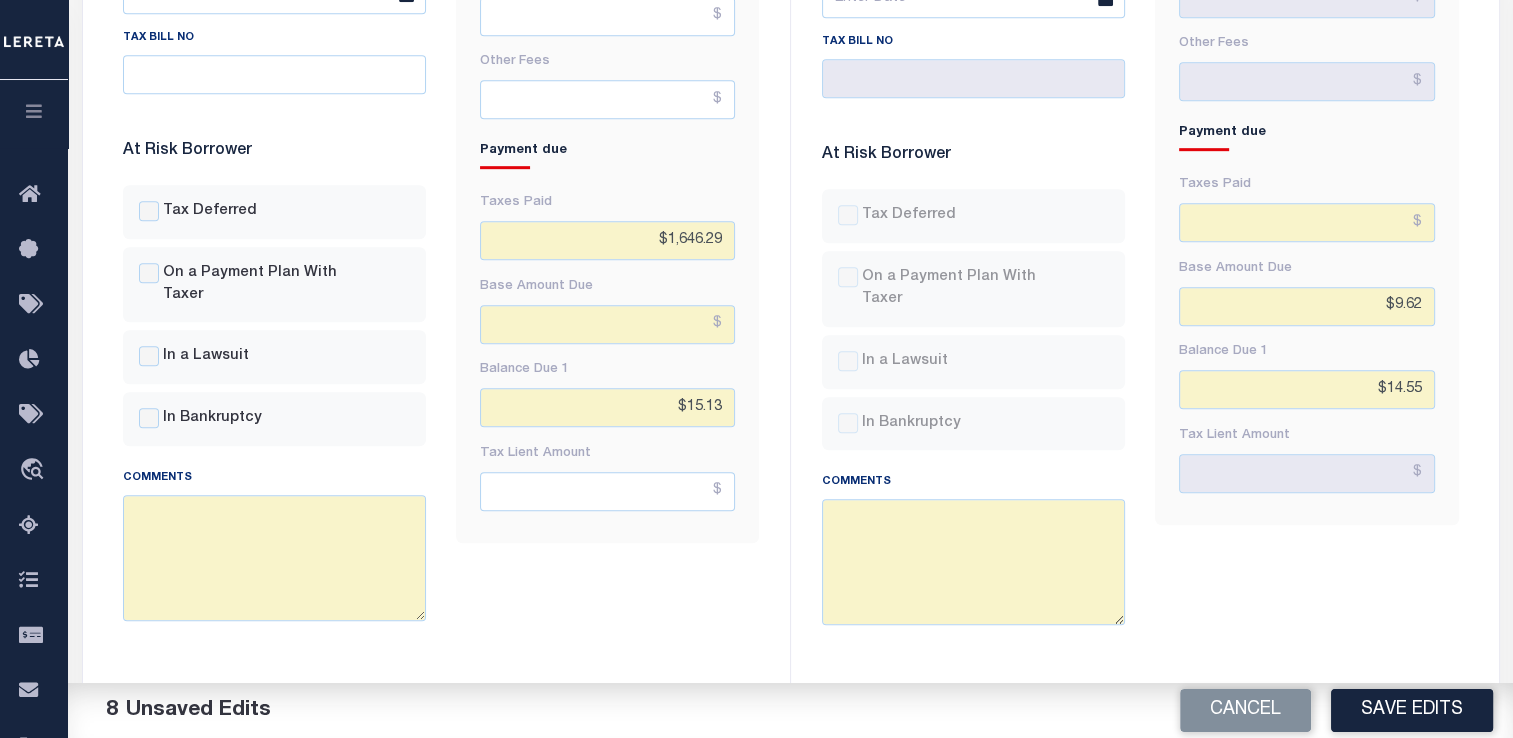 scroll, scrollTop: 1088, scrollLeft: 0, axis: vertical 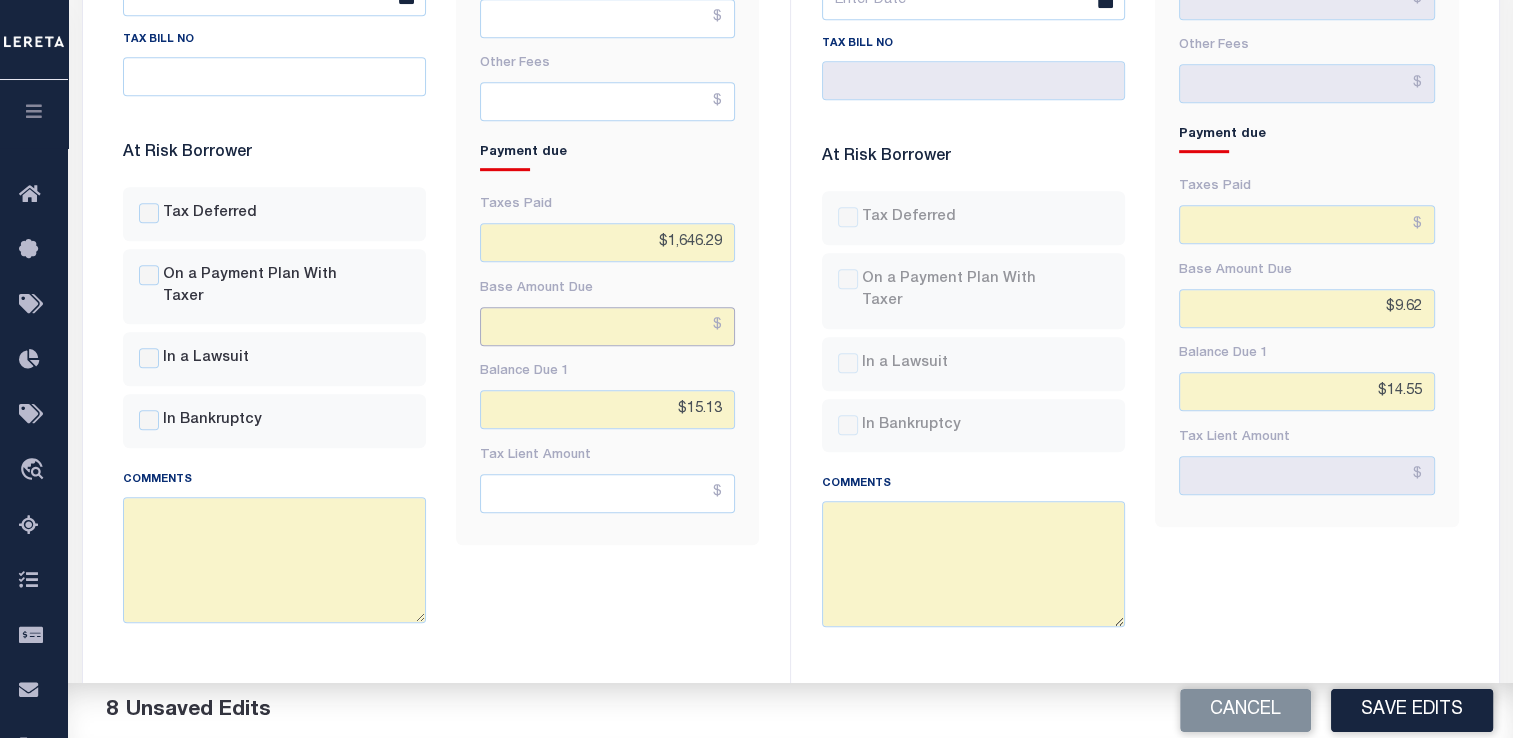 click at bounding box center [607, 326] 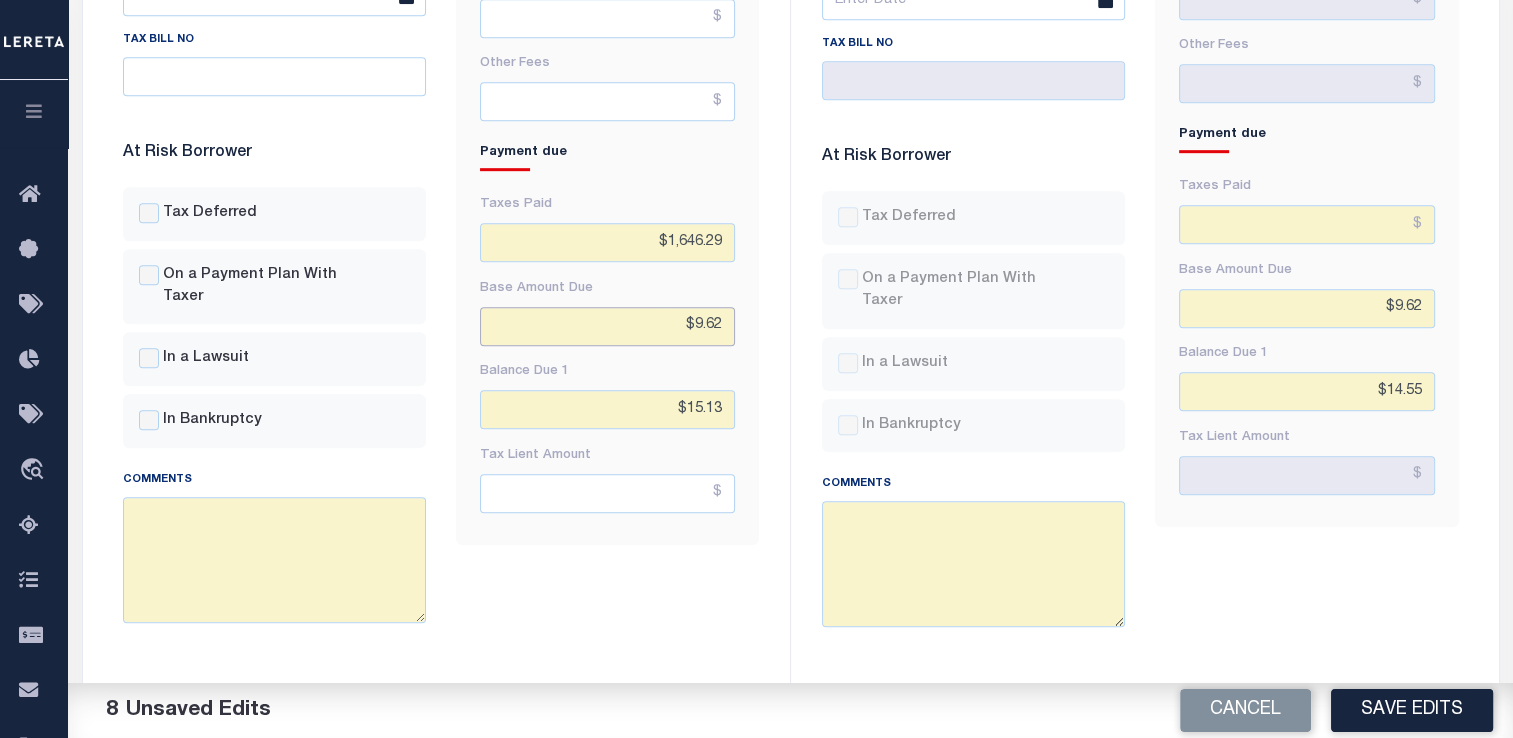 type on "$9.62" 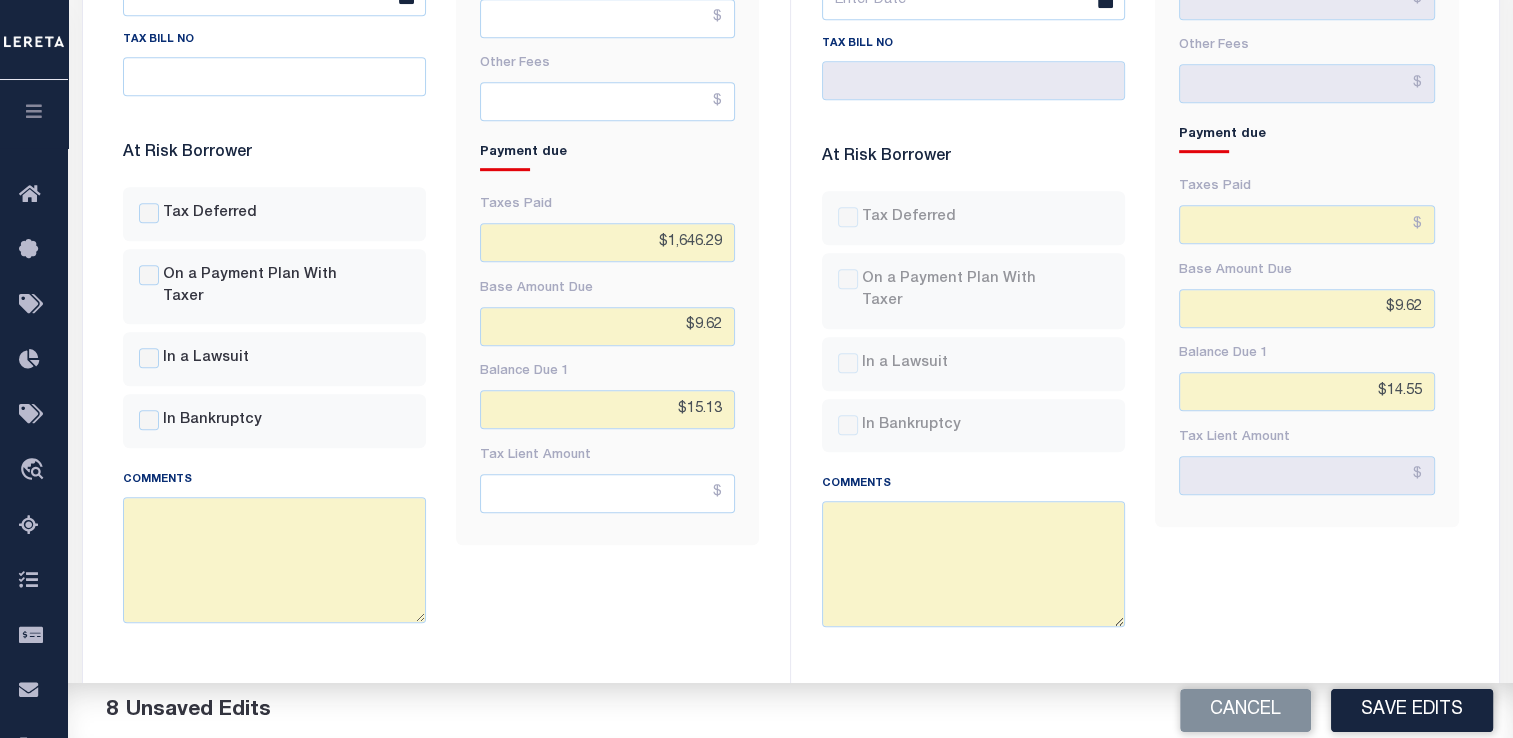click on "Fees & Penalties
Base Amount
$1,152.88
Penalties
Interest
$508.54" at bounding box center [607, 102] 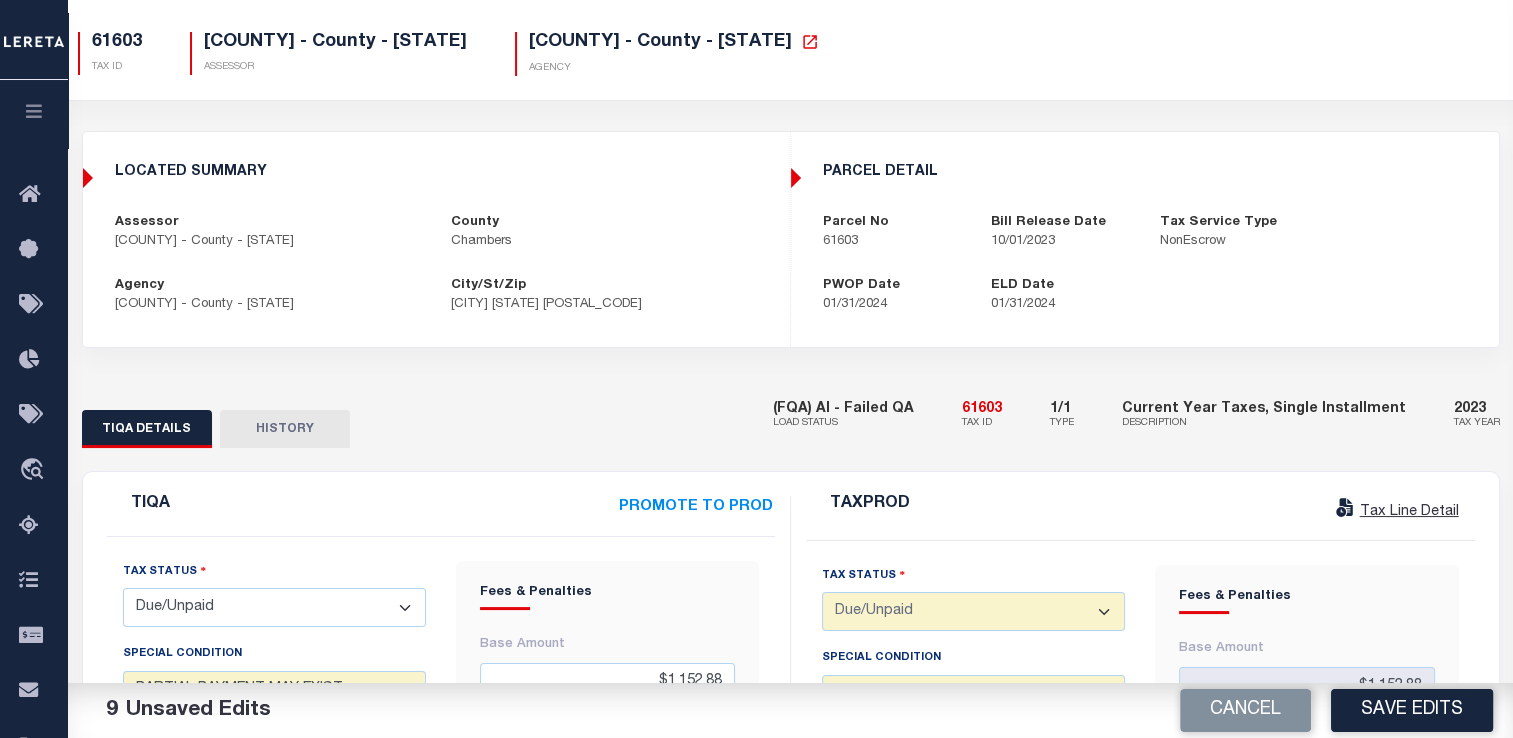 scroll, scrollTop: 64, scrollLeft: 0, axis: vertical 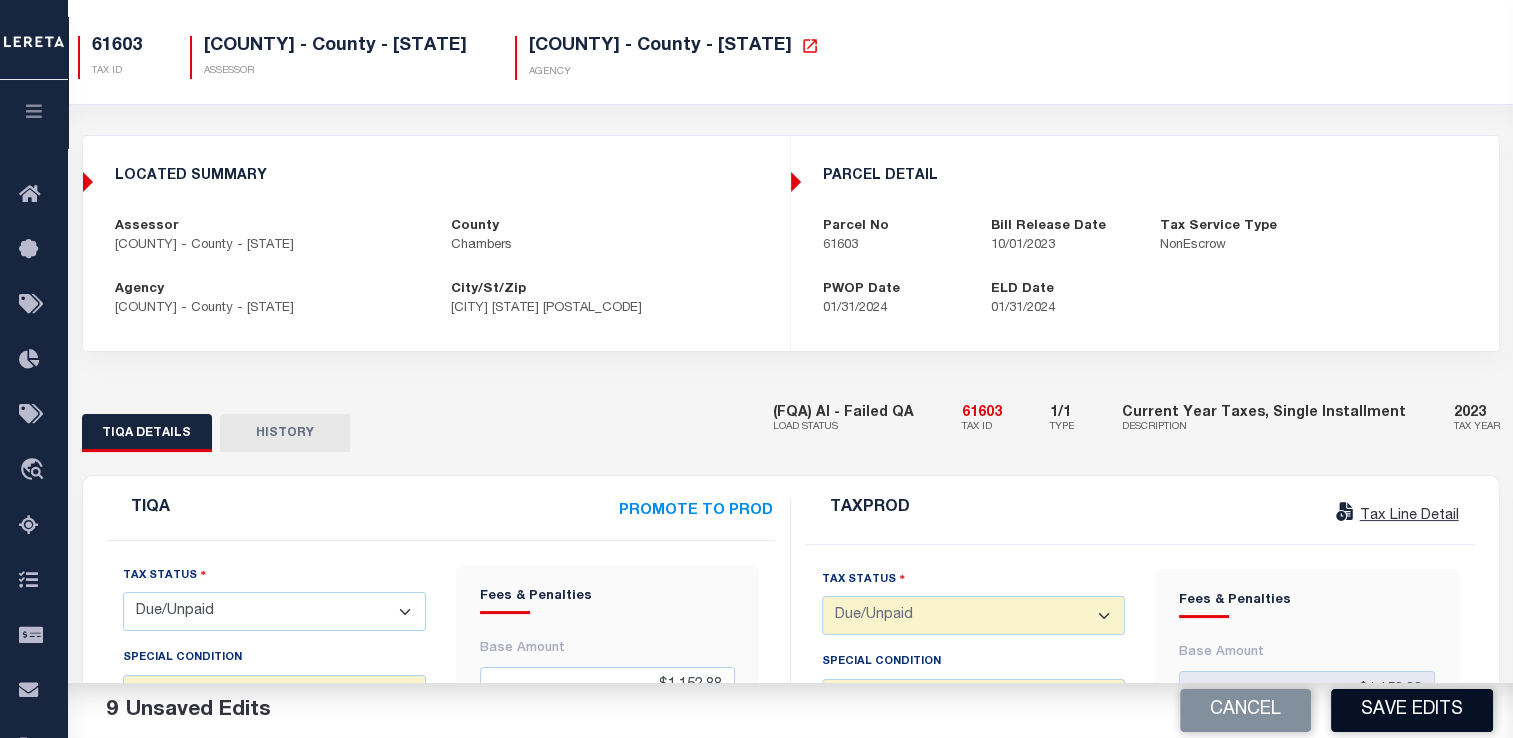 click on "Save Edits" at bounding box center [1412, 710] 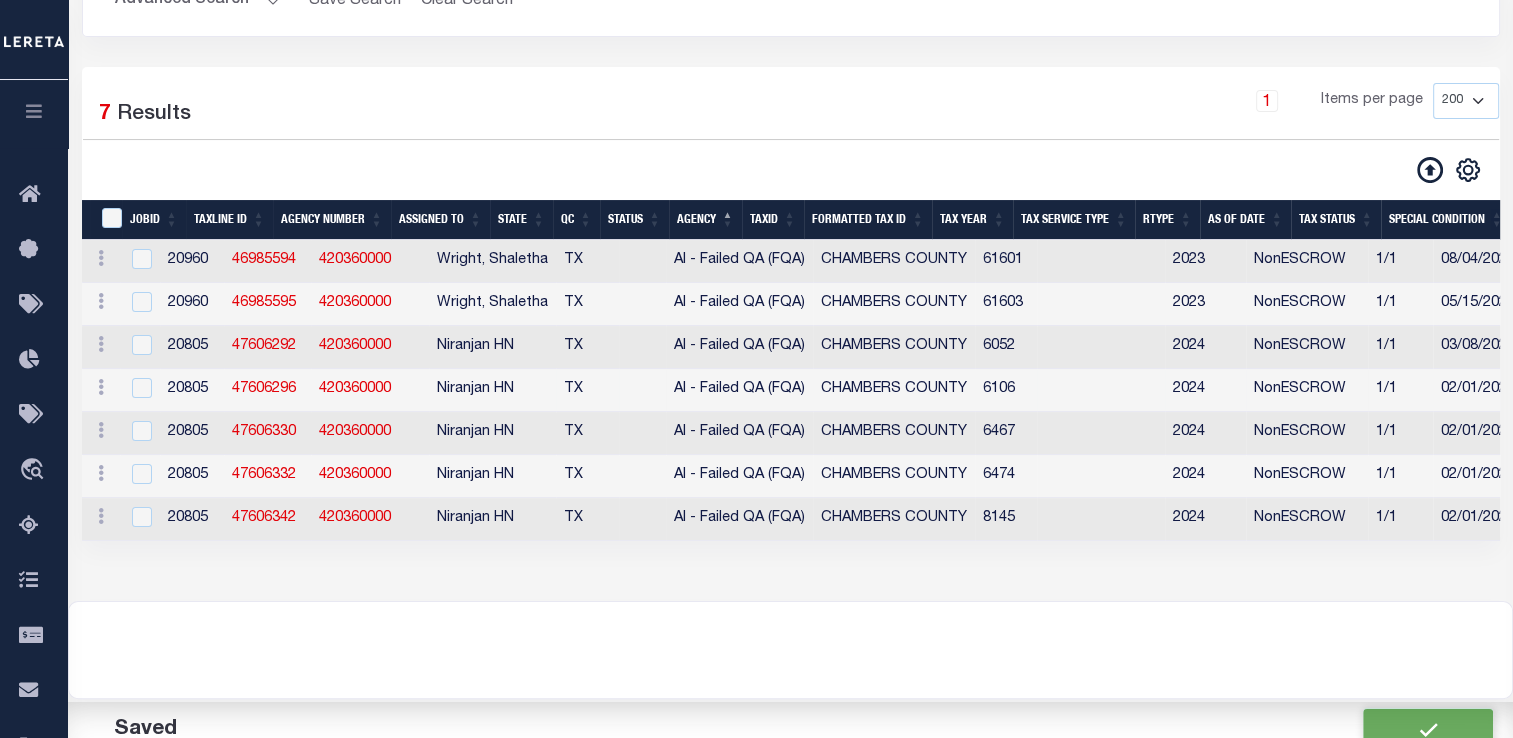 scroll, scrollTop: 324, scrollLeft: 0, axis: vertical 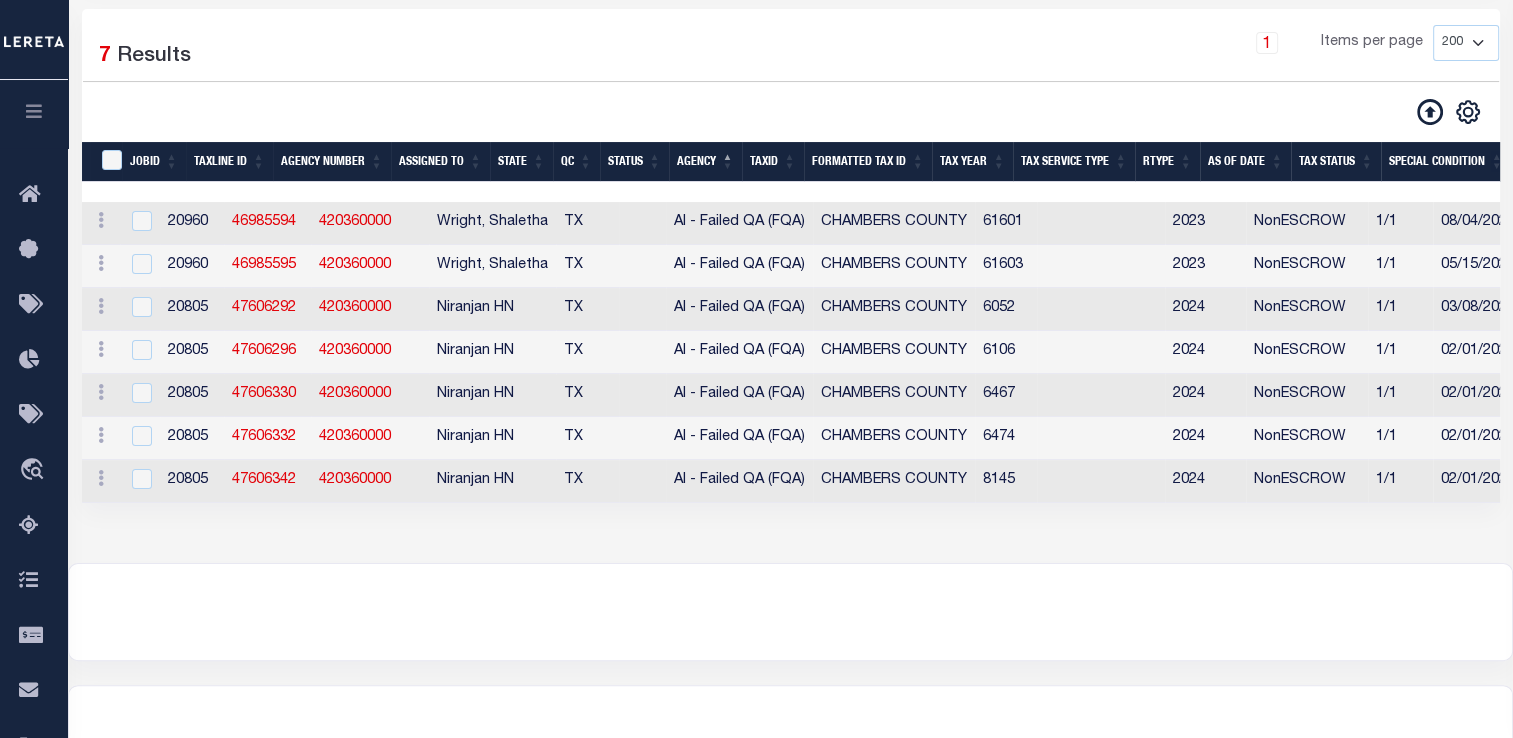 select on "200" 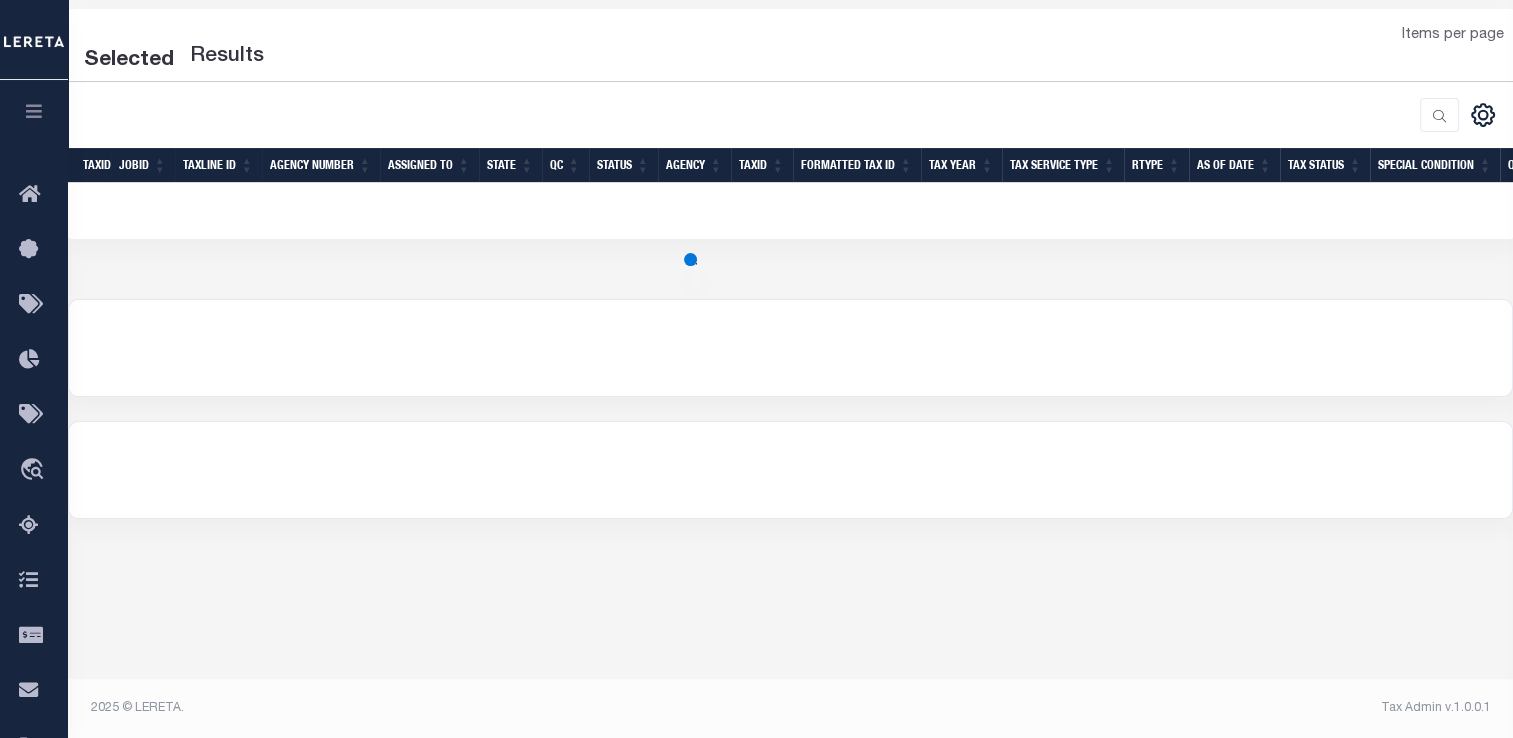 select on "200" 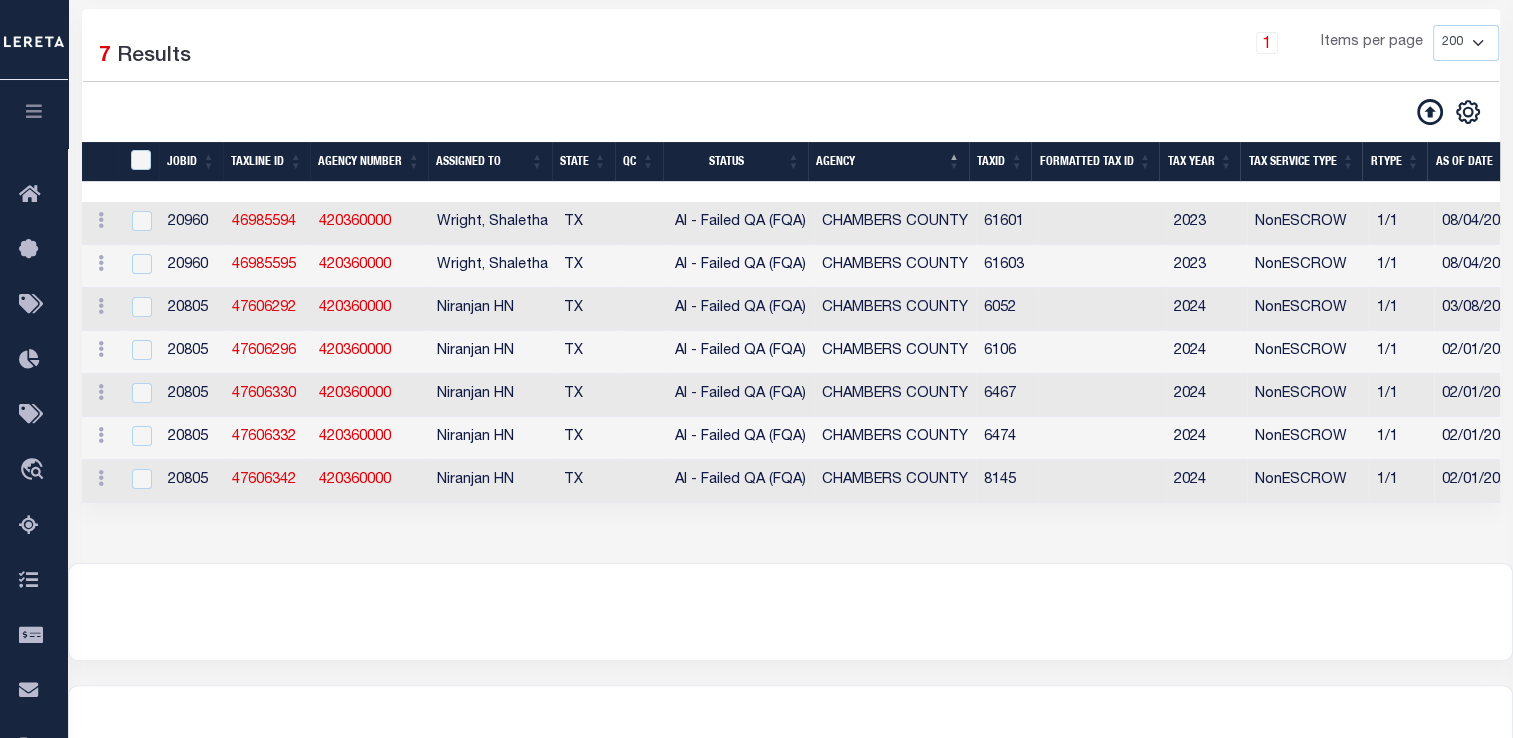 scroll, scrollTop: 324, scrollLeft: 0, axis: vertical 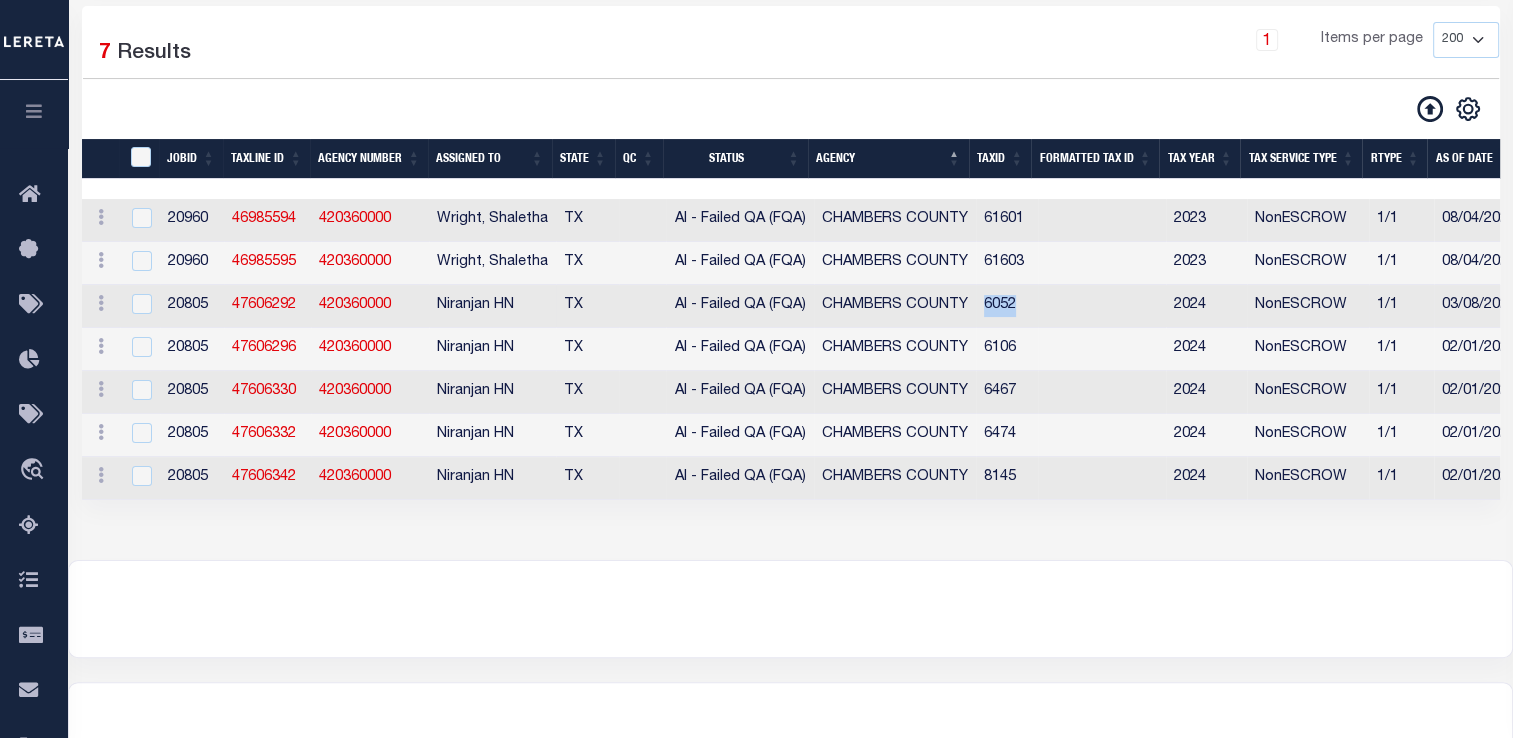 drag, startPoint x: 977, startPoint y: 310, endPoint x: 1080, endPoint y: 317, distance: 103.23759 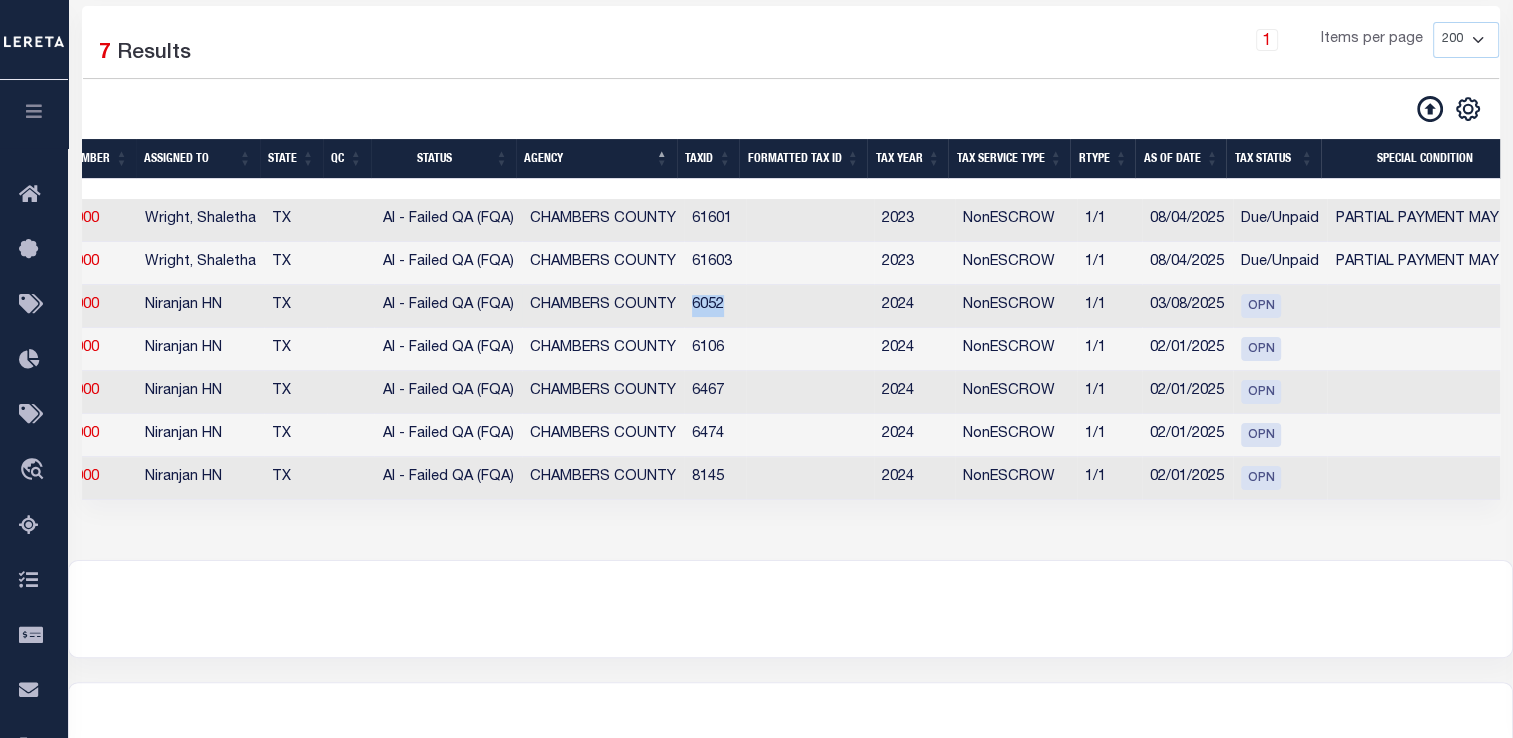 scroll, scrollTop: 0, scrollLeft: 296, axis: horizontal 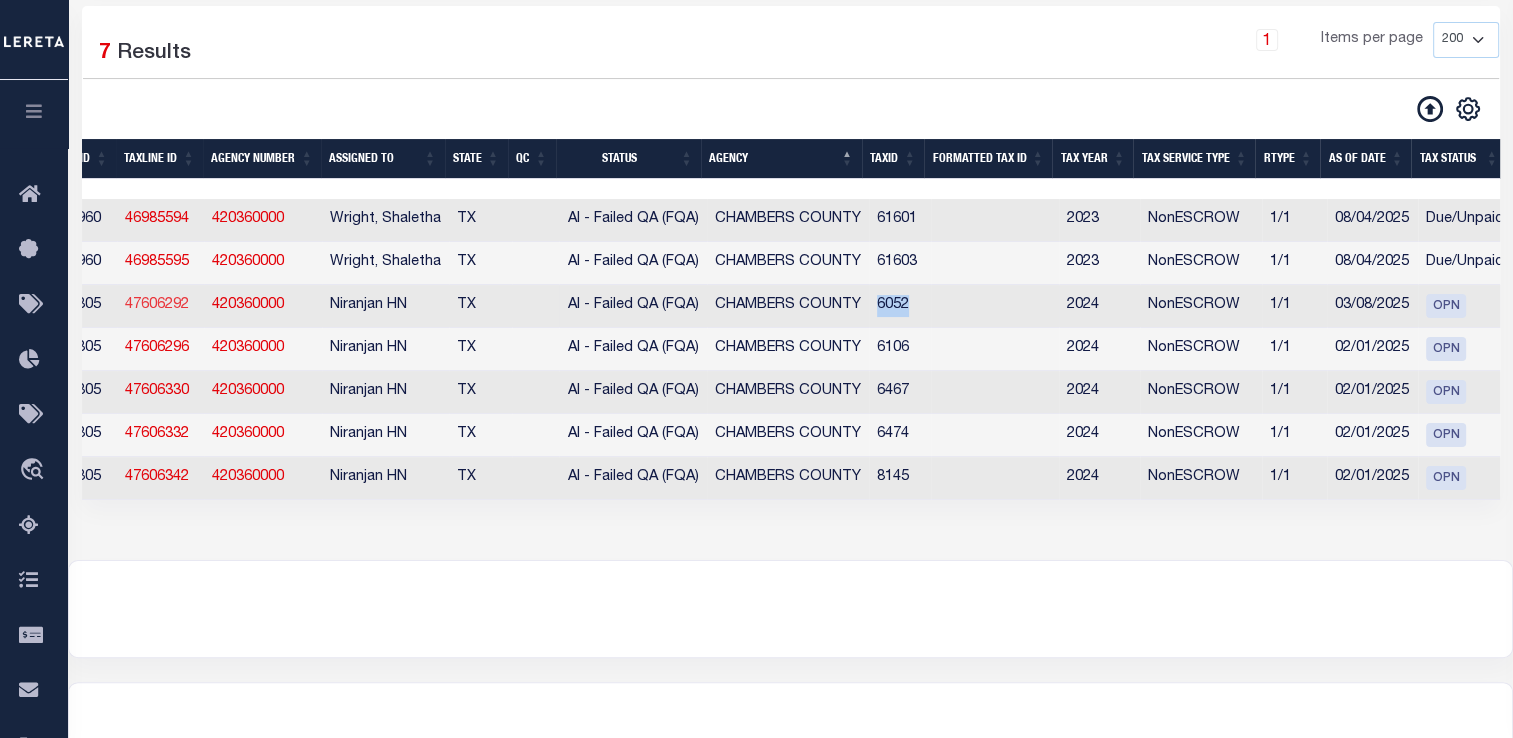 click on "47606292" at bounding box center [157, 305] 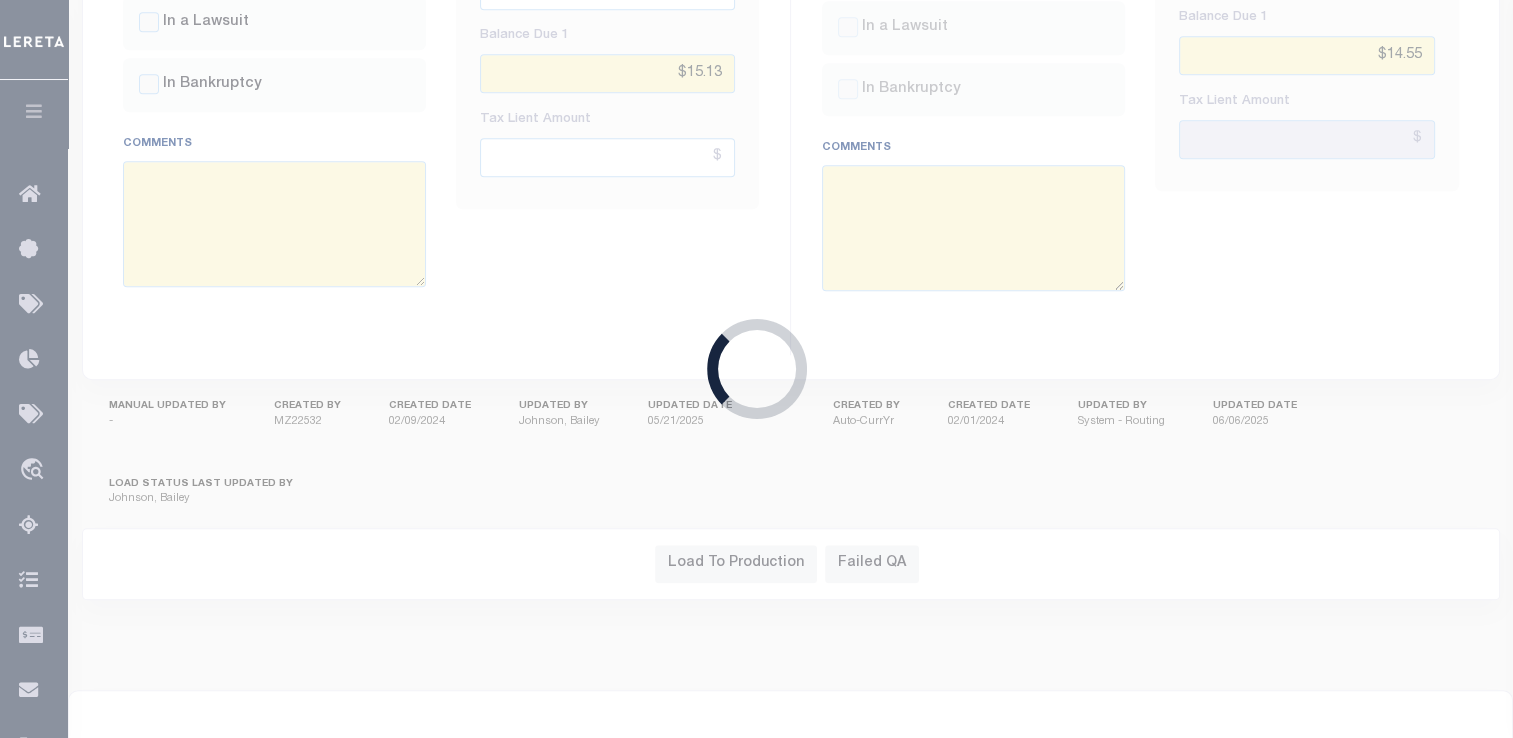 scroll, scrollTop: 1129, scrollLeft: 0, axis: vertical 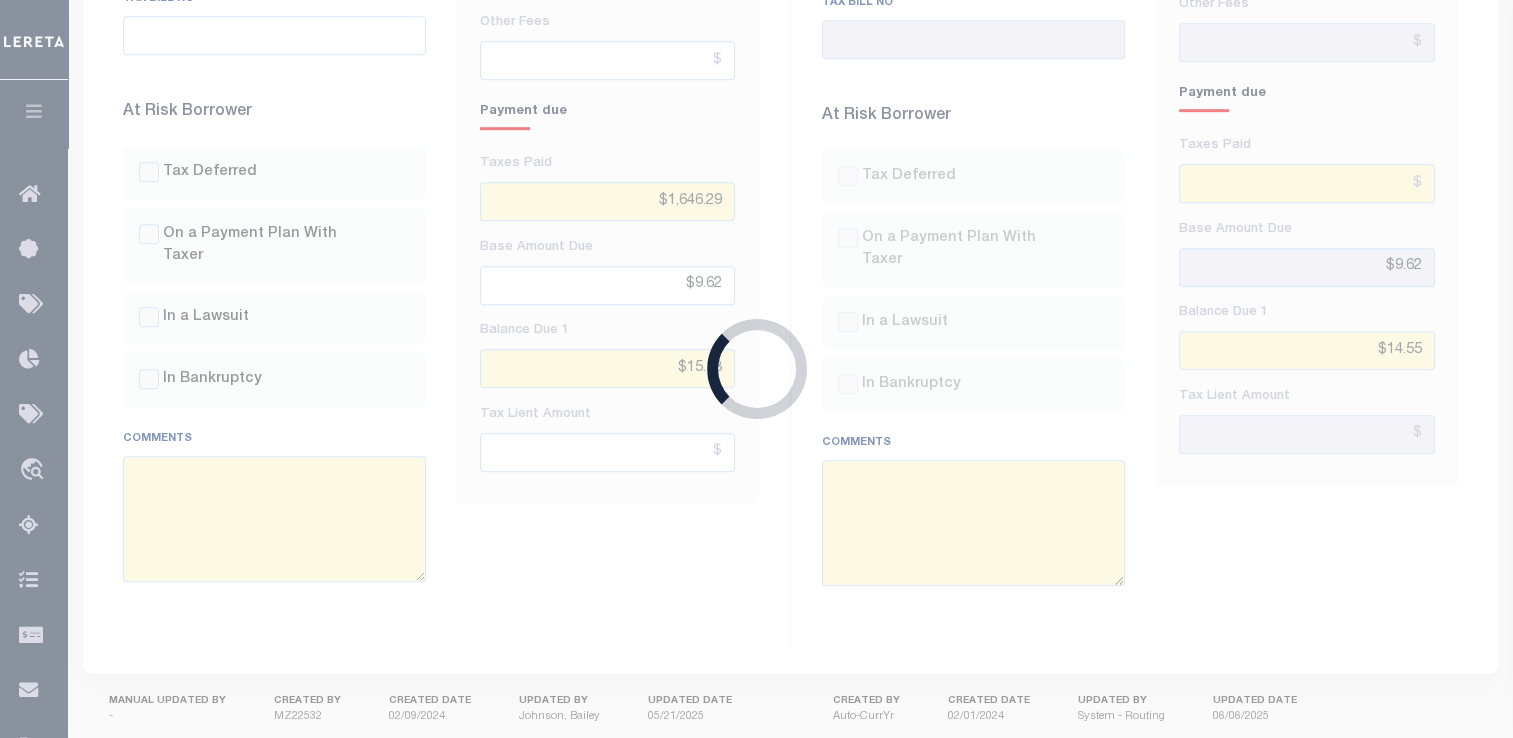 select 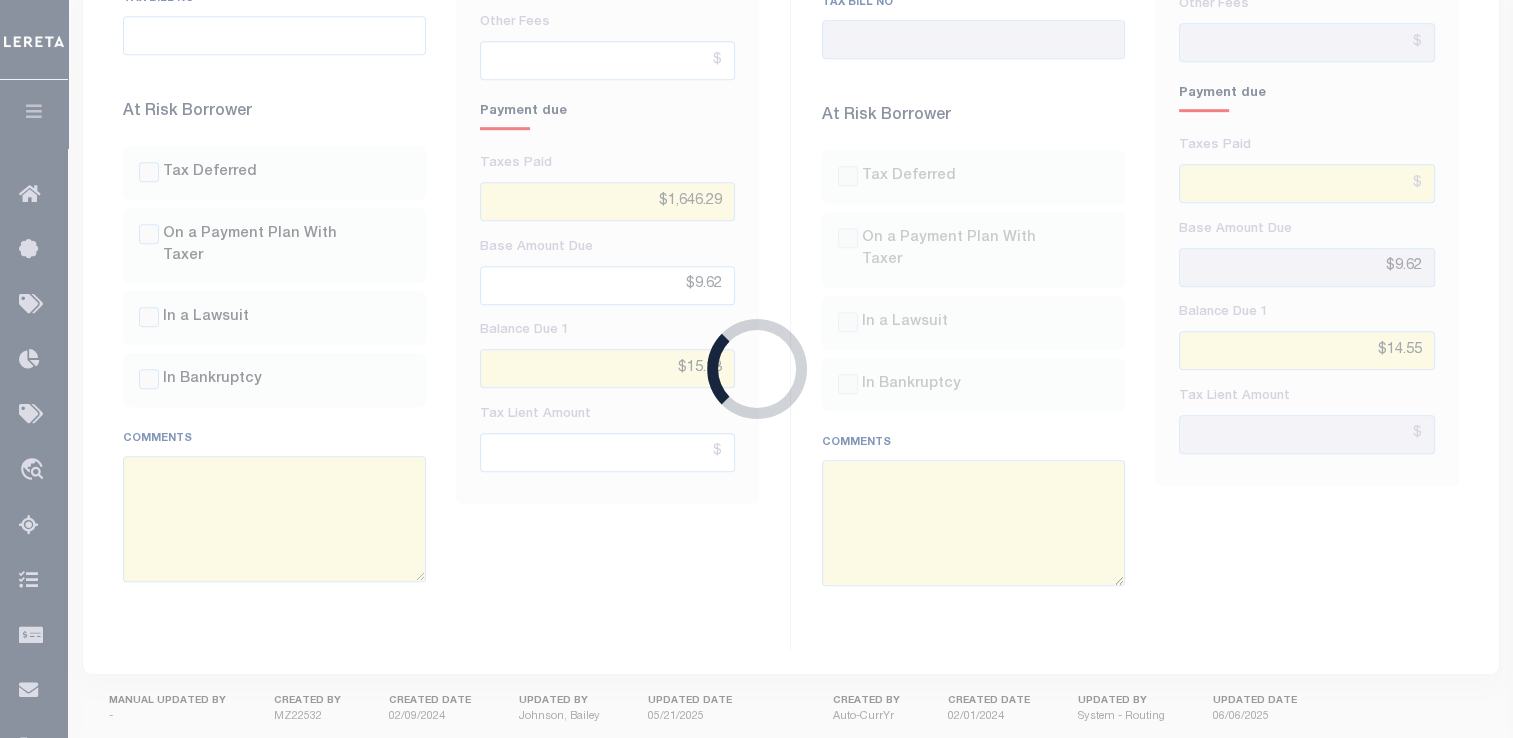 type on "03/08/2025" 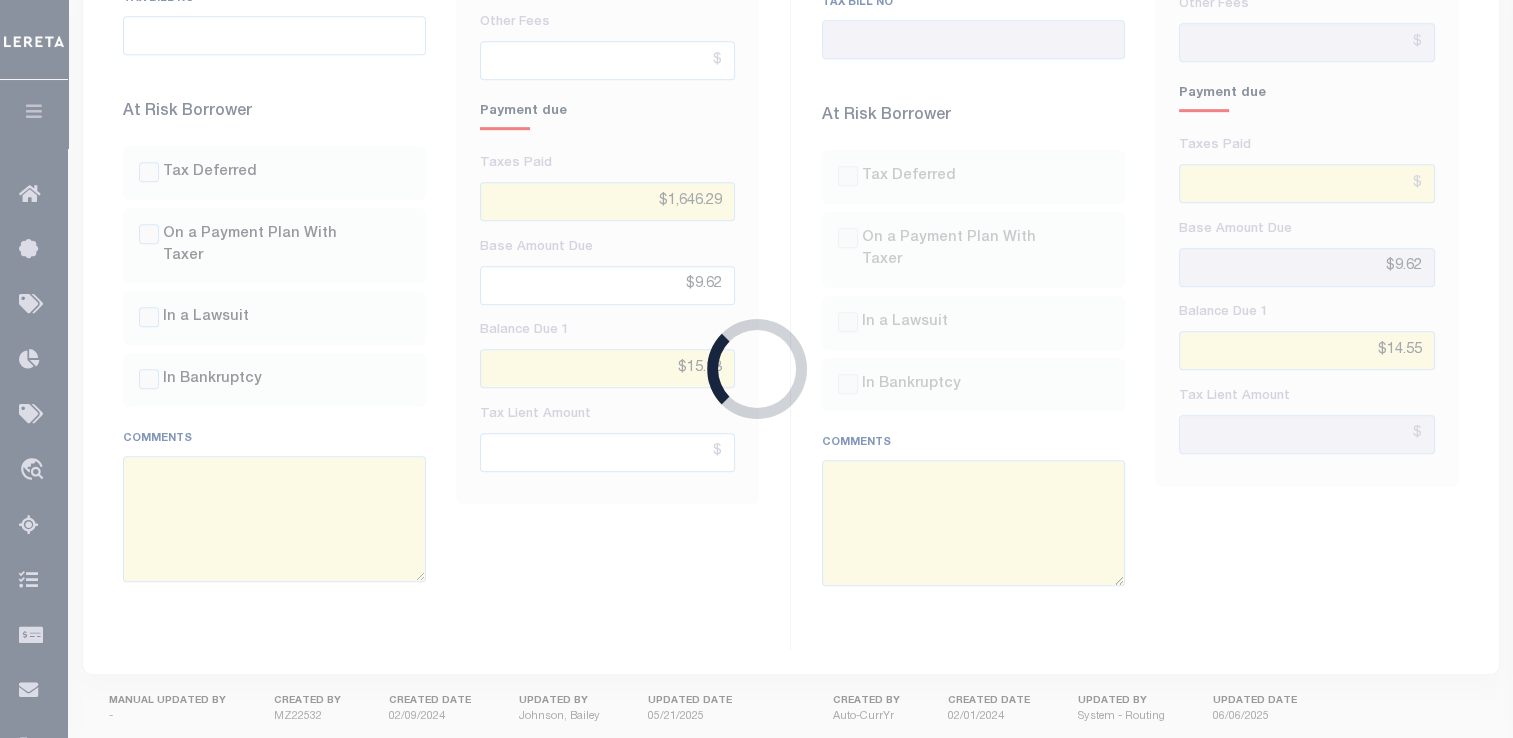 type on "Able to locate on Chambers County assessor website and on the Chambers County tax collector website for 2024 taxes." 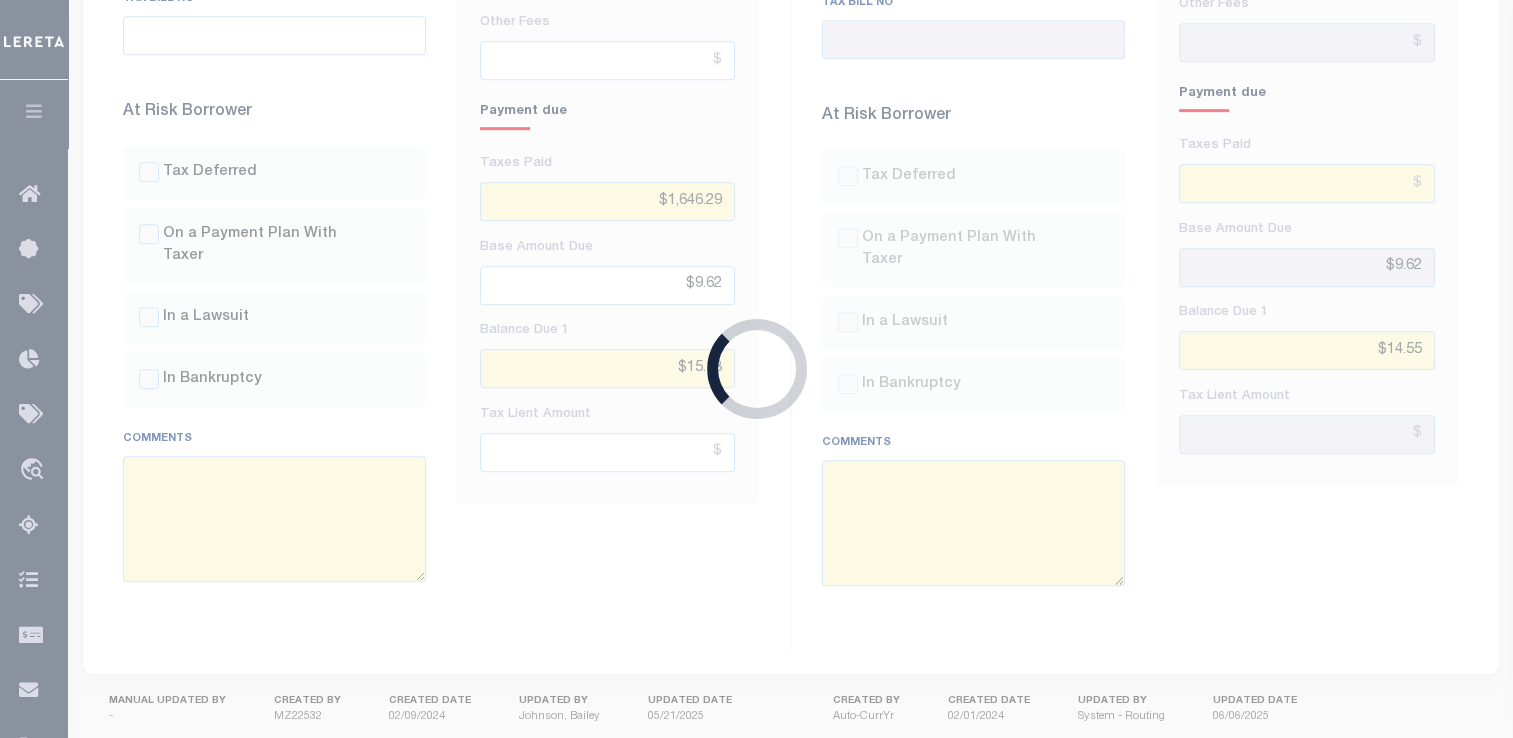 type 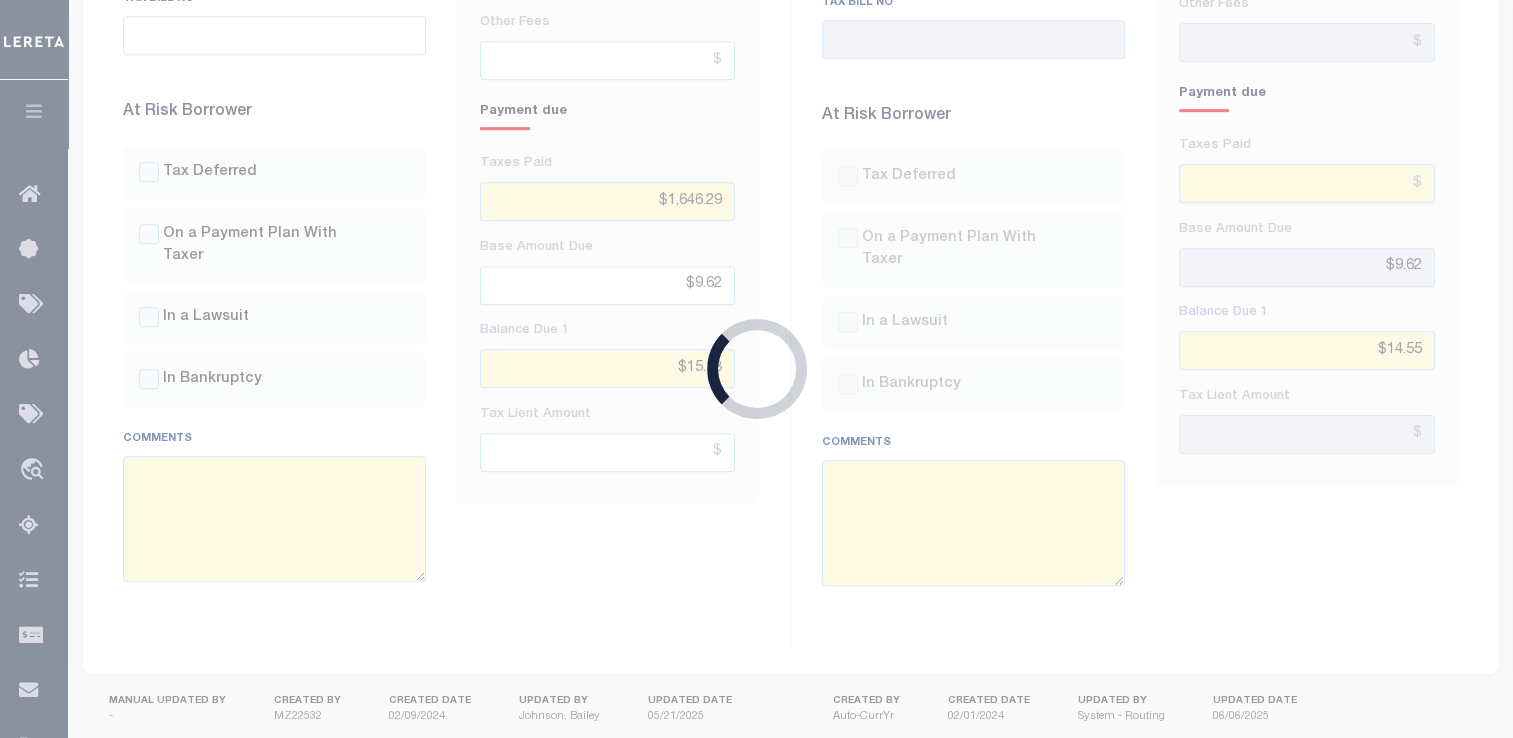 type 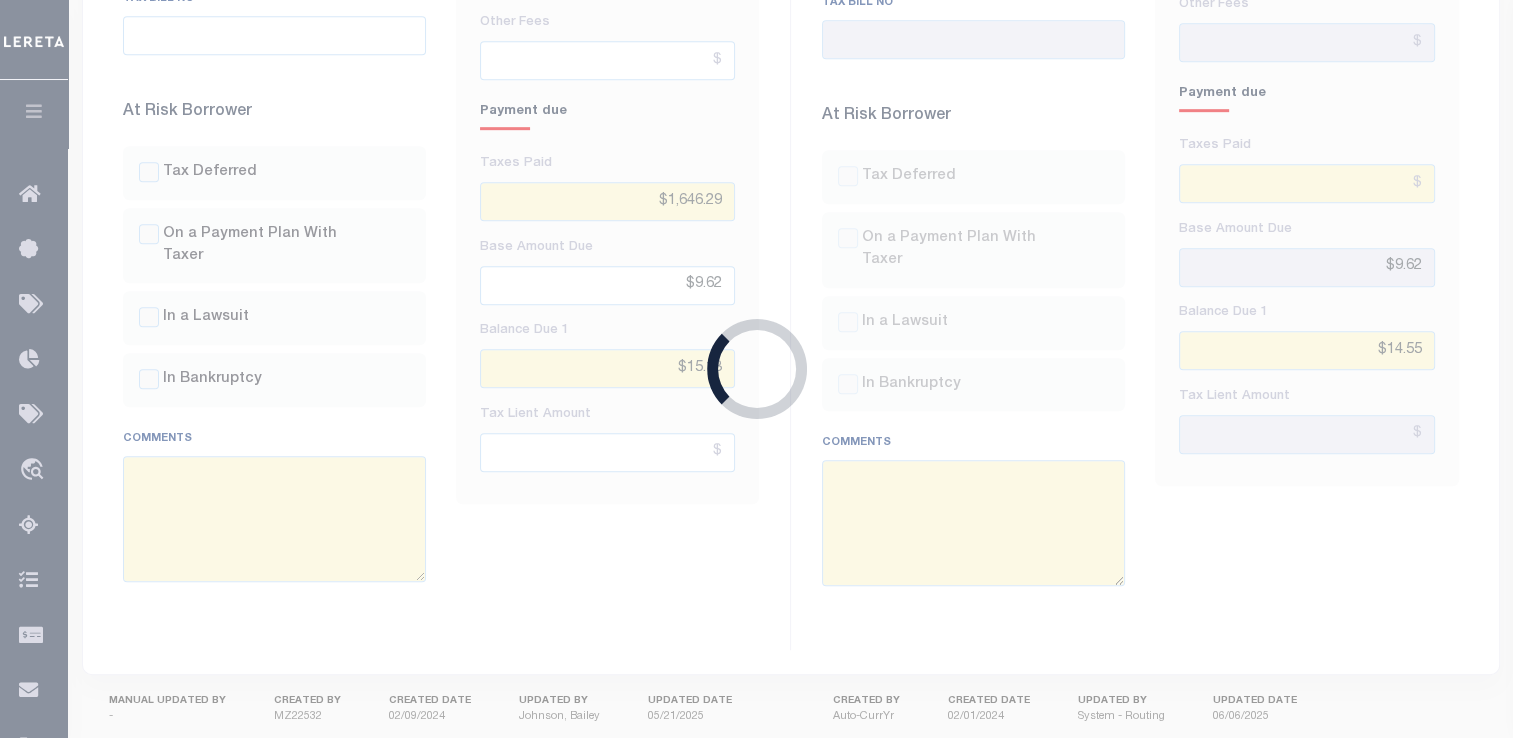 type 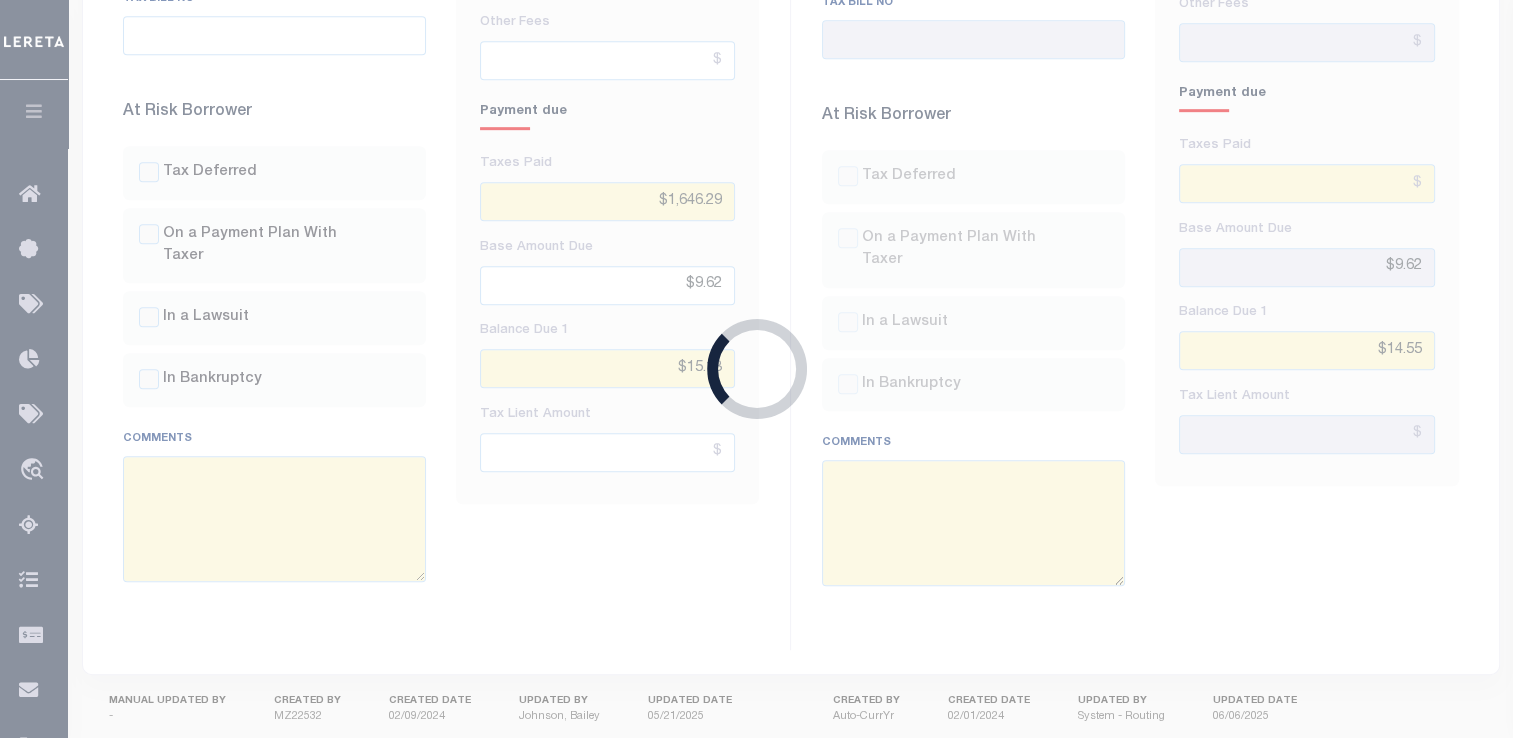 type 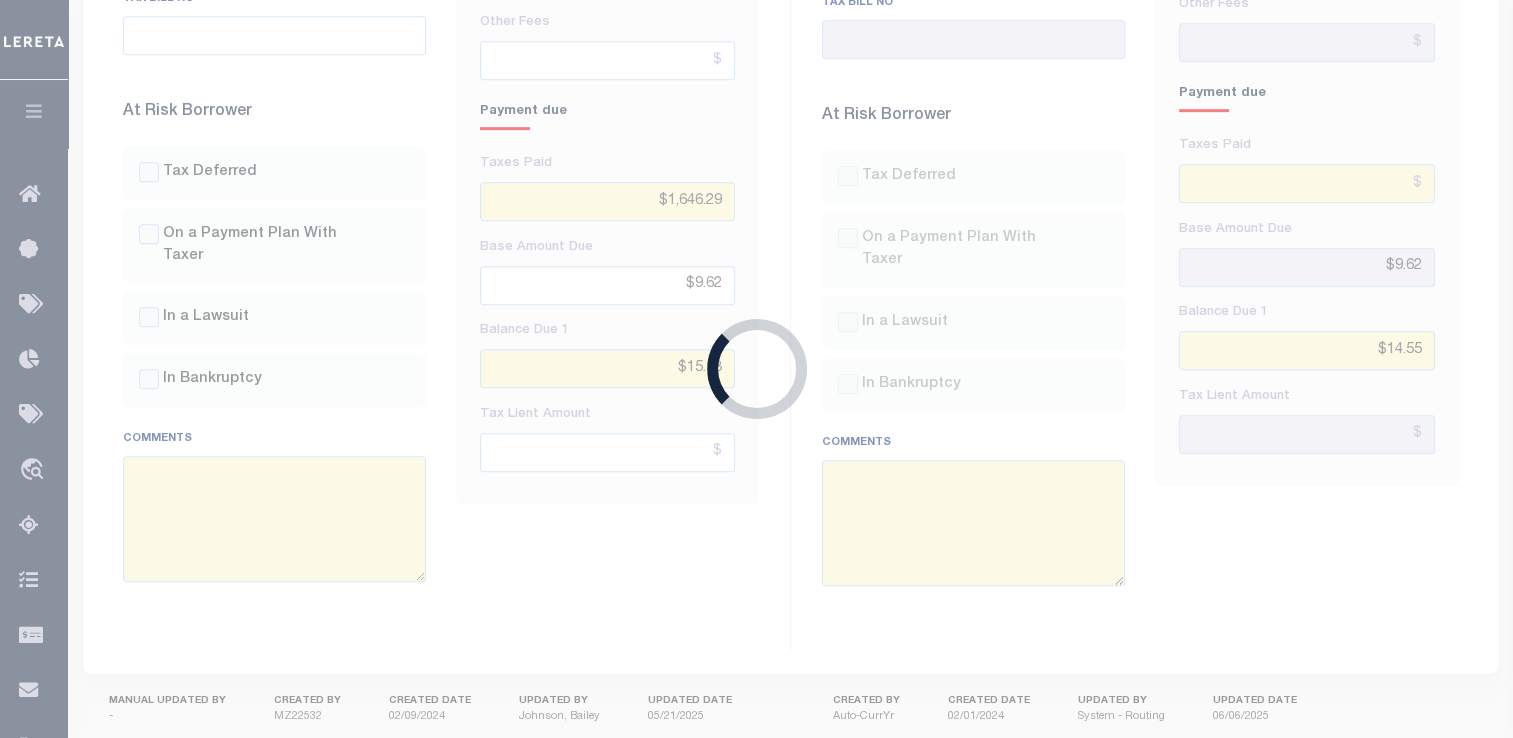 type 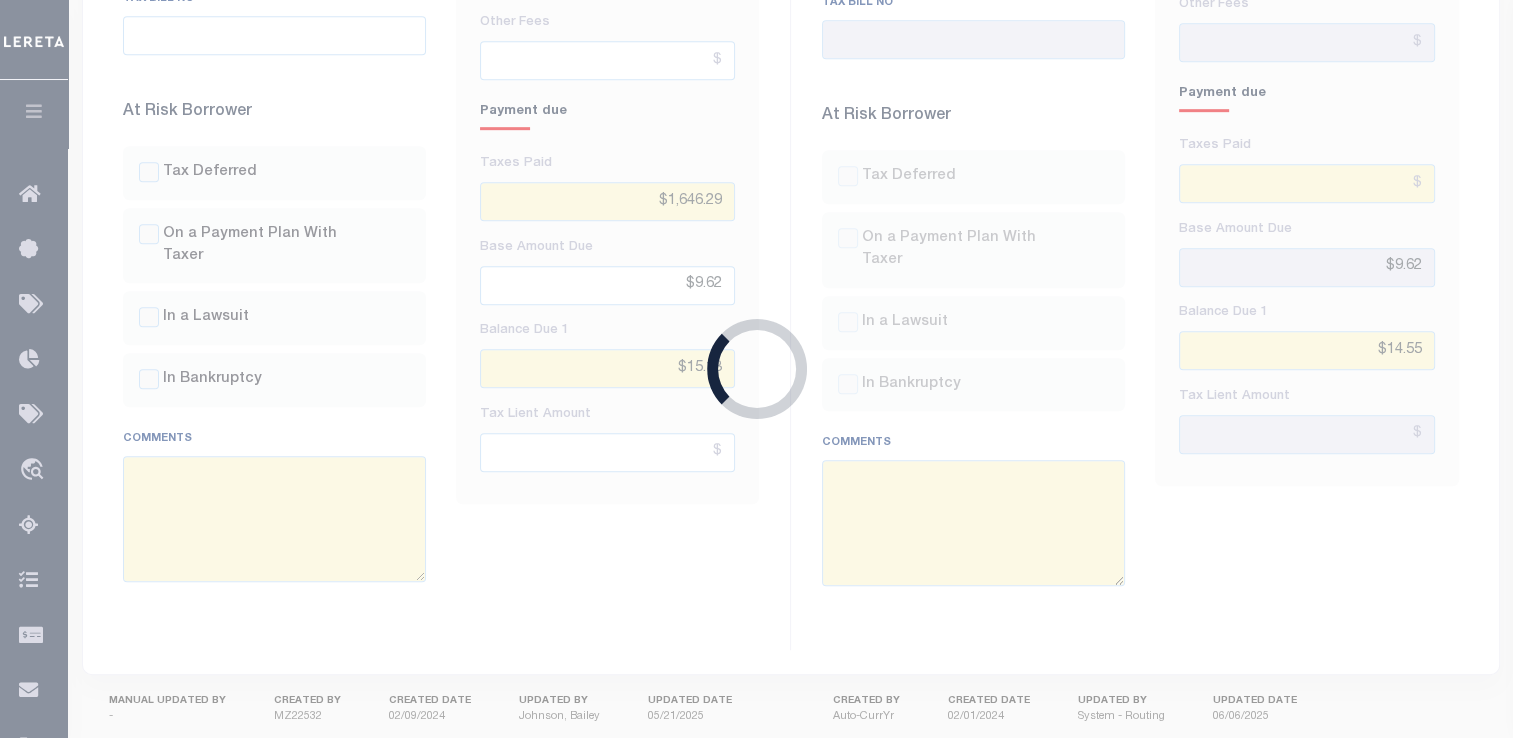 type 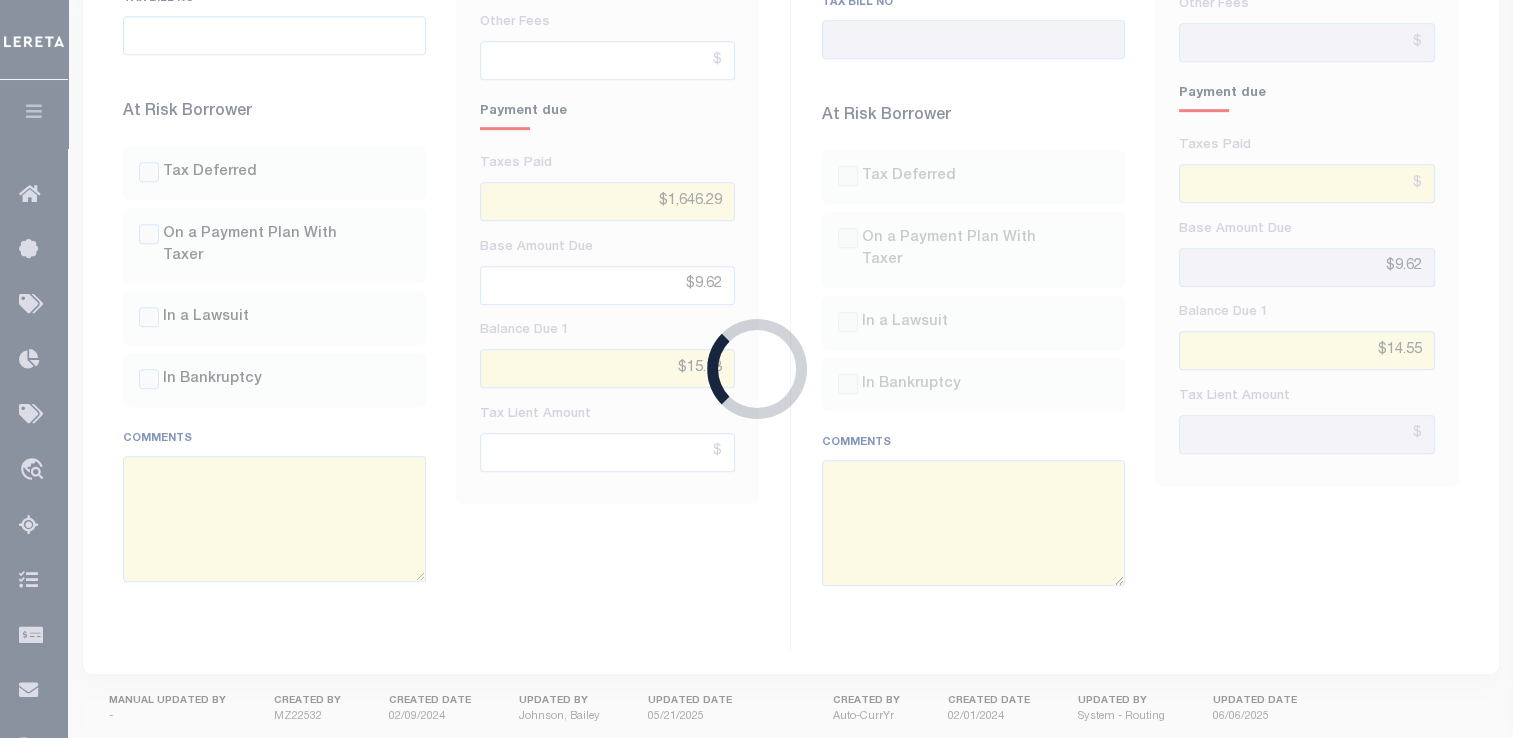 type 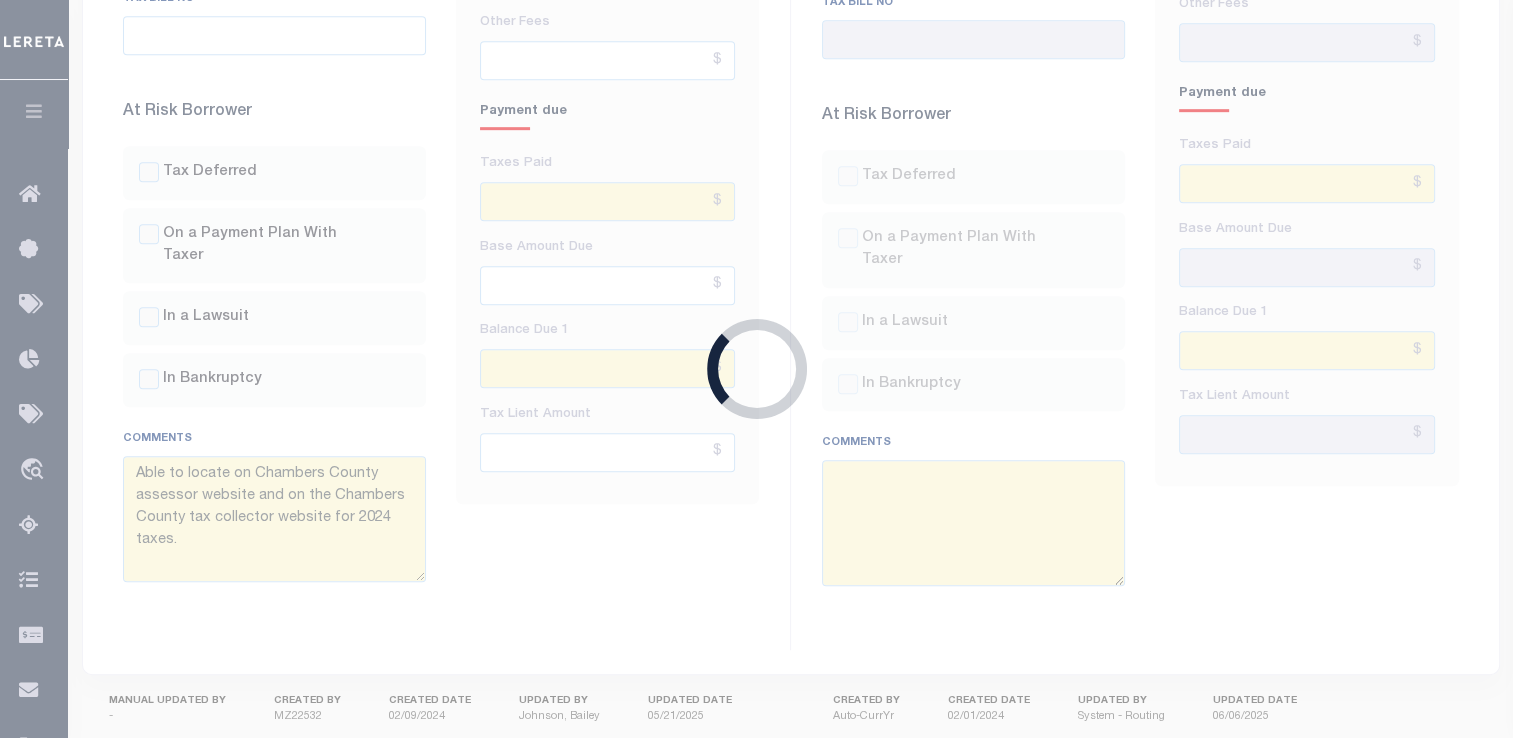 select on "OPN" 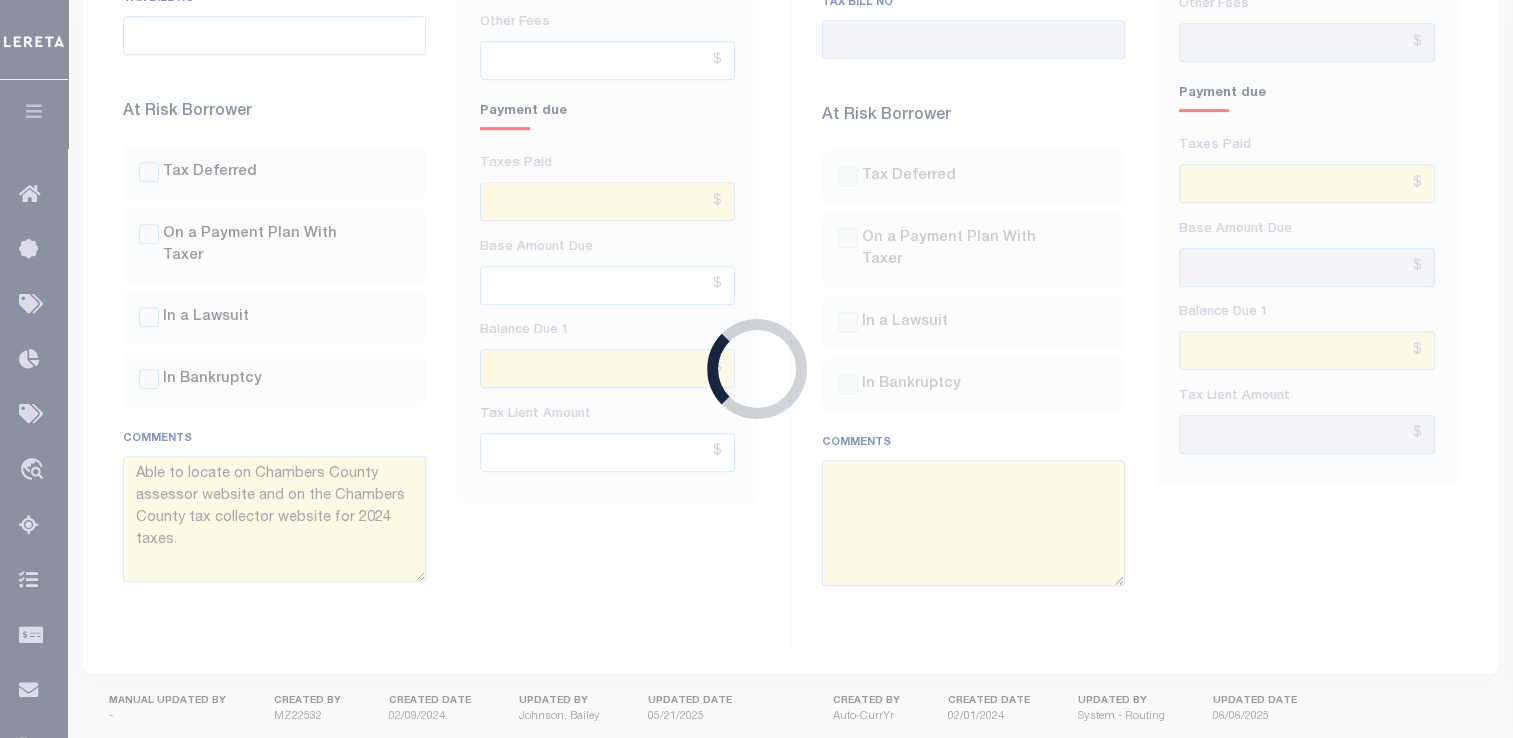 select on "OP2" 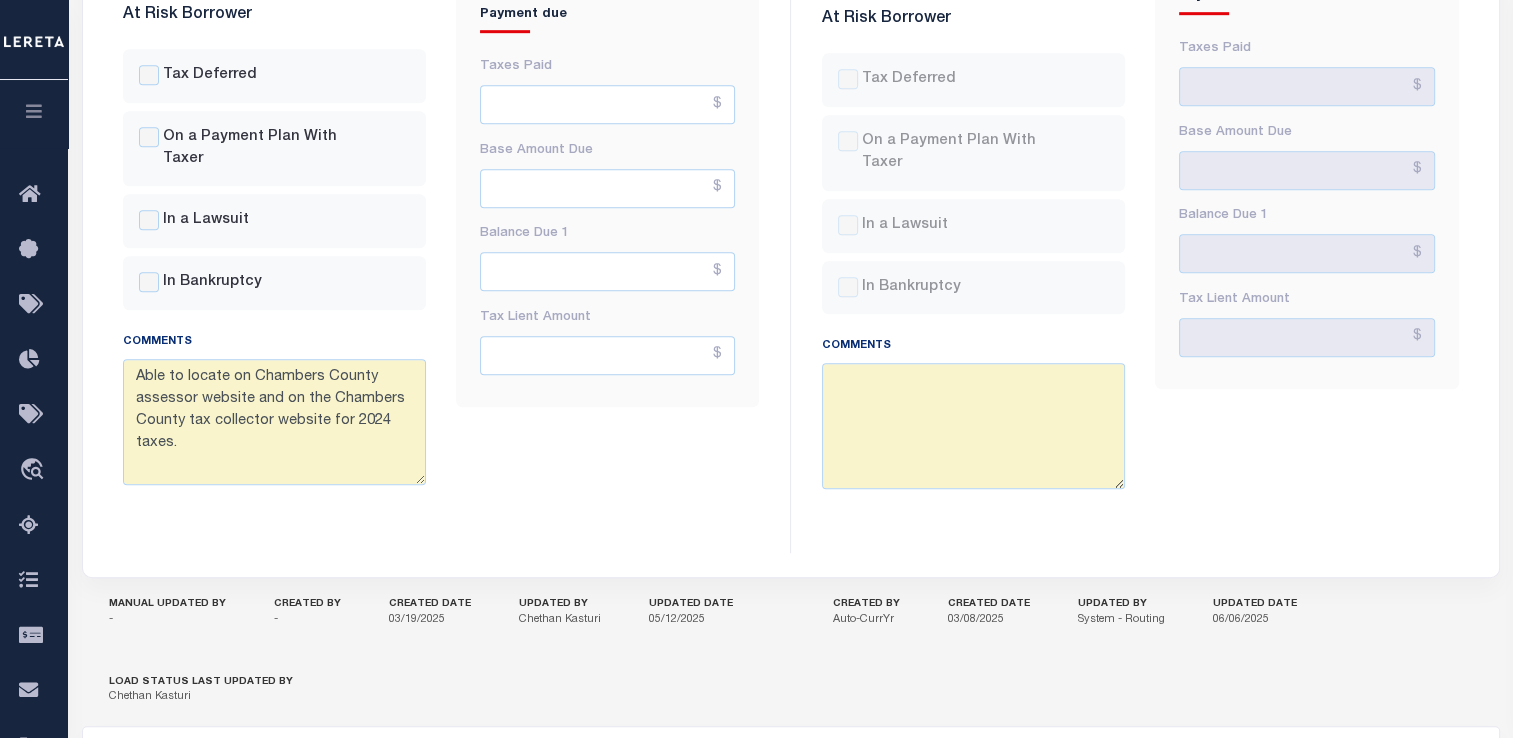 scroll, scrollTop: 1247, scrollLeft: 0, axis: vertical 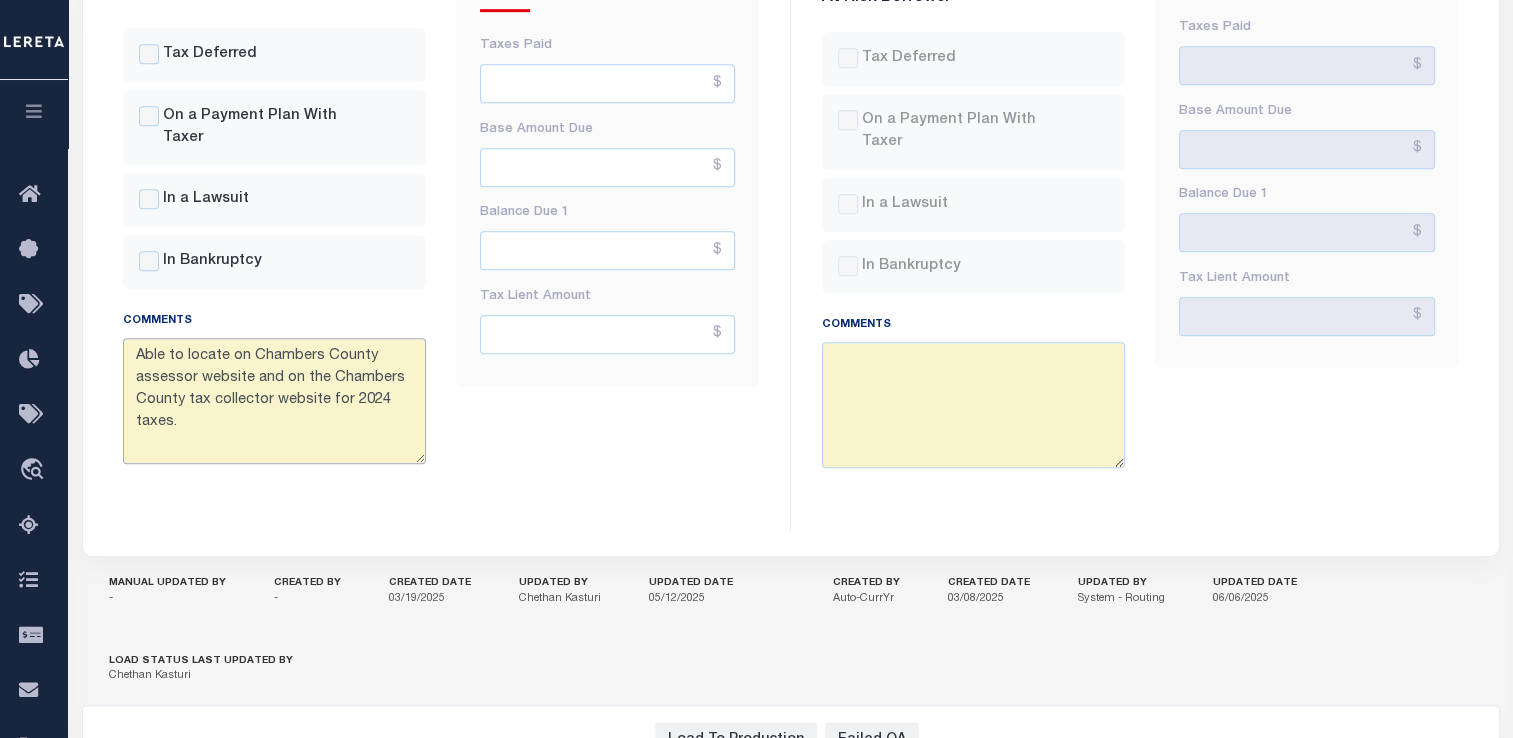 click on "Able to locate on Chambers County assessor website and on the Chambers County tax collector website for 2024 taxes." at bounding box center (274, 401) 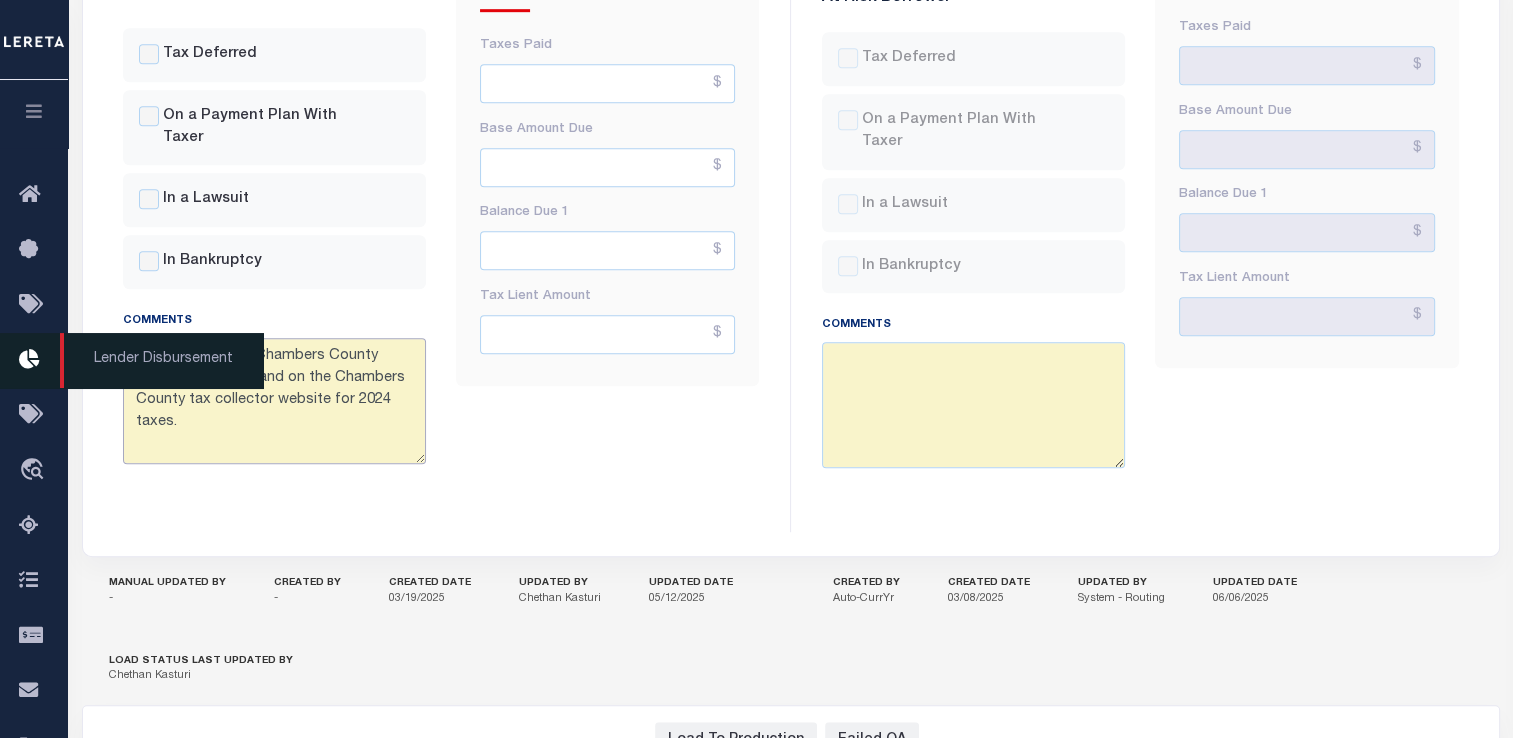 drag, startPoint x: 208, startPoint y: 446, endPoint x: 51, endPoint y: 344, distance: 187.22446 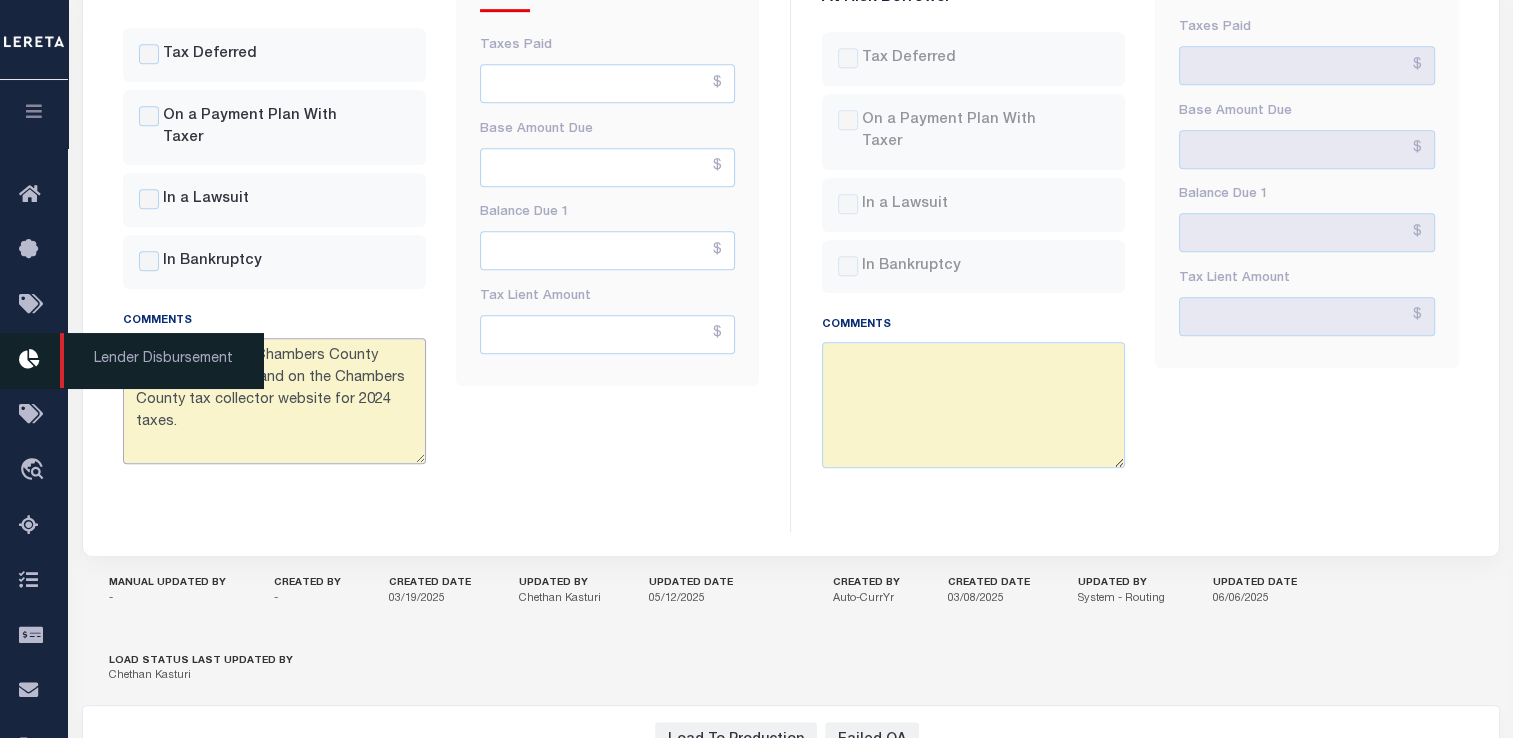 click on "Home TIQA Details" at bounding box center (756, -68) 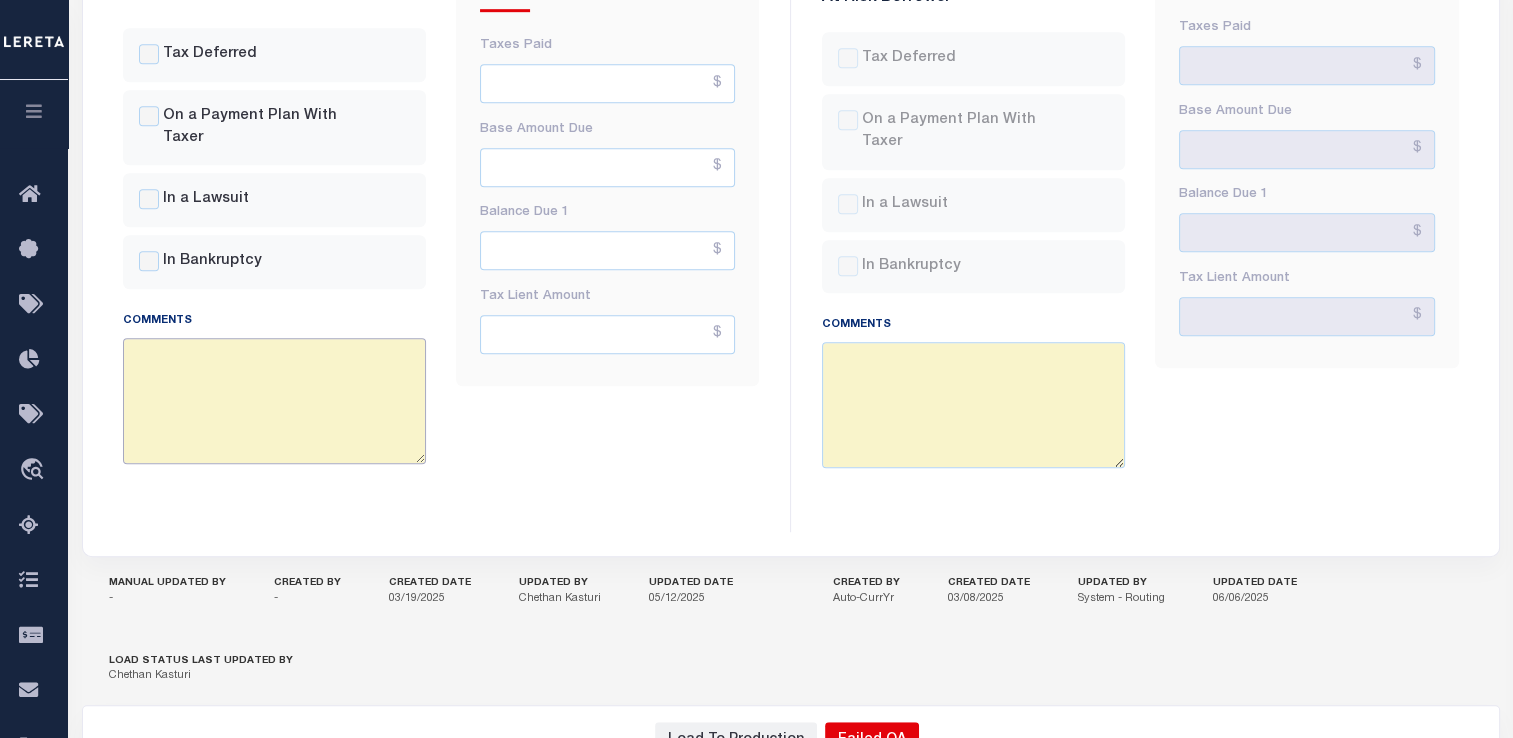 type 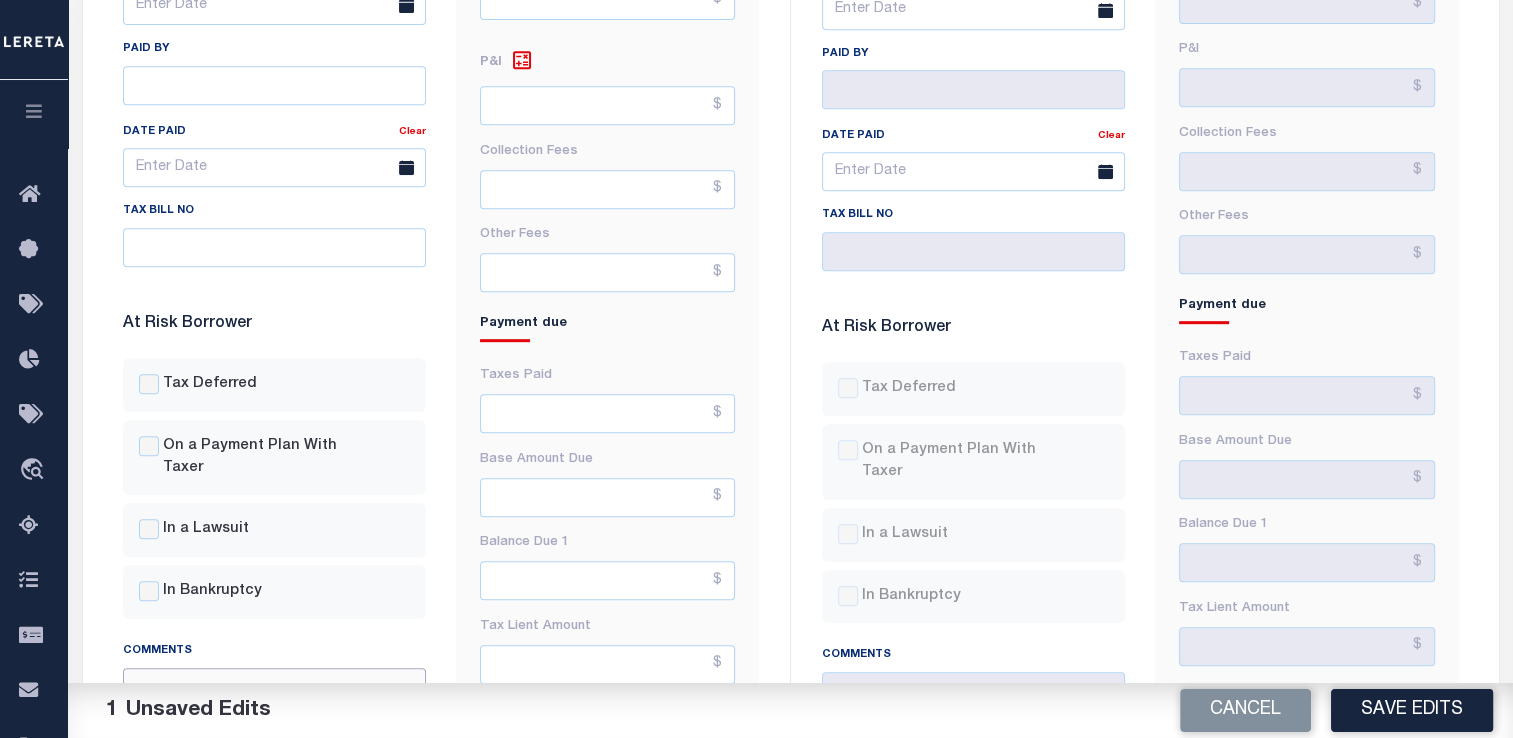 scroll, scrollTop: 1003, scrollLeft: 0, axis: vertical 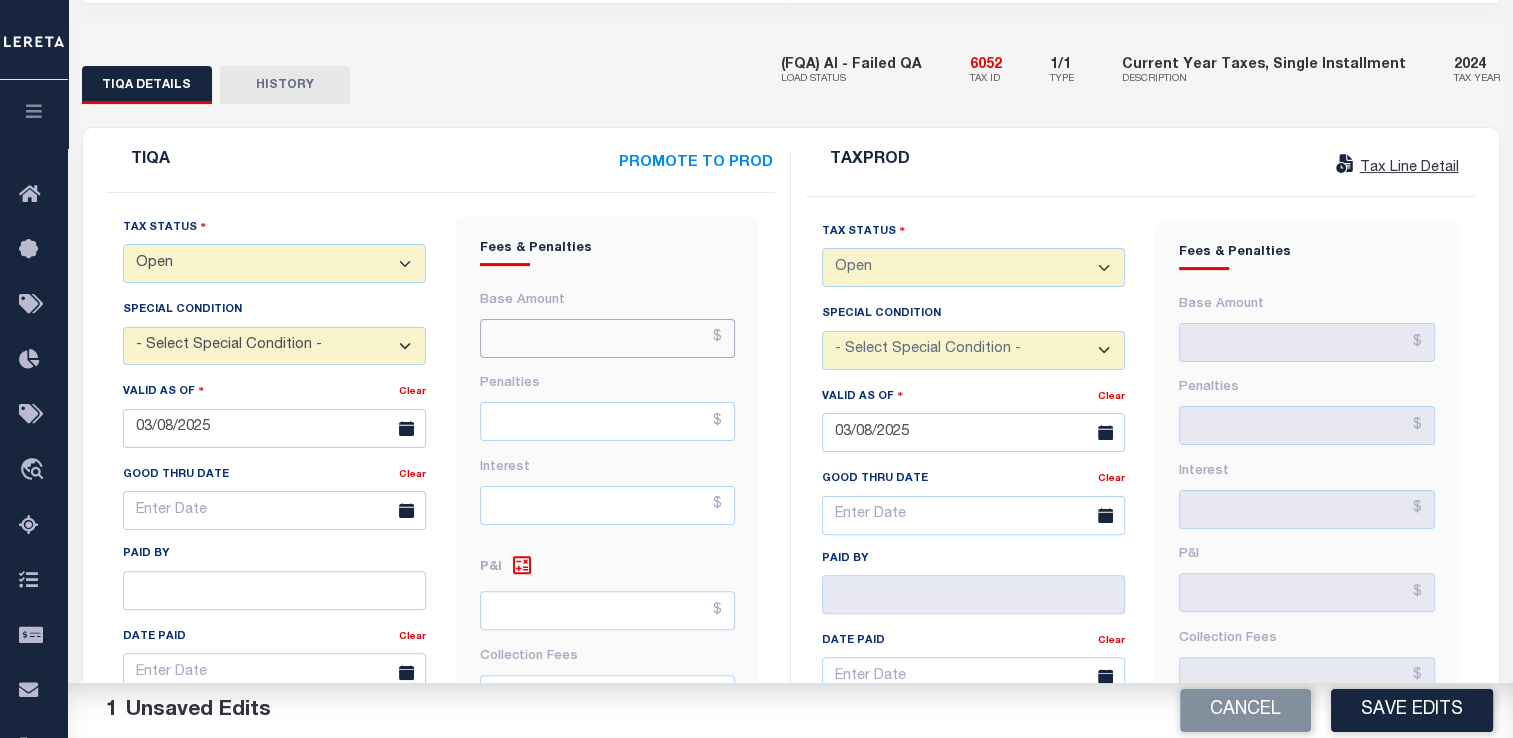 click at bounding box center (607, 338) 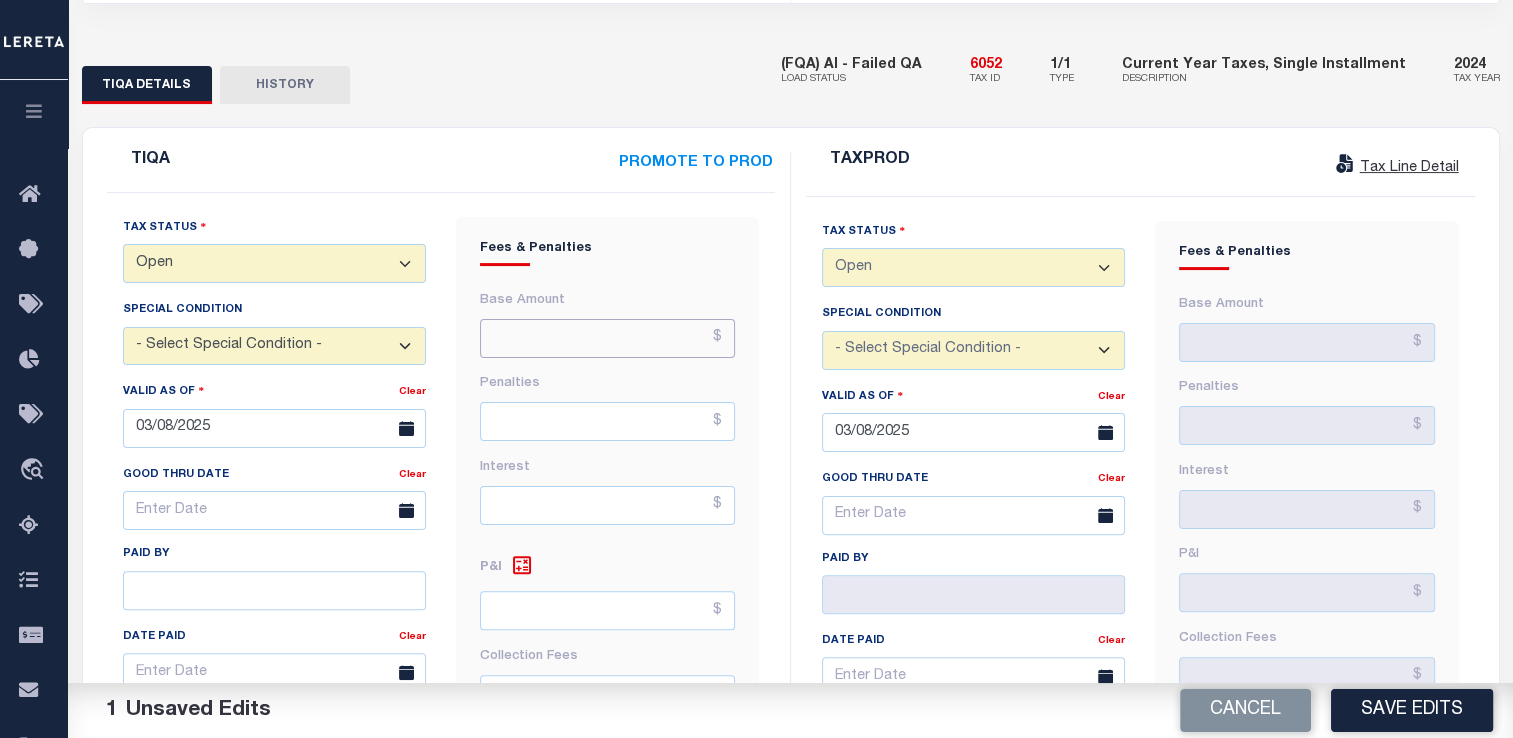 paste on "$2,139.17" 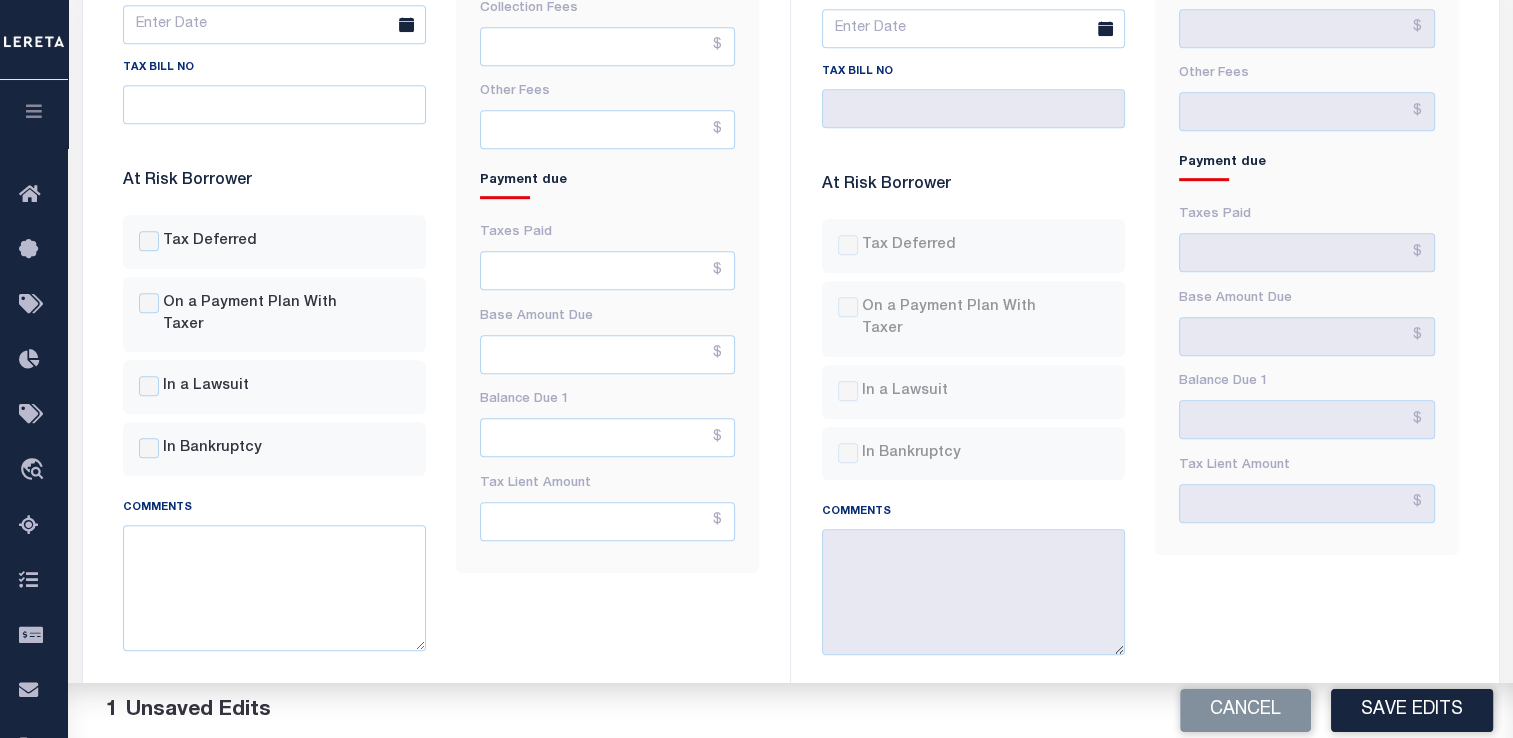 scroll, scrollTop: 1060, scrollLeft: 0, axis: vertical 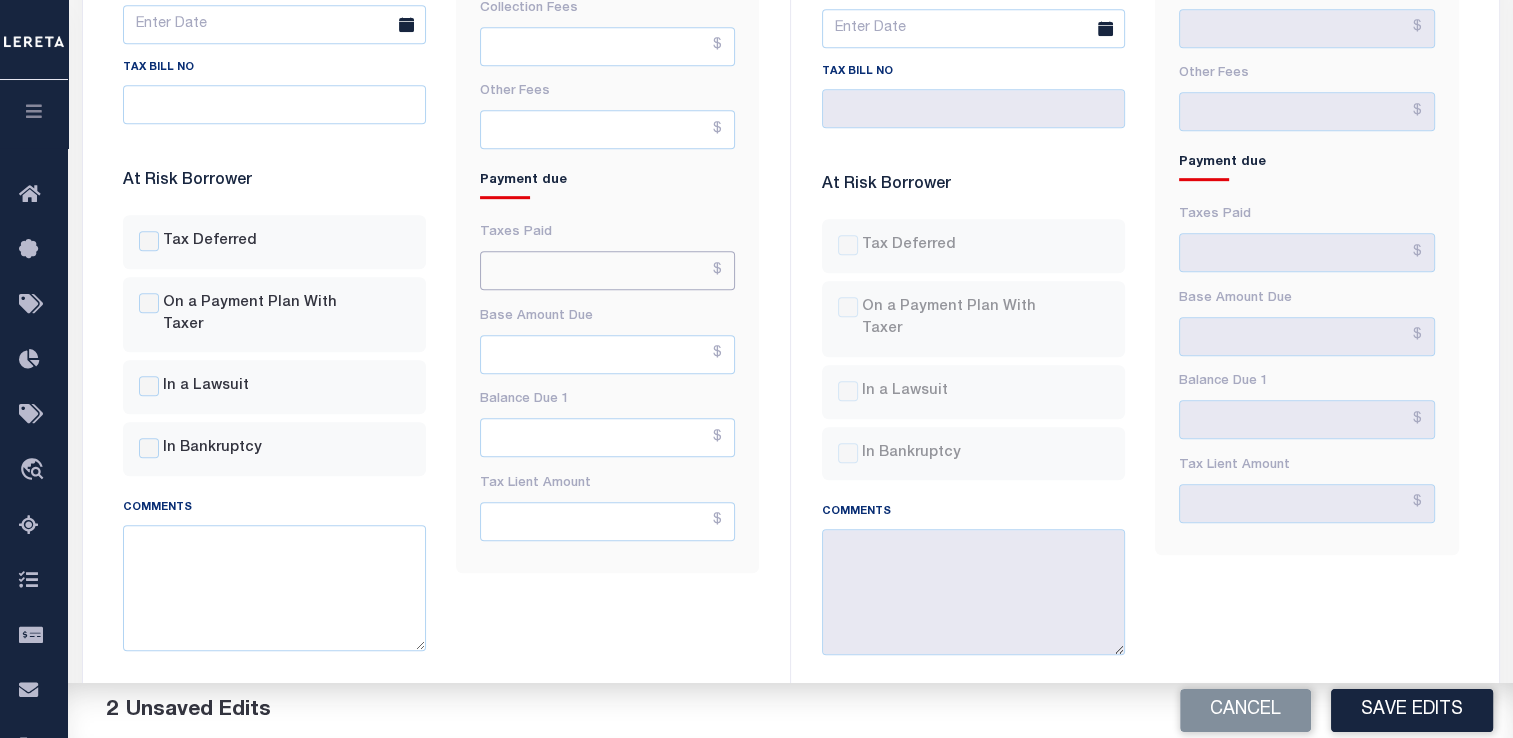 click at bounding box center (607, 270) 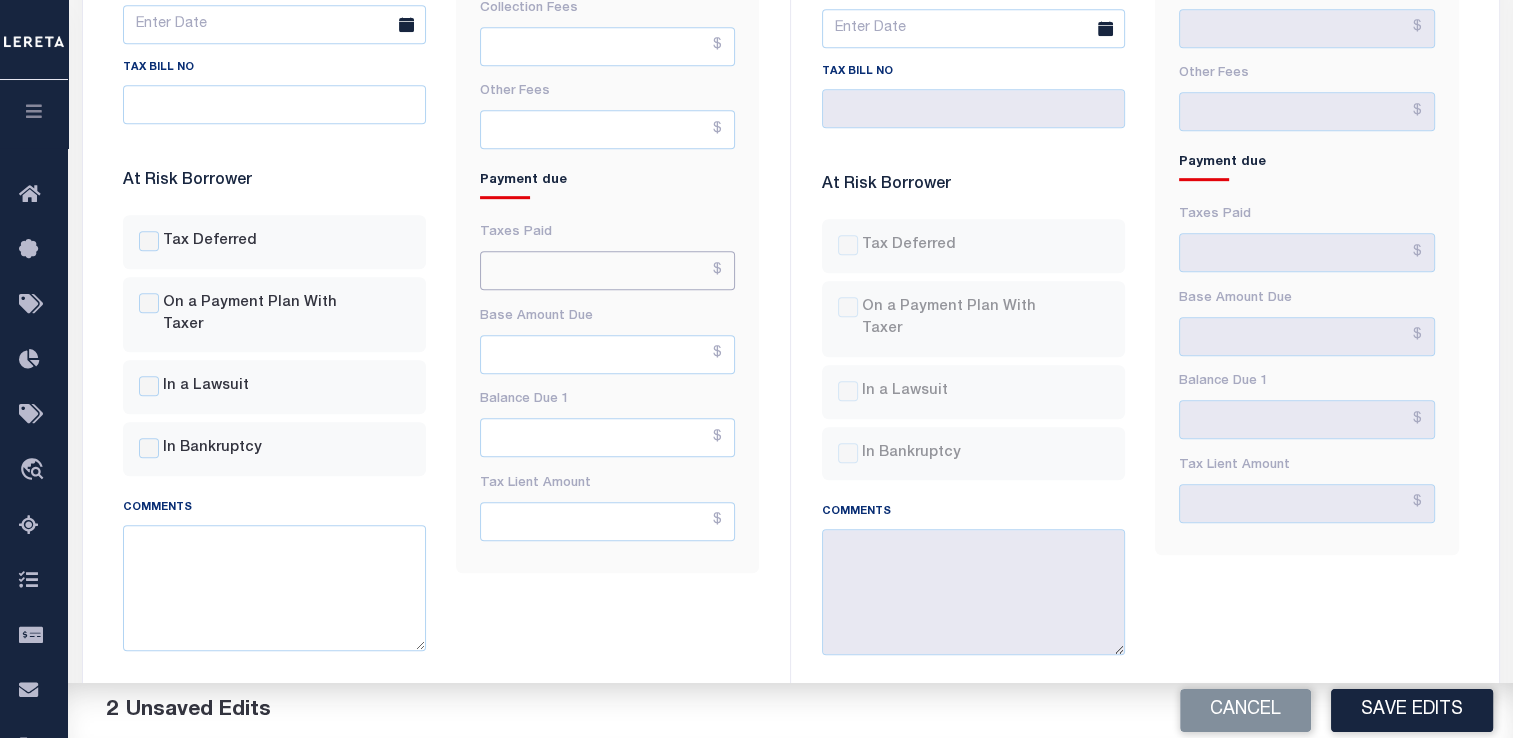 paste on "$2,139.17" 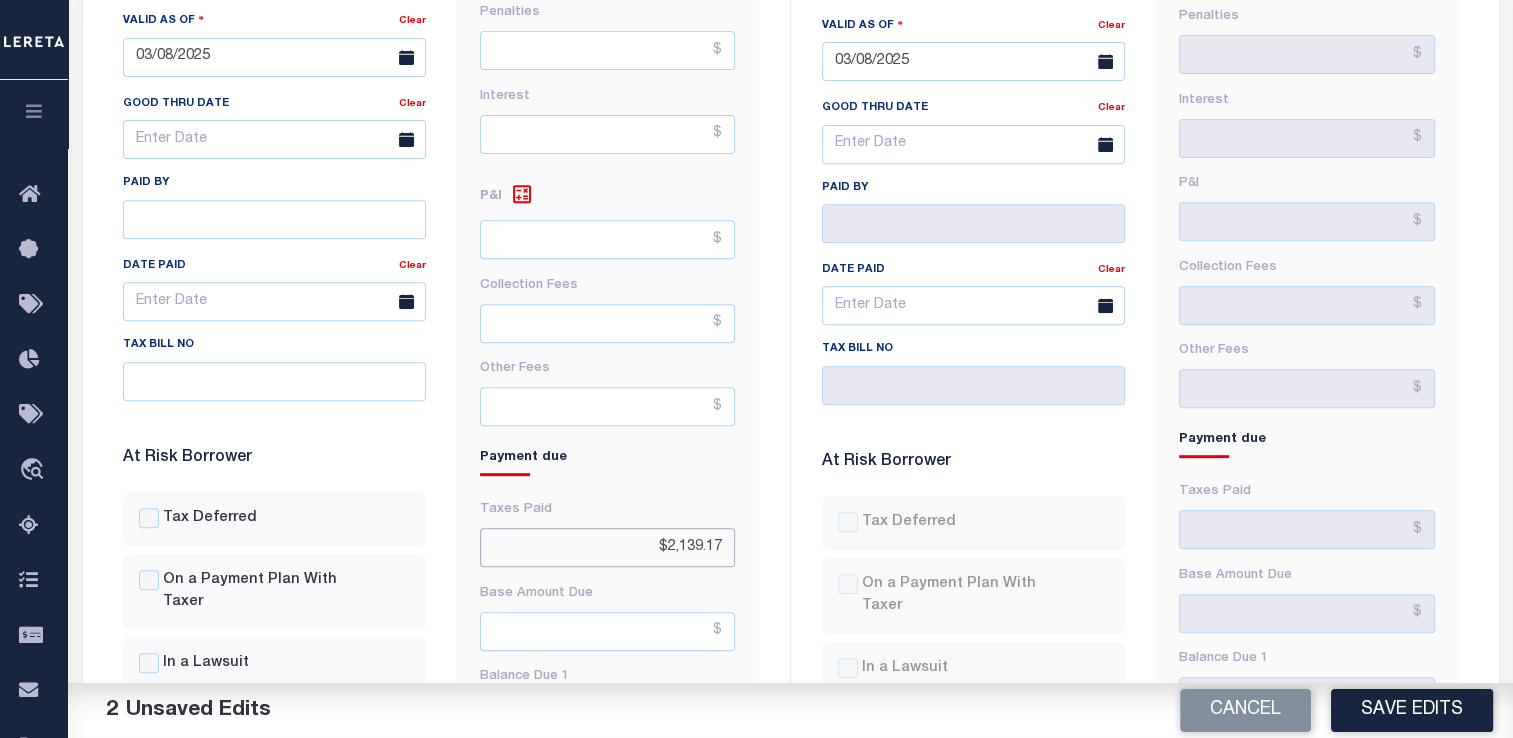 scroll, scrollTop: 784, scrollLeft: 0, axis: vertical 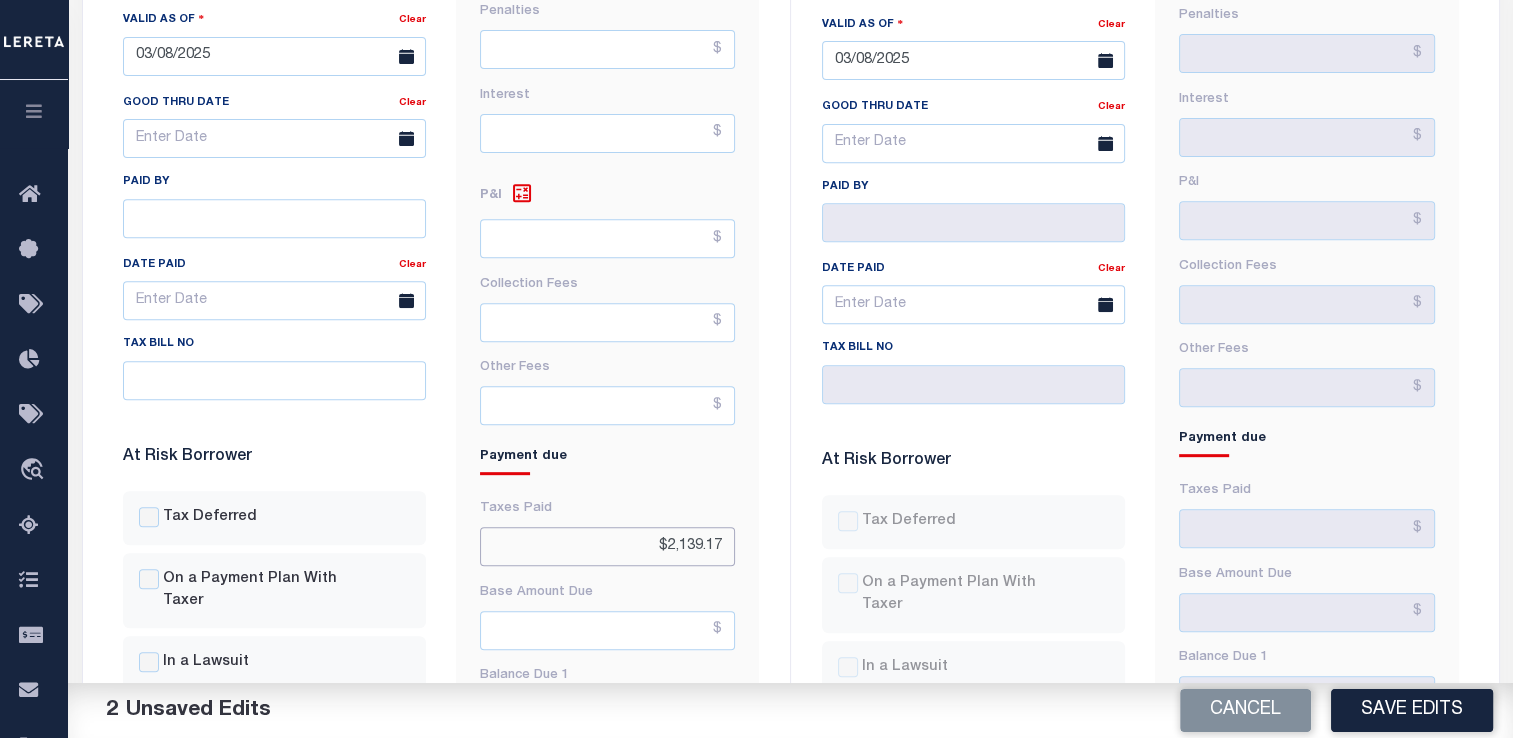 type on "$2,139.17" 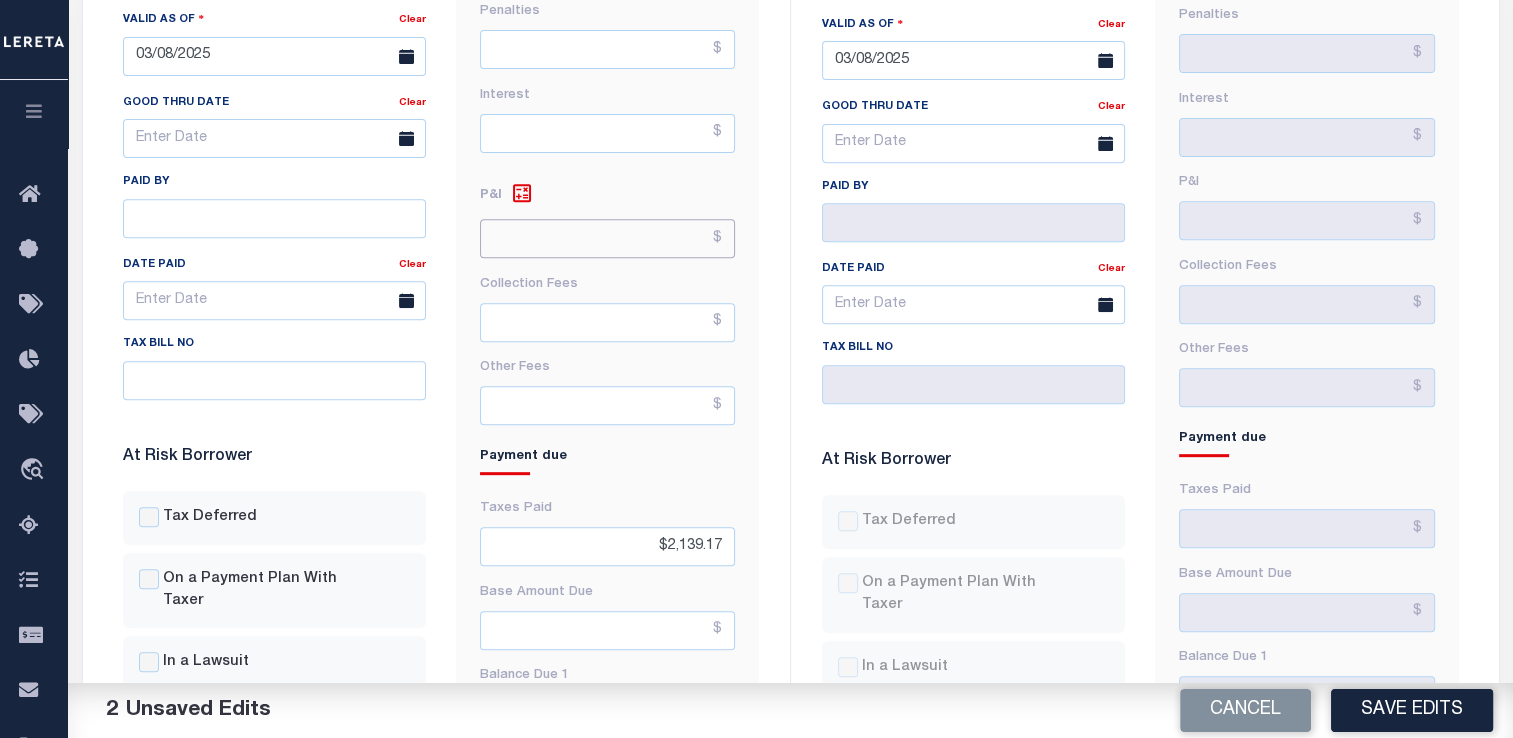 click at bounding box center (607, 238) 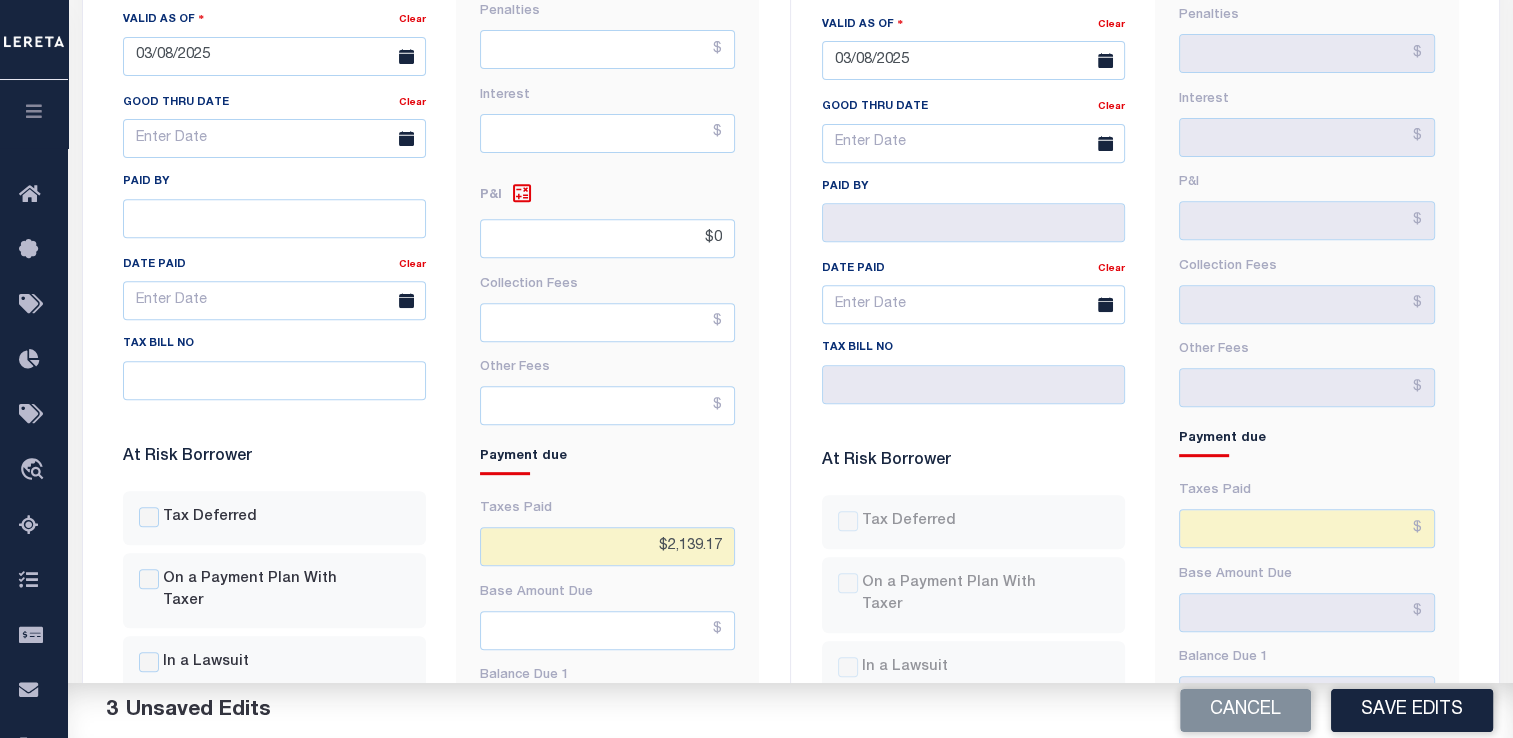 type on "$0.00" 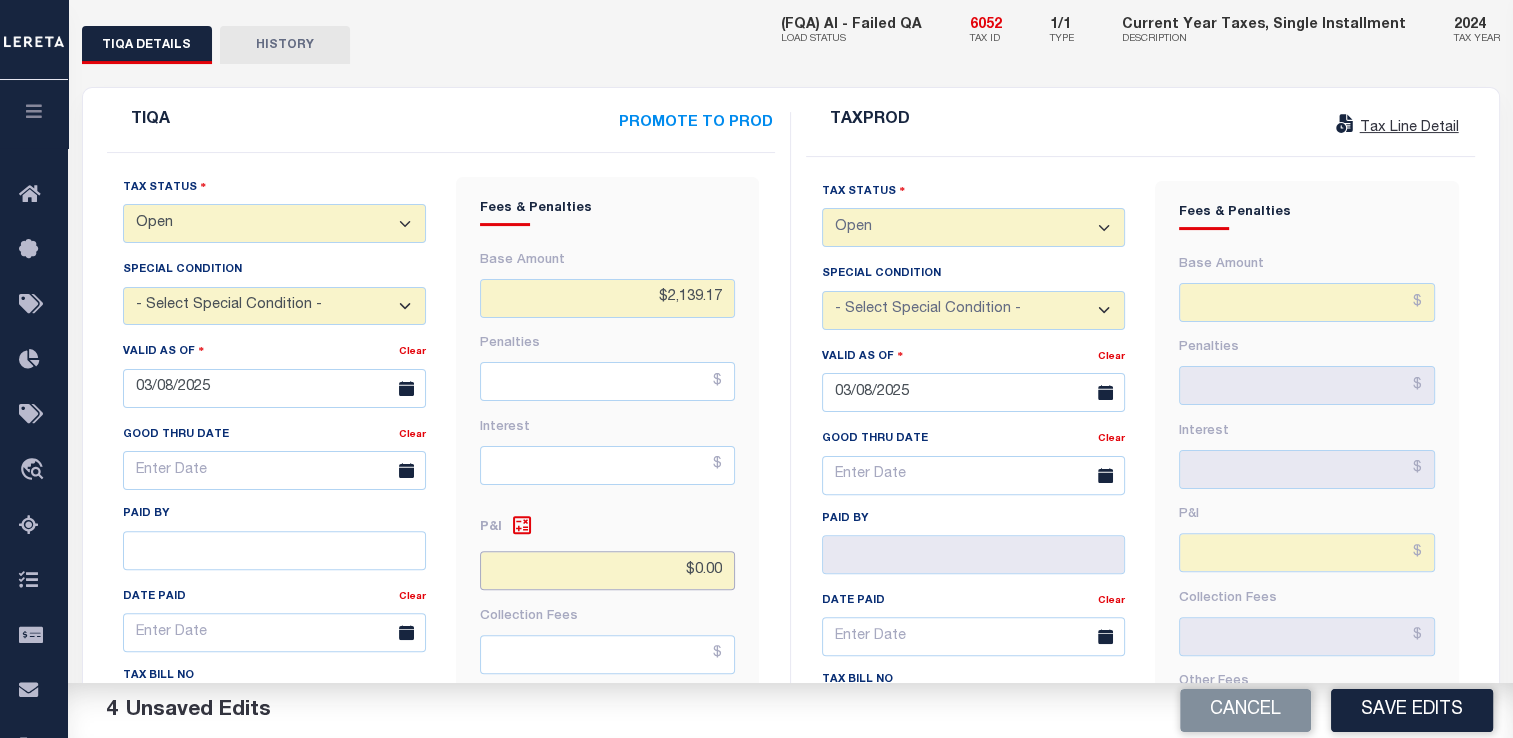 scroll, scrollTop: 444, scrollLeft: 0, axis: vertical 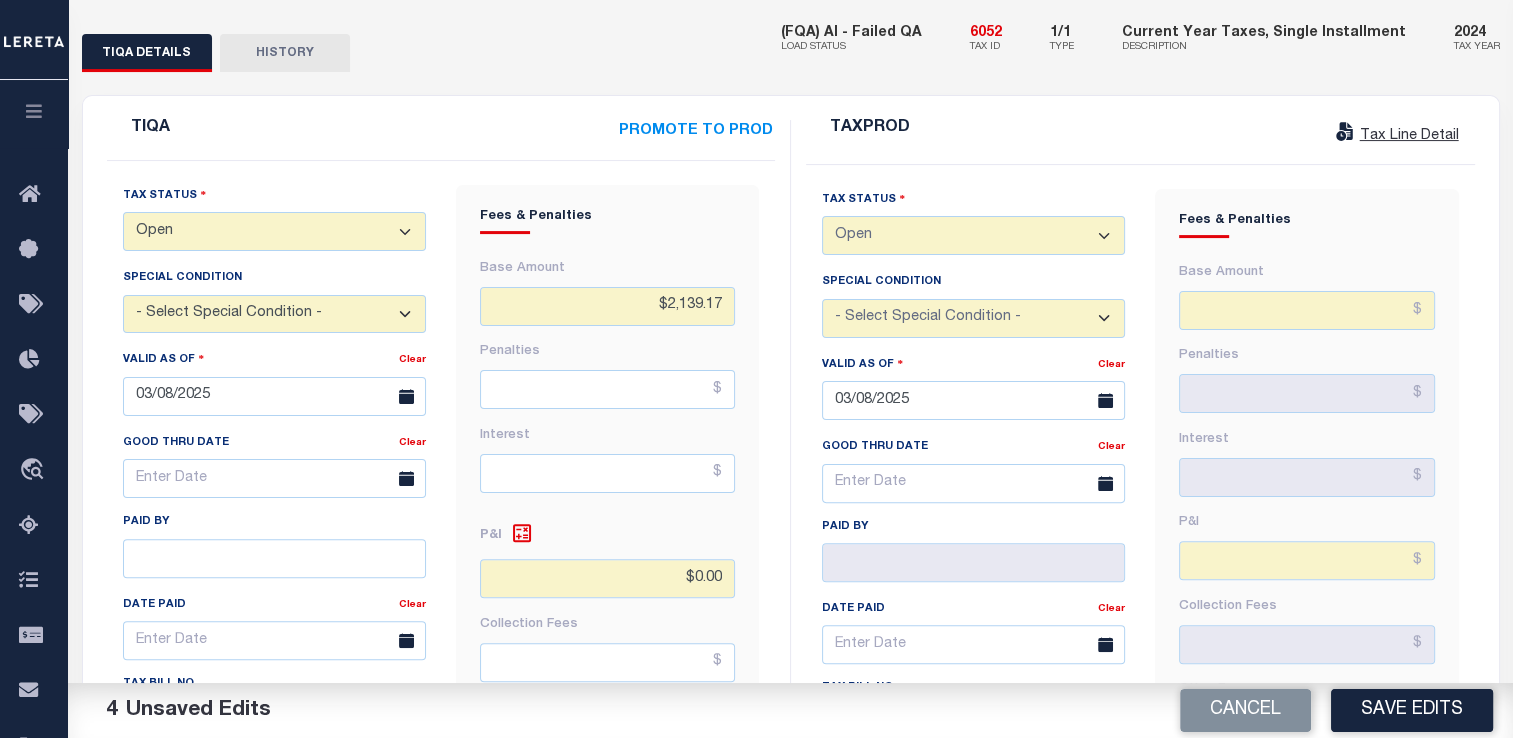 click on "- Select Status Code -
Open
Due/Unpaid
Paid
Incomplete
No Tax Due
Internal Refund Processed
New
Open" at bounding box center (274, 231) 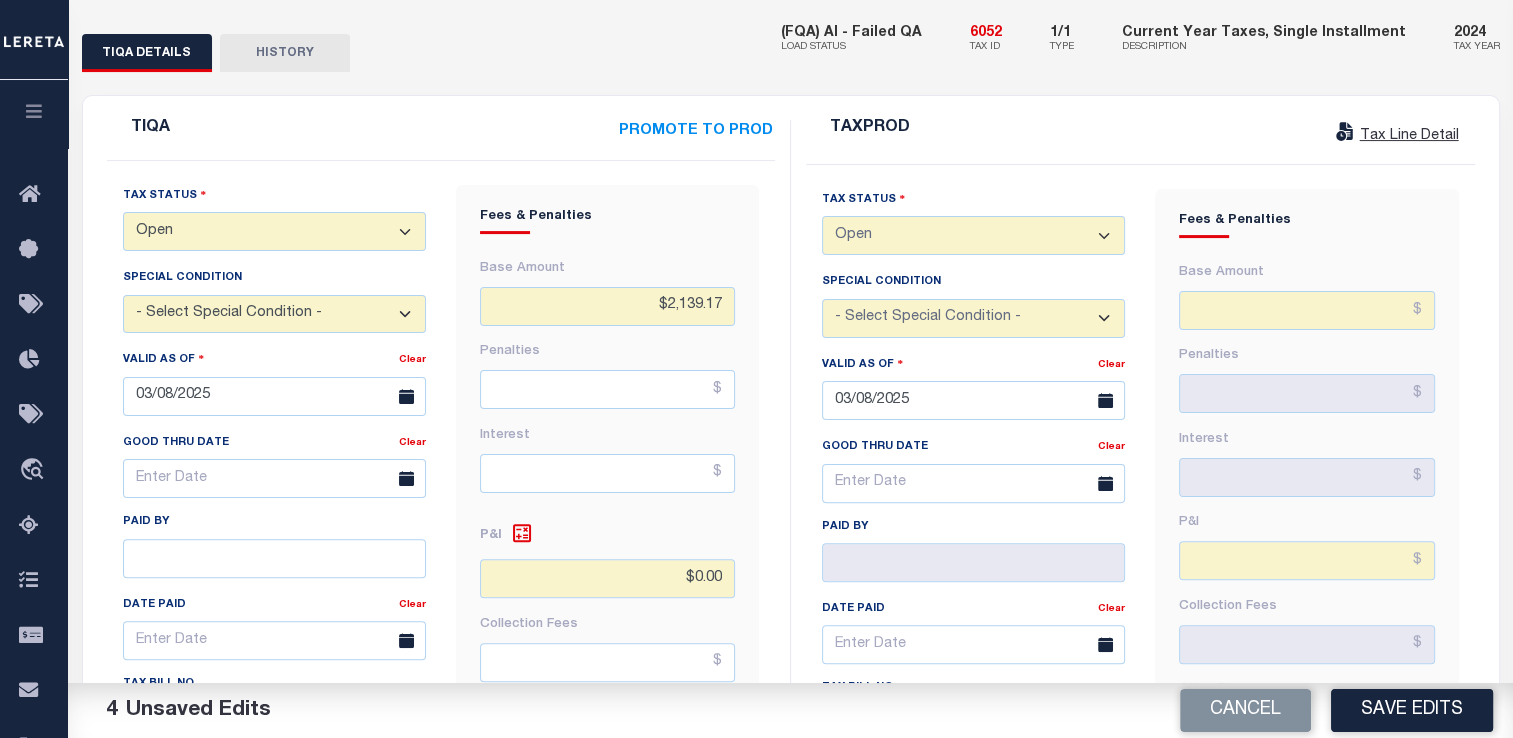 select on "PYD" 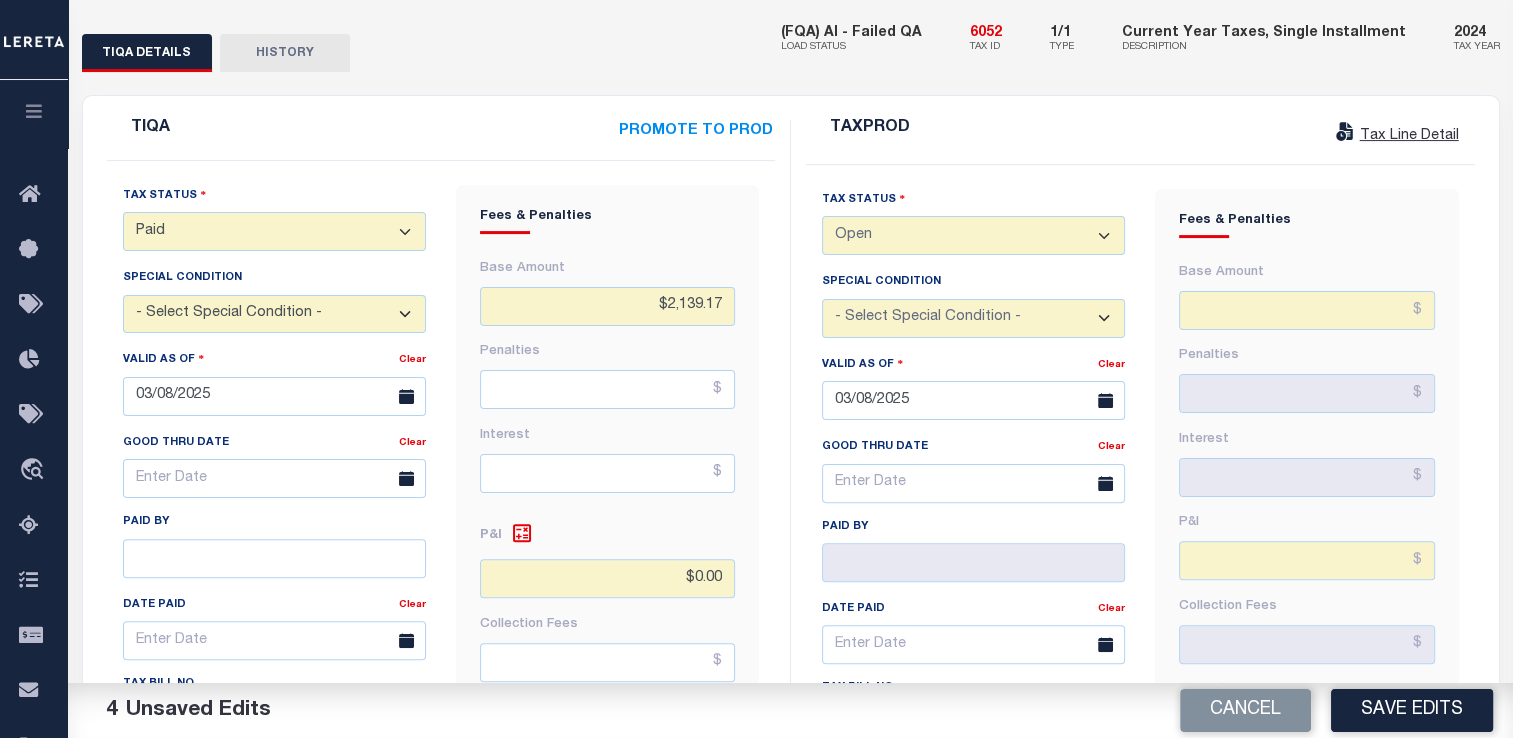click on "- Select Status Code -
Open
Due/Unpaid
Paid
Incomplete
No Tax Due
Internal Refund Processed
New
Open" at bounding box center (274, 231) 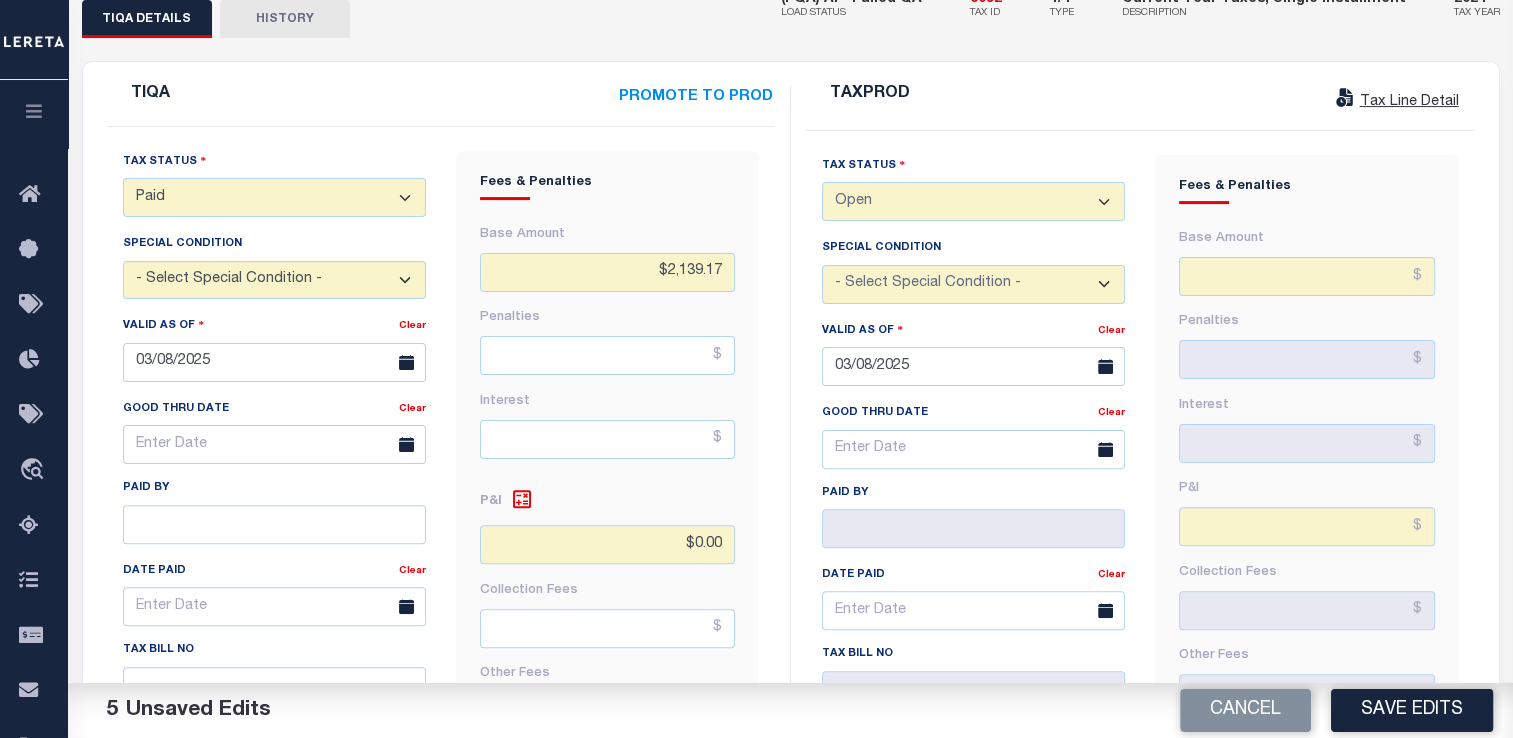 scroll, scrollTop: 479, scrollLeft: 0, axis: vertical 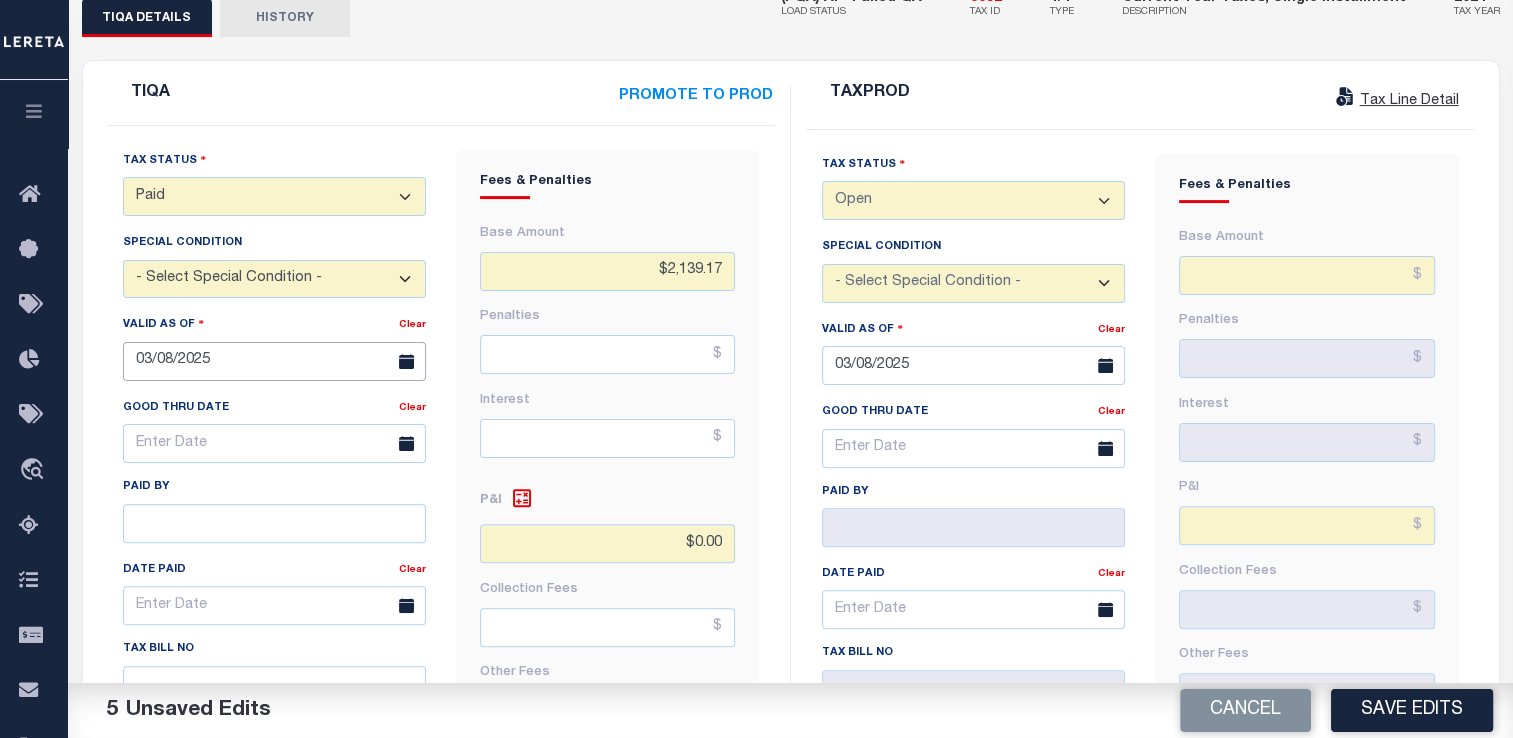 click on "03/08/2025" at bounding box center [274, 361] 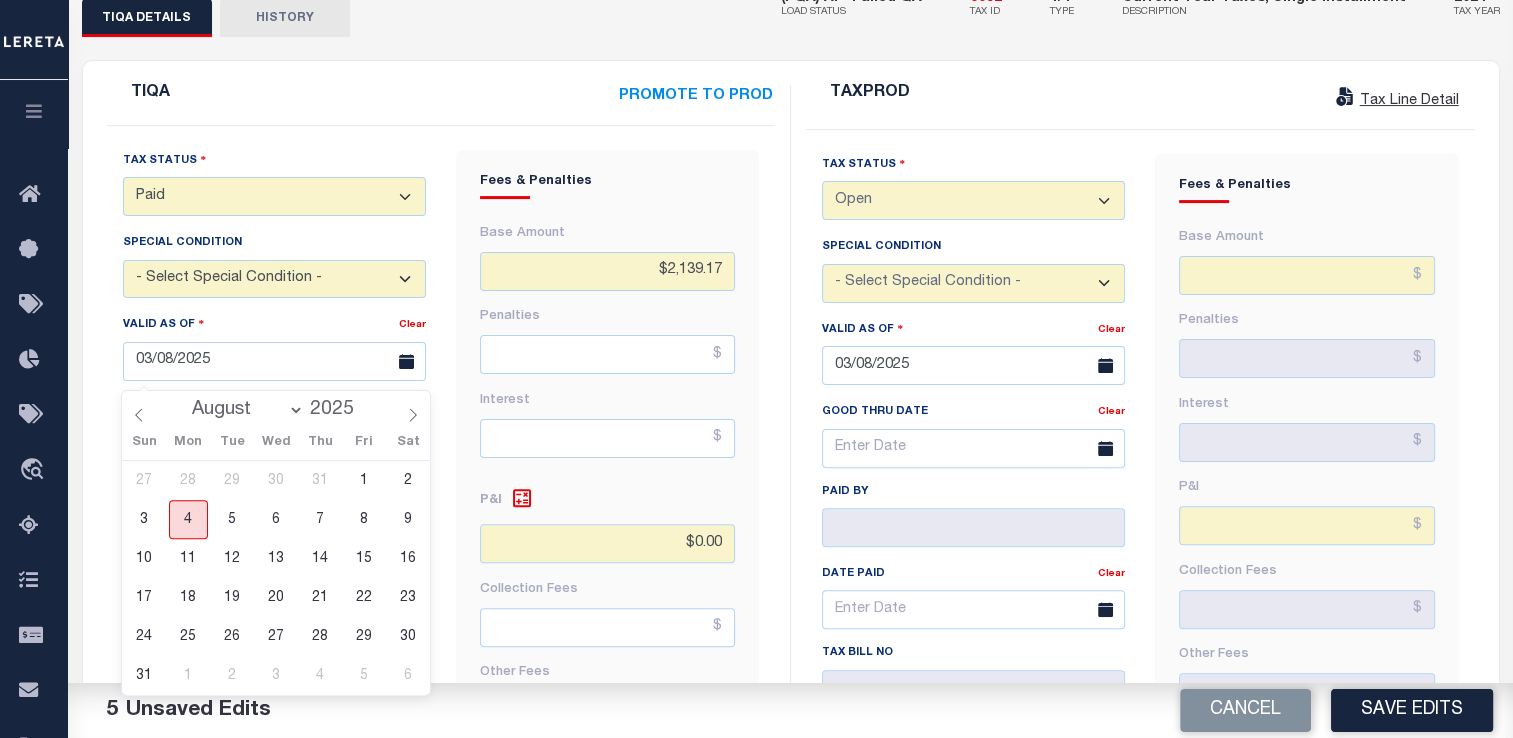 click on "4" at bounding box center [188, 519] 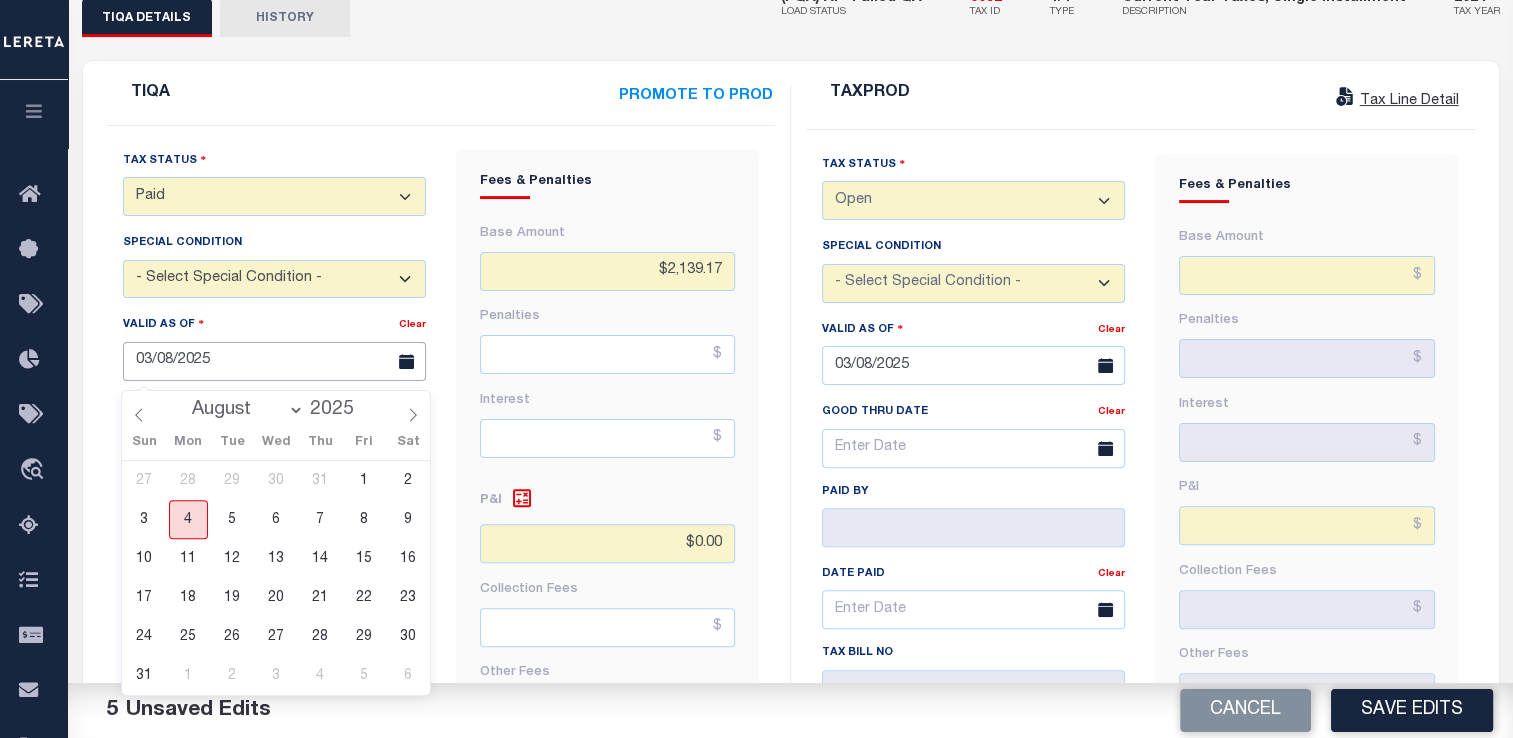 type on "08/04/2025" 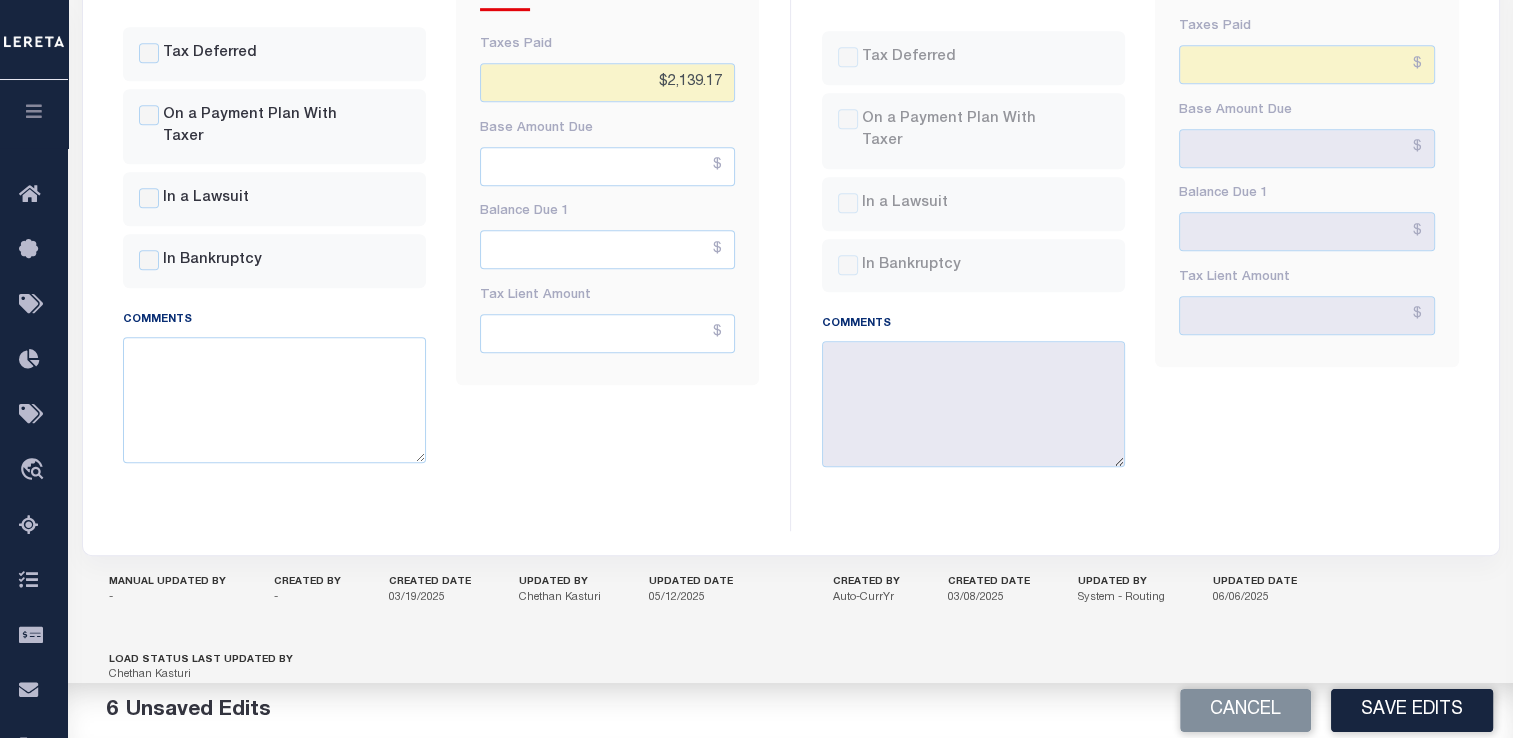 scroll, scrollTop: 1248, scrollLeft: 0, axis: vertical 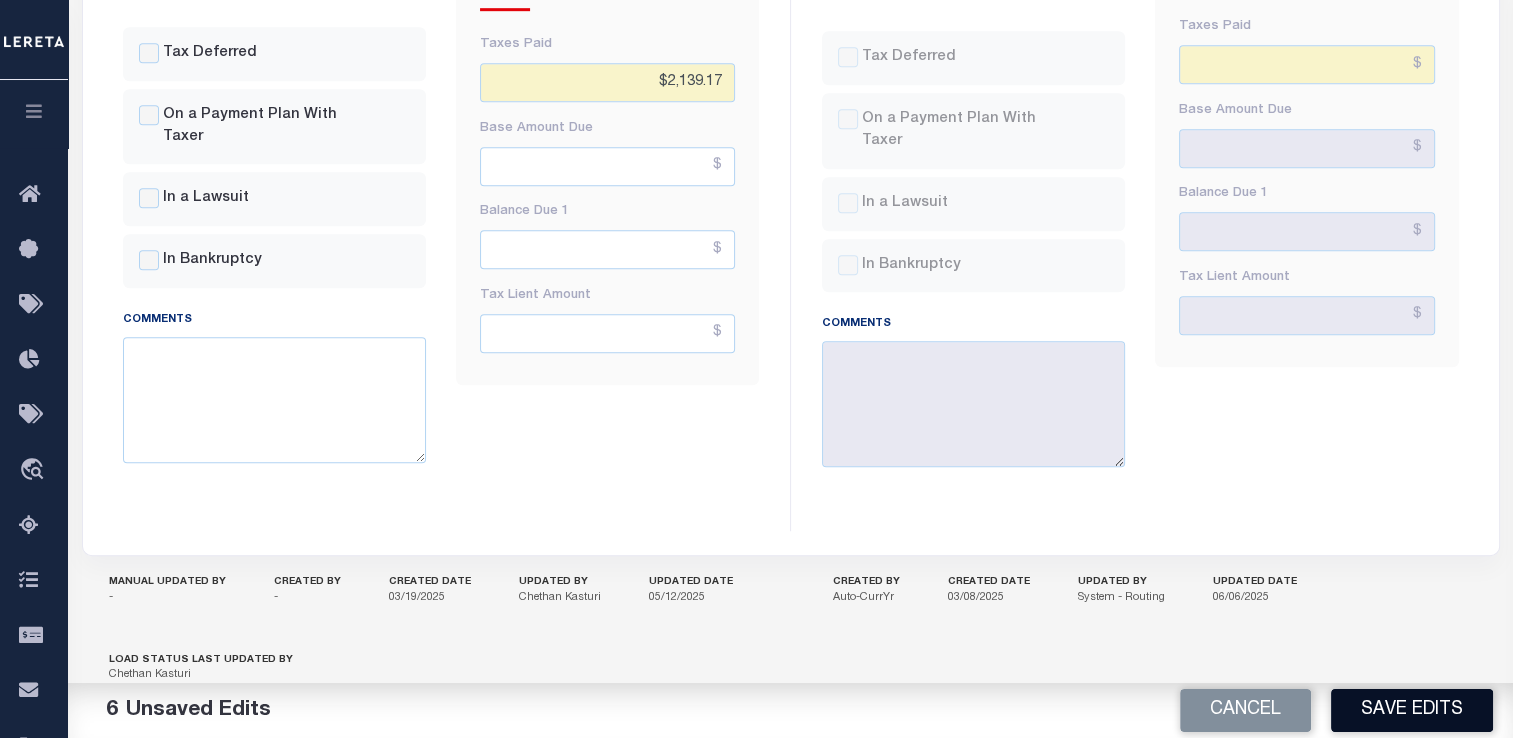 click on "Save Edits" at bounding box center [1412, 710] 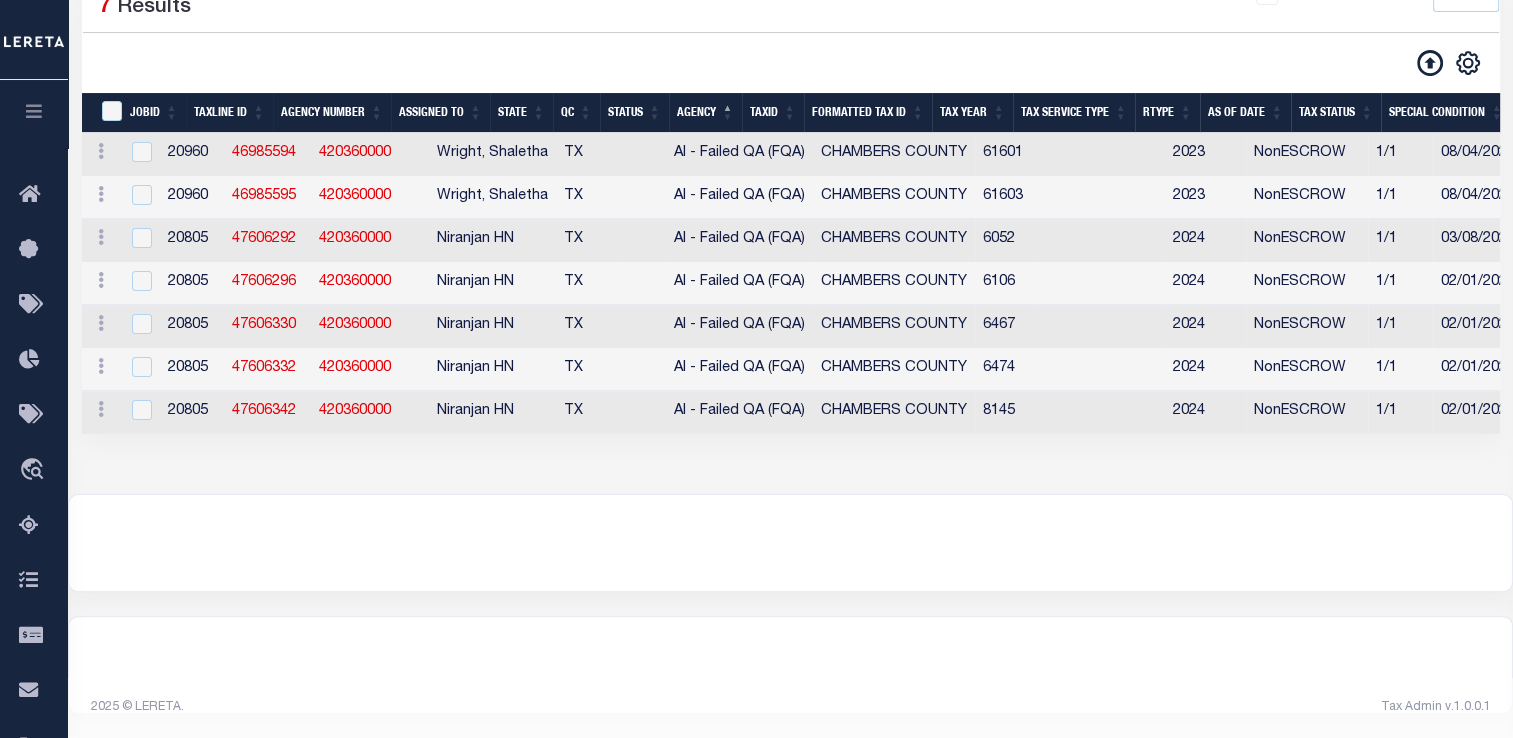 scroll, scrollTop: 324, scrollLeft: 0, axis: vertical 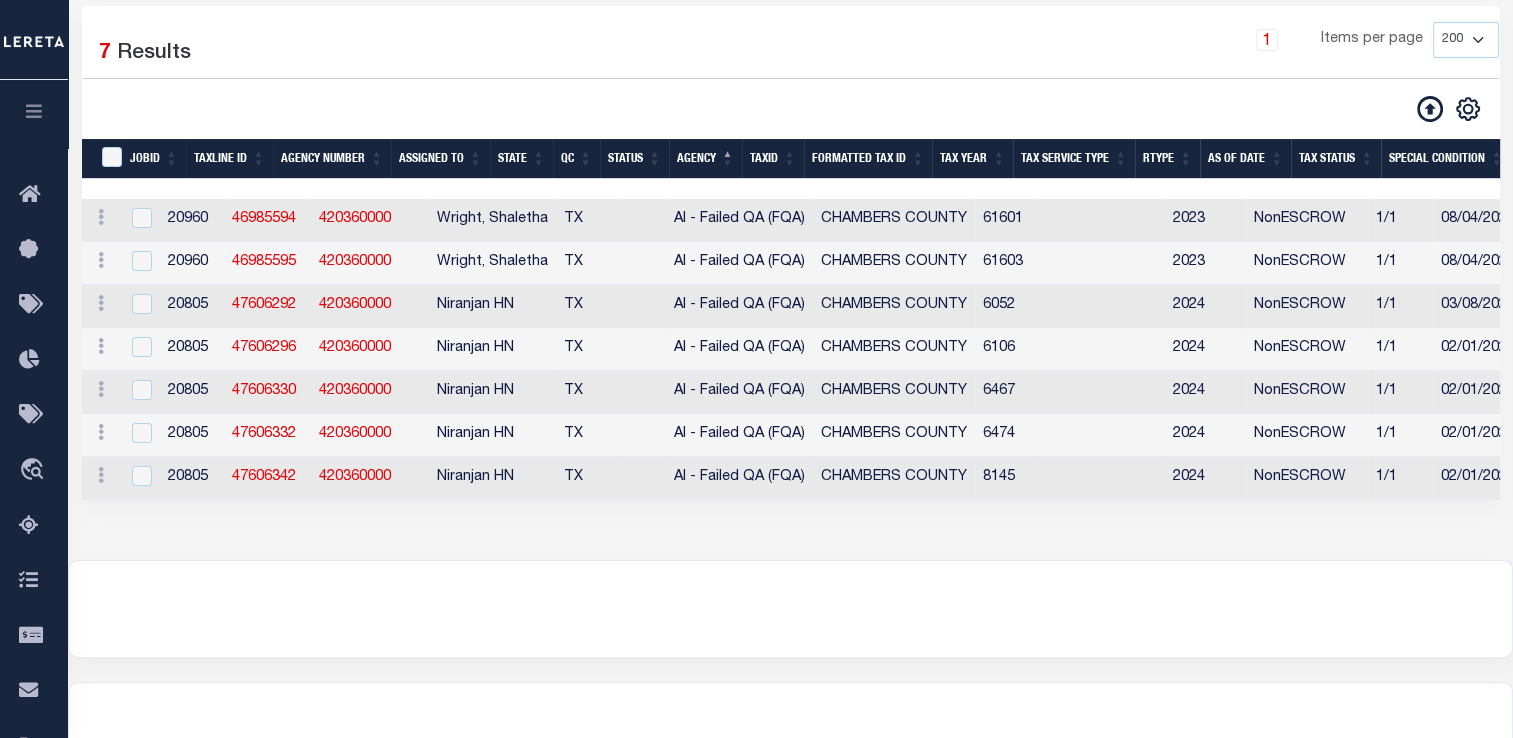 select on "200" 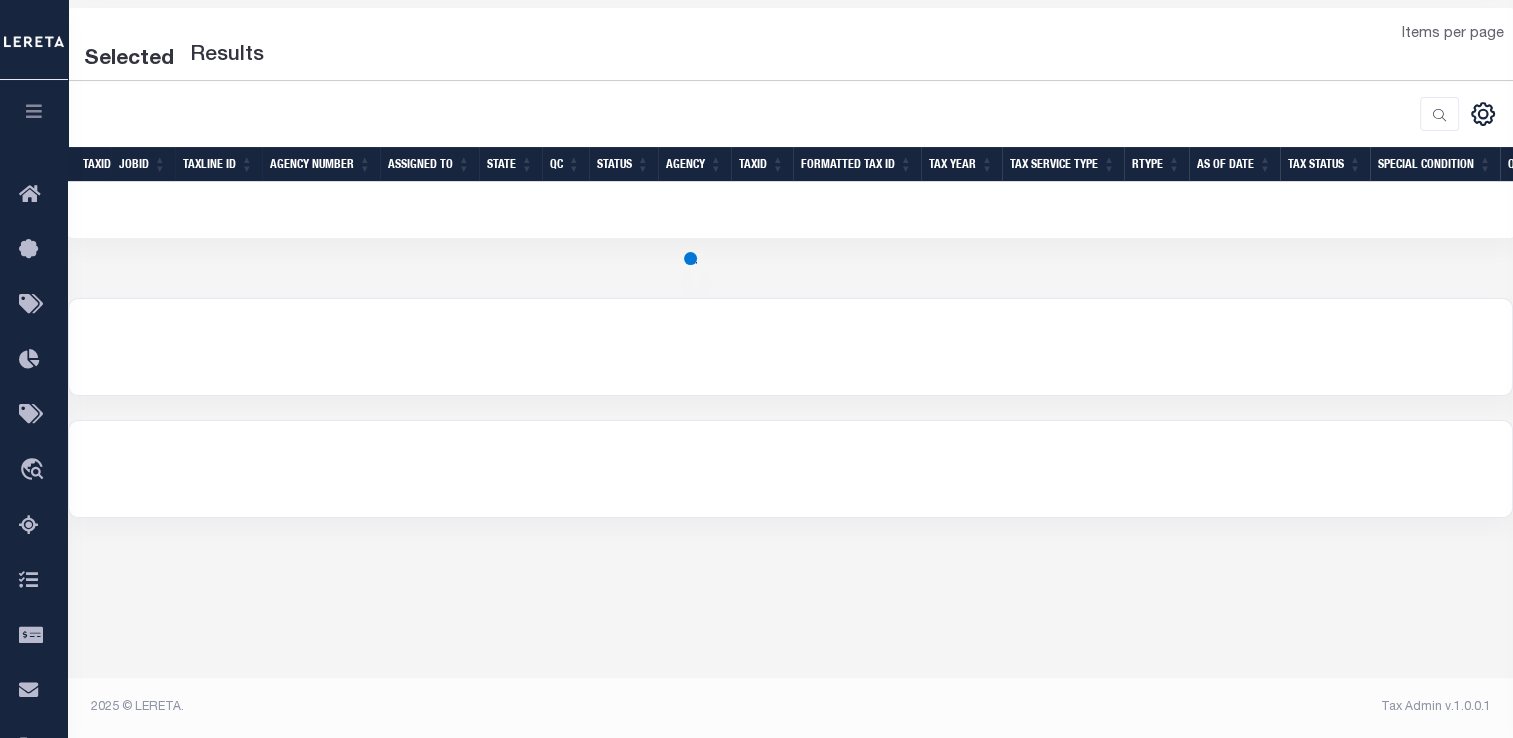 click on "Taxer Integration - Tax Amount QA Work Queue
Queue is  Delinquent    Status is  AI - Failed QA (FQA)   QC is  --ALL--
Search
Advanced Search
Save Search Clear Search Is Is Contains In" at bounding box center (790, 150) 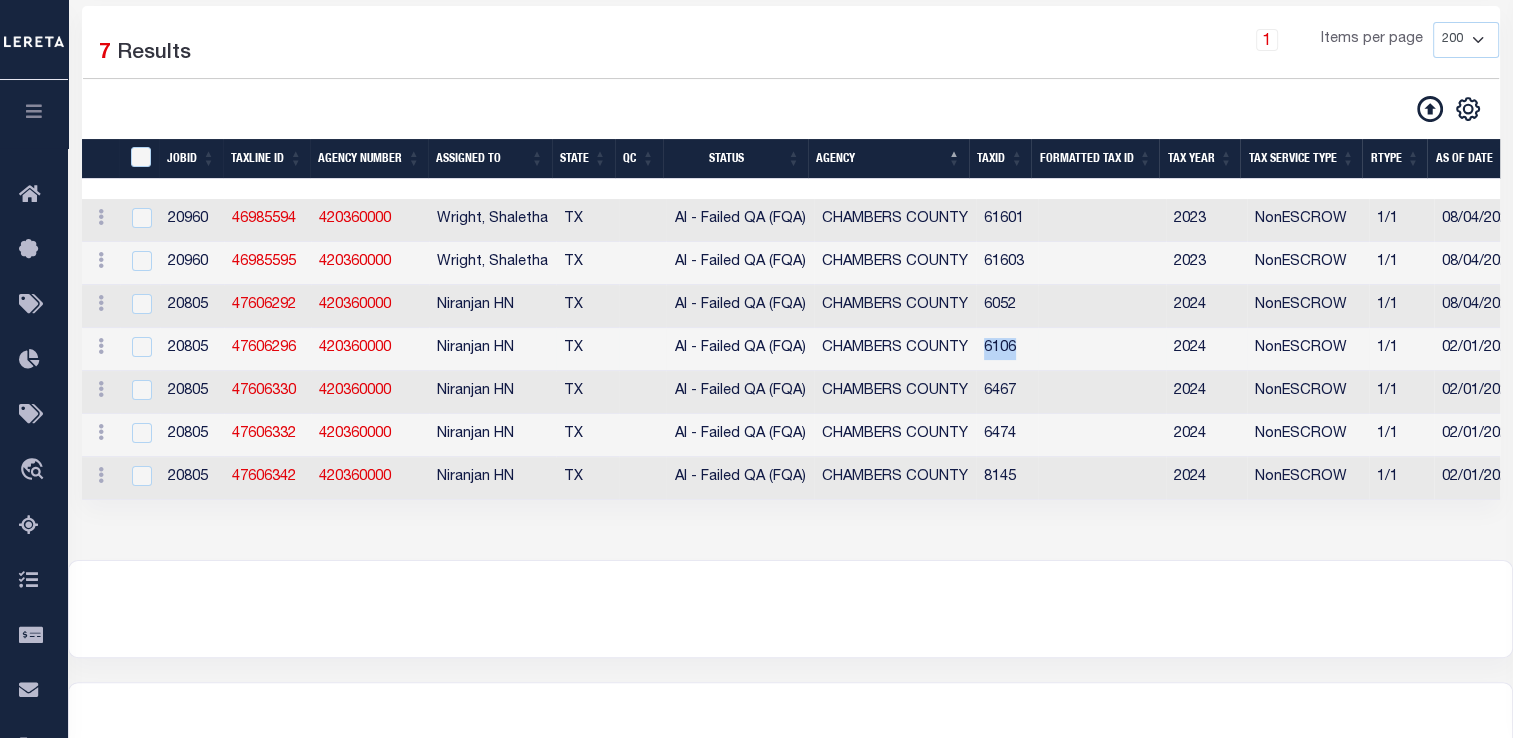 drag, startPoint x: 978, startPoint y: 358, endPoint x: 1072, endPoint y: 355, distance: 94.04786 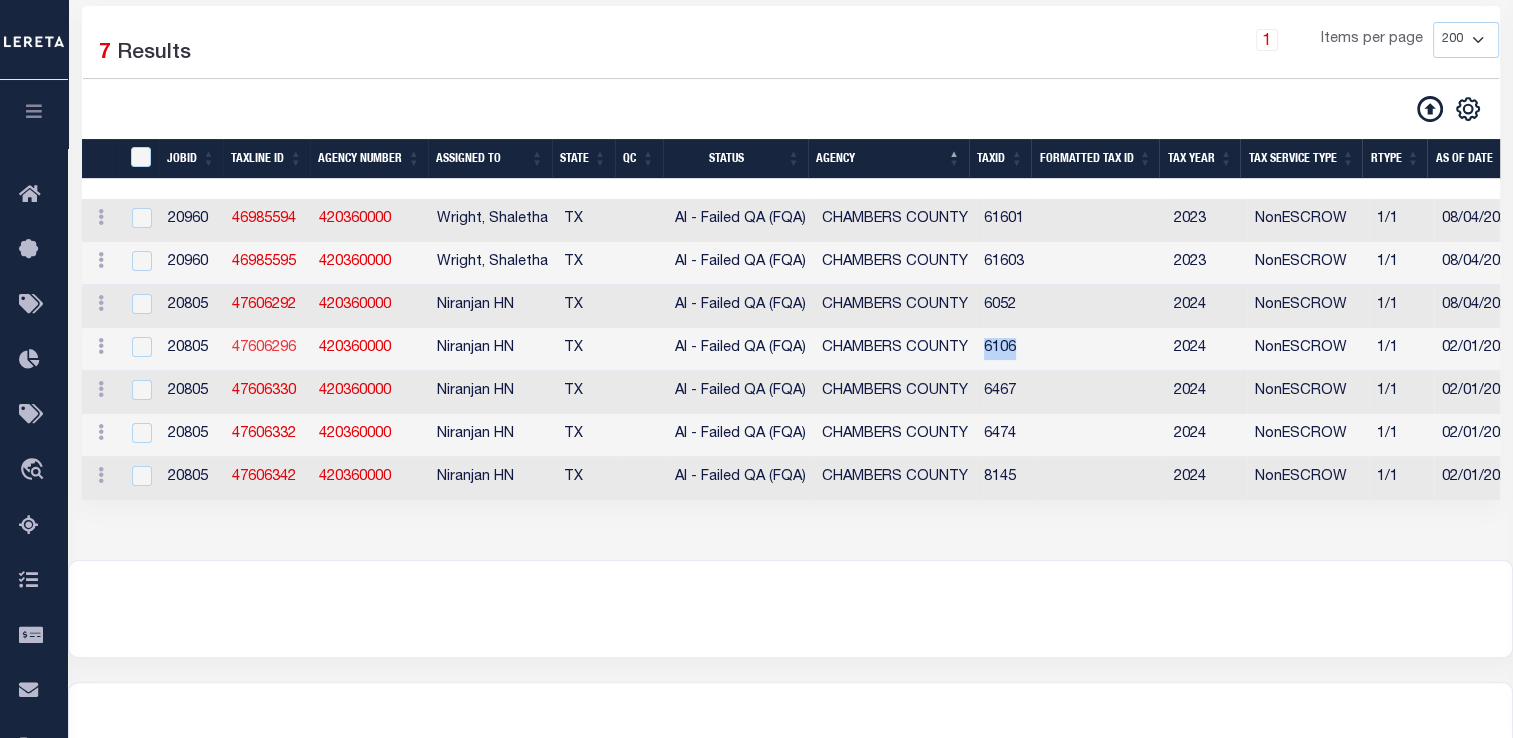 click on "47606296" at bounding box center [264, 348] 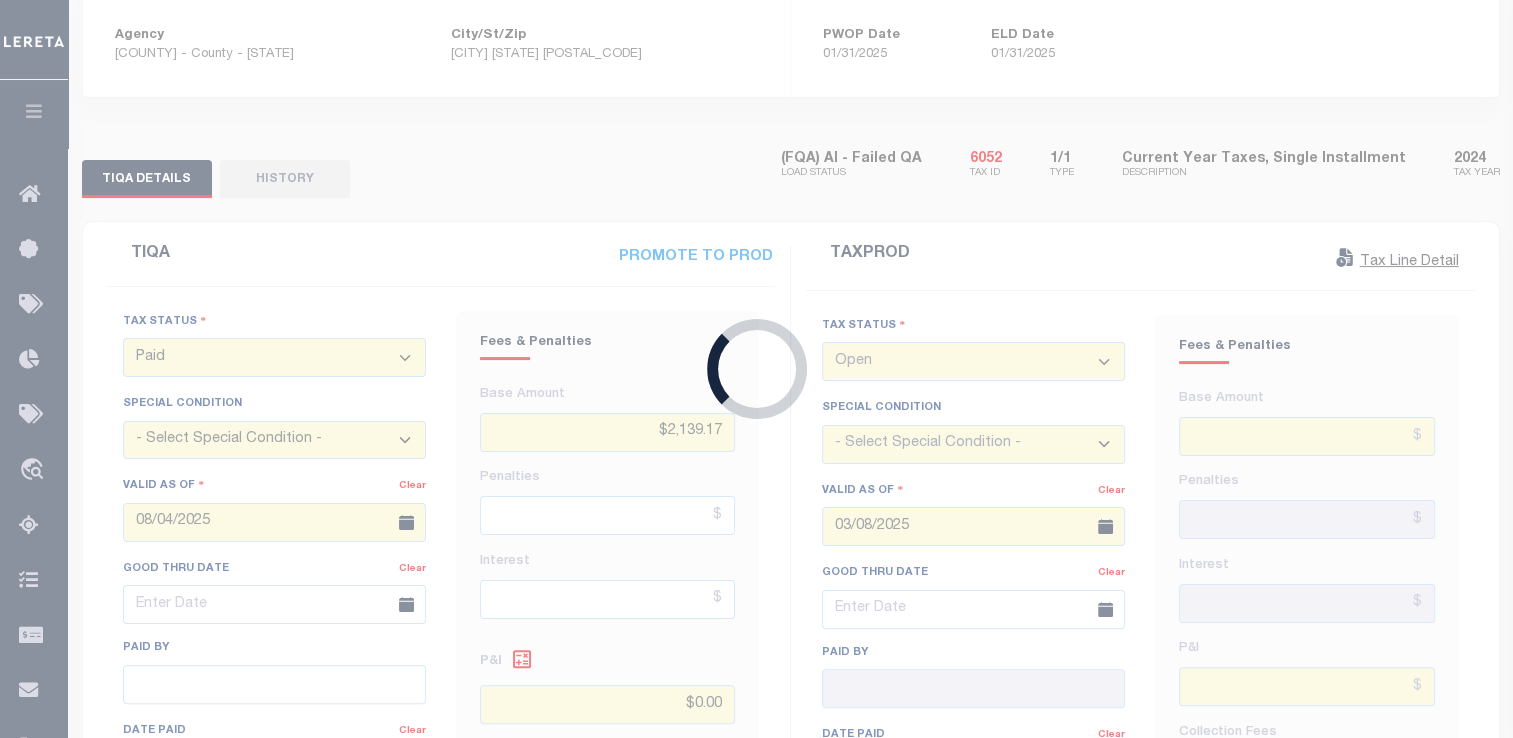 scroll, scrollTop: 331, scrollLeft: 0, axis: vertical 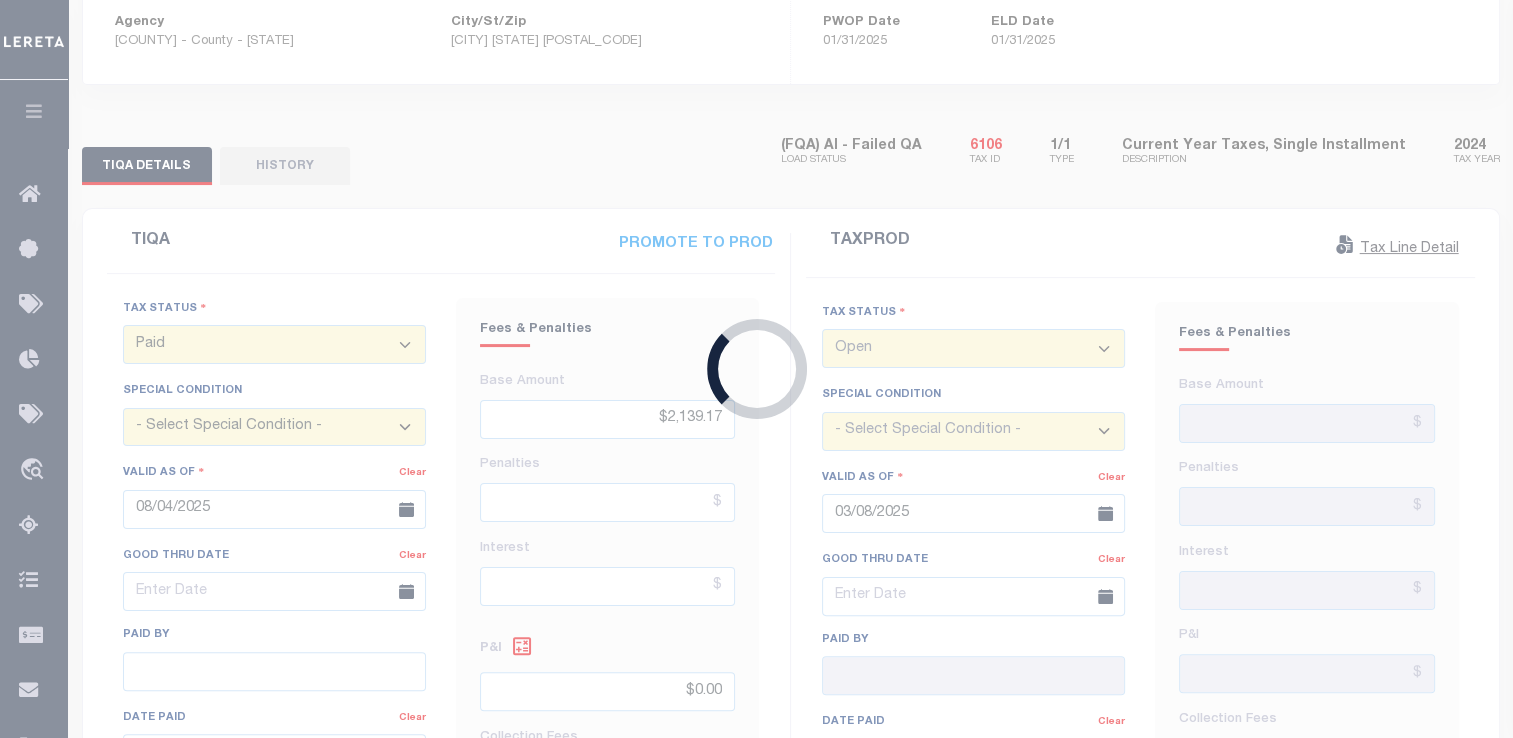select on "OPN" 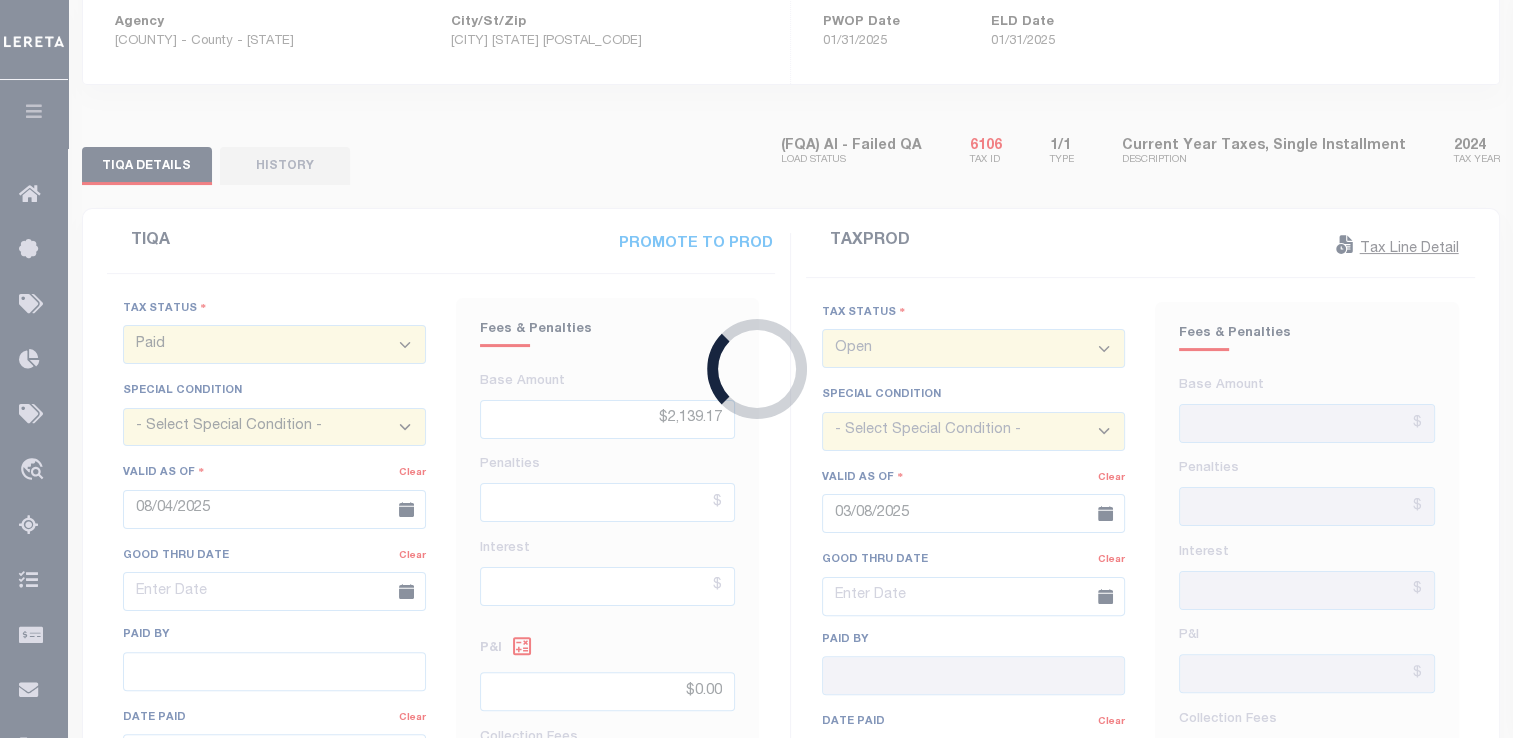 type 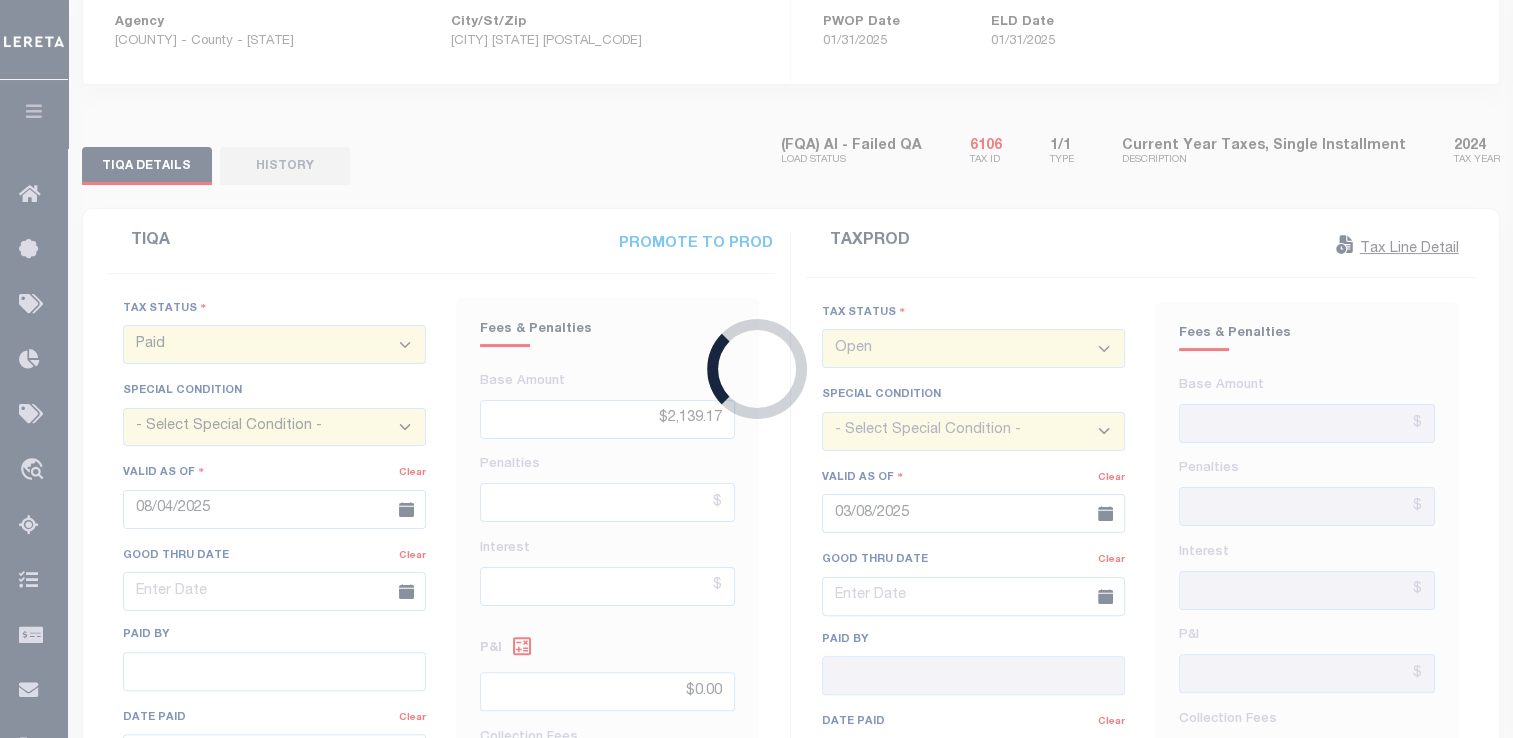 type 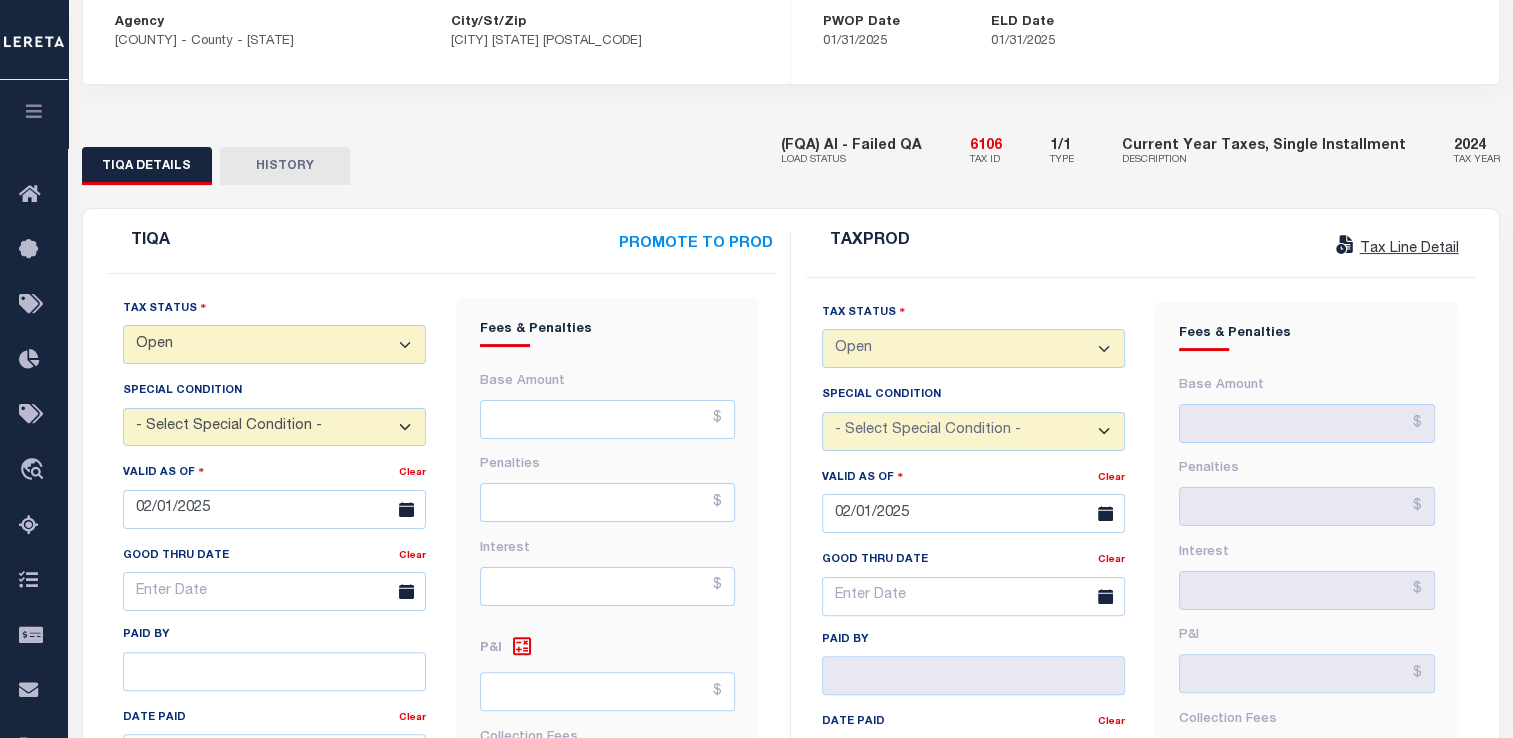 click on "- Select Status Code -
Open
Due/Unpaid
Paid
Incomplete
No Tax Due
Internal Refund Processed
New
Open" at bounding box center [274, 344] 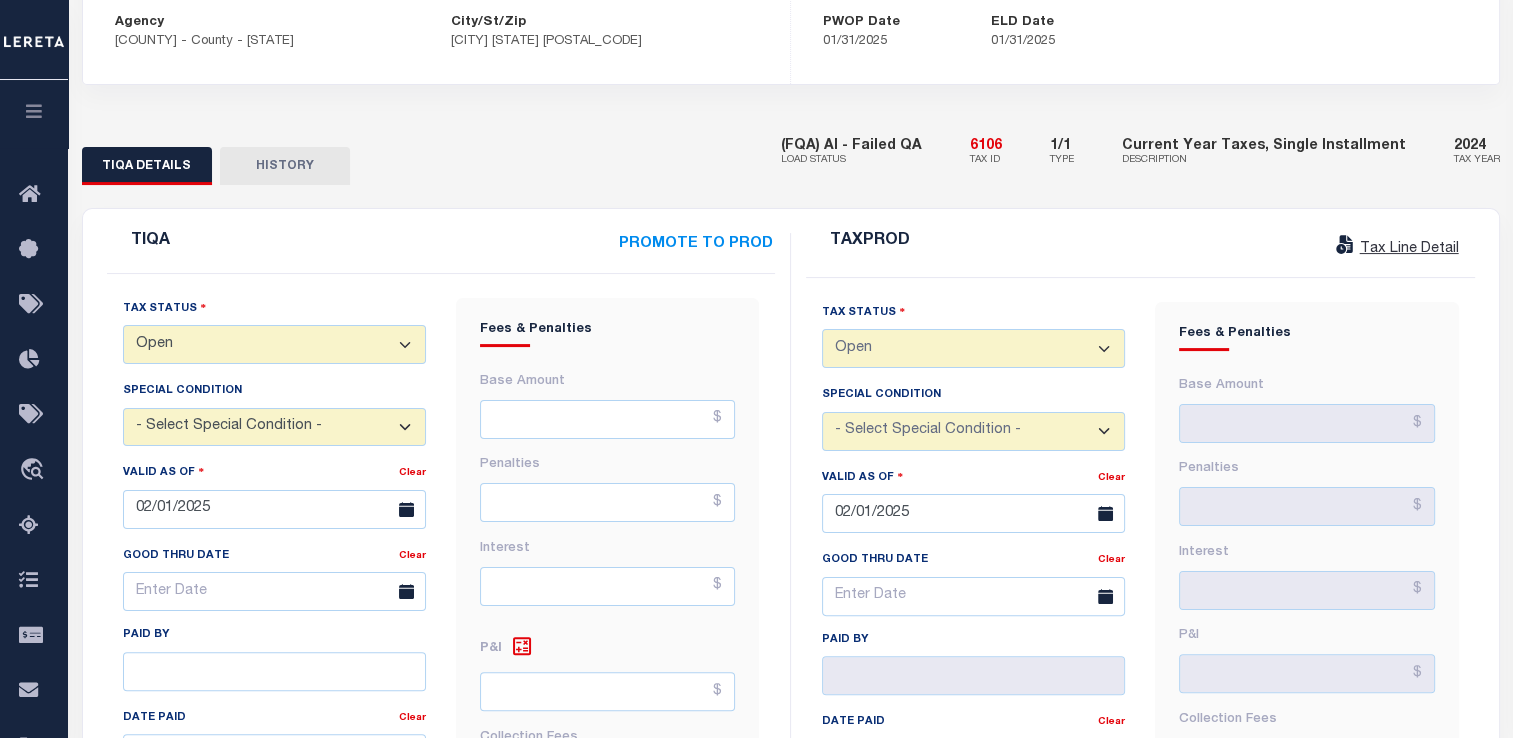 select on "PYD" 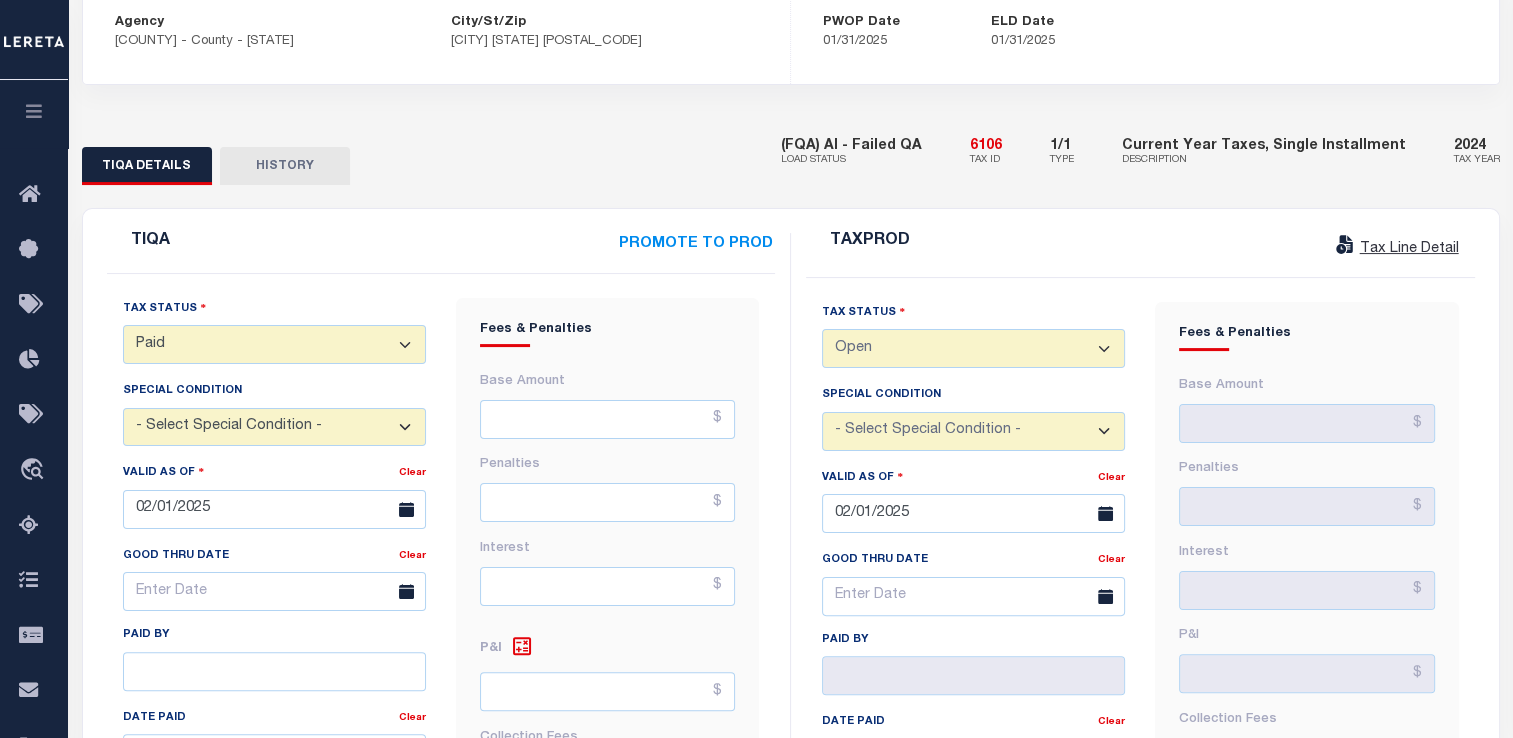 click on "- Select Status Code -
Open
Due/Unpaid
Paid
Incomplete
No Tax Due
Internal Refund Processed
New
Open" at bounding box center (274, 344) 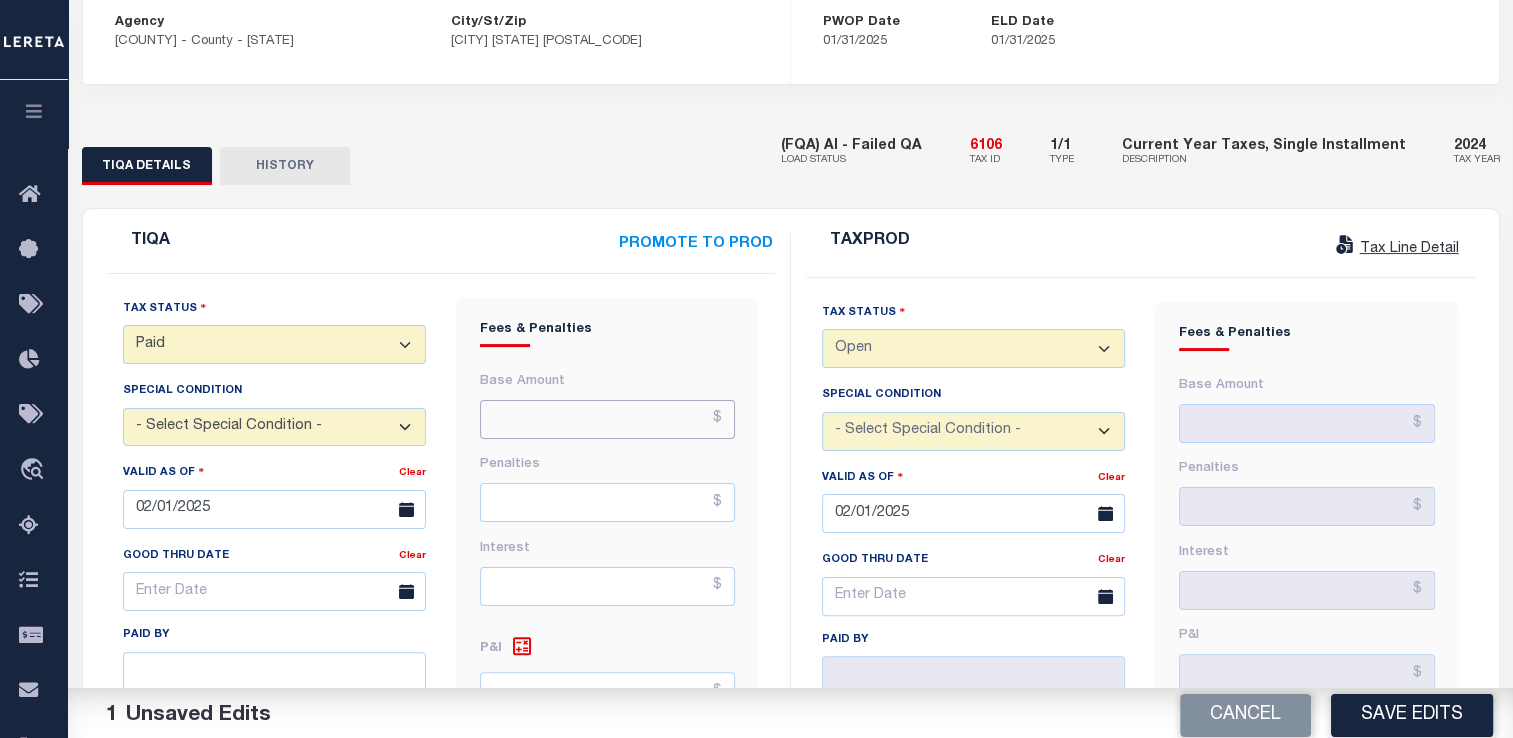 click at bounding box center (607, 419) 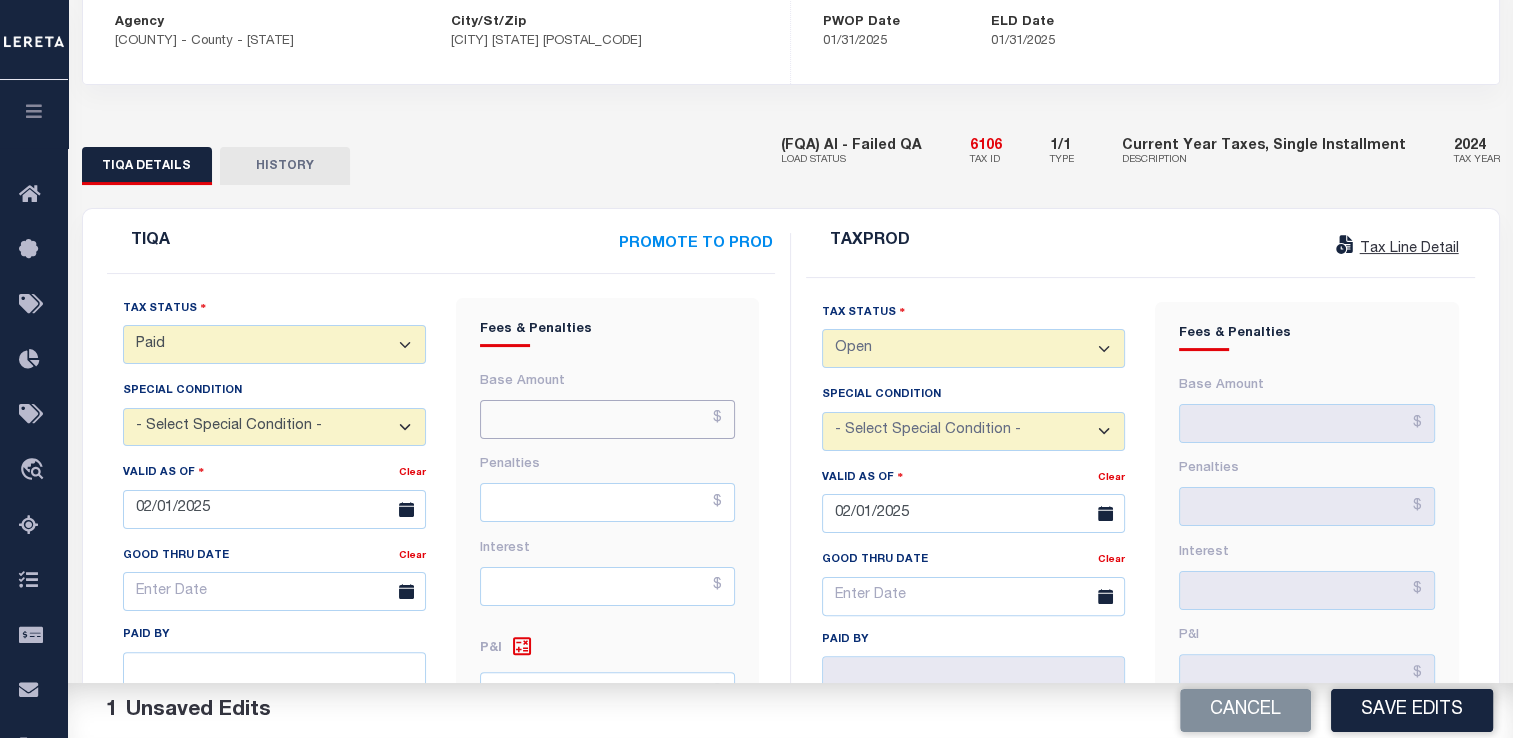 paste on "$1,185.99" 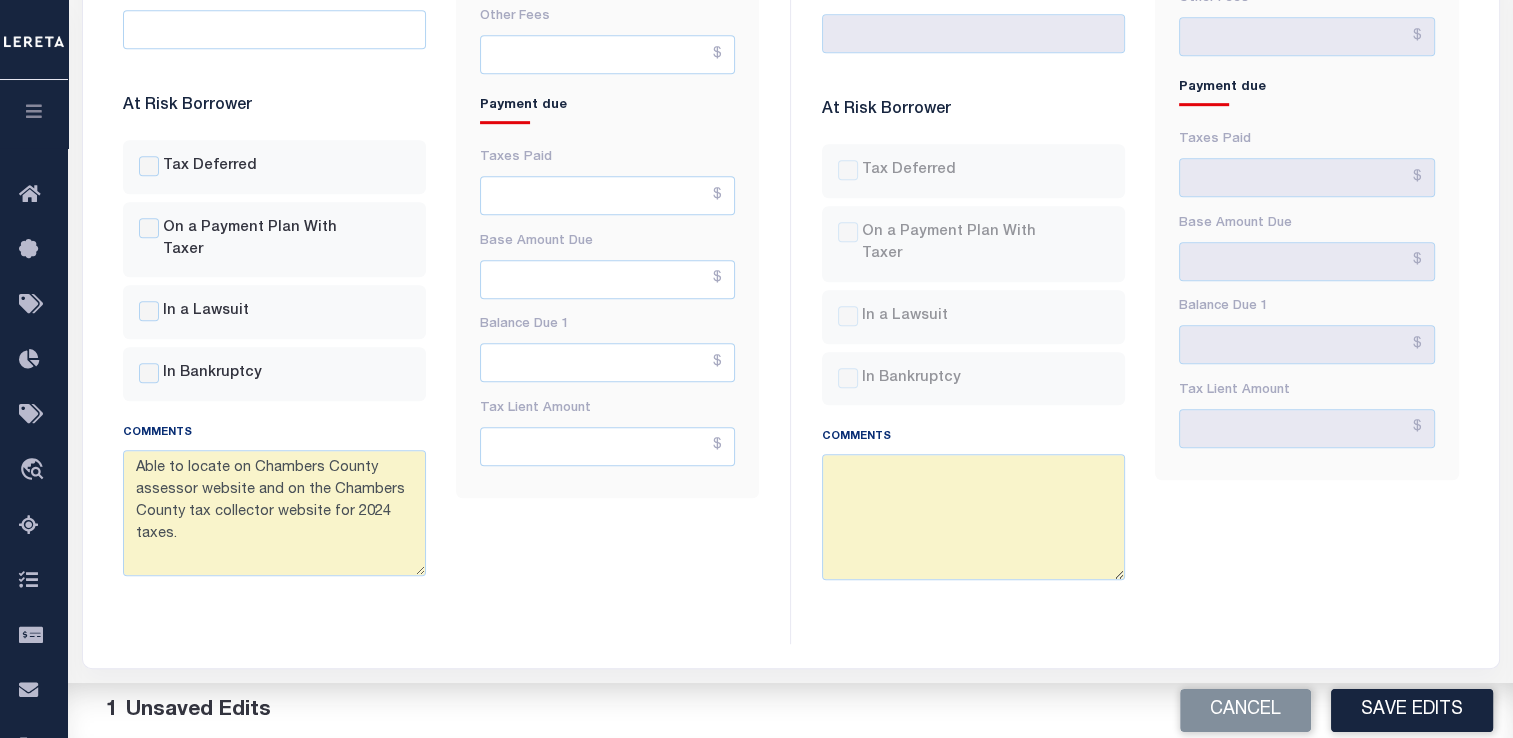 scroll, scrollTop: 1136, scrollLeft: 0, axis: vertical 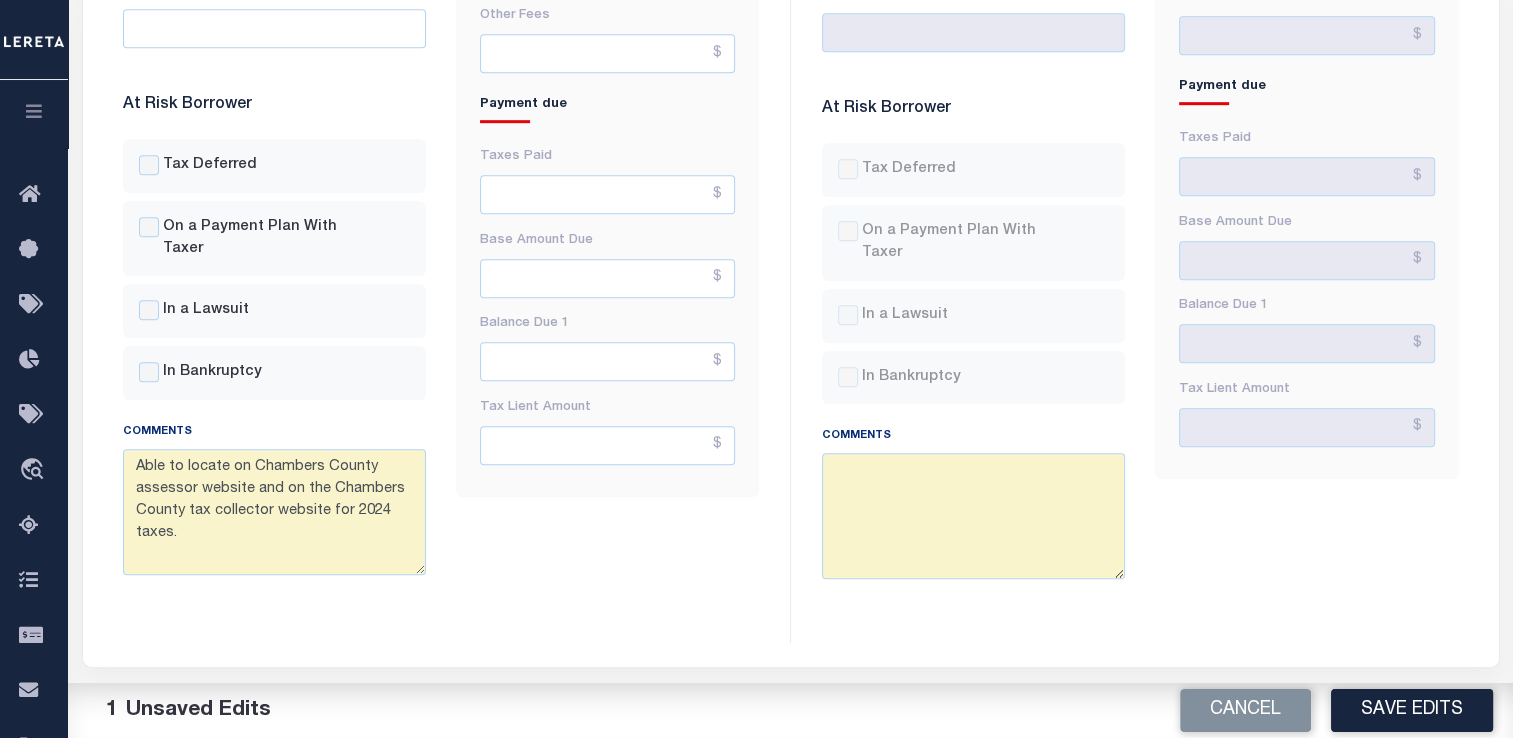 type on "$1,185.99" 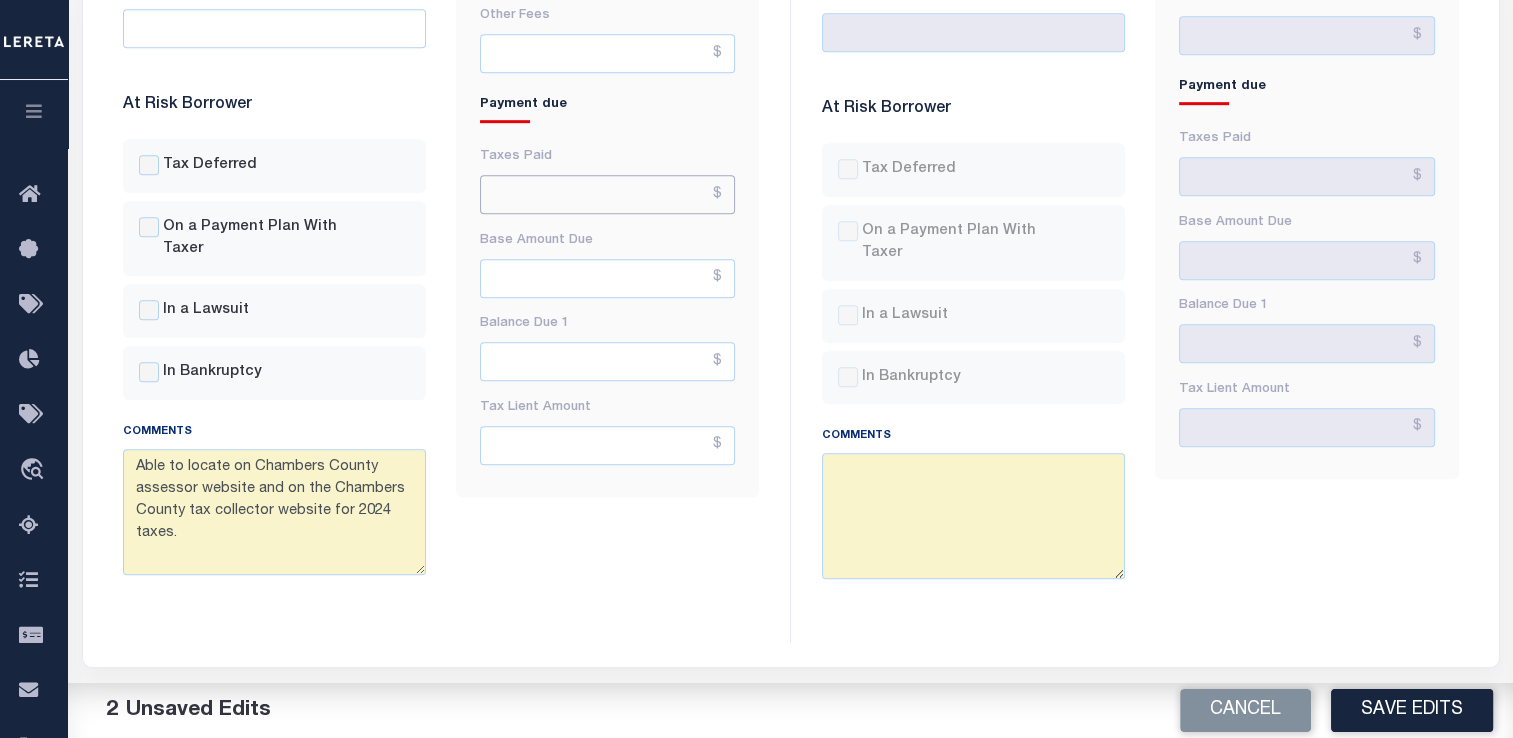 click at bounding box center [607, 194] 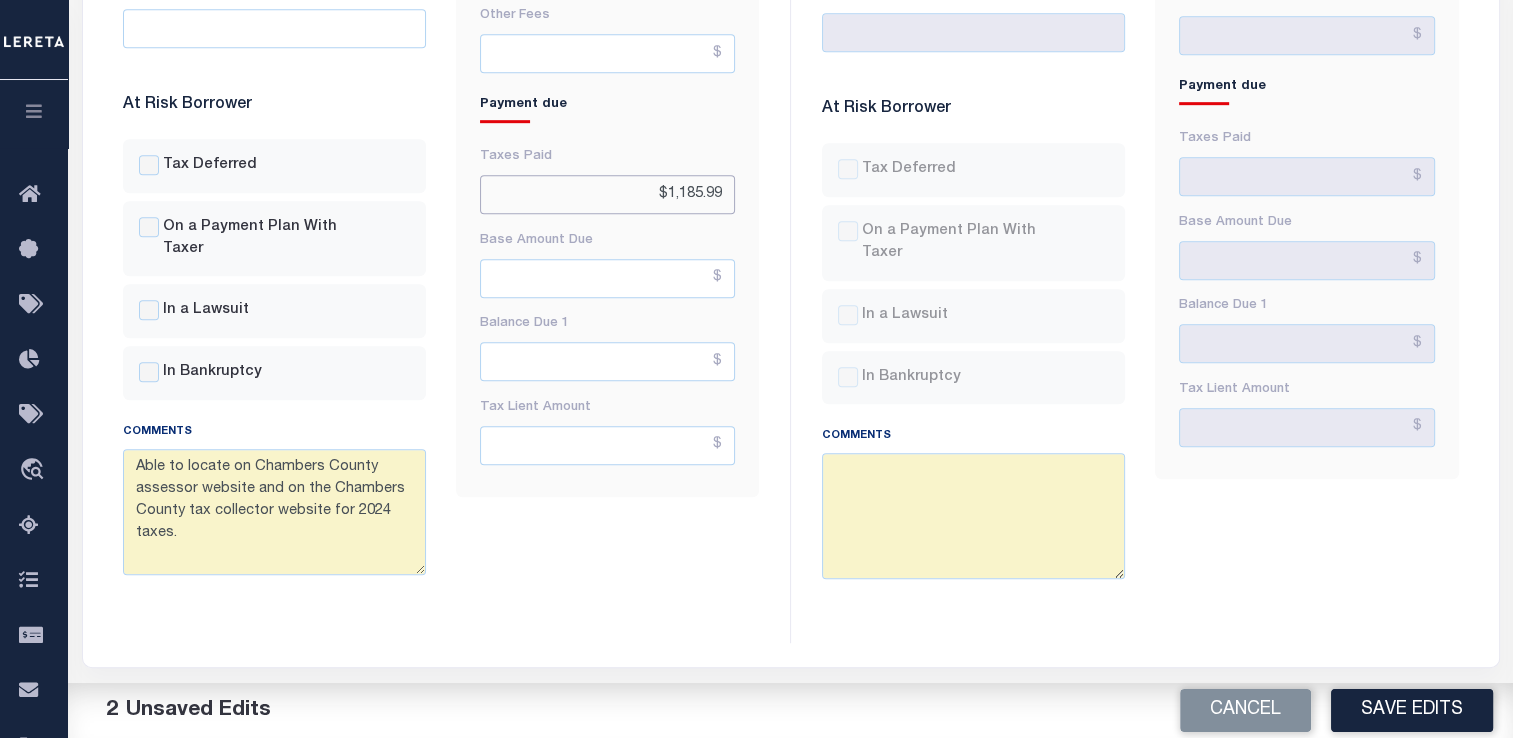 type 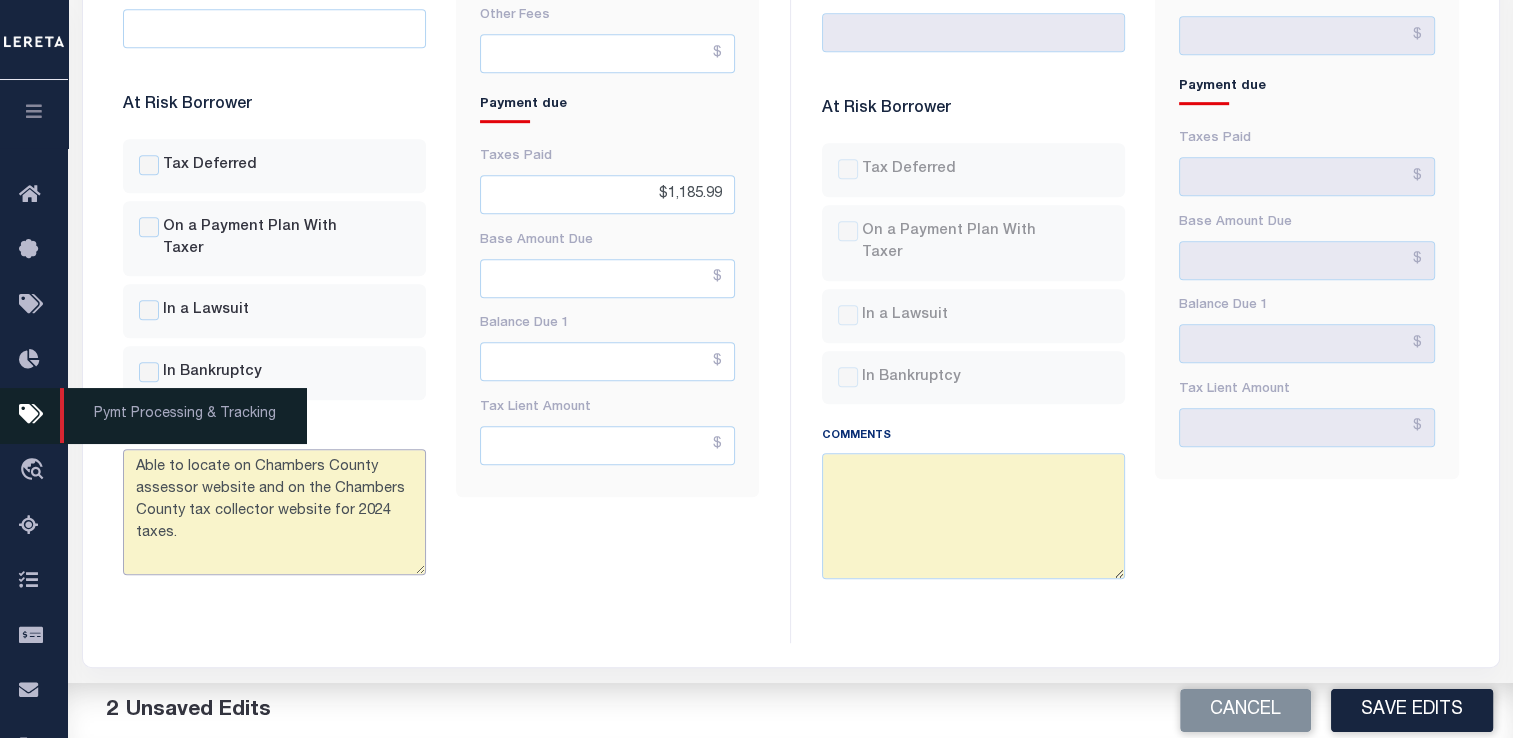 drag, startPoint x: 239, startPoint y: 550, endPoint x: 0, endPoint y: 403, distance: 280.58865 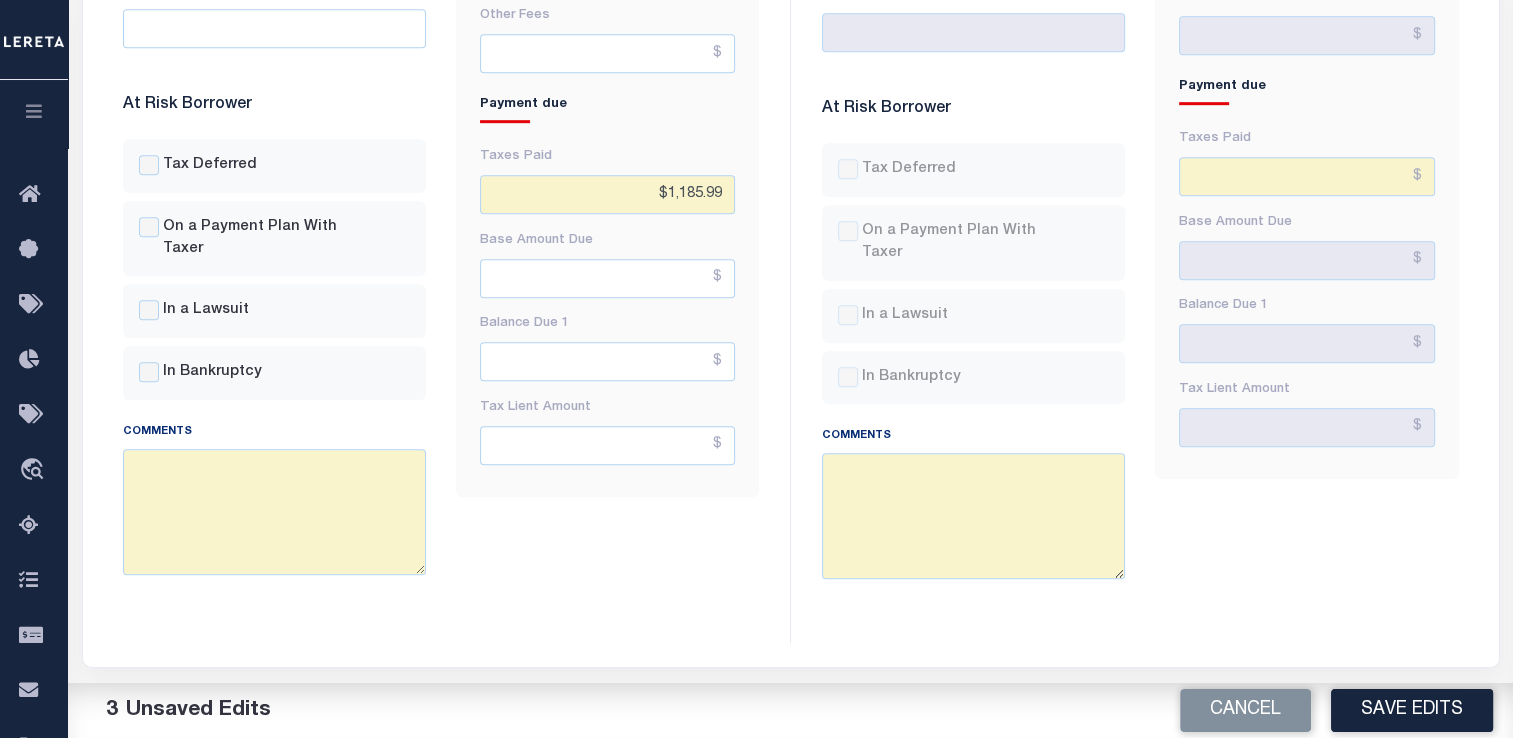 click on "TIQA
PROMOTE TO PROD
Tax Status
- Select Status Code -
Open
Due/Unpaid
Paid
Incomplete
No Tax Due
Internal Refund Processed
New
Open
Special Condition" at bounding box center (791, 36) 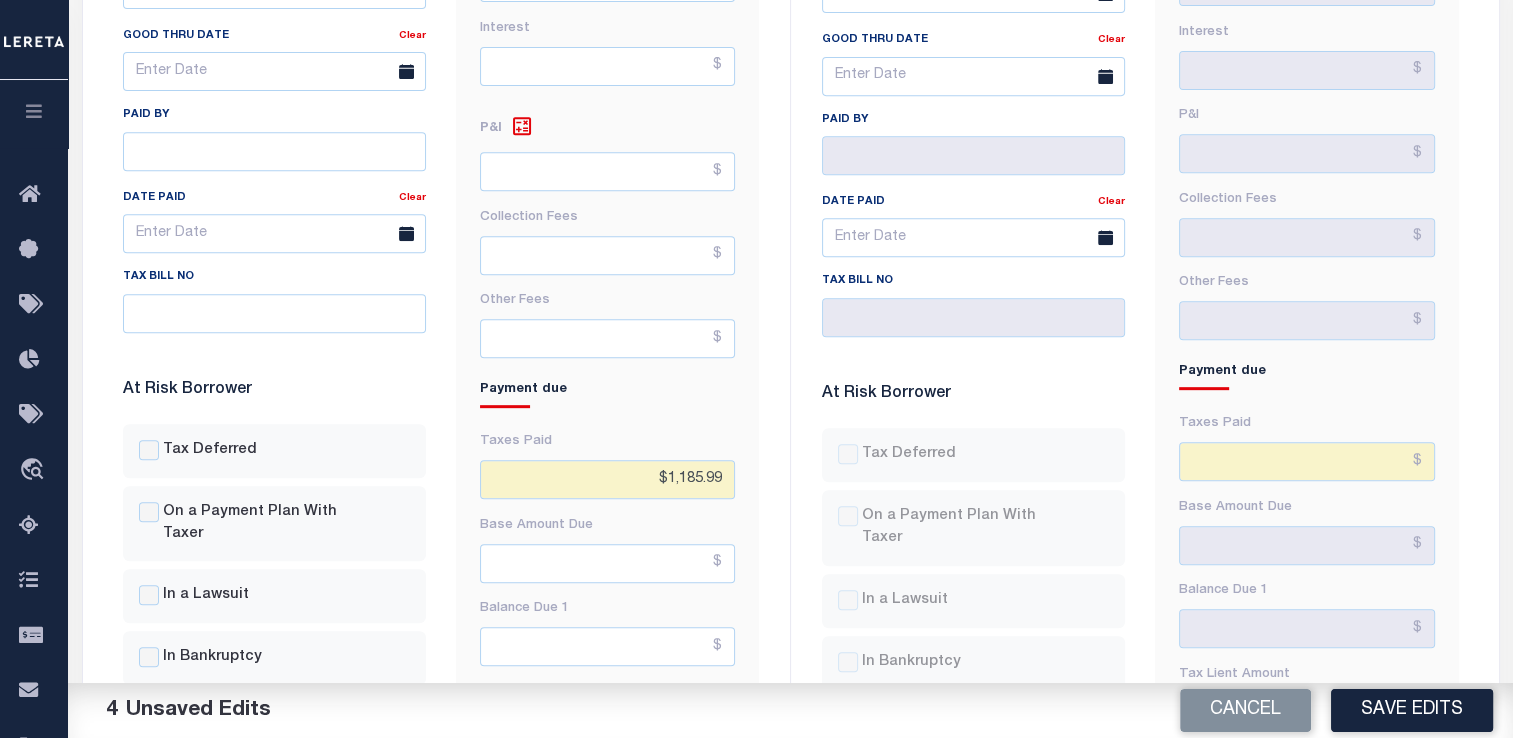 scroll, scrollTop: 675, scrollLeft: 0, axis: vertical 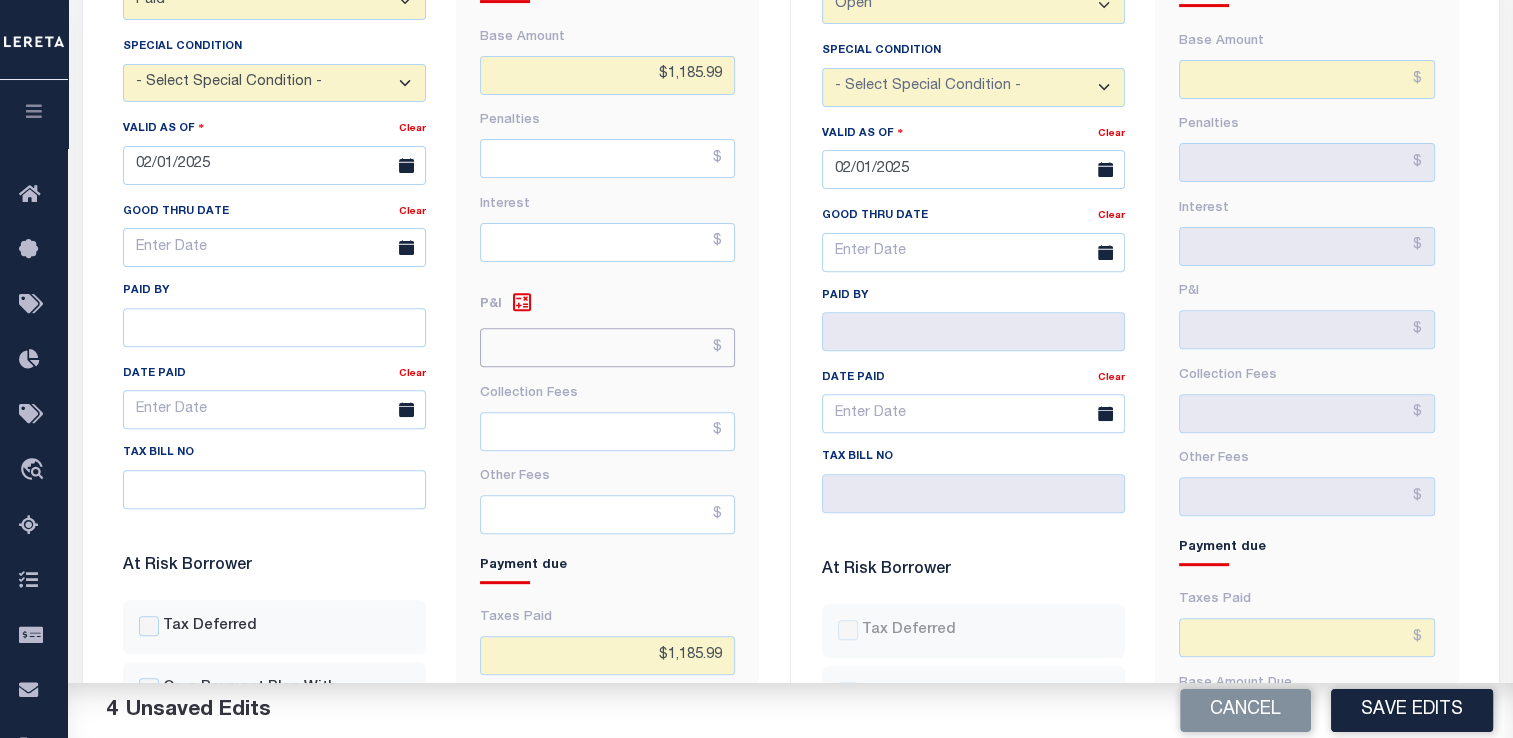 click at bounding box center (607, 347) 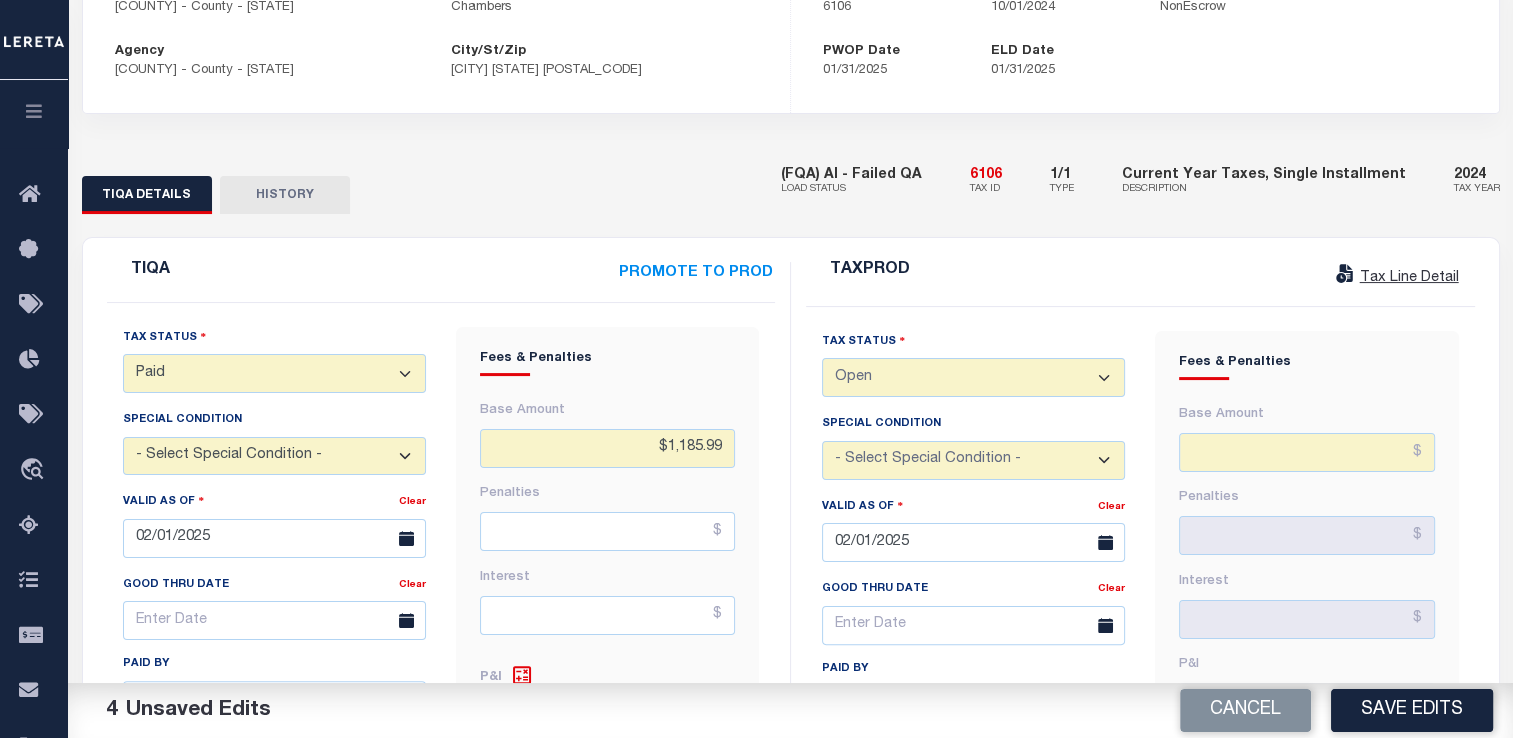 scroll, scrollTop: 310, scrollLeft: 0, axis: vertical 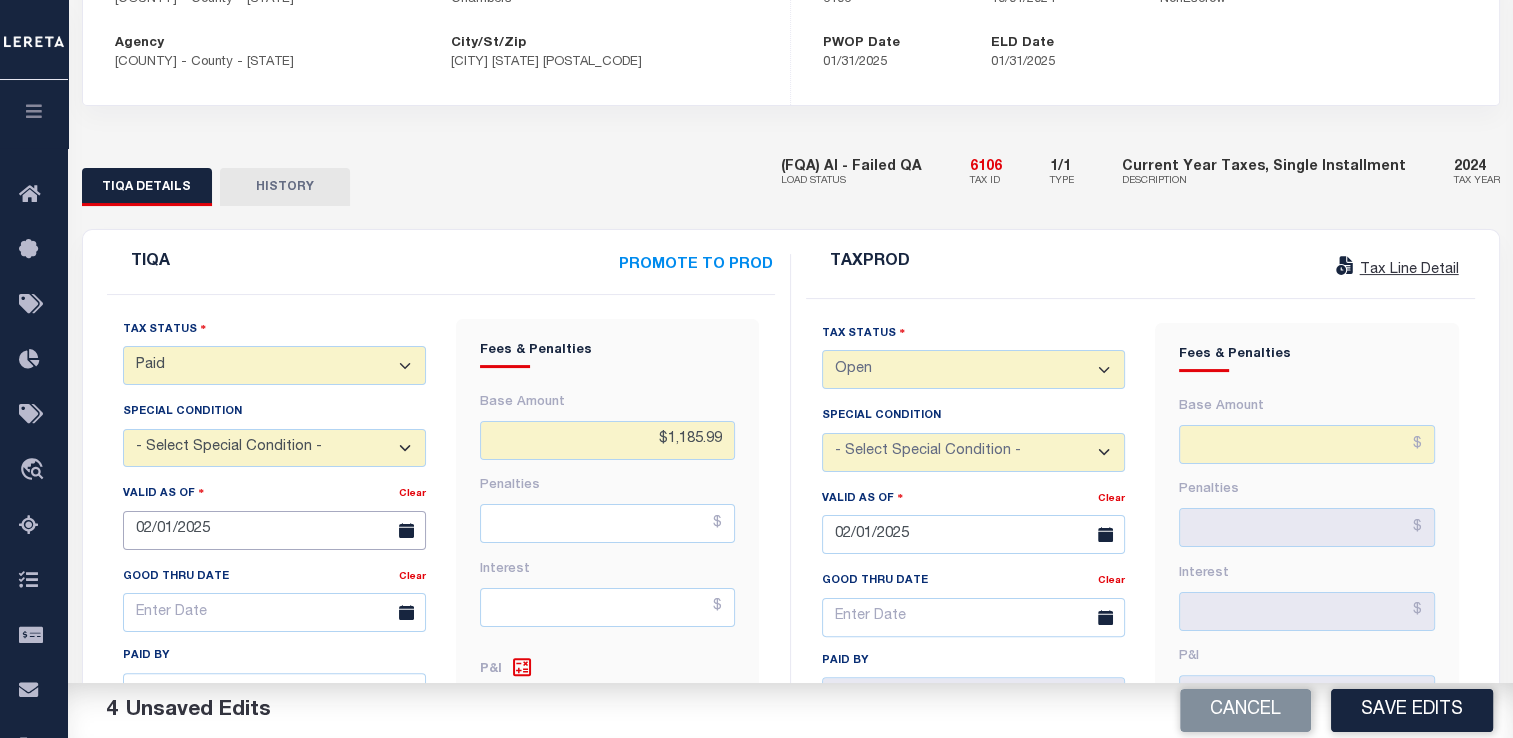 click on "02/01/2025" at bounding box center (274, 530) 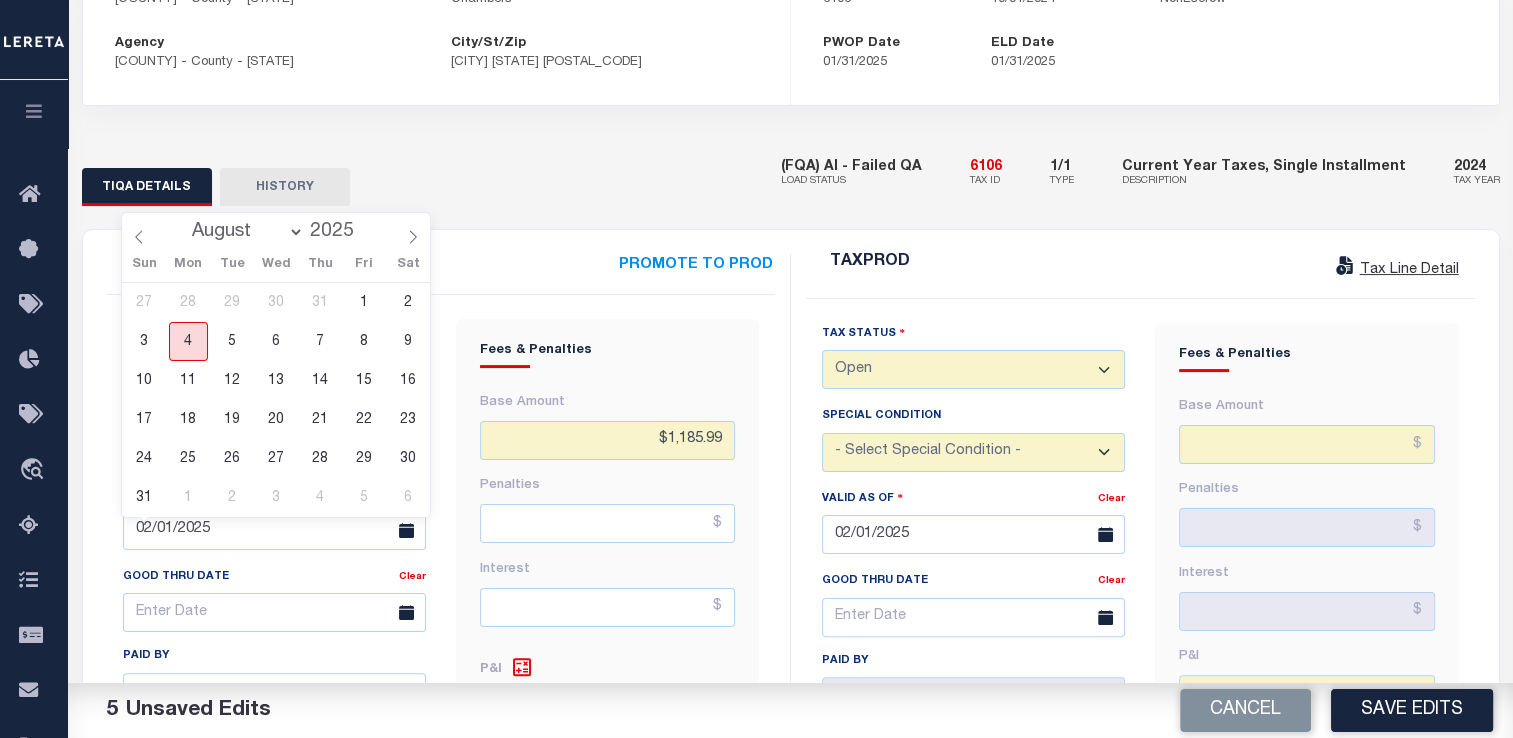 click on "4" at bounding box center (188, 341) 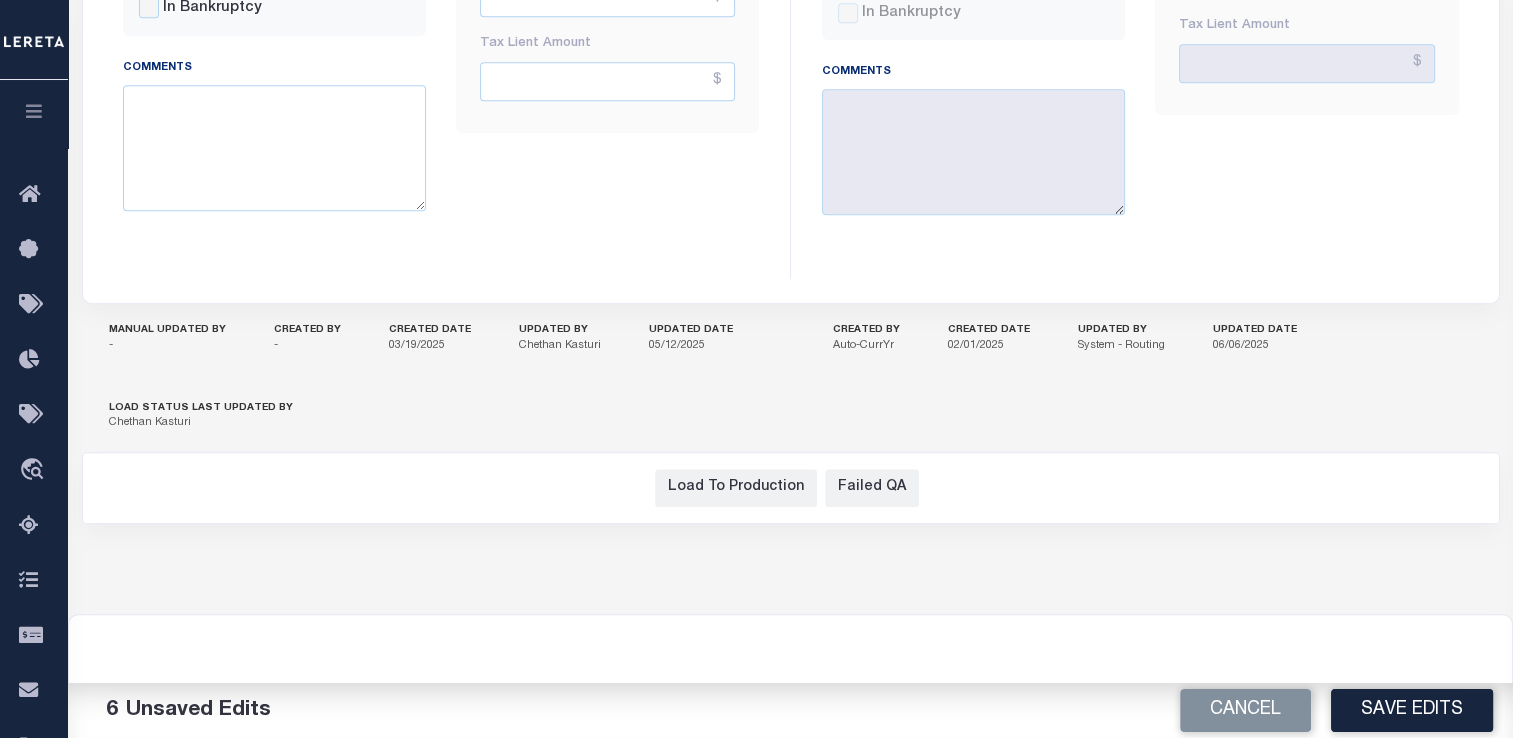 scroll, scrollTop: 1527, scrollLeft: 0, axis: vertical 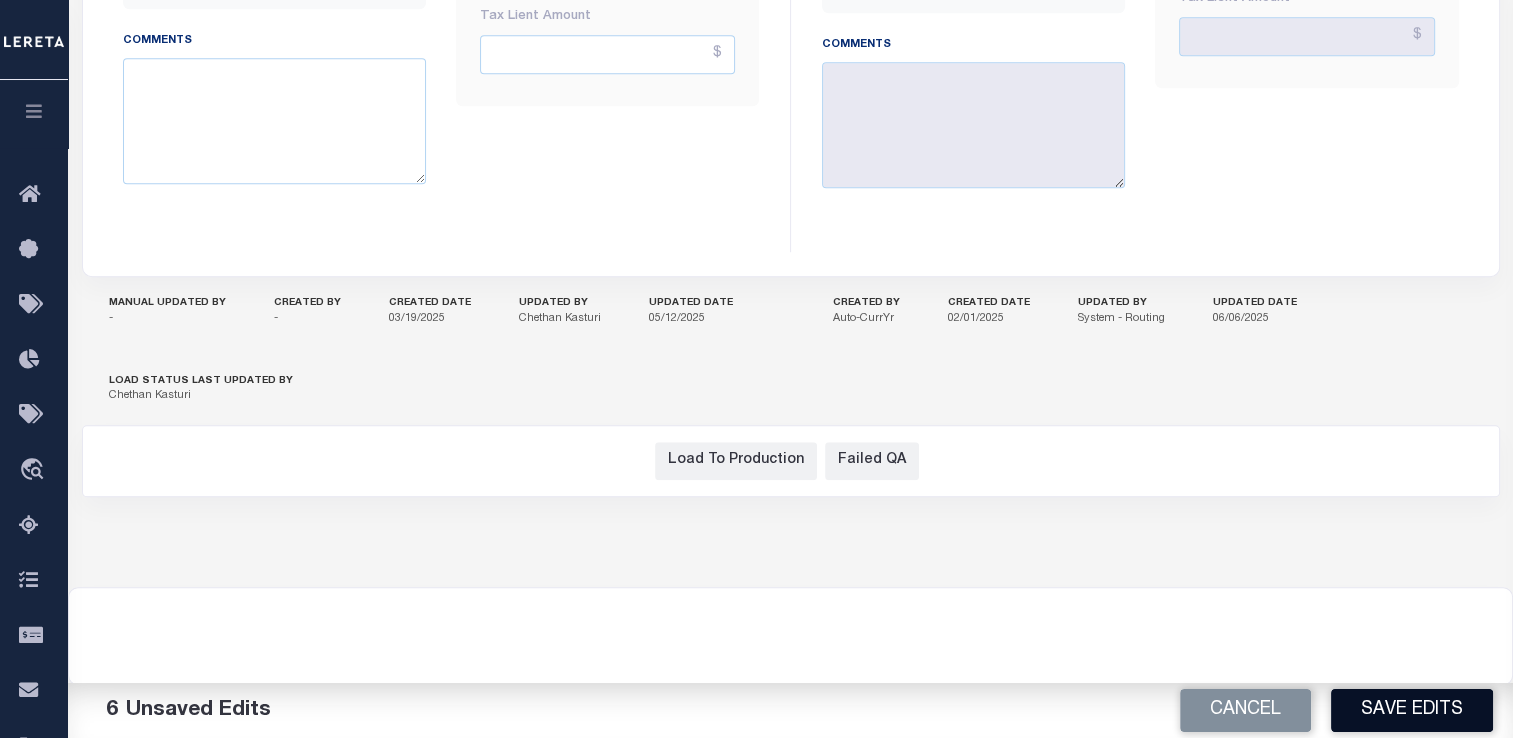 click on "Save Edits" at bounding box center (1412, 710) 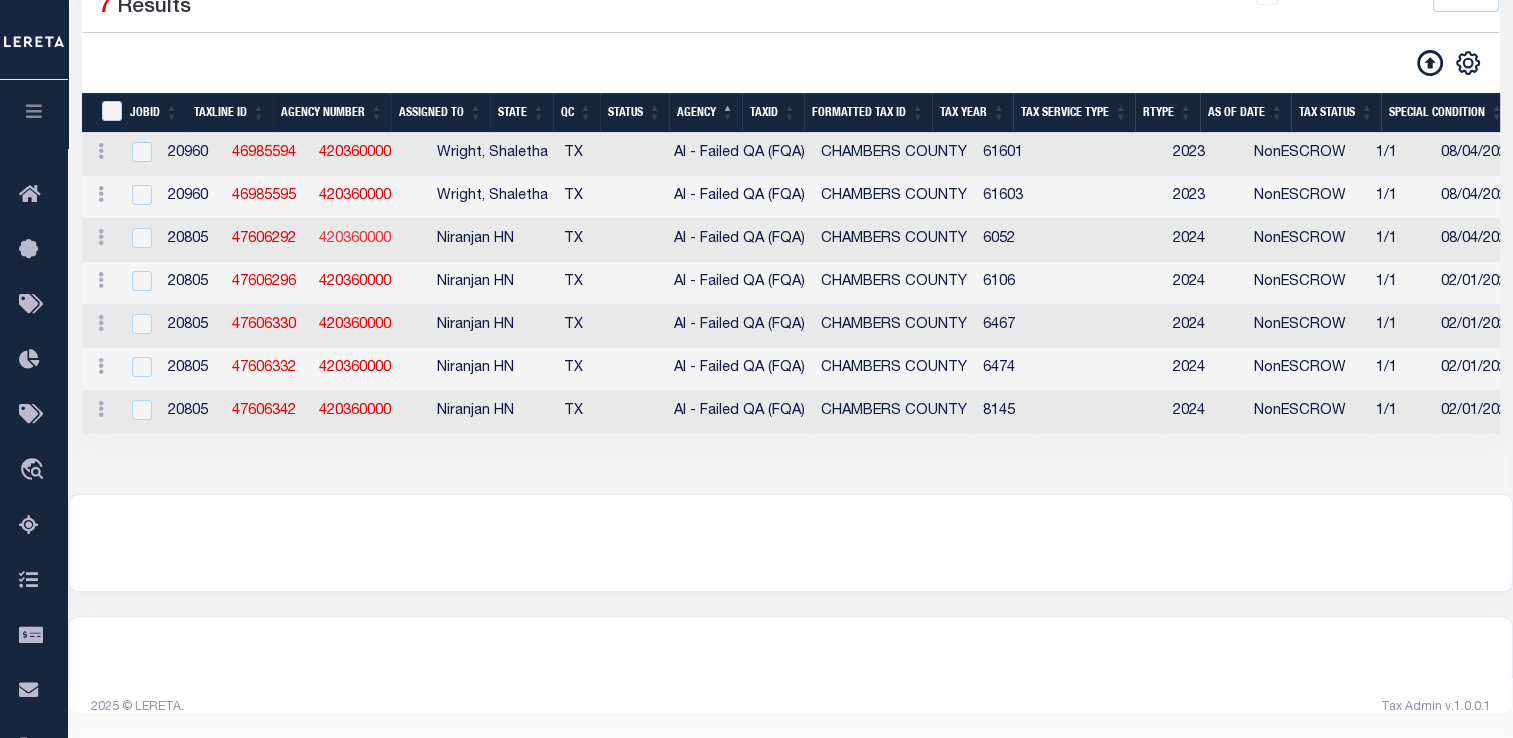 scroll, scrollTop: 324, scrollLeft: 0, axis: vertical 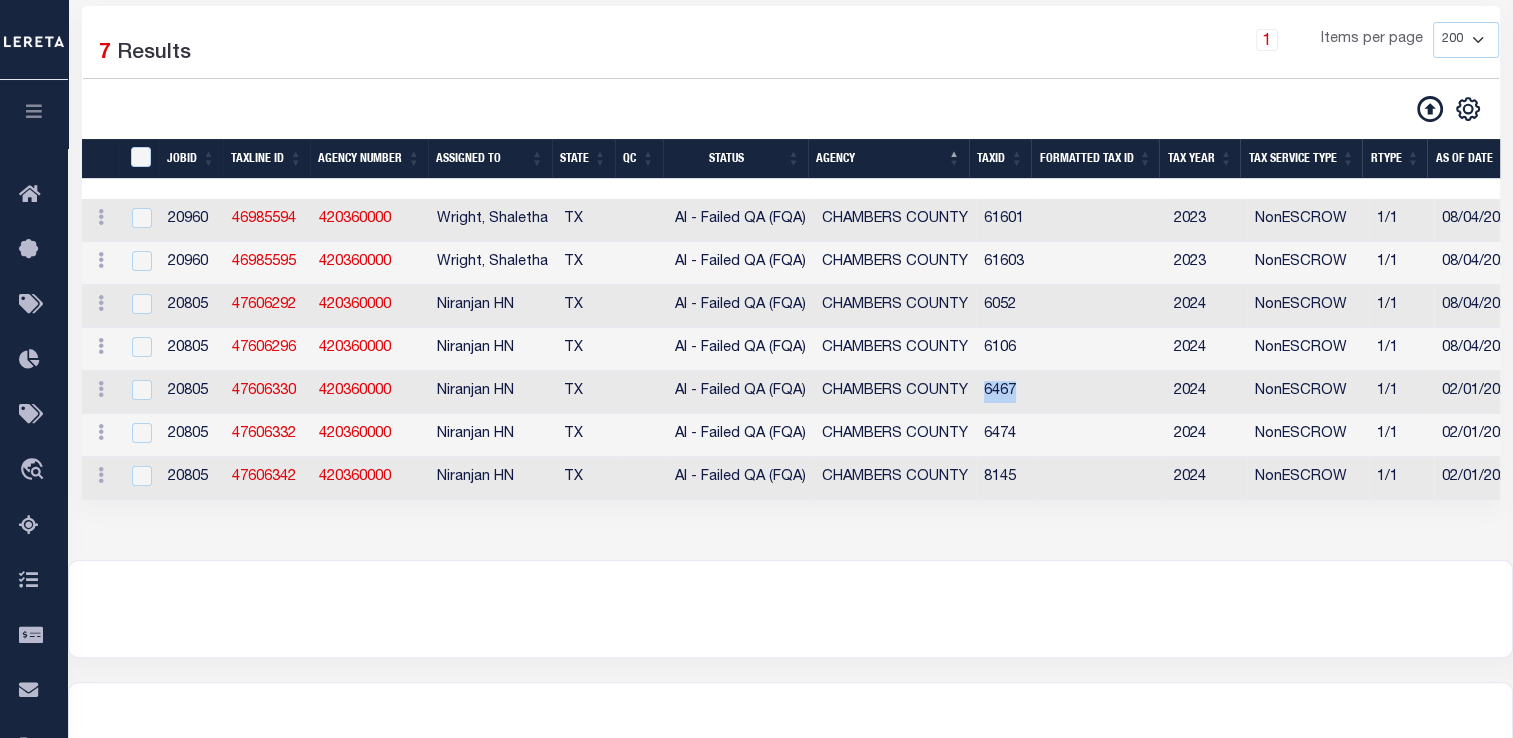 drag, startPoint x: 974, startPoint y: 406, endPoint x: 1040, endPoint y: 399, distance: 66.37017 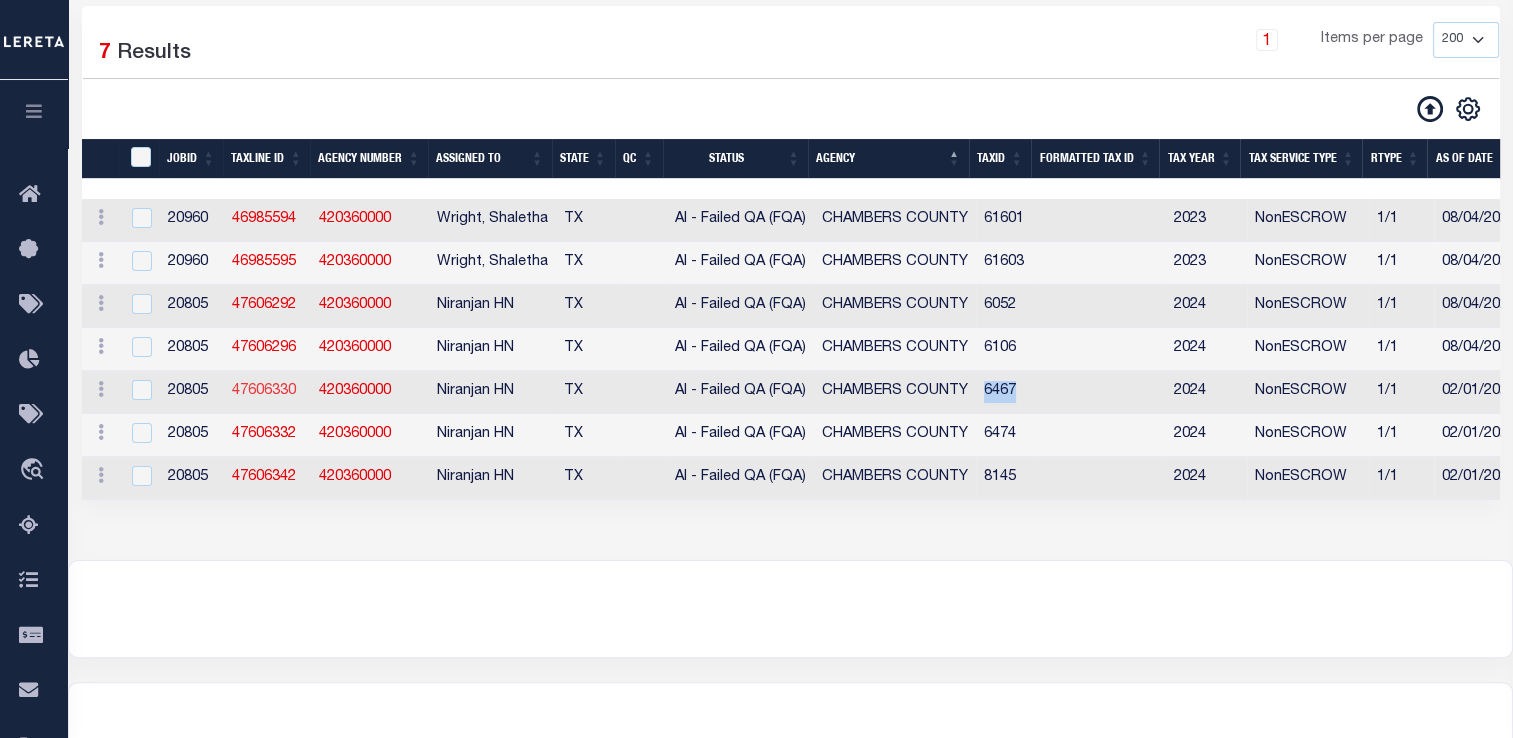 click on "47606330" at bounding box center (264, 391) 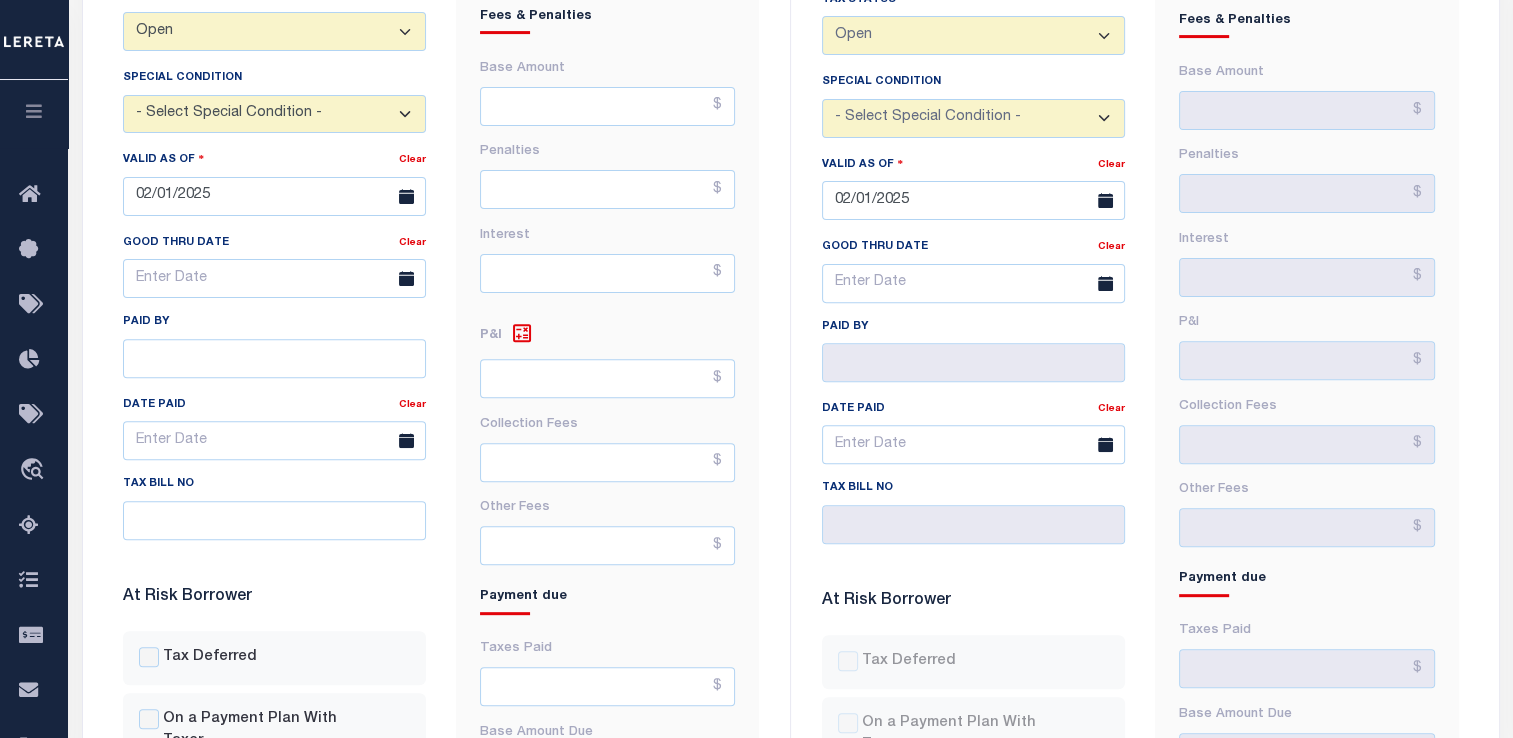scroll, scrollTop: 368, scrollLeft: 0, axis: vertical 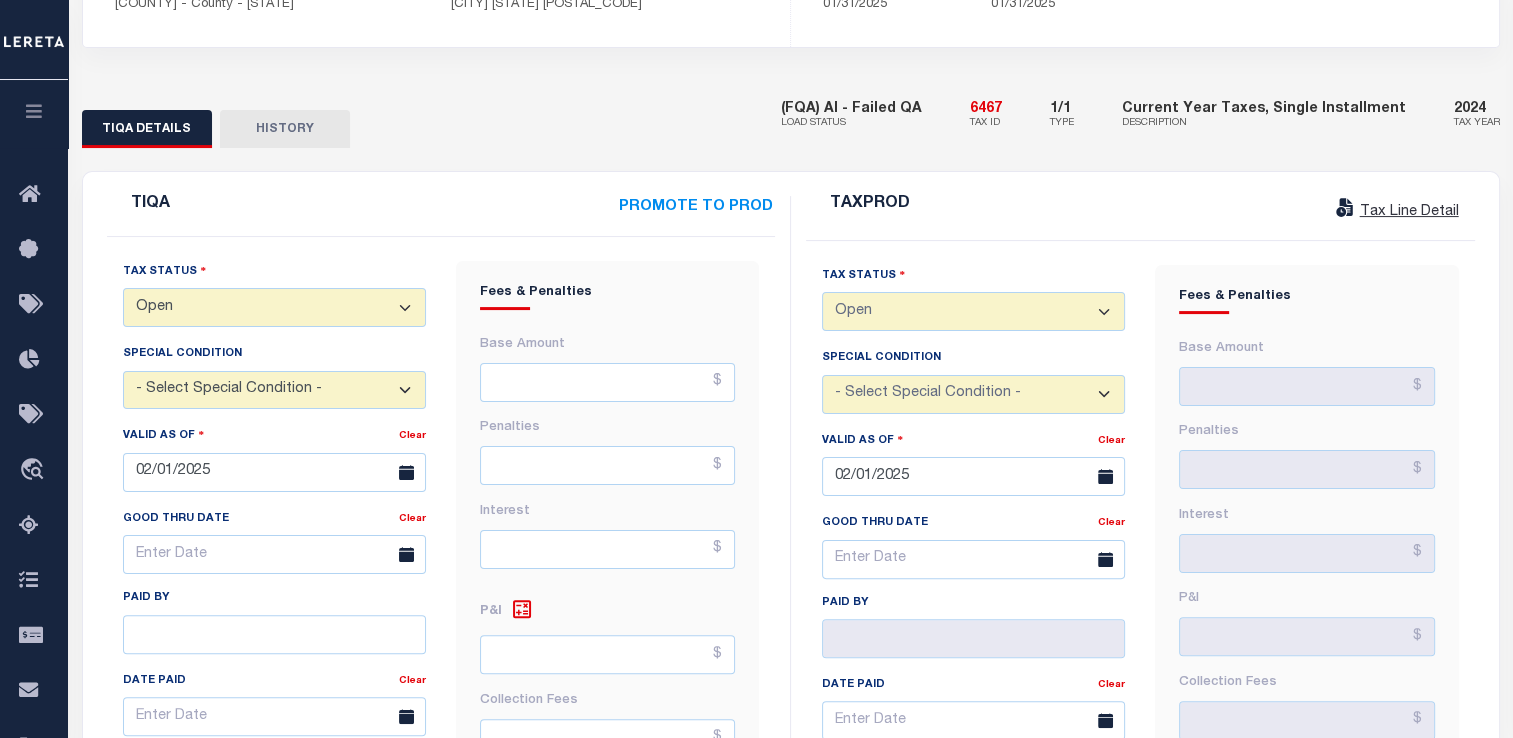 click on "- Select Status Code -
Open
Due/Unpaid
Paid
Incomplete
No Tax Due
Internal Refund Processed
New
Open" at bounding box center (274, 307) 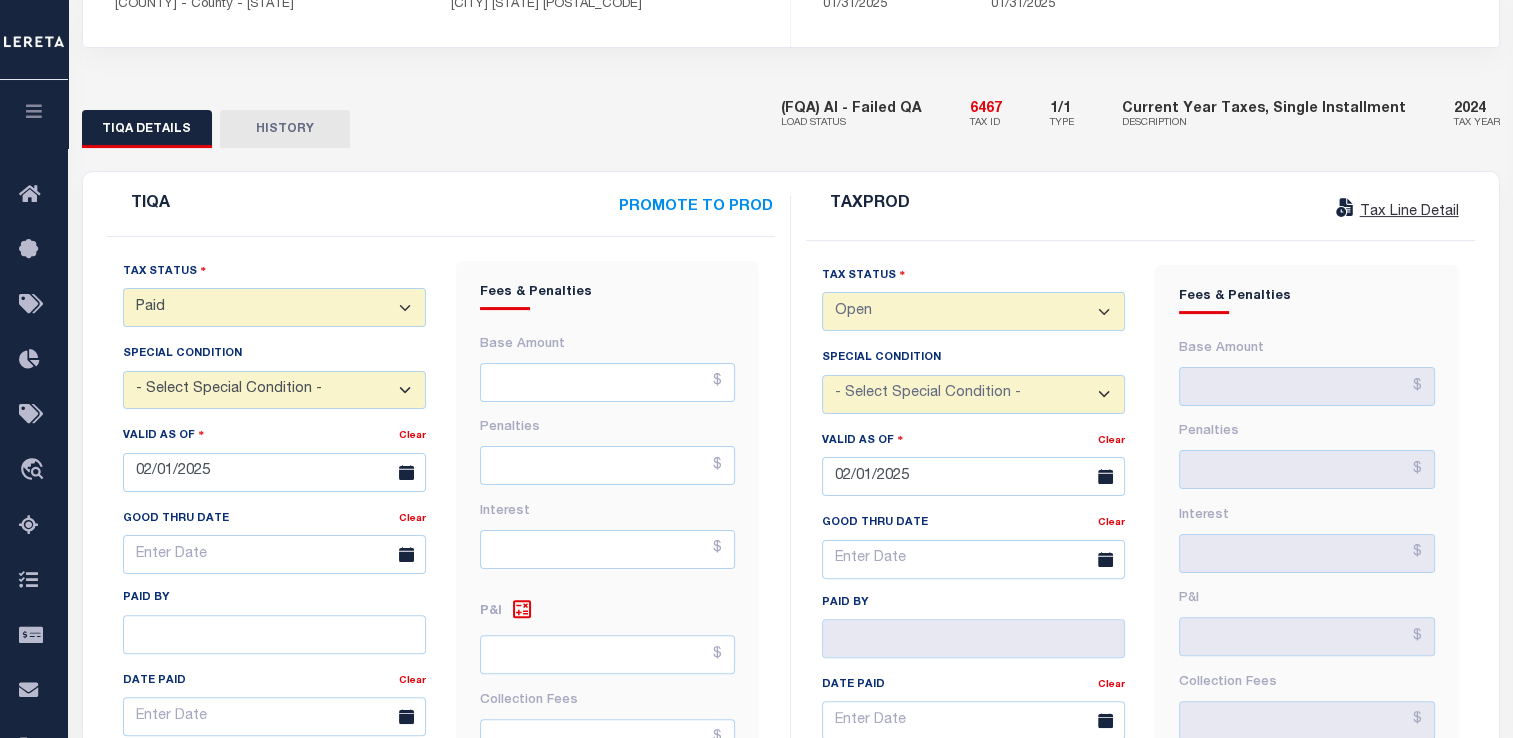 click on "- Select Status Code -
Open
Due/Unpaid
Paid
Incomplete
No Tax Due
Internal Refund Processed
New
Open" at bounding box center (274, 307) 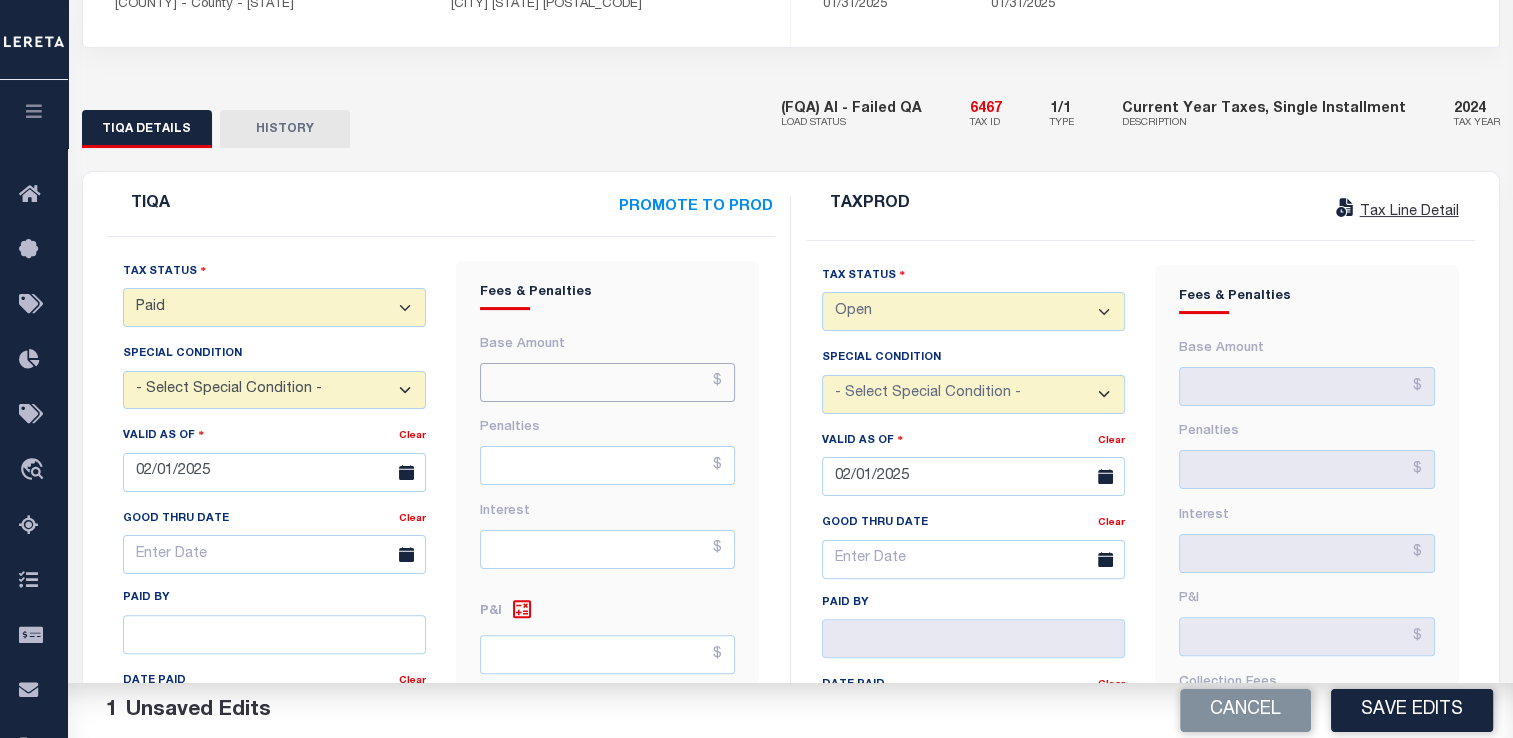 click at bounding box center (607, 382) 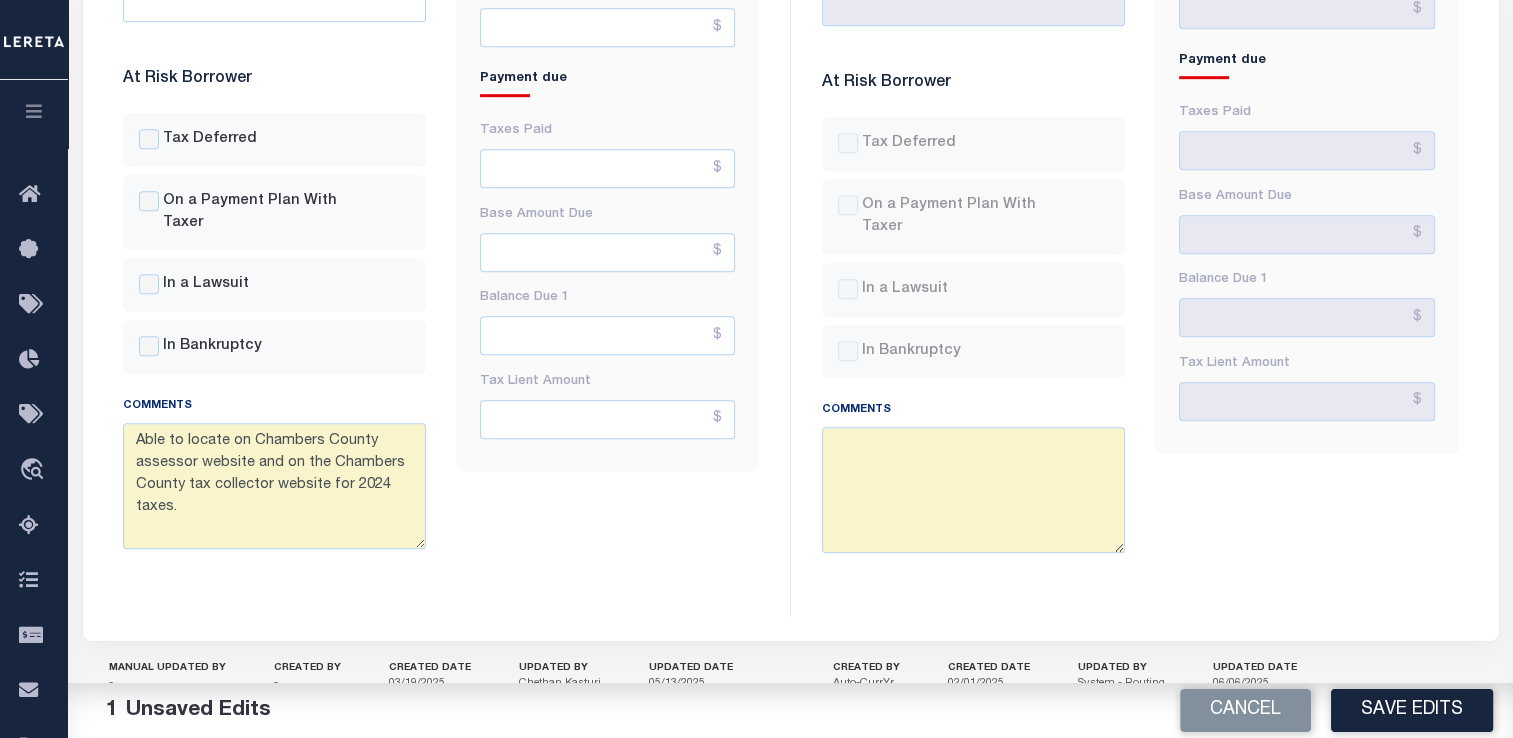 scroll, scrollTop: 1098, scrollLeft: 0, axis: vertical 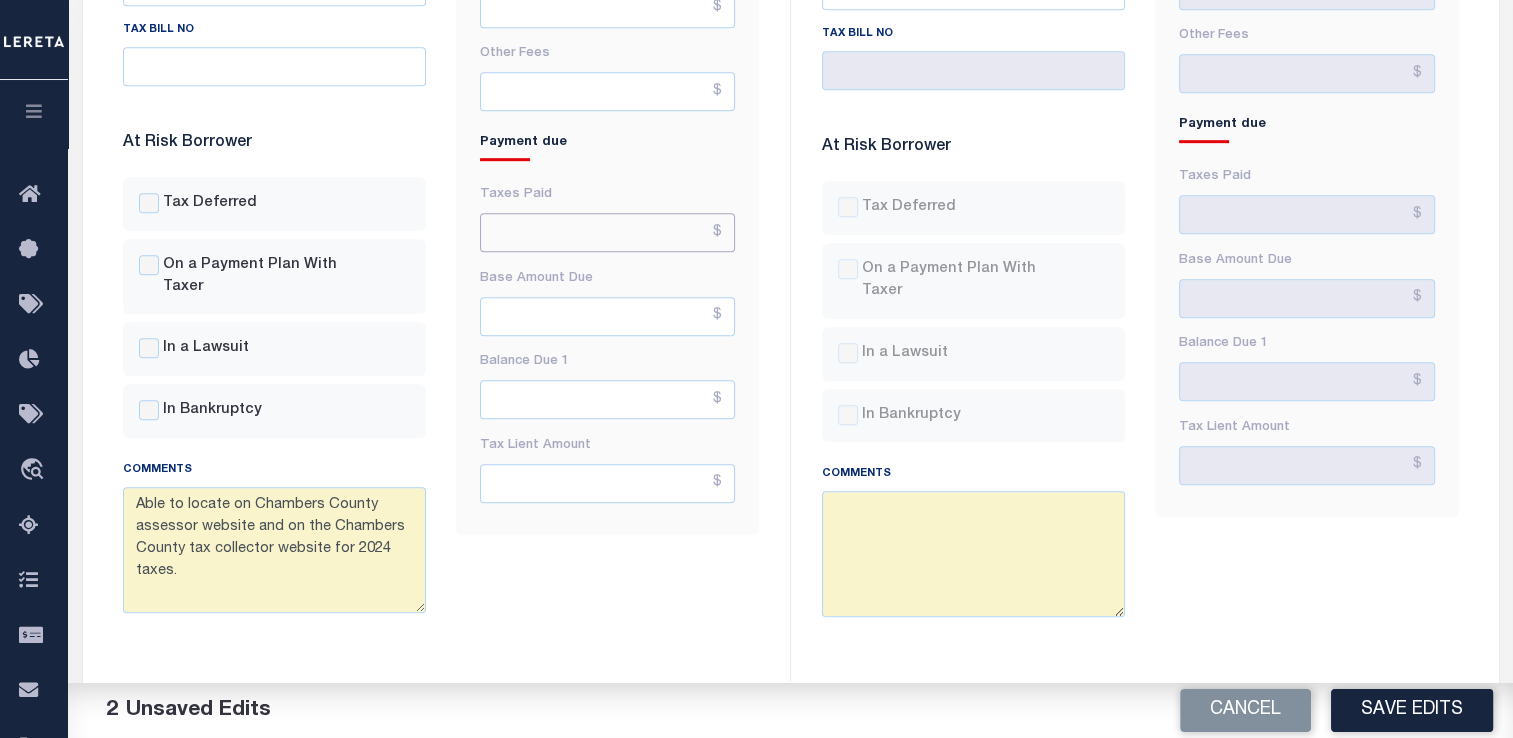 click at bounding box center [607, 232] 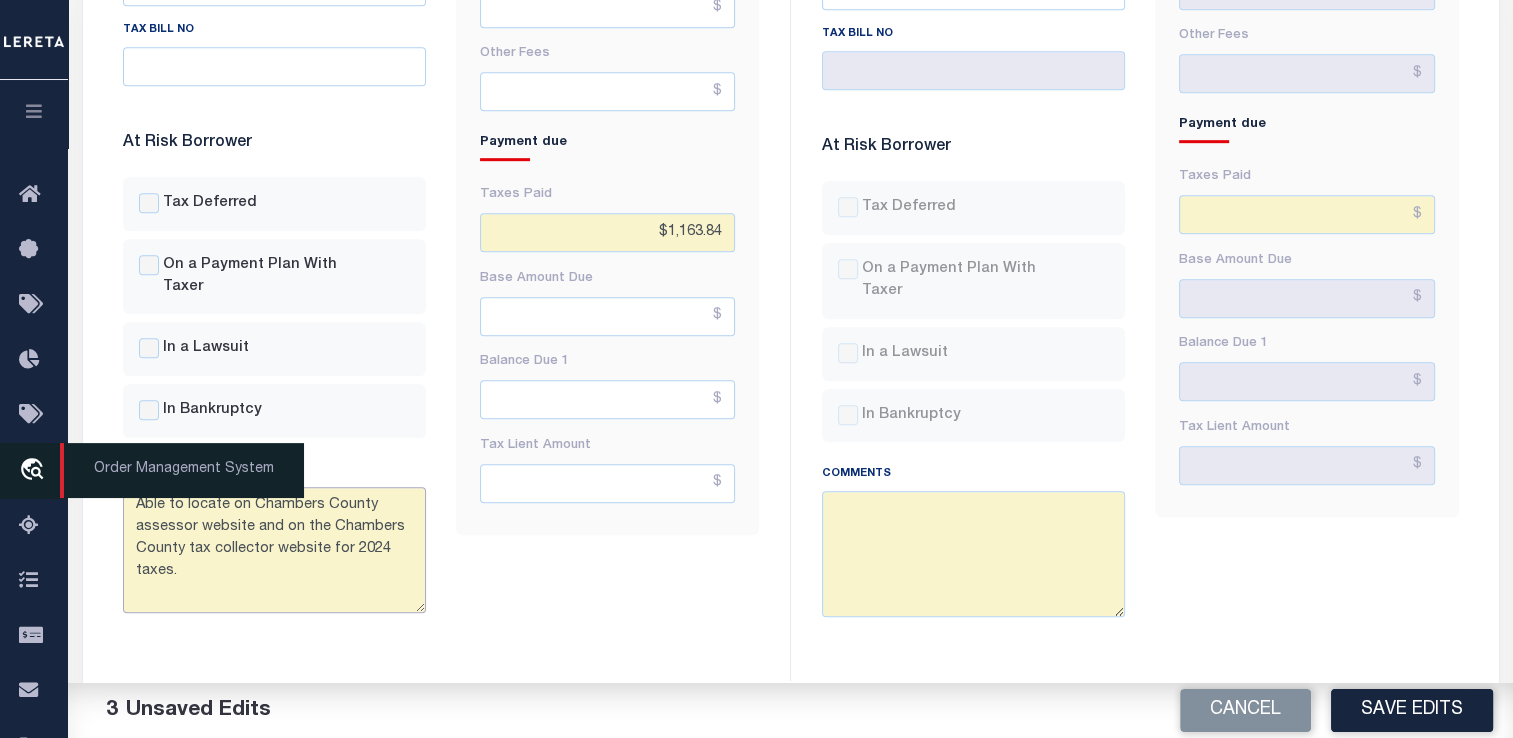 drag, startPoint x: 233, startPoint y: 590, endPoint x: 67, endPoint y: 494, distance: 191.76027 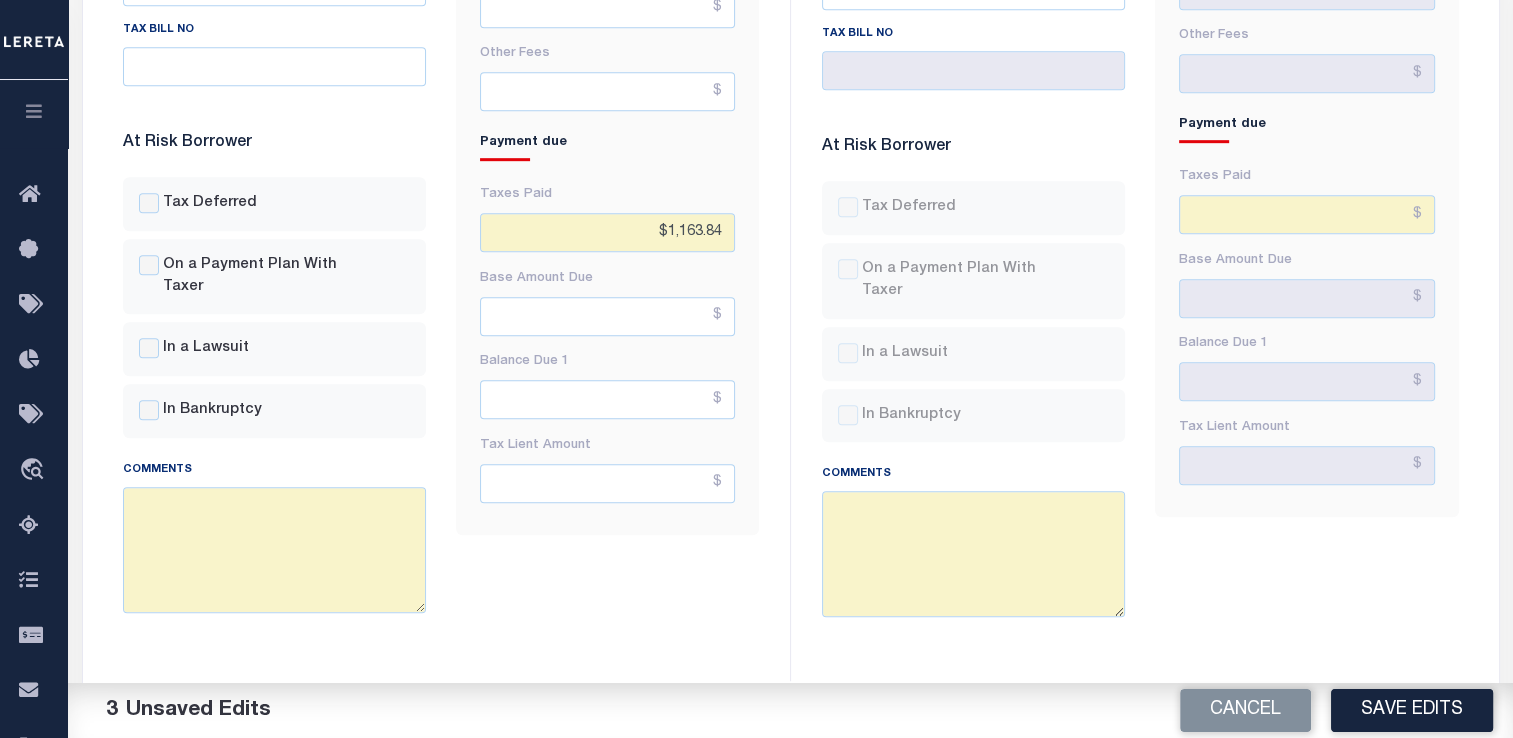 click on "3 Unsaved Edits" at bounding box center (429, 711) 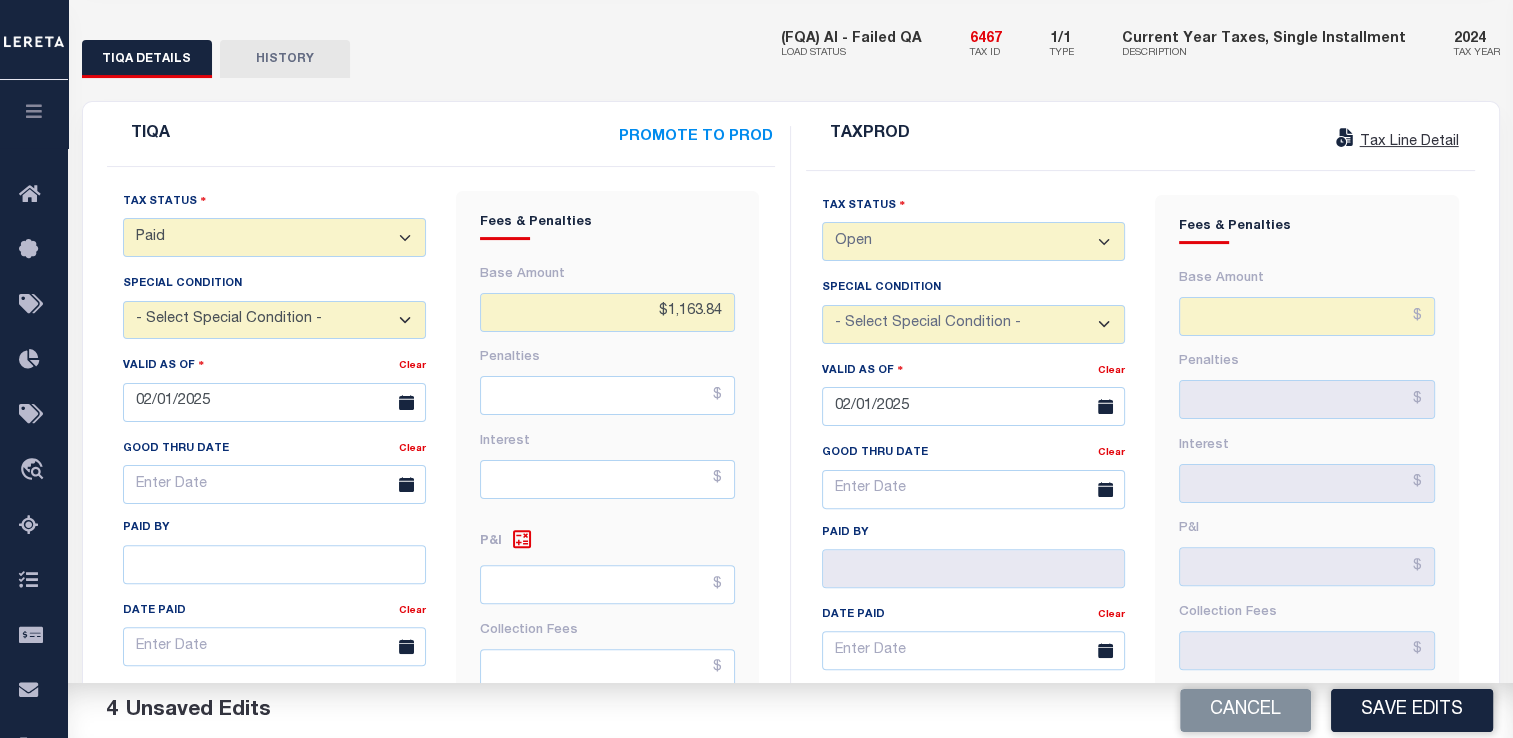 scroll, scrollTop: 436, scrollLeft: 0, axis: vertical 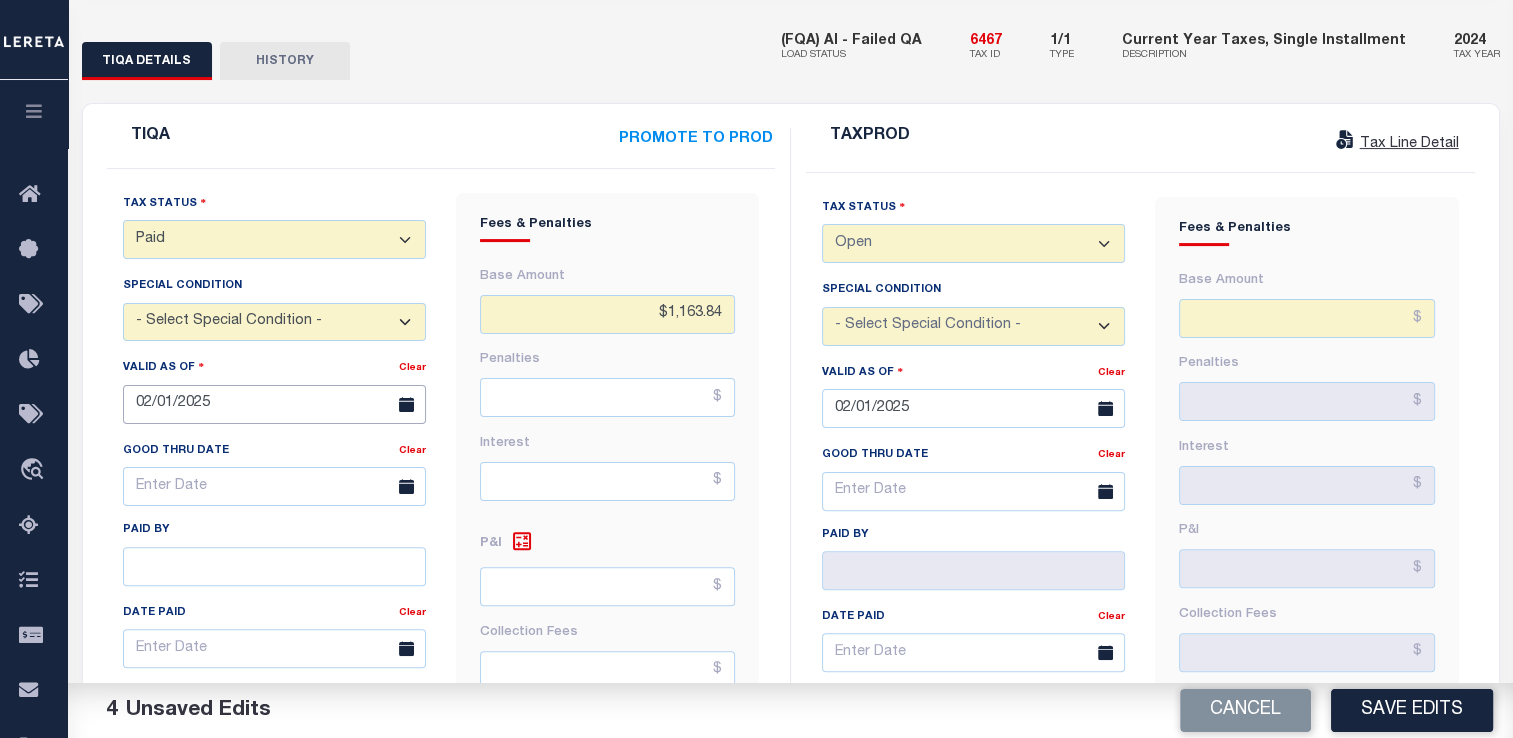 click on "Home TIQA Details" at bounding box center (756, 743) 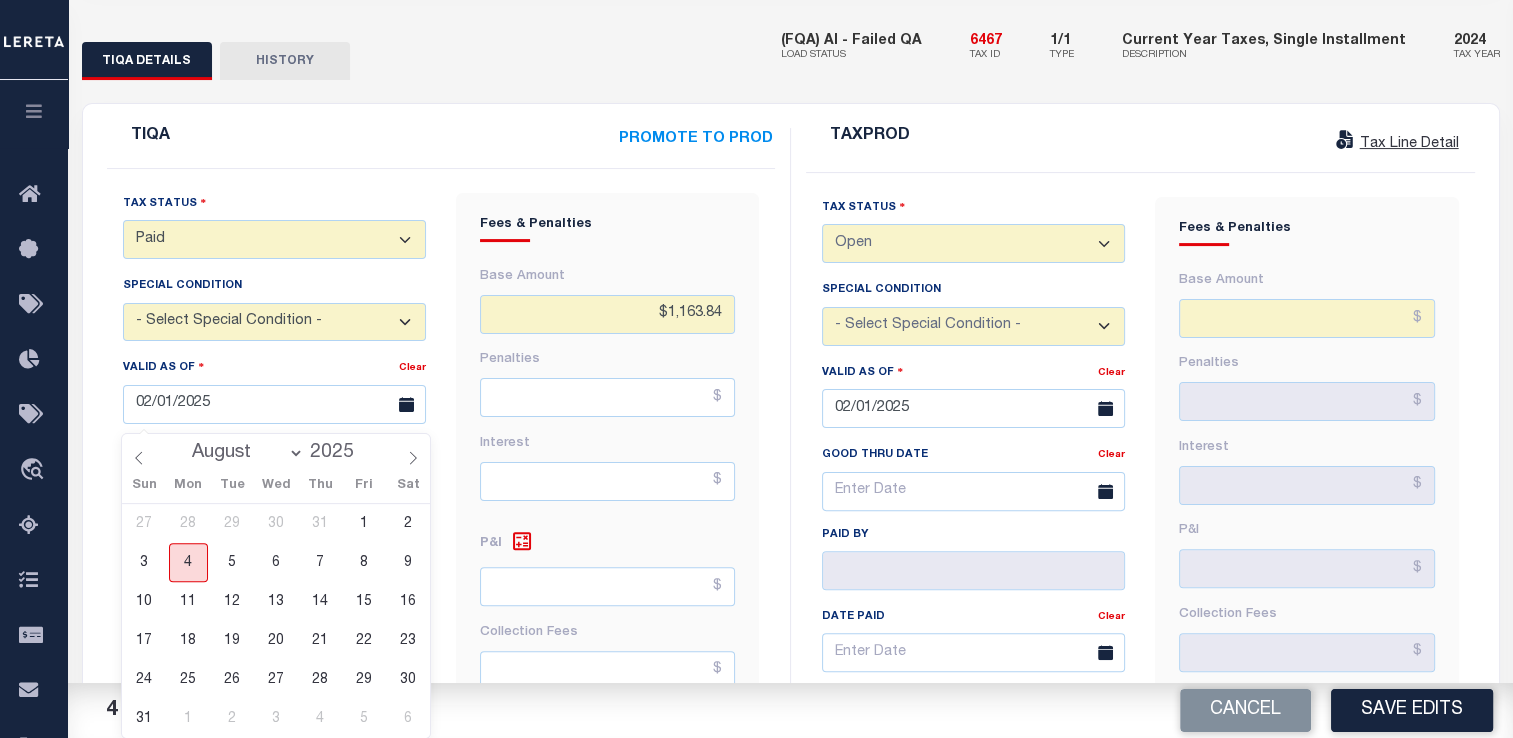 click on "4" at bounding box center (188, 562) 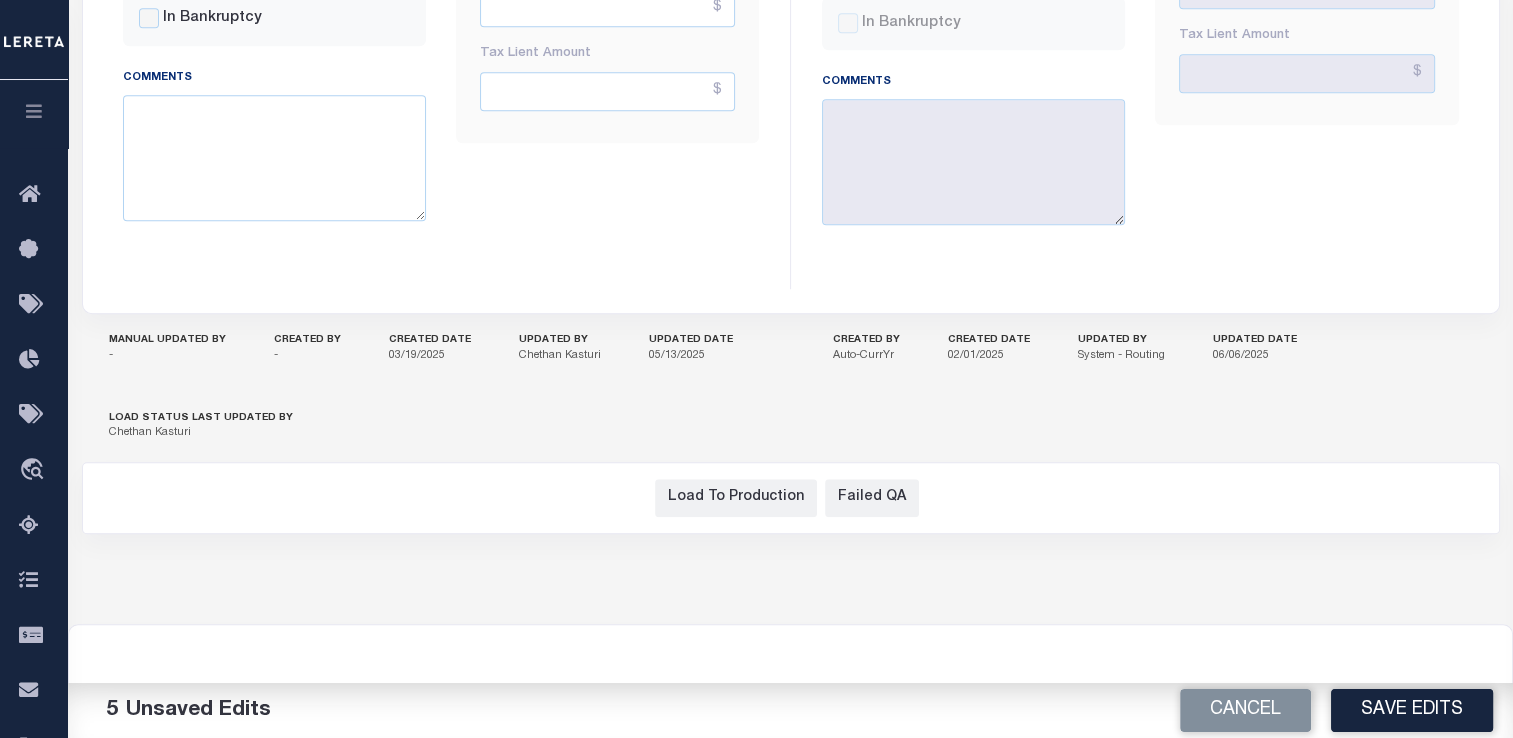 scroll, scrollTop: 1608, scrollLeft: 0, axis: vertical 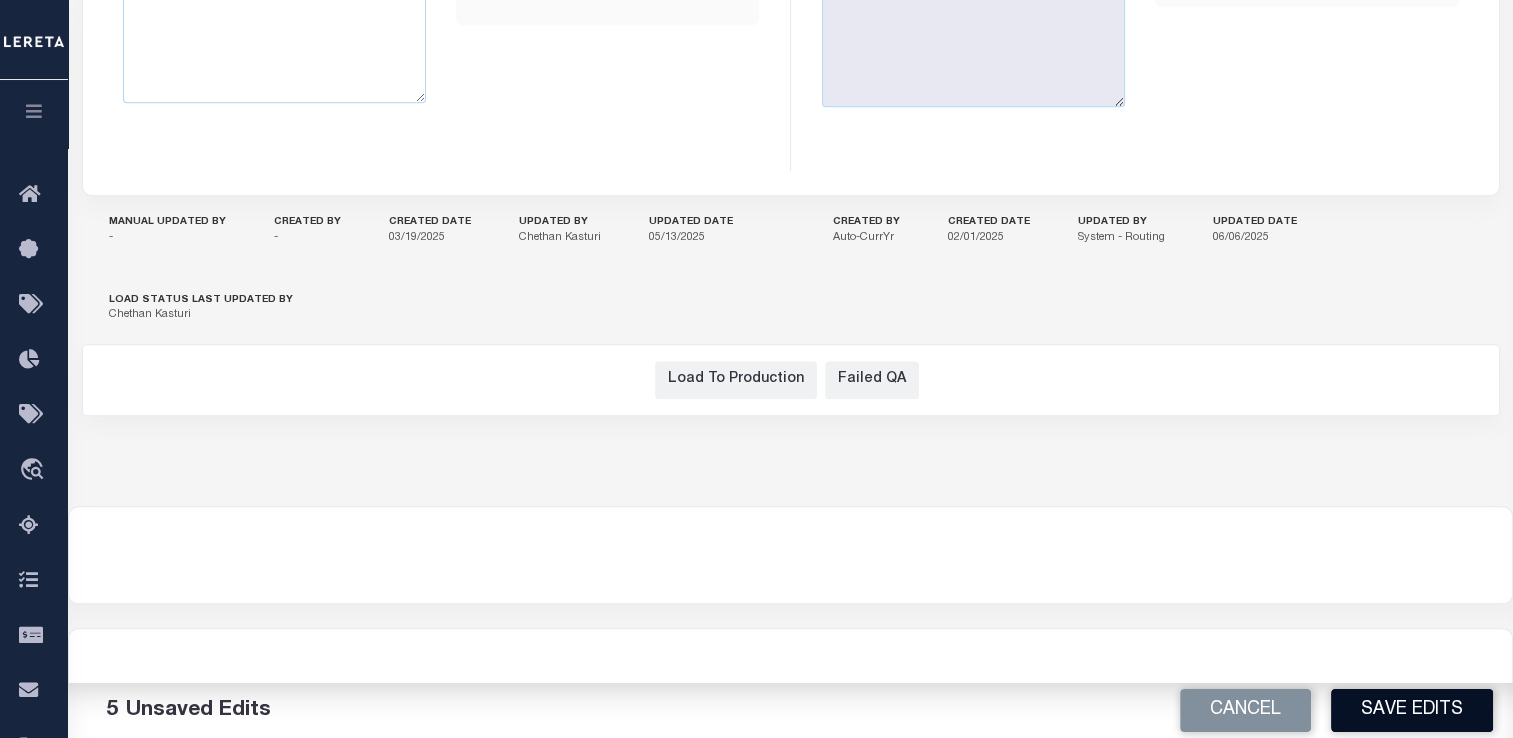 click on "Save Edits" at bounding box center (1412, 710) 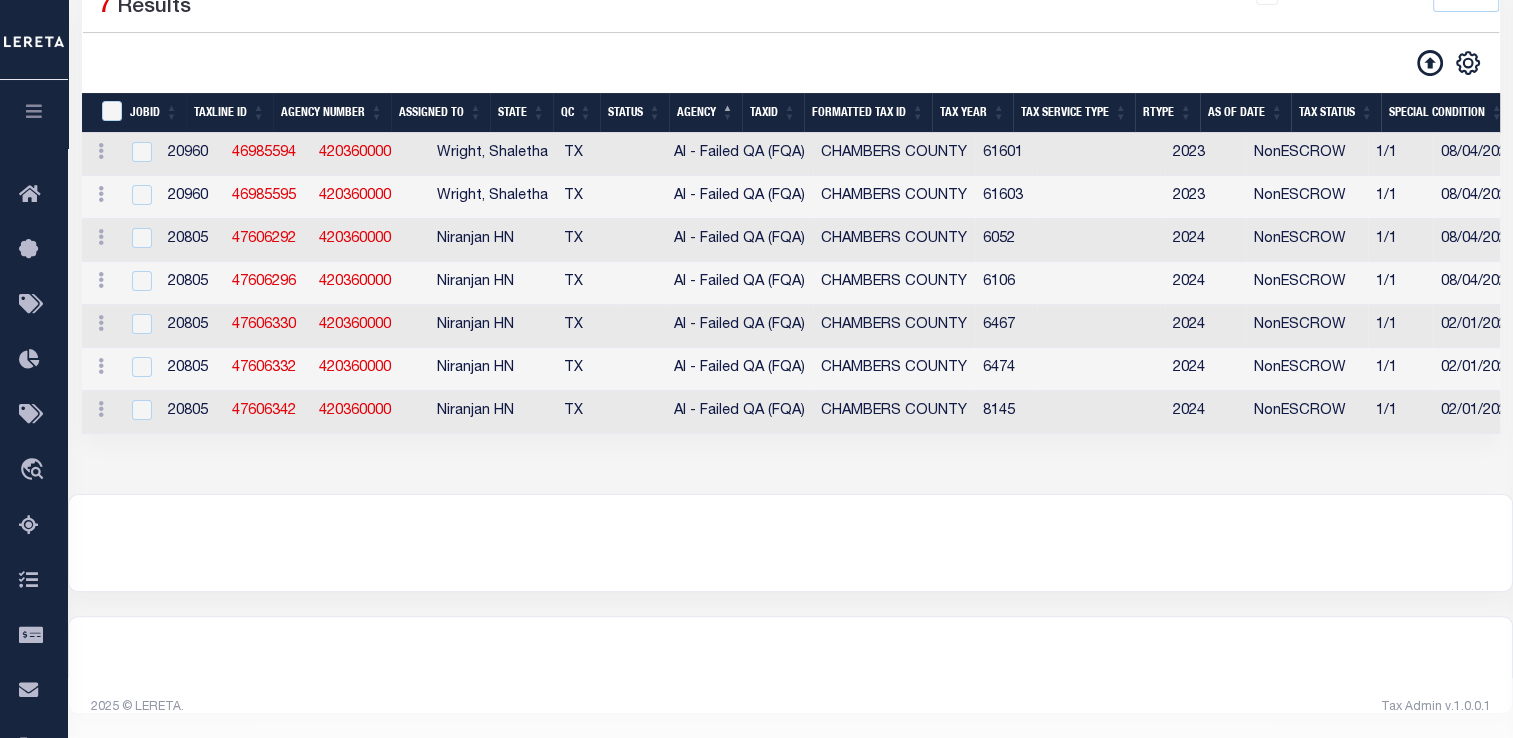scroll, scrollTop: 324, scrollLeft: 0, axis: vertical 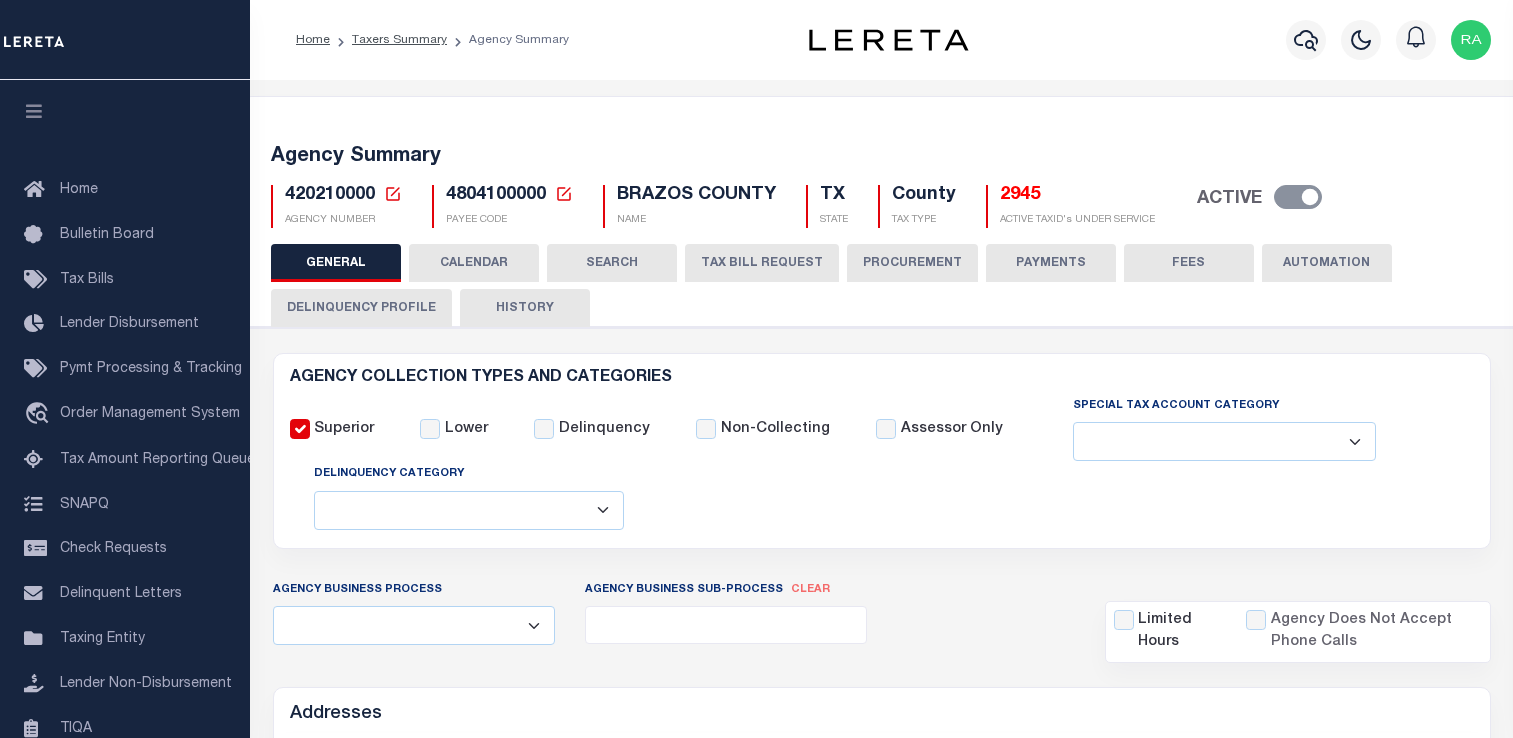 select 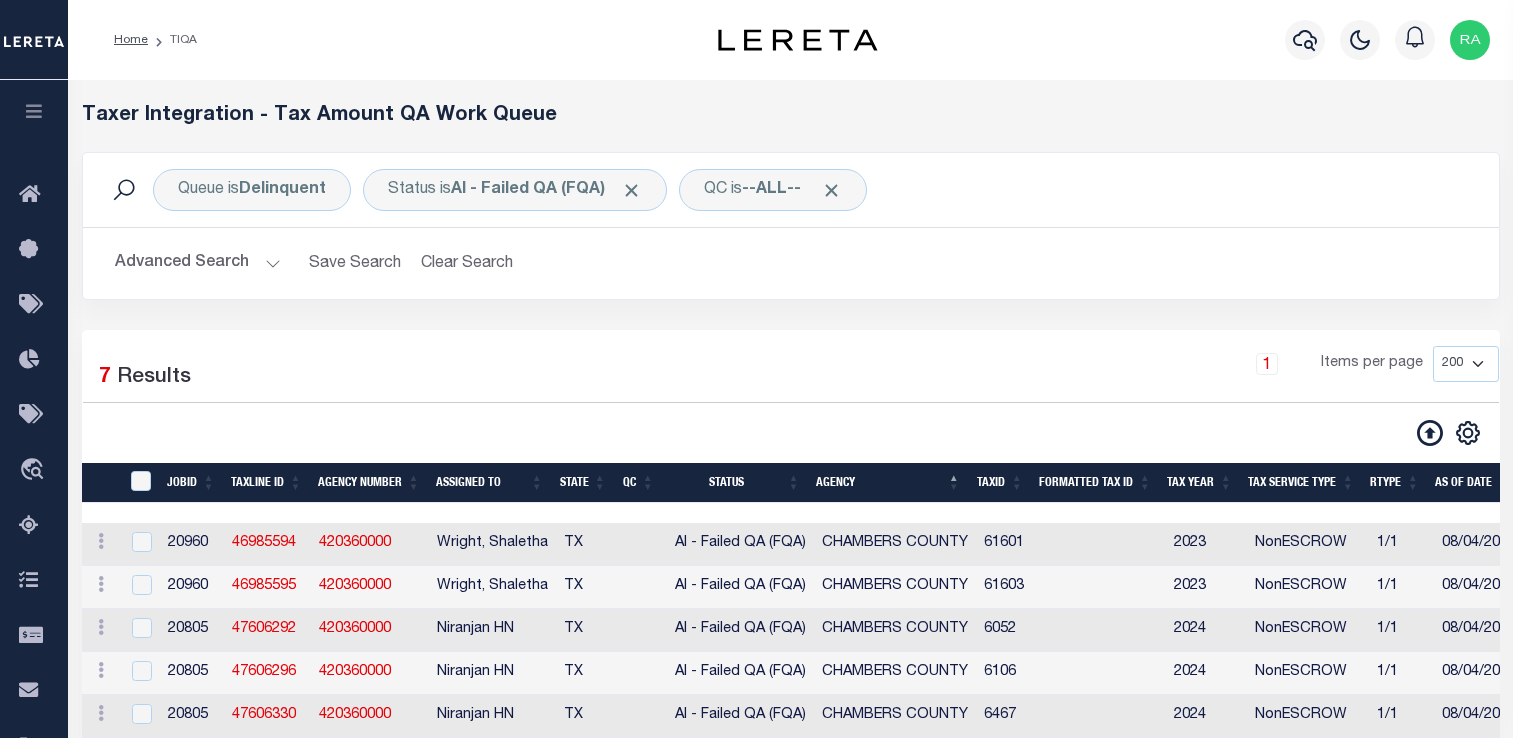 select on "200" 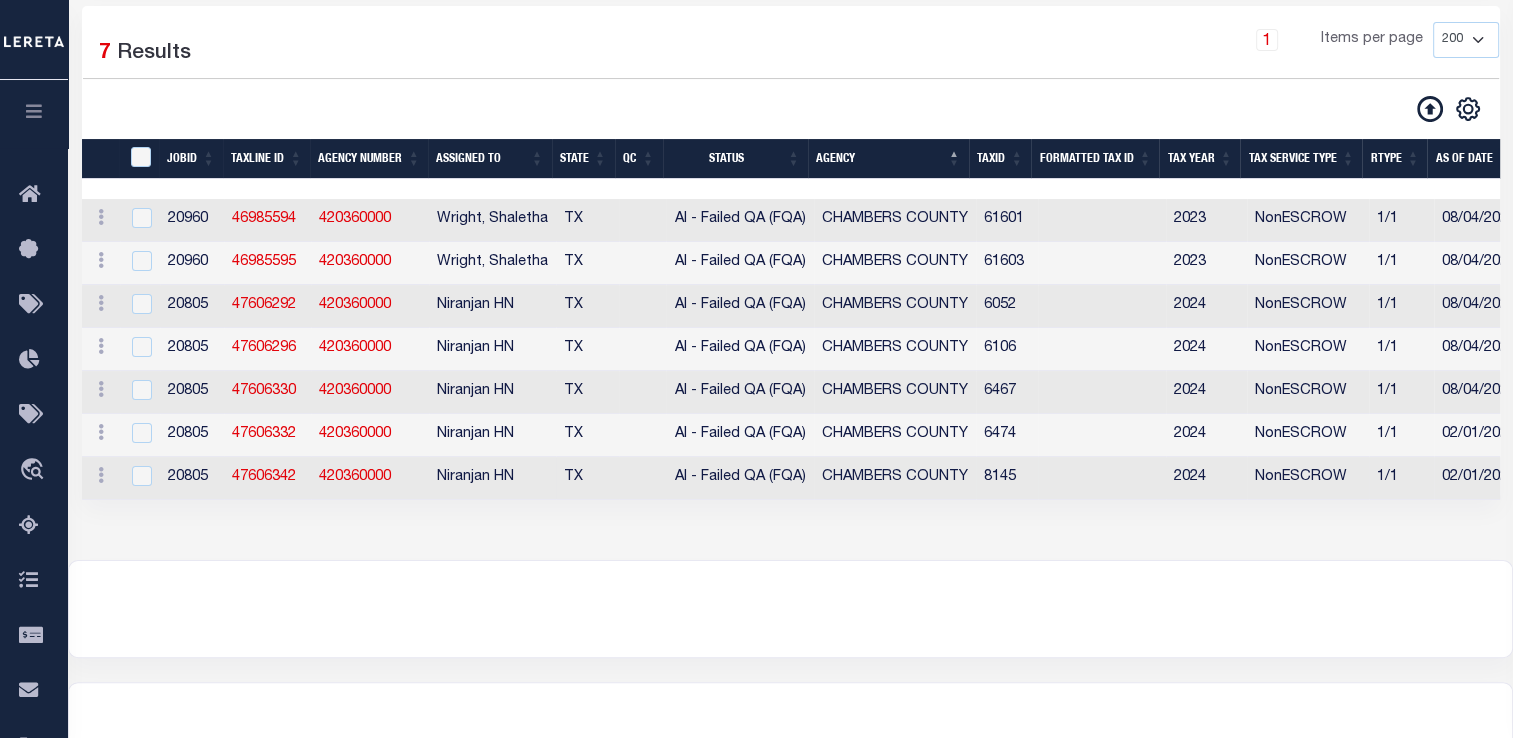 scroll, scrollTop: 324, scrollLeft: 0, axis: vertical 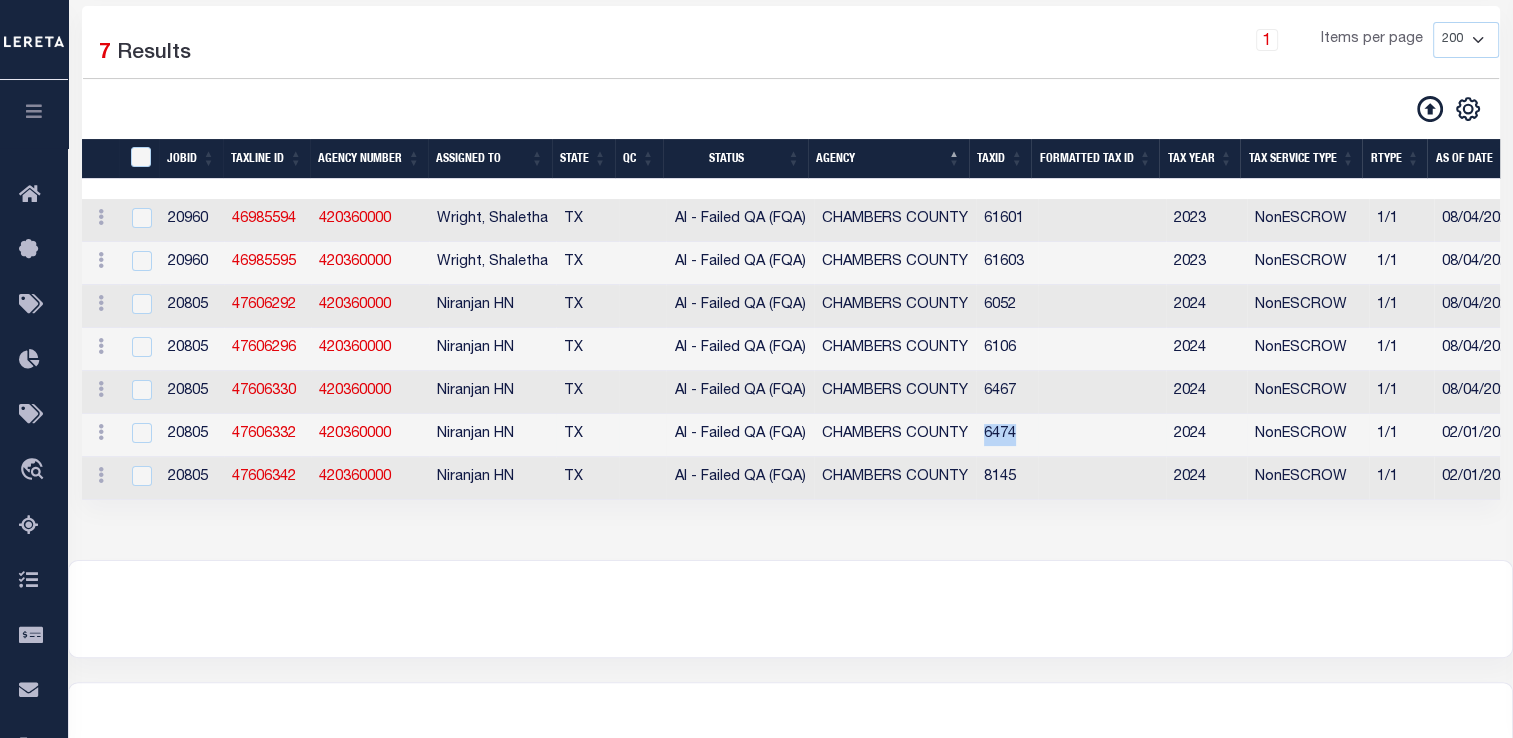 drag, startPoint x: 981, startPoint y: 440, endPoint x: 1054, endPoint y: 446, distance: 73.24616 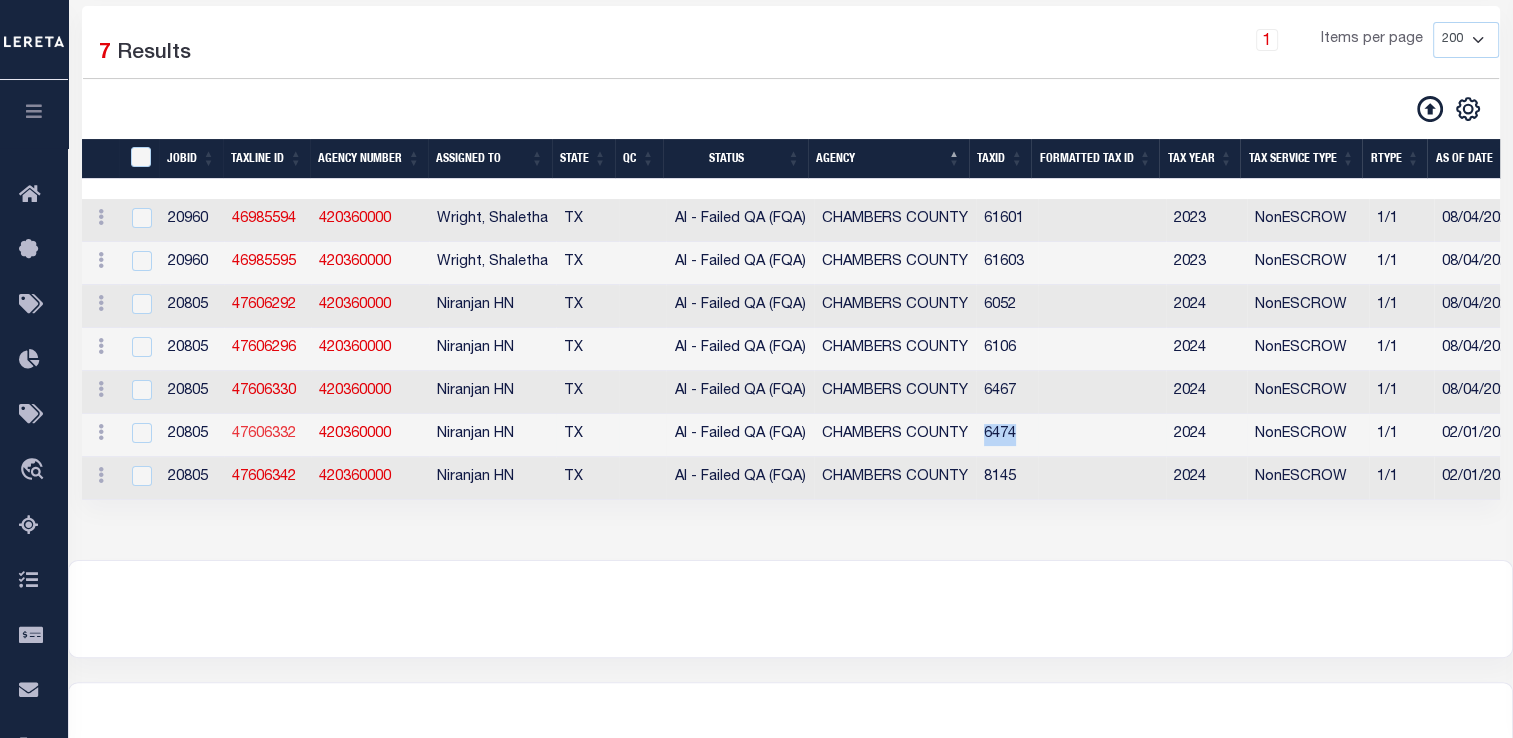click on "47606332" at bounding box center (264, 434) 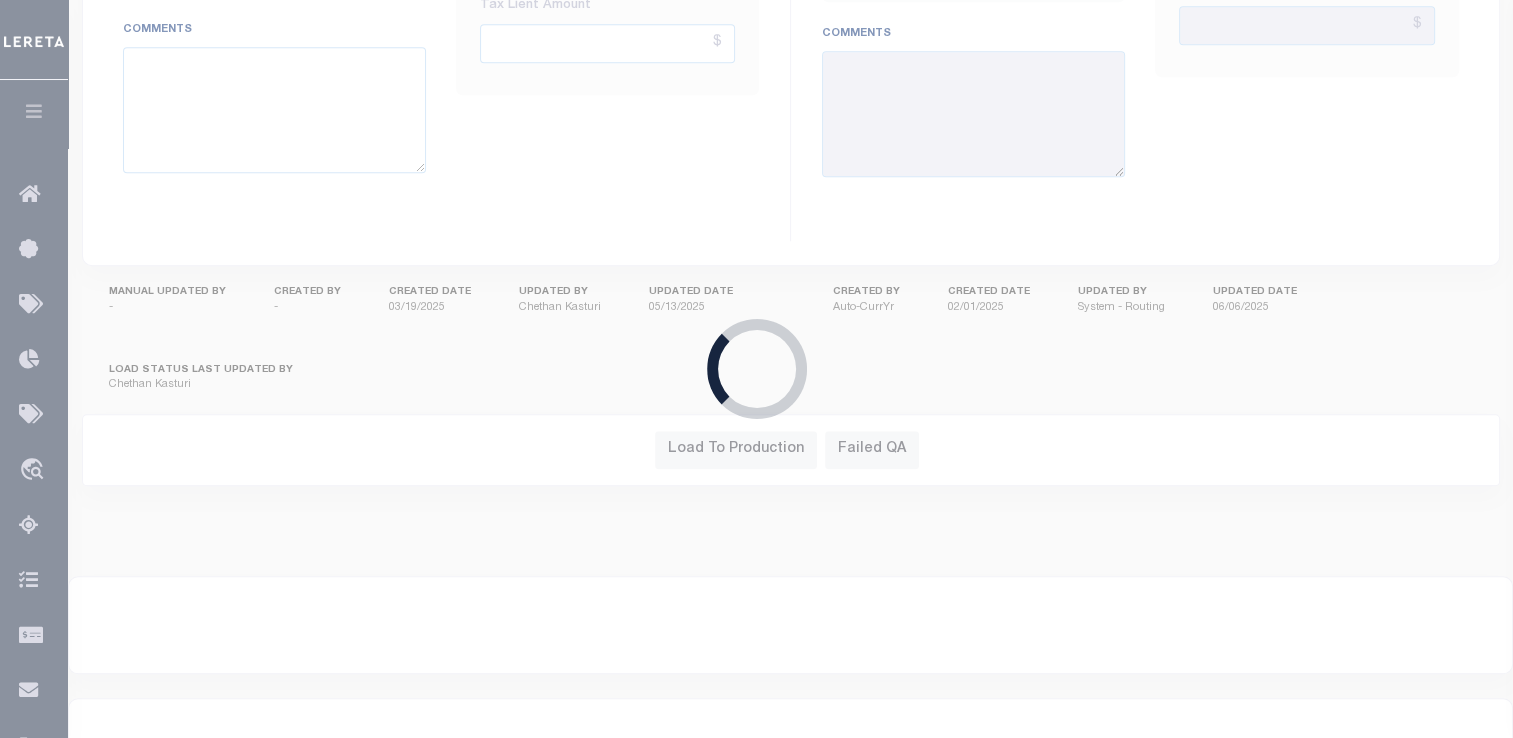 scroll, scrollTop: 1320, scrollLeft: 0, axis: vertical 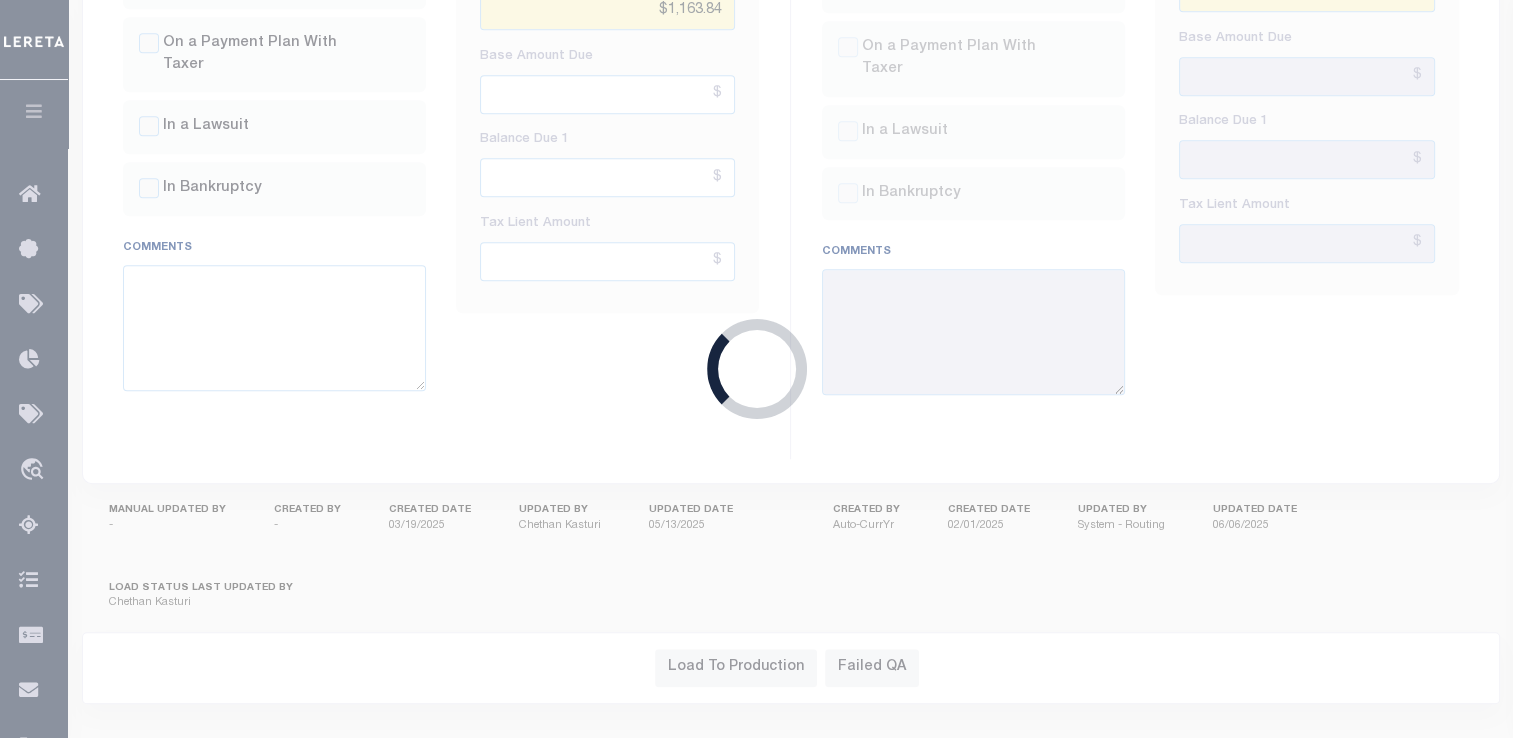type on "02/01/2025" 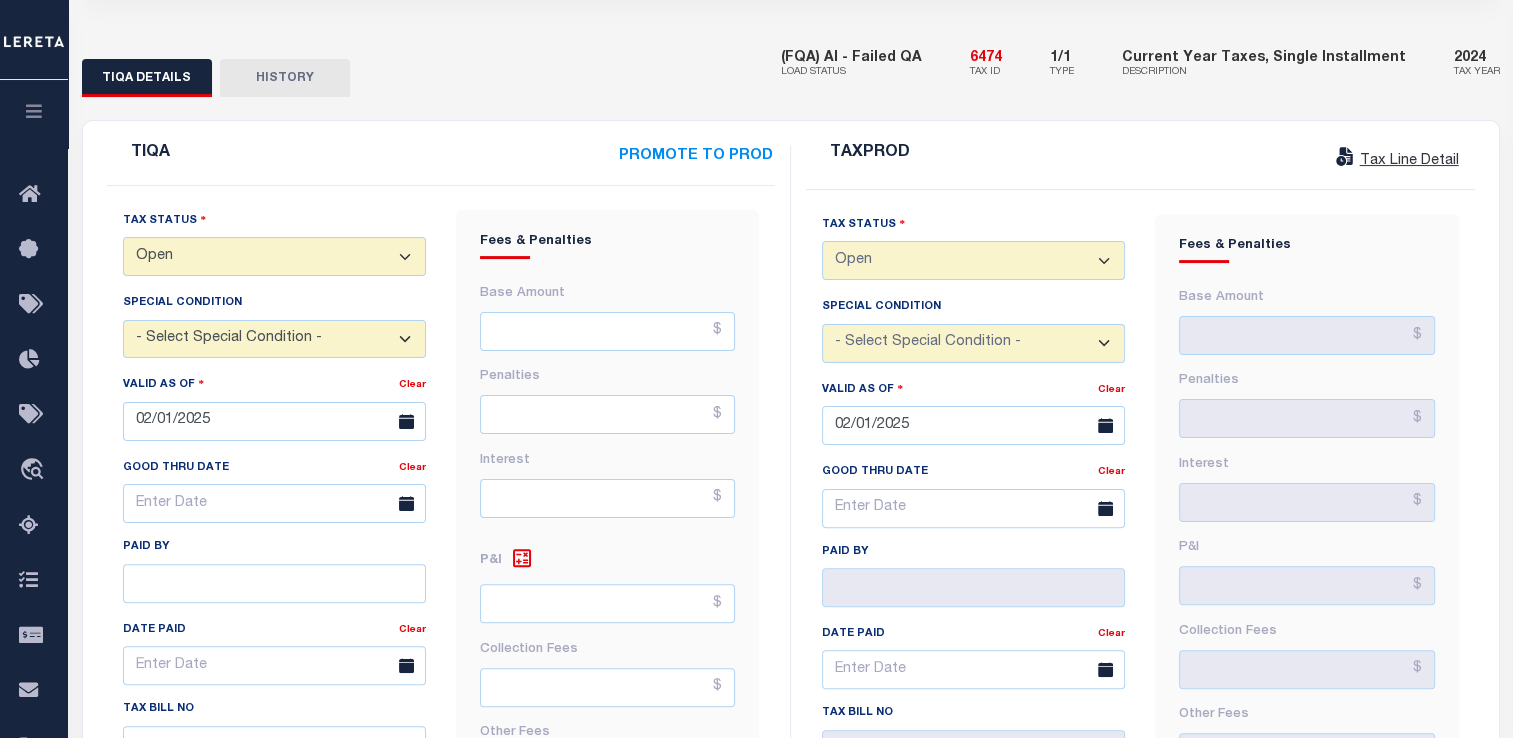 scroll, scrollTop: 420, scrollLeft: 0, axis: vertical 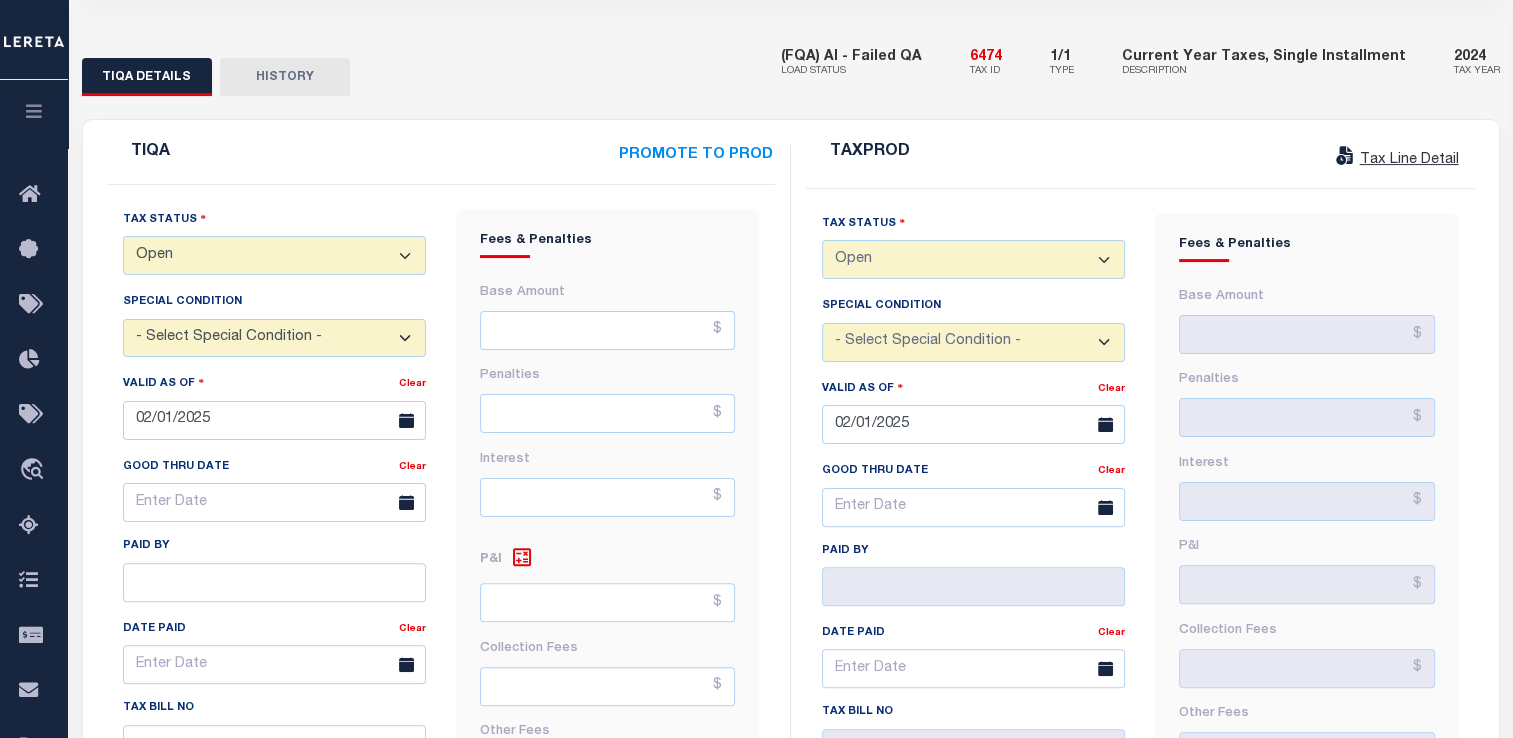 click on "- Select Status Code -
Open
Due/Unpaid
Paid
Incomplete
No Tax Due
Internal Refund Processed
New
Open" at bounding box center [274, 255] 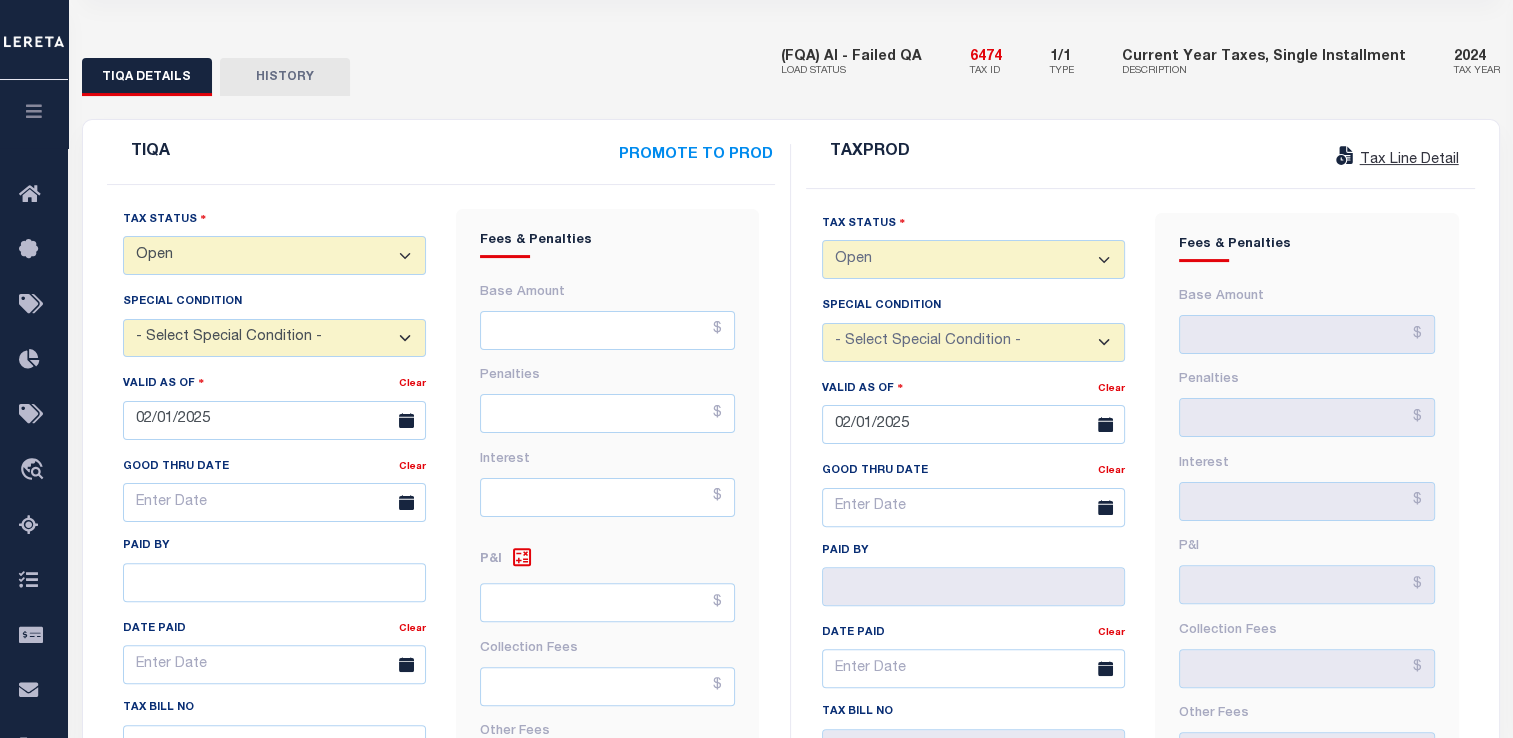 select on "PYD" 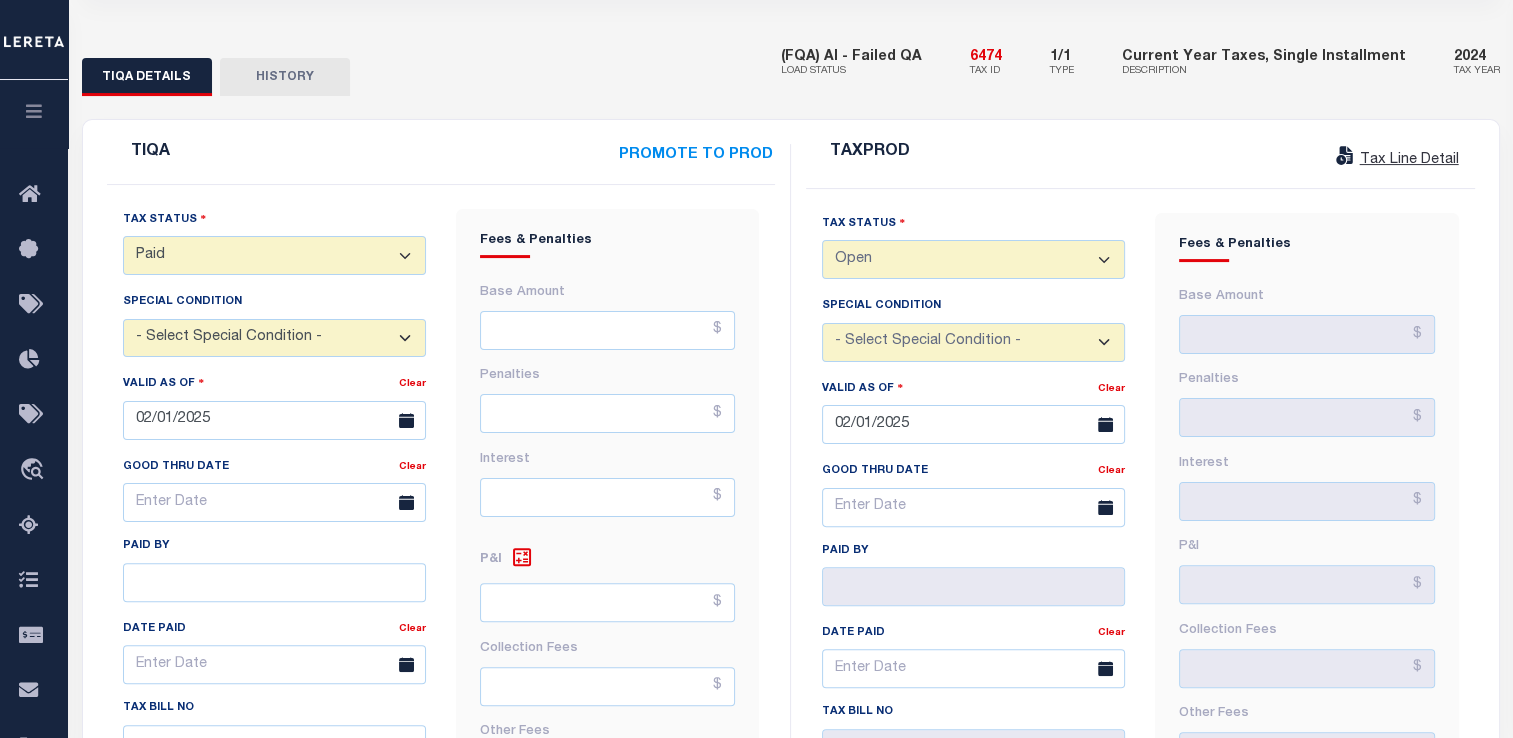 click on "- Select Status Code -
Open
Due/Unpaid
Paid
Incomplete
No Tax Due
Internal Refund Processed
New
Open" at bounding box center [274, 255] 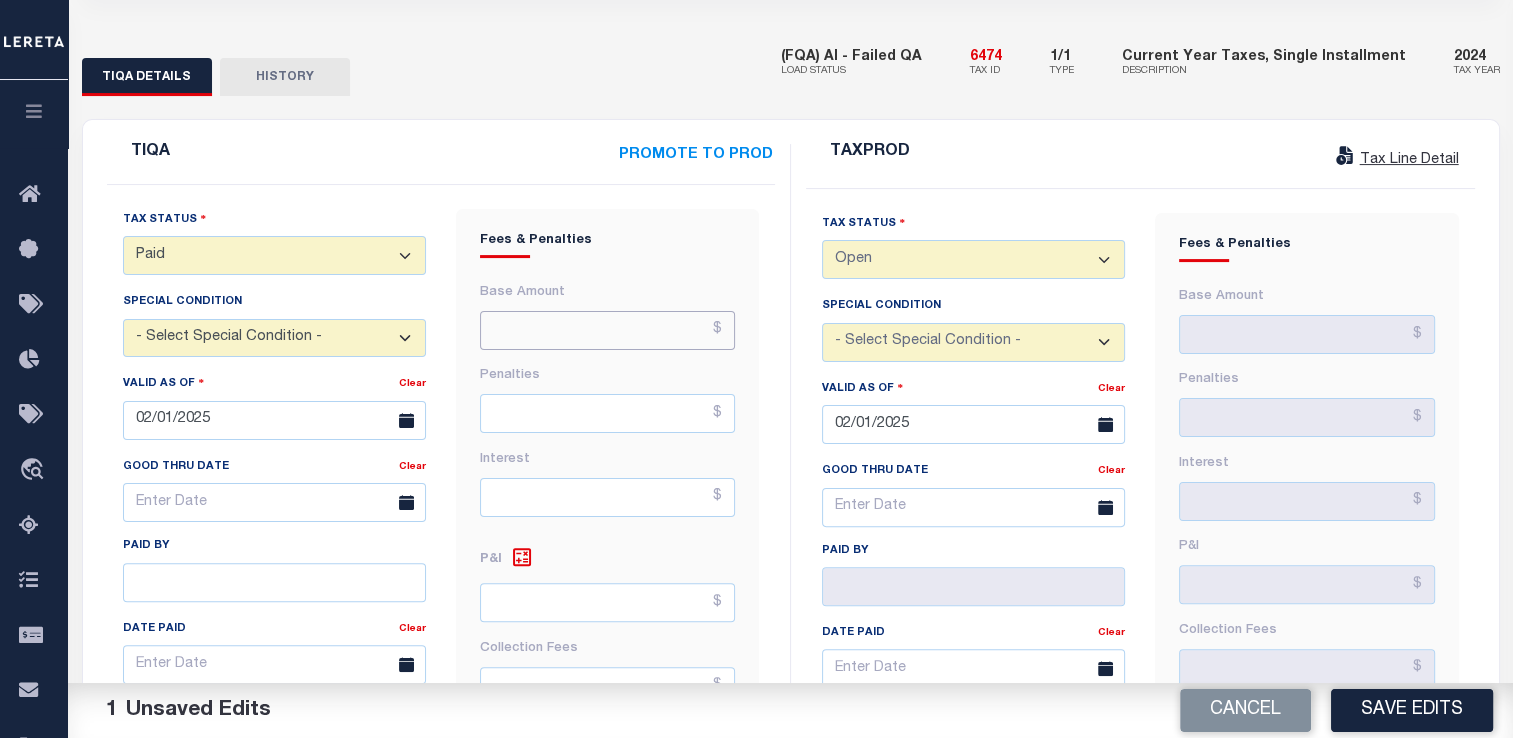 click at bounding box center (607, 330) 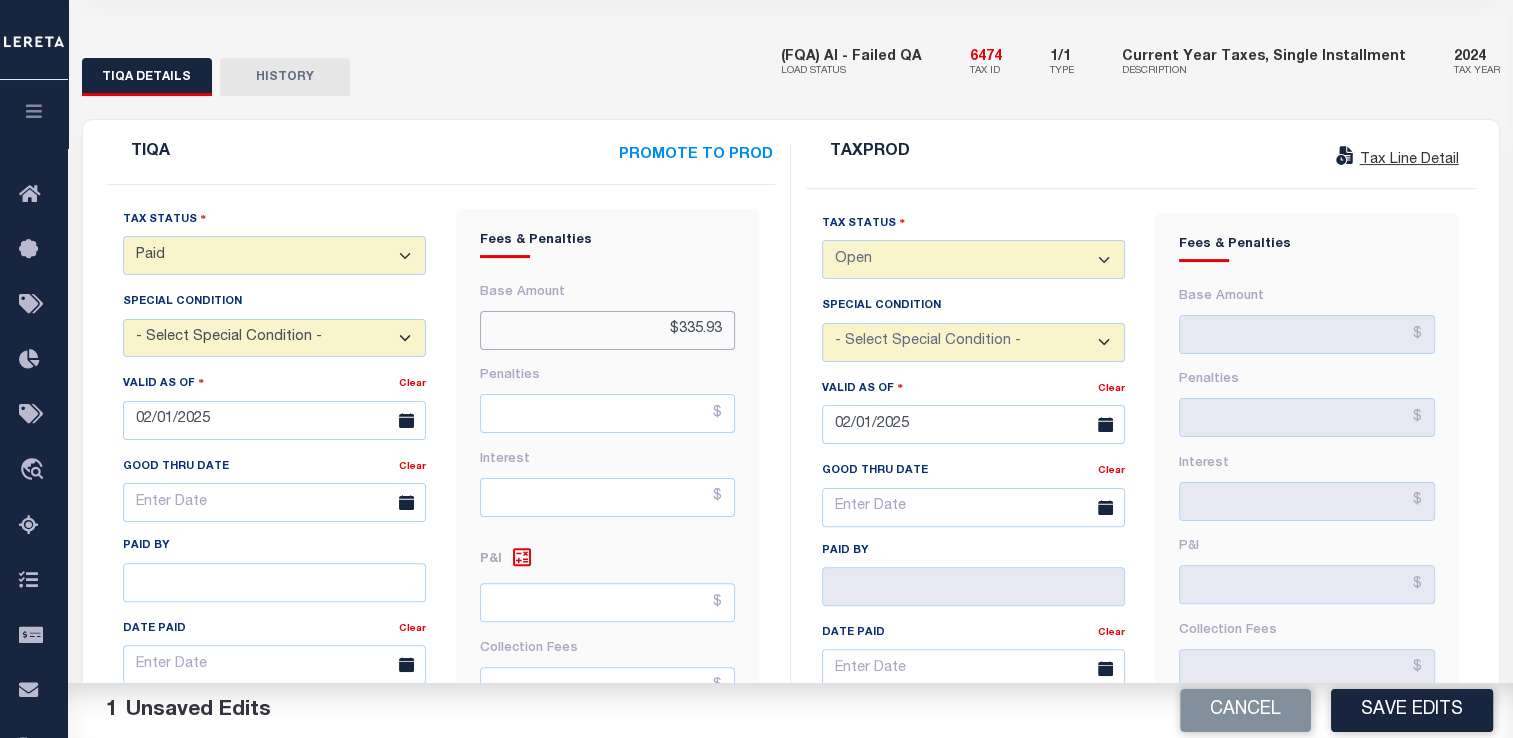 type on "$335.93" 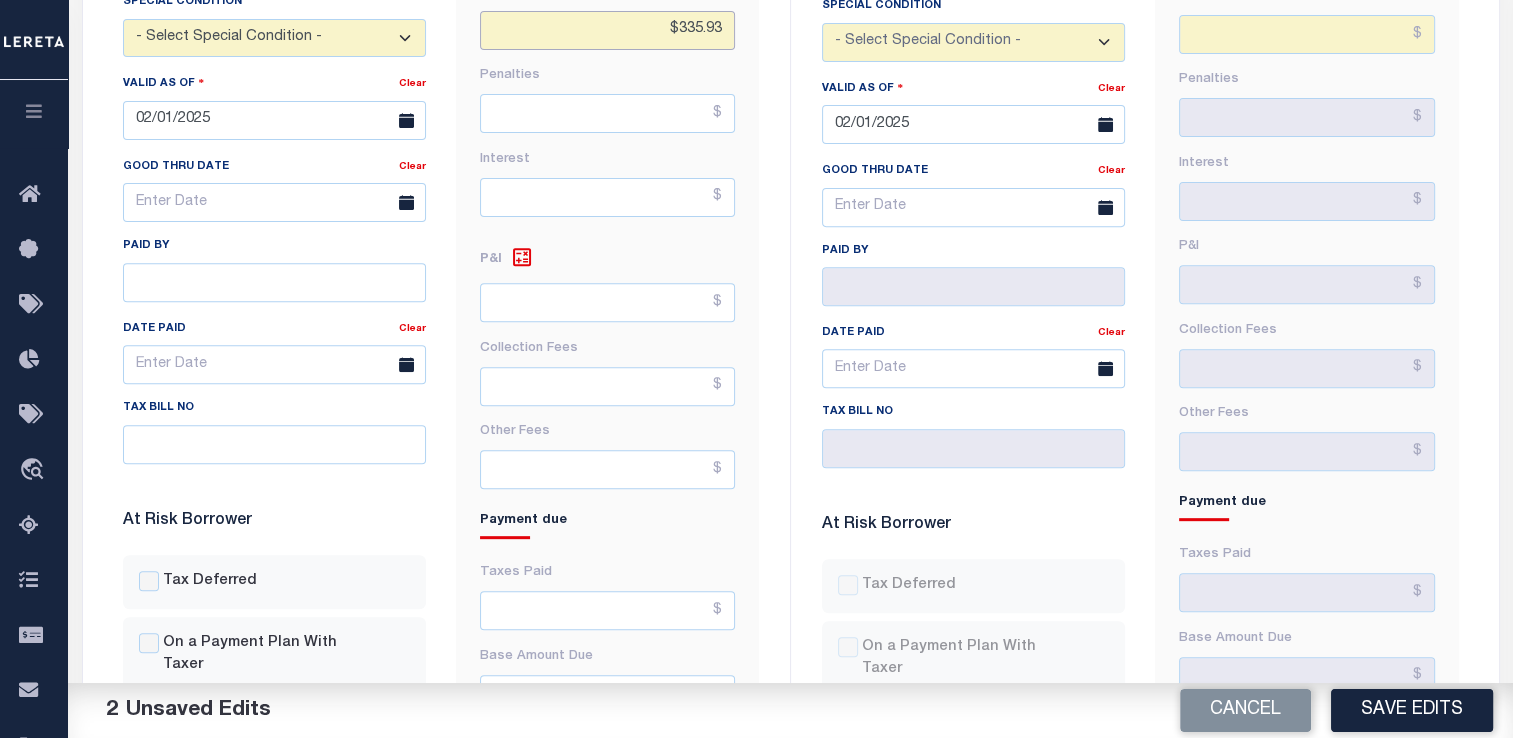 scroll, scrollTop: 720, scrollLeft: 0, axis: vertical 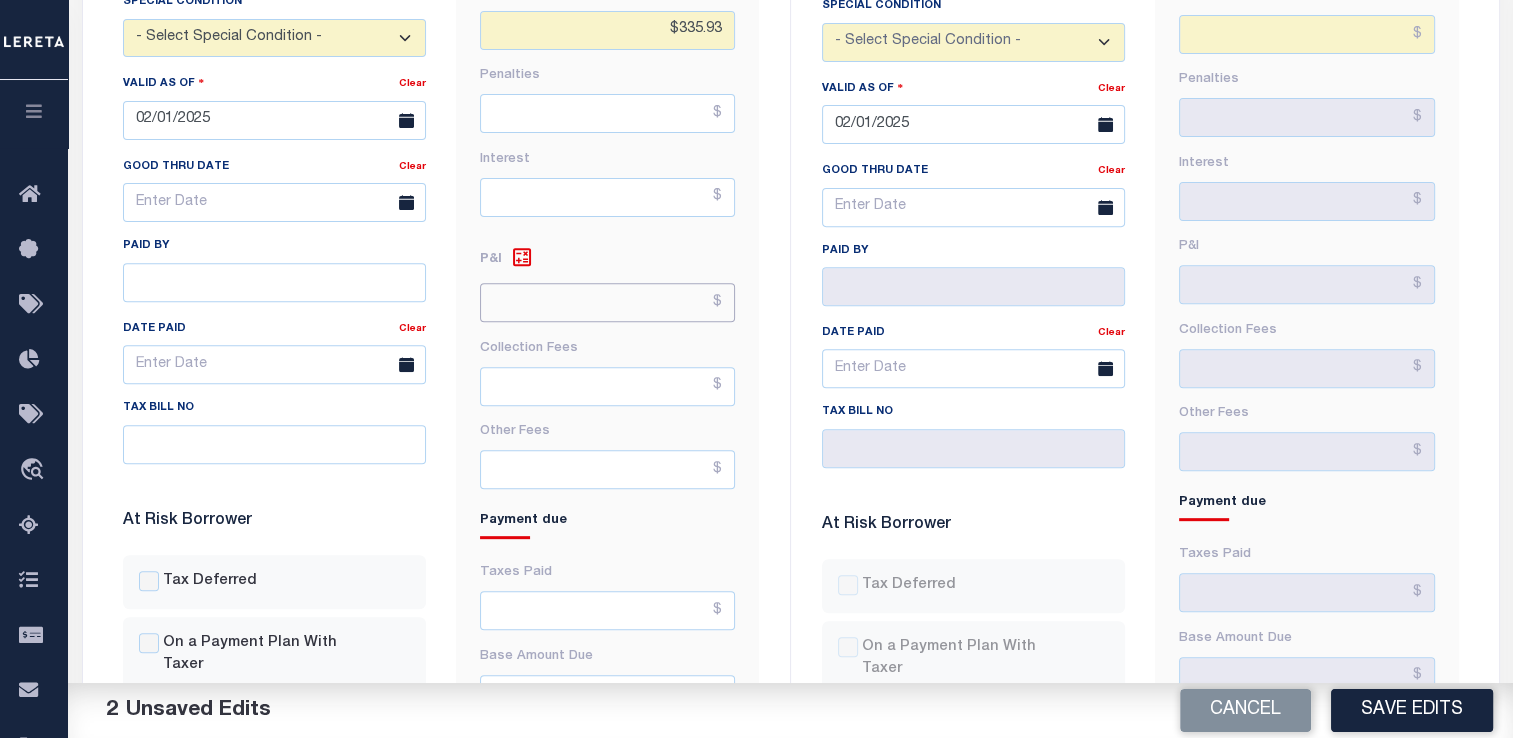 click at bounding box center (607, 302) 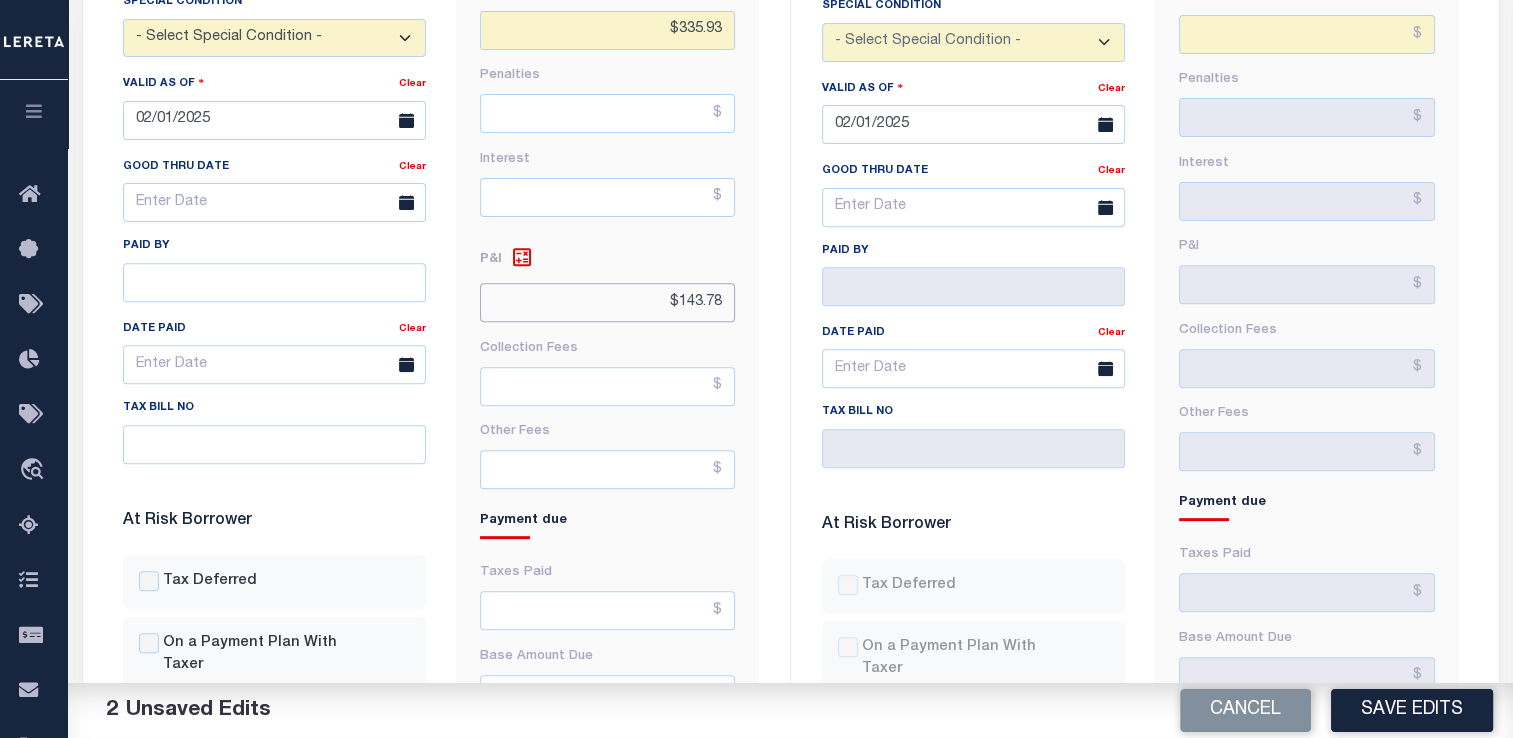 type on "$143.78" 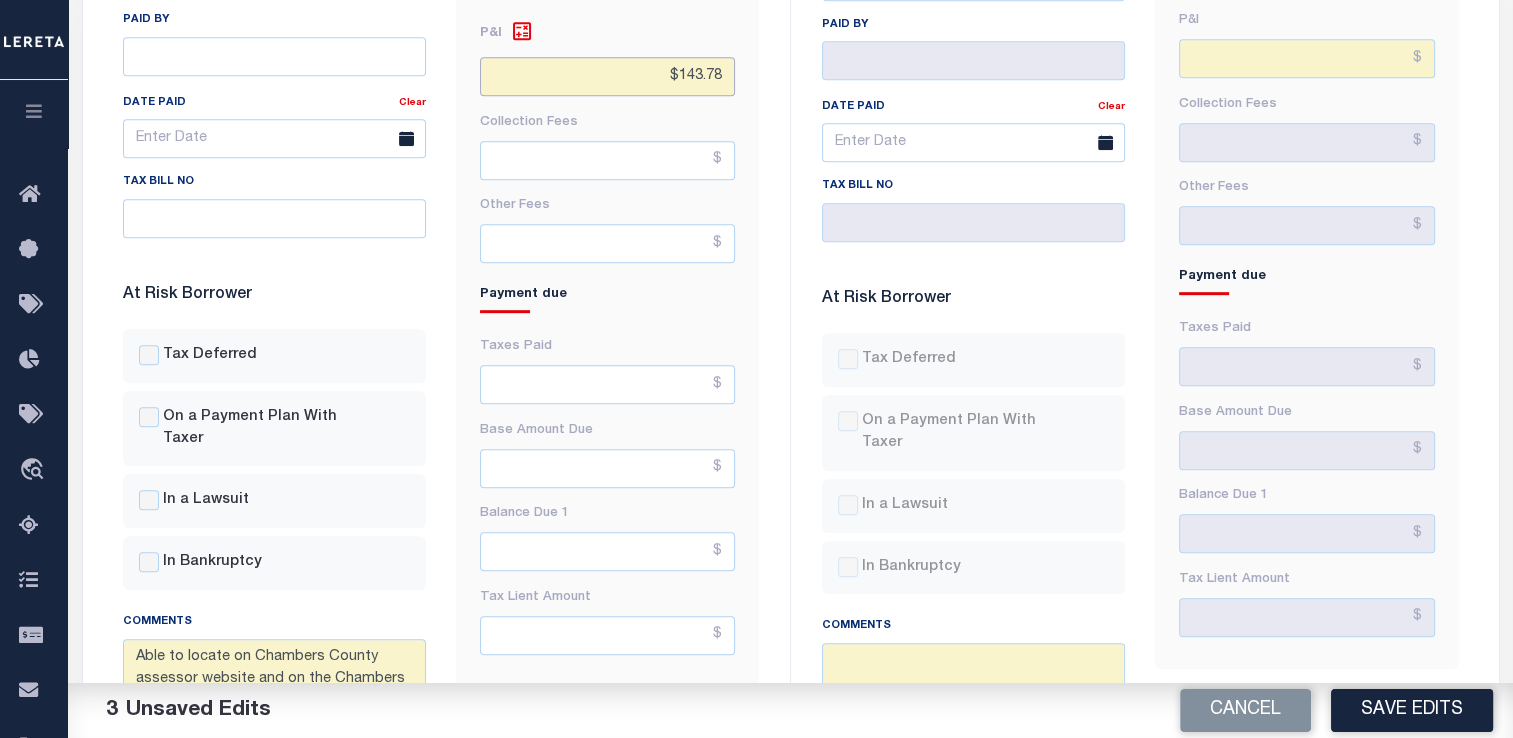 scroll, scrollTop: 1006, scrollLeft: 0, axis: vertical 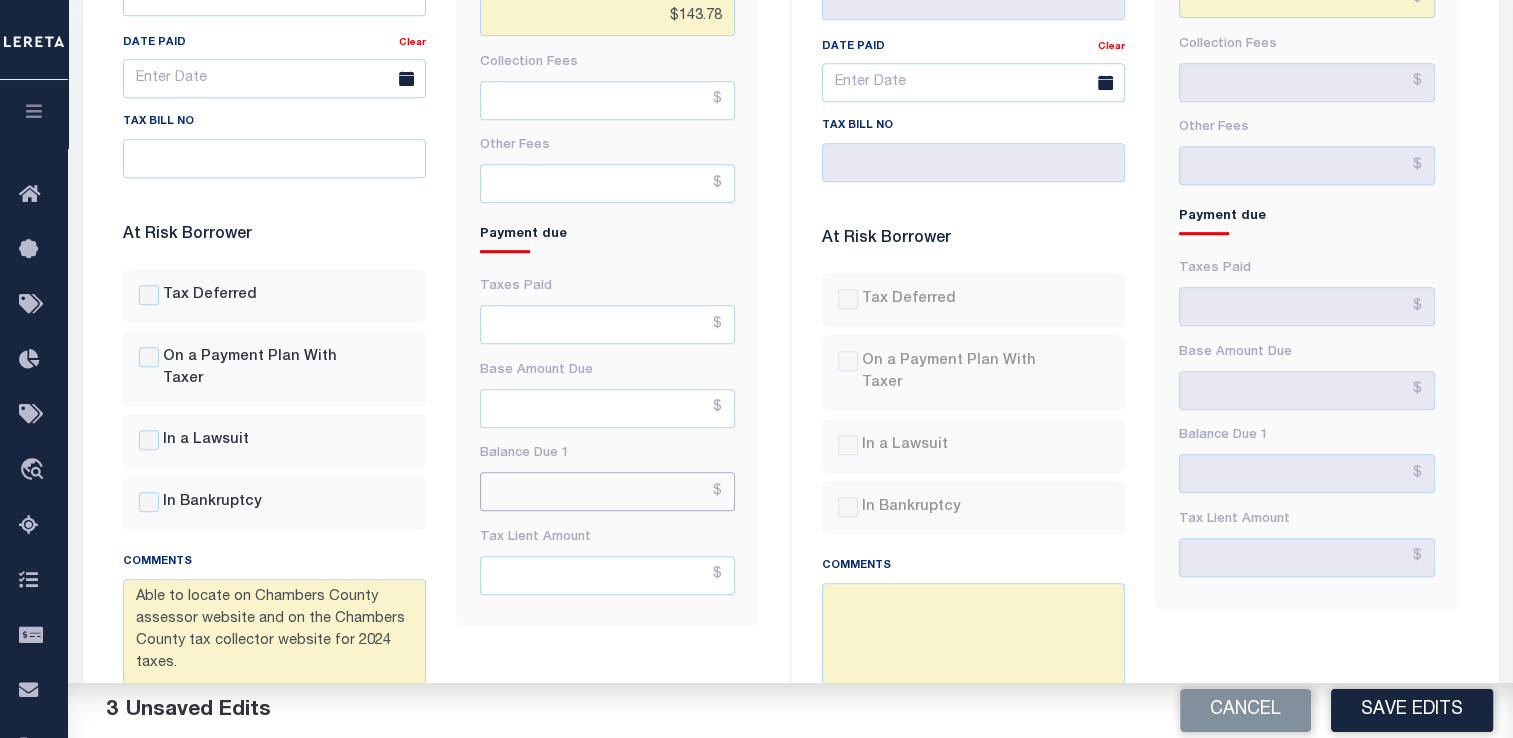 click at bounding box center [607, 491] 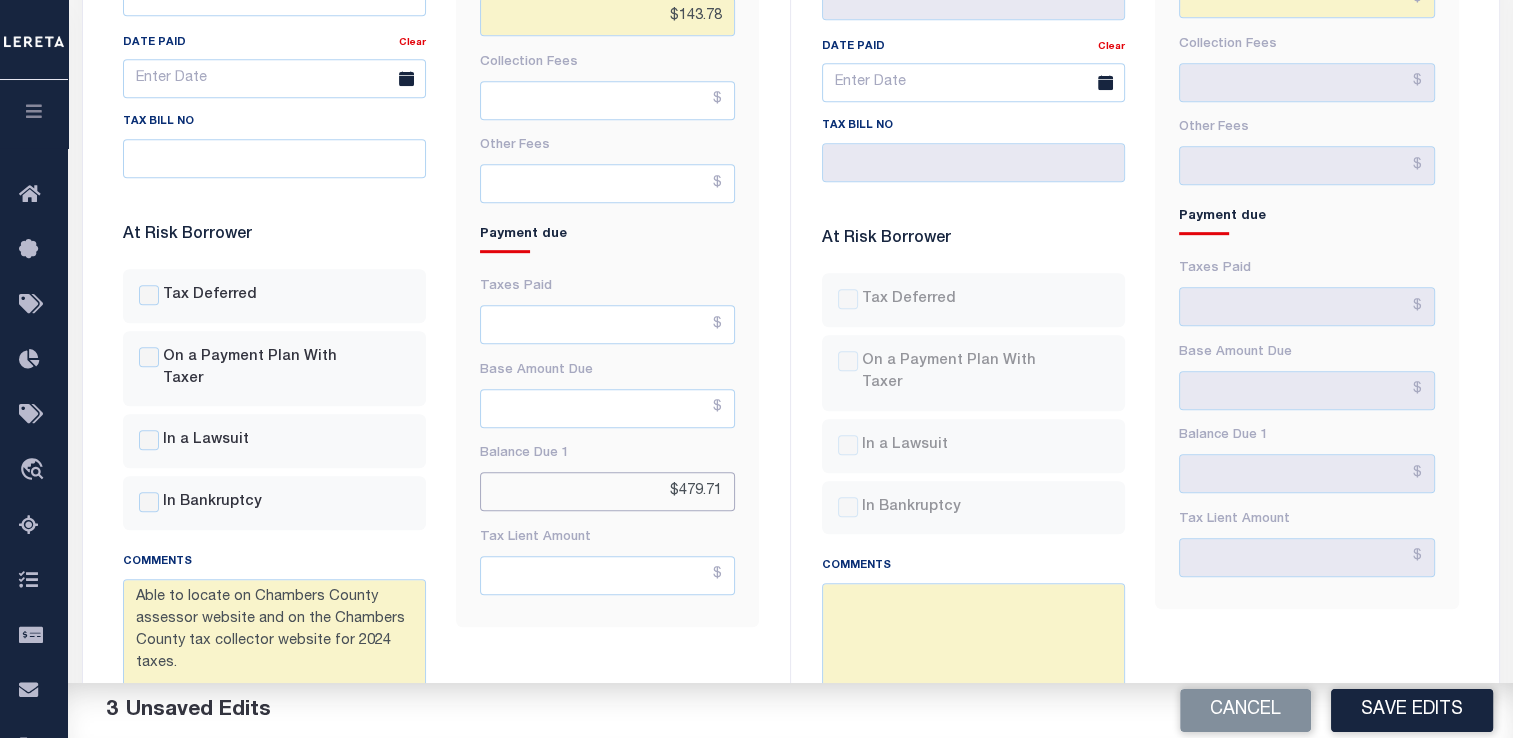 type on "$479.71" 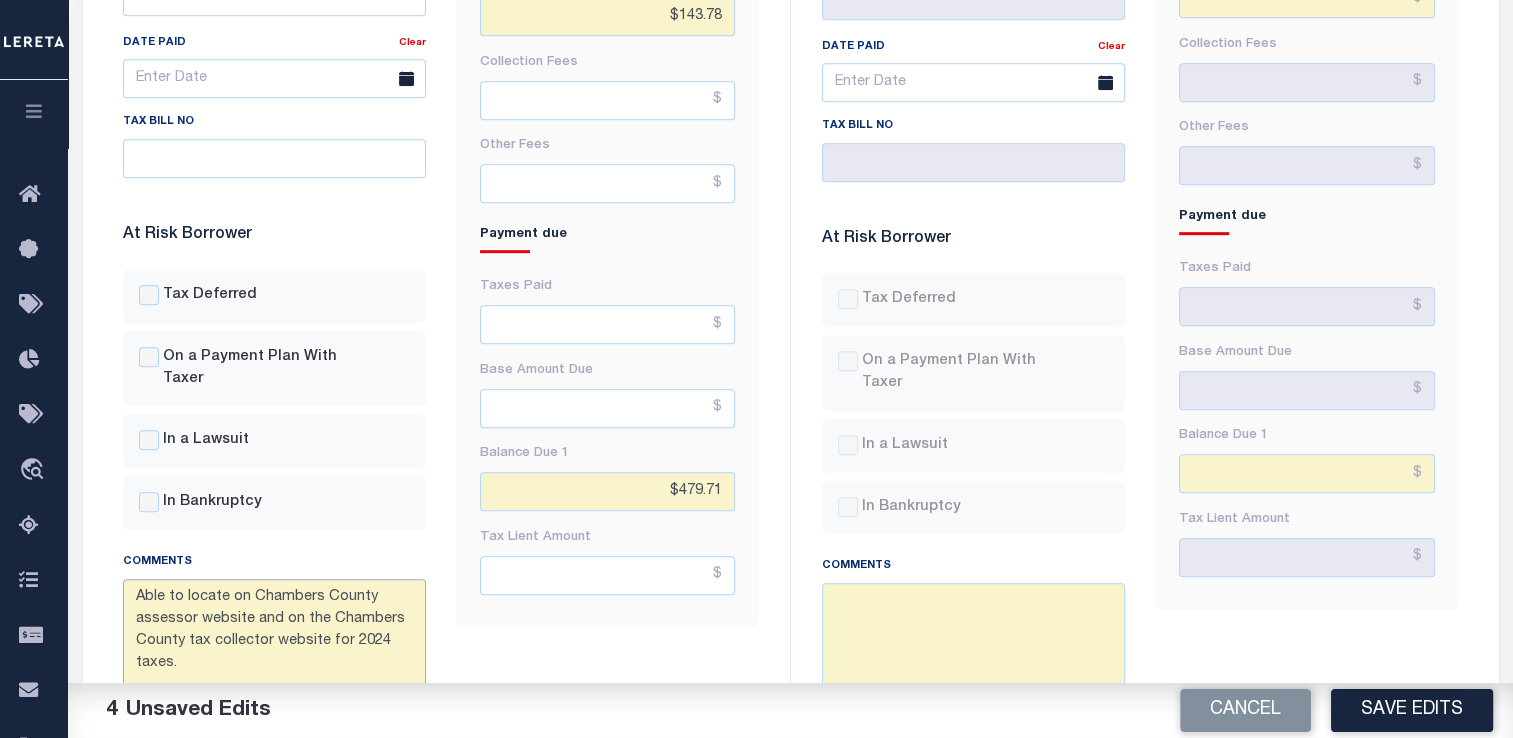drag, startPoint x: 208, startPoint y: 669, endPoint x: 140, endPoint y: 614, distance: 87.458565 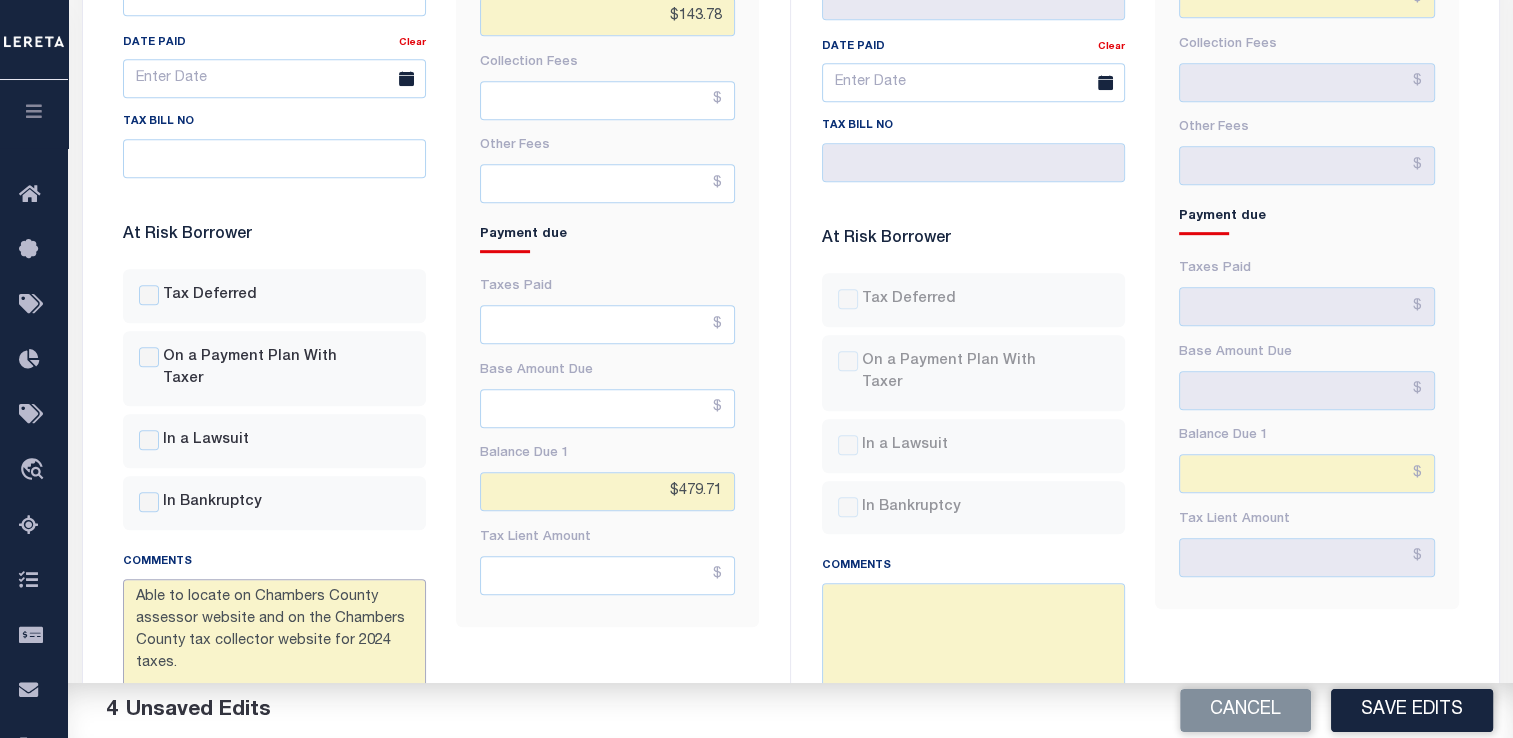 click on "Able to locate on Chambers County assessor website and on the Chambers County tax collector website for 2024 taxes." at bounding box center (274, 642) 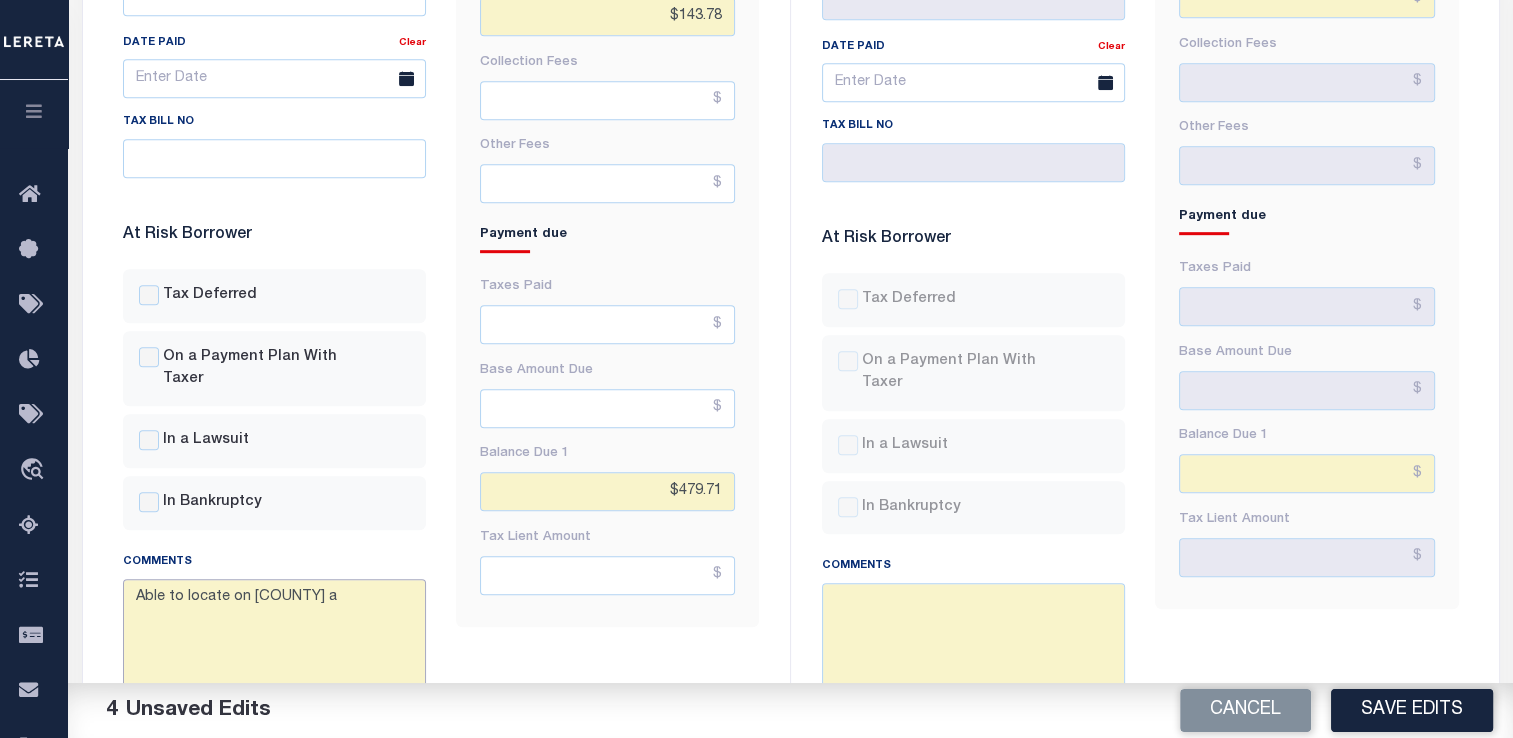 drag, startPoint x: 163, startPoint y: 638, endPoint x: 105, endPoint y: 573, distance: 87.11487 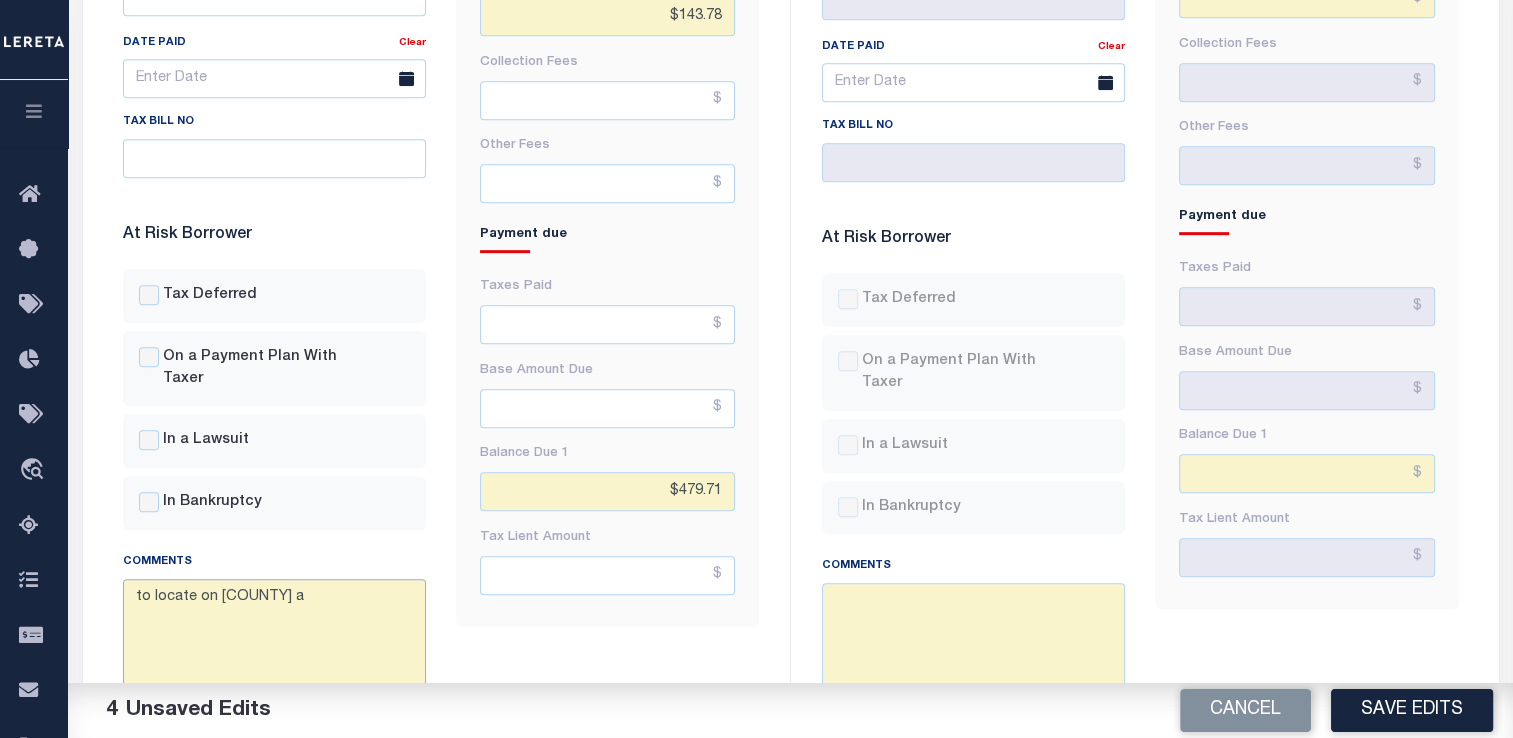 type on "to locate on [COUNTY] a" 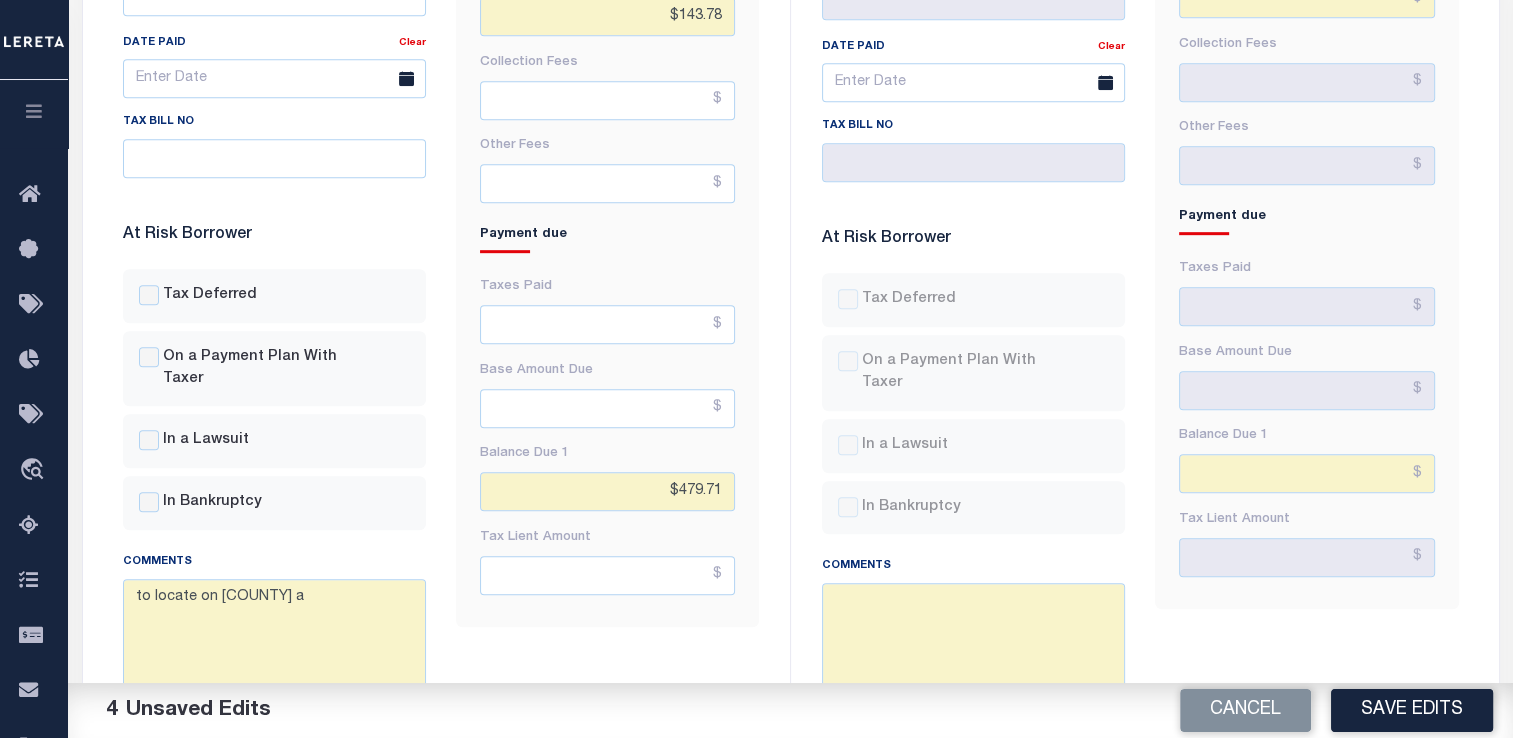drag, startPoint x: 309, startPoint y: 584, endPoint x: 248, endPoint y: 580, distance: 61.13101 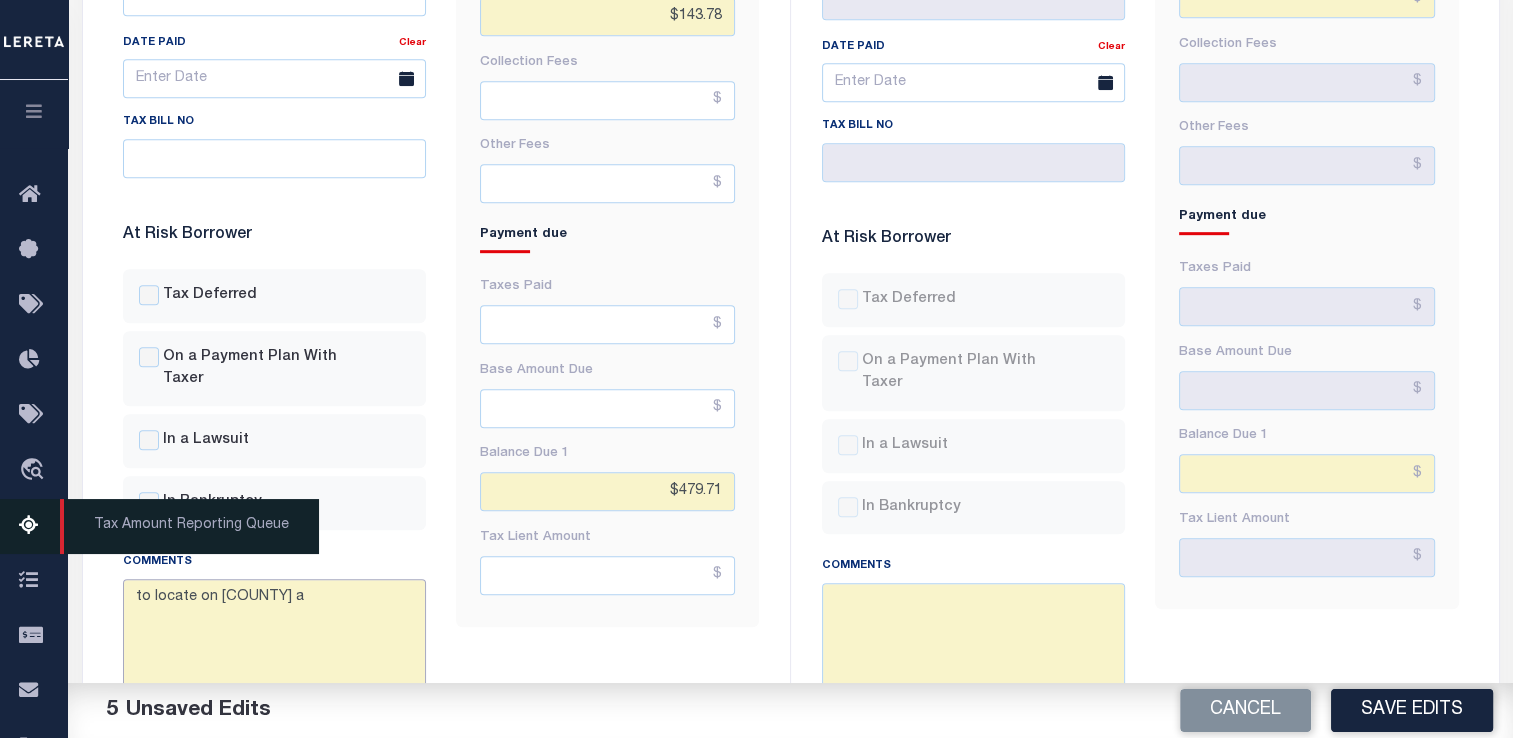 drag, startPoint x: 391, startPoint y: 611, endPoint x: 0, endPoint y: 526, distance: 400.13248 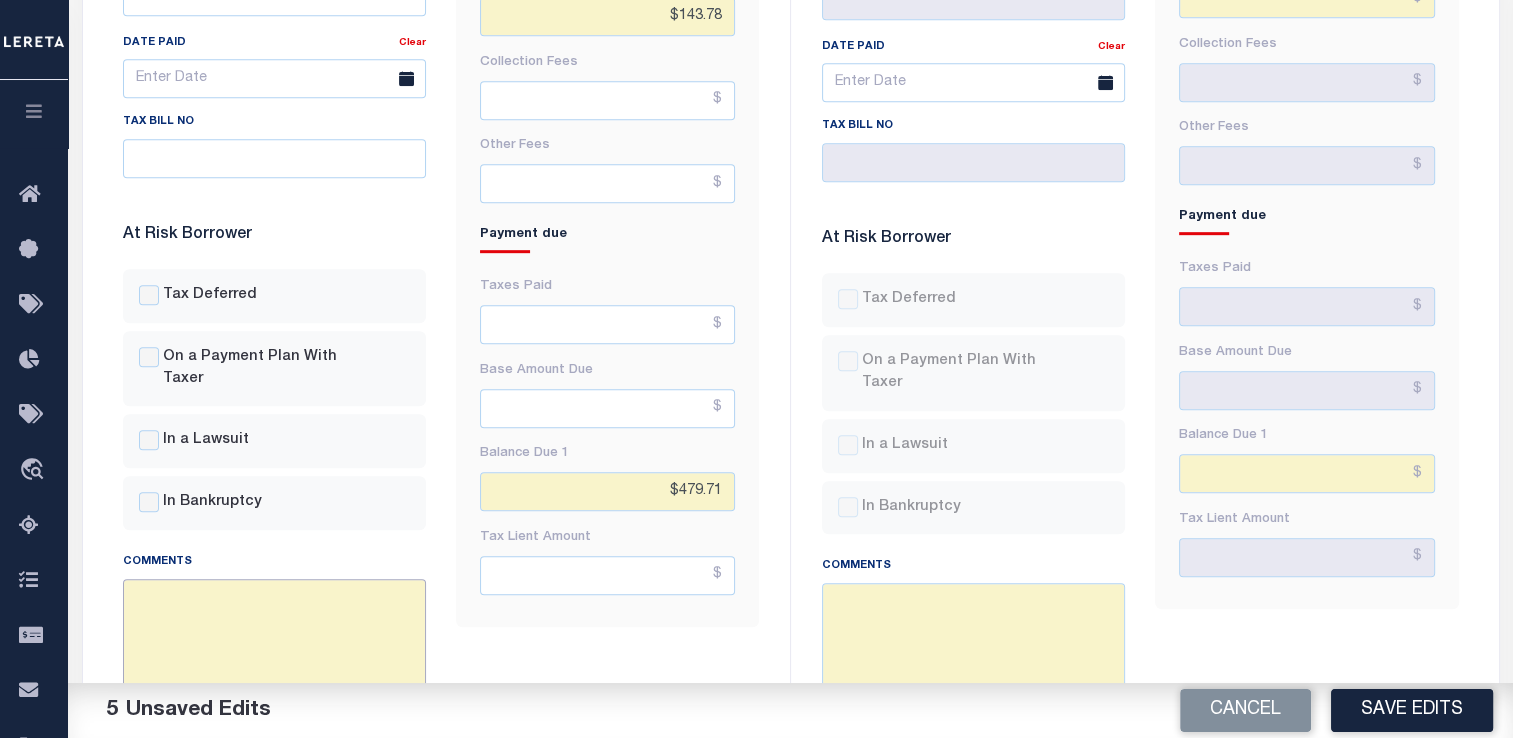 type 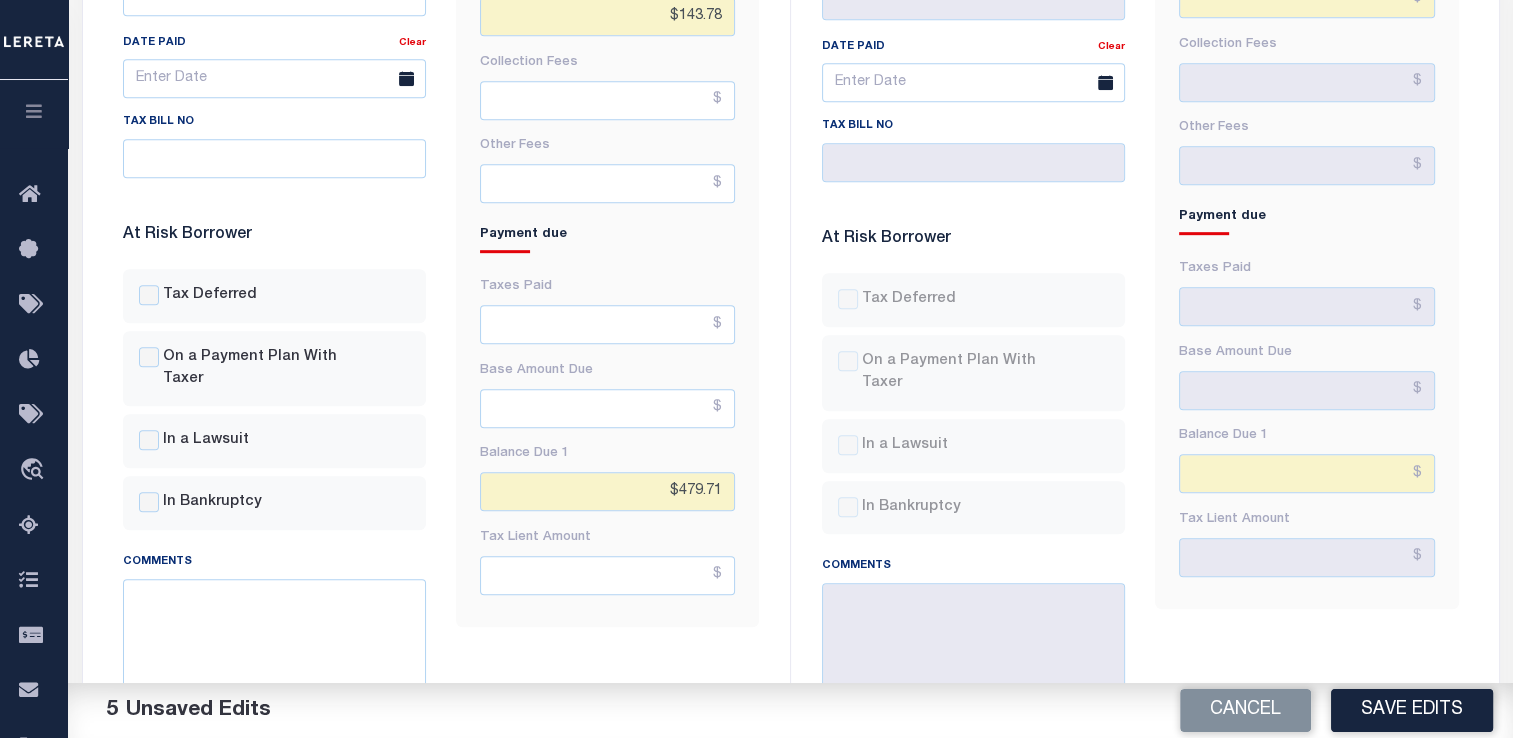 click on "Fees & Penalties
Base Amount
$2,428.58
Penalties
Interest
$0.00" at bounding box center [607, 184] 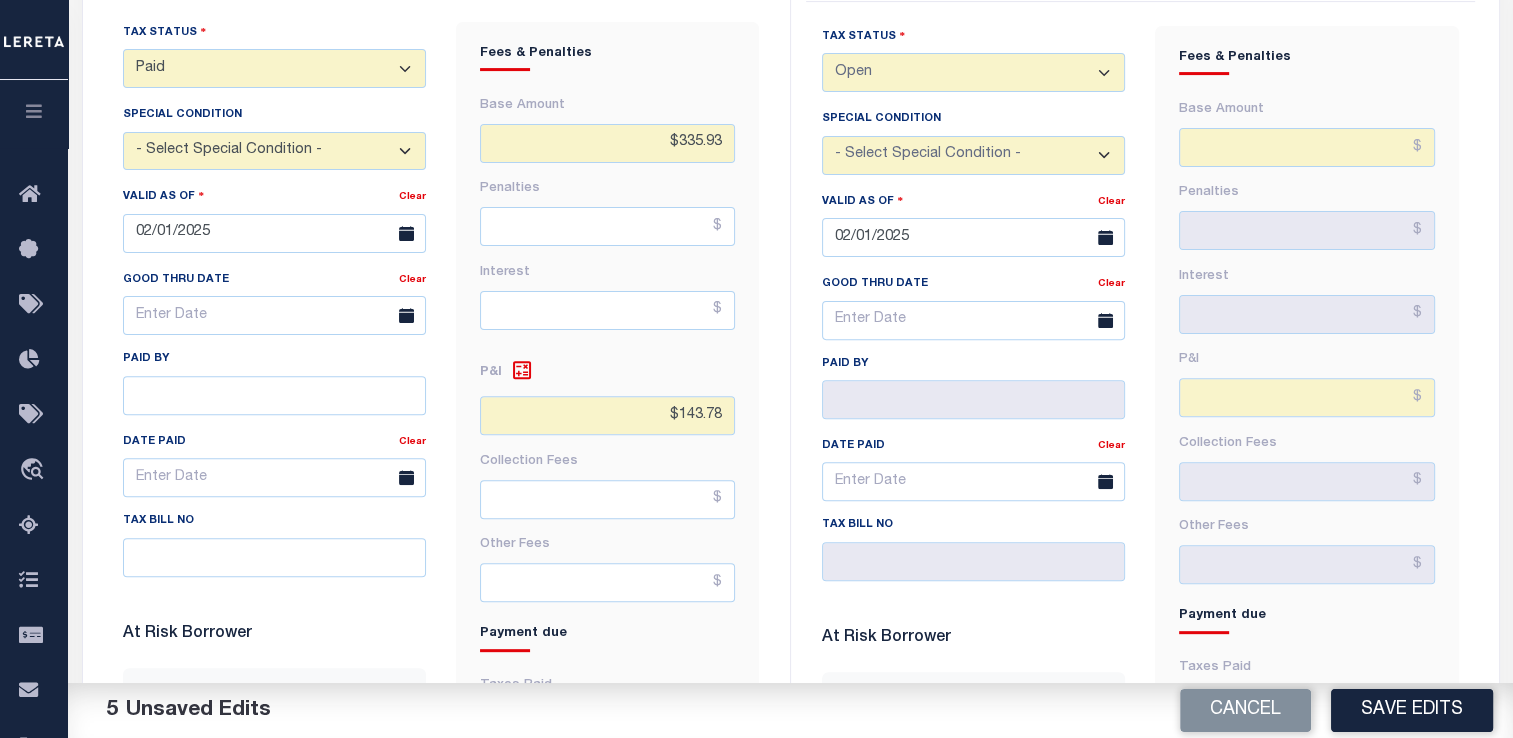 scroll, scrollTop: 494, scrollLeft: 0, axis: vertical 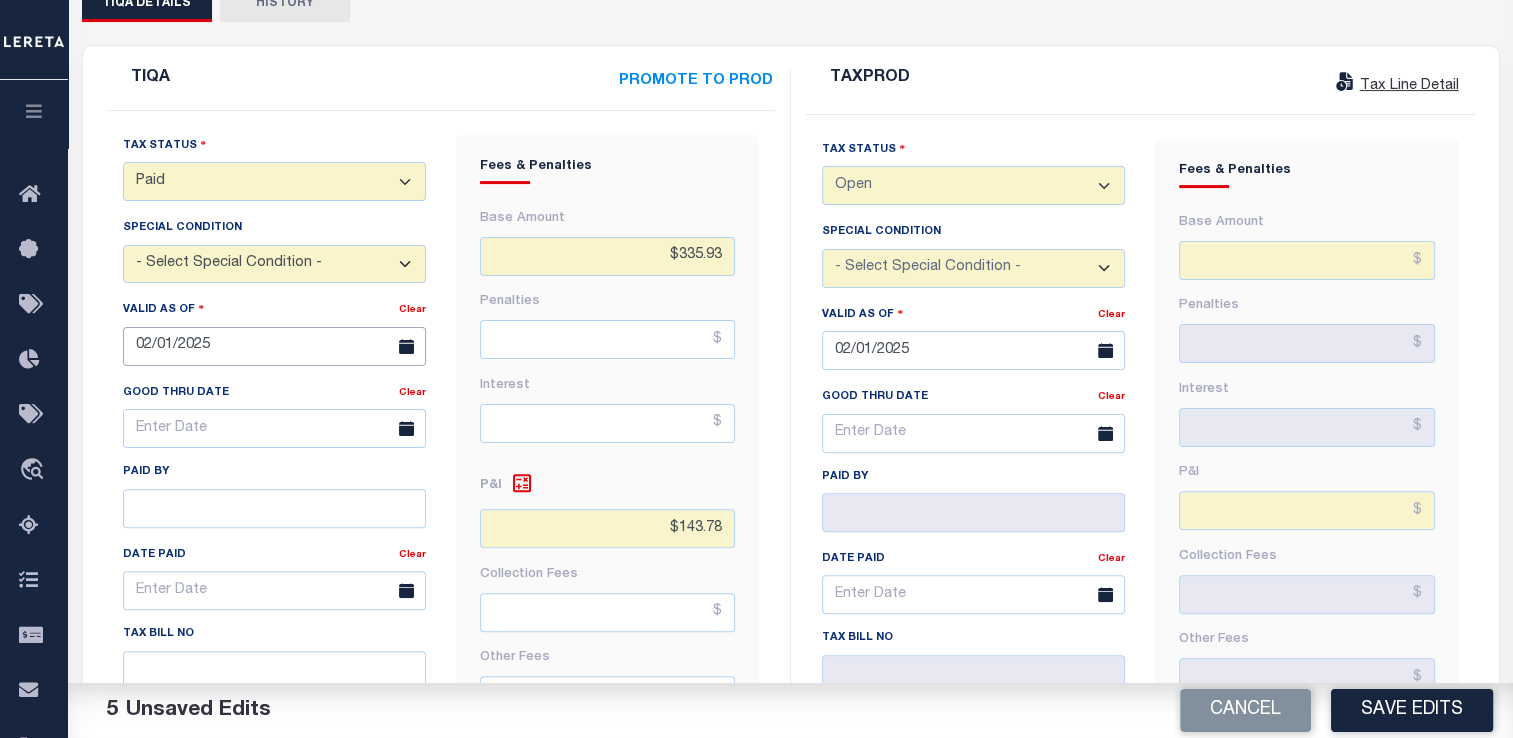 click on "02/01/2025" at bounding box center [274, 346] 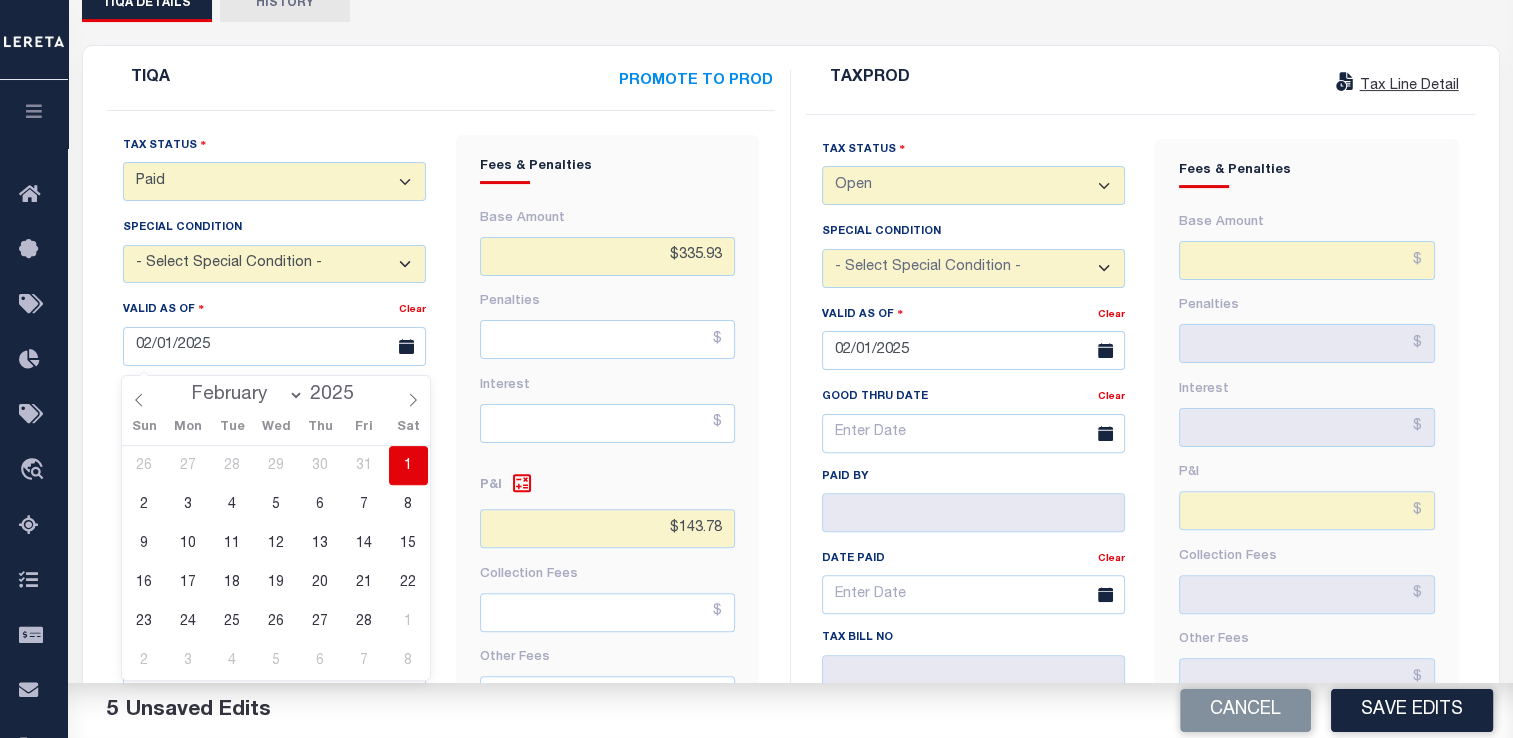click on "January February March April May June July August September October November December" at bounding box center [243, 395] 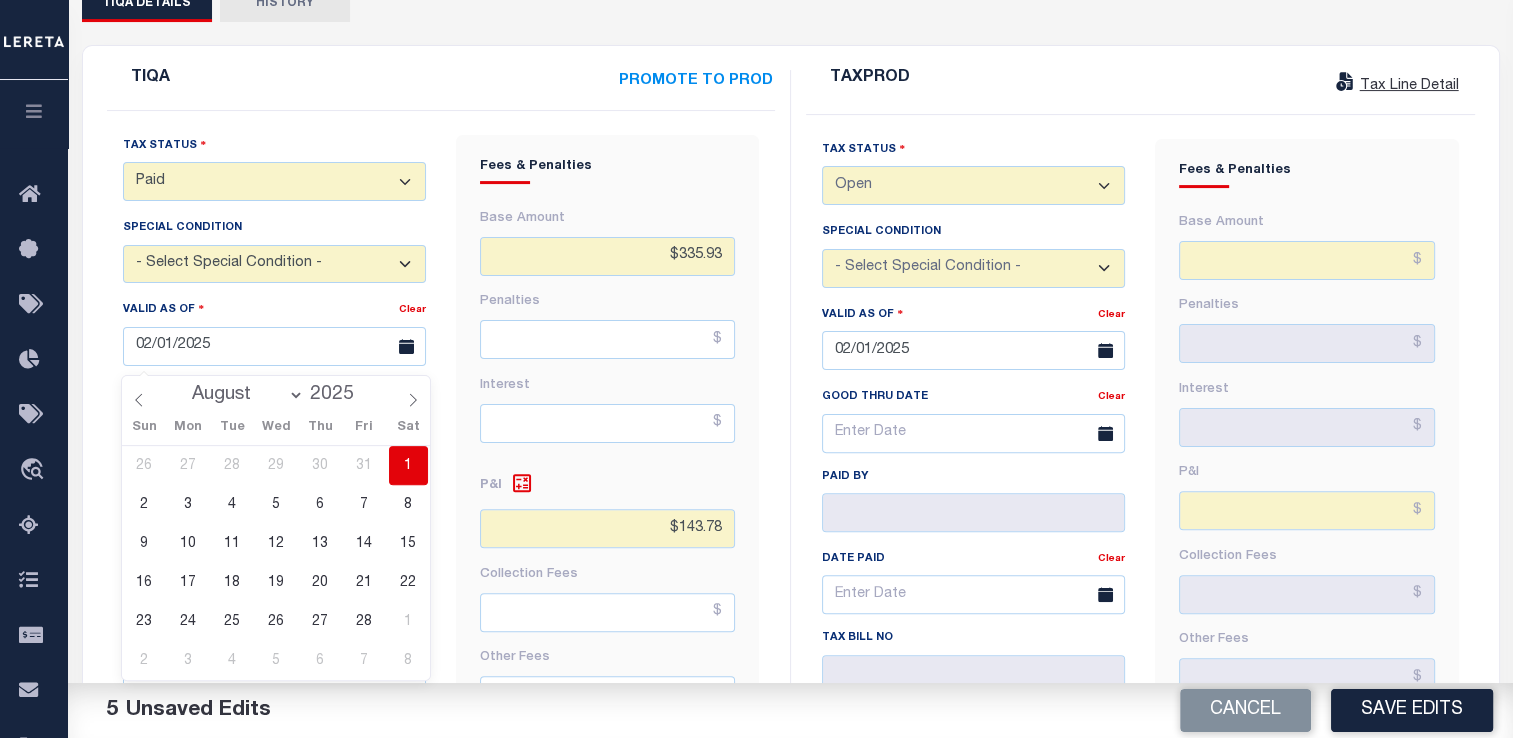 click on "January February March April May June July August September October November December" at bounding box center [243, 395] 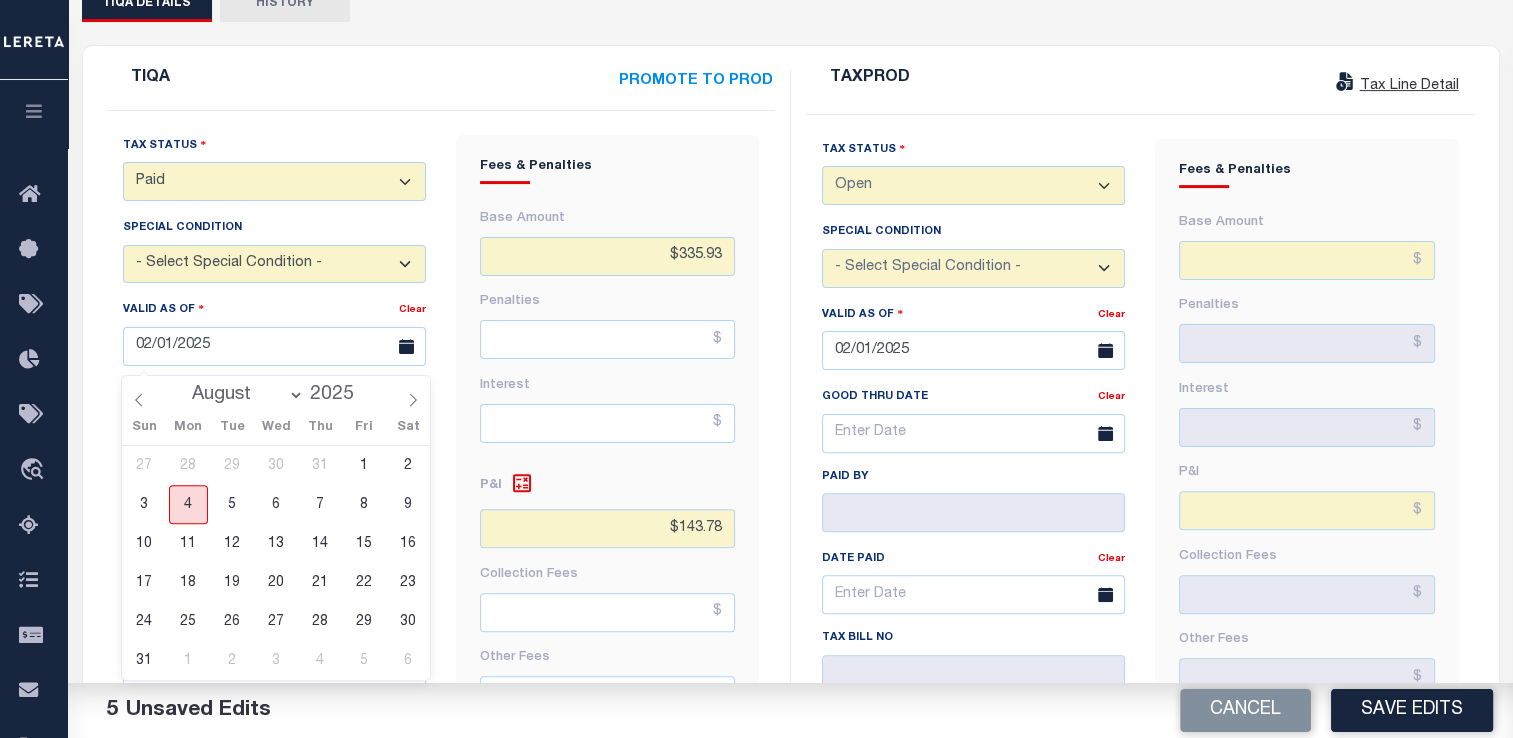 click on "4" at bounding box center [188, 504] 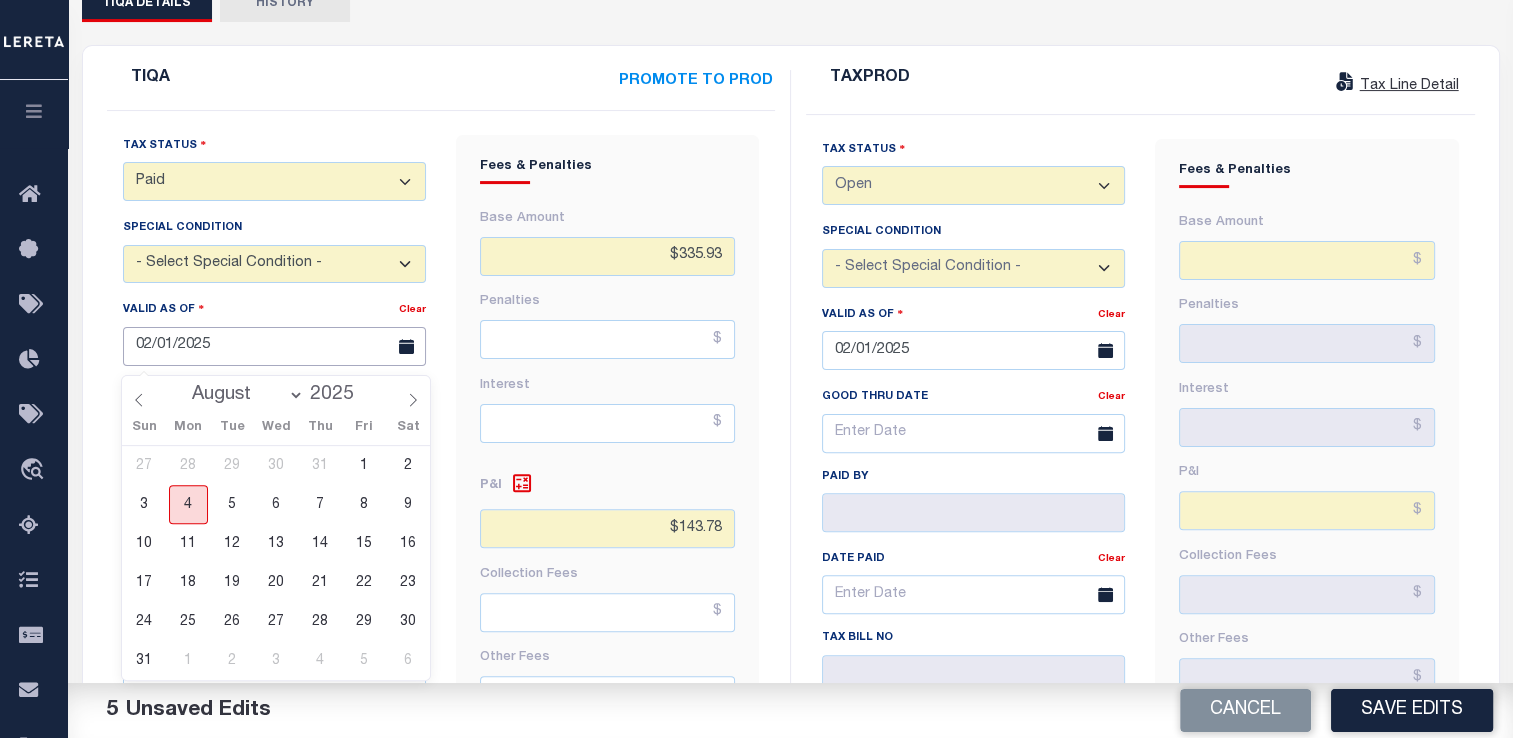 type on "08/04/2025" 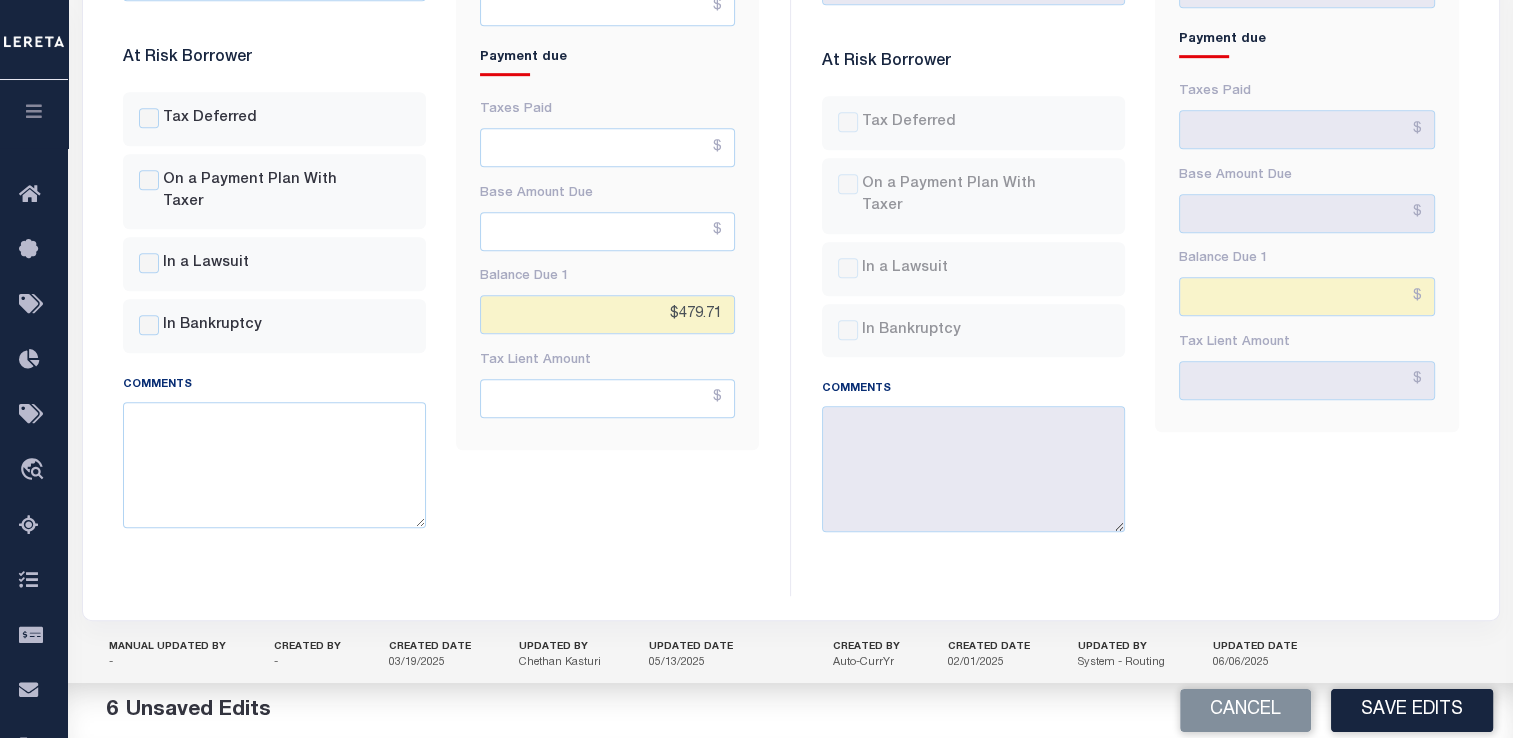 scroll, scrollTop: 1187, scrollLeft: 0, axis: vertical 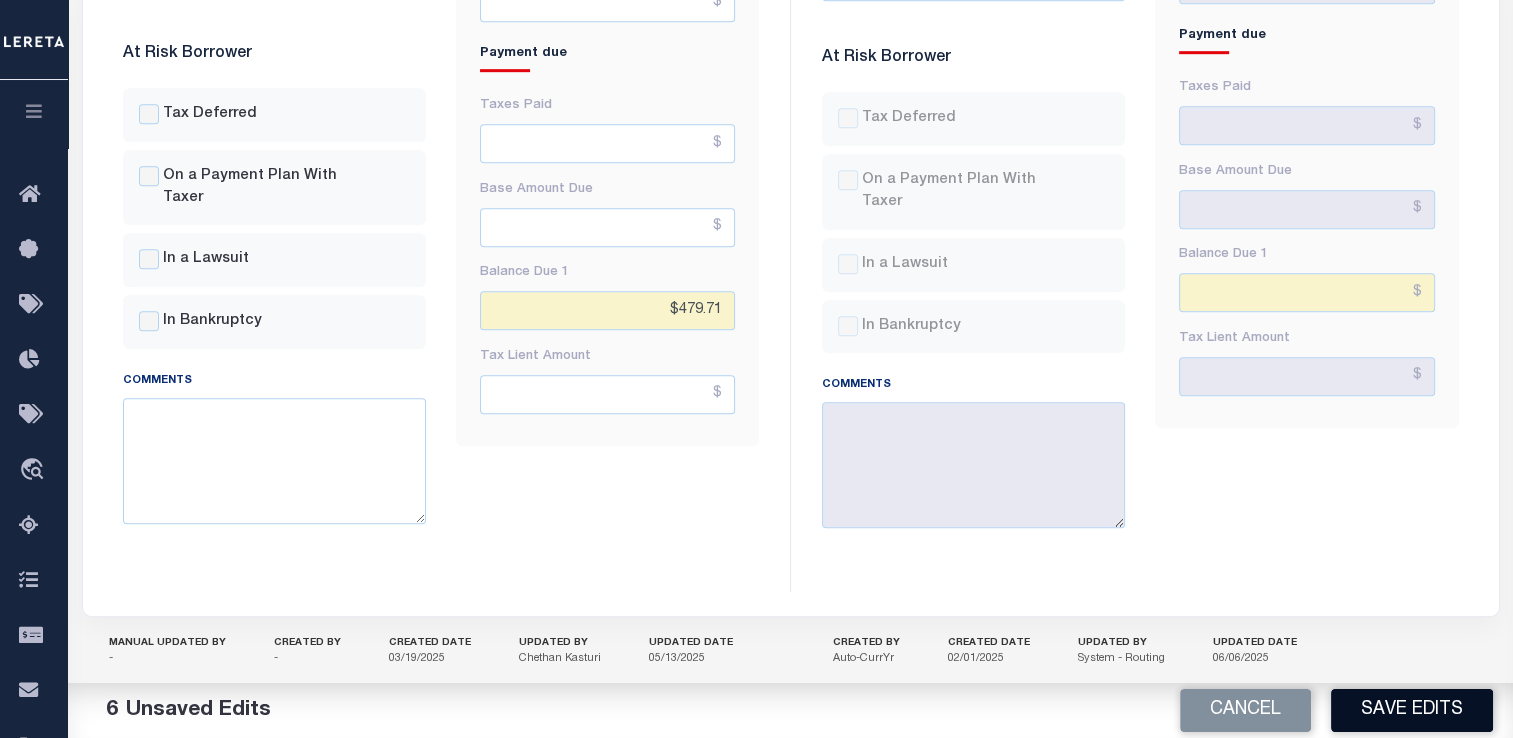 click on "Save Edits" at bounding box center (1412, 710) 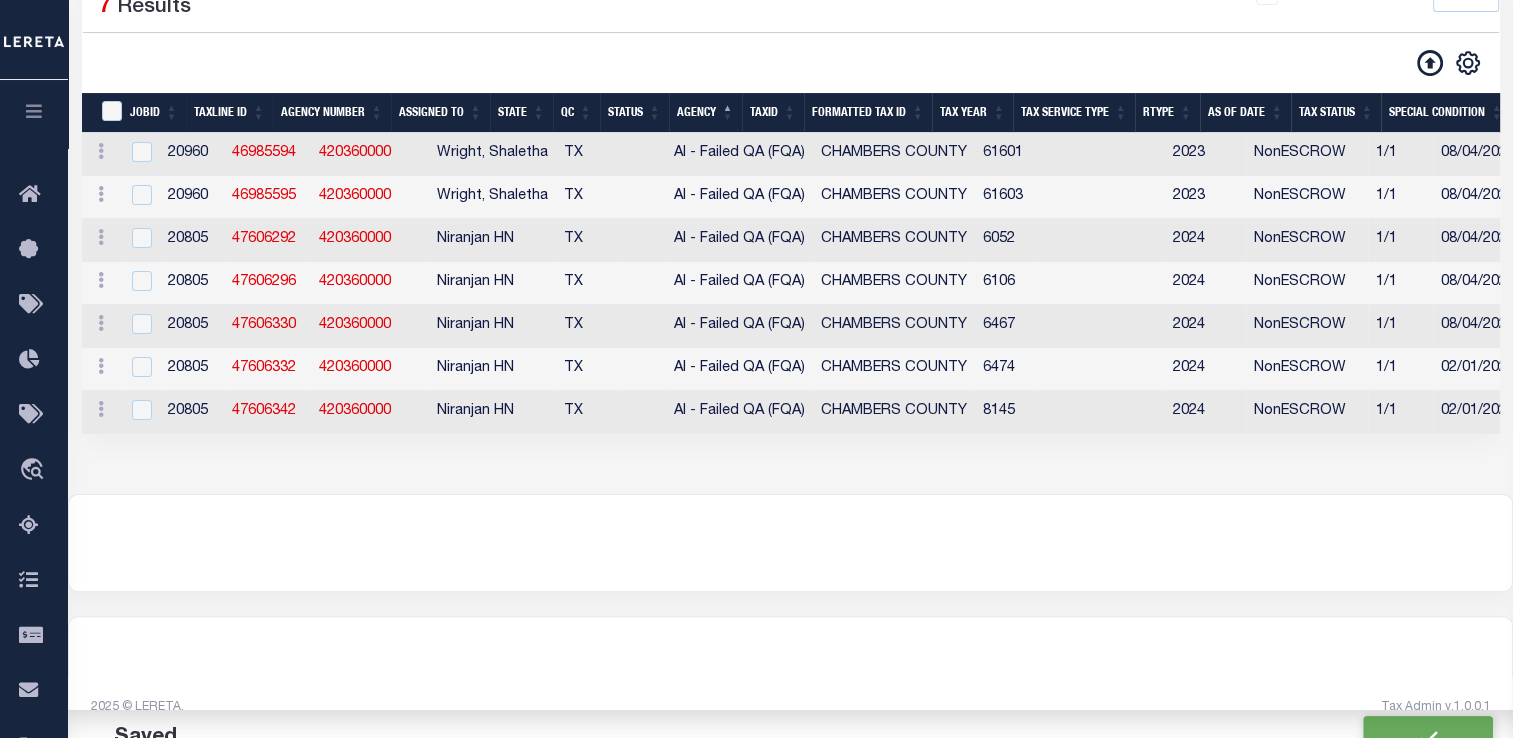 scroll, scrollTop: 324, scrollLeft: 0, axis: vertical 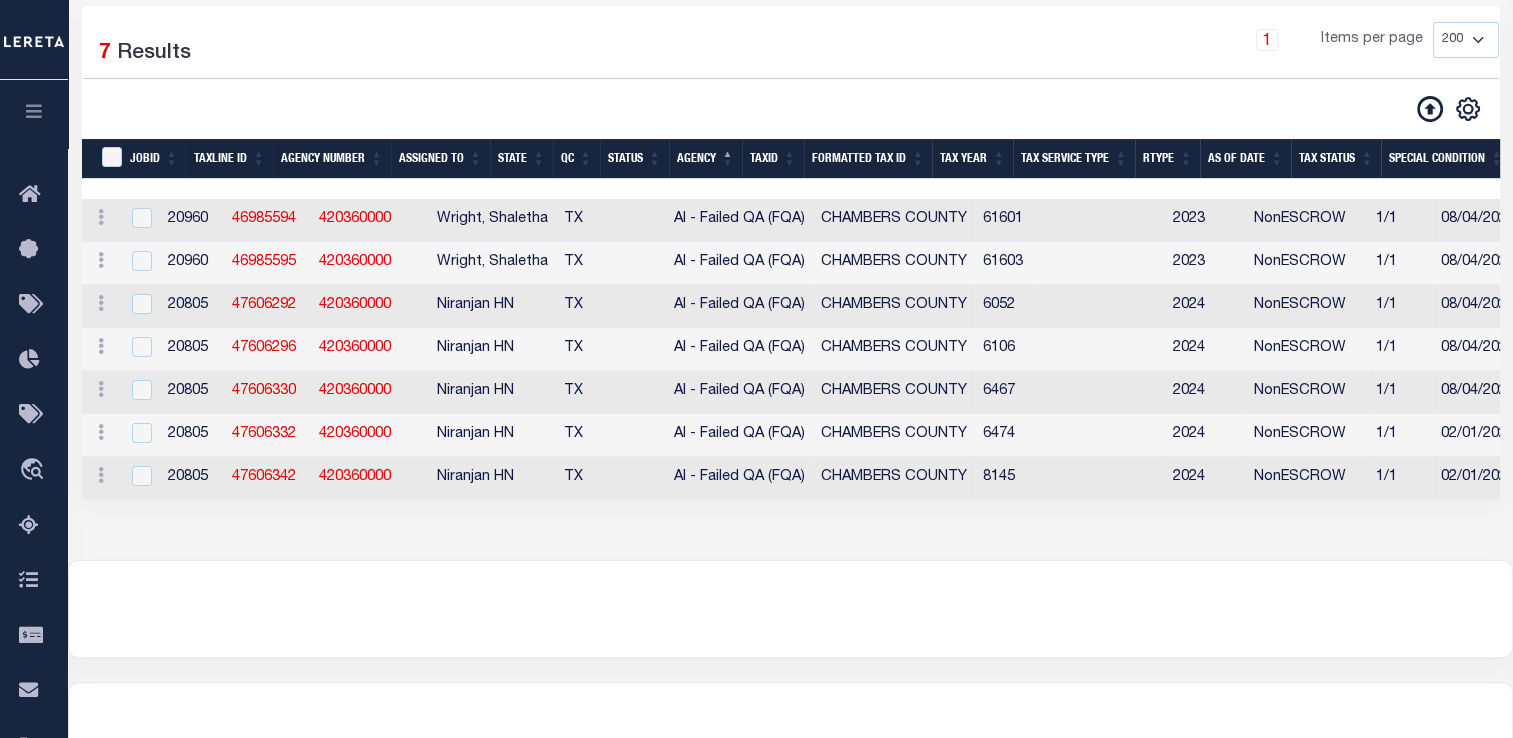 select on "200" 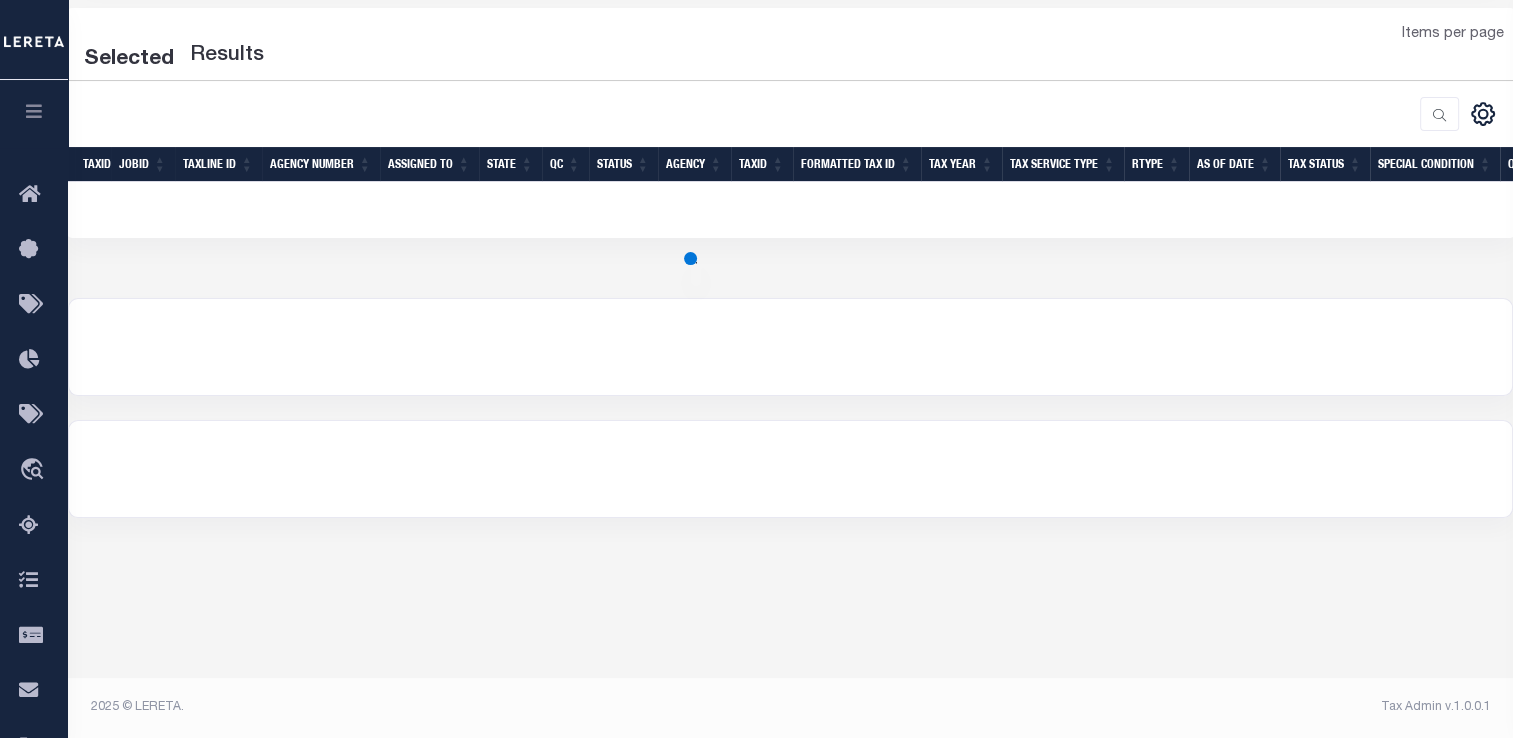 drag, startPoint x: 1041, startPoint y: 487, endPoint x: 1087, endPoint y: 490, distance: 46.09772 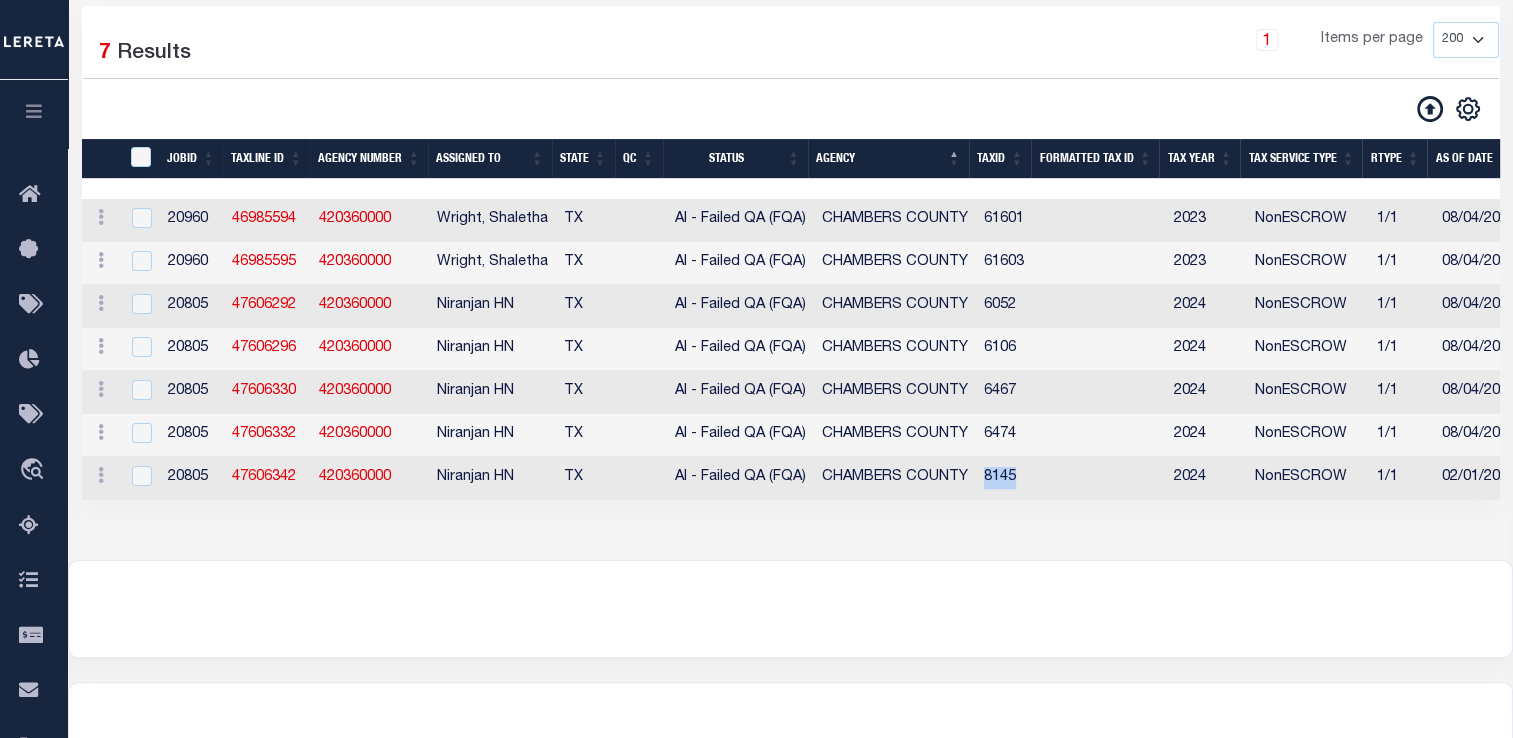drag, startPoint x: 980, startPoint y: 488, endPoint x: 1048, endPoint y: 485, distance: 68.06615 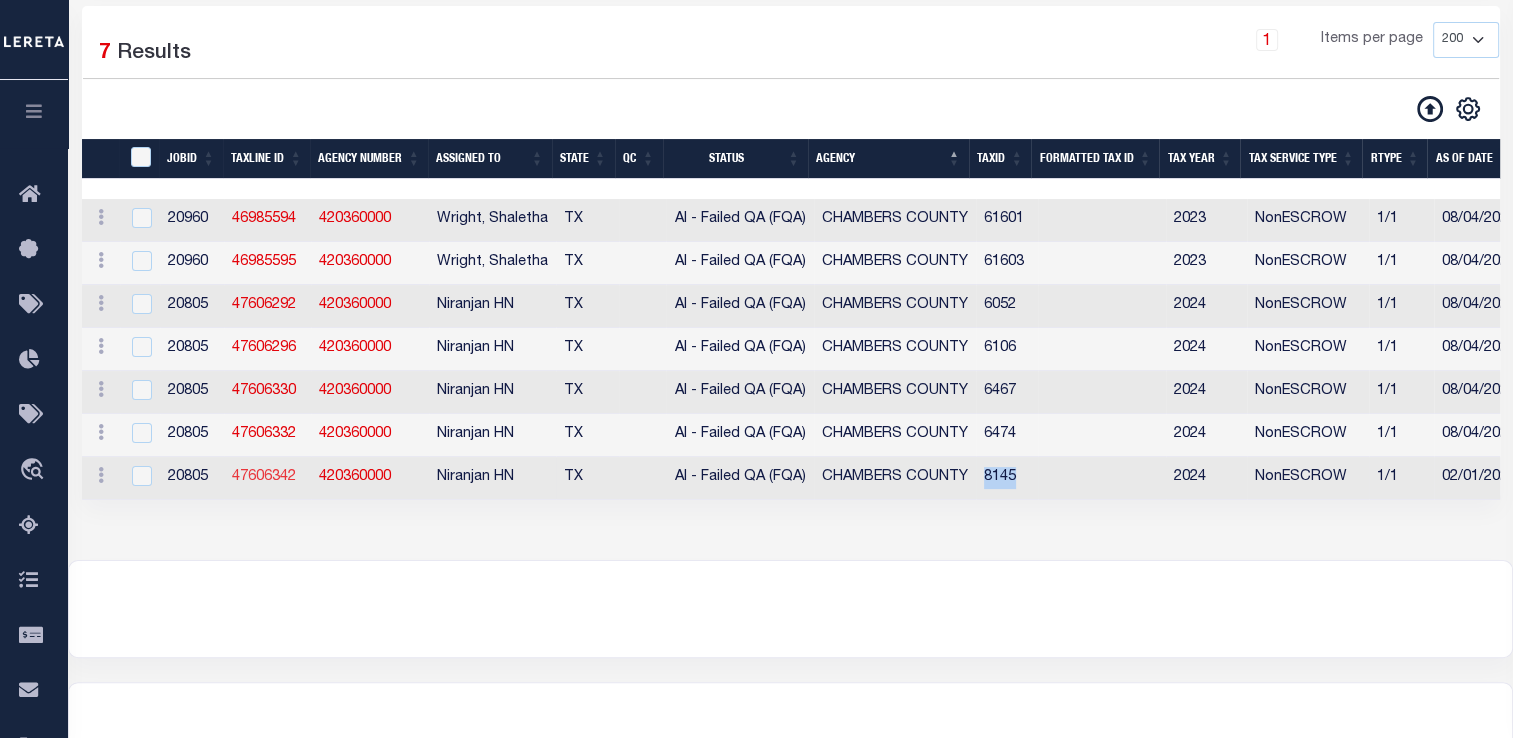 click on "47606342" at bounding box center [264, 477] 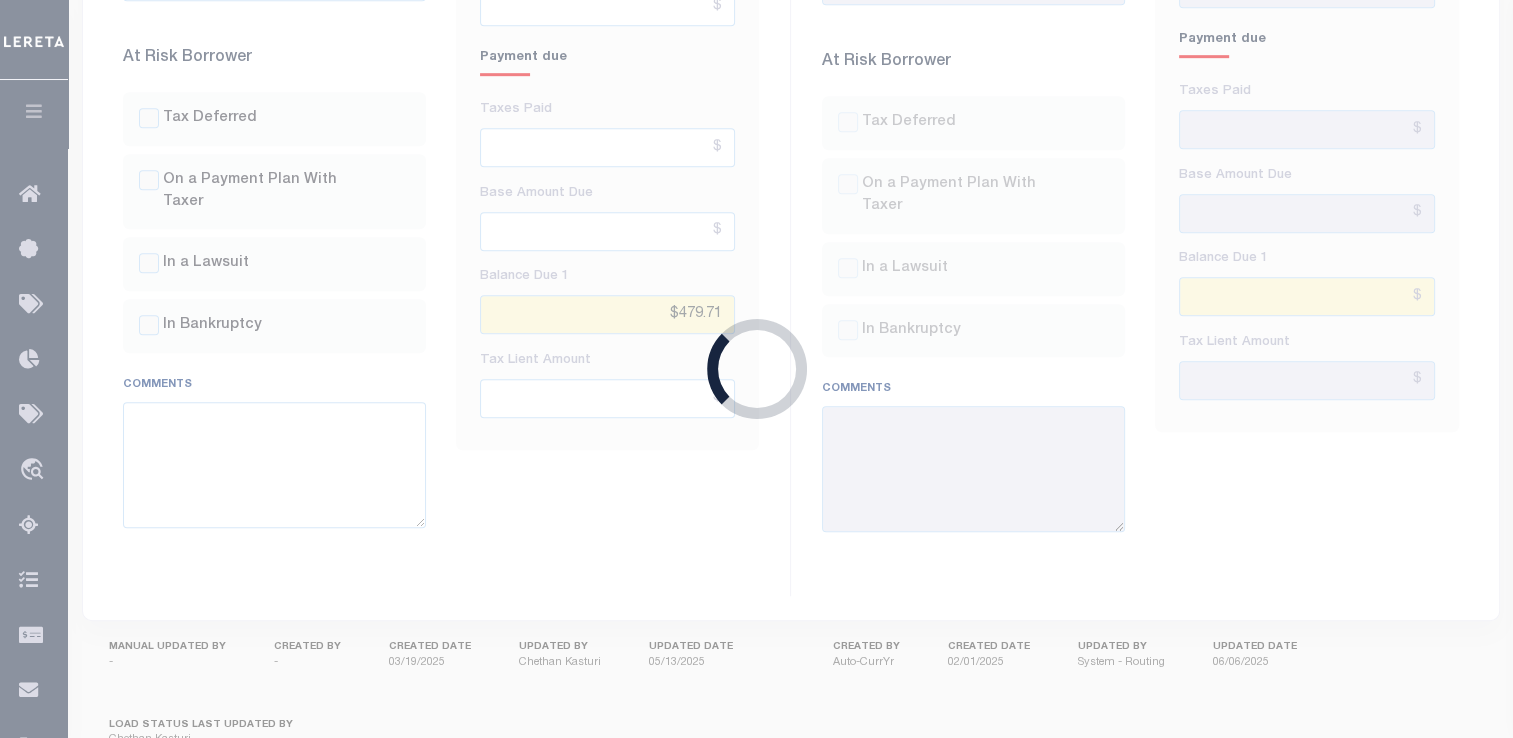 scroll, scrollTop: 0, scrollLeft: 0, axis: both 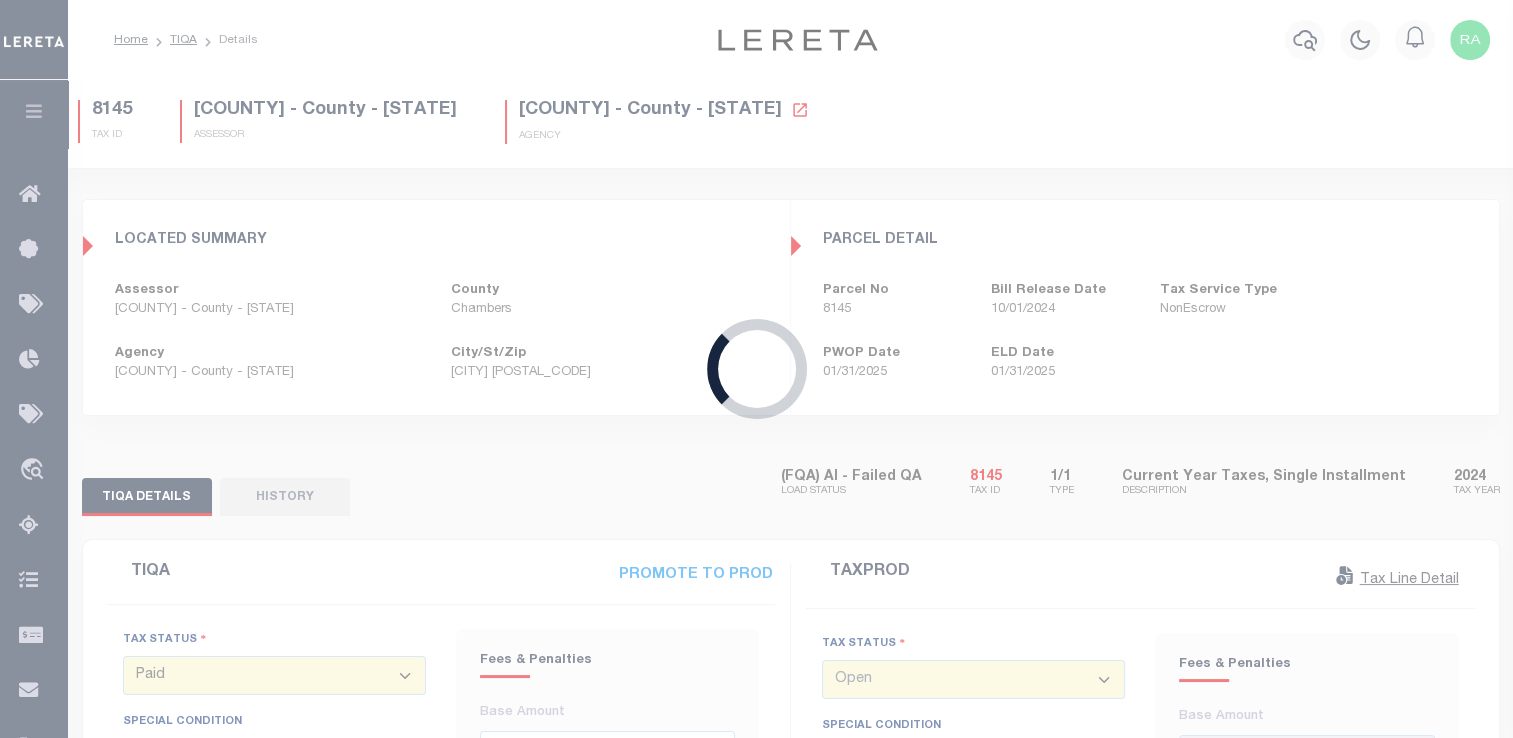 select on "OPN" 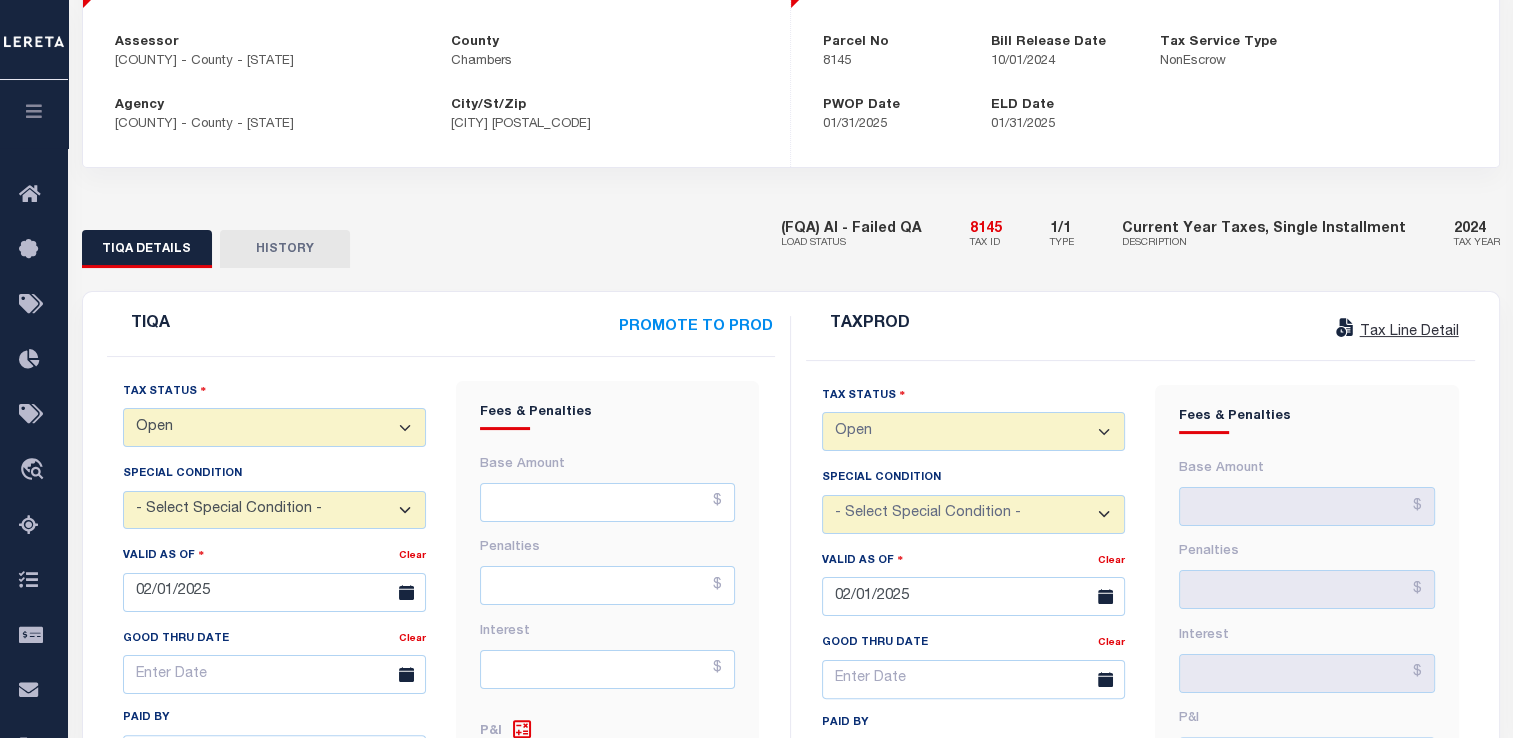 scroll, scrollTop: 312, scrollLeft: 0, axis: vertical 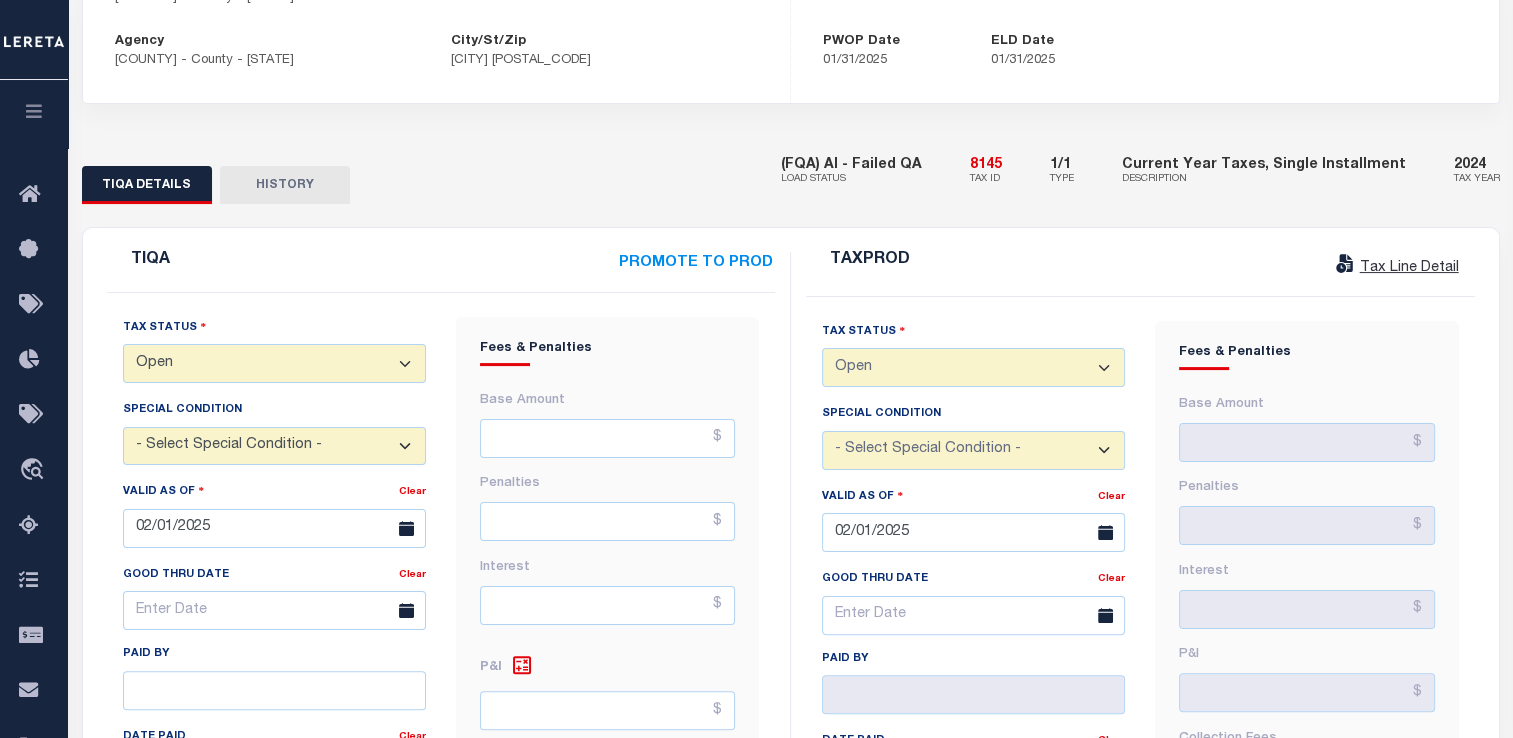 click on "- Select Status Code -
Open
Due/Unpaid
Paid
Incomplete
No Tax Due
Internal Refund Processed
New
Open" at bounding box center [274, 363] 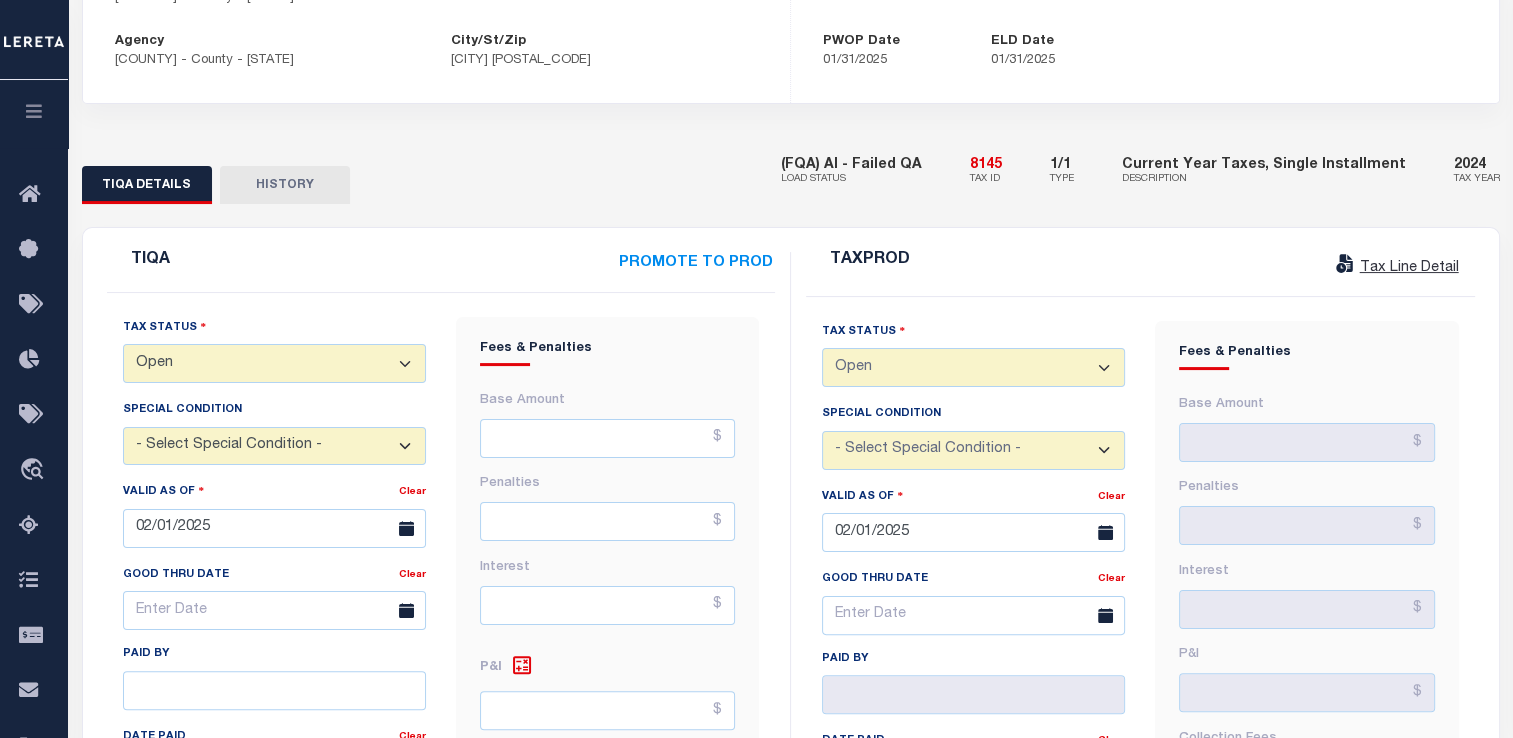 select on "PYD" 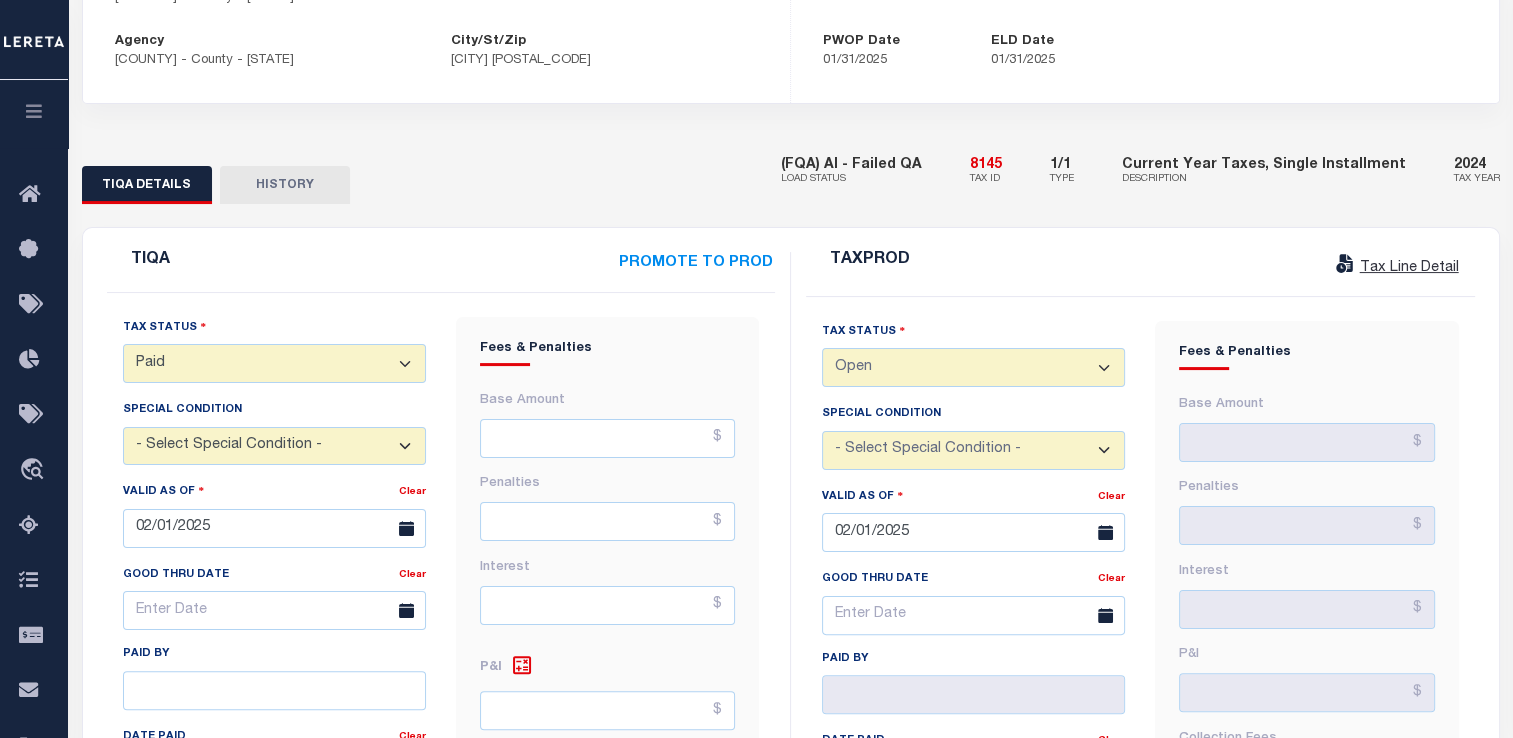 click on "- Select Status Code -
Open
Due/Unpaid
Paid
Incomplete
No Tax Due
Internal Refund Processed
New
Open" at bounding box center [274, 363] 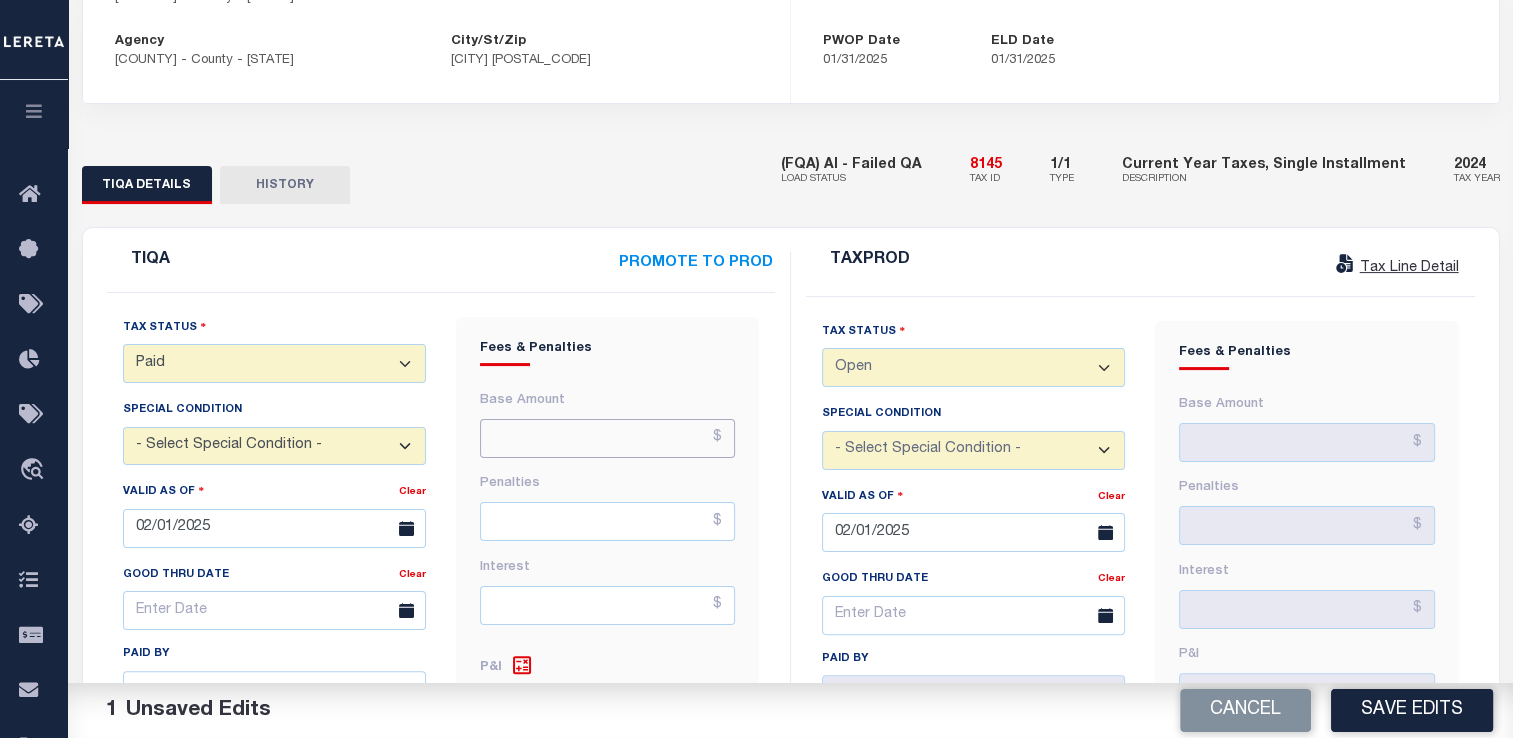 click at bounding box center [607, 438] 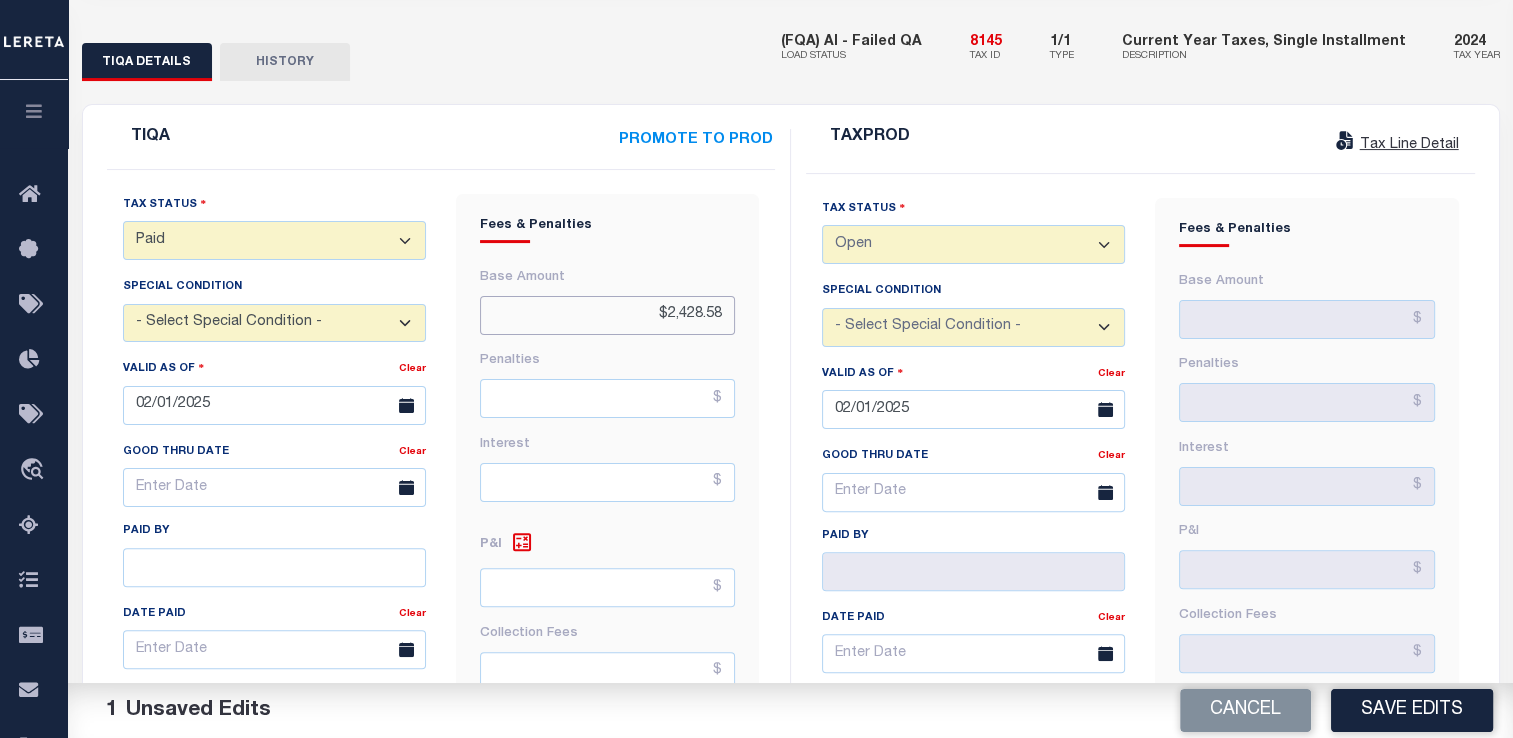 scroll, scrollTop: 447, scrollLeft: 0, axis: vertical 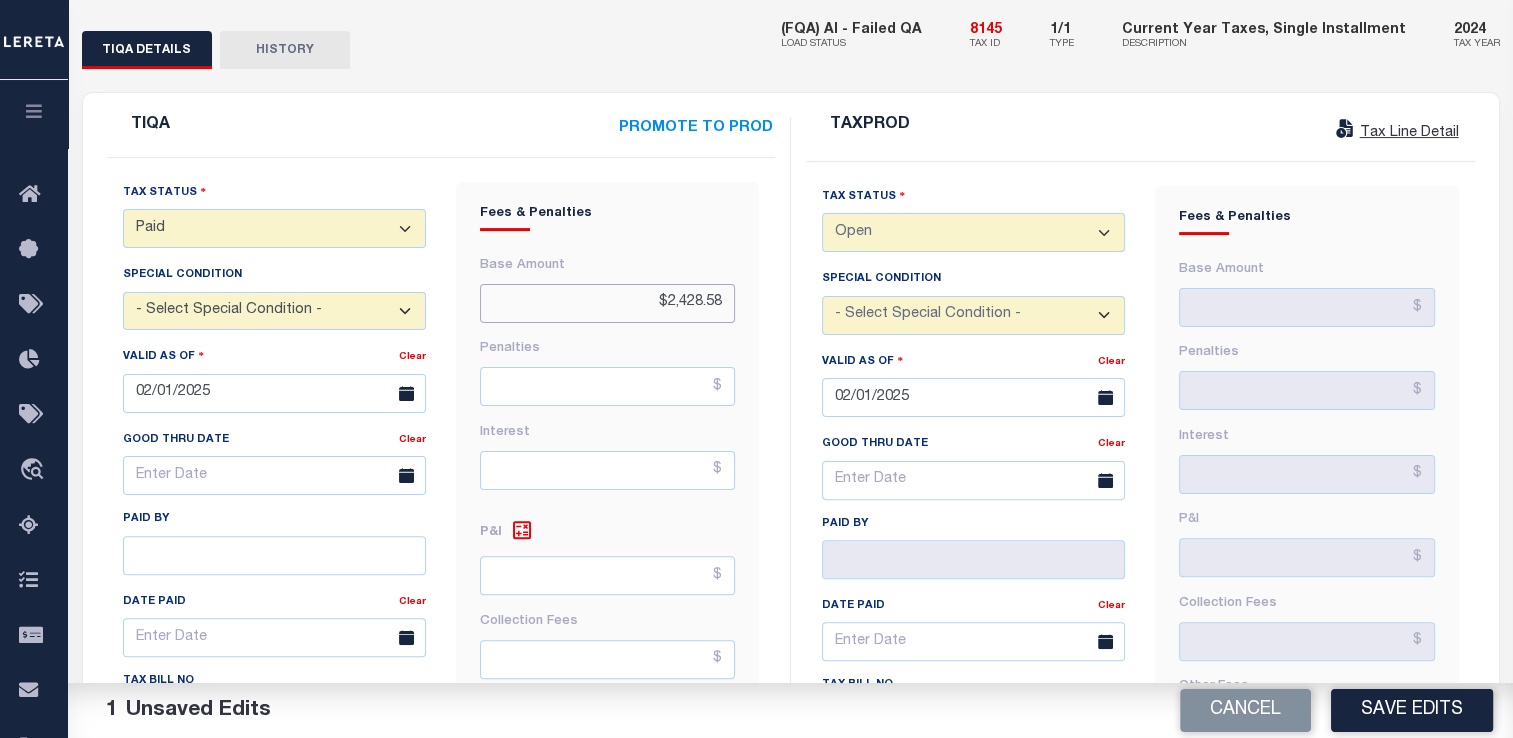 type on "$2,428.58" 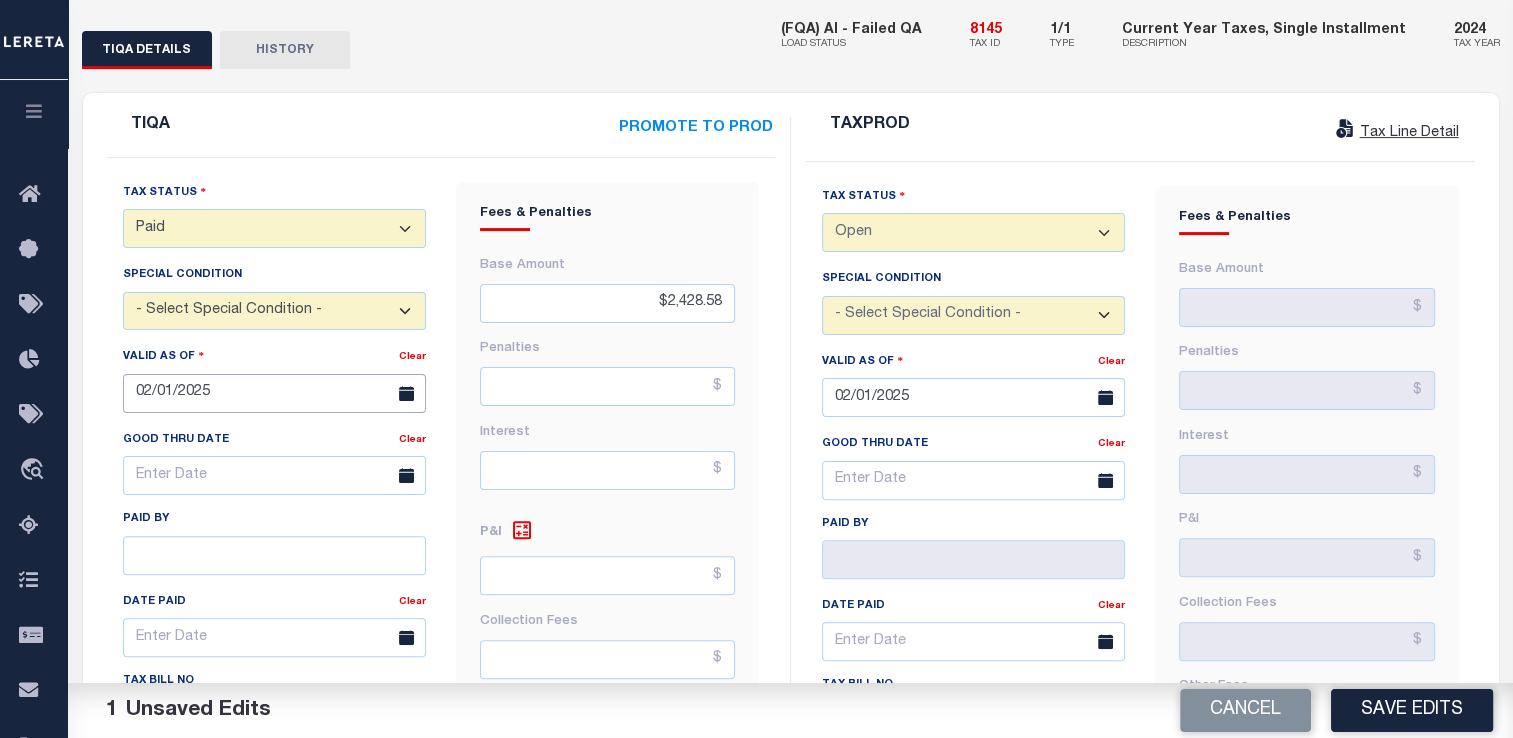 click on "Home TIQA Details" at bounding box center (756, 732) 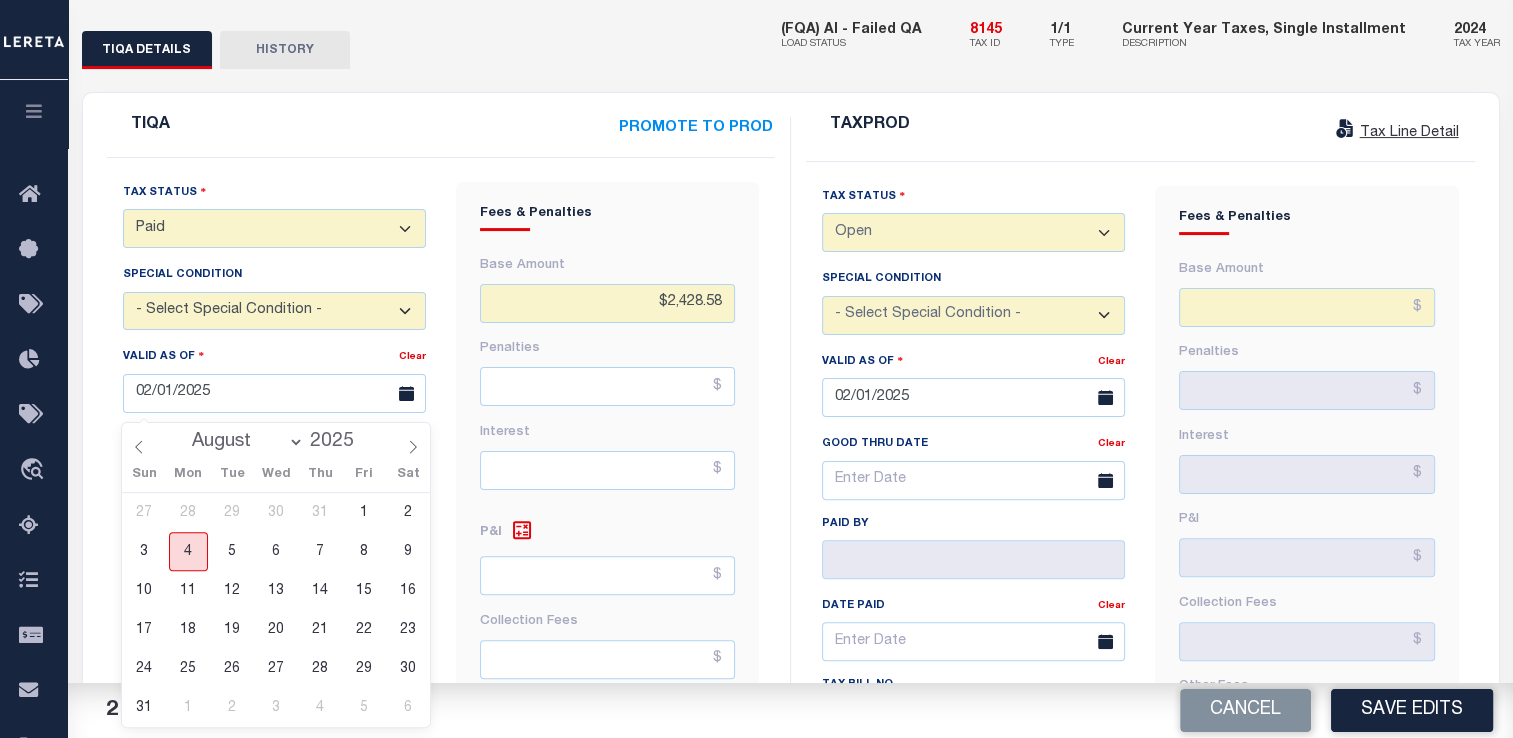click on "4" at bounding box center [188, 551] 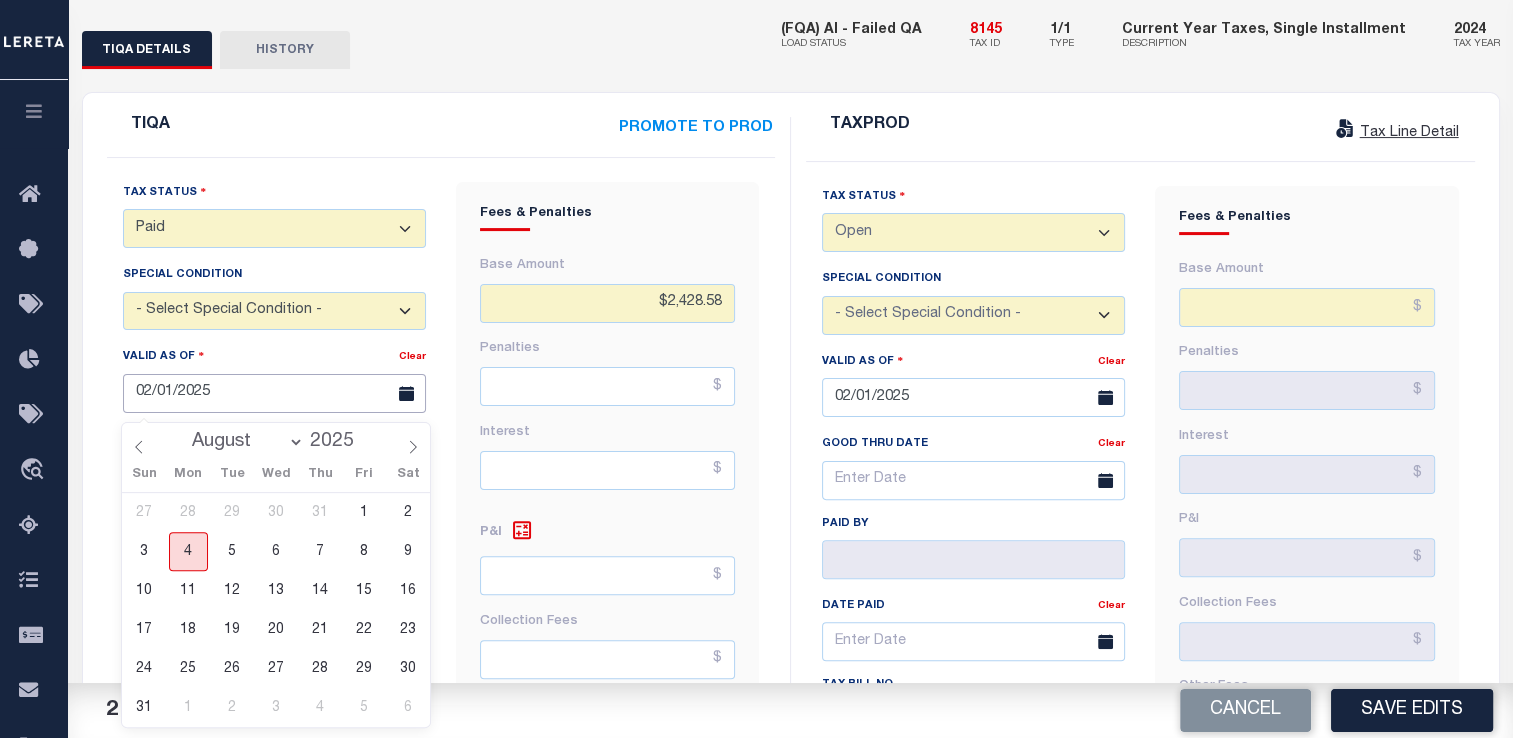 type on "08/04/2025" 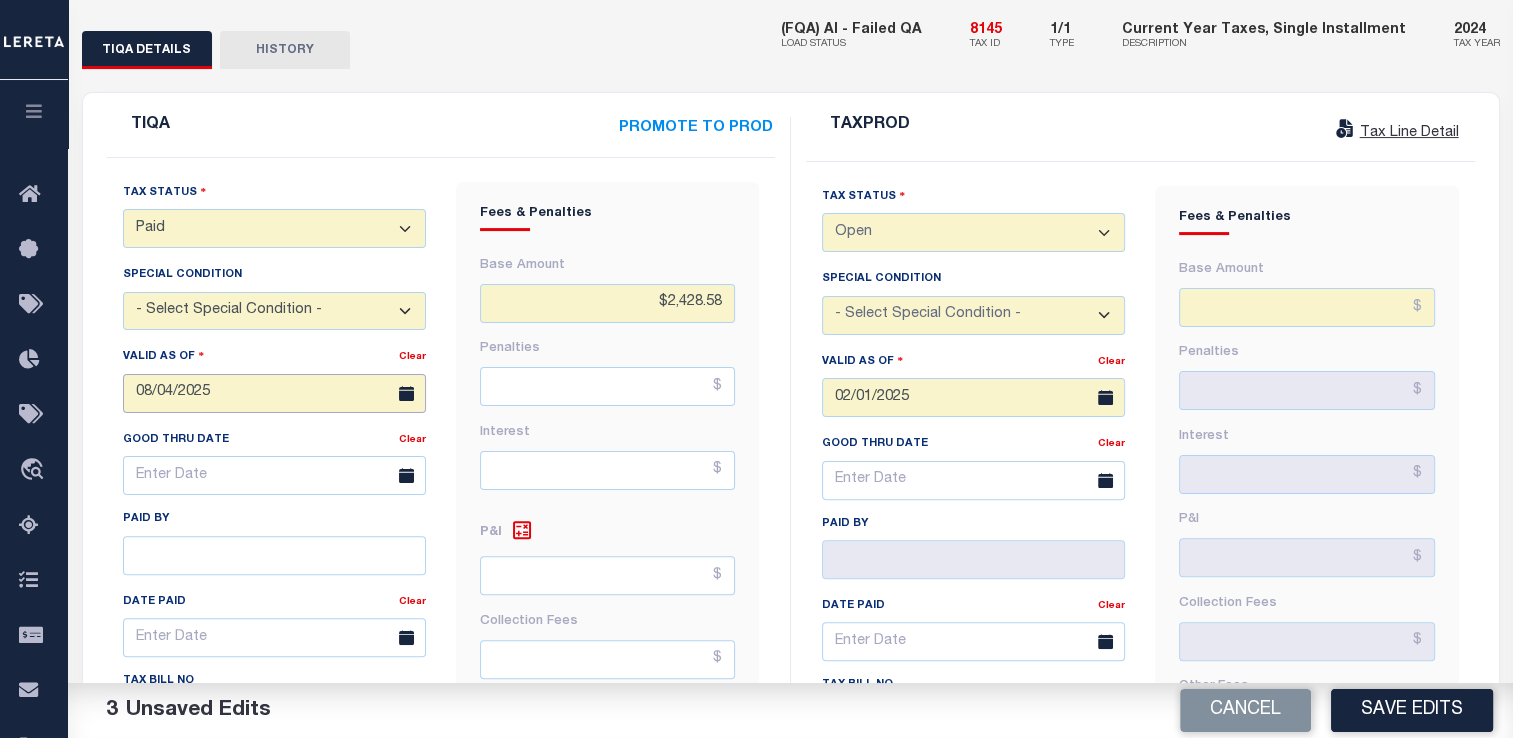 scroll, scrollTop: 843, scrollLeft: 0, axis: vertical 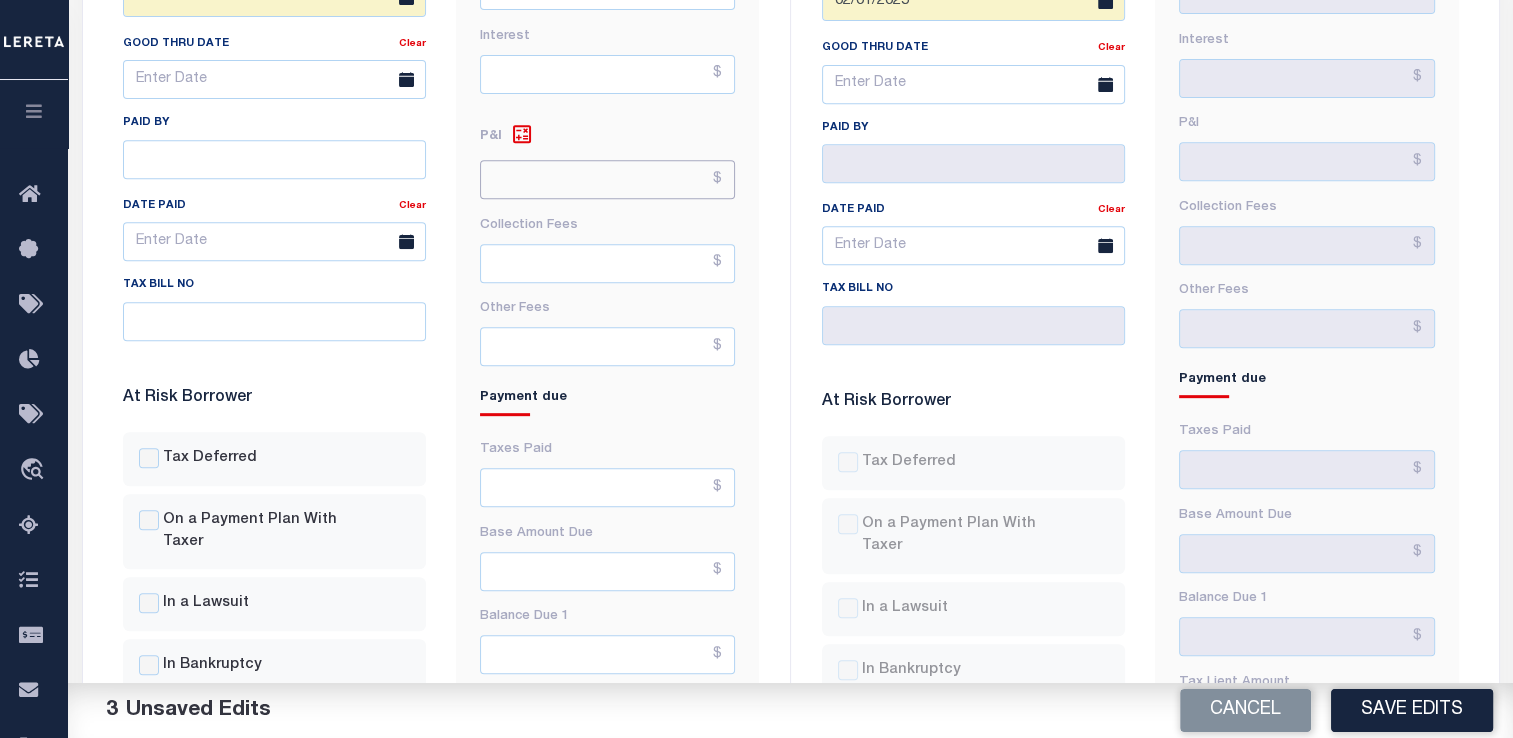 click at bounding box center (607, 179) 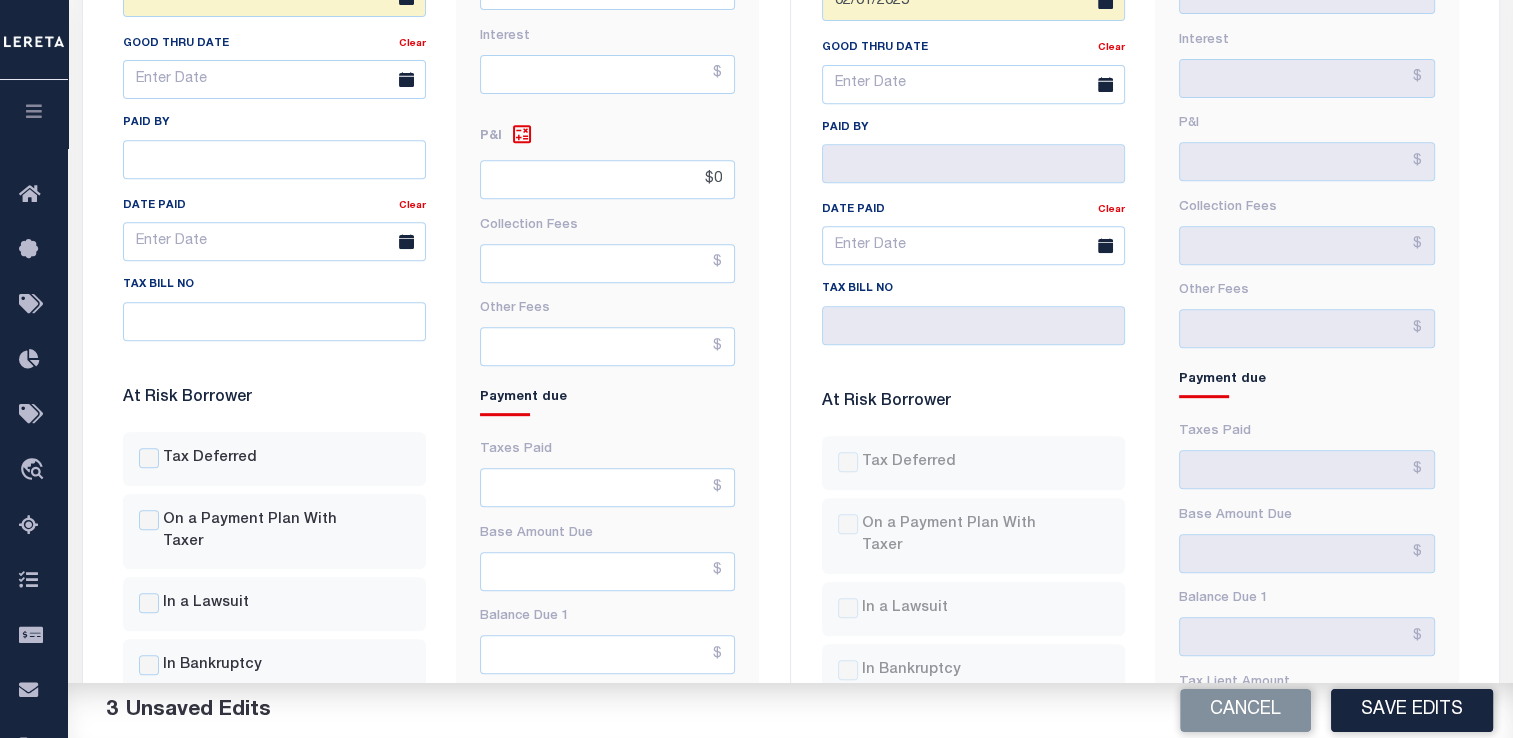 type on "$0.00" 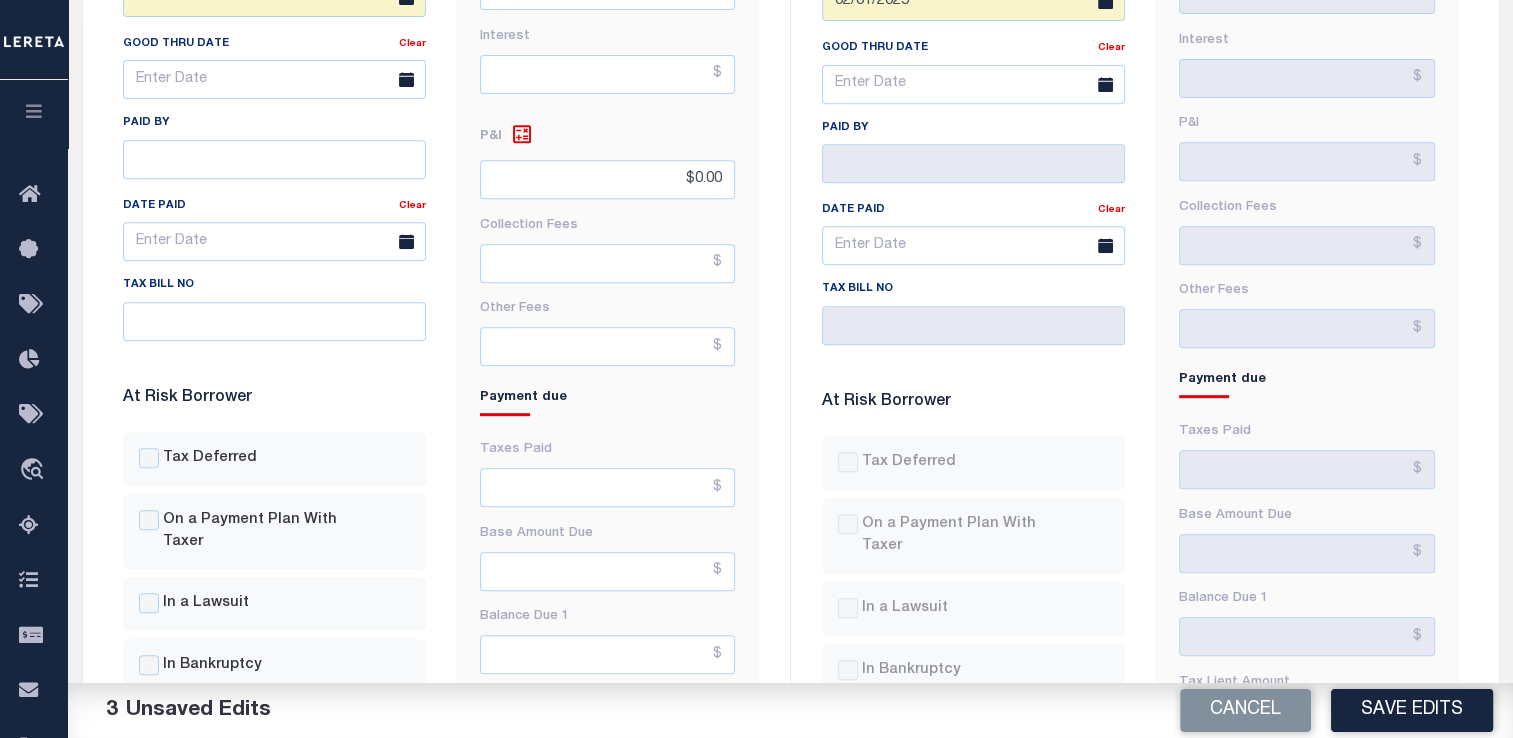click on "Taxes Paid" at bounding box center [607, 450] 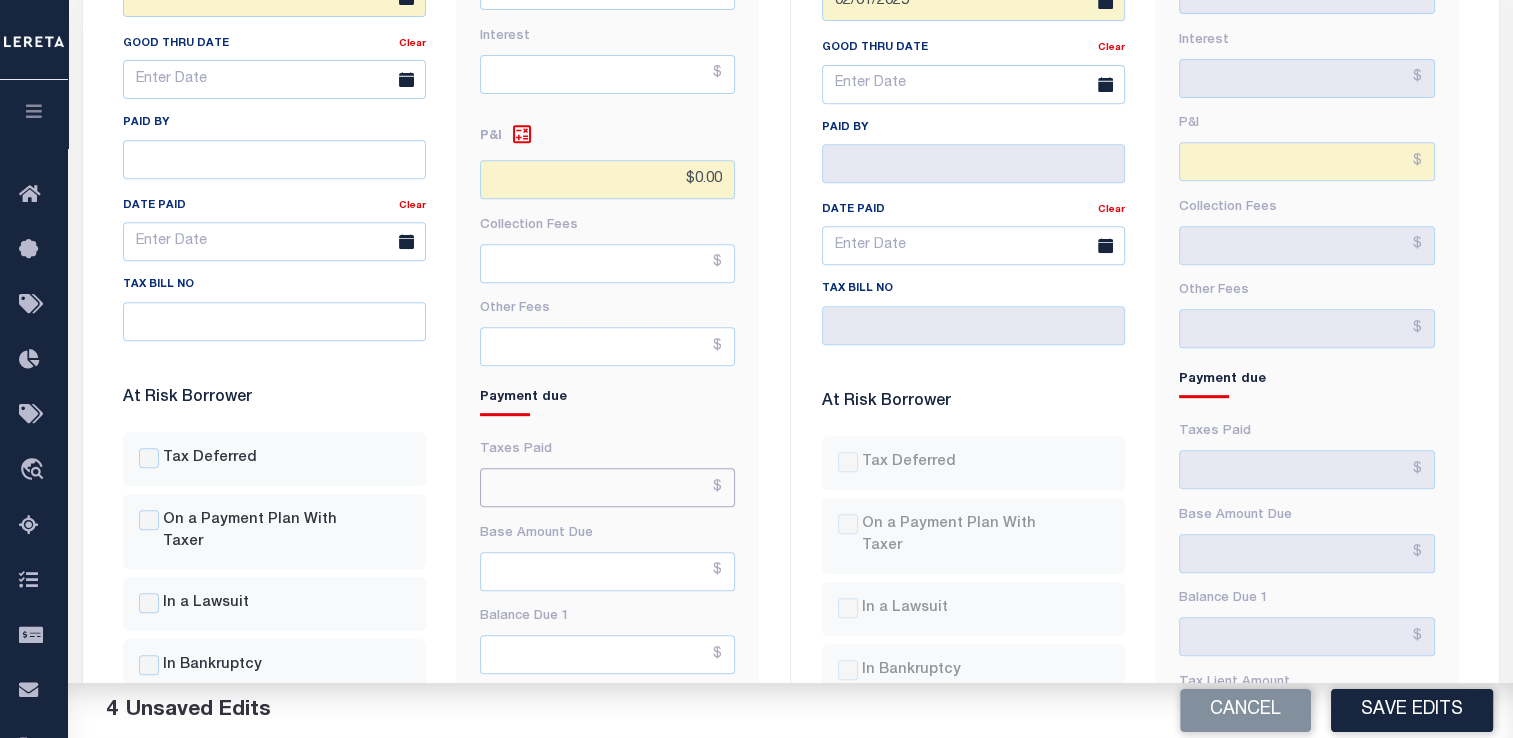 click at bounding box center [607, 487] 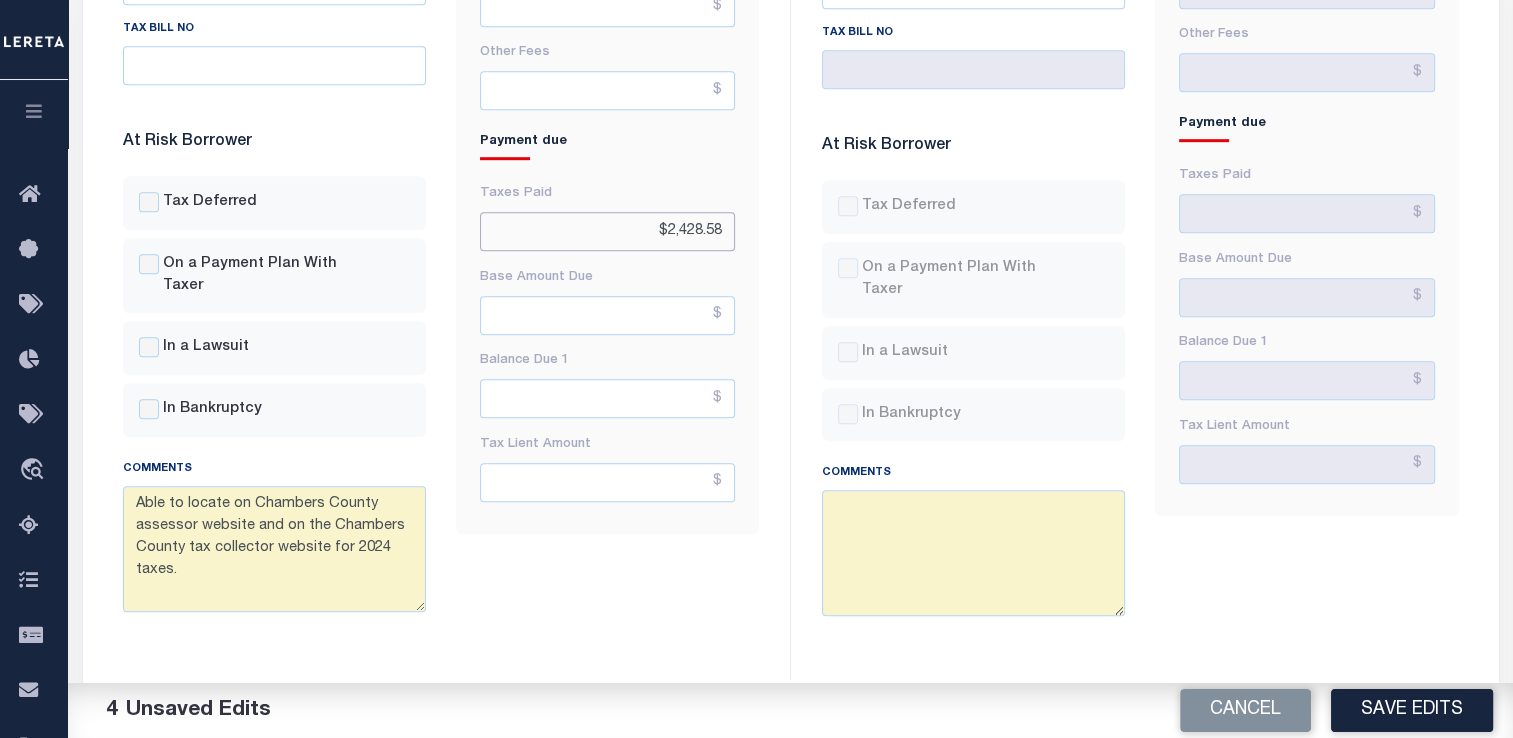 scroll, scrollTop: 1100, scrollLeft: 0, axis: vertical 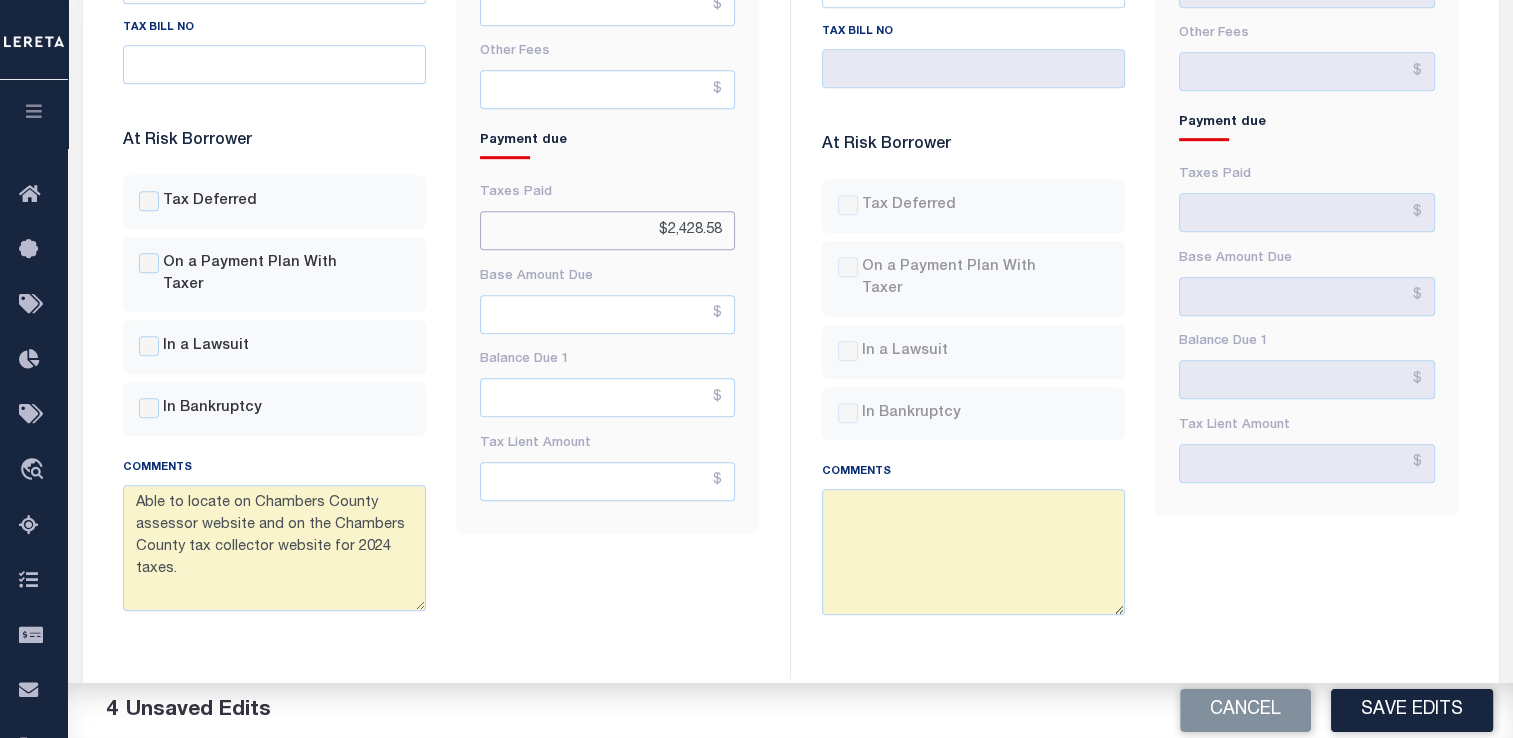 type on "$2,428.58" 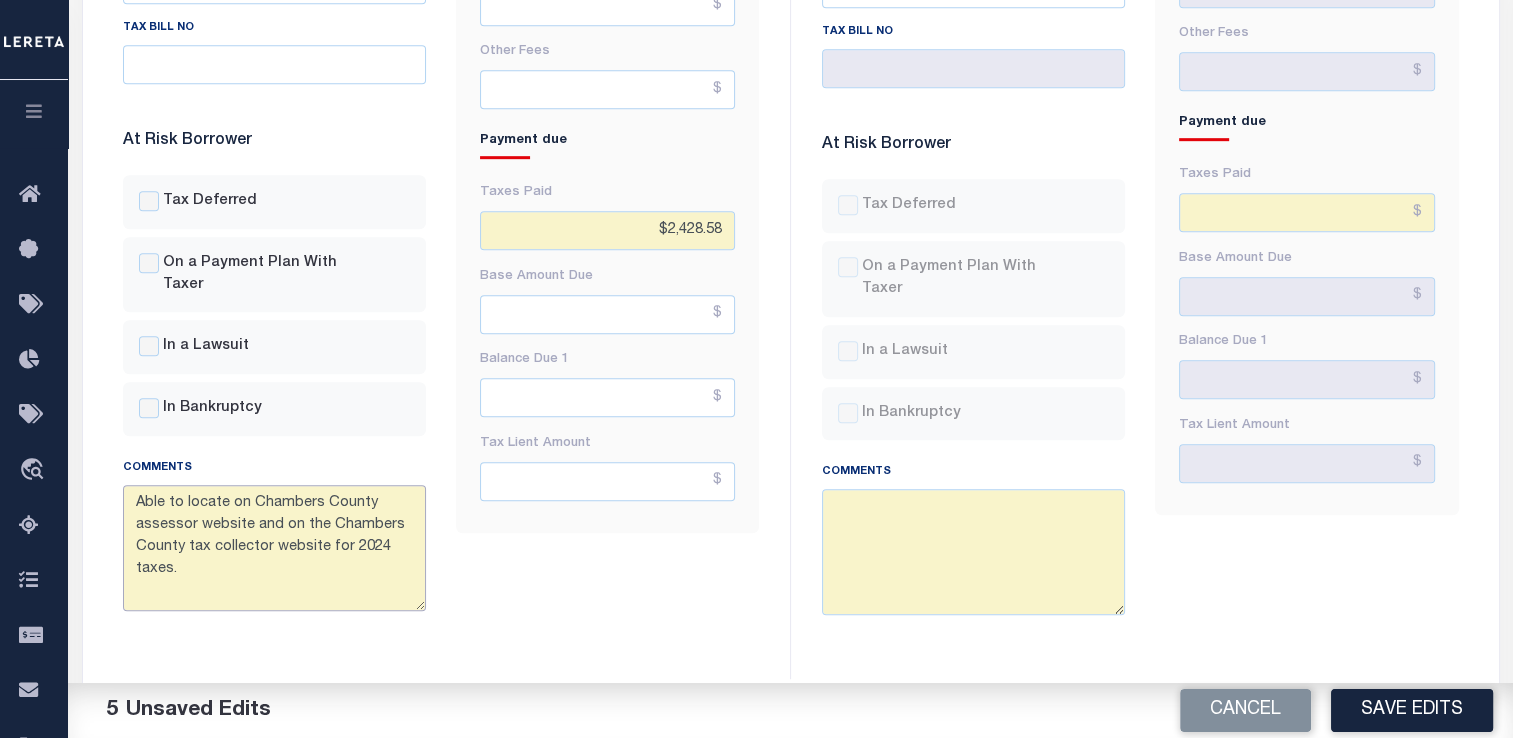 drag, startPoint x: 179, startPoint y: 584, endPoint x: 76, endPoint y: 517, distance: 122.87392 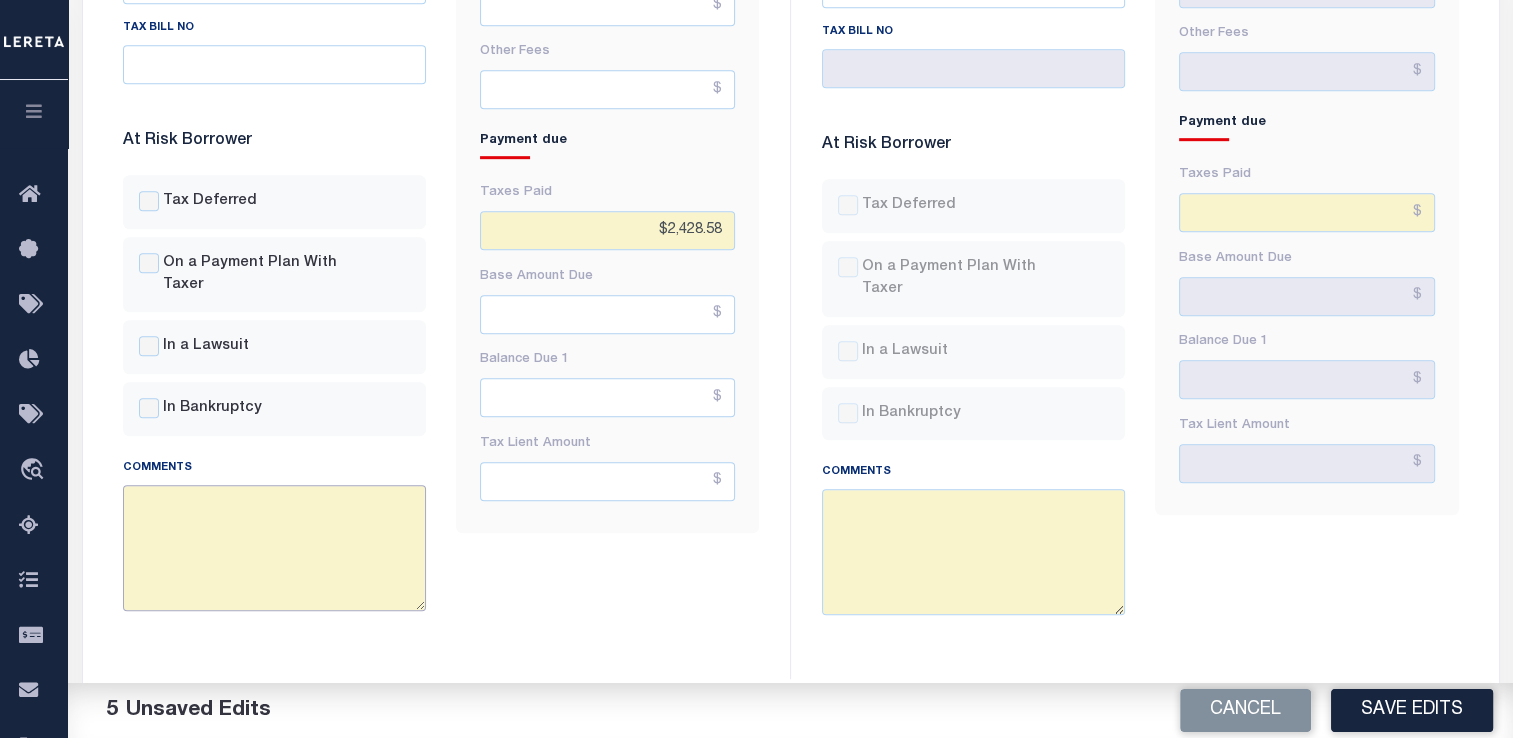 type 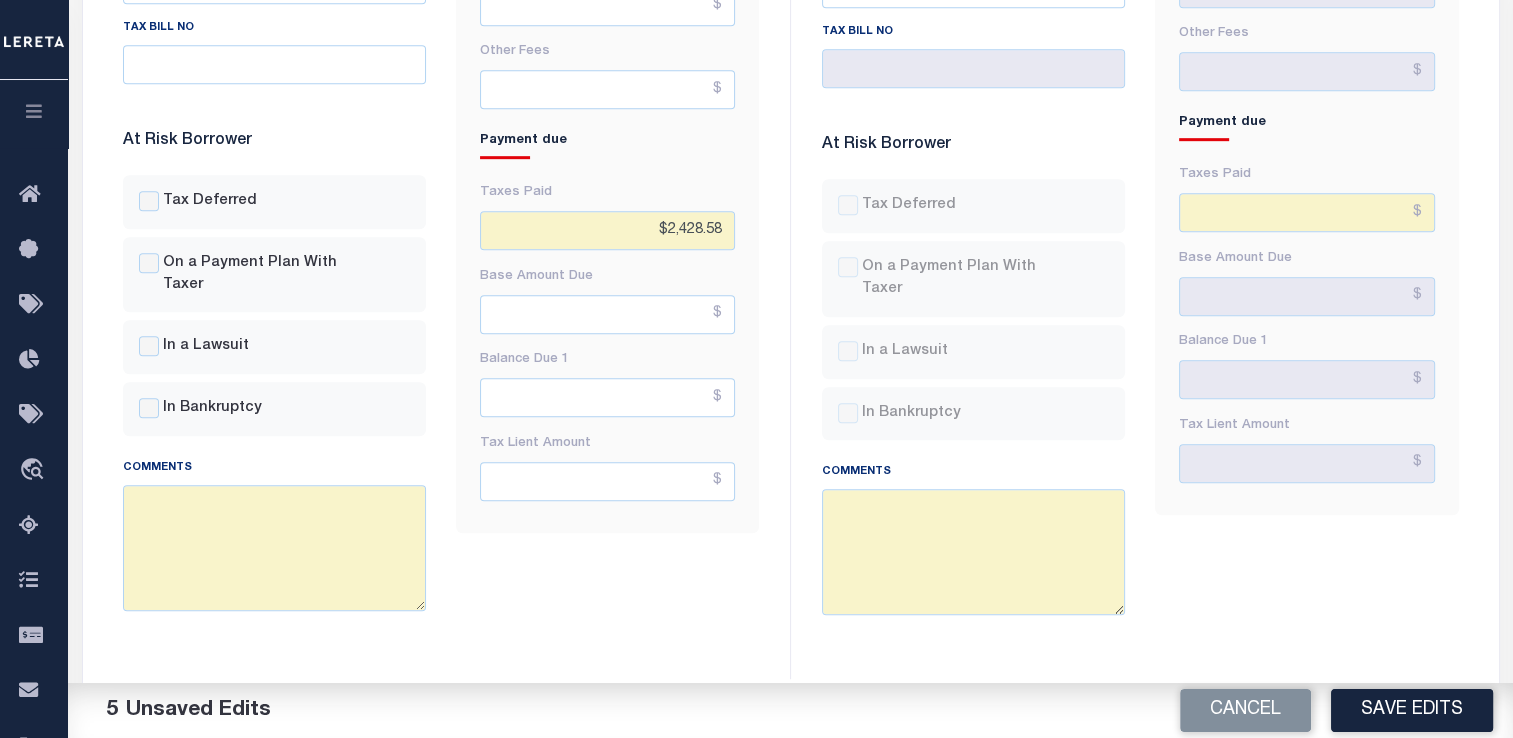 click on "Fees & Penalties
Base Amount
$2,428.58
Penalties
Interest
$0.00" at bounding box center [607, 90] 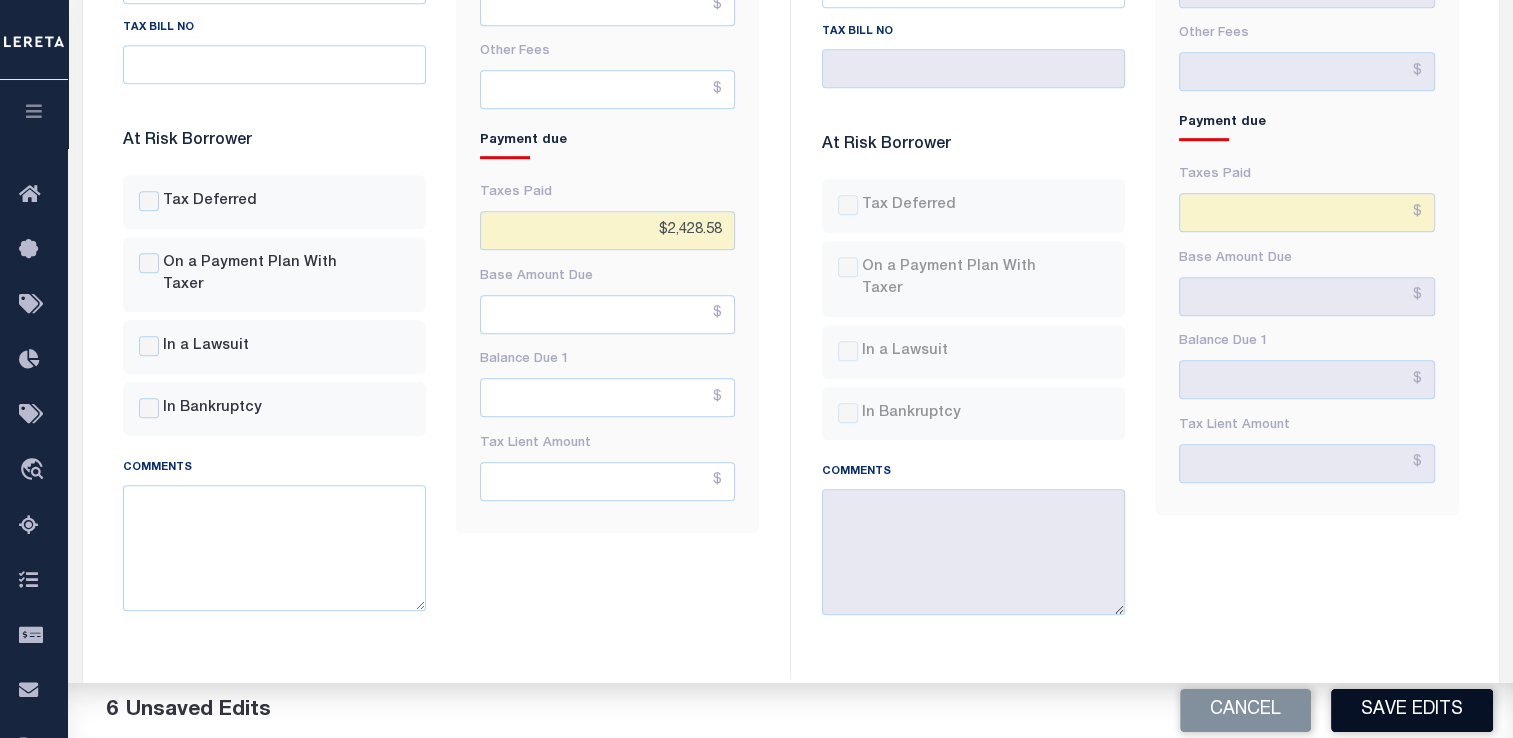 click on "Save Edits" at bounding box center [1412, 710] 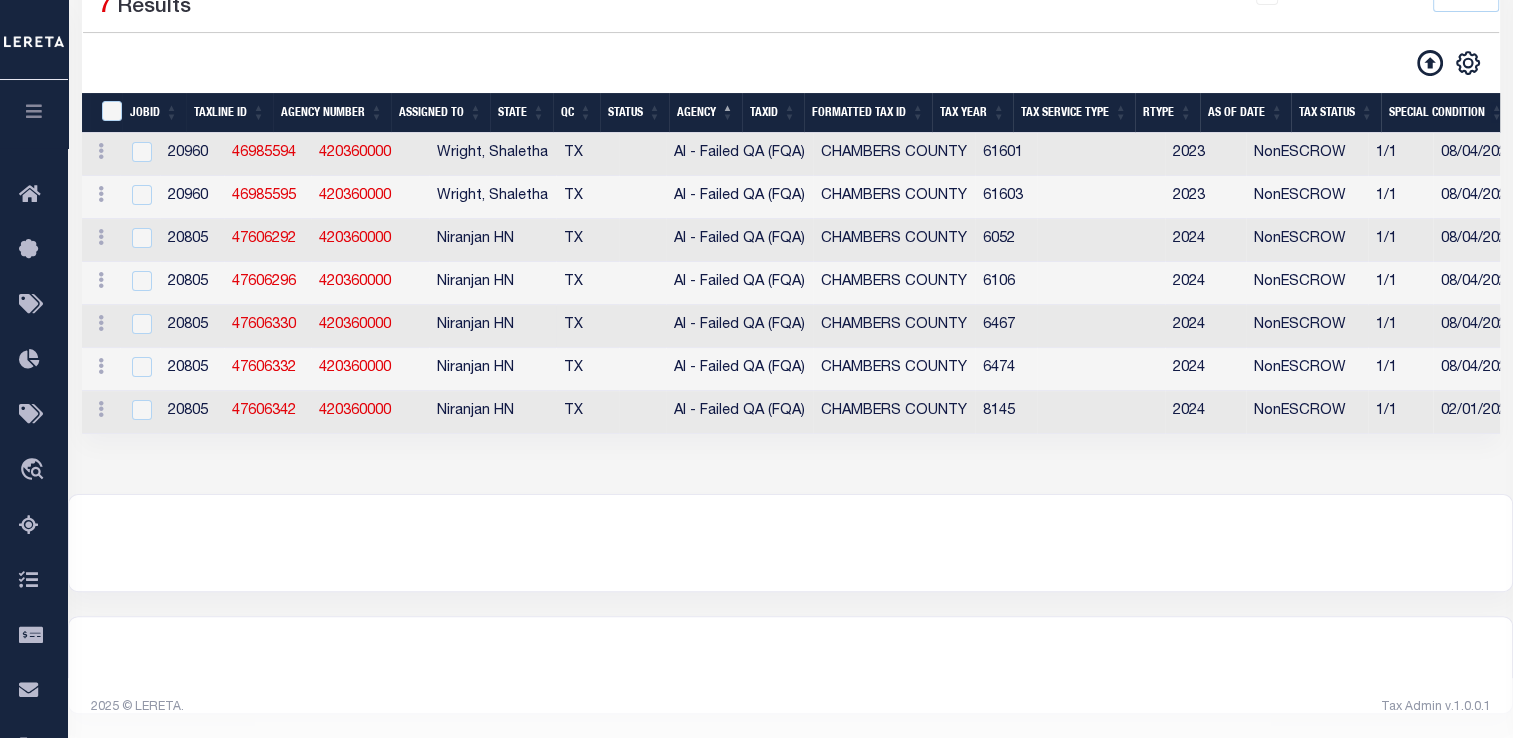 scroll, scrollTop: 324, scrollLeft: 0, axis: vertical 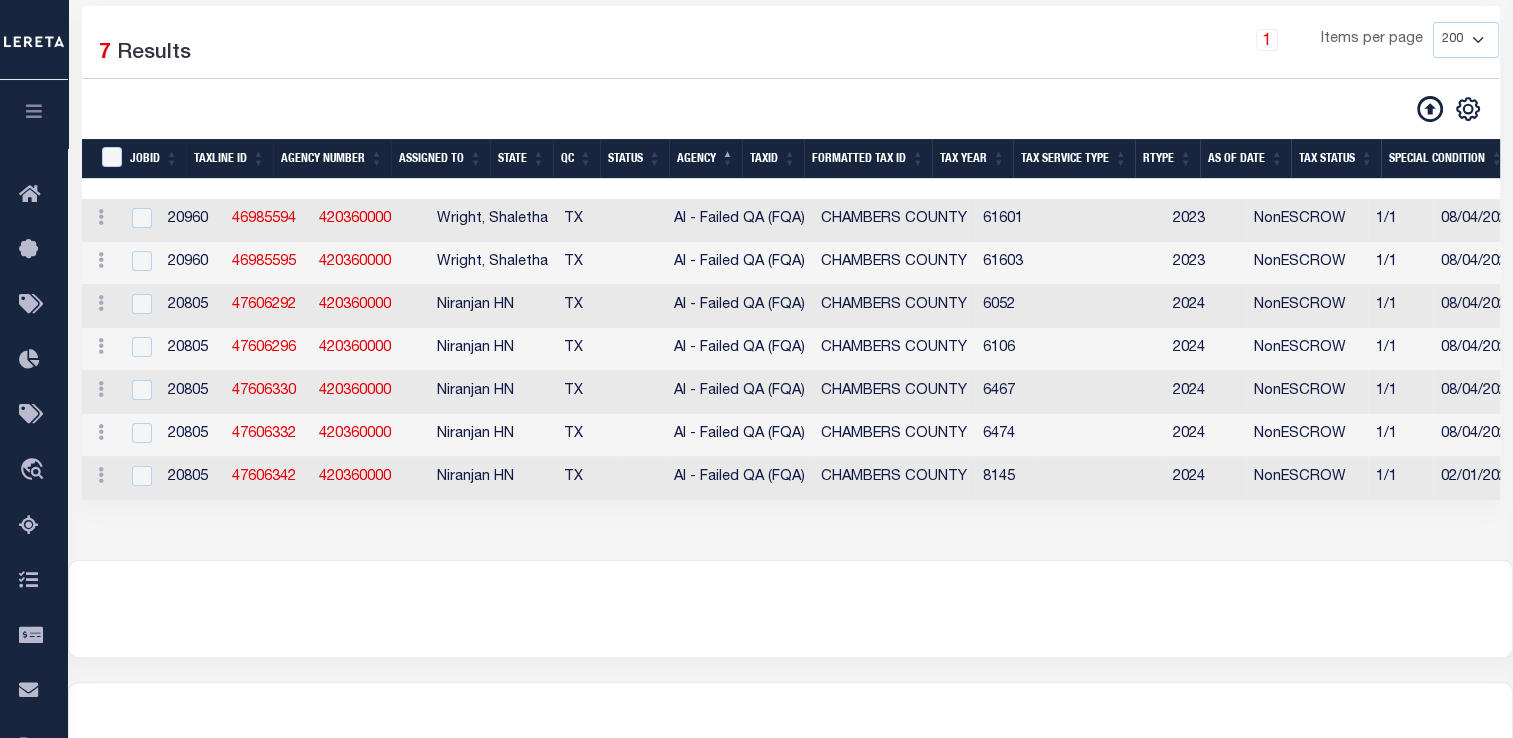 select on "200" 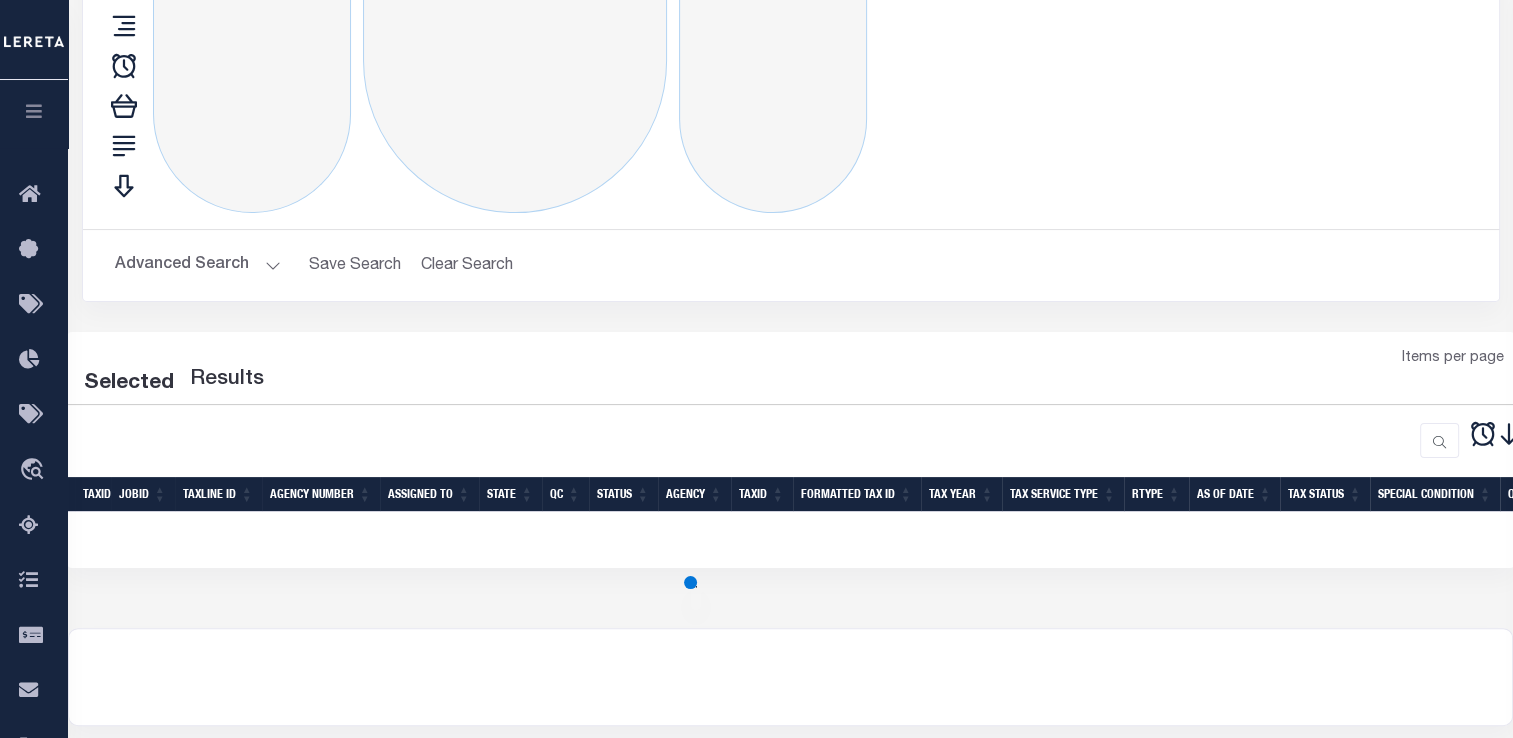 click on "Queue is  Delinquent    Status is  AI - Failed QA (FQA)   QC is  --ALL--
Search" at bounding box center (791, 29) 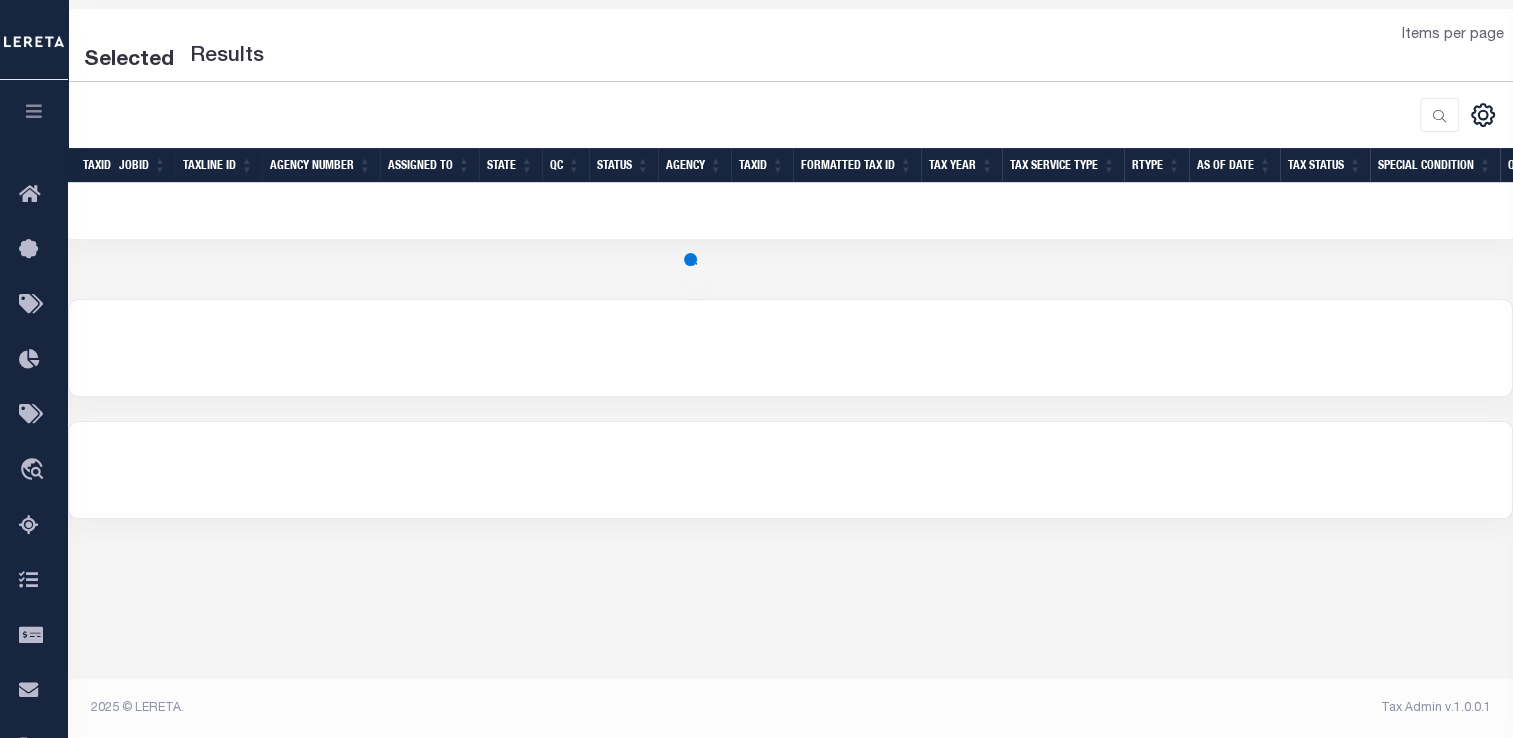 select on "200" 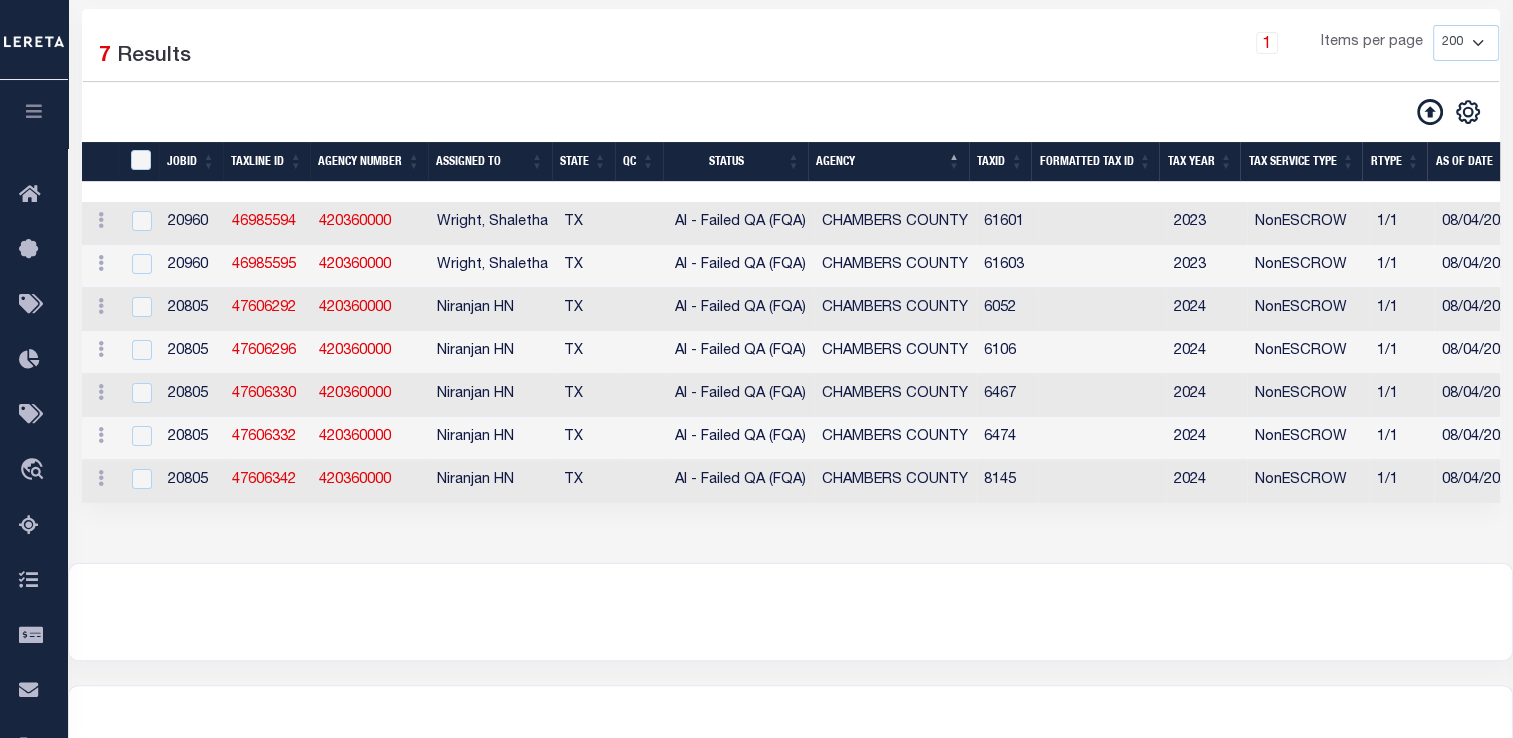 scroll, scrollTop: 324, scrollLeft: 0, axis: vertical 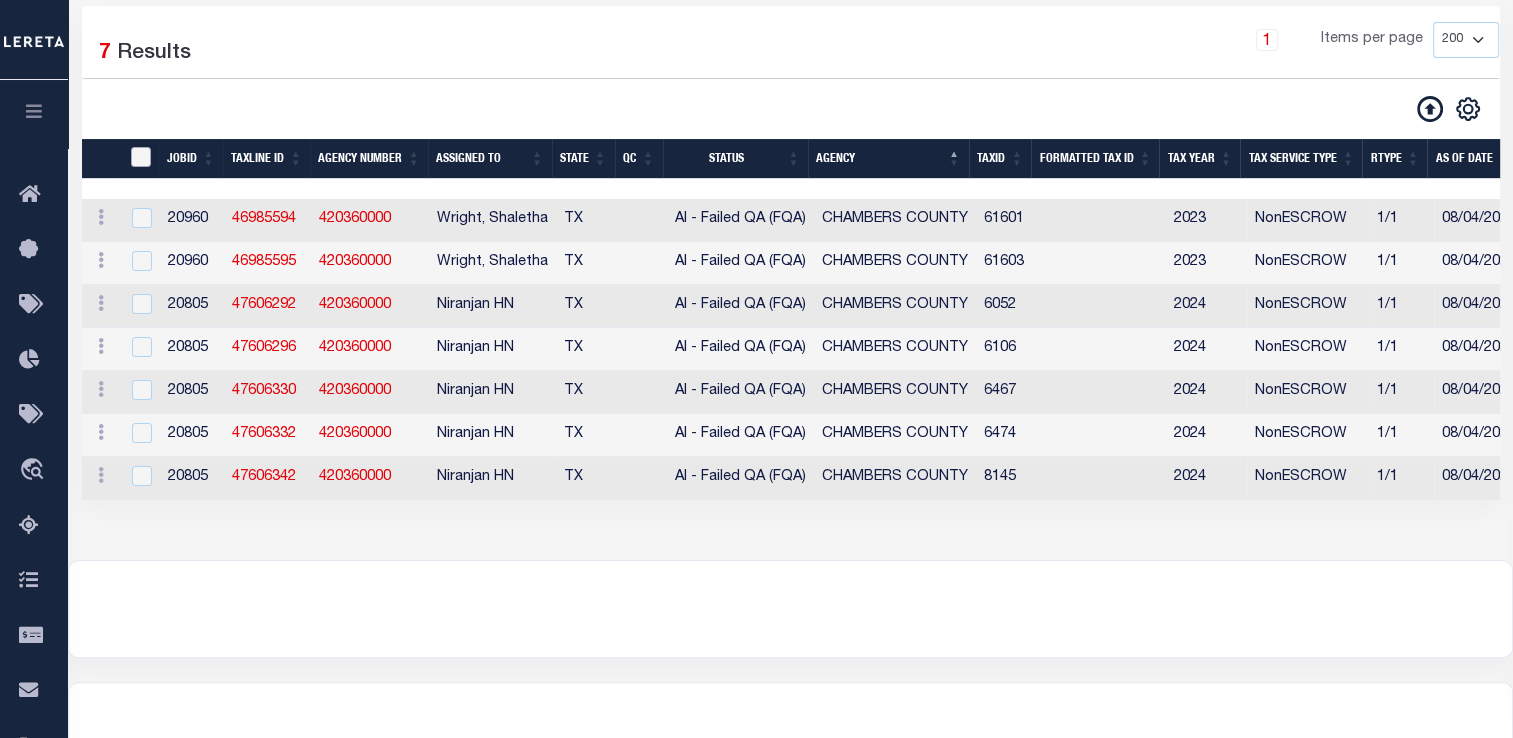 click at bounding box center [141, 157] 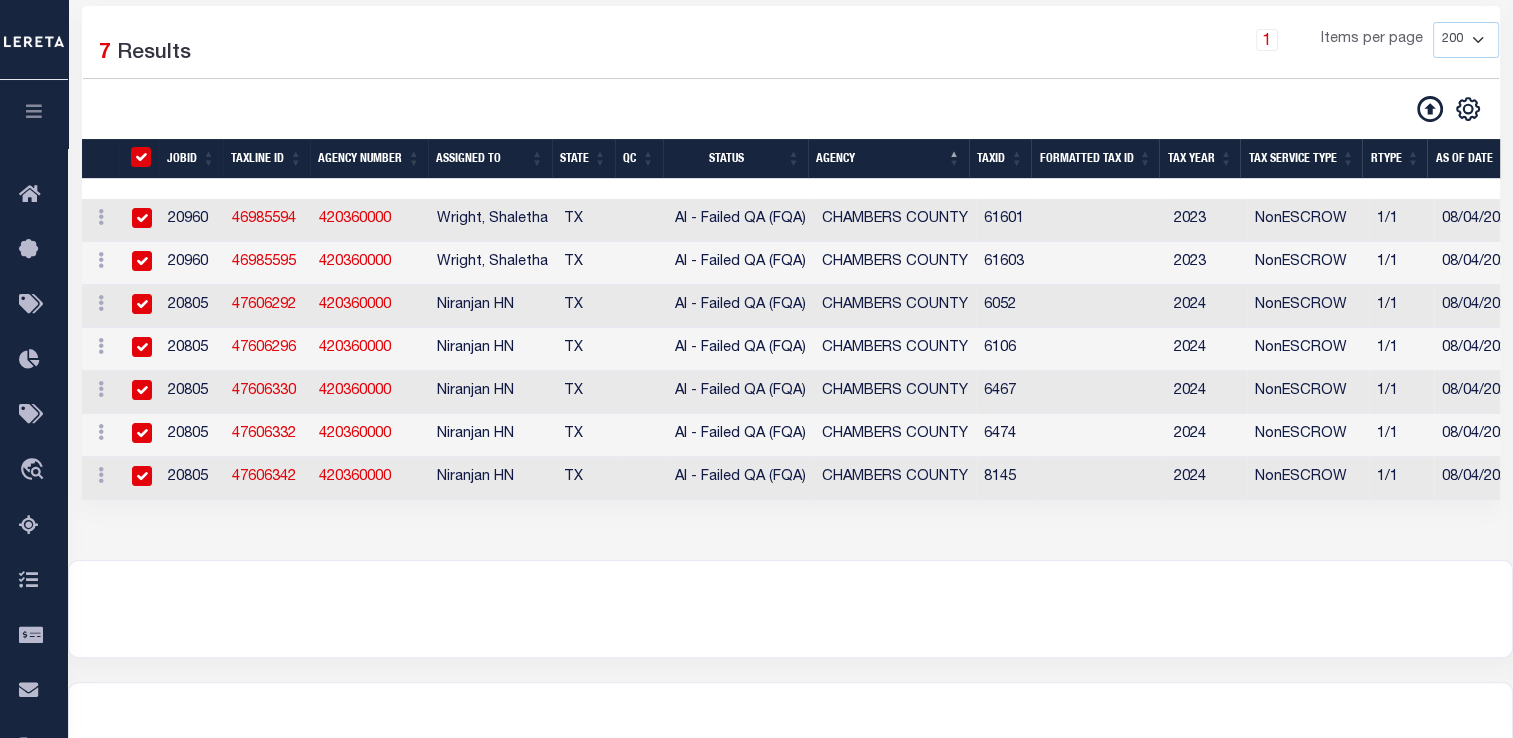 checkbox on "true" 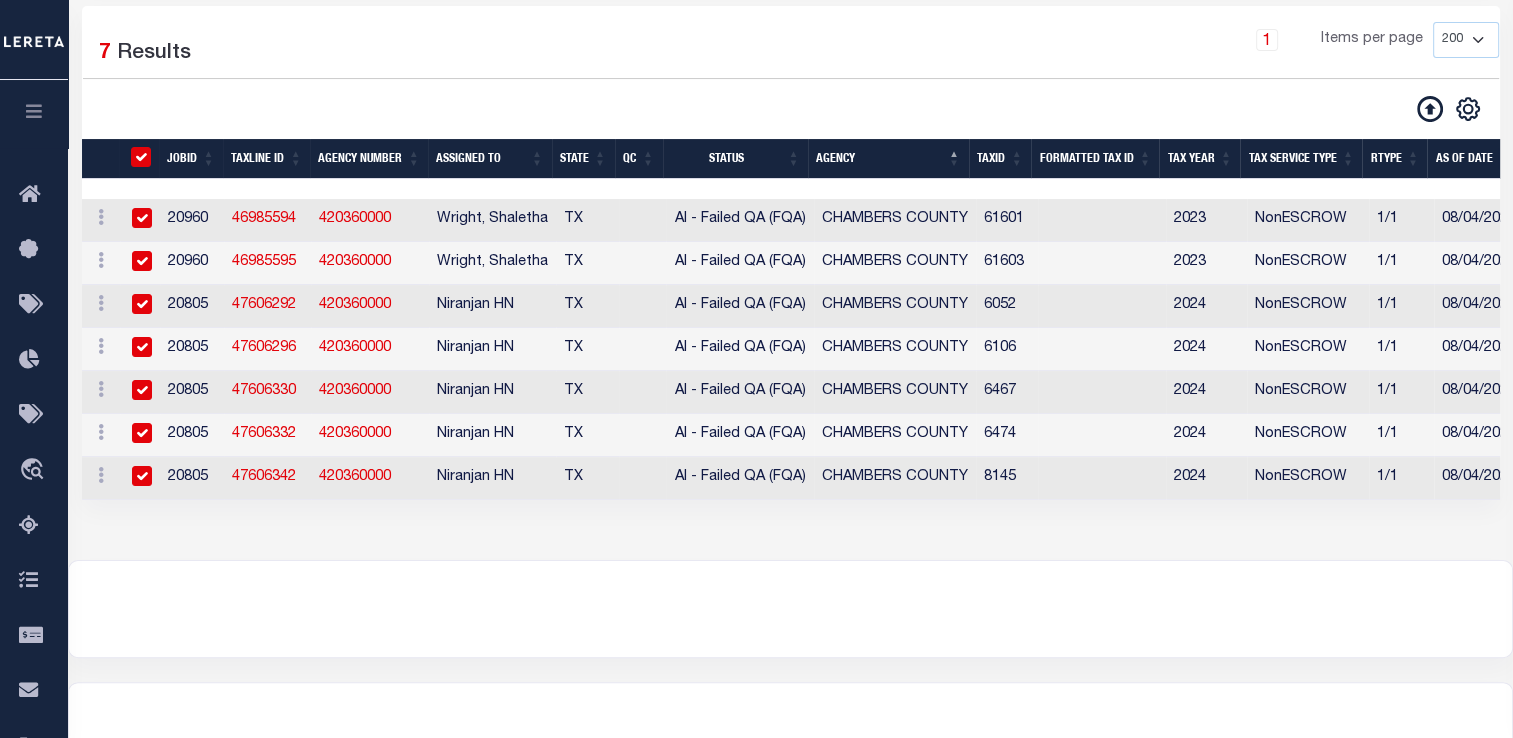 checkbox on "true" 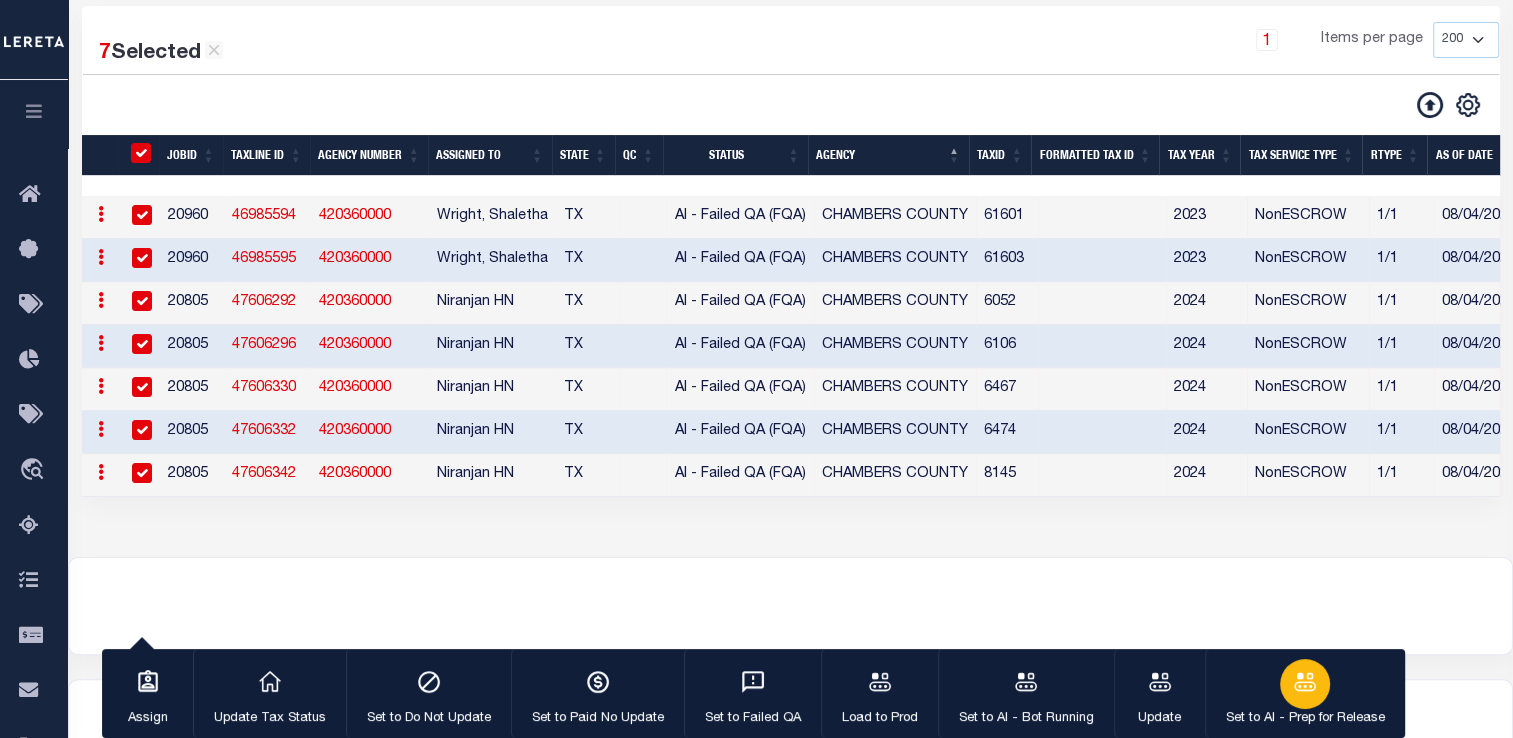 click 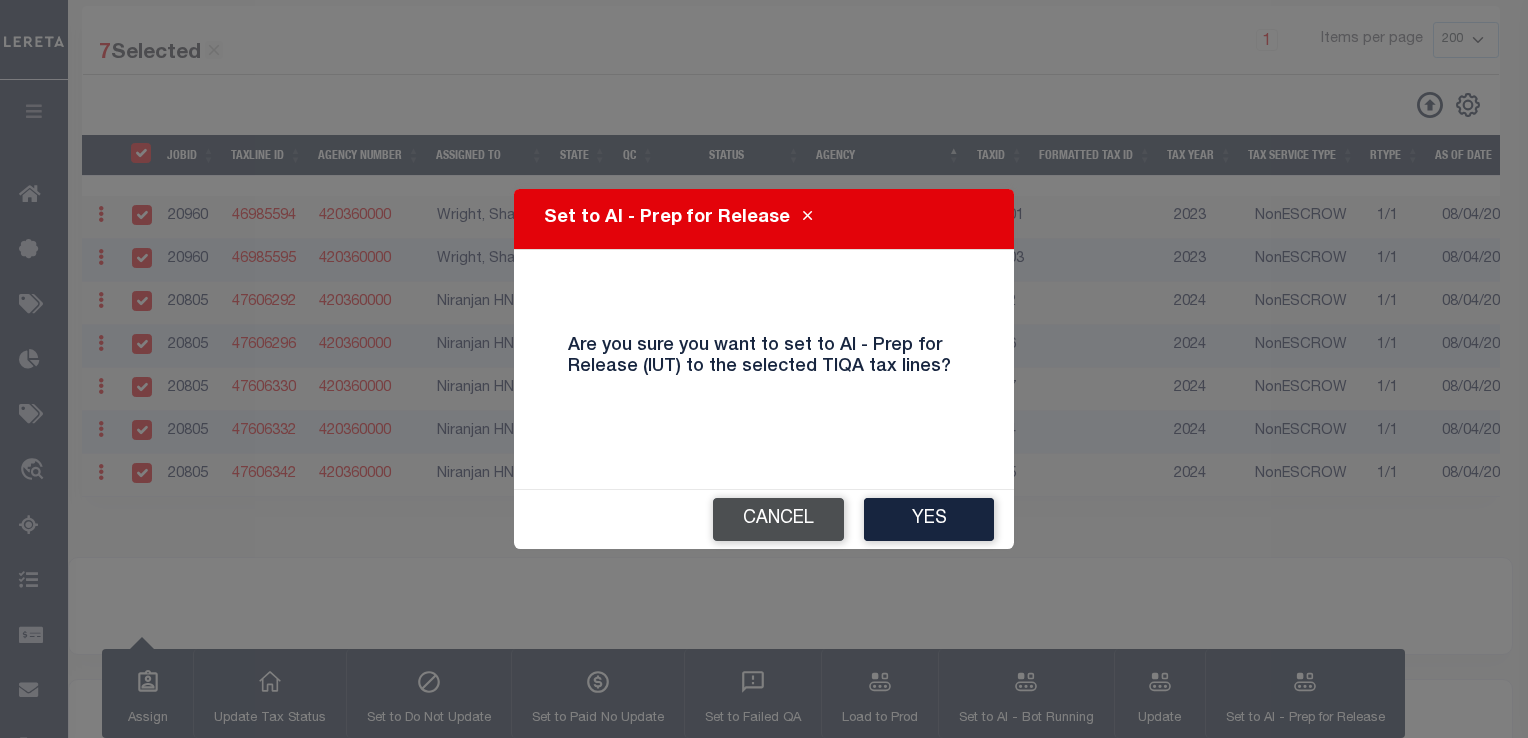 click on "Cancel" at bounding box center (778, 519) 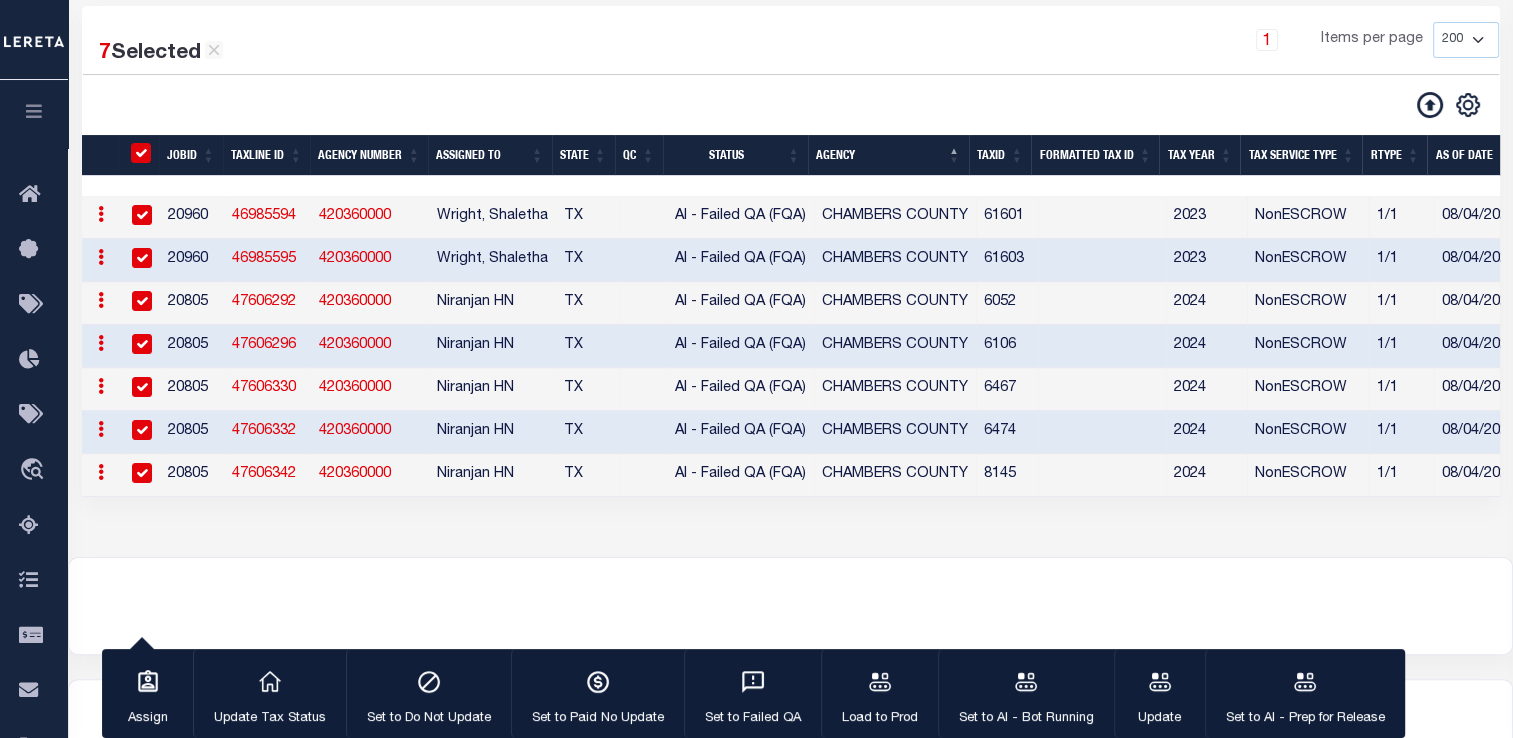 scroll, scrollTop: 0, scrollLeft: 278, axis: horizontal 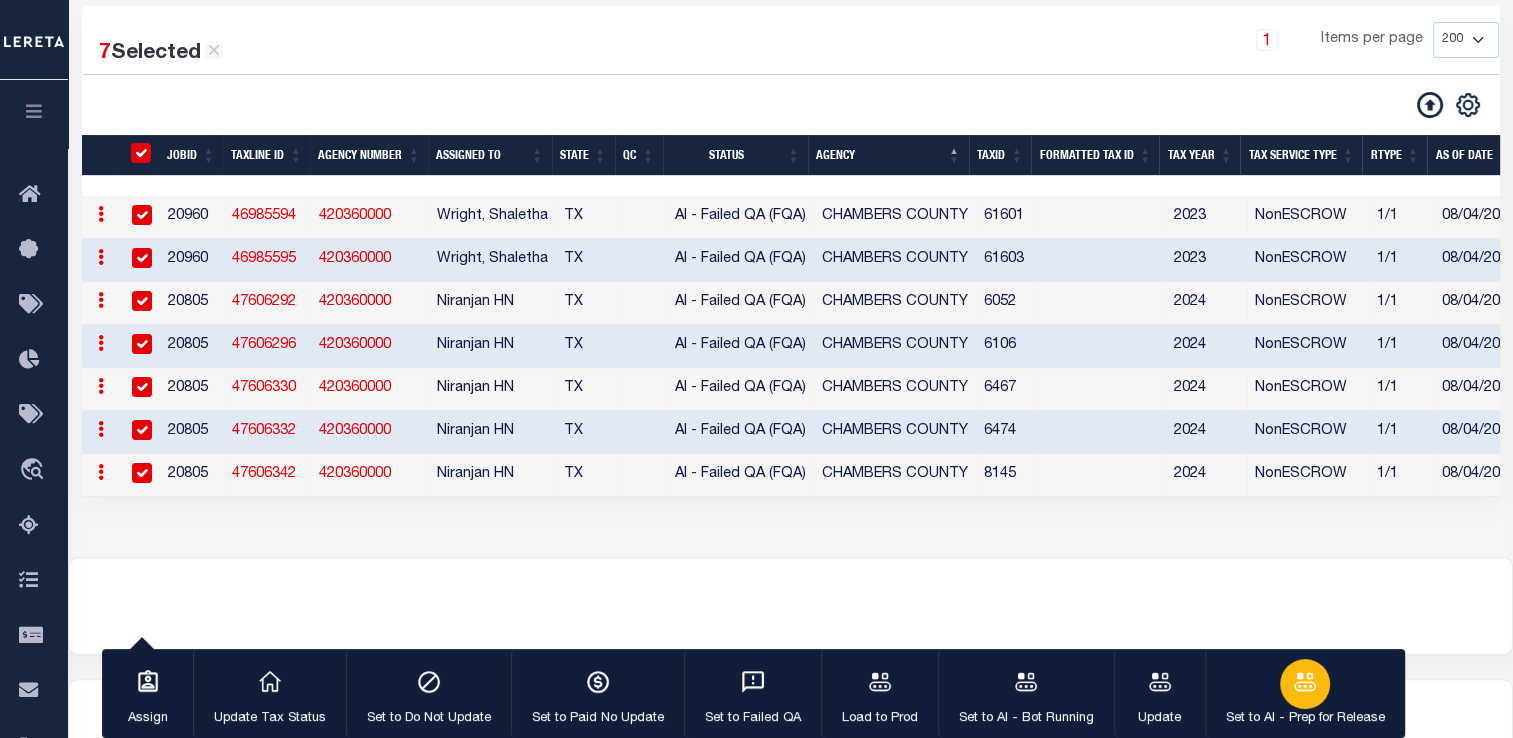 click 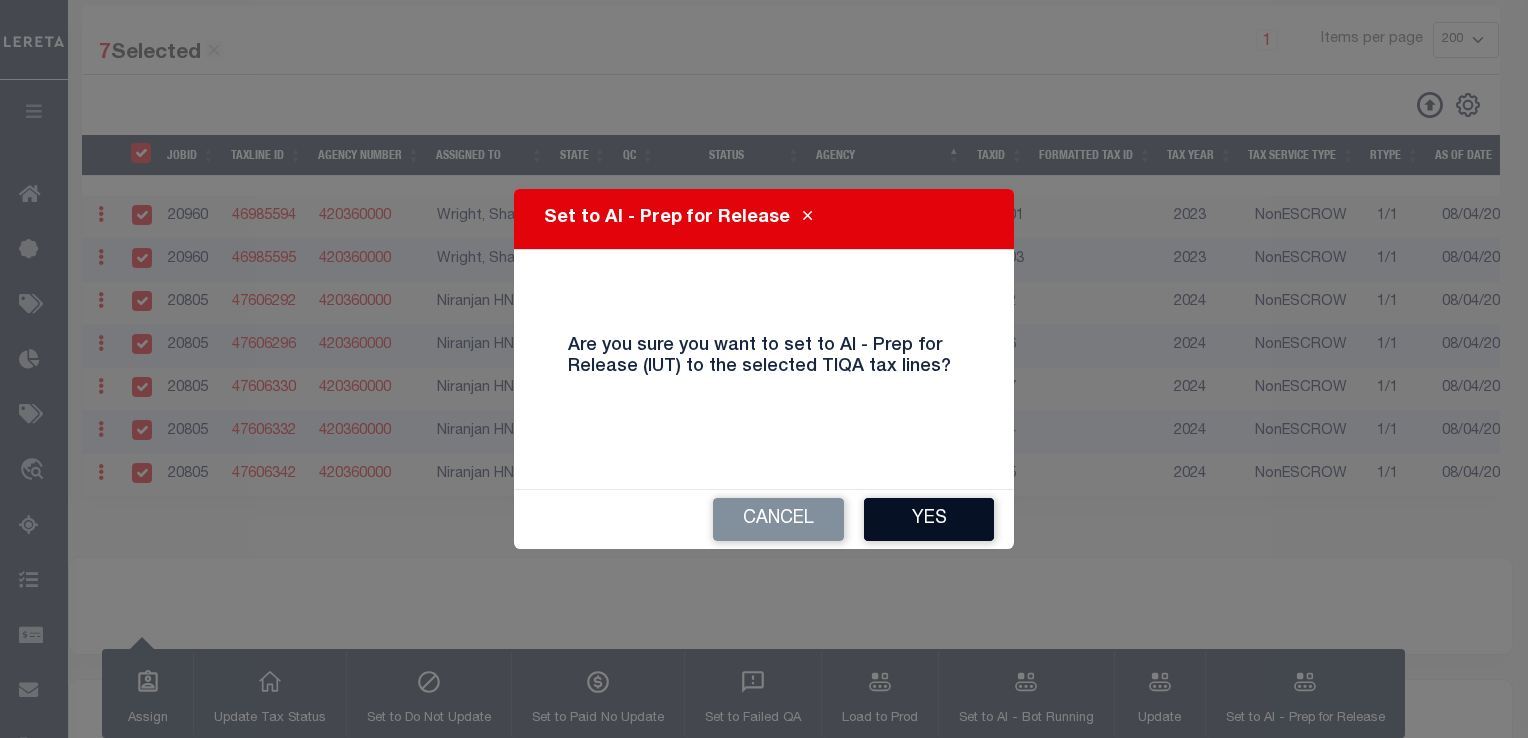 click on "Yes" at bounding box center (929, 519) 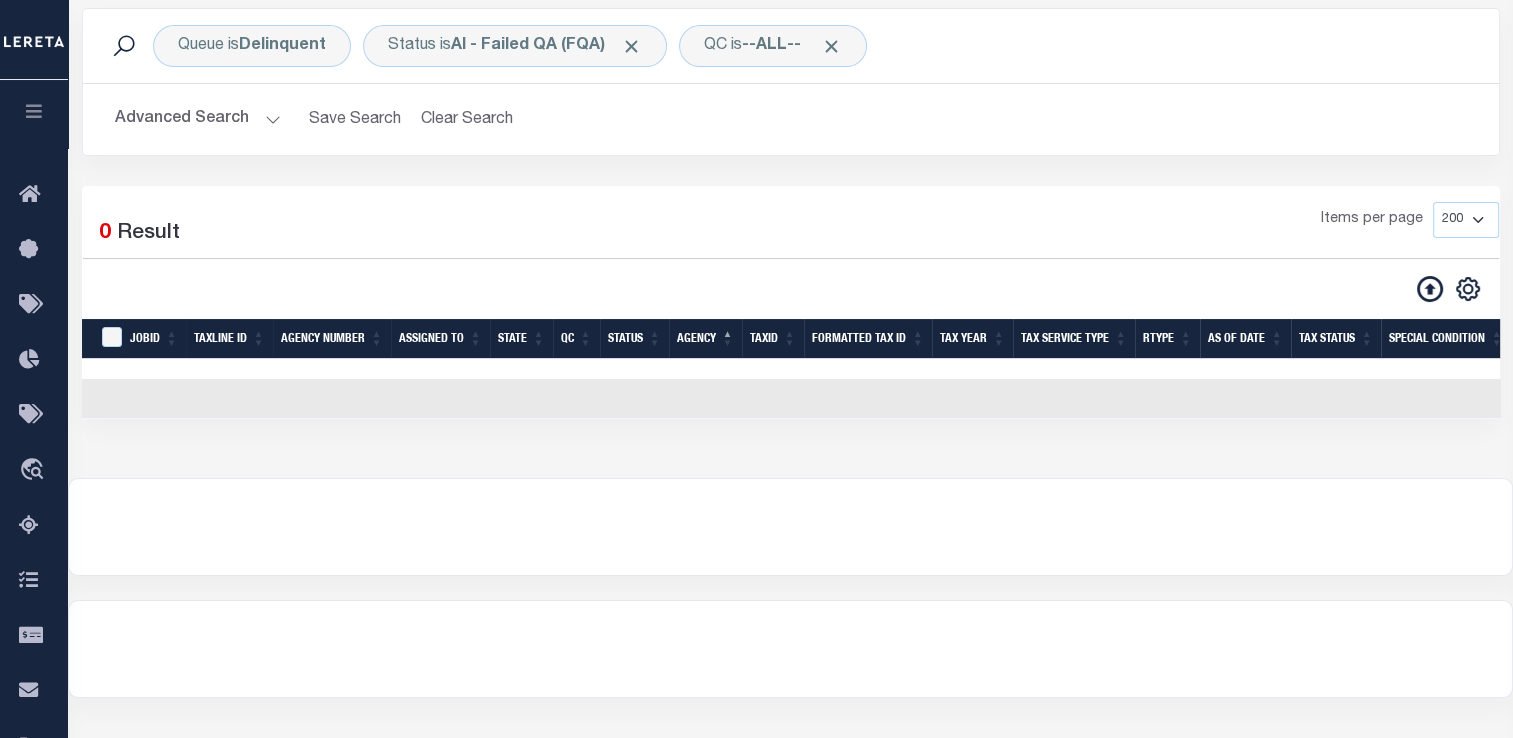 scroll, scrollTop: 128, scrollLeft: 0, axis: vertical 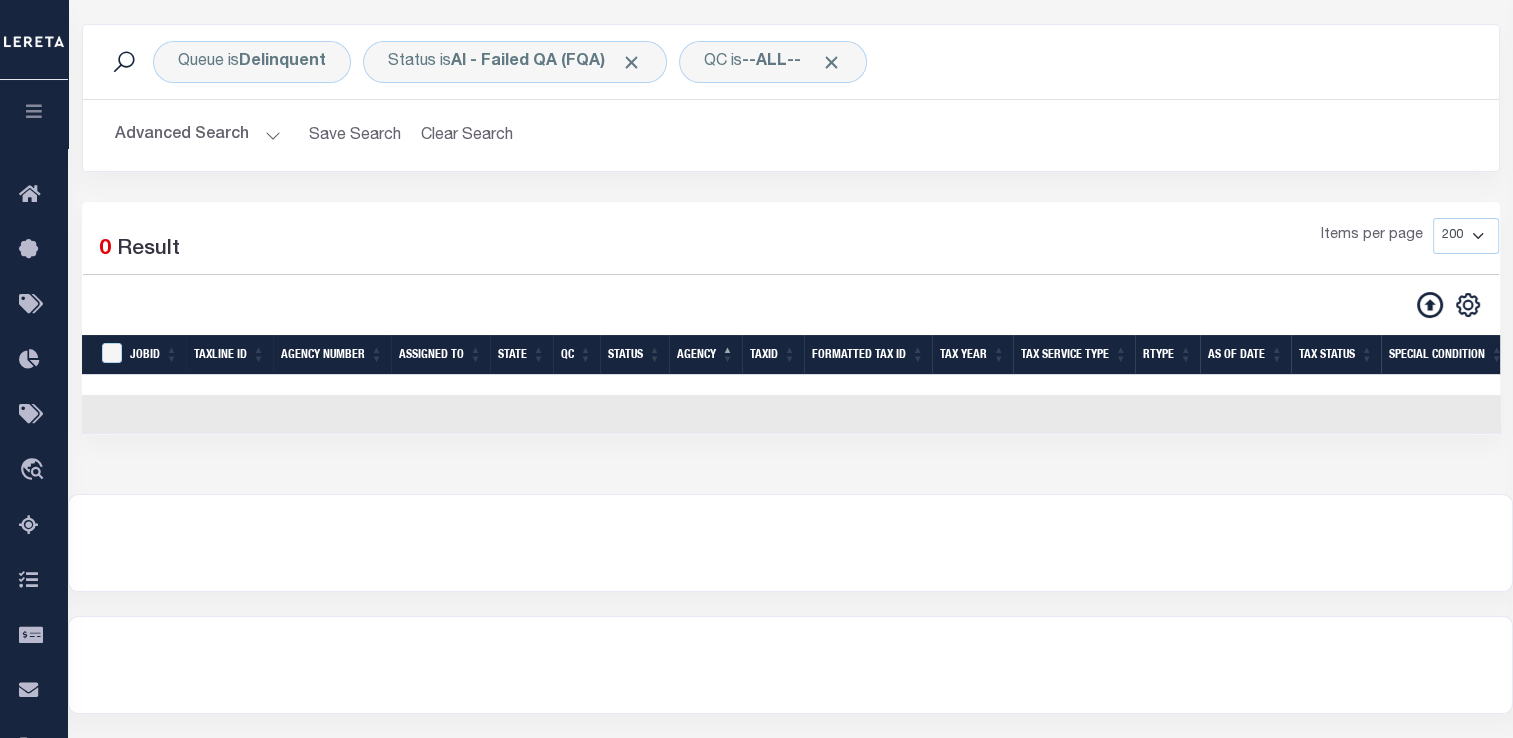 click on "Advanced Search" at bounding box center (198, 135) 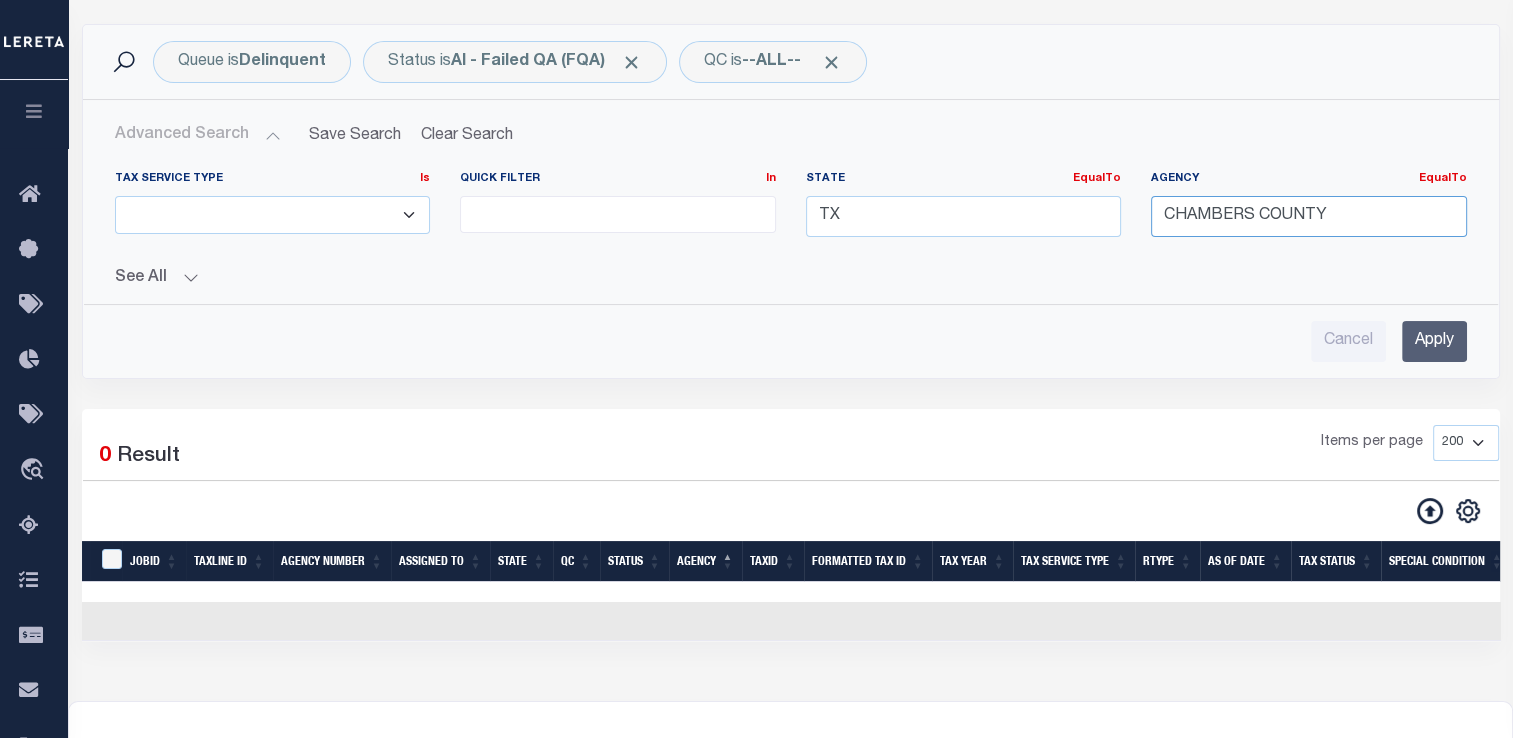 drag, startPoint x: 1350, startPoint y: 219, endPoint x: 1059, endPoint y: 211, distance: 291.10995 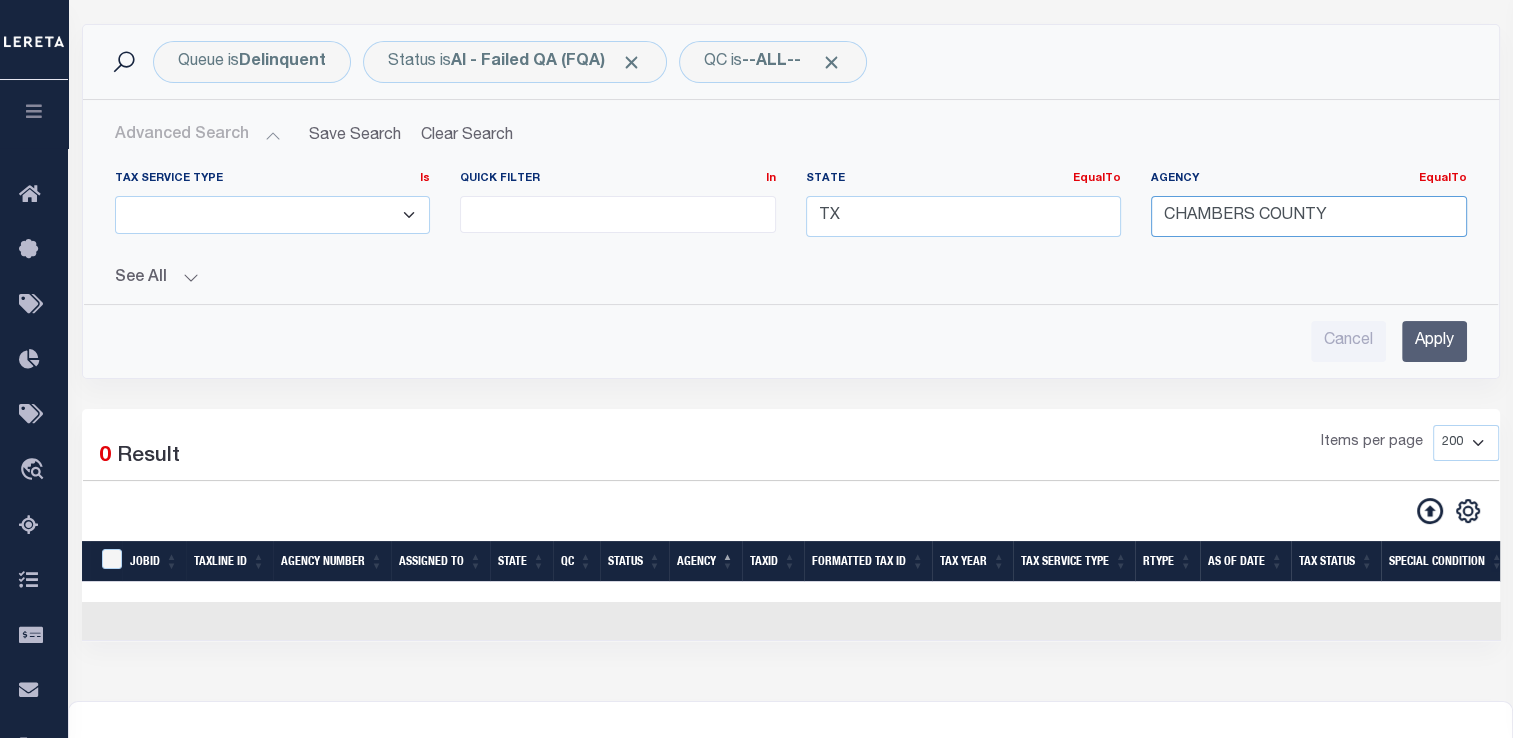 click on "Tax Service Type
Is
Is Contains
ESCROW NonESCROW
Quick Filter
In
In
View Only Lawsuits EqualTo TX" at bounding box center [791, 212] 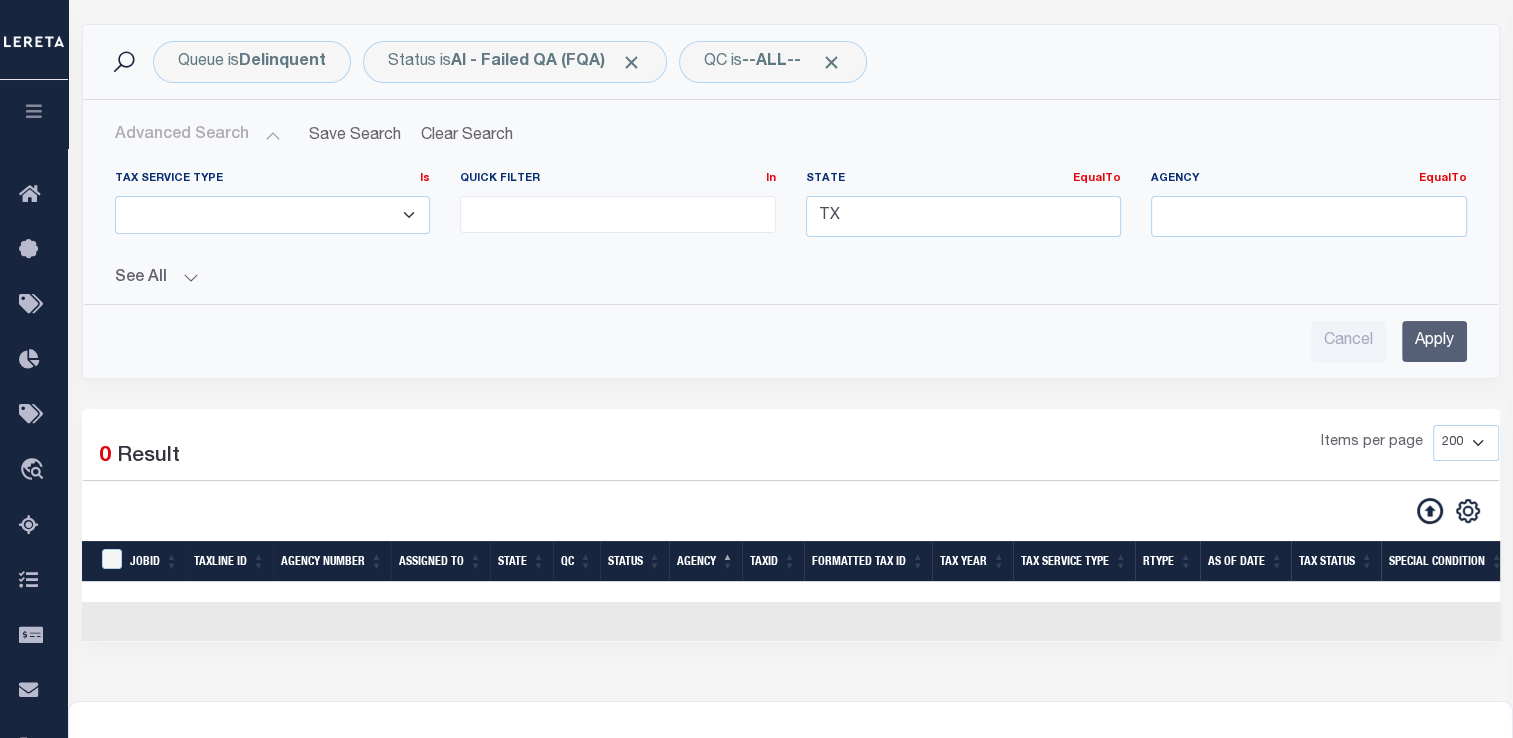 click on "Items per page   10 25 50 100 200 500 1000 2000" at bounding box center [971, 451] 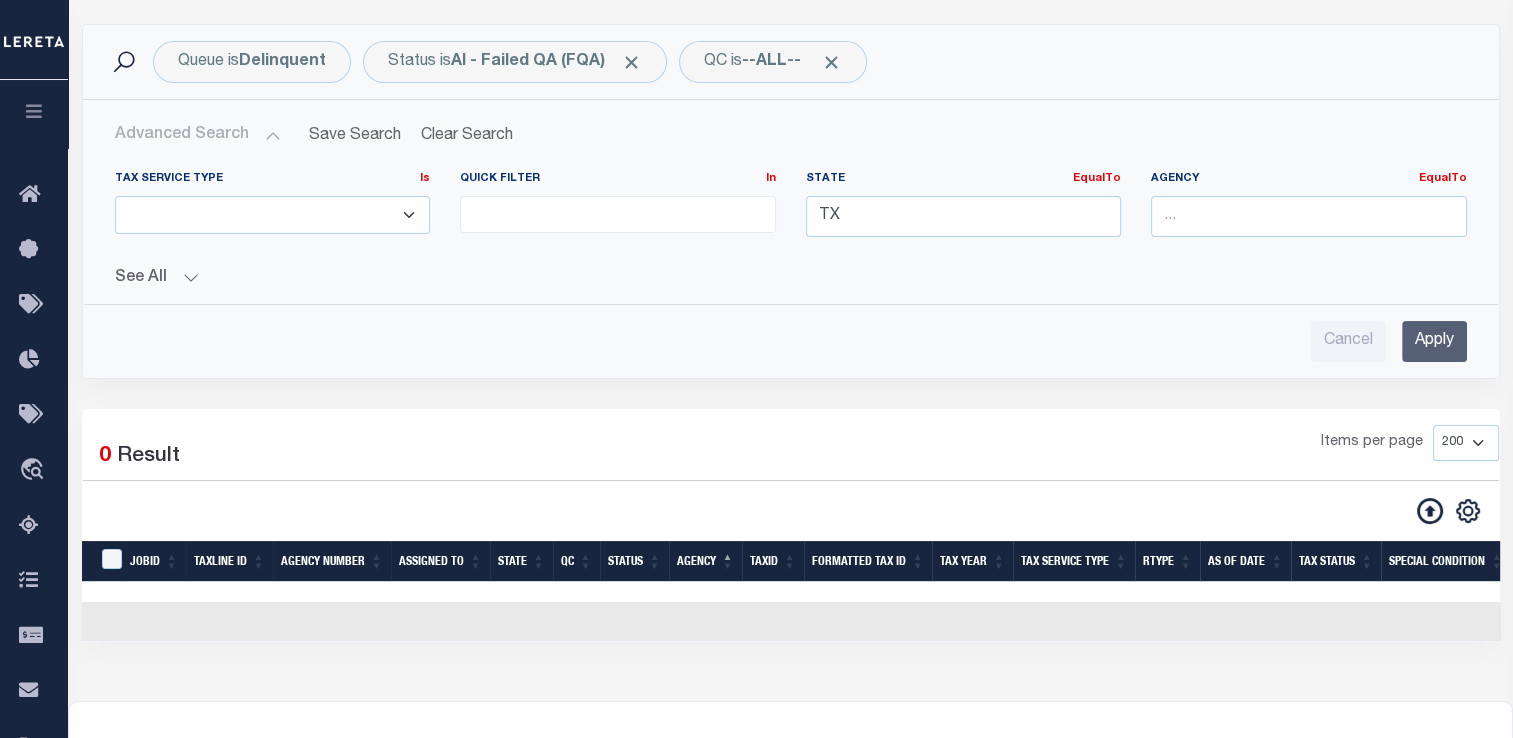 click on "Apply" at bounding box center (1434, 341) 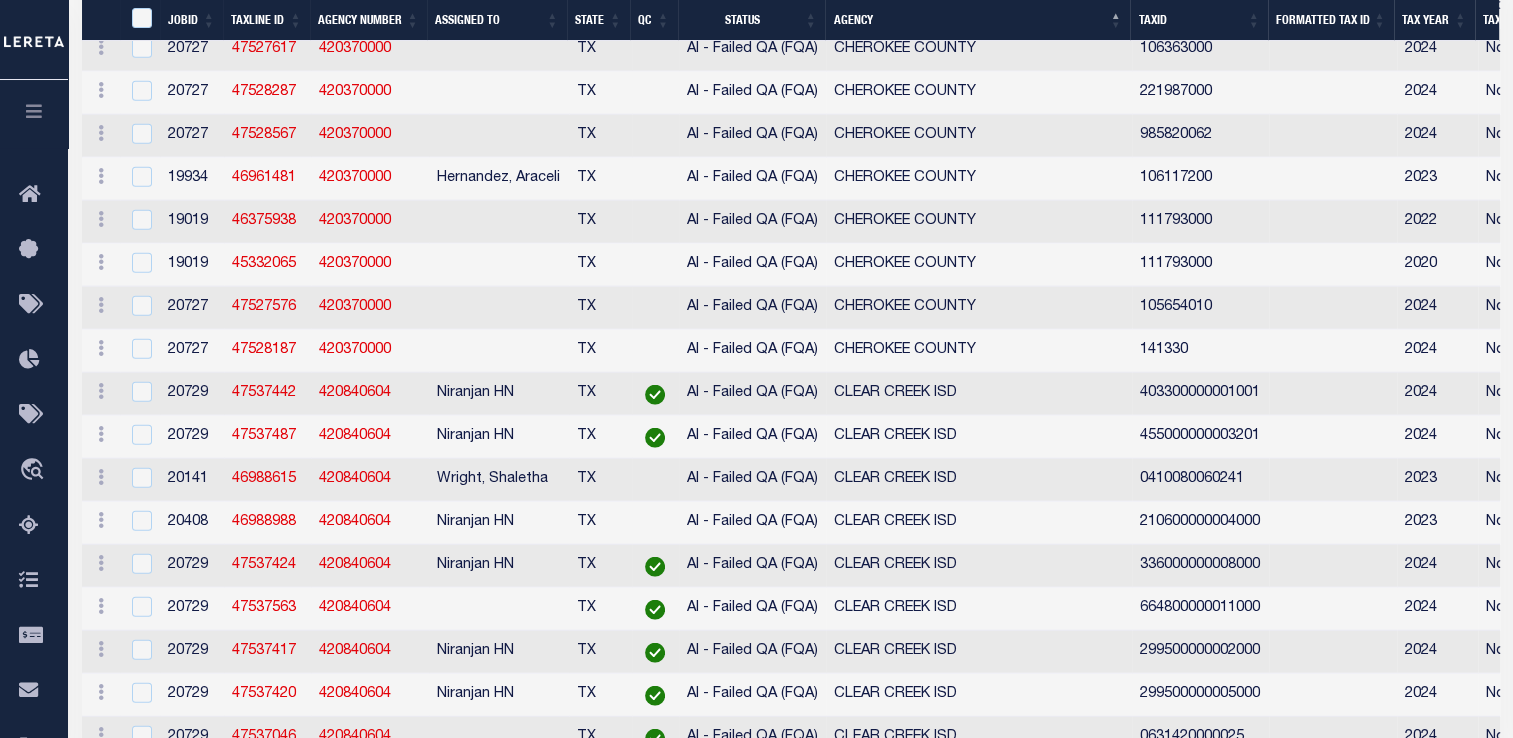 scroll, scrollTop: 5226, scrollLeft: 0, axis: vertical 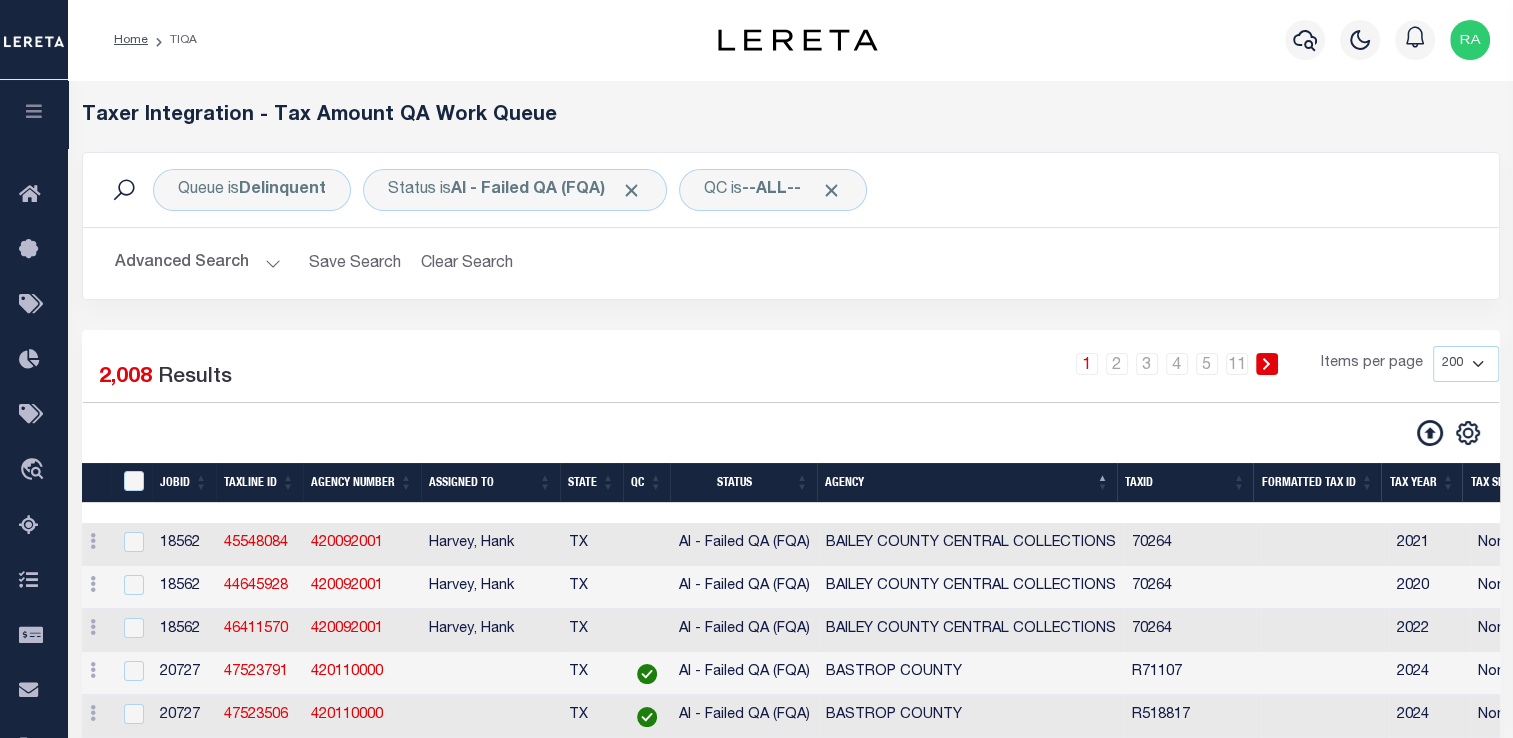 click on "Advanced Search" at bounding box center (198, 263) 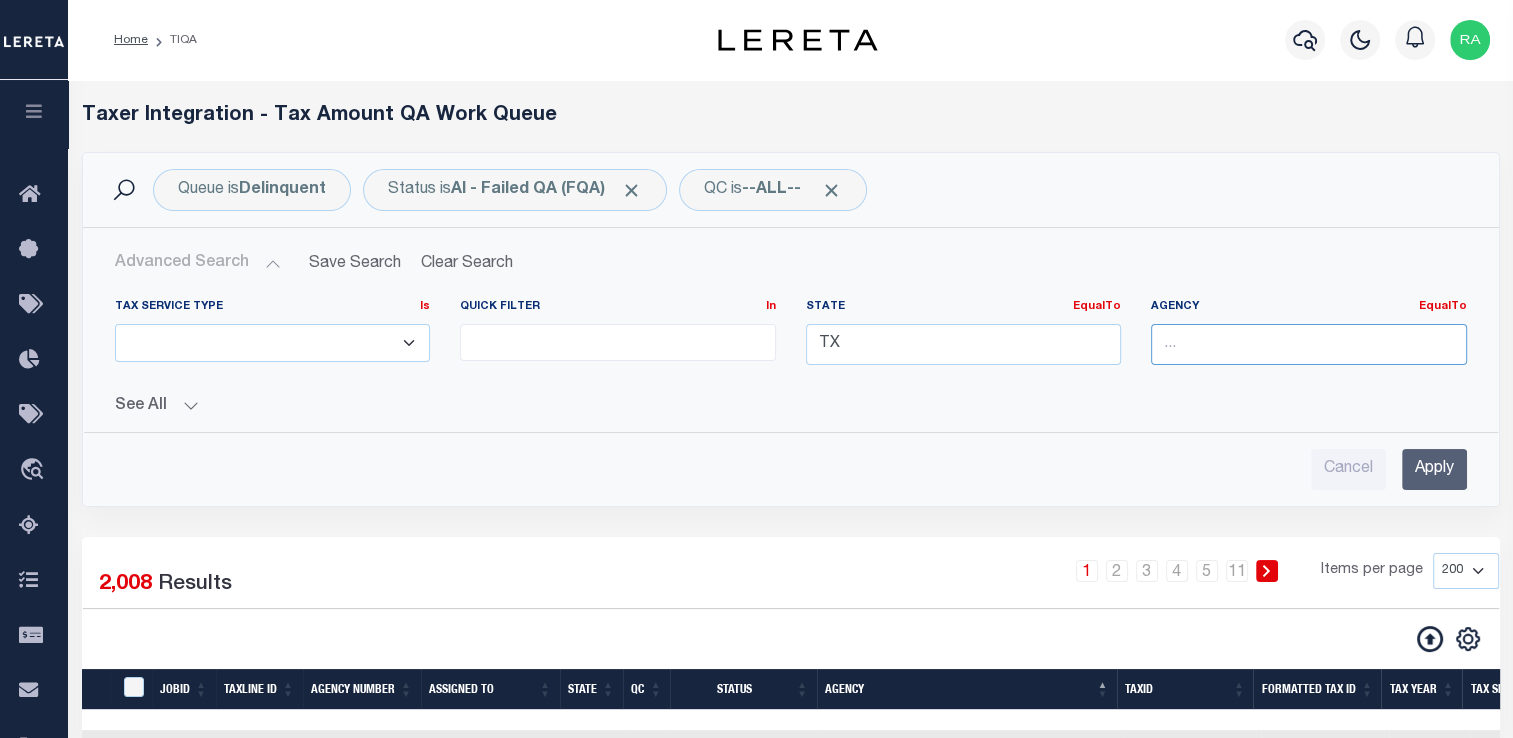 click at bounding box center [1309, 344] 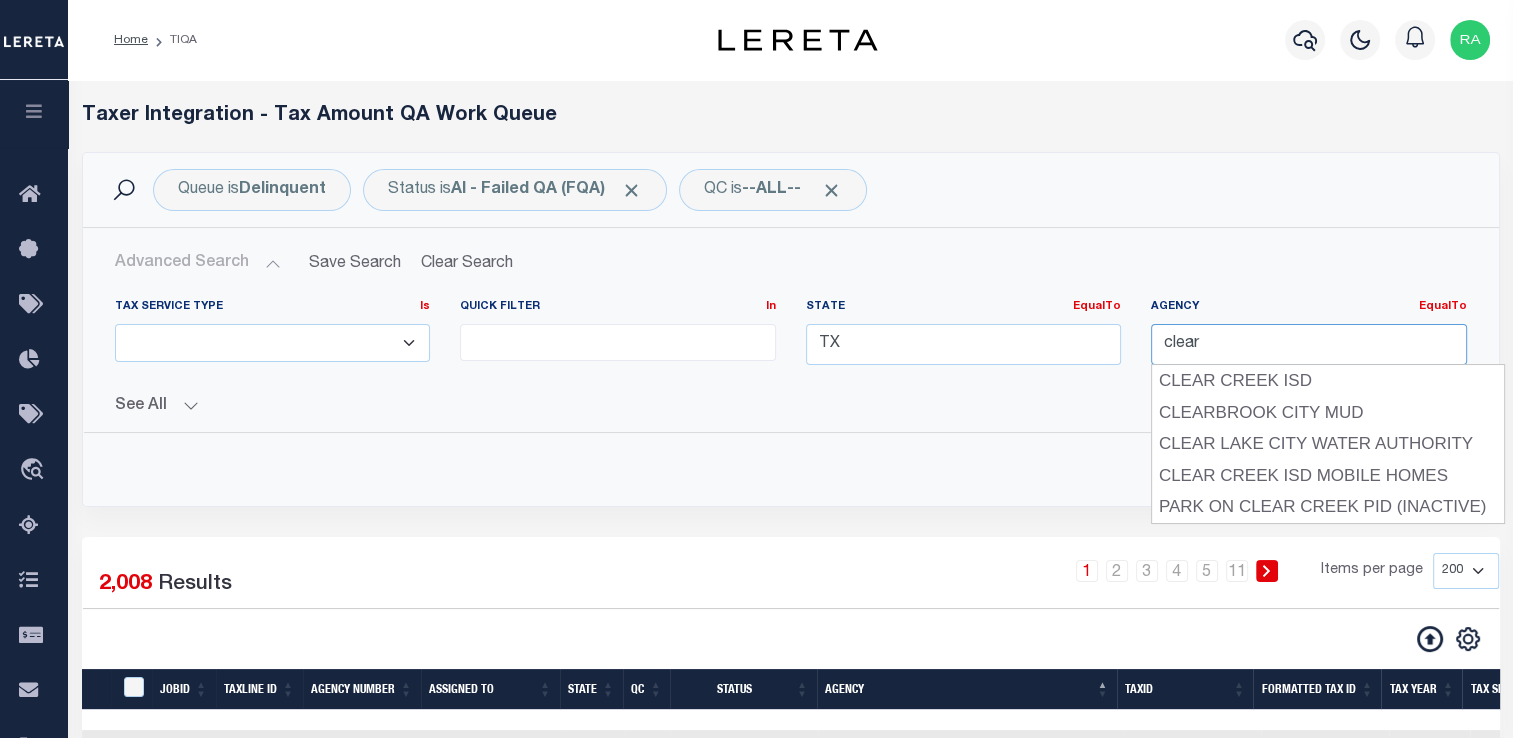 type on "CLEAR CREEK ISD" 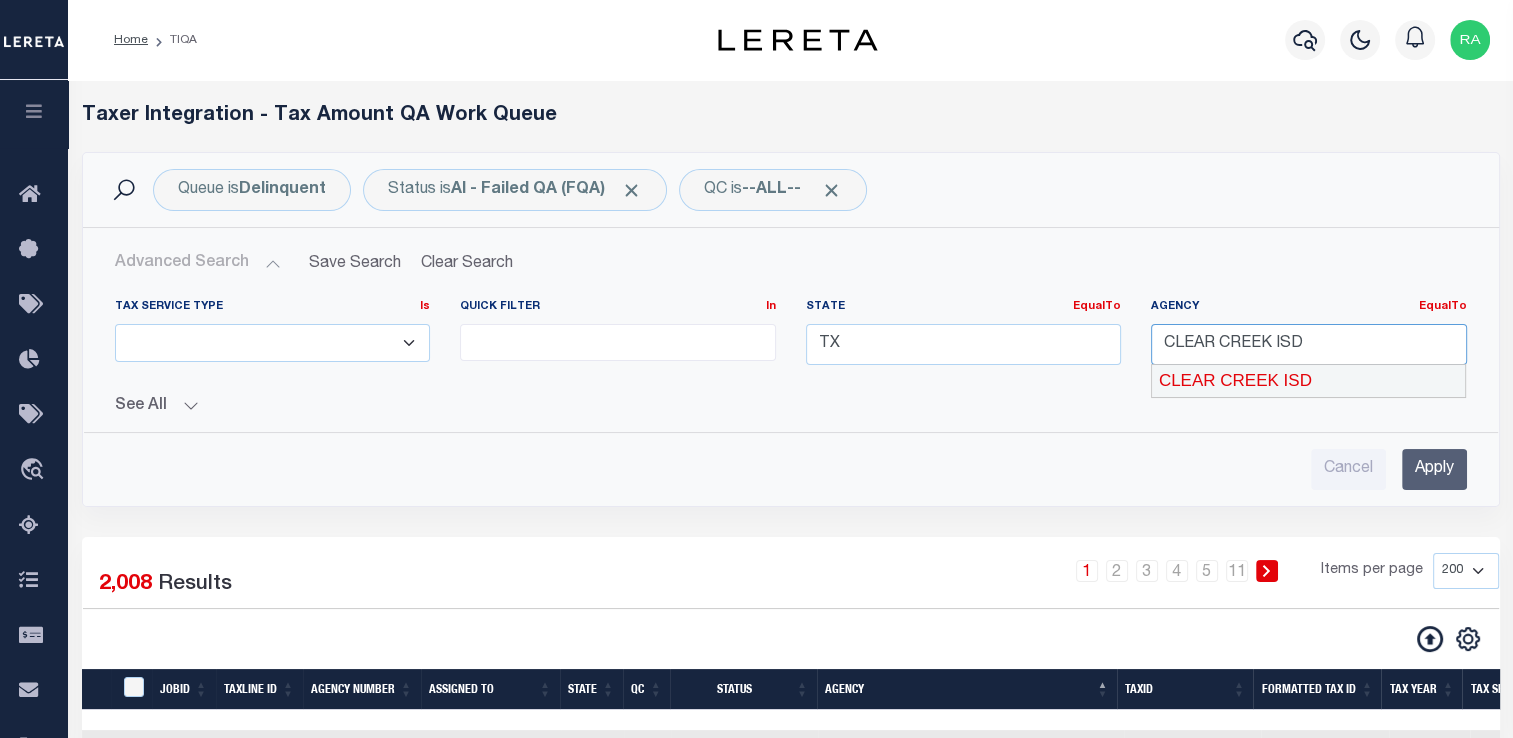 click on "CLEAR CREEK ISD" at bounding box center [1309, 381] 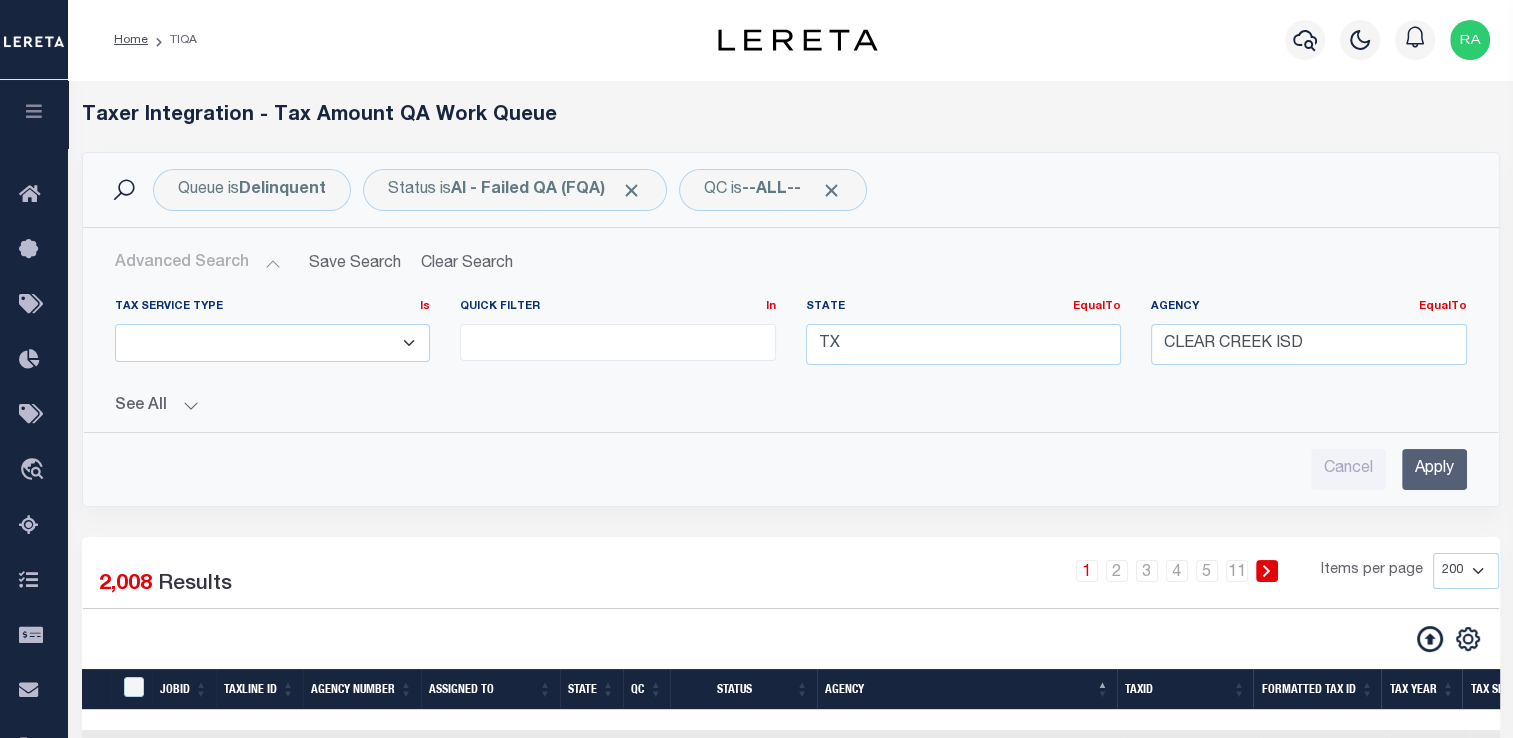 click on "Apply" at bounding box center [1434, 469] 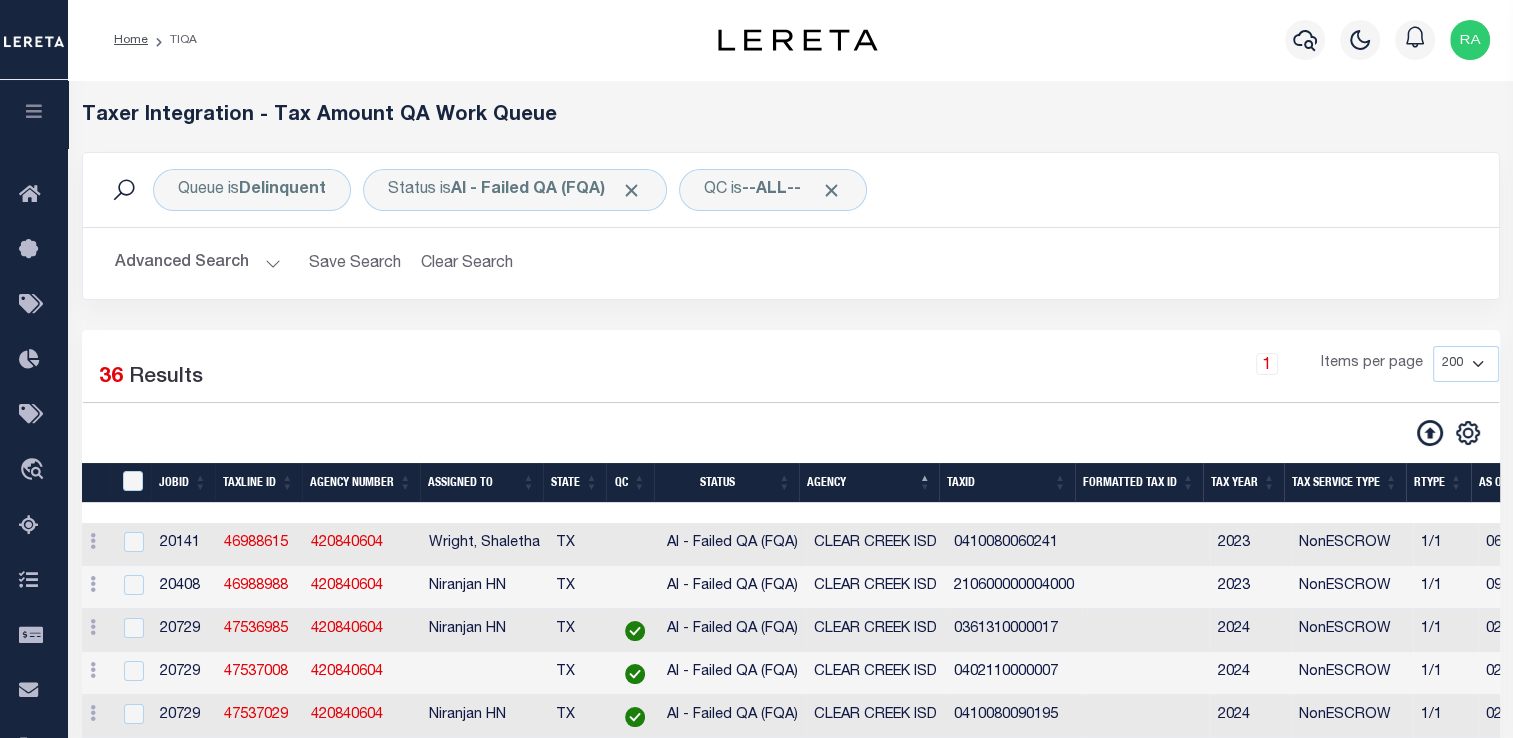 click on "10 25 50 100 200 500 1000 2000" at bounding box center (1466, 364) 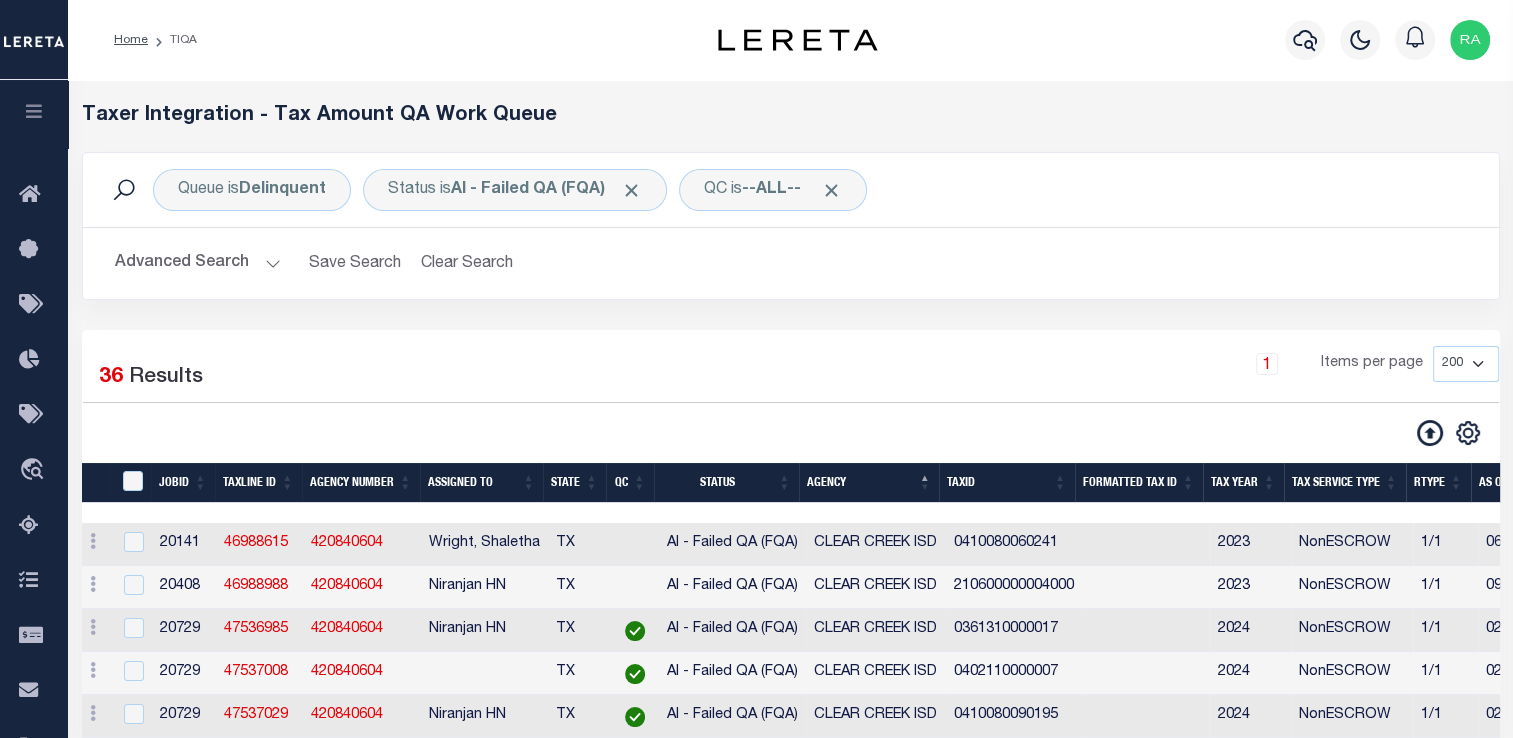 select on "2000" 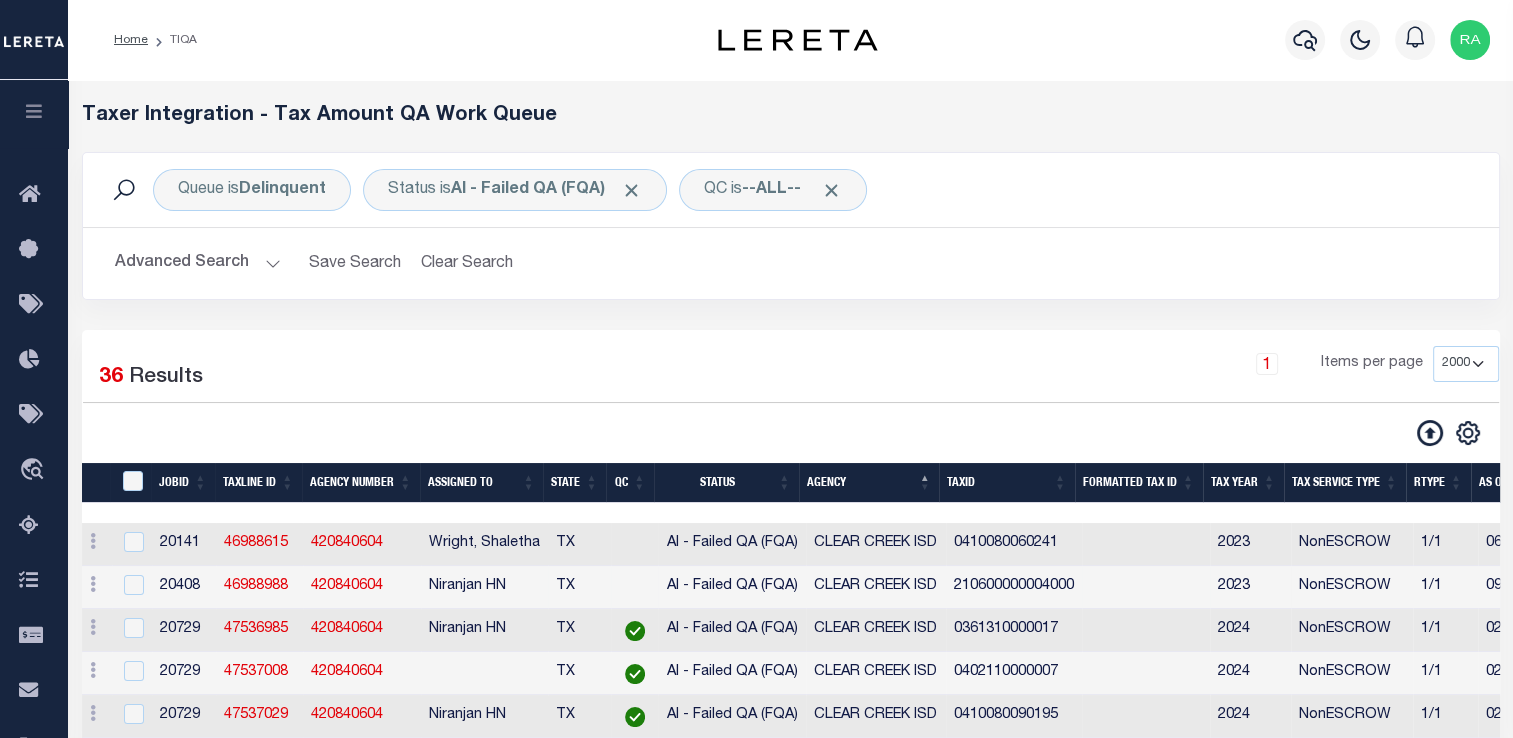 click on "10 25 50 100 200 500 1000 2000" at bounding box center (1466, 364) 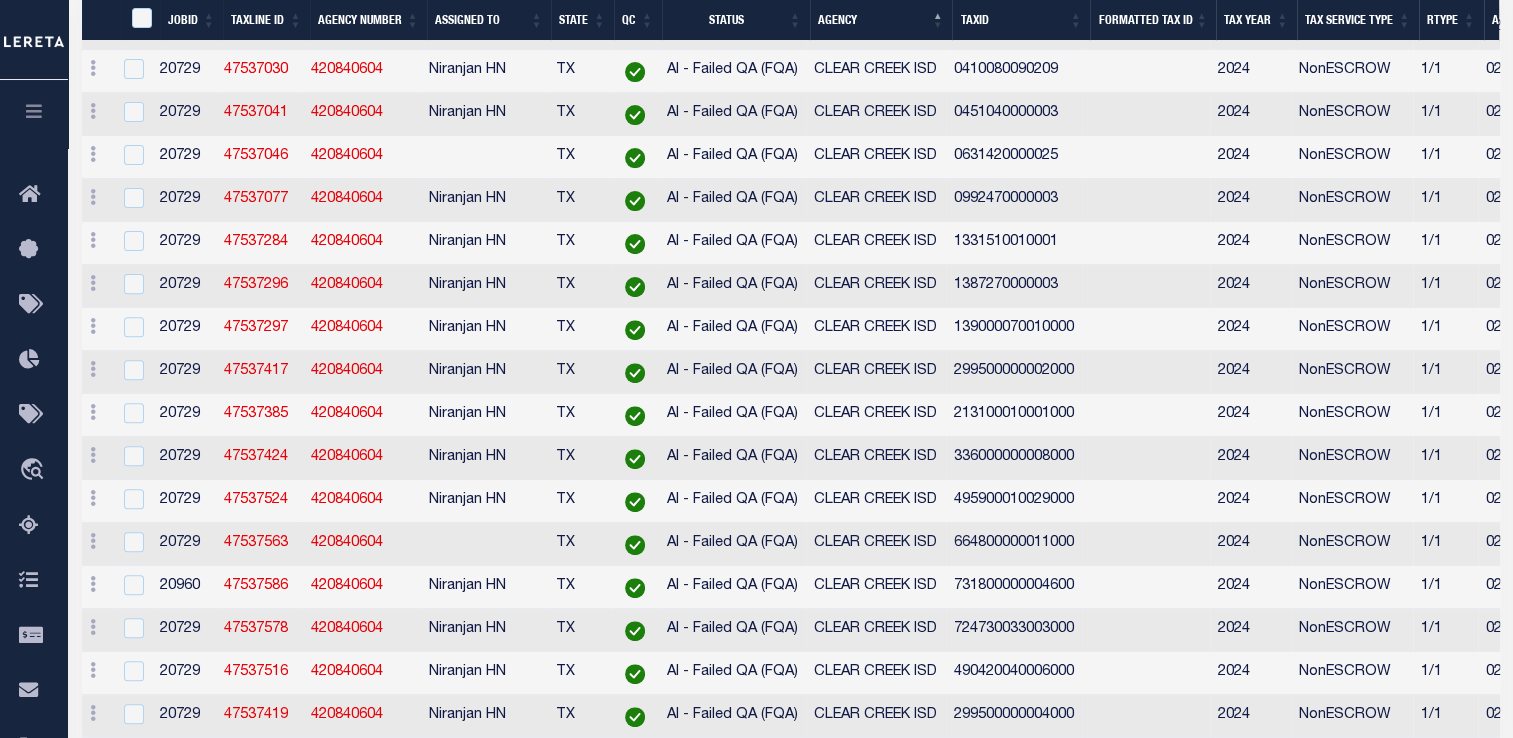 scroll, scrollTop: 1180, scrollLeft: 0, axis: vertical 